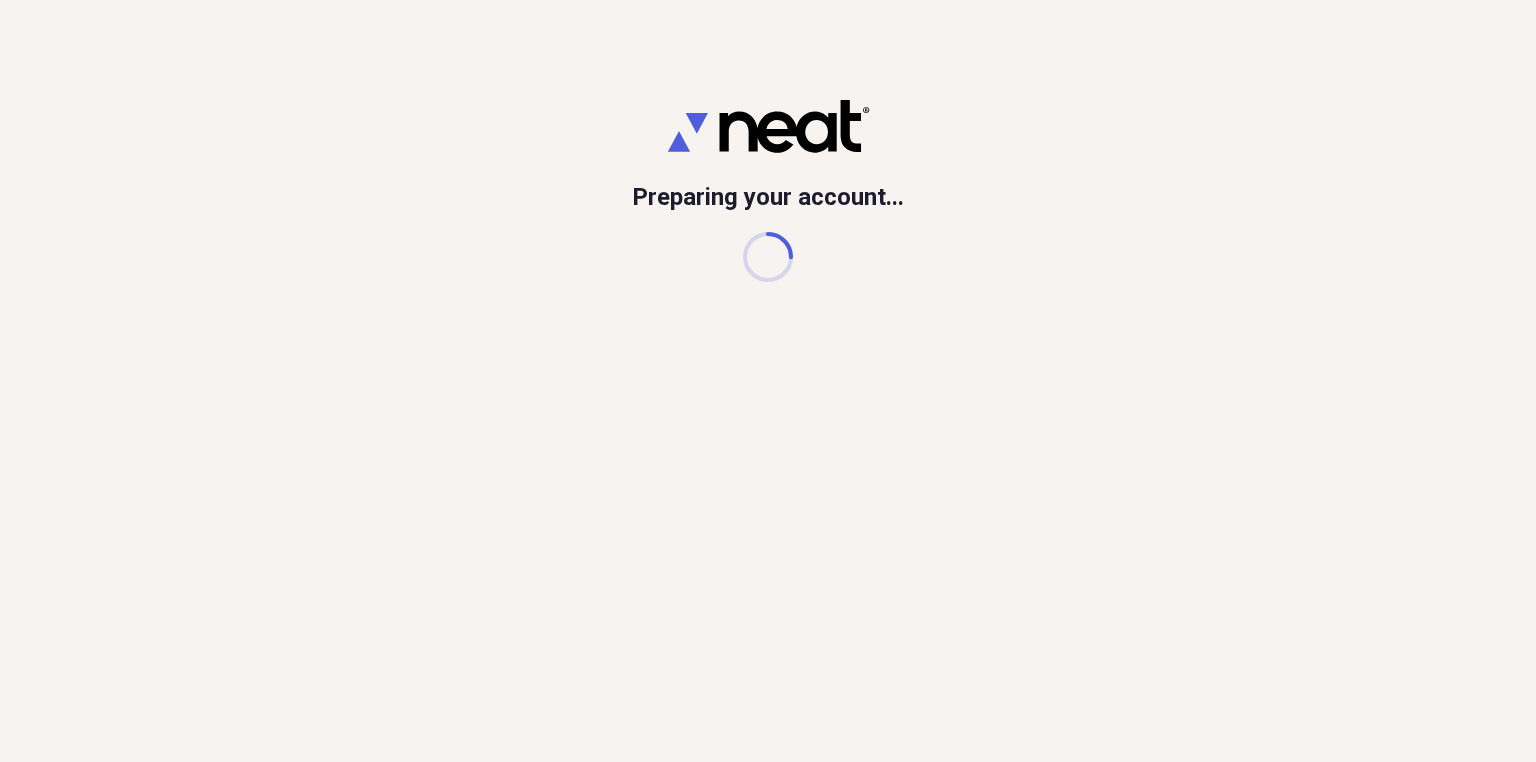 scroll, scrollTop: 0, scrollLeft: 0, axis: both 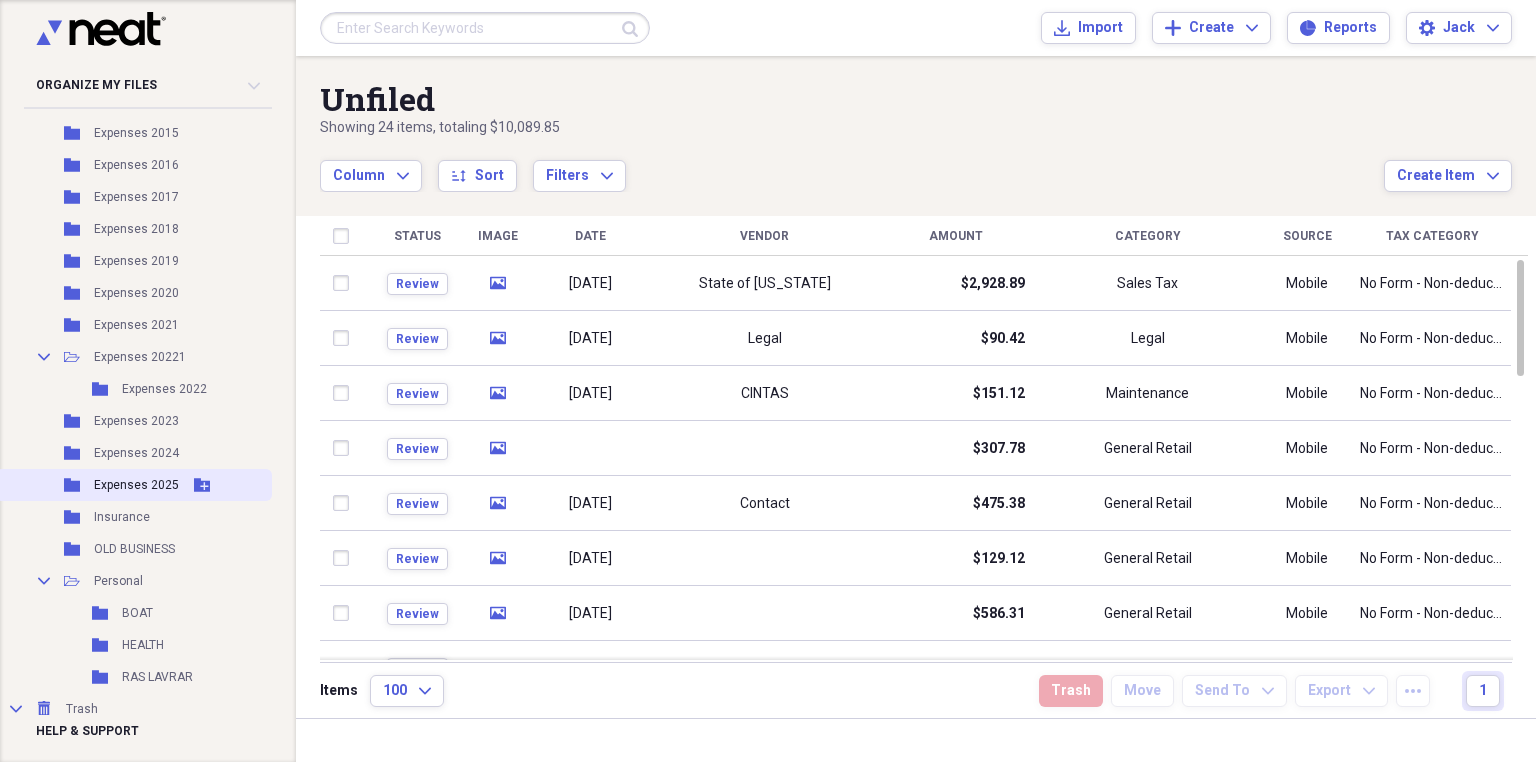 click on "Add Folder" at bounding box center (202, 485) 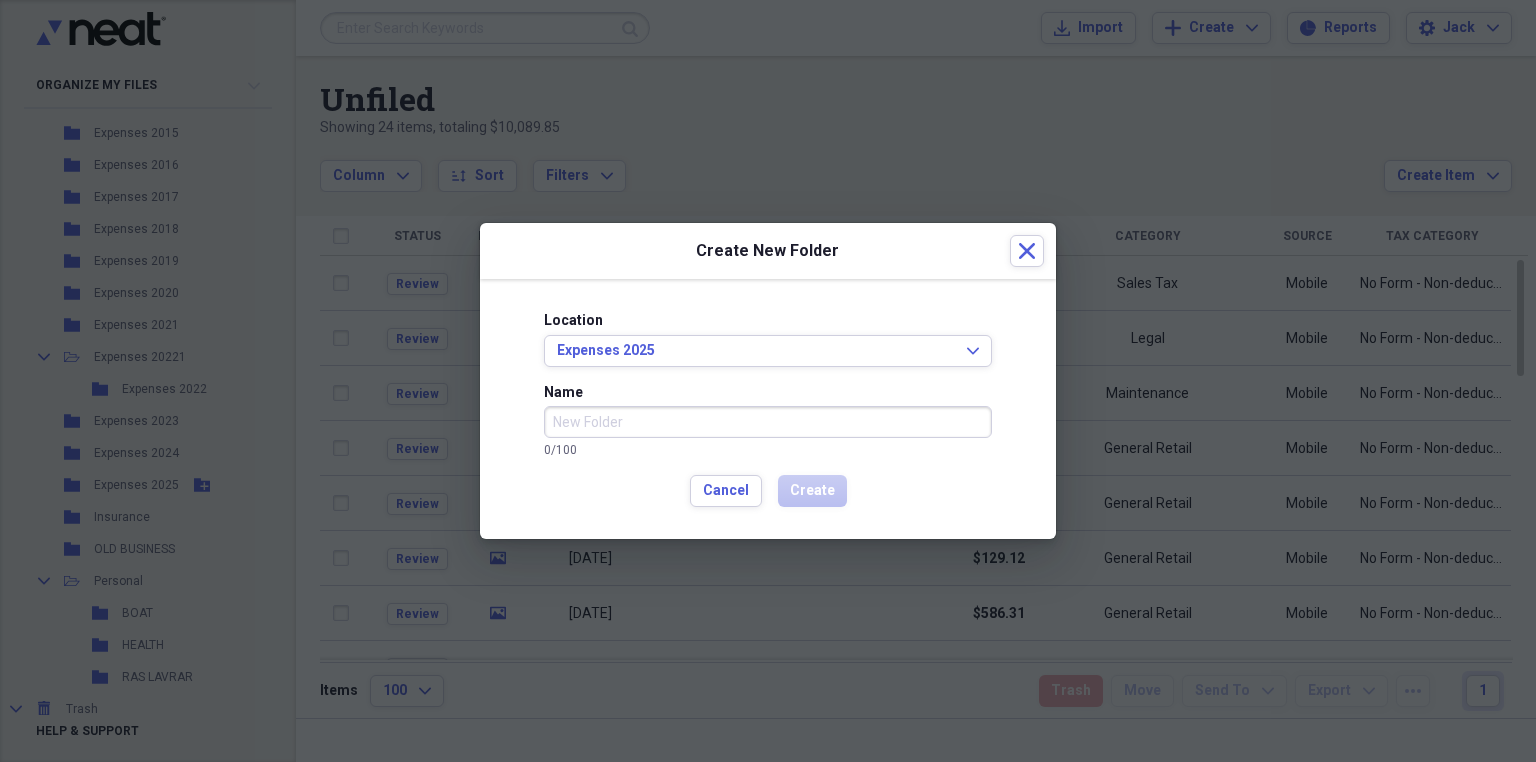 click on "Name" at bounding box center (768, 422) 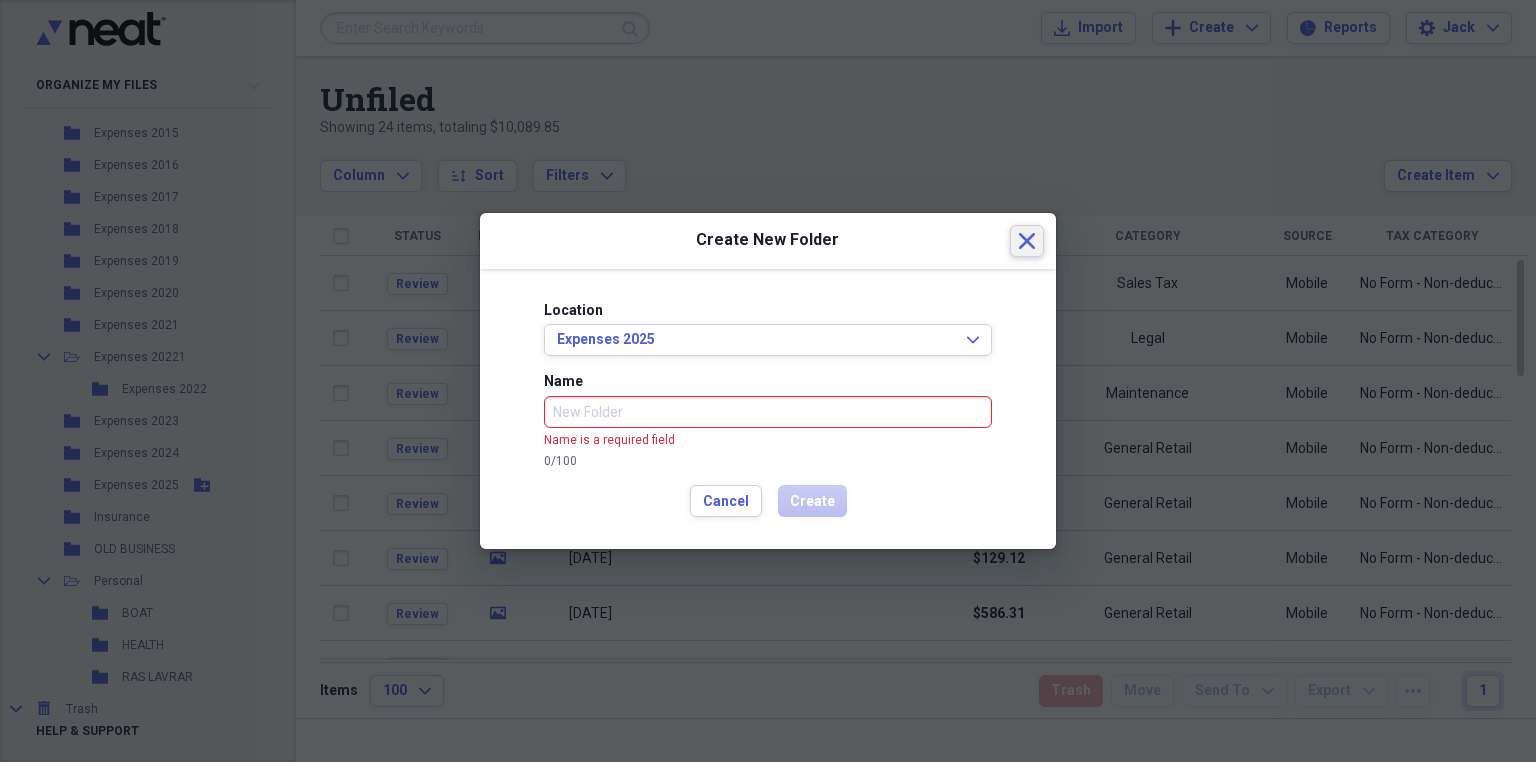click on "Close" at bounding box center [1027, 241] 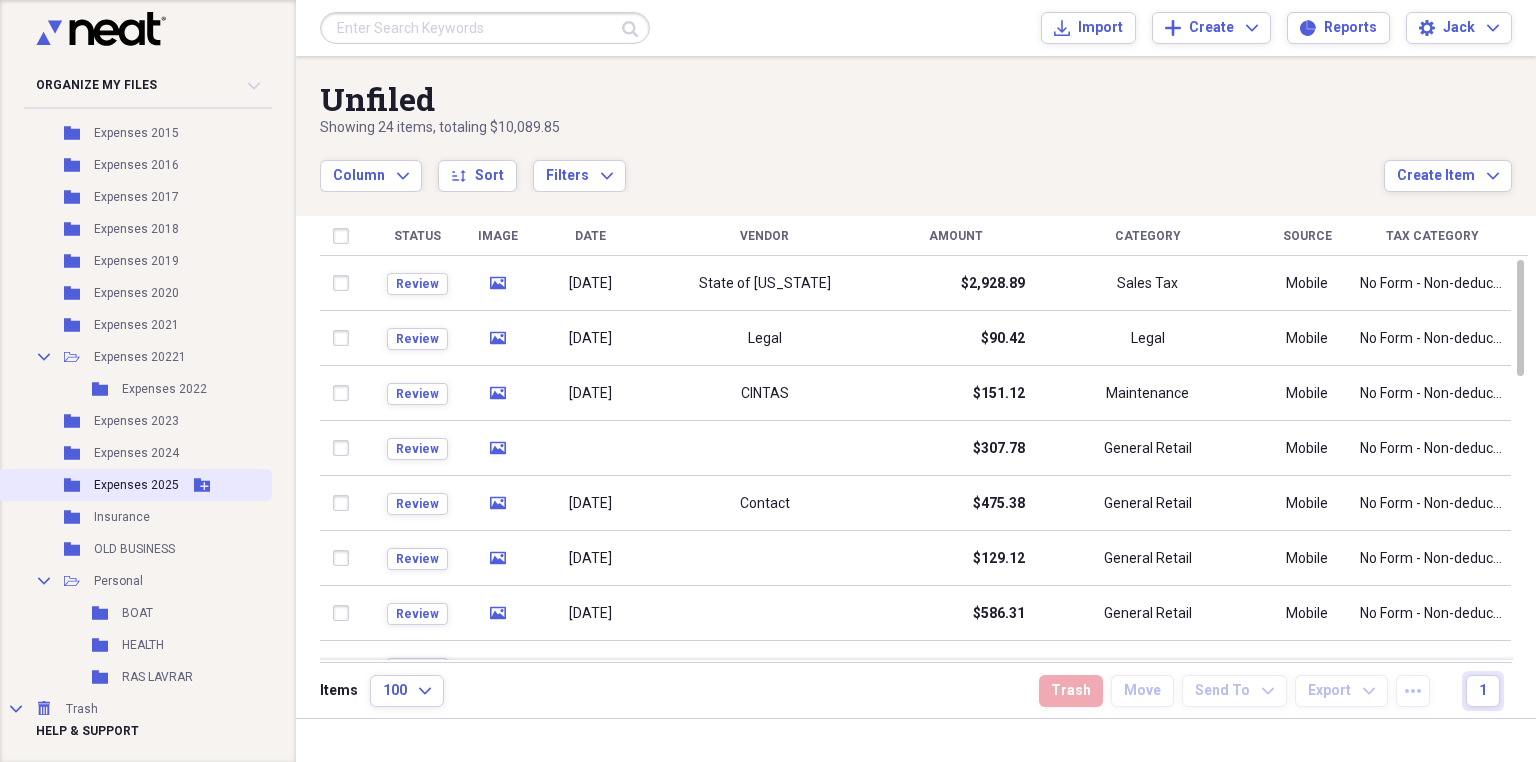 click on "Expenses 2025" at bounding box center [136, 485] 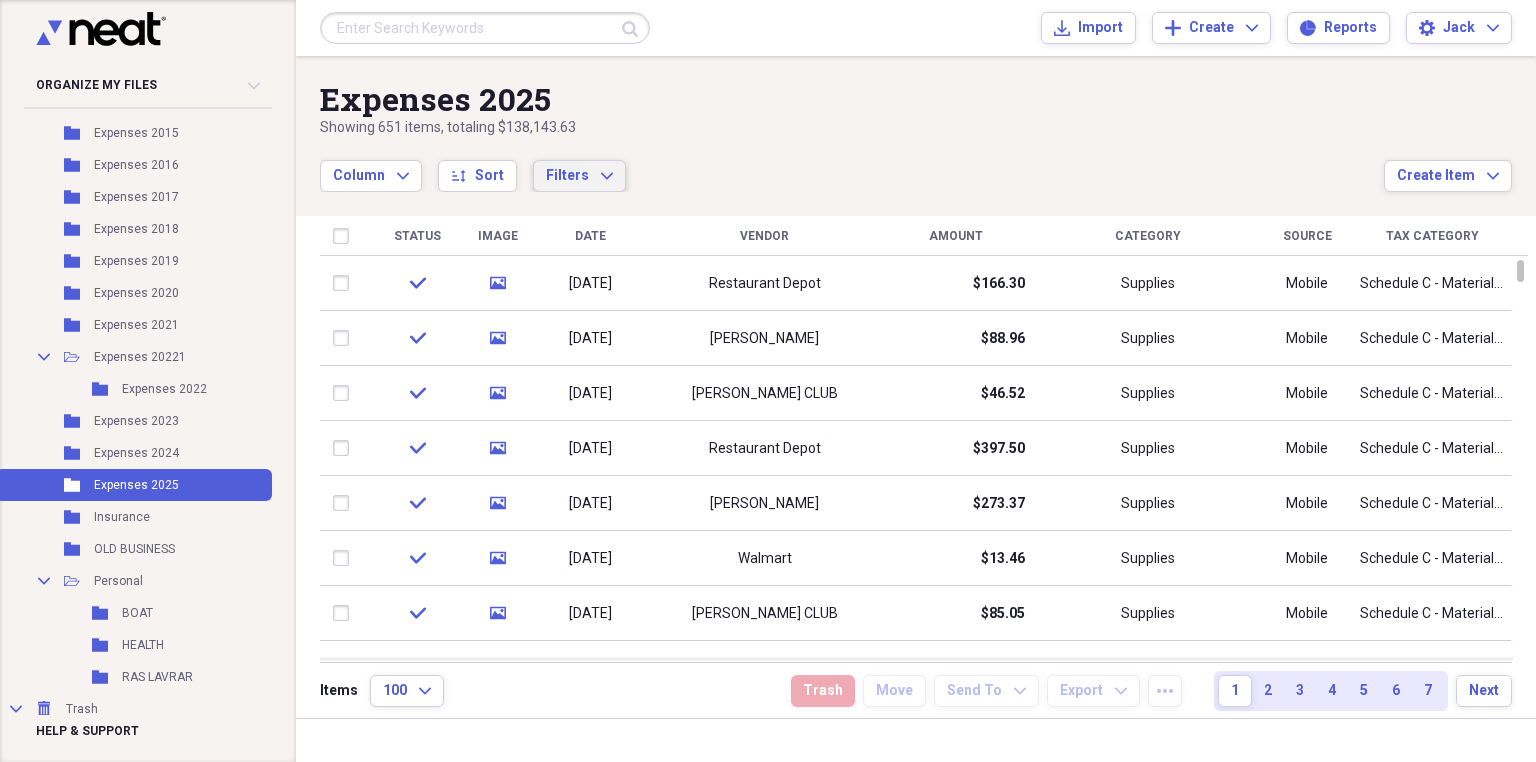click on "Expand" 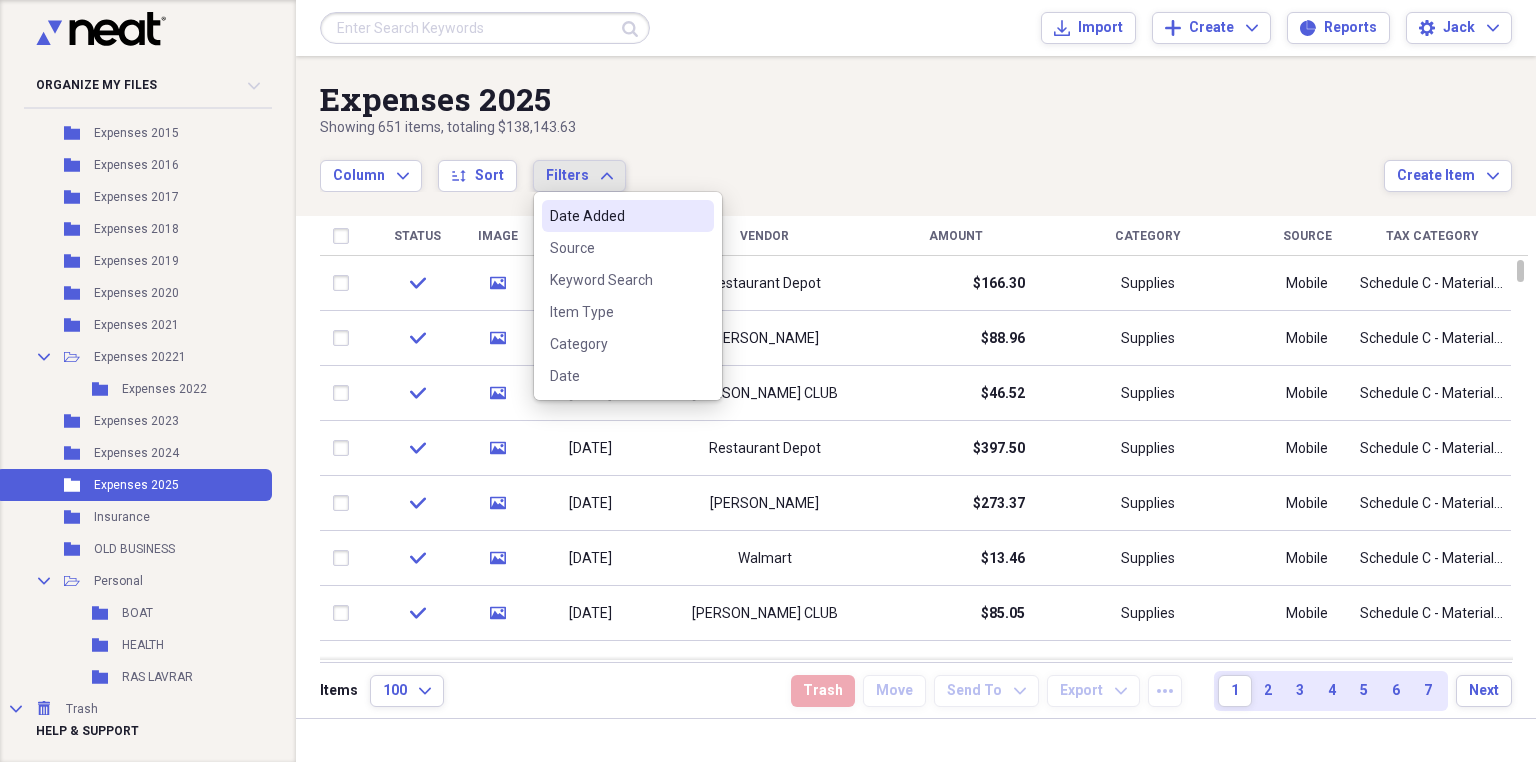 click 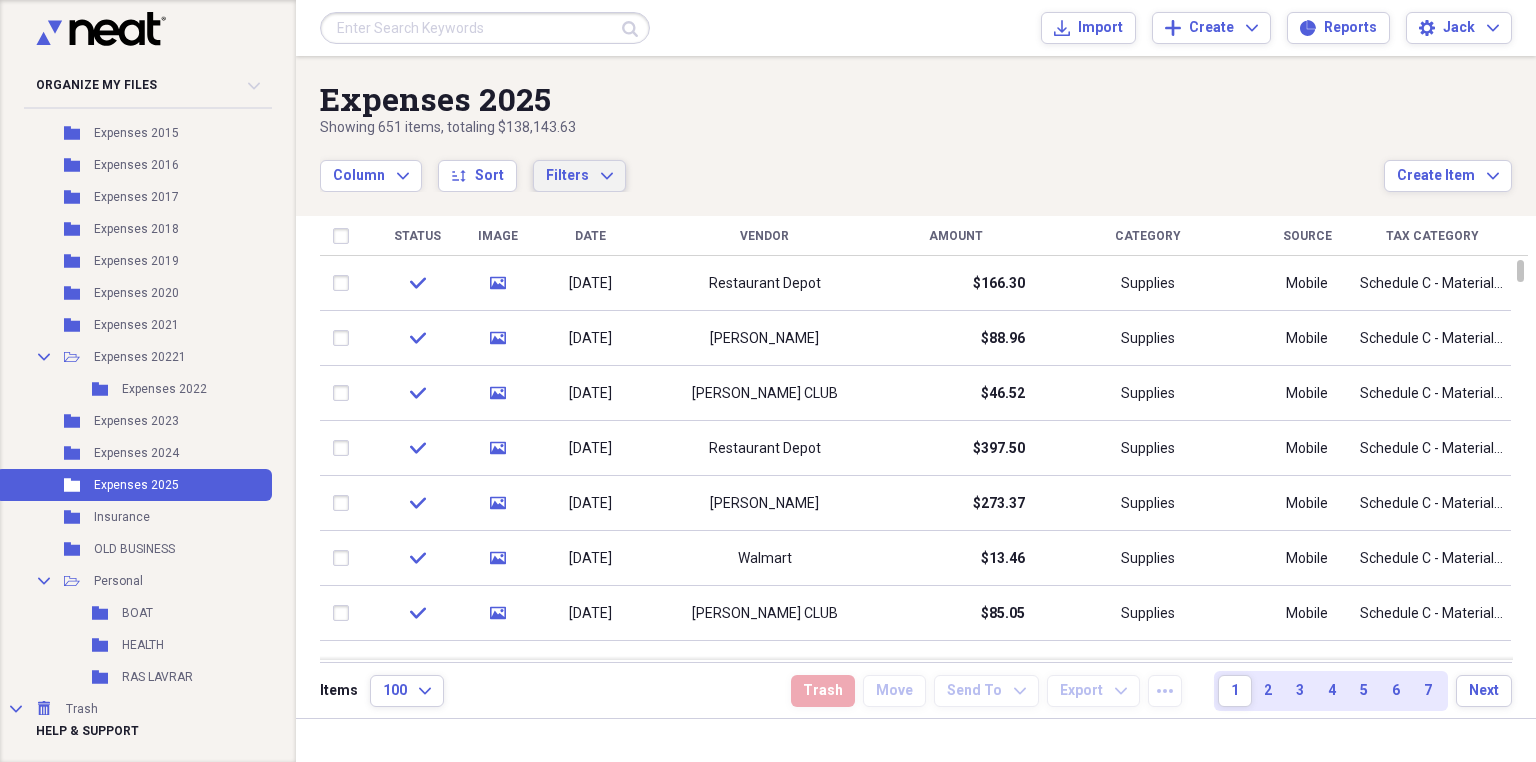 click on "Filters  Expand" at bounding box center (579, 176) 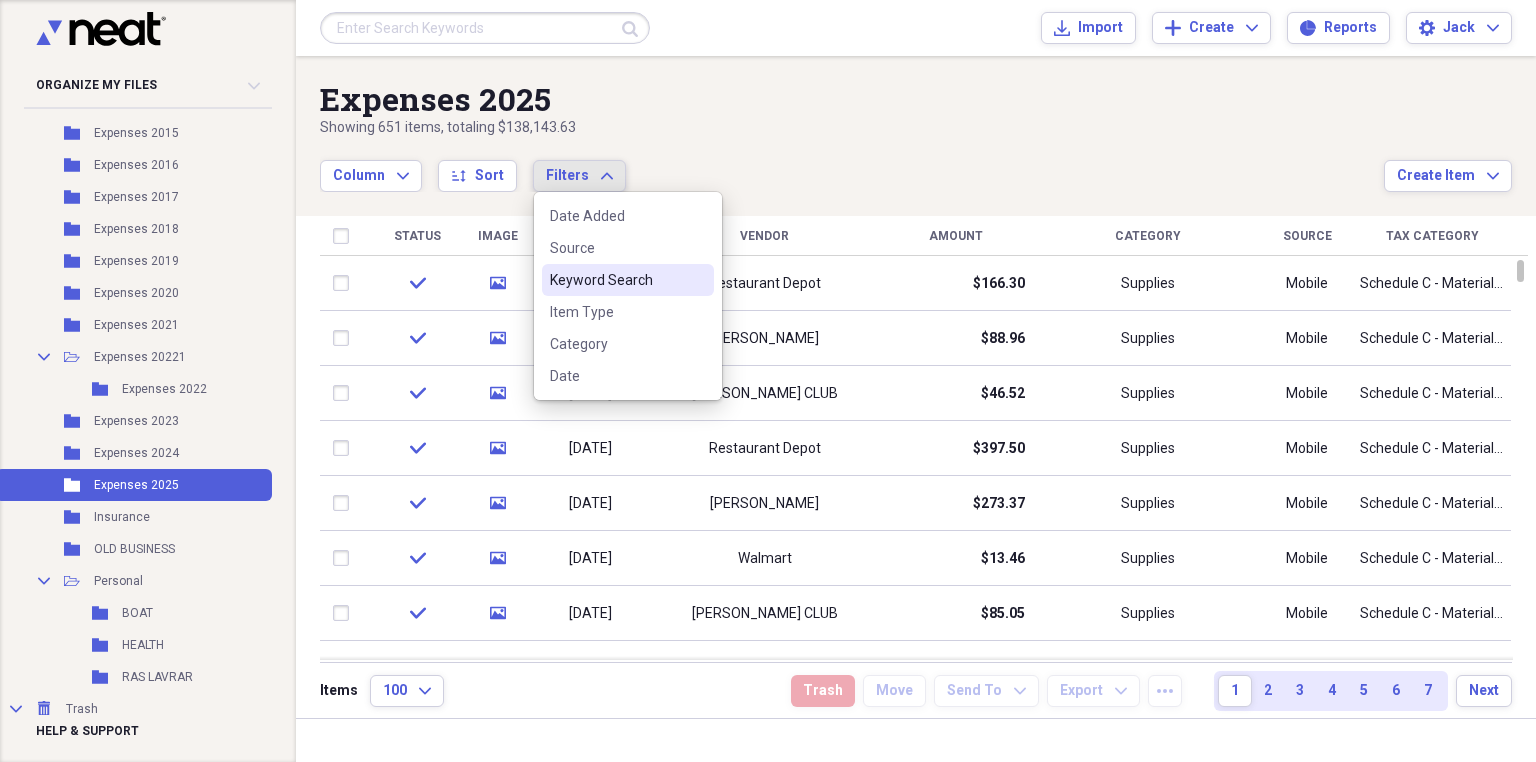 click on "Keyword Search" at bounding box center (616, 280) 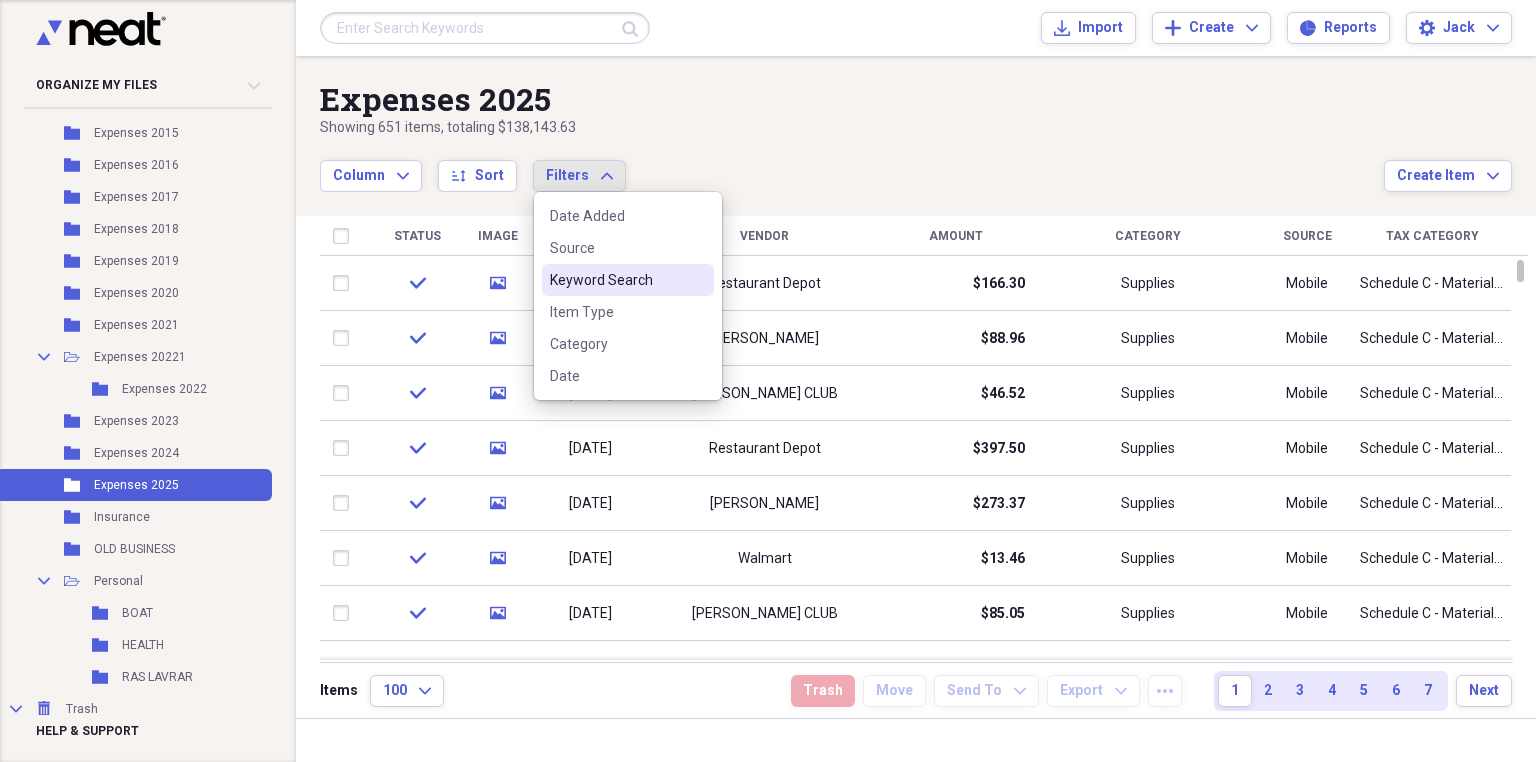 click on "[DATE]" at bounding box center (590, 284) 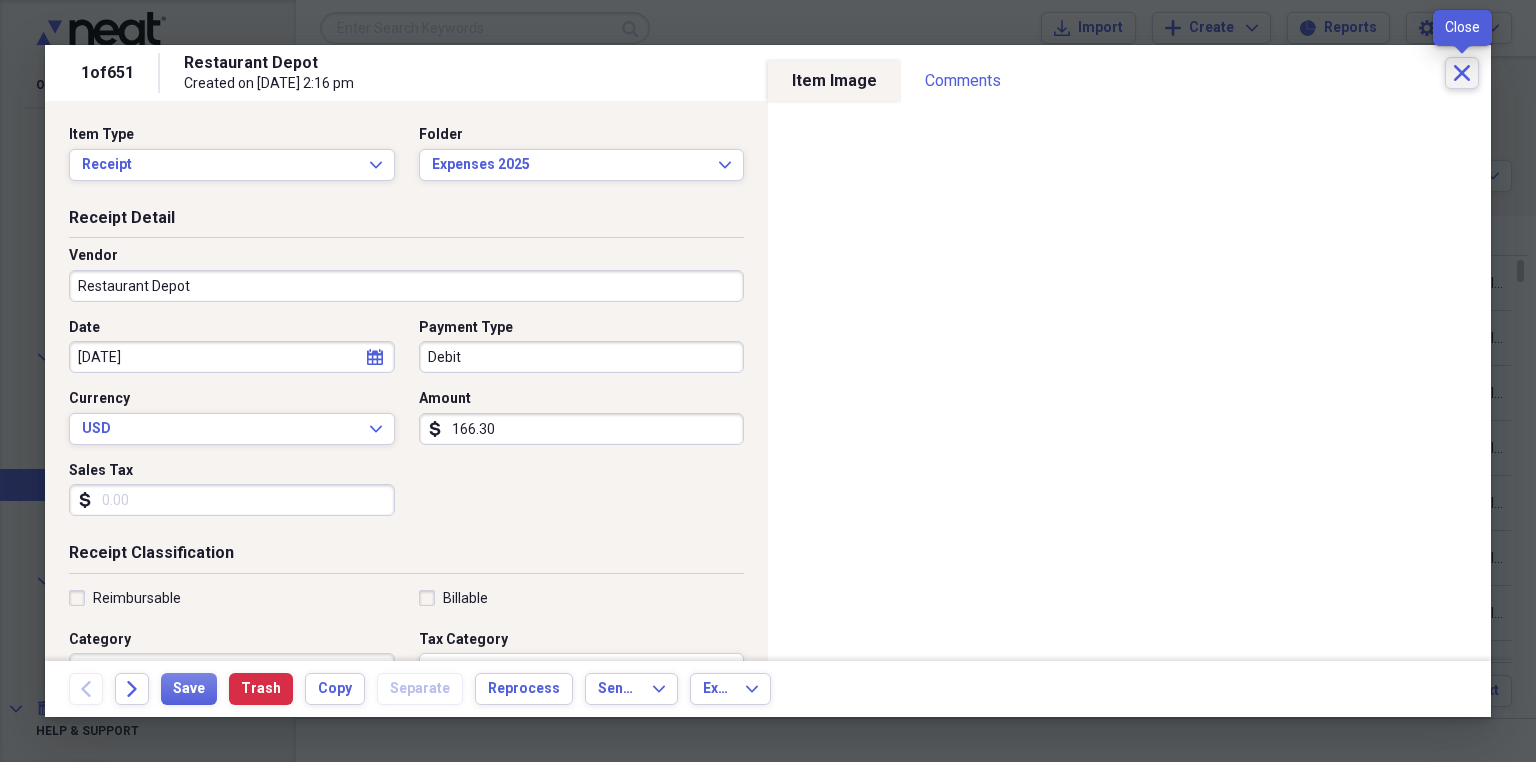 click on "Close" 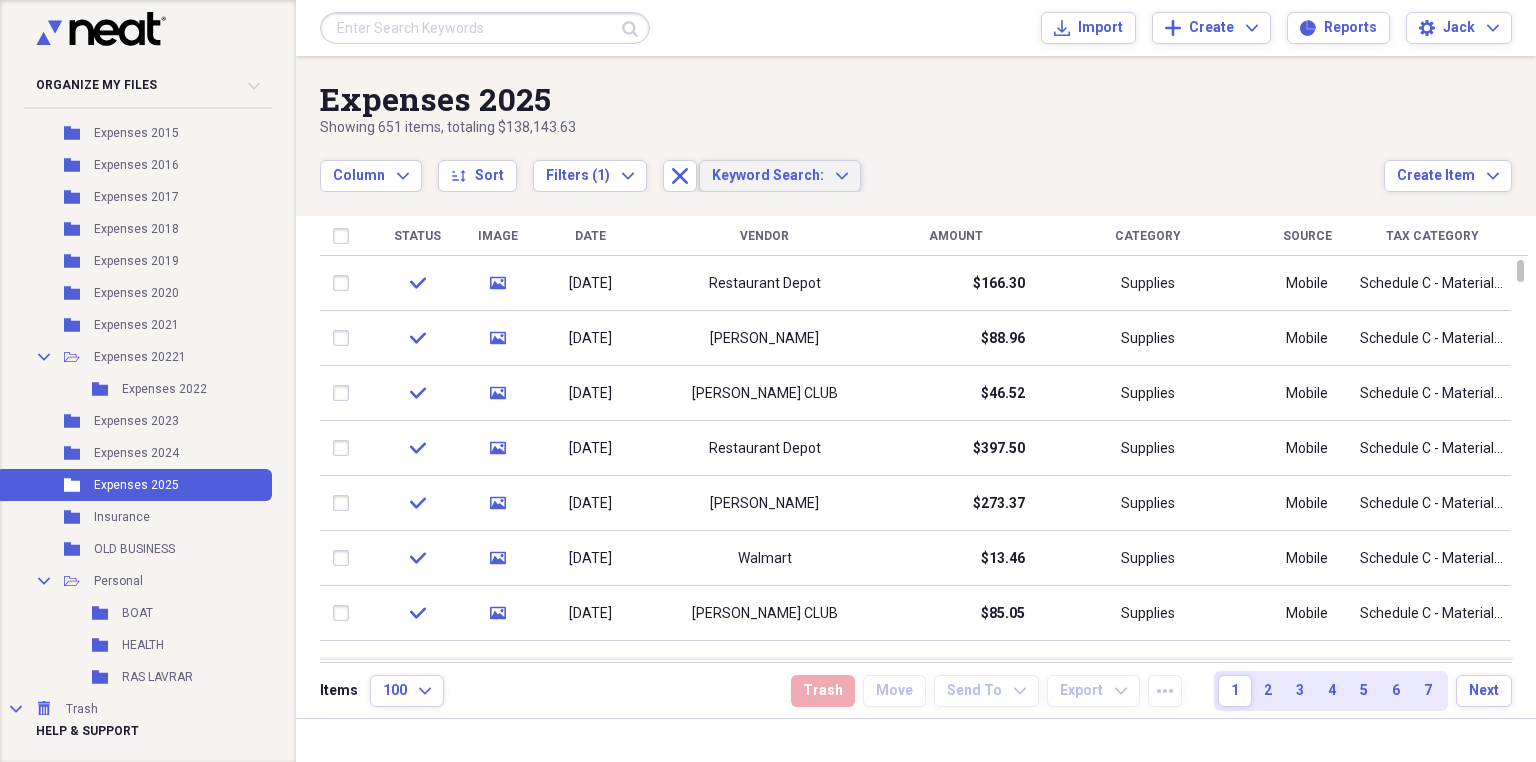 click on "Expand" 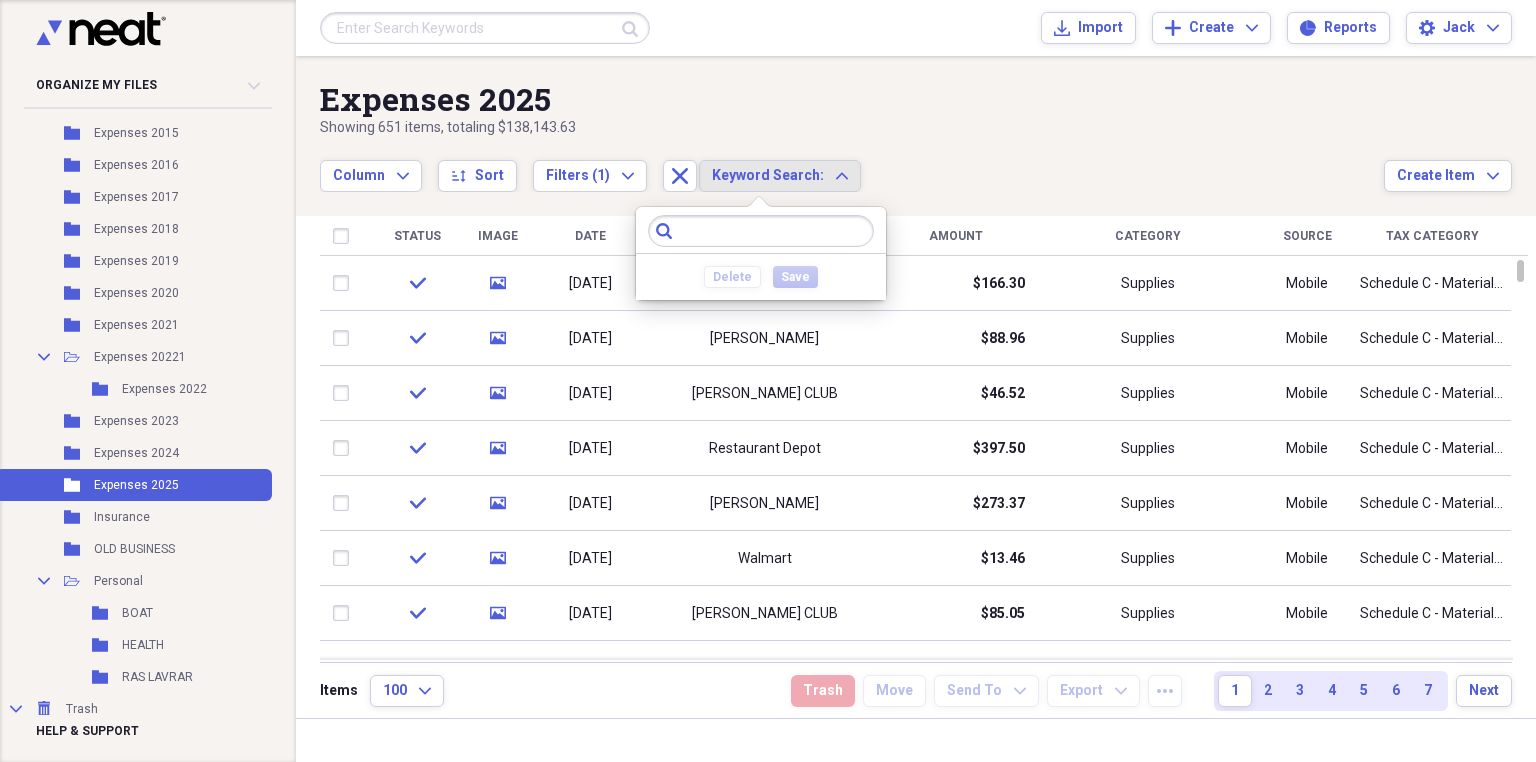 click at bounding box center [761, 231] 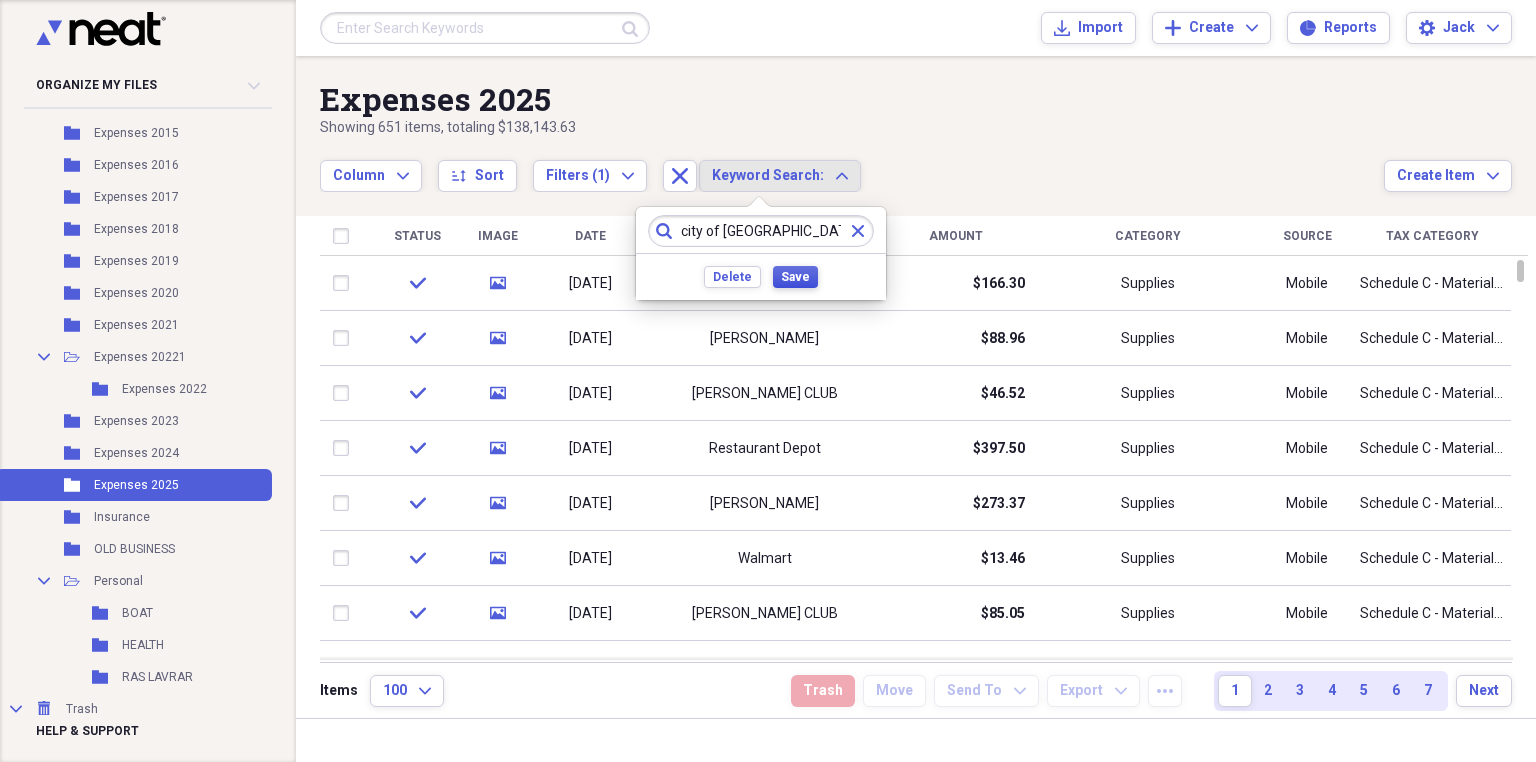 type on "city of [GEOGRAPHIC_DATA]" 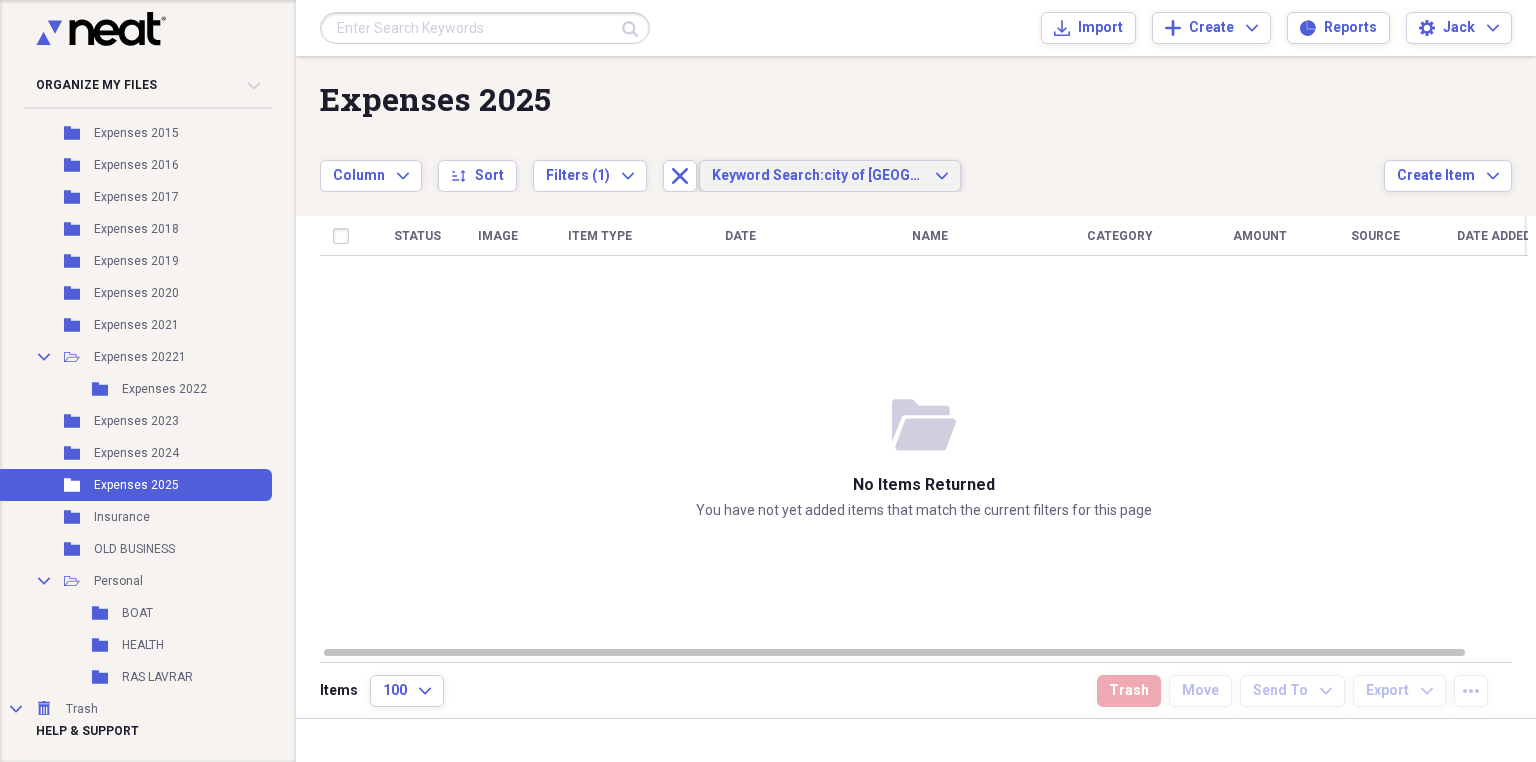 click on "Keyword Search:  city of miramar Expand" at bounding box center (830, 176) 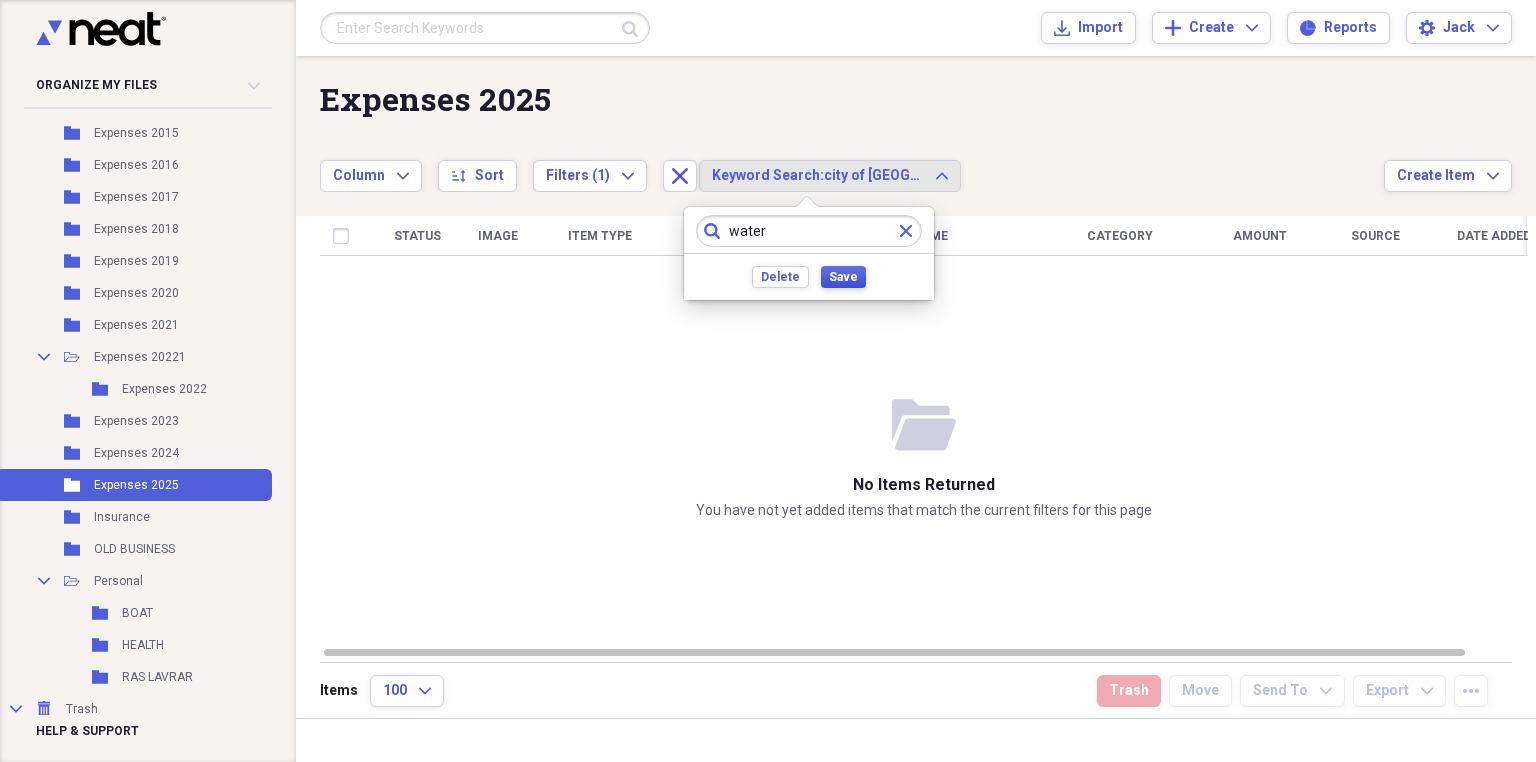 type on "water" 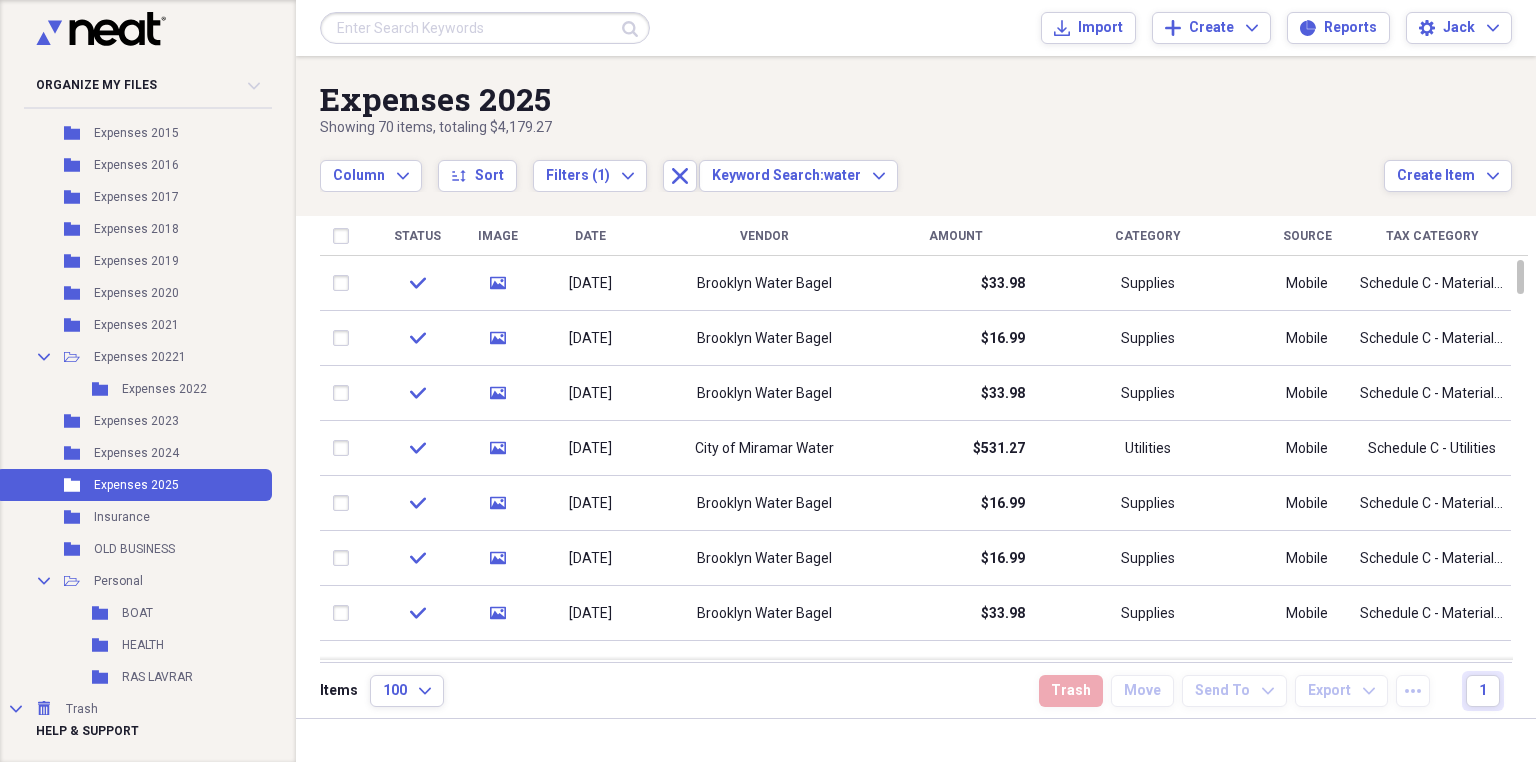 click on "Vendor" at bounding box center [764, 236] 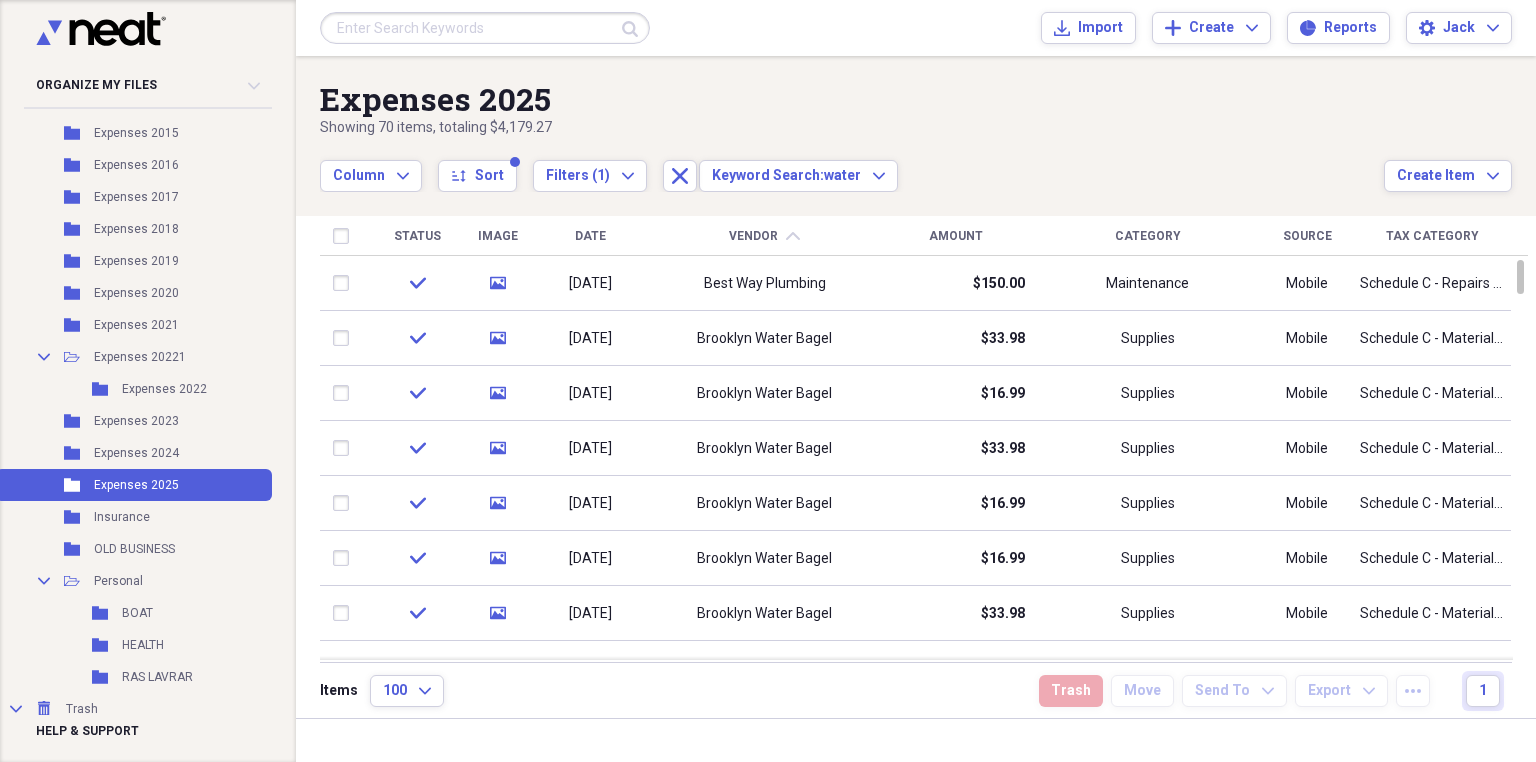 click on "Vendor chevron-up" at bounding box center (764, 236) 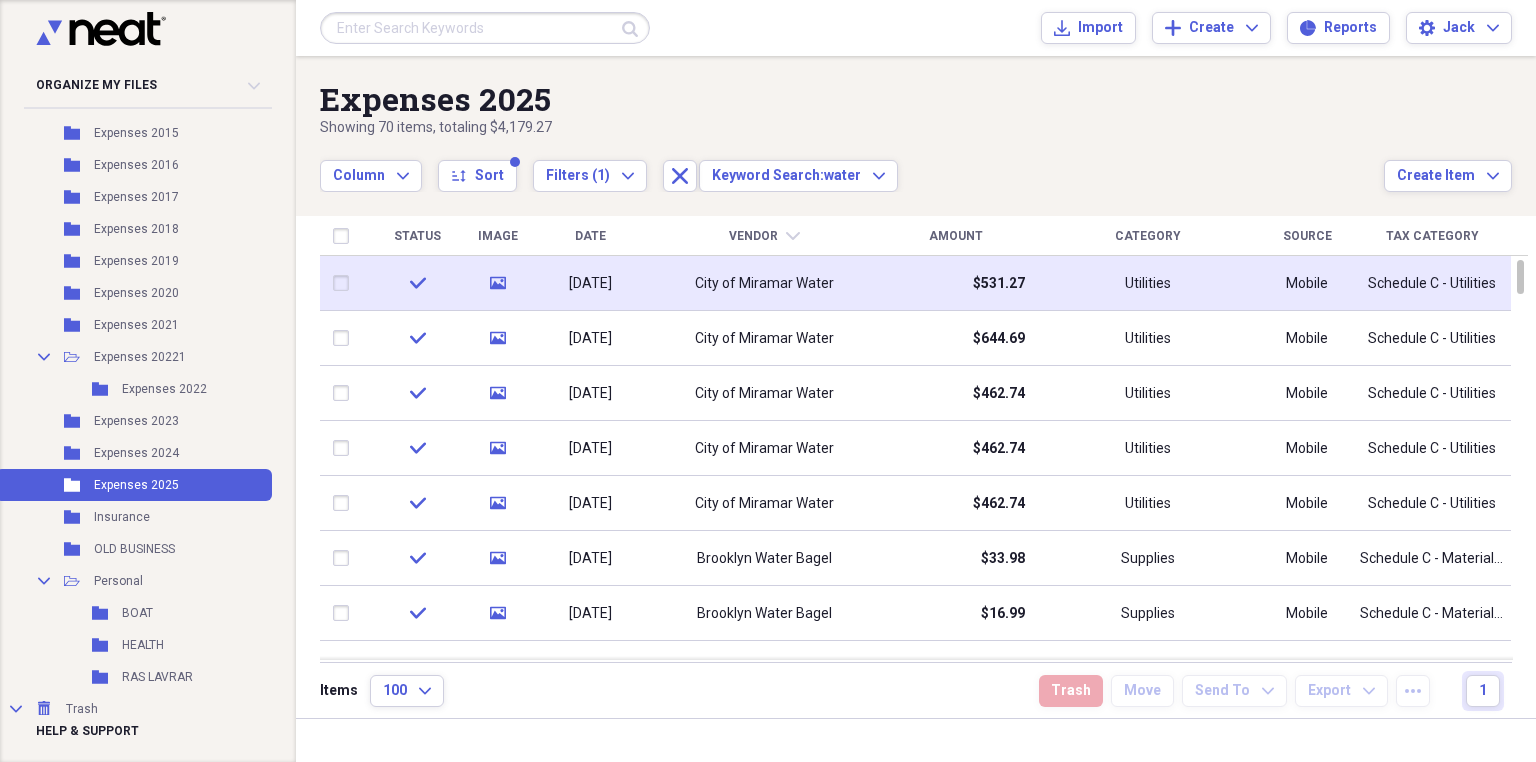 click on "City of Miramar Water" at bounding box center (764, 284) 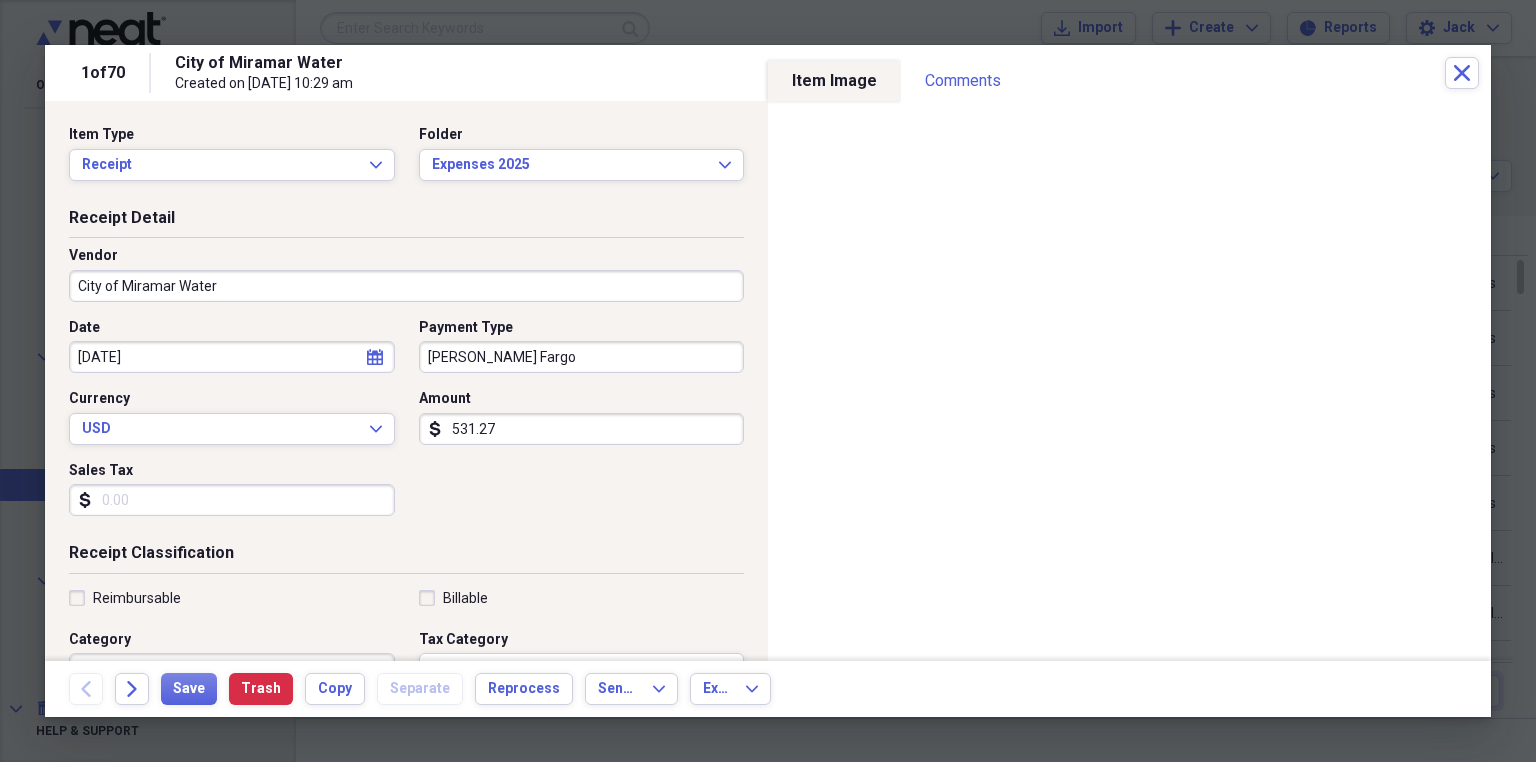 click on "calendar" 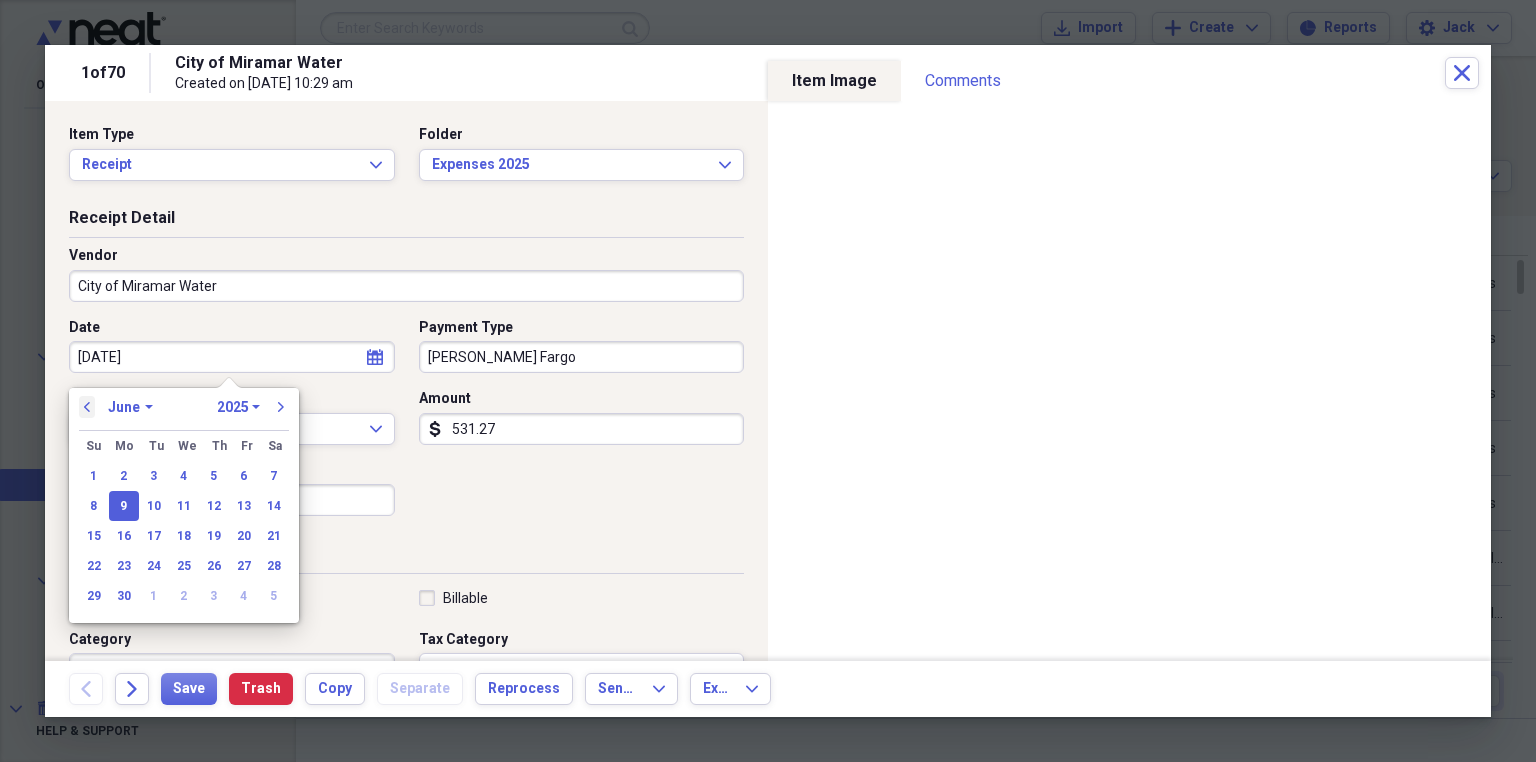 click on "previous" at bounding box center (87, 407) 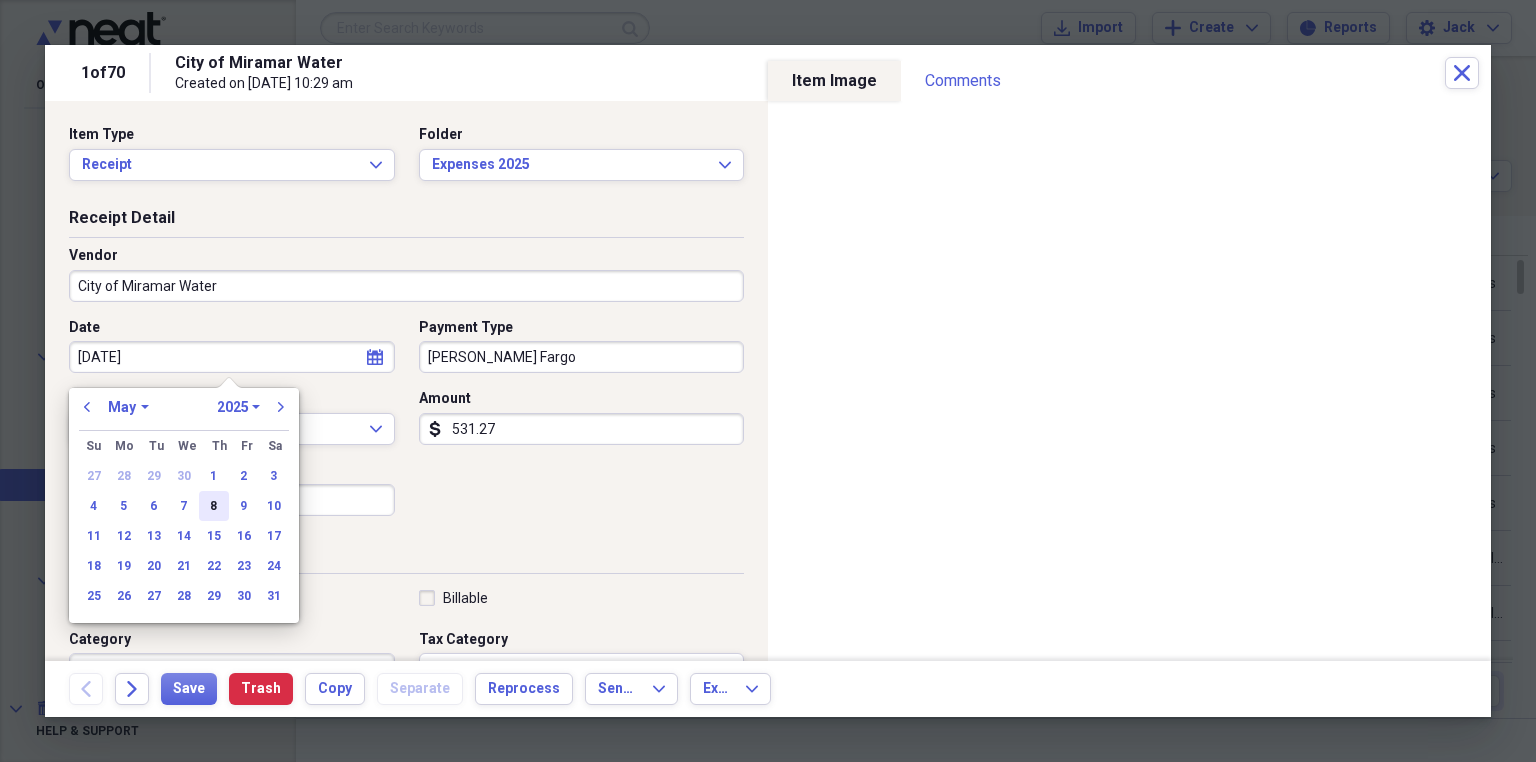 click on "8" at bounding box center (214, 506) 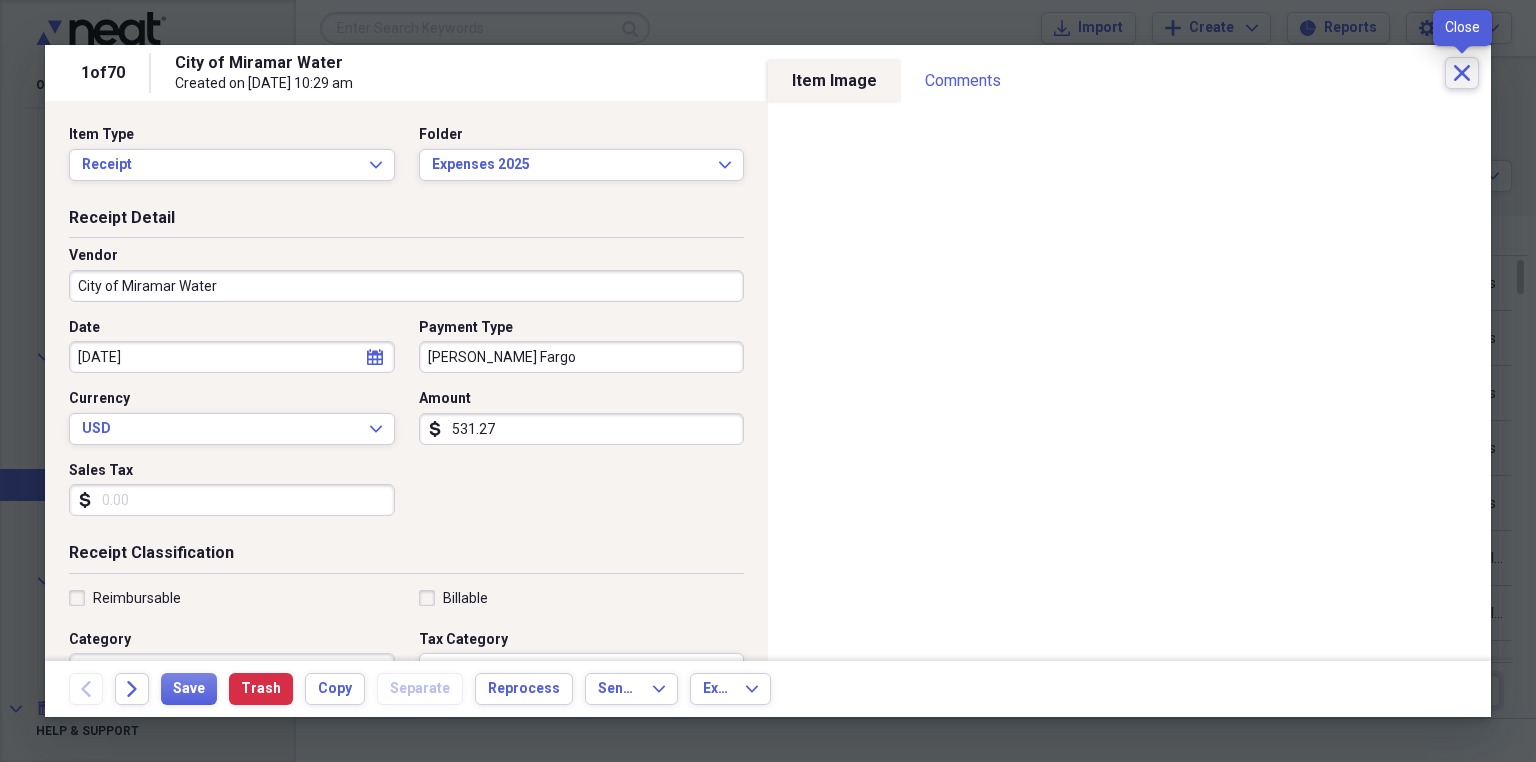 click on "Close" 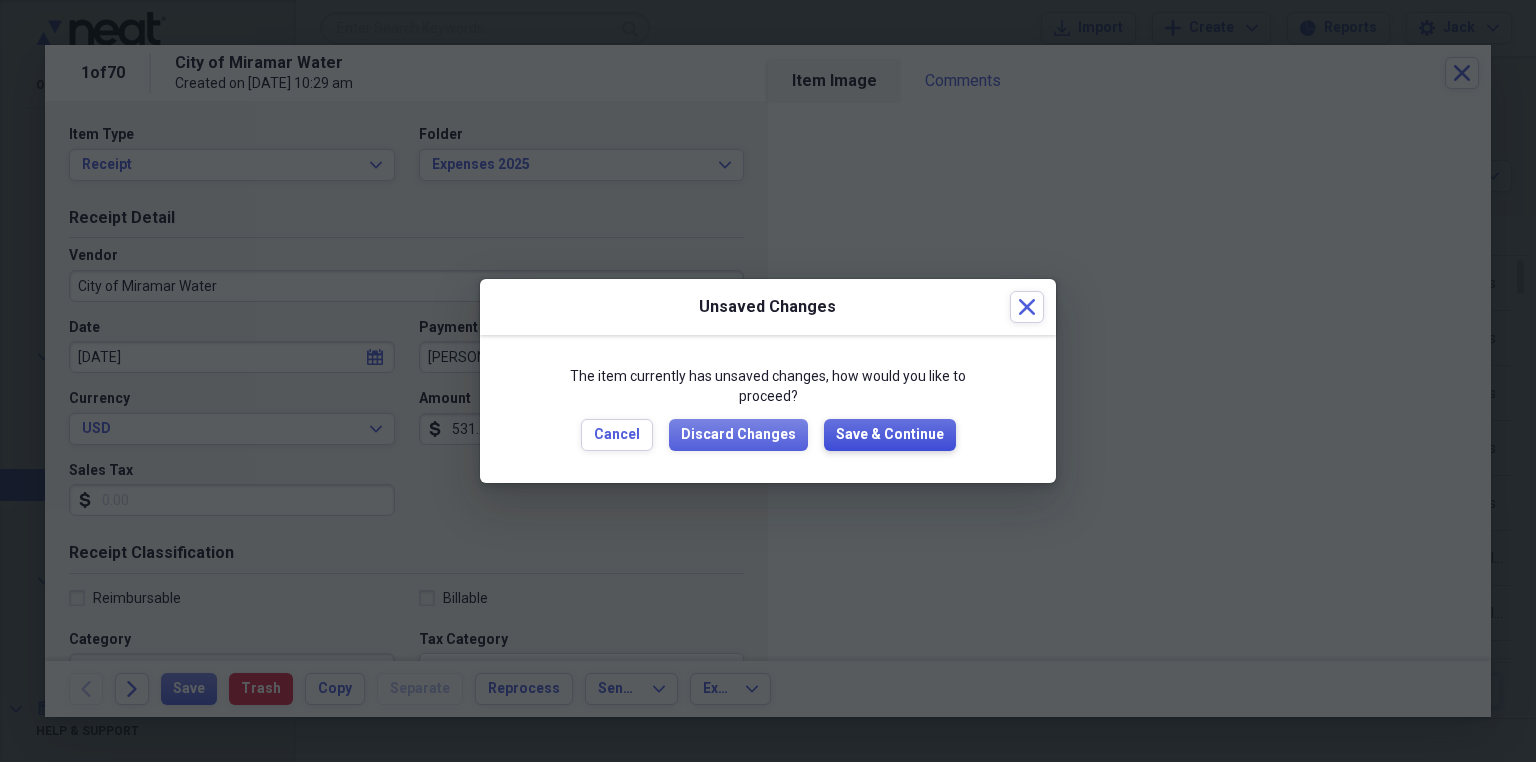 click on "Save & Continue" at bounding box center (890, 435) 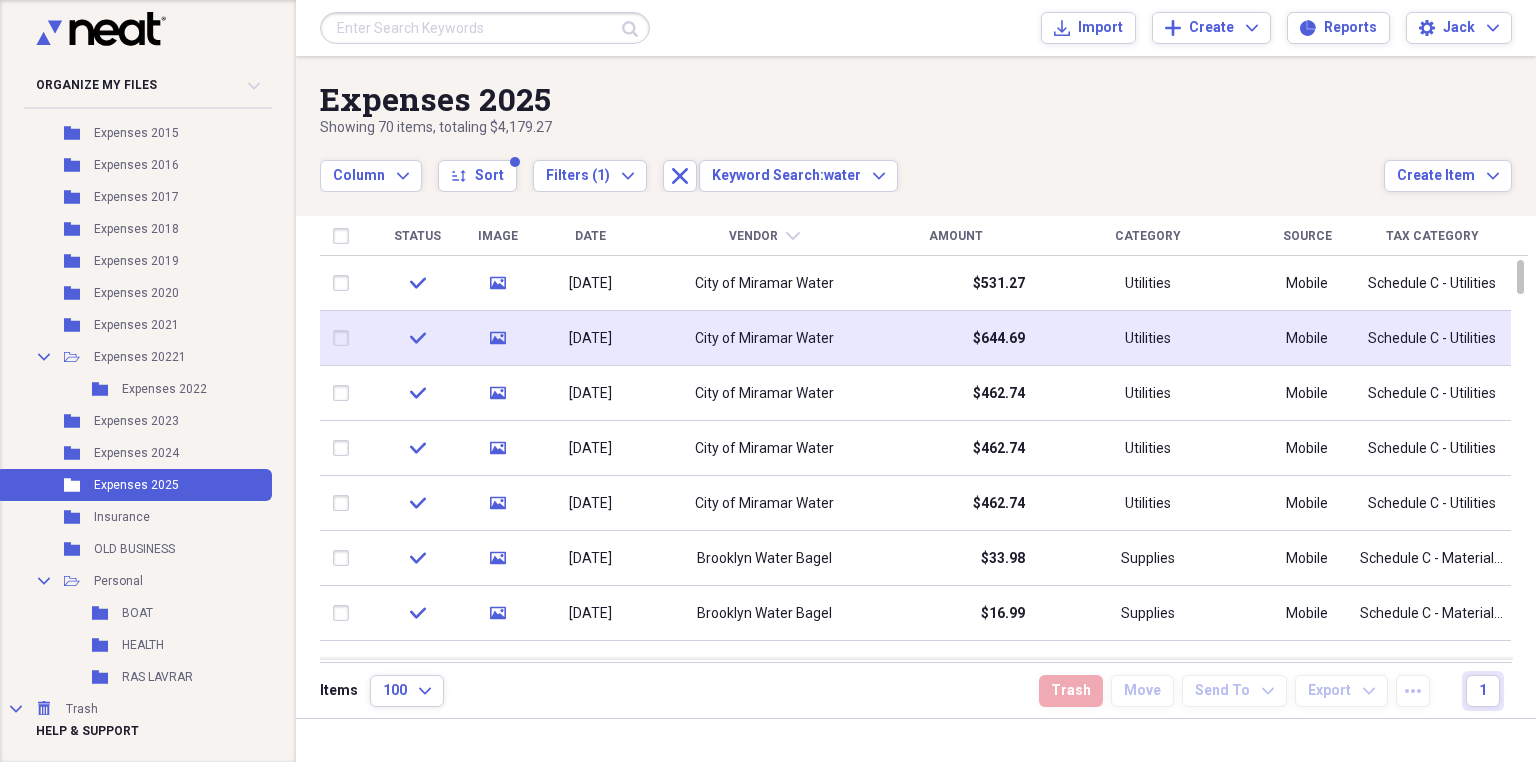 click on "City of Miramar Water" at bounding box center [764, 338] 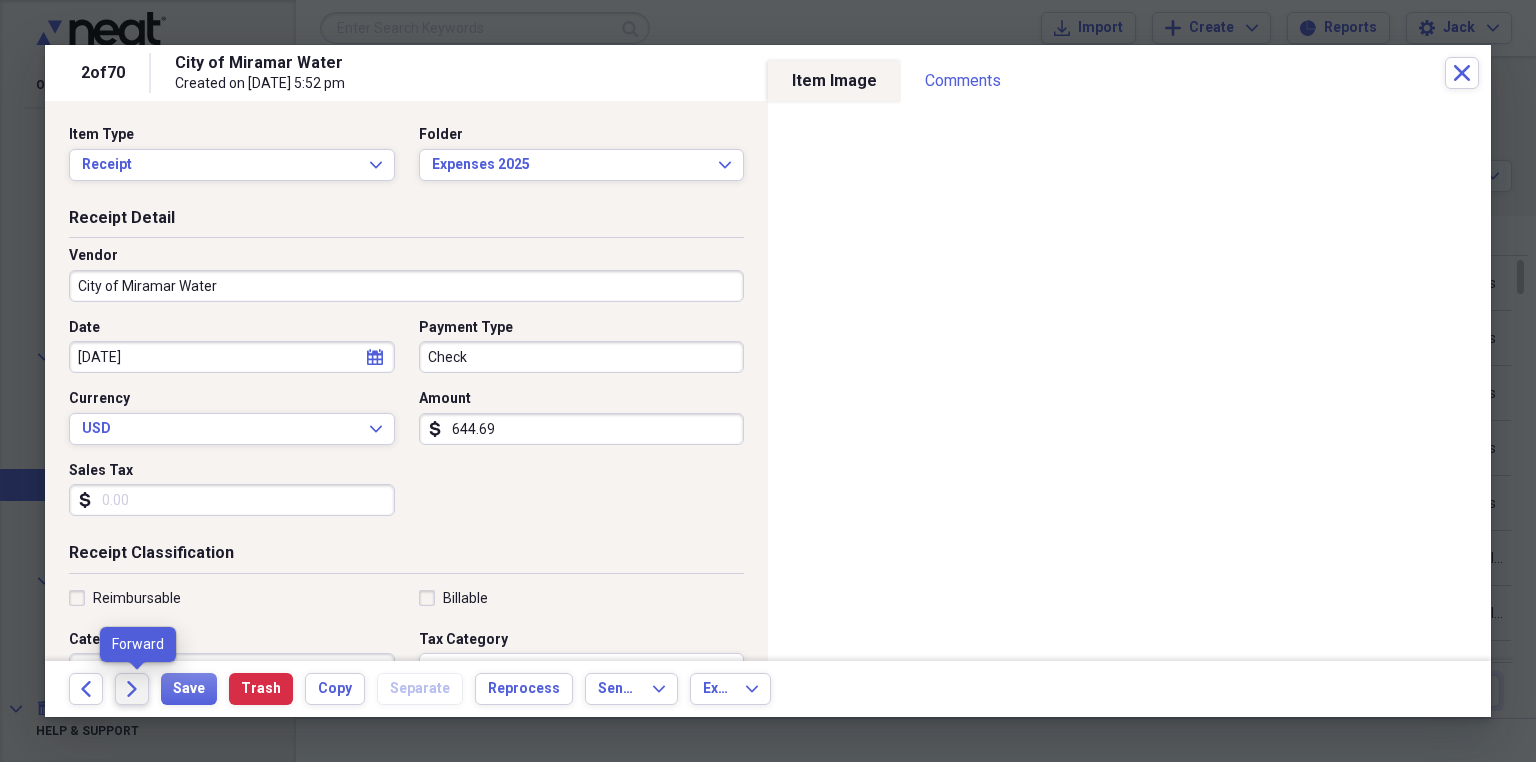 click on "Forward" at bounding box center [132, 689] 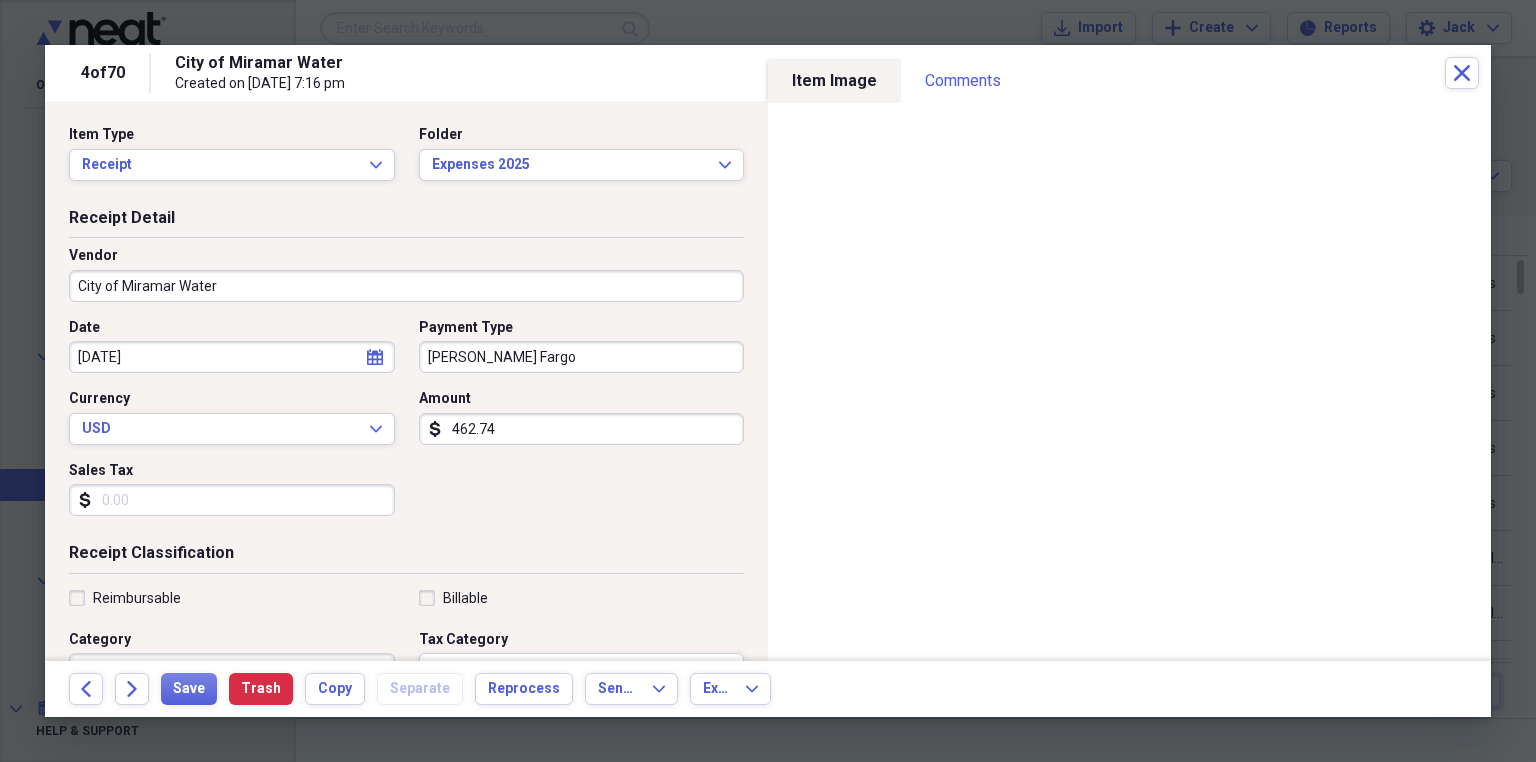 click 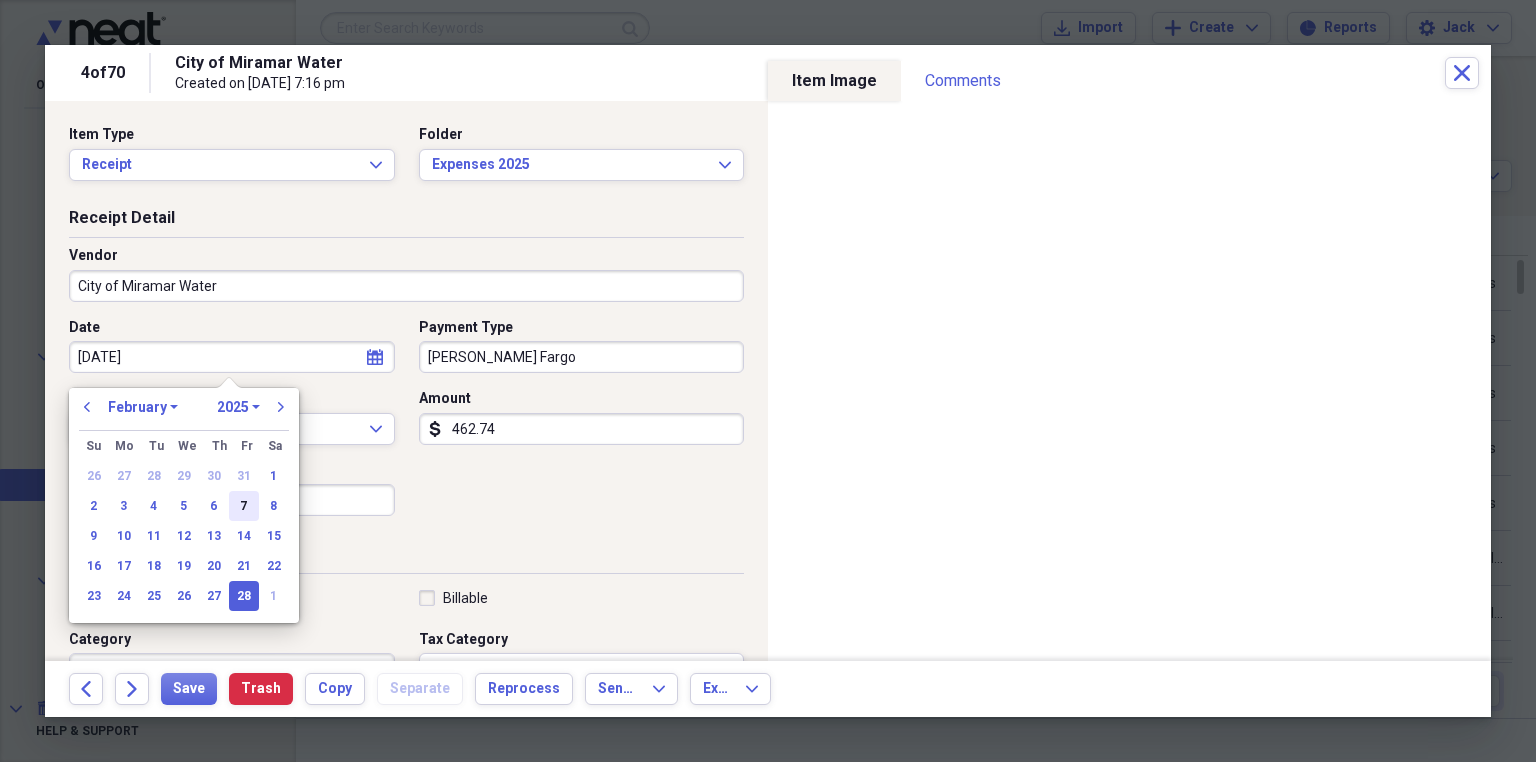click on "7" at bounding box center (244, 506) 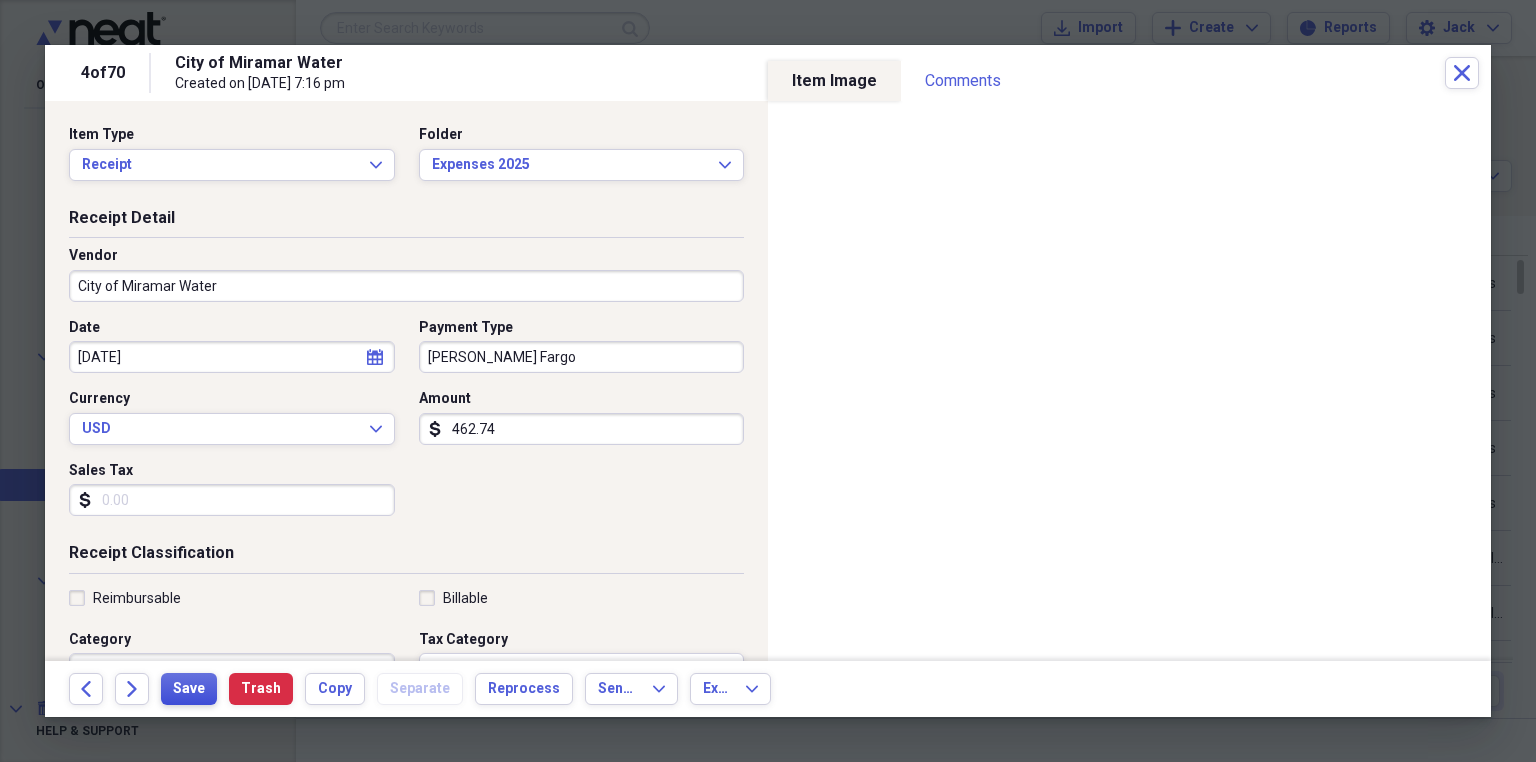click on "Save" at bounding box center (189, 689) 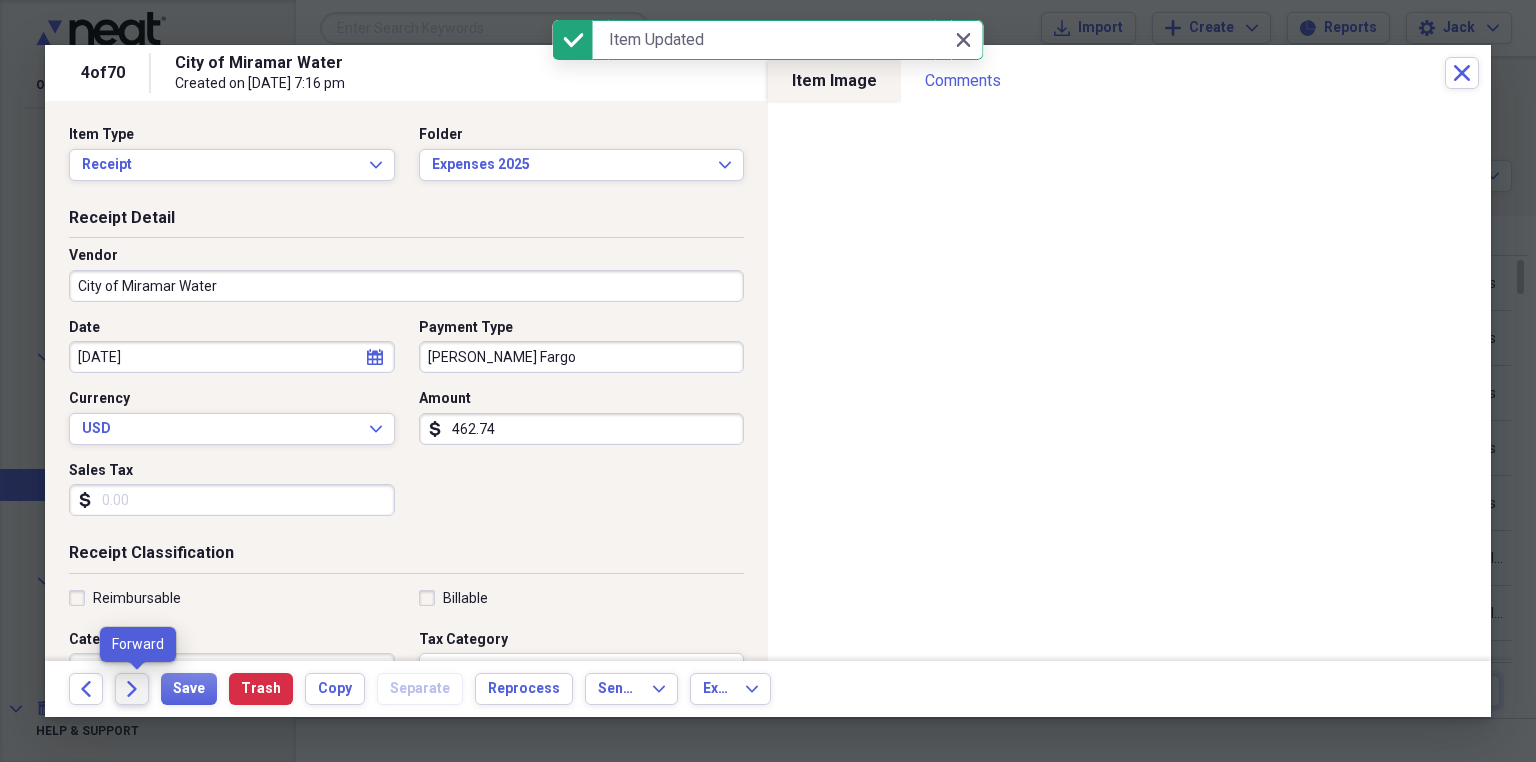 click on "Forward" 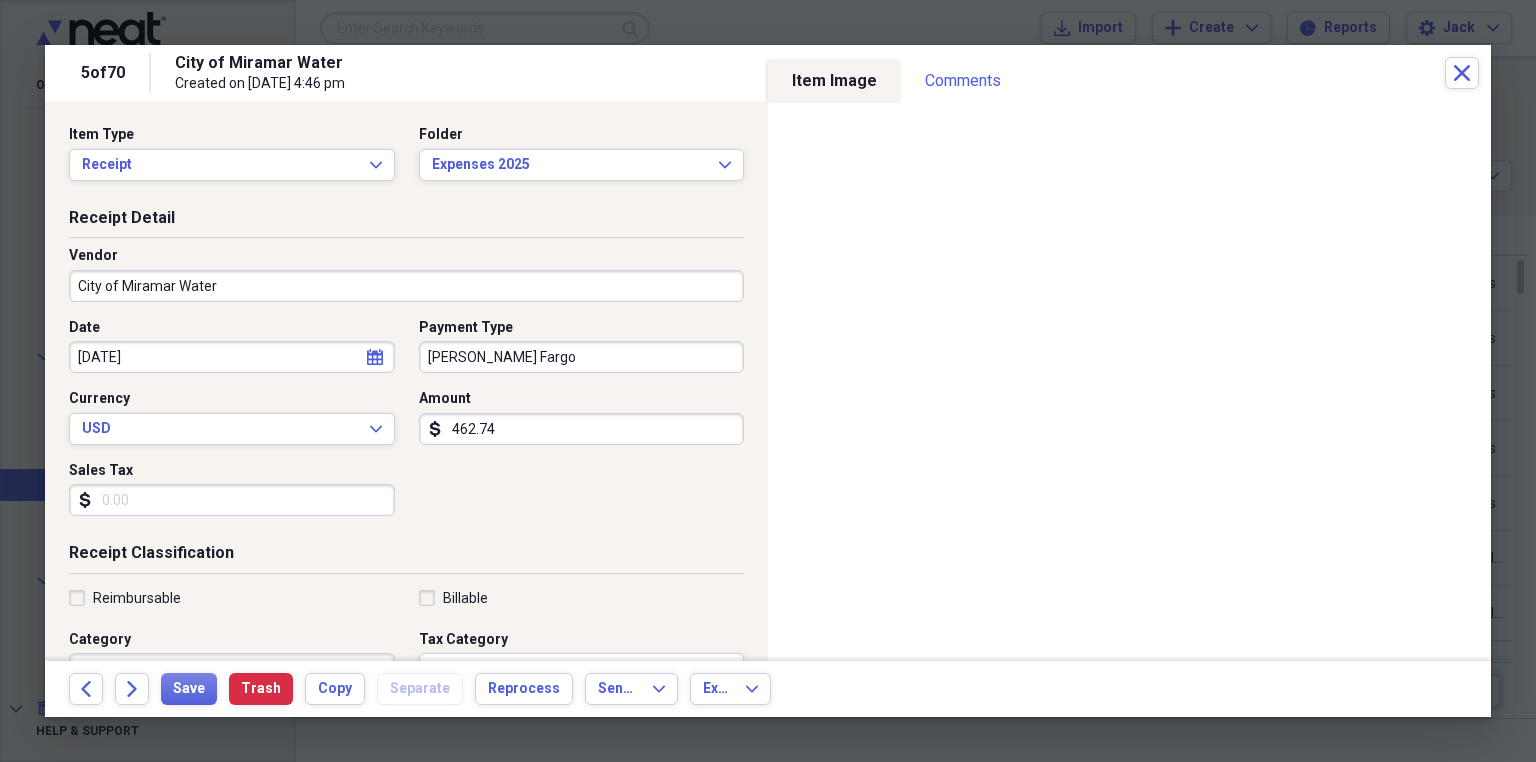 click 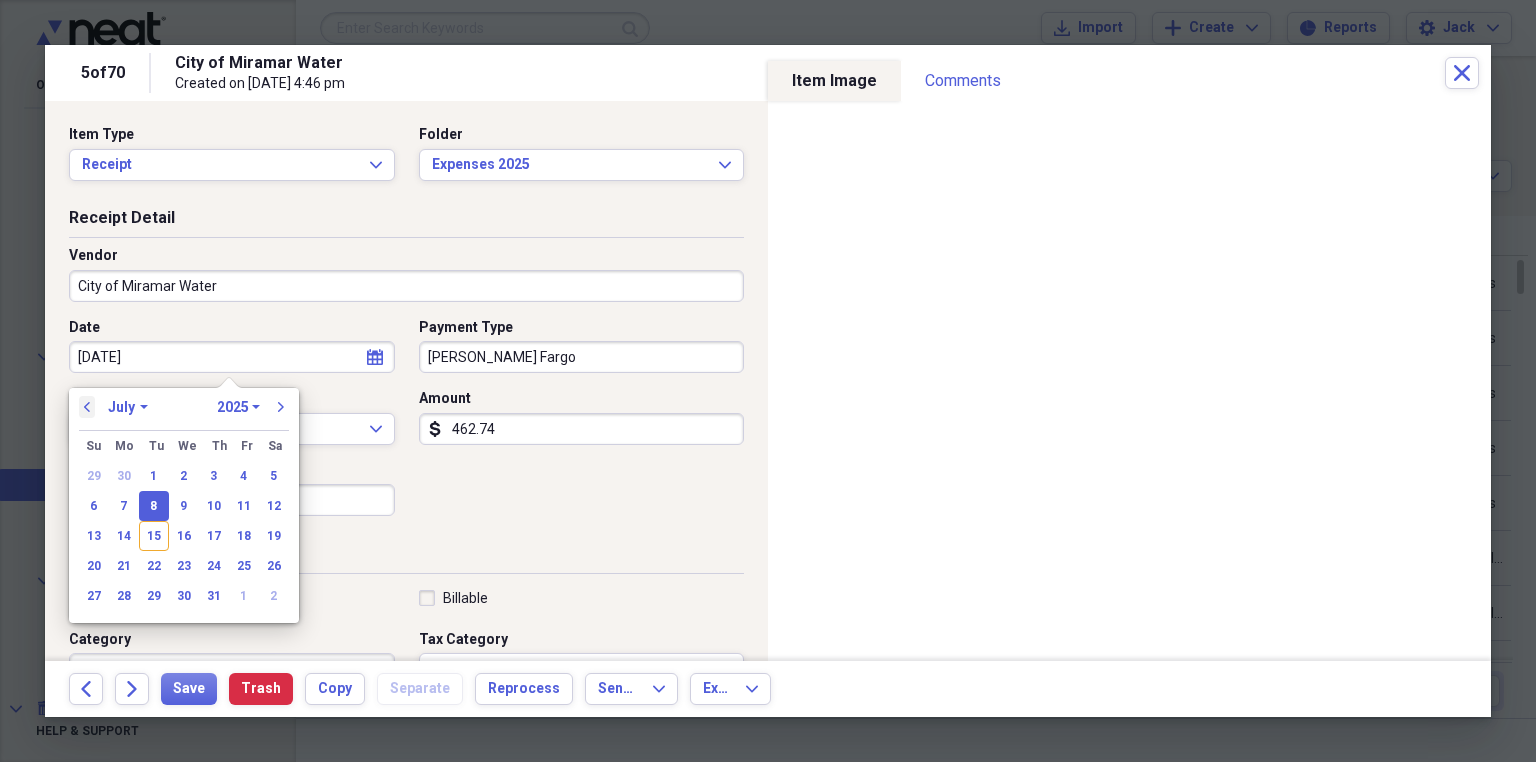 click on "previous" at bounding box center [87, 407] 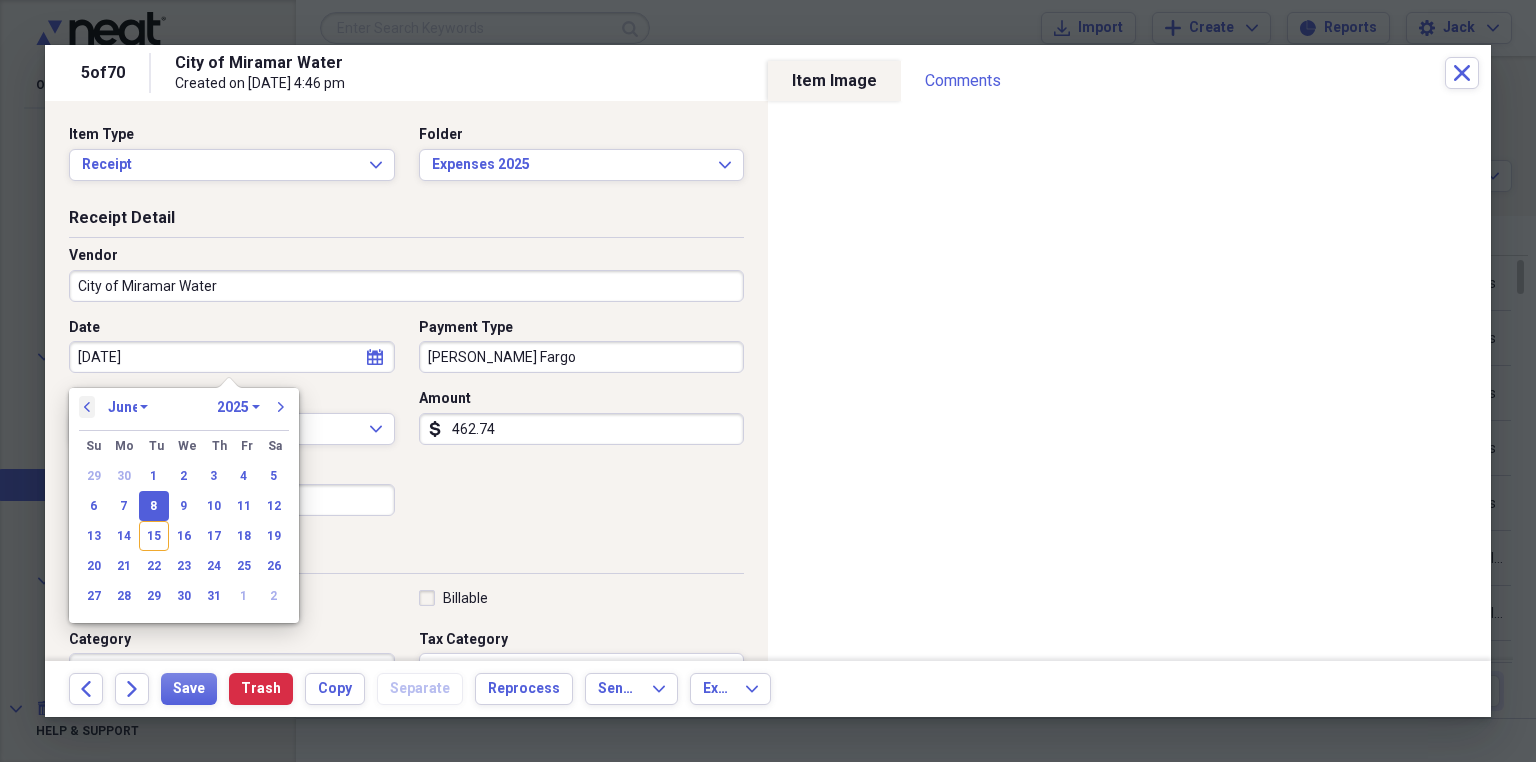 click on "previous" at bounding box center (87, 407) 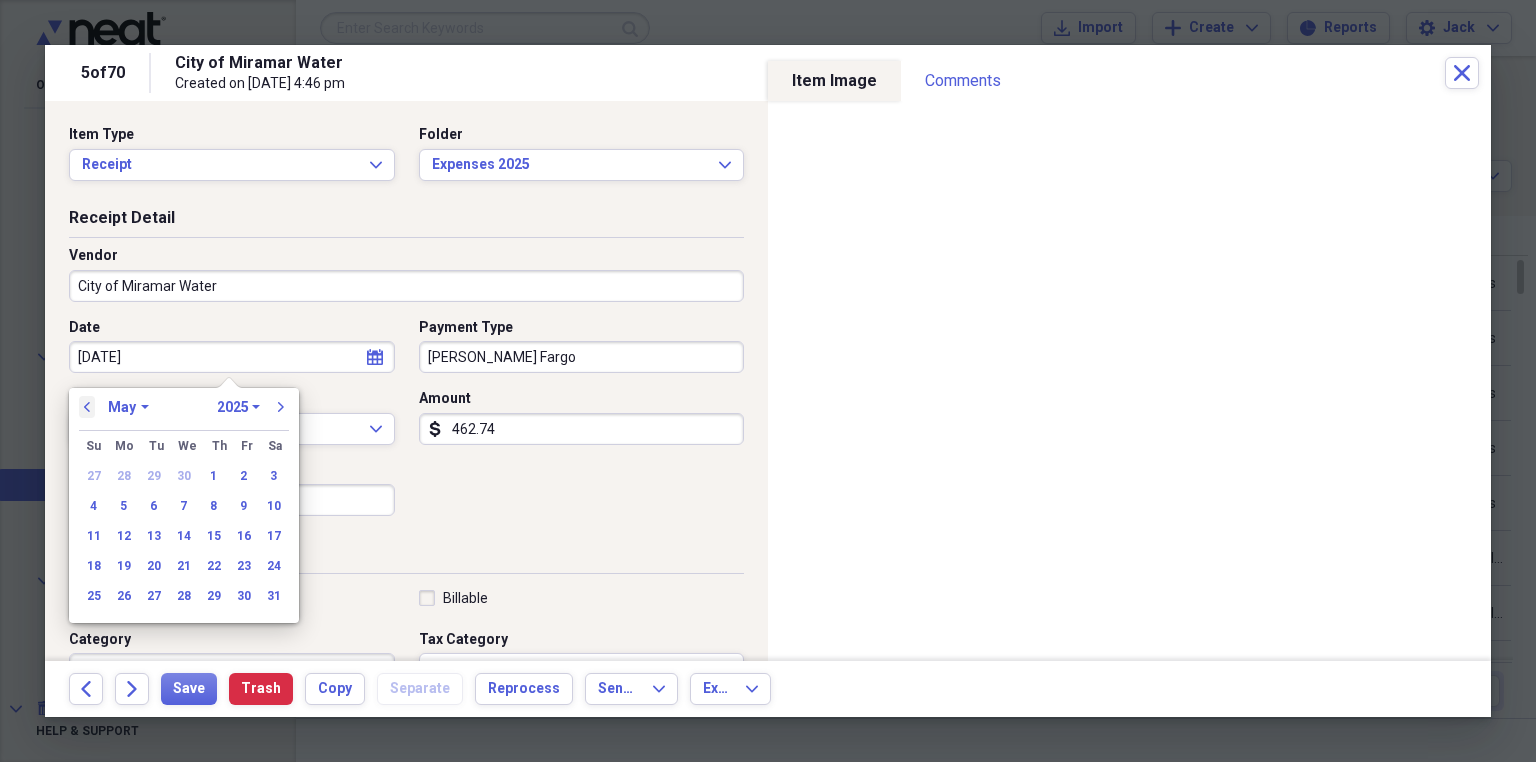click on "previous" at bounding box center (87, 407) 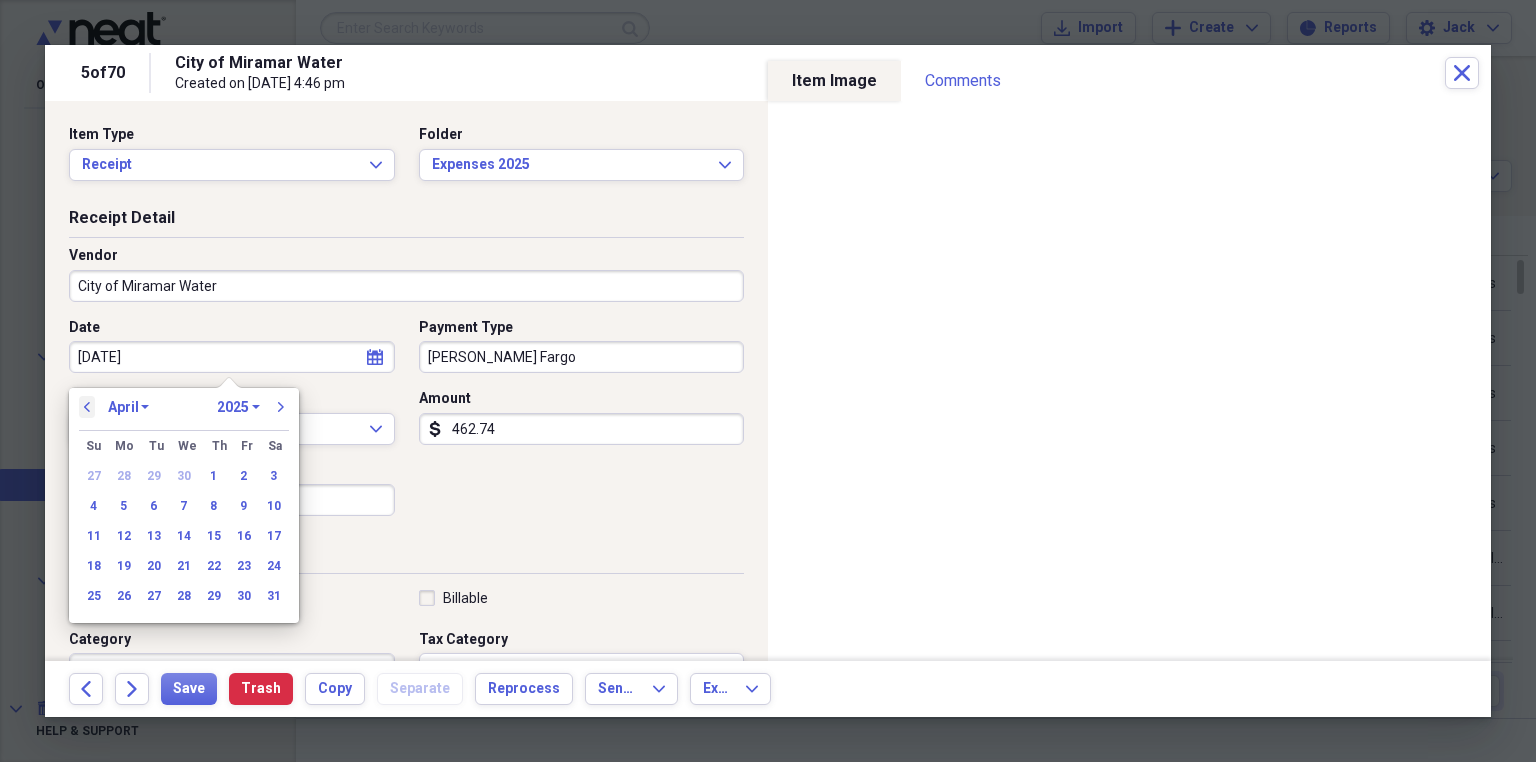 click on "previous" at bounding box center [87, 407] 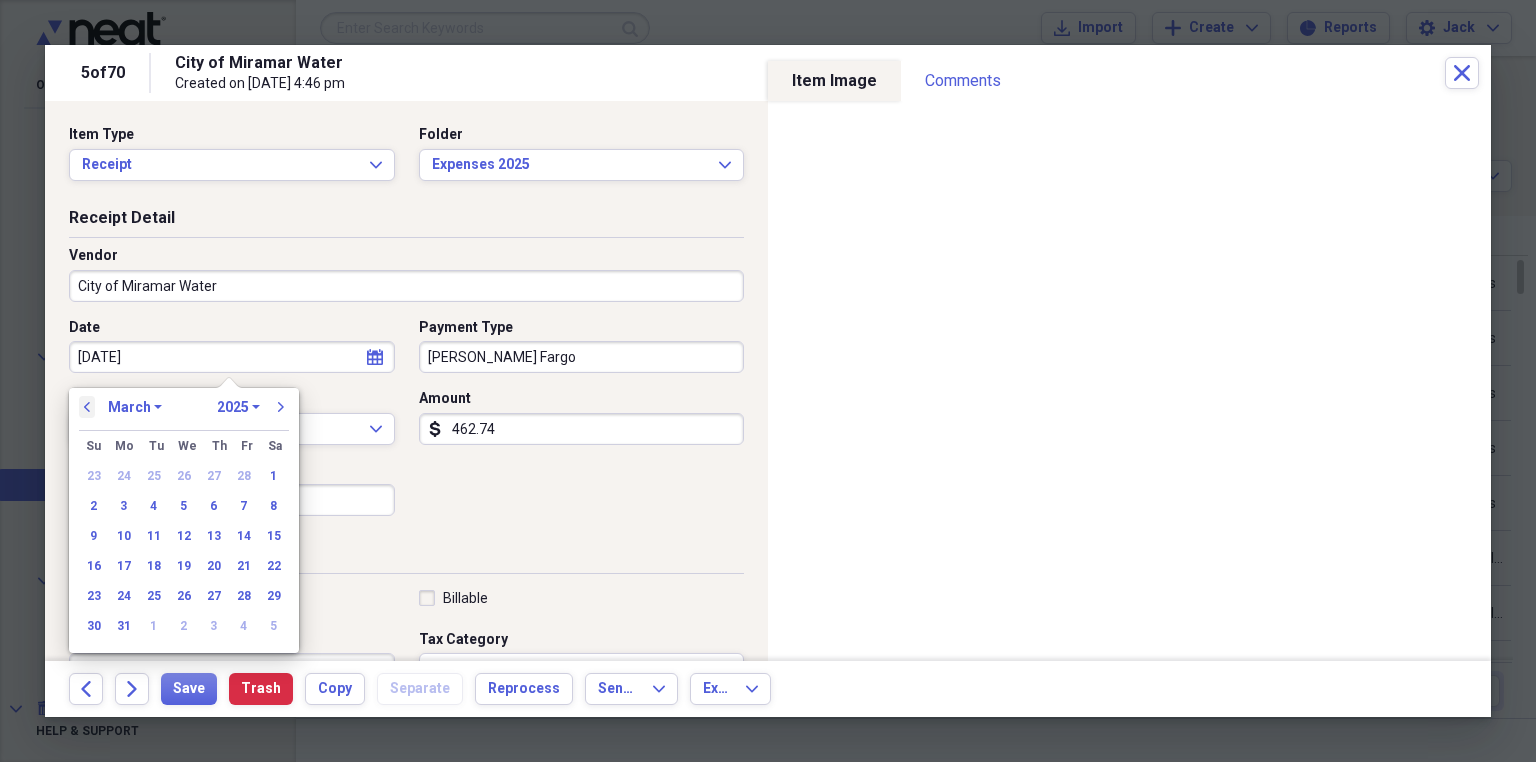 click on "previous" at bounding box center (87, 407) 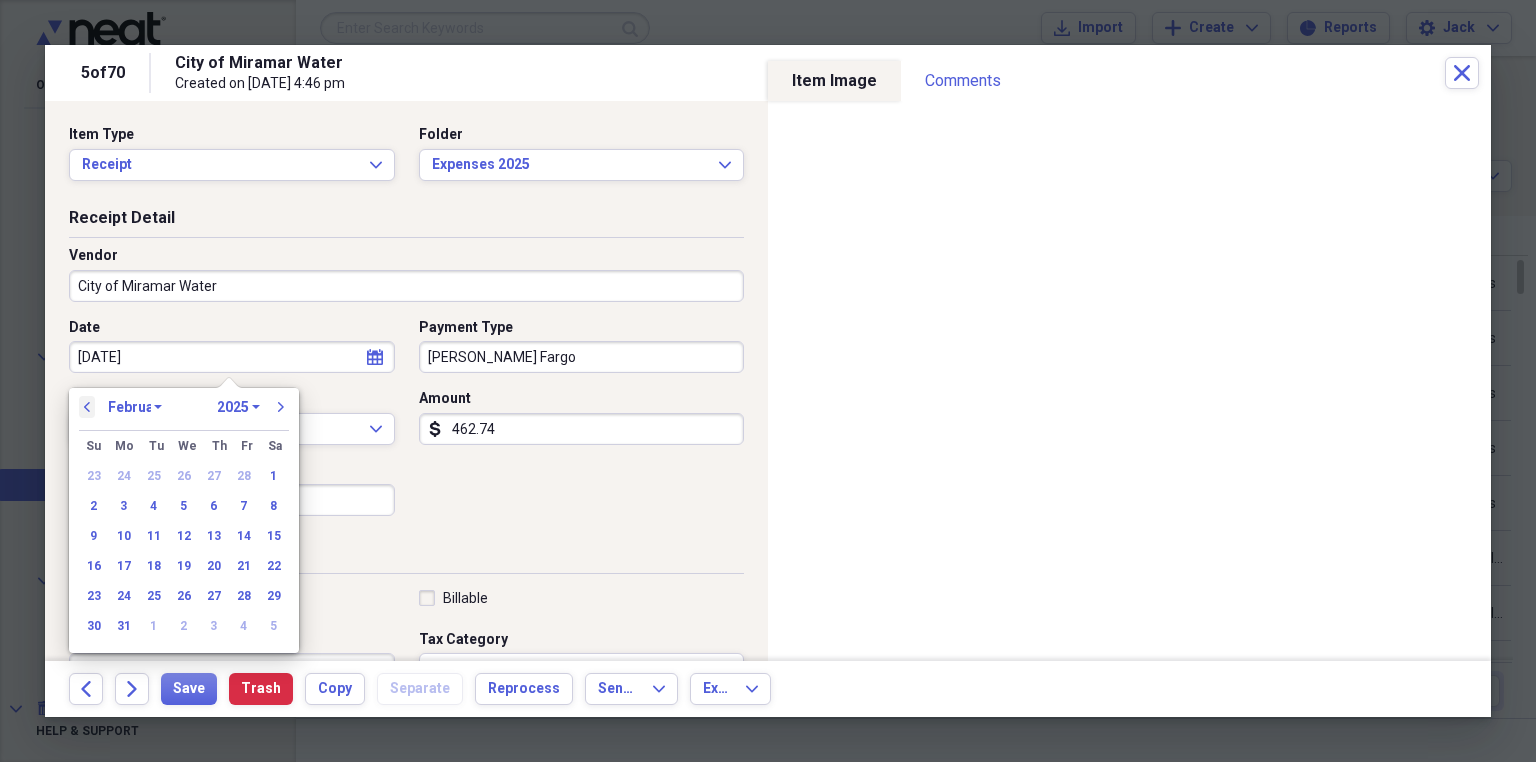 click on "previous" at bounding box center (87, 407) 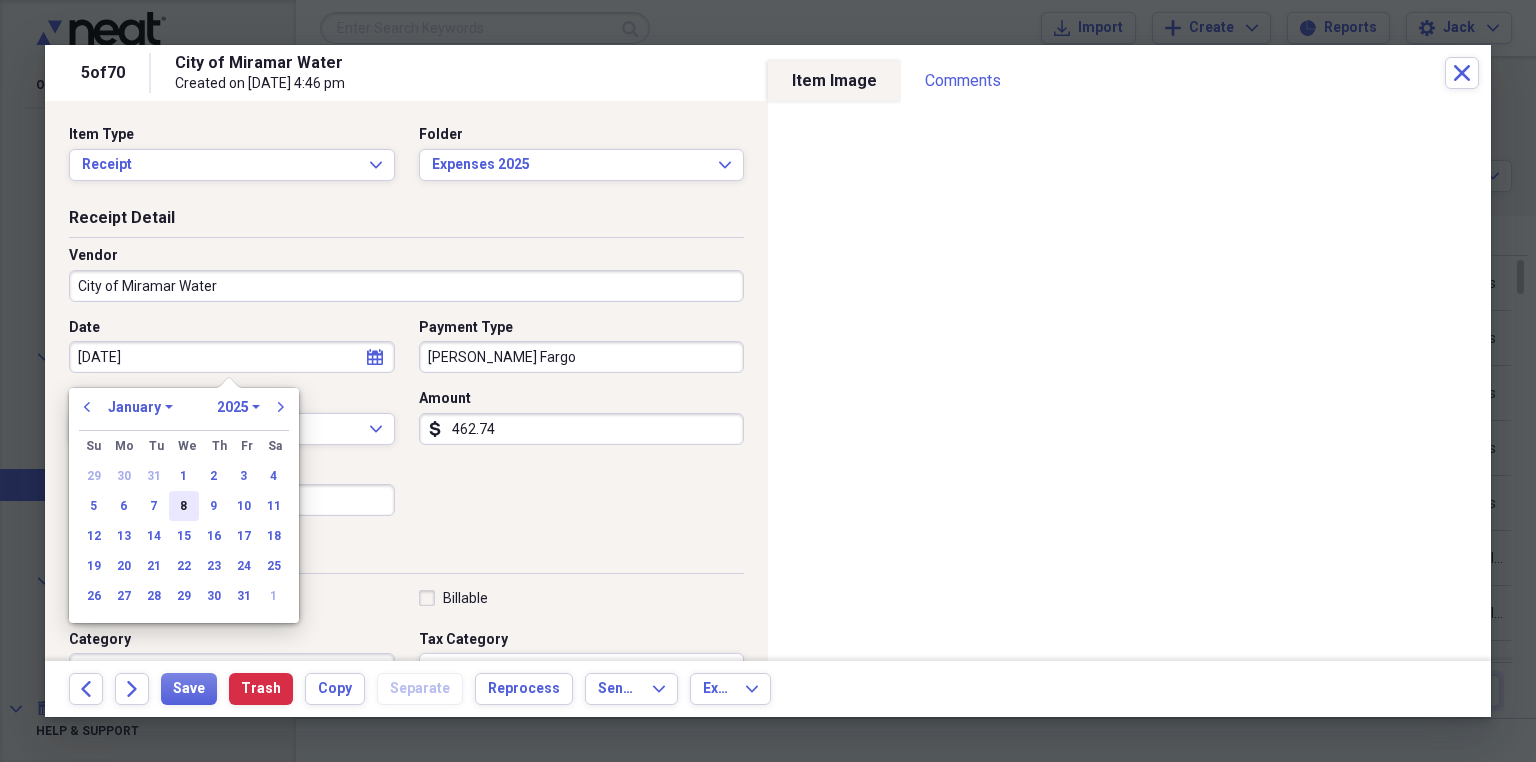 click on "8" at bounding box center (184, 506) 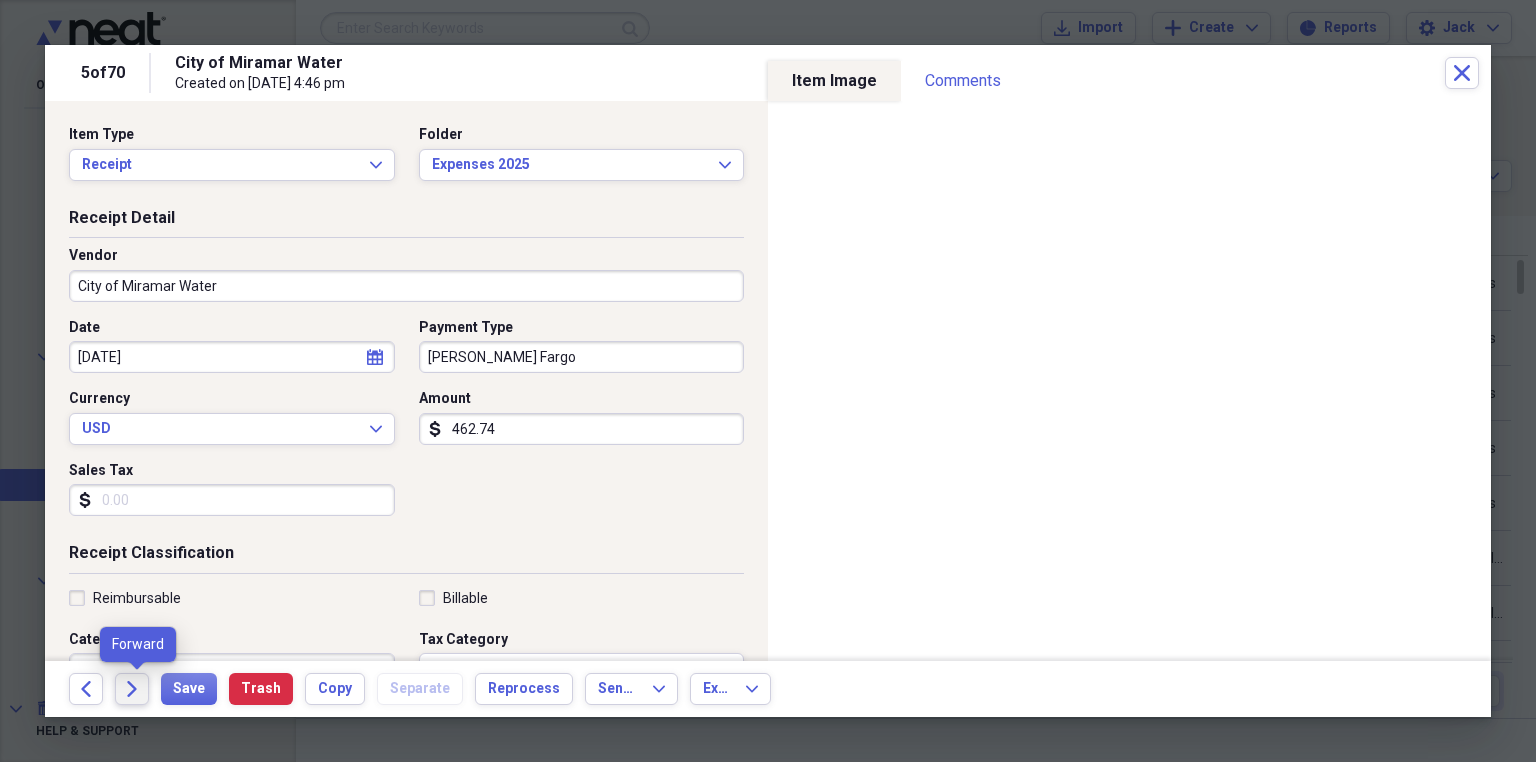 click on "Forward" 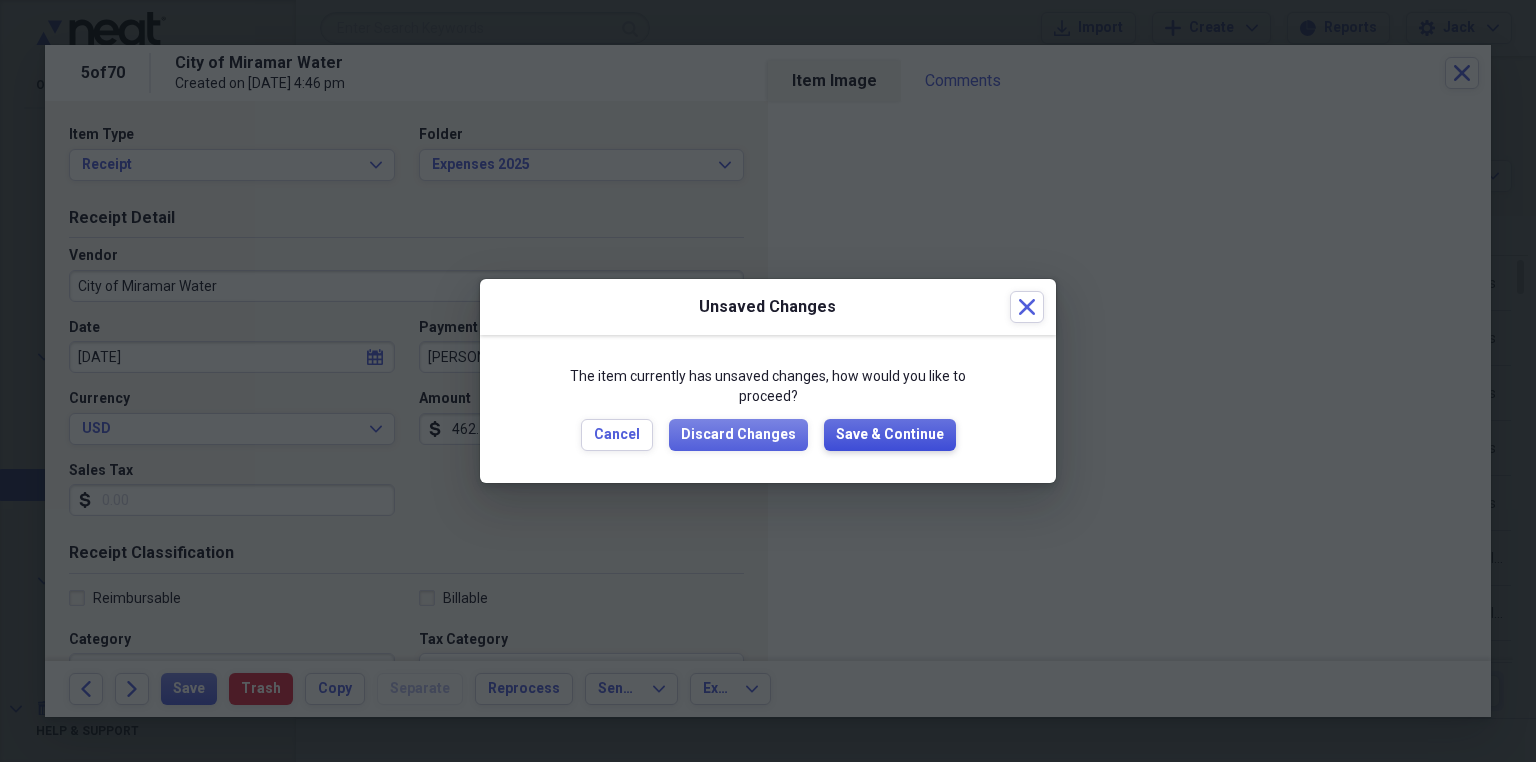 click on "Save & Continue" at bounding box center (890, 435) 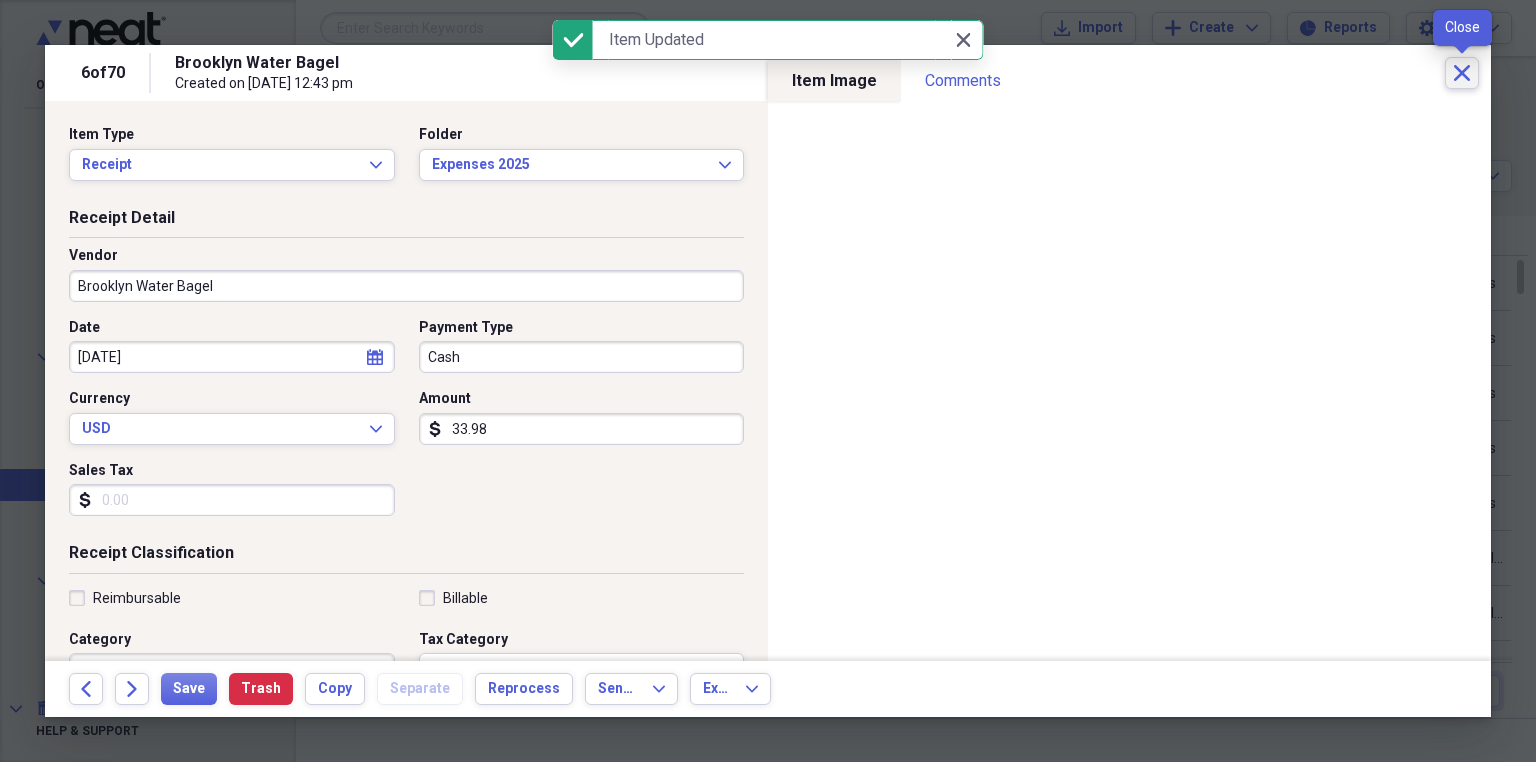 click 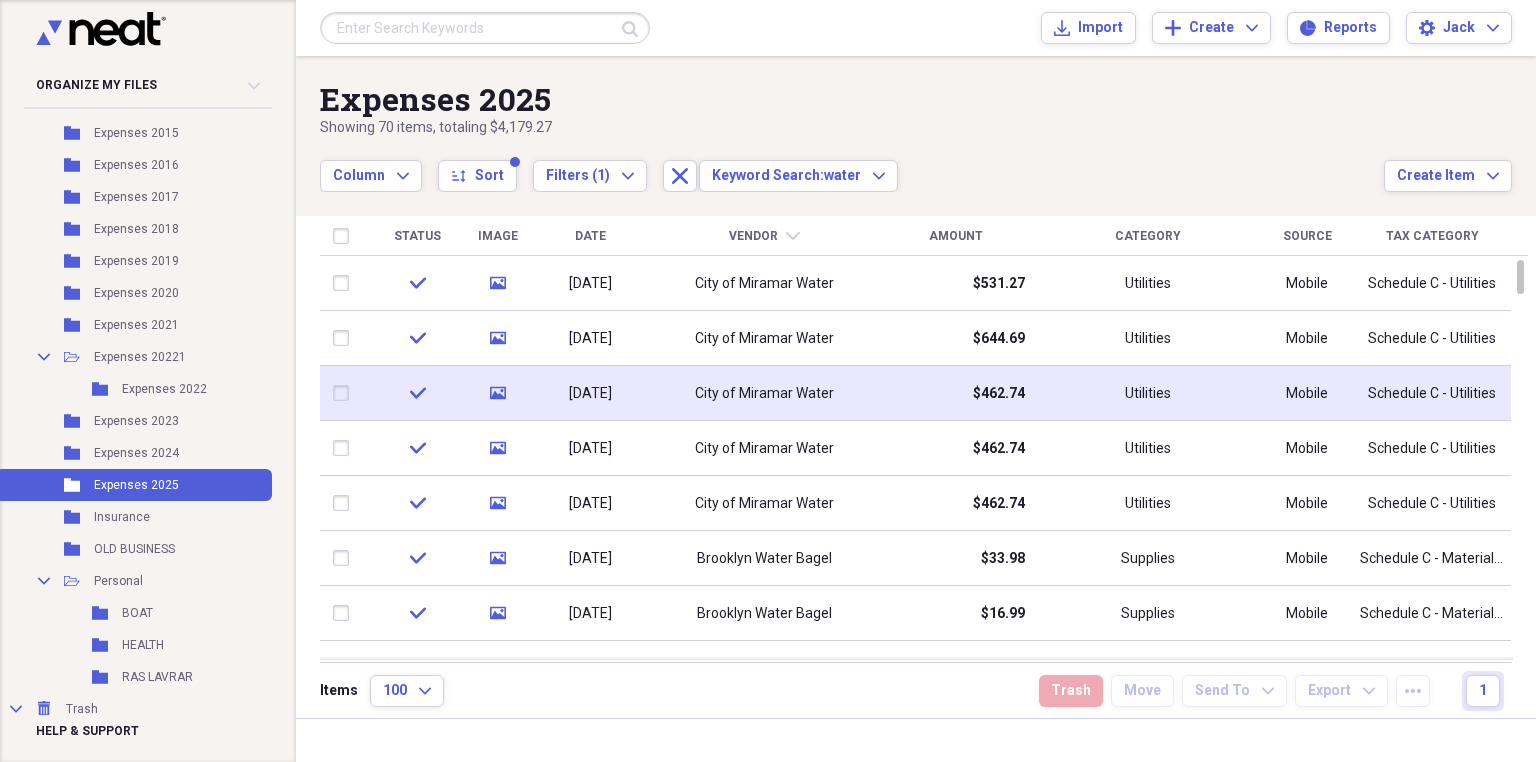 click on "City of Miramar Water" at bounding box center (764, 393) 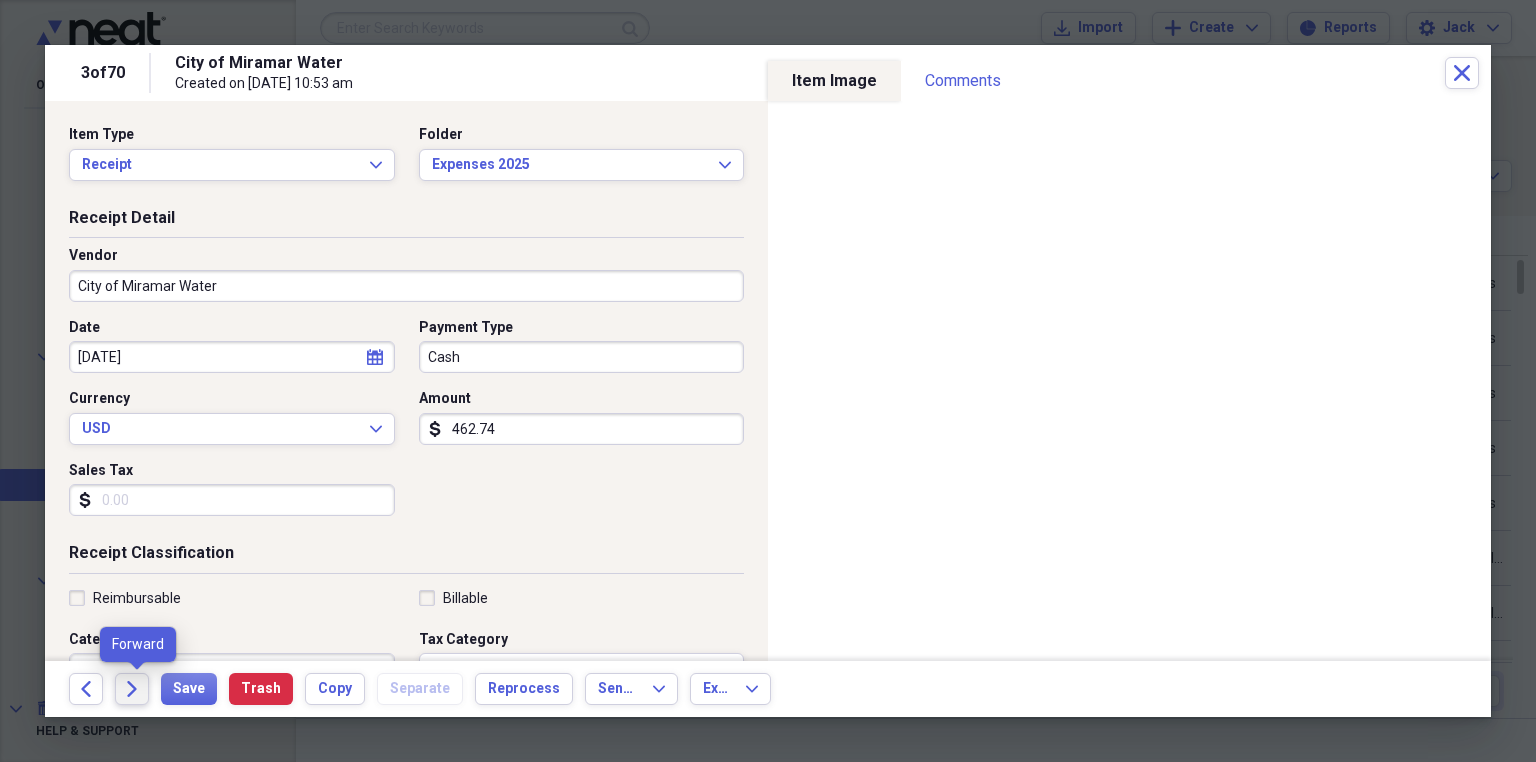 click on "Forward" at bounding box center (132, 689) 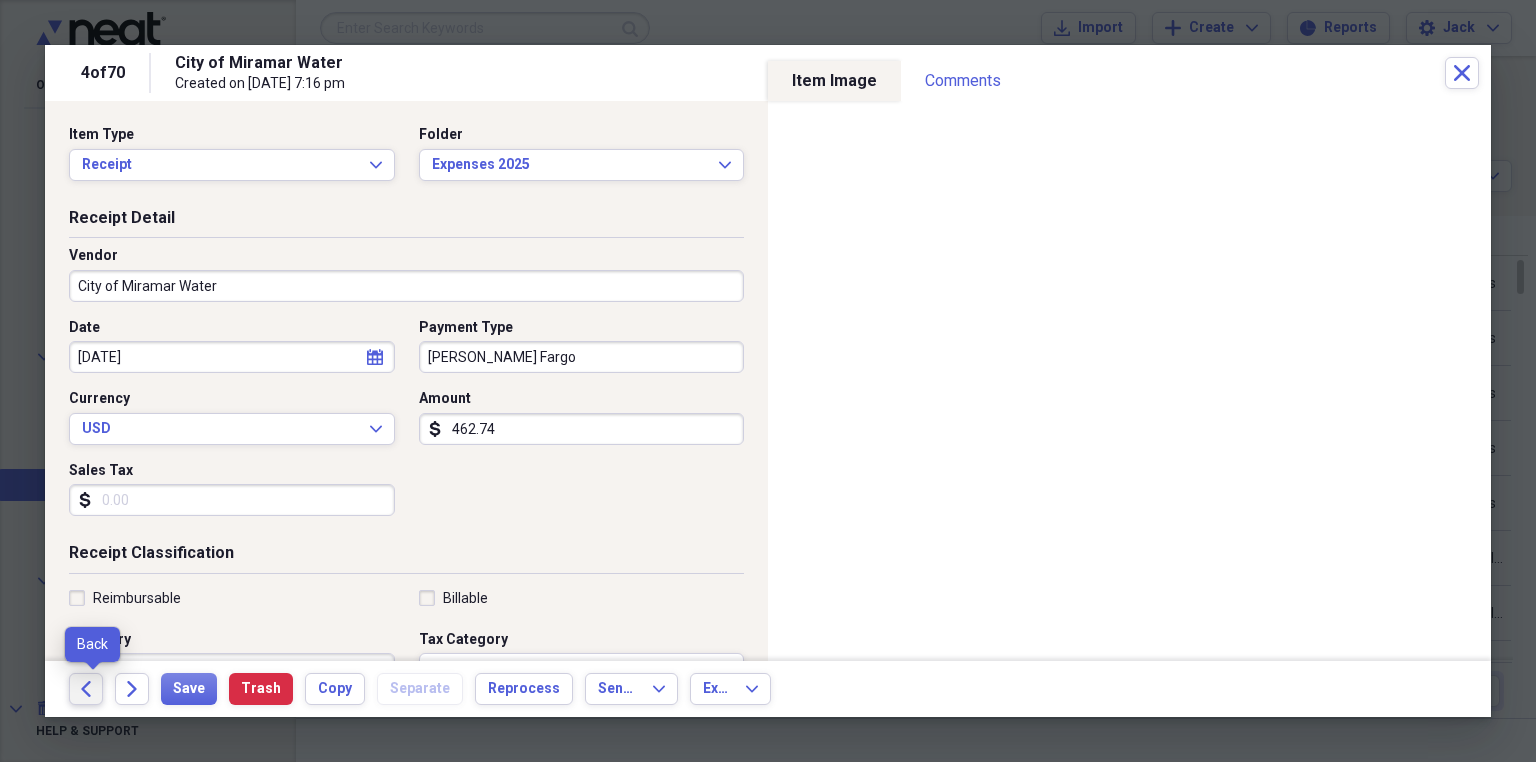 click on "Back" 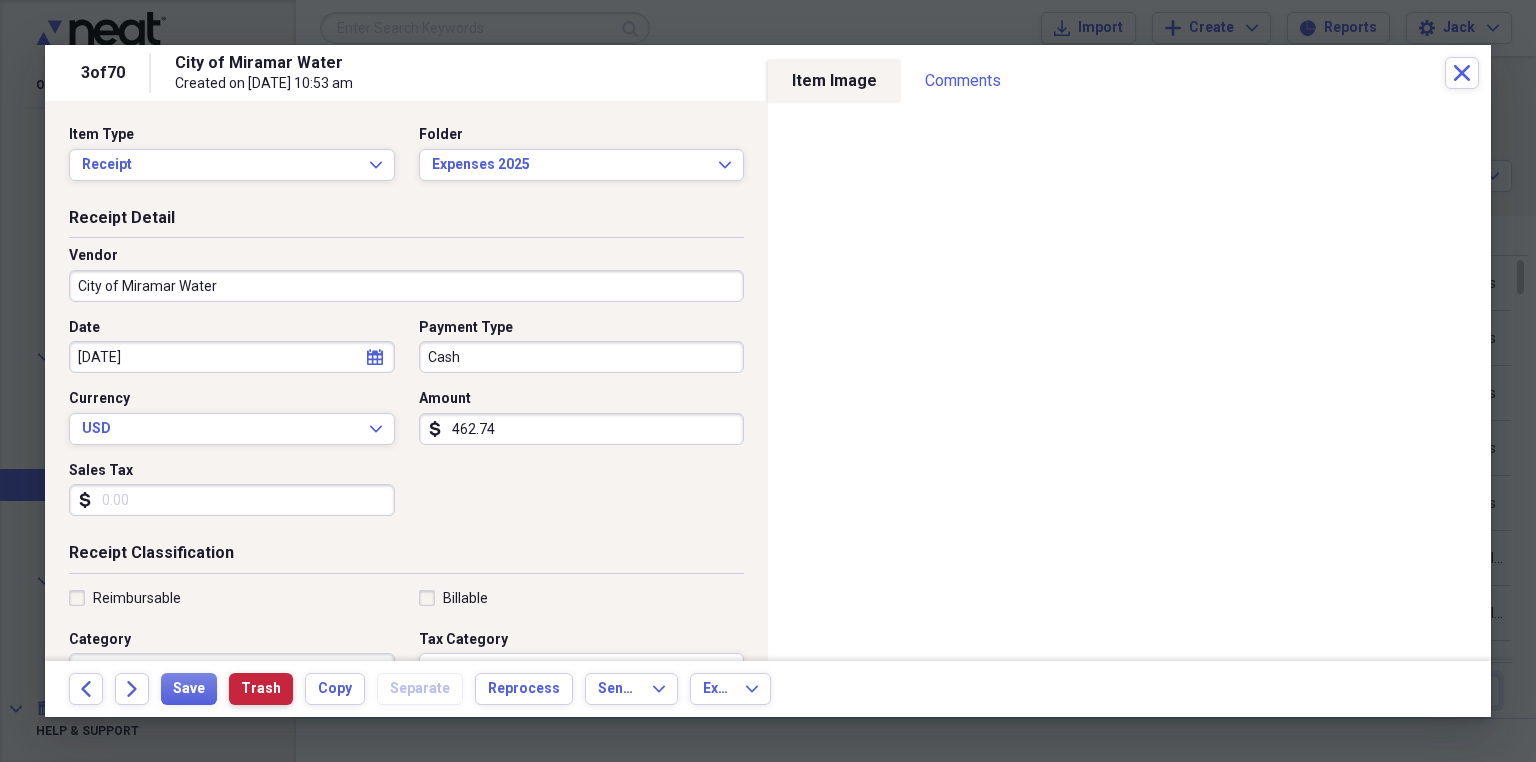 click on "Trash" at bounding box center [261, 689] 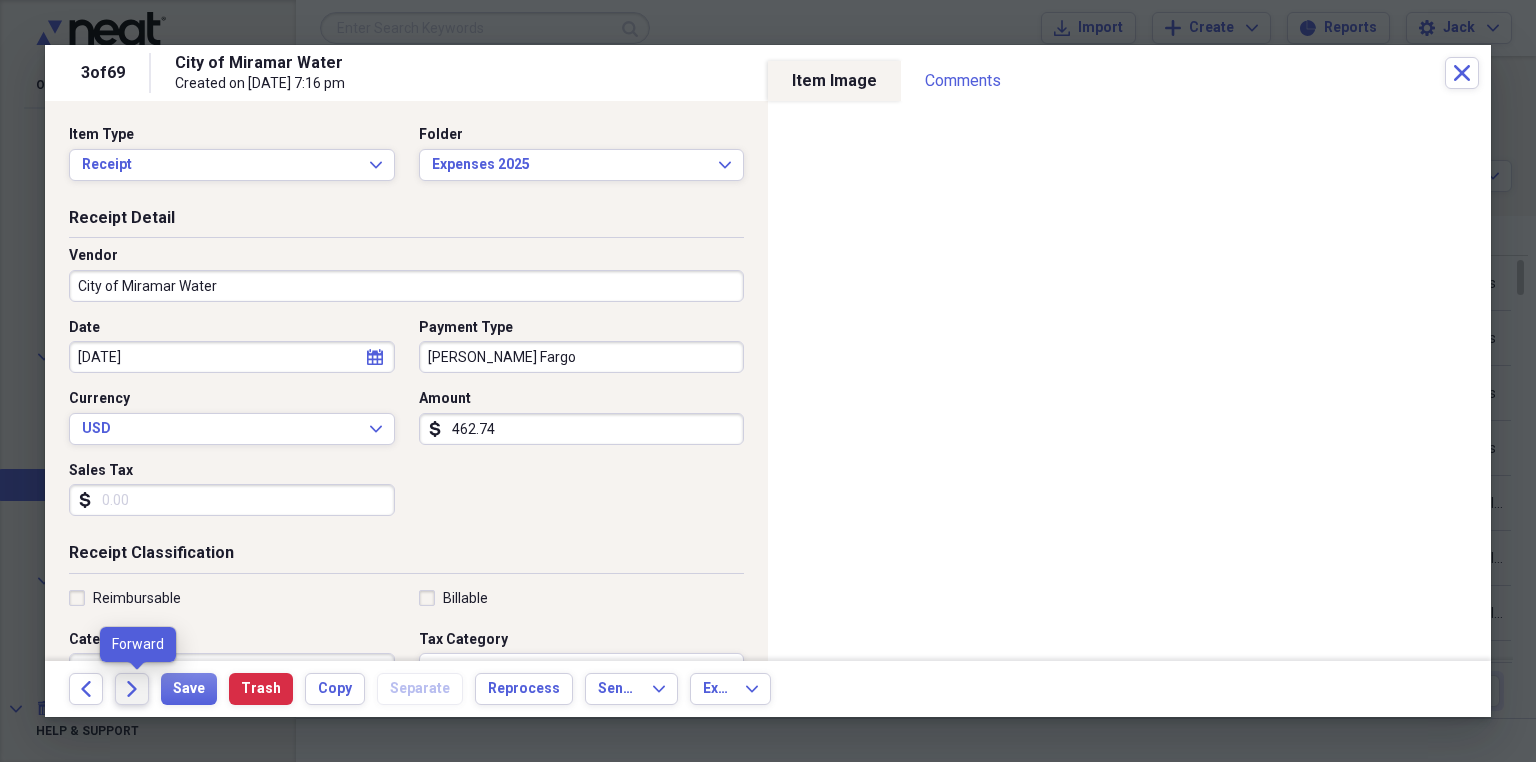 click on "Forward" at bounding box center [132, 689] 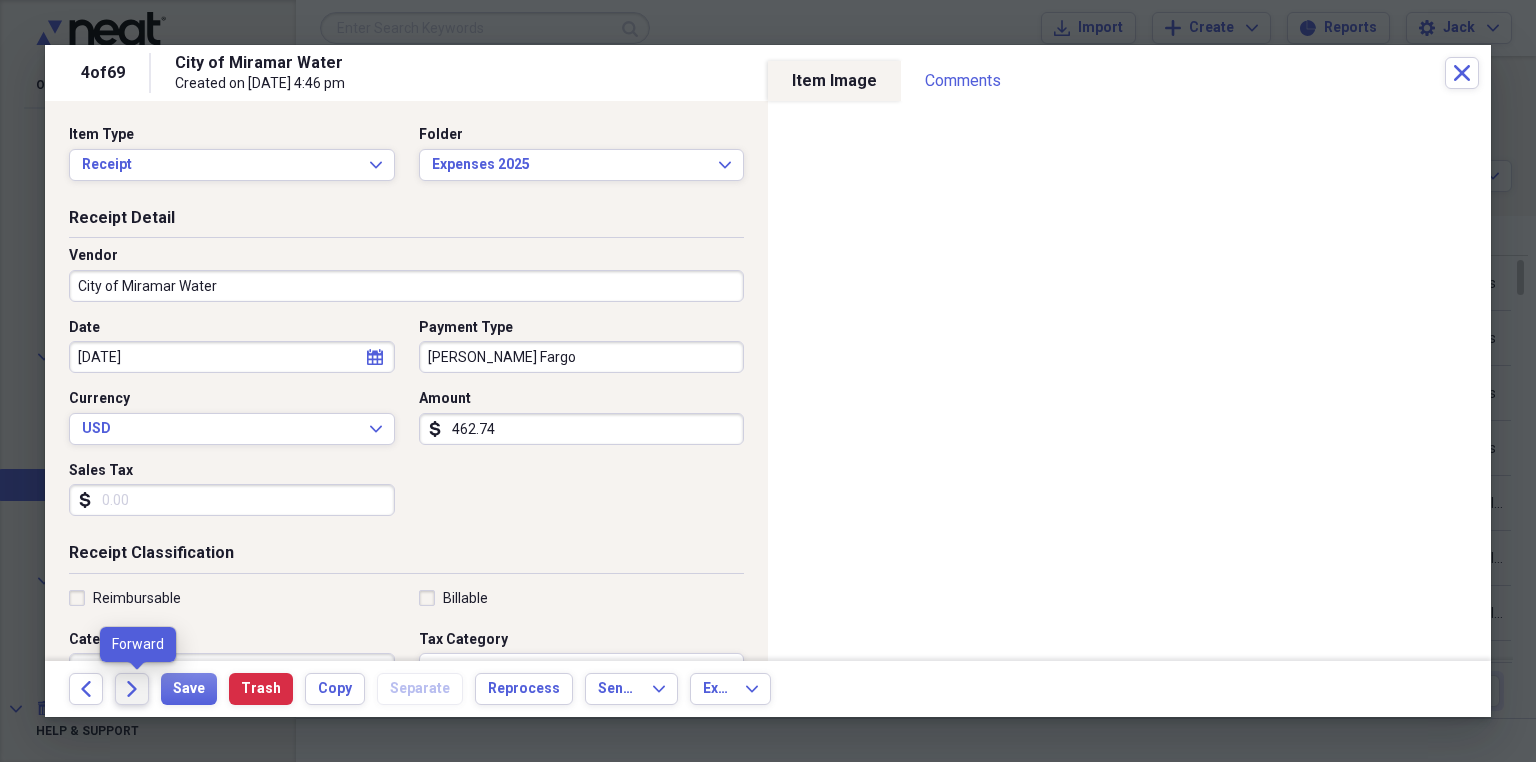 click on "Forward" at bounding box center [132, 689] 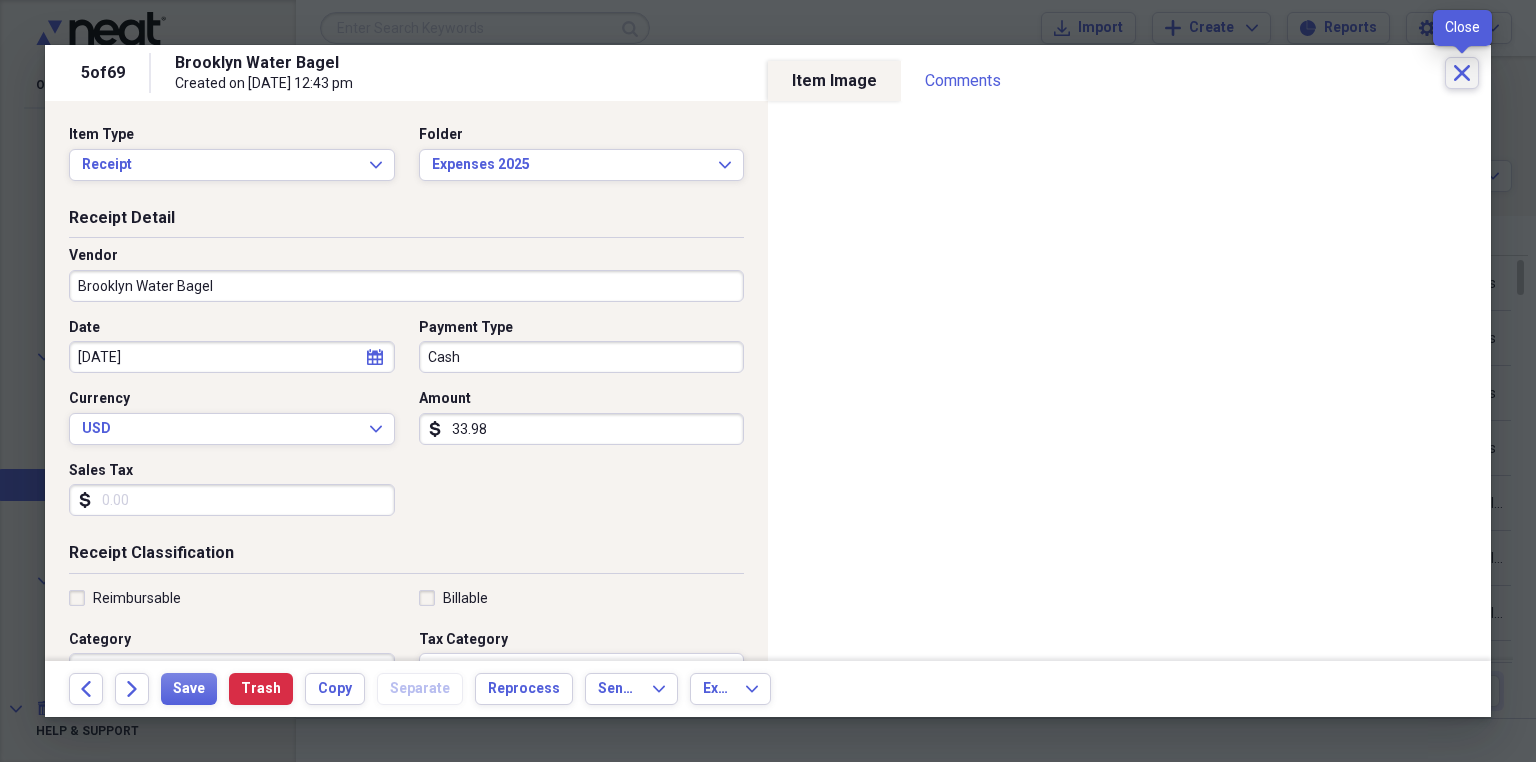 click on "Close" 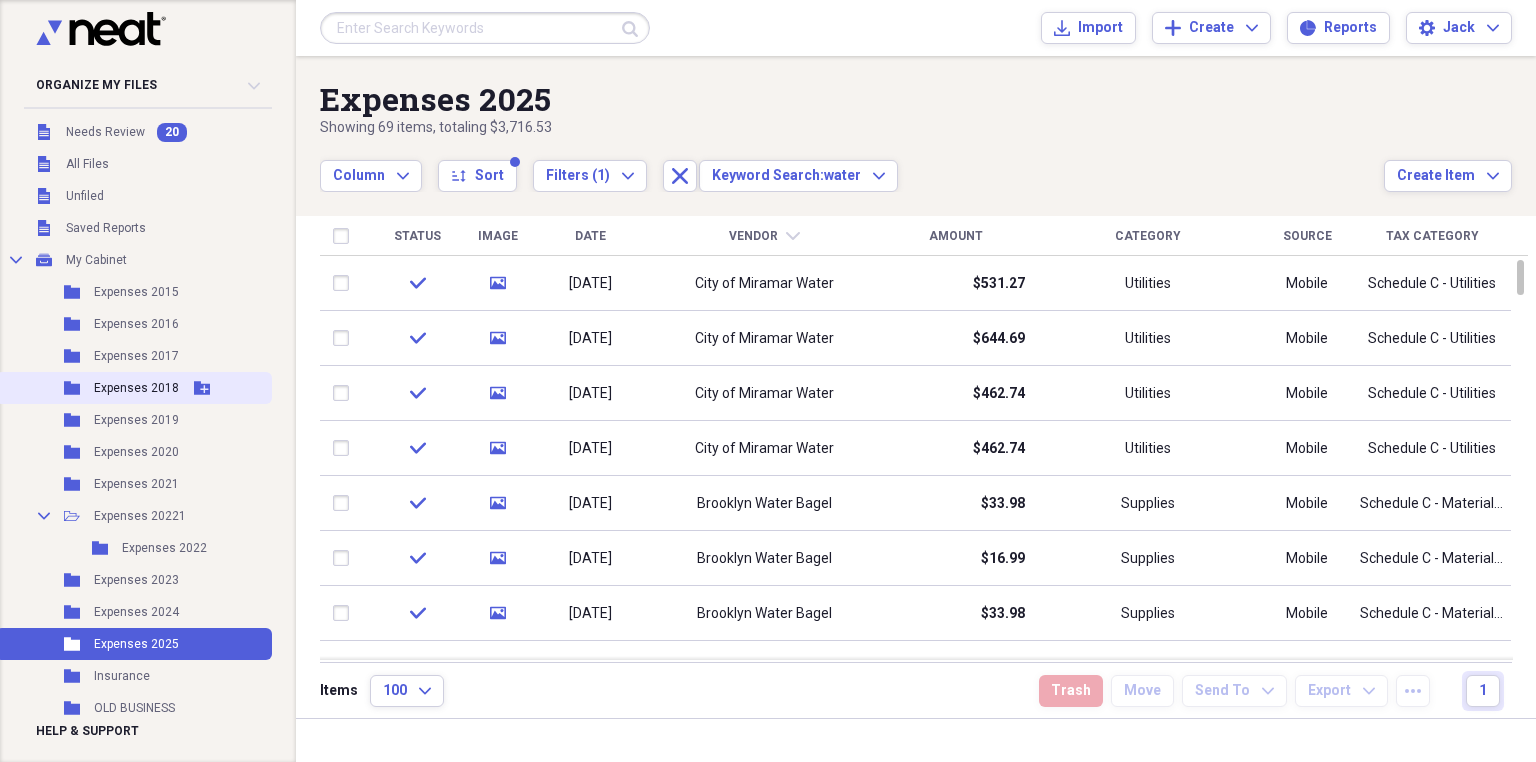 scroll, scrollTop: 0, scrollLeft: 0, axis: both 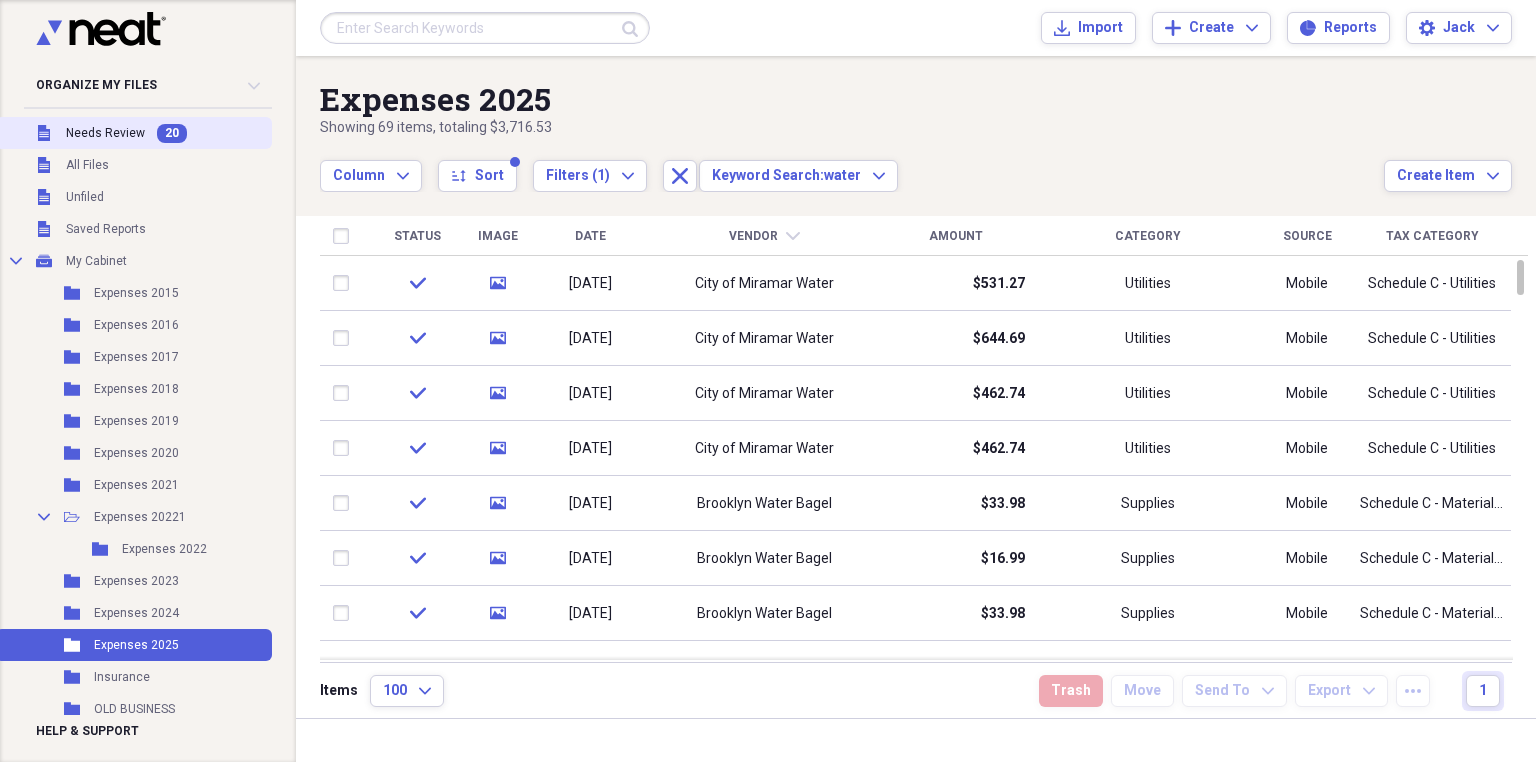 click on "Needs Review" at bounding box center (105, 133) 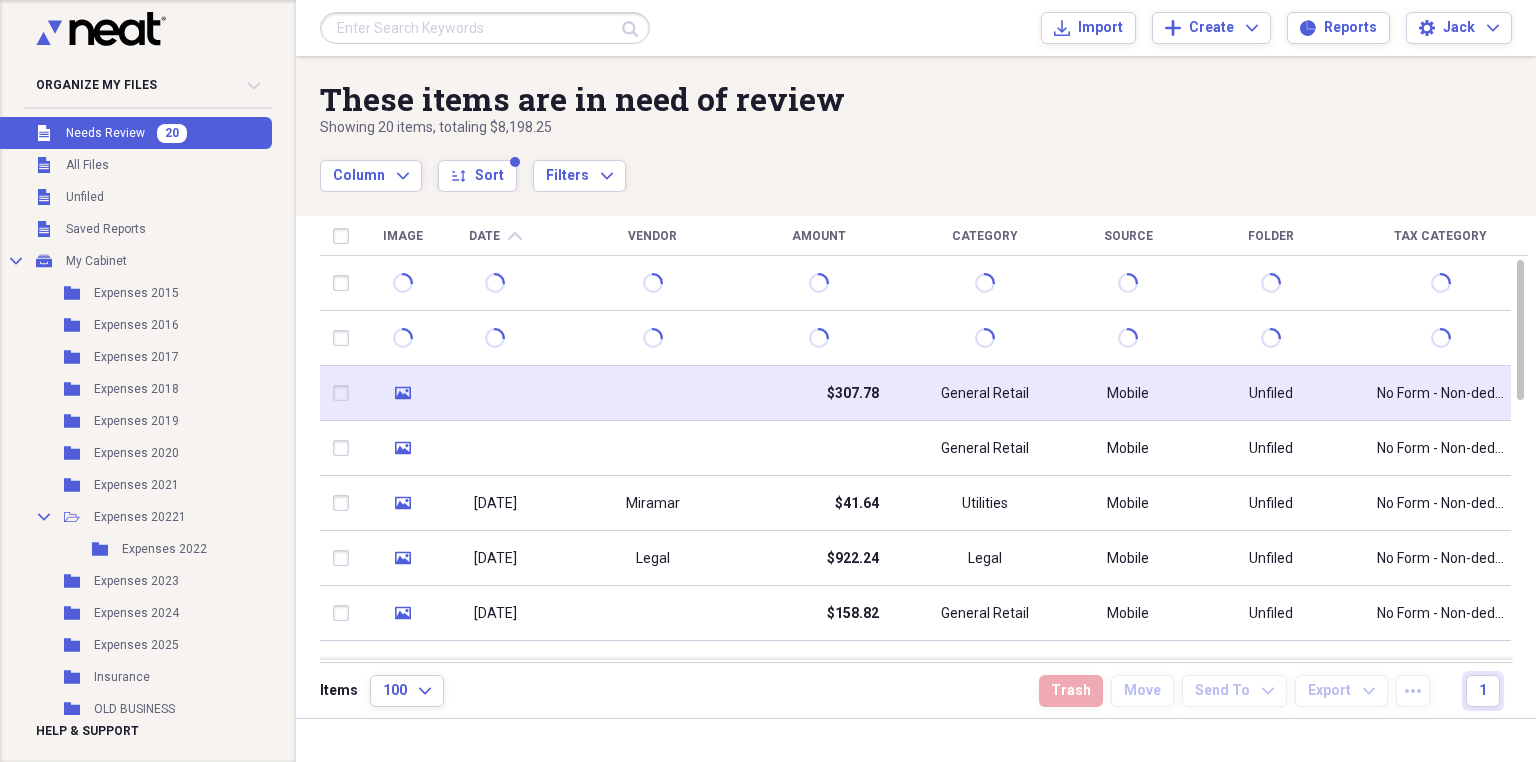 click at bounding box center (652, 393) 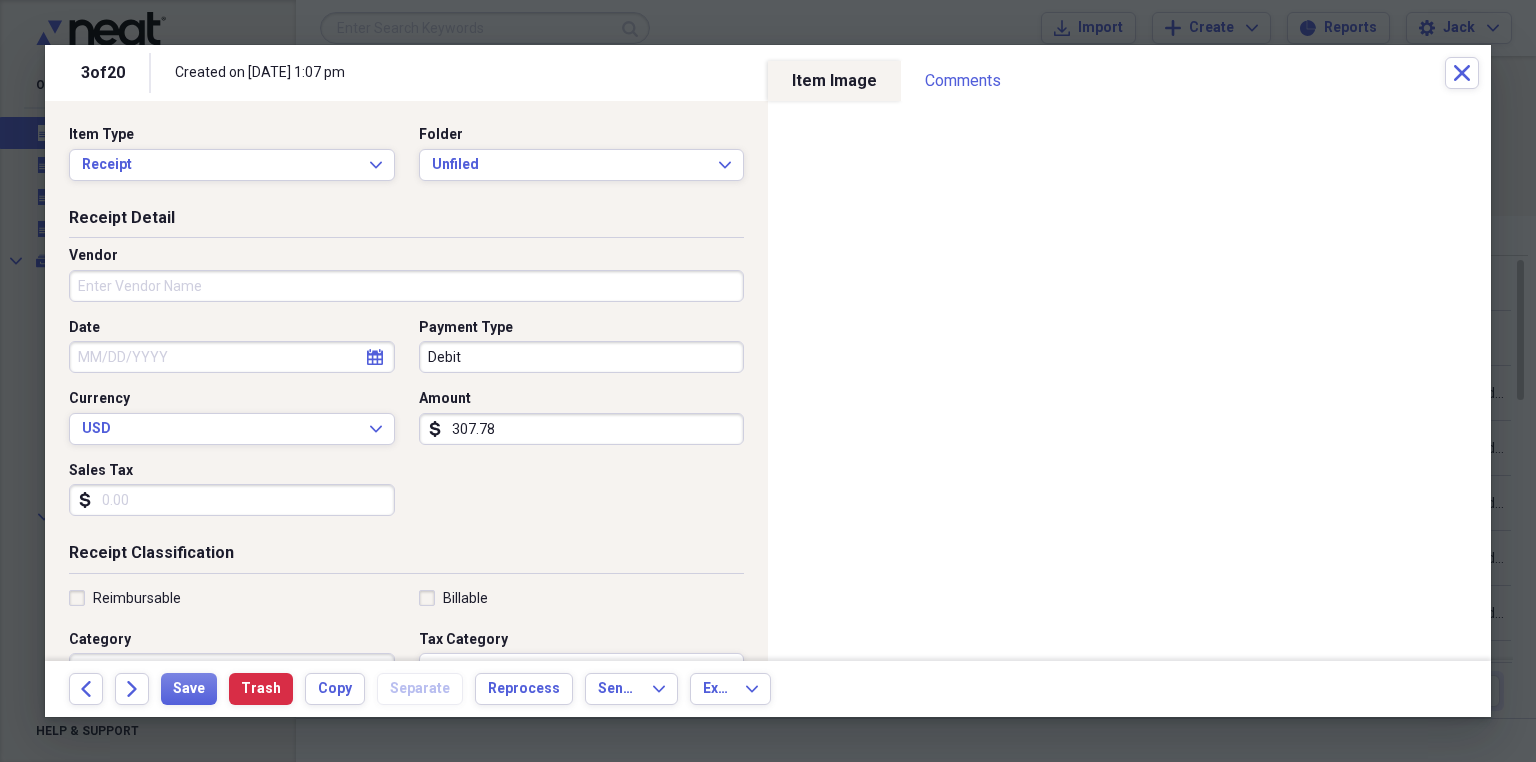 click on "Vendor" at bounding box center (406, 286) 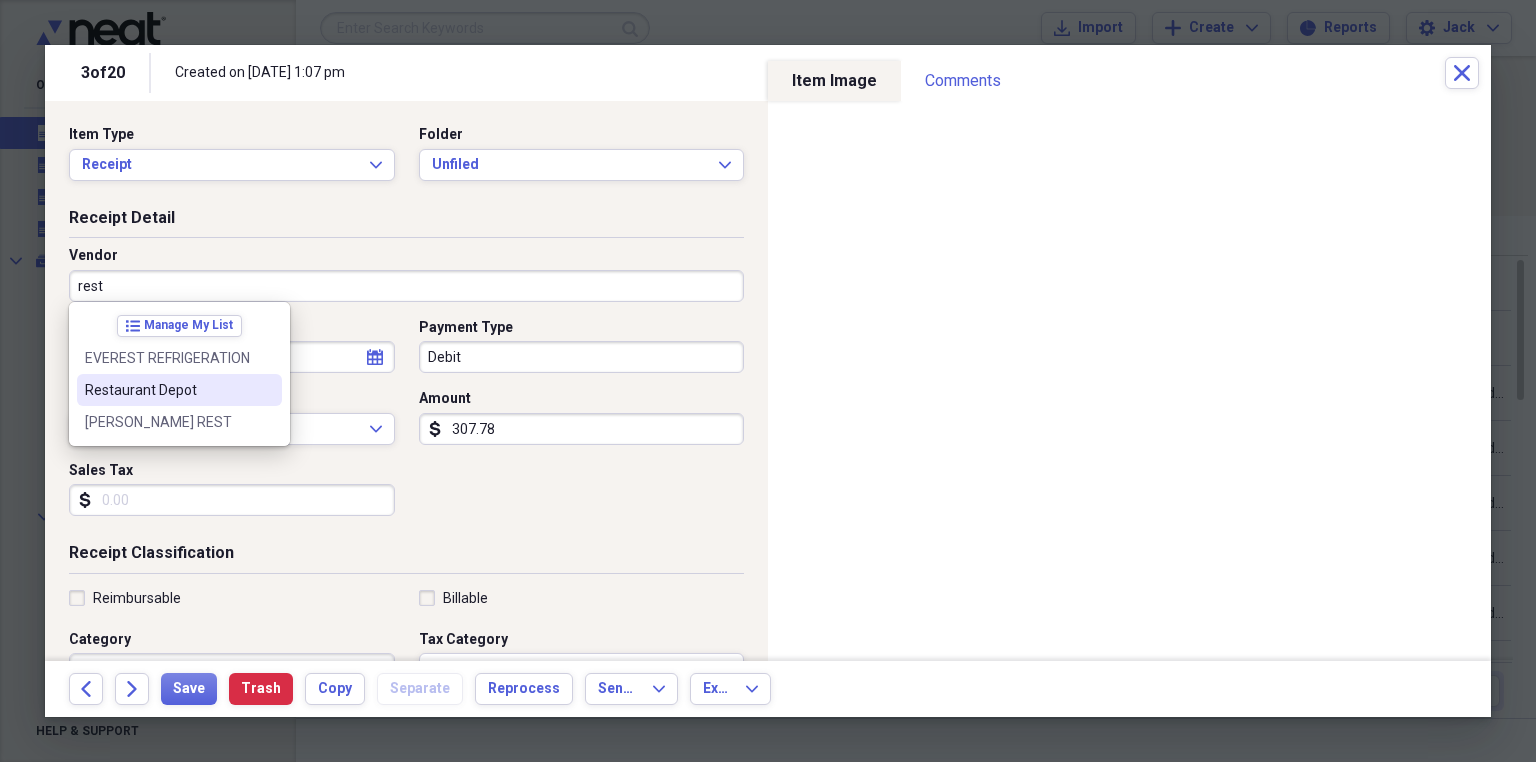 click on "Restaurant Depot" at bounding box center (167, 390) 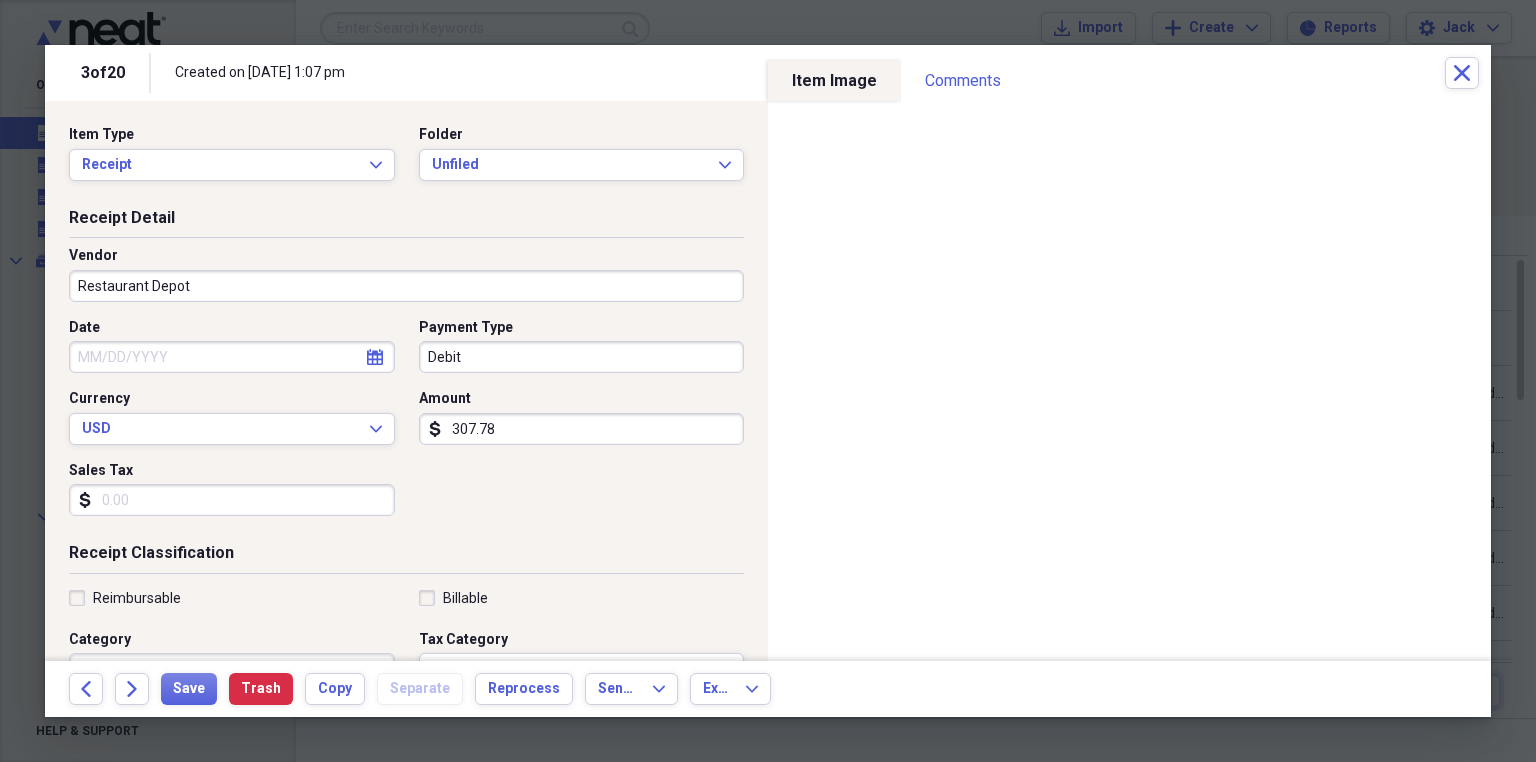 type on "Supplies" 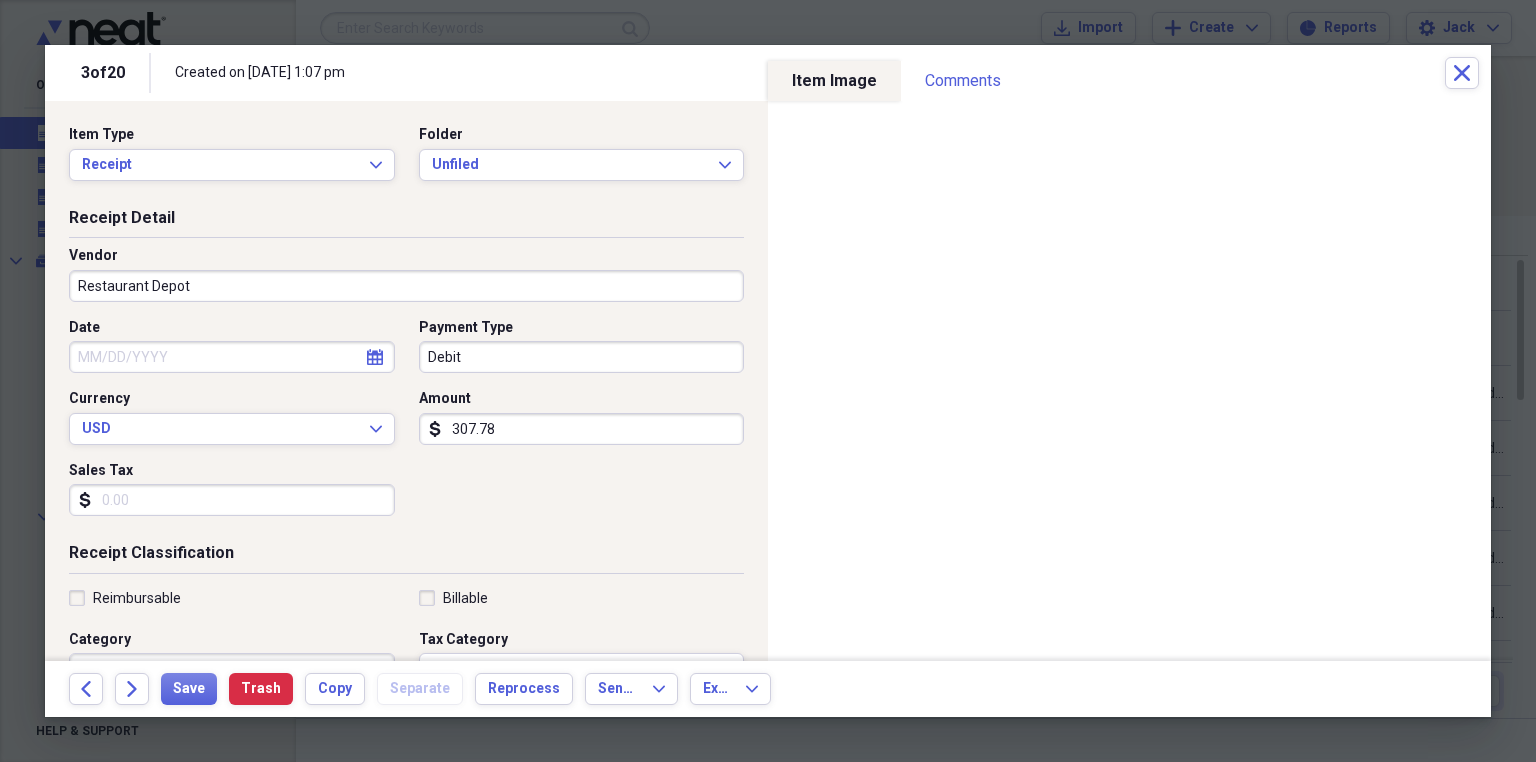 click on "calendar Calendar" at bounding box center (375, 357) 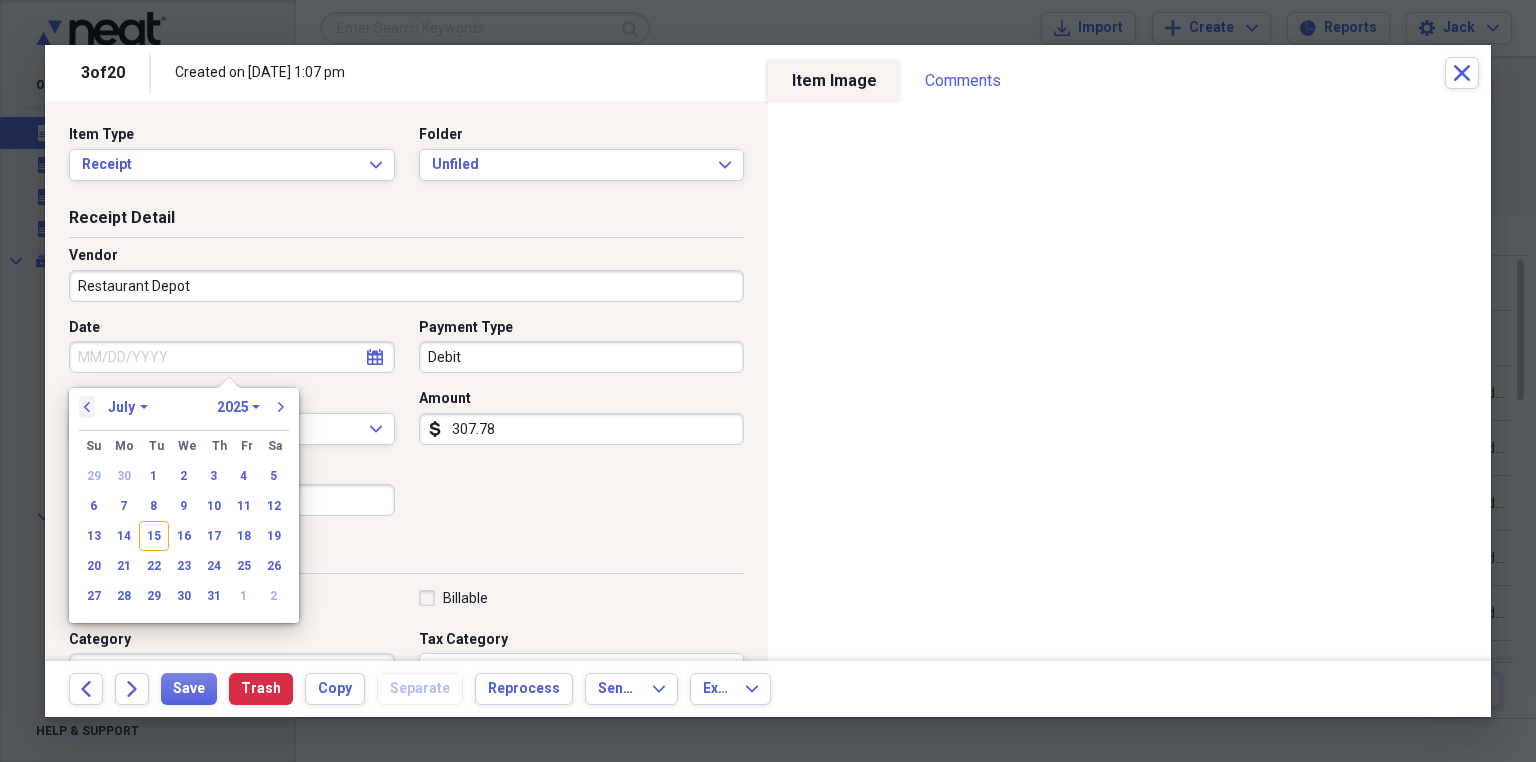 click on "previous" at bounding box center [87, 407] 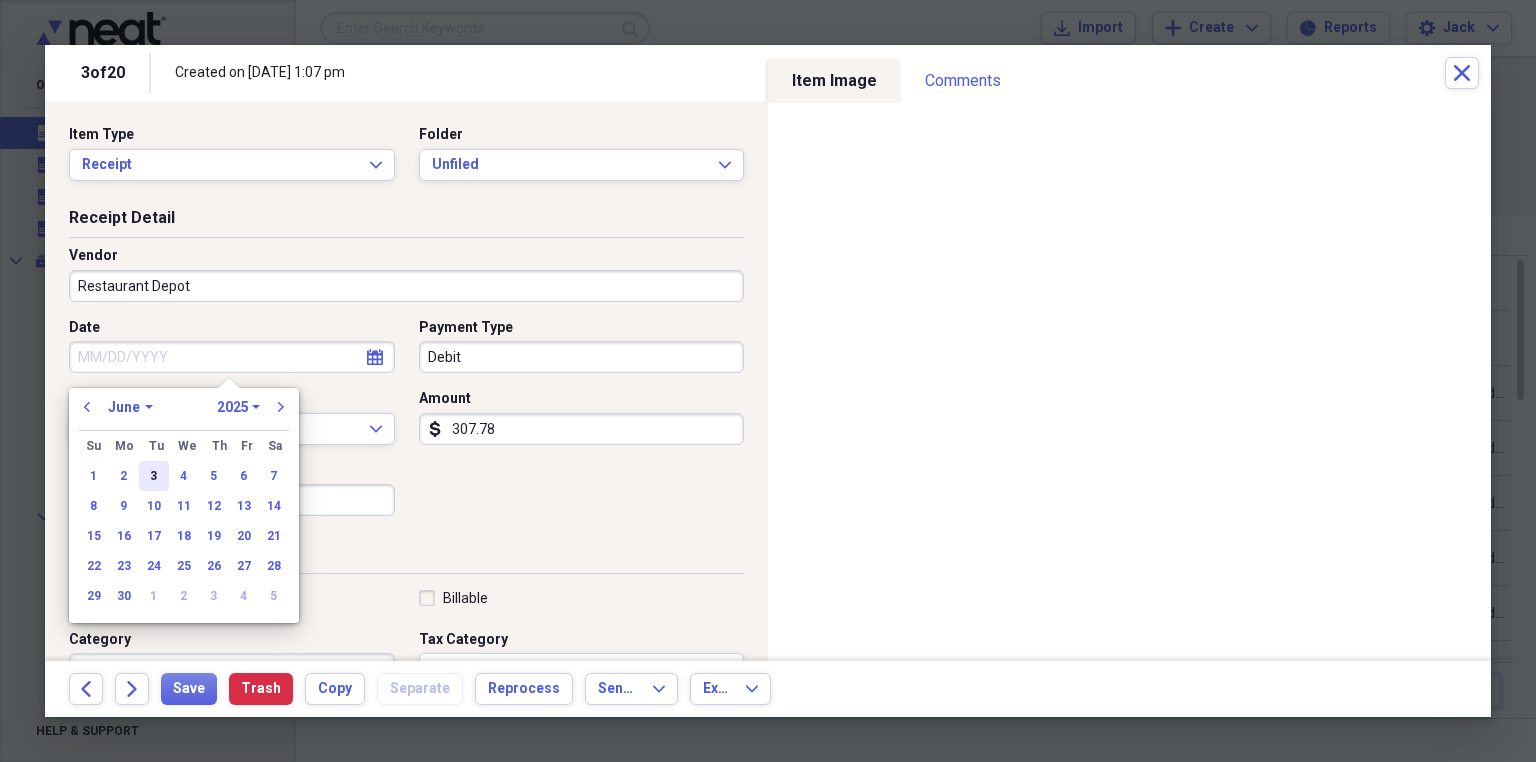 click on "3" at bounding box center [154, 476] 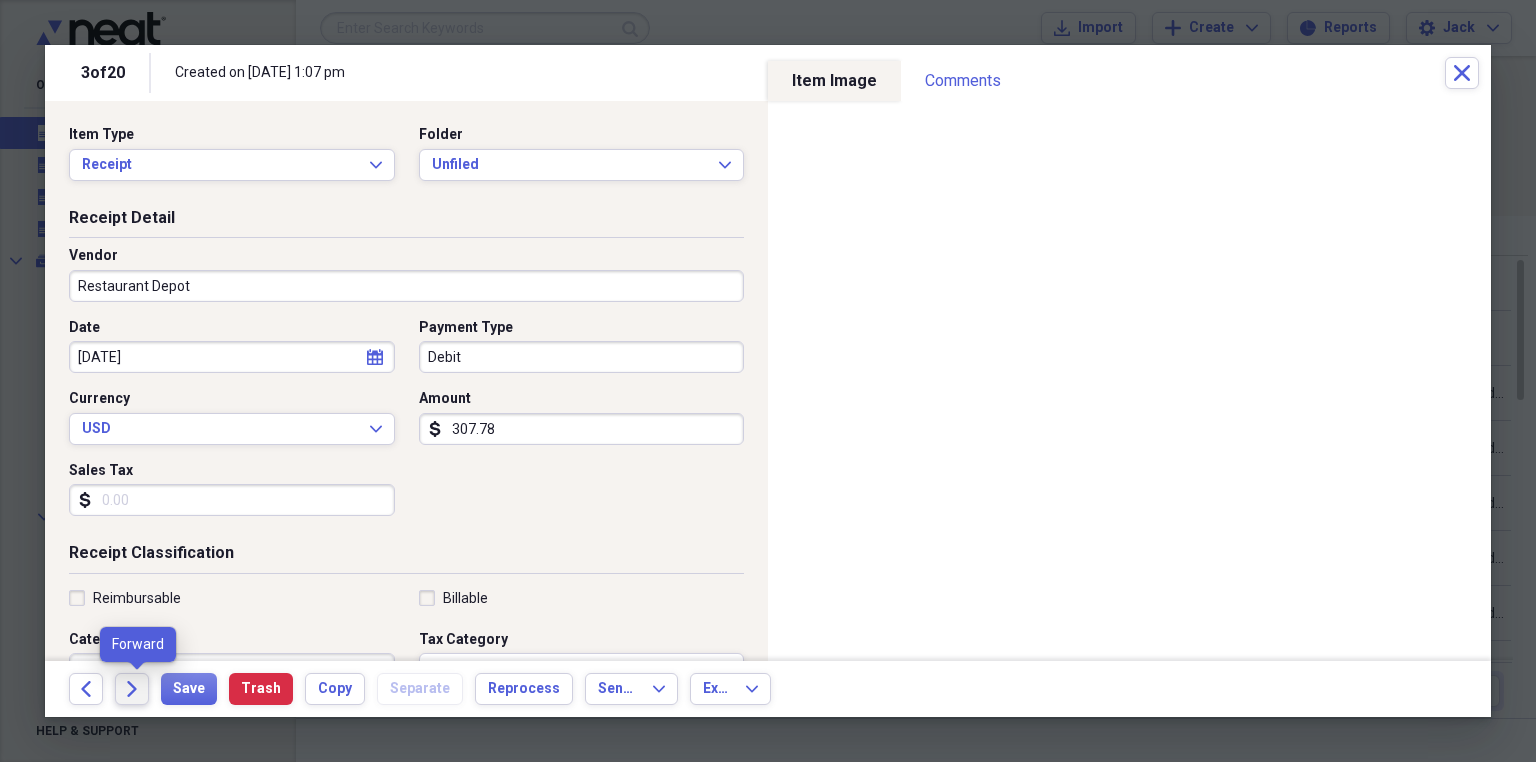 click 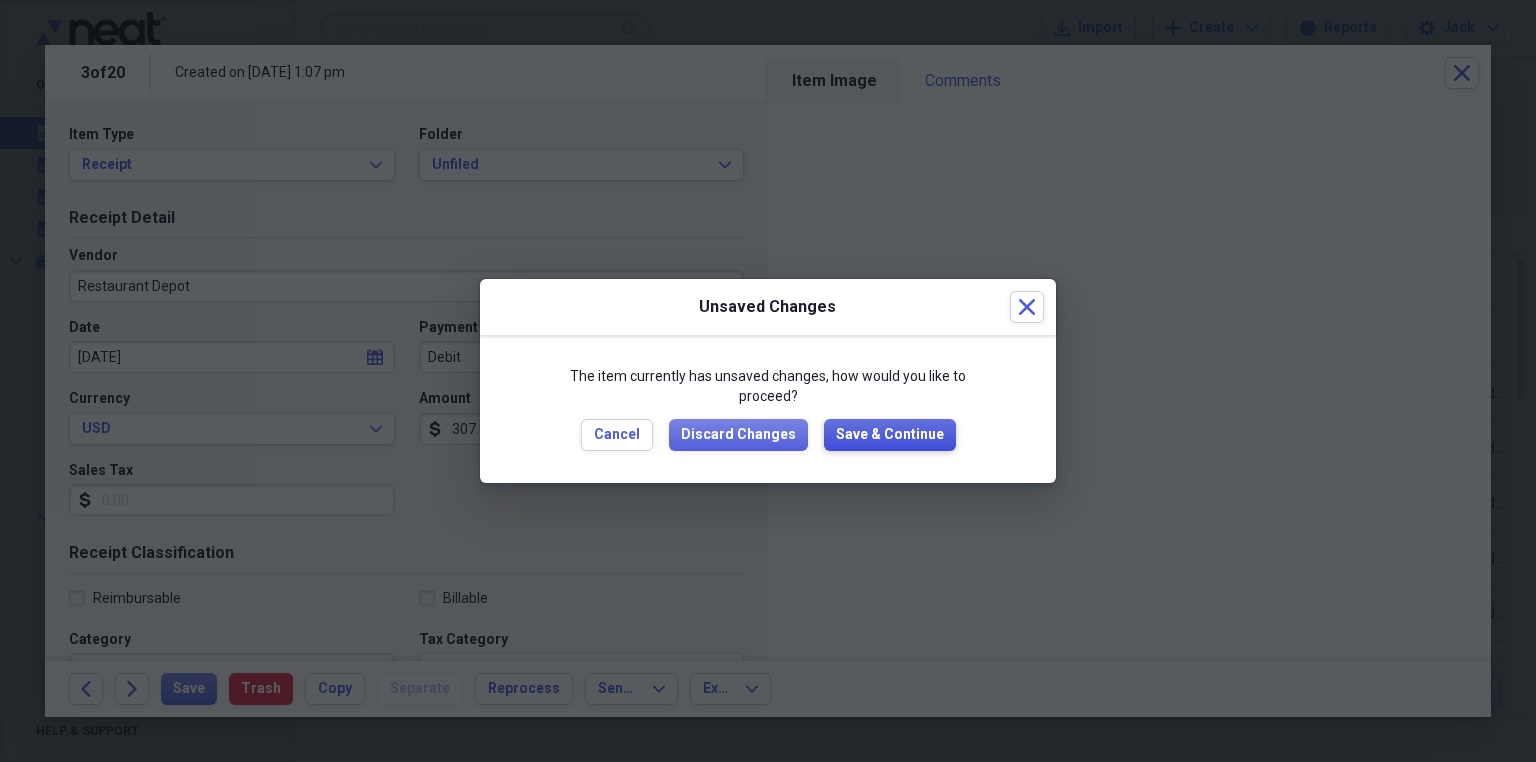 click on "Save & Continue" at bounding box center [890, 435] 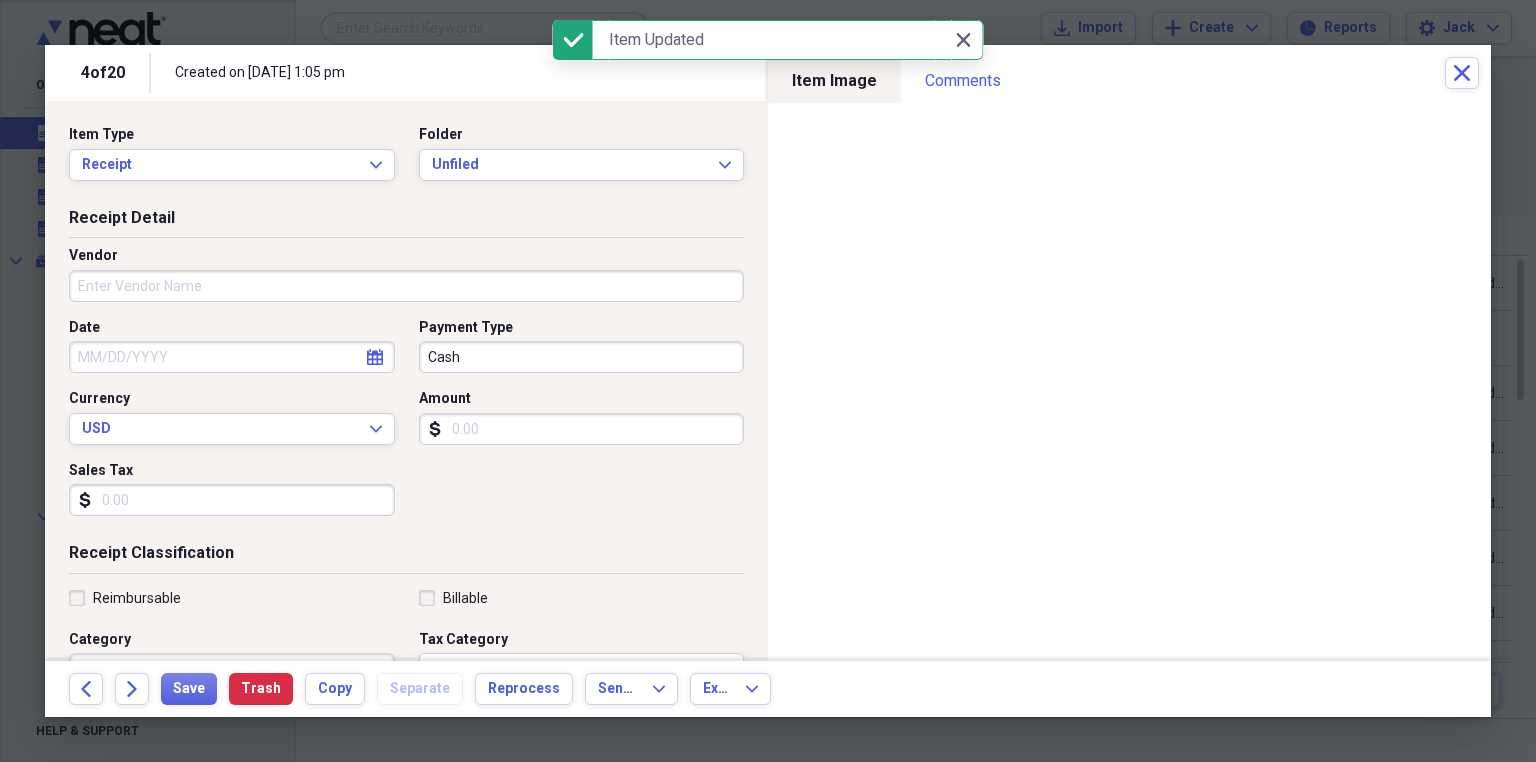 click on "Date" at bounding box center (232, 357) 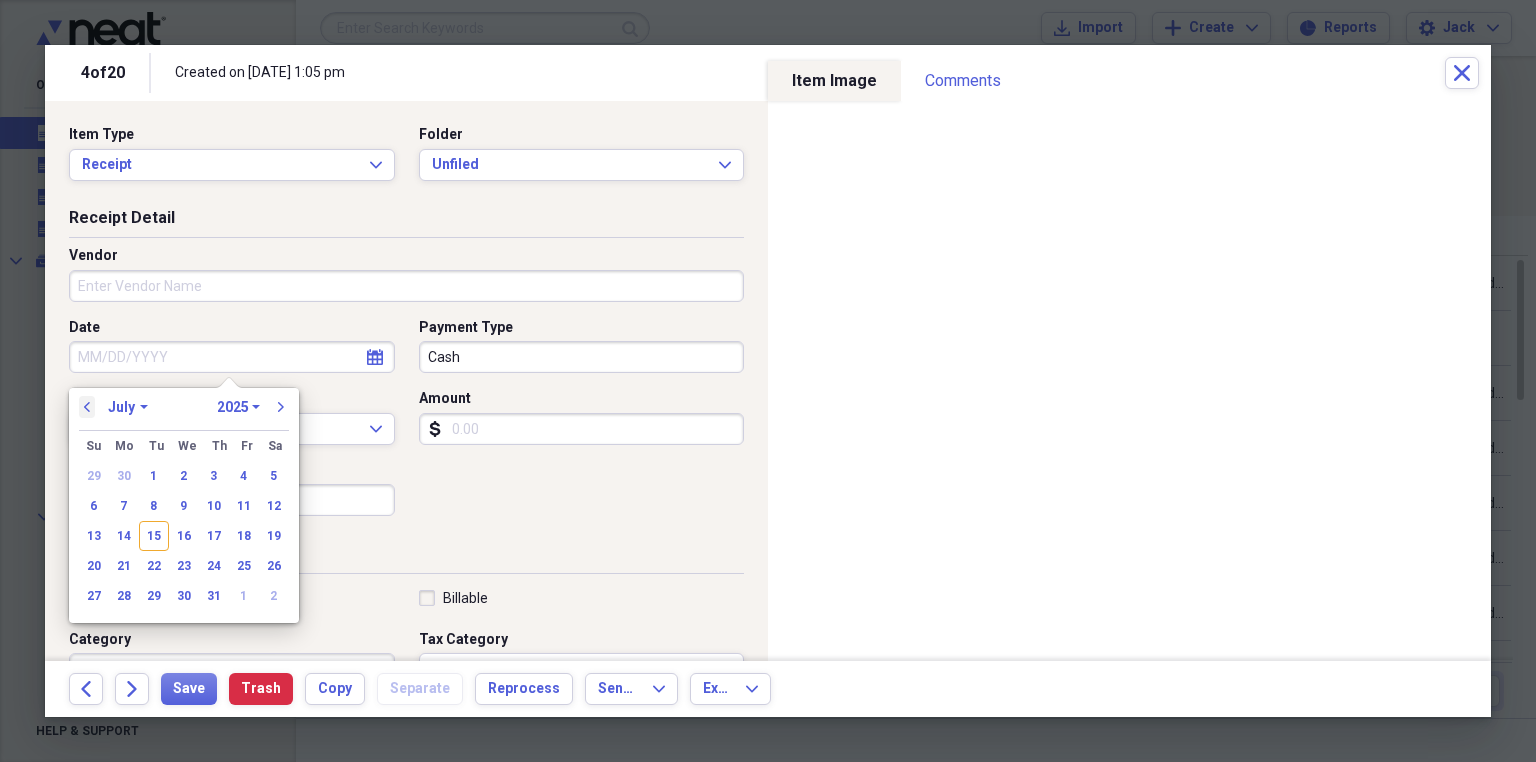 click on "previous" at bounding box center (87, 407) 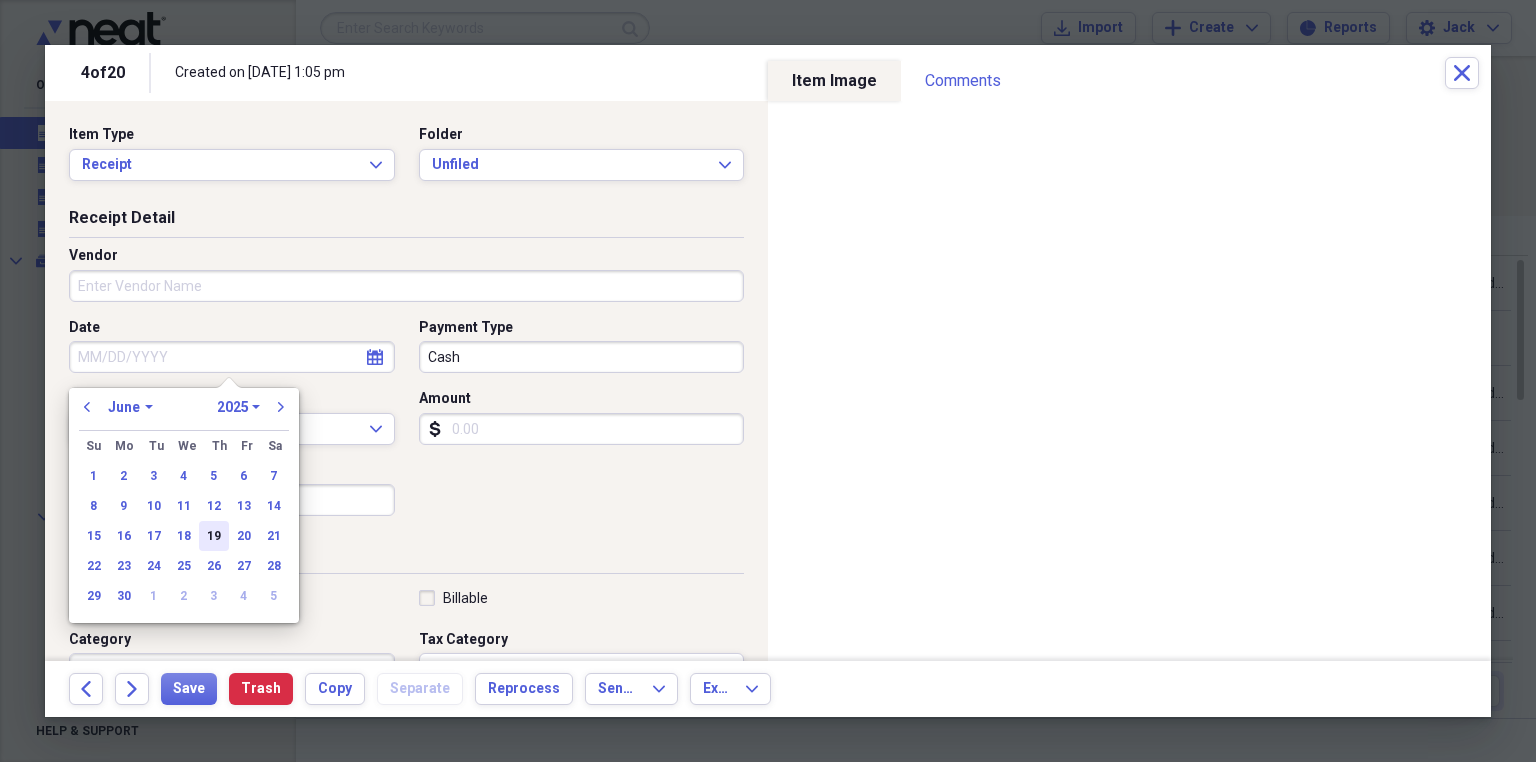 click on "19" at bounding box center [214, 536] 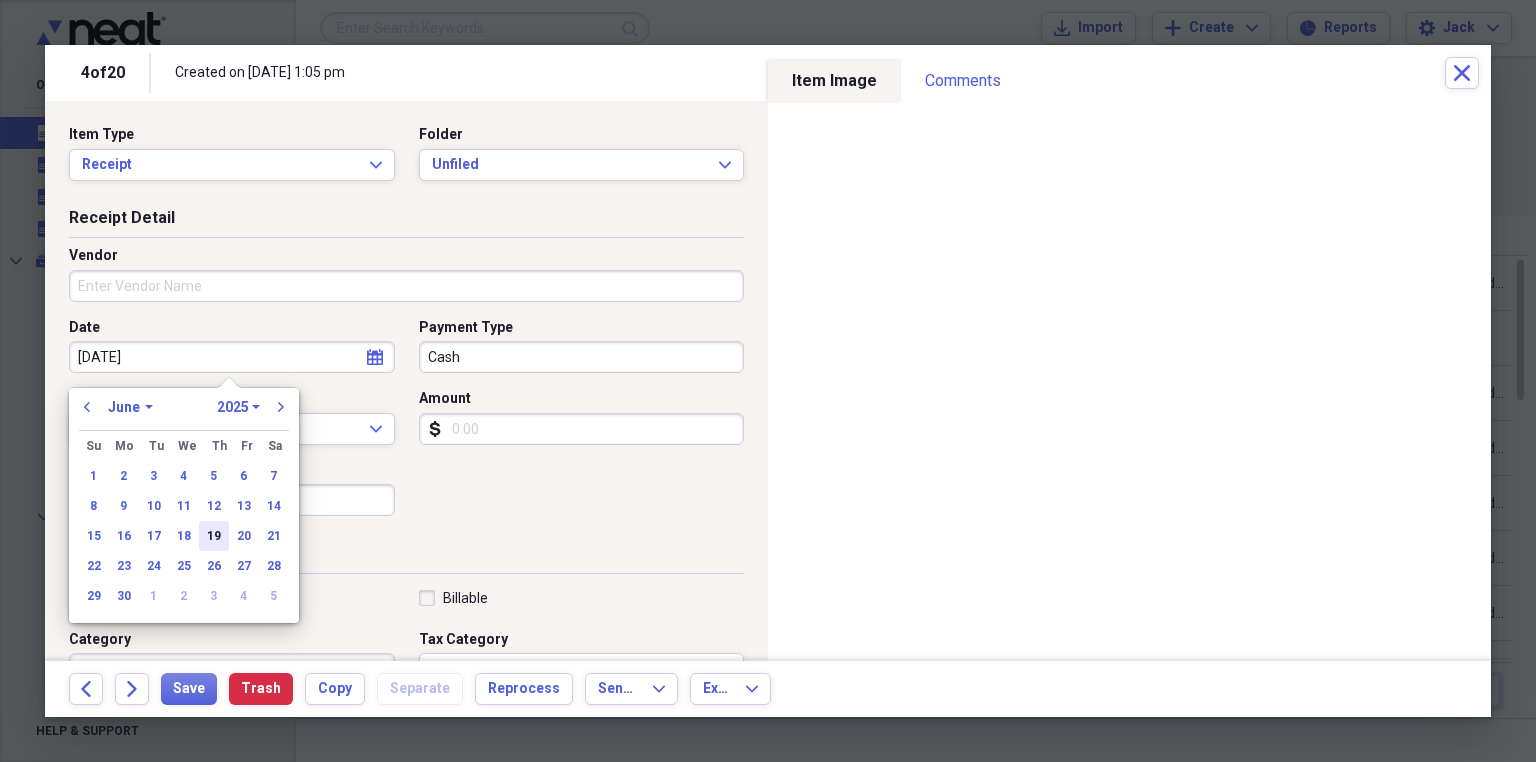 click on "Receipt Detail Vendor Date [DATE] calendar Calendar Payment Type Cash Currency USD Expand Amount dollar-sign Sales Tax dollar-sign" at bounding box center [406, 375] 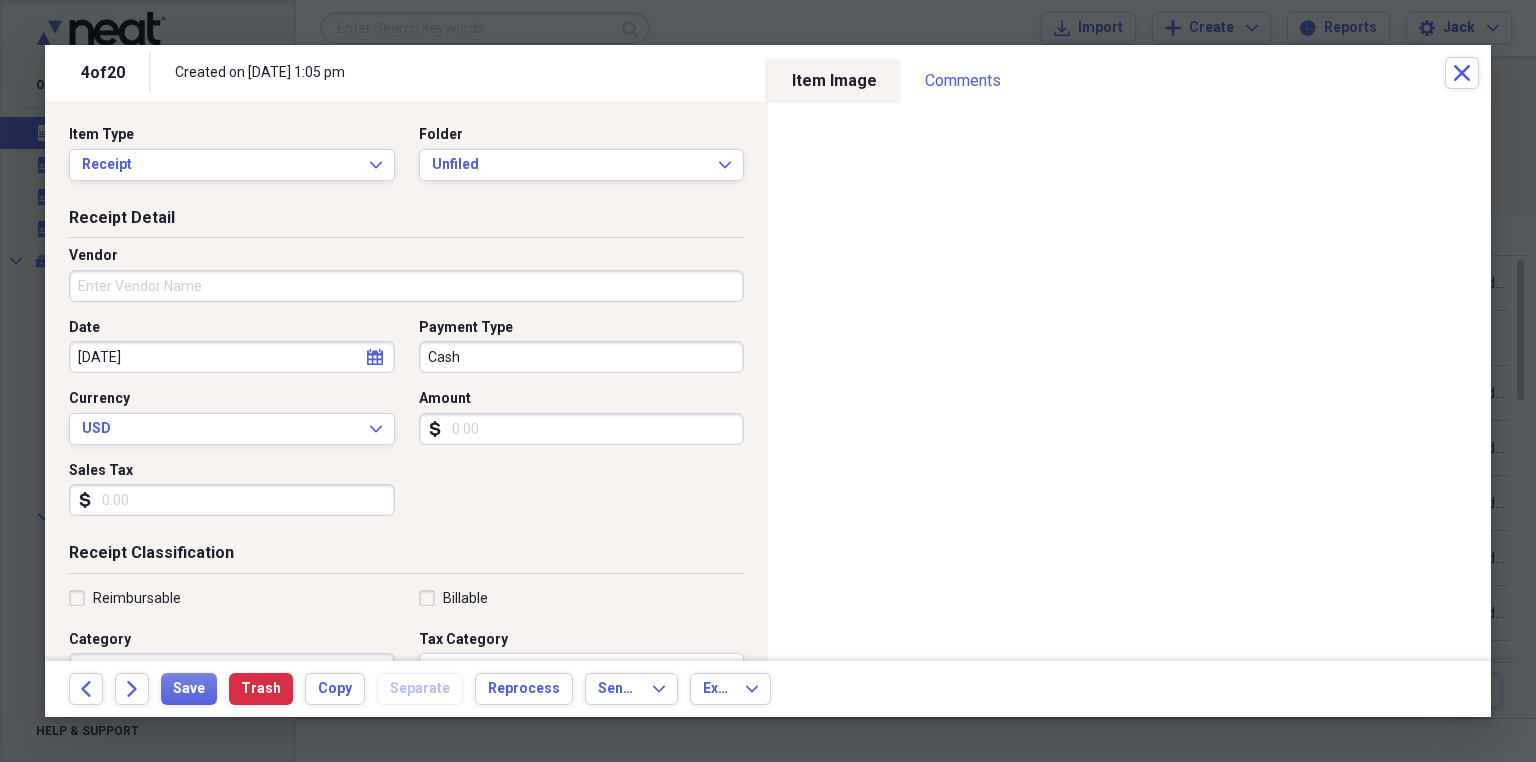 click on "Vendor" at bounding box center (406, 286) 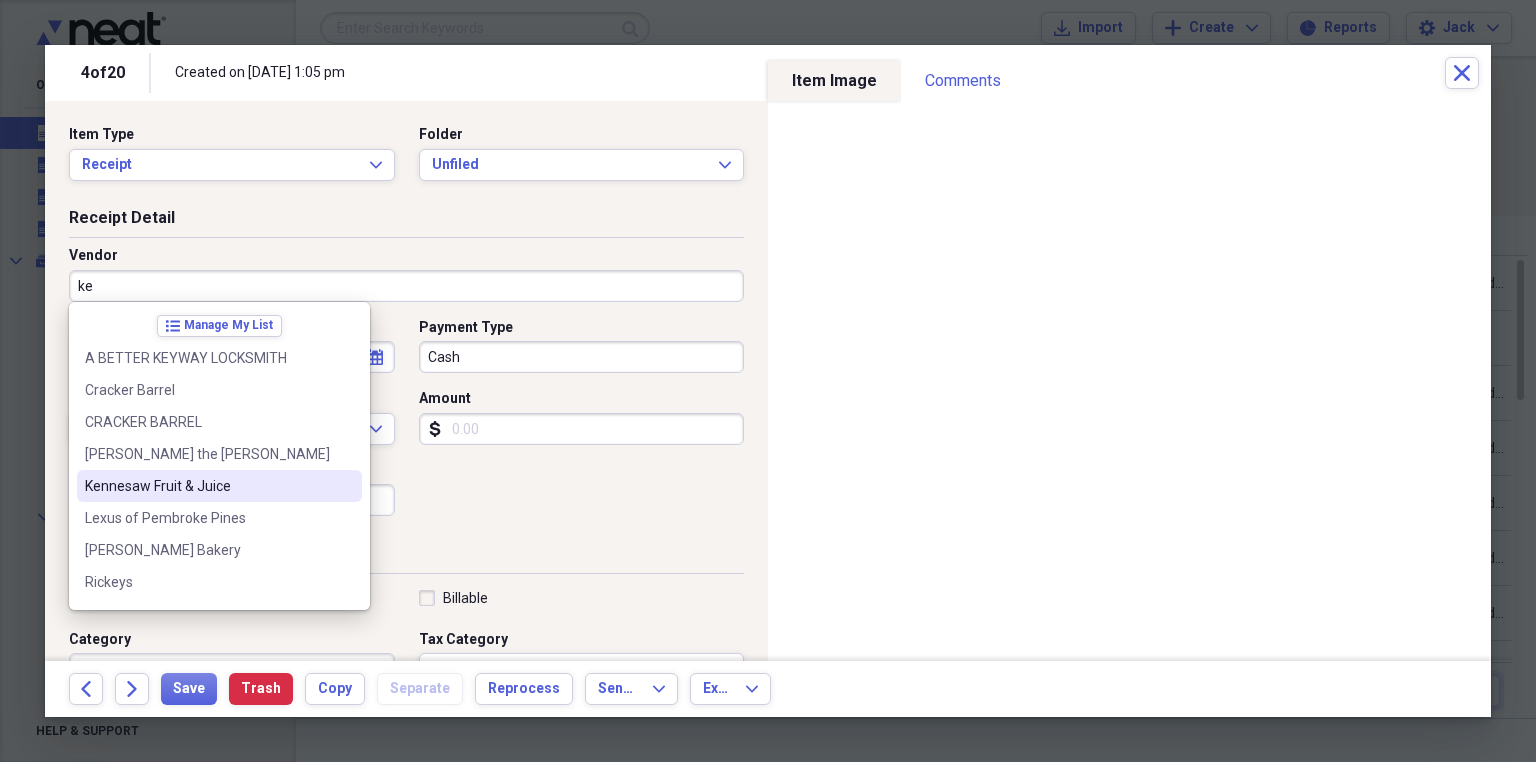 click on "Kennesaw Fruit & Juice" at bounding box center (207, 486) 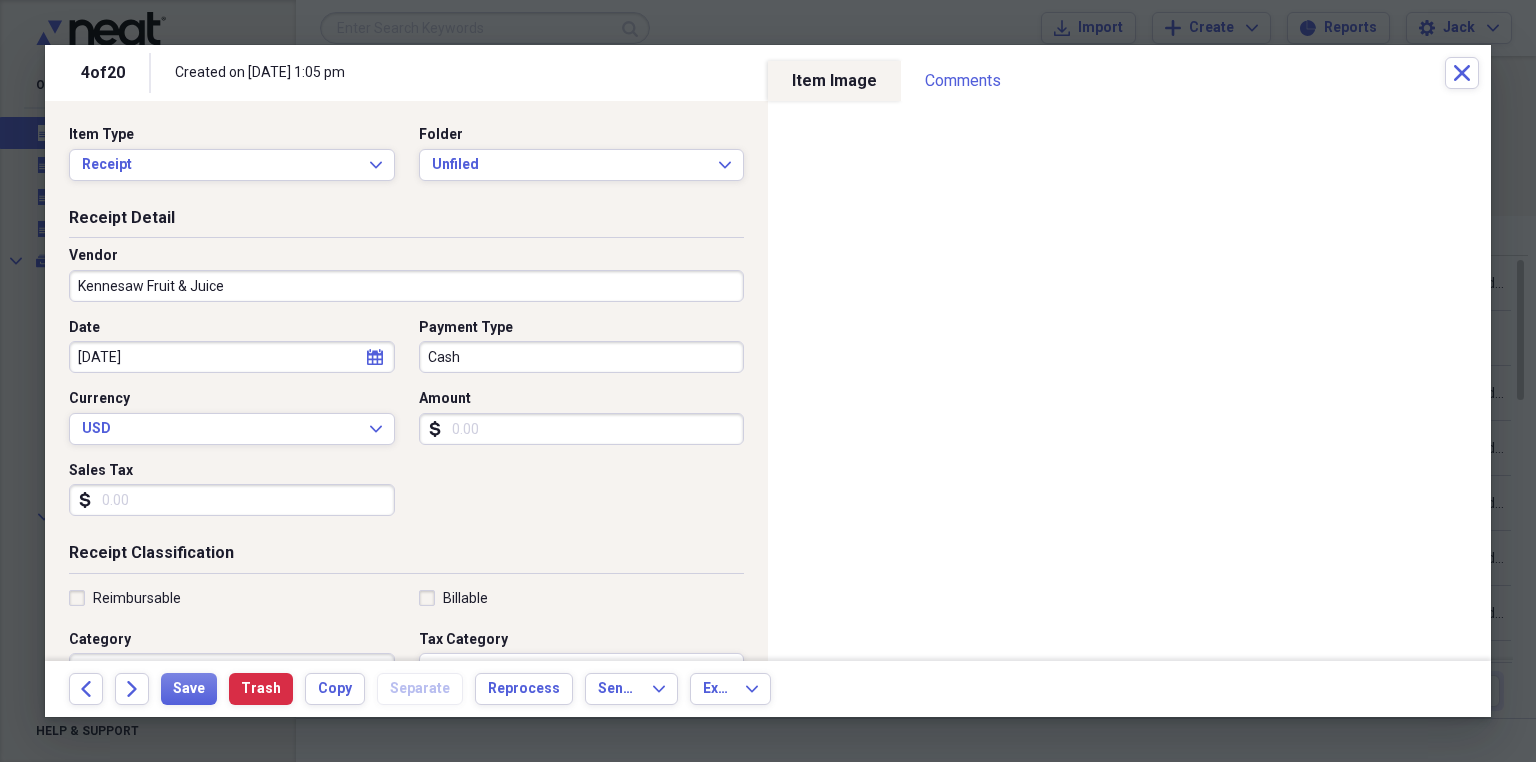 type on "Supplies" 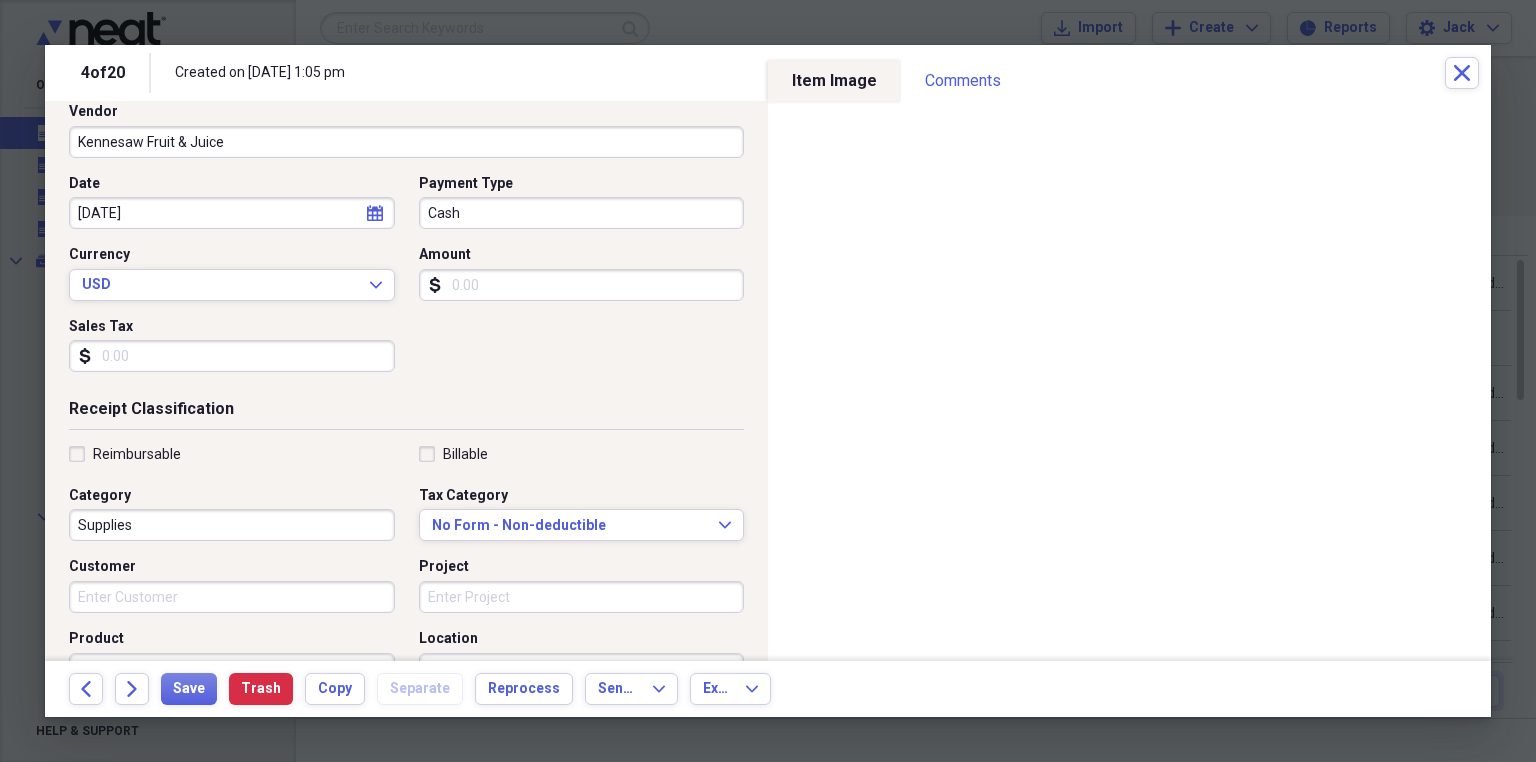 scroll, scrollTop: 240, scrollLeft: 0, axis: vertical 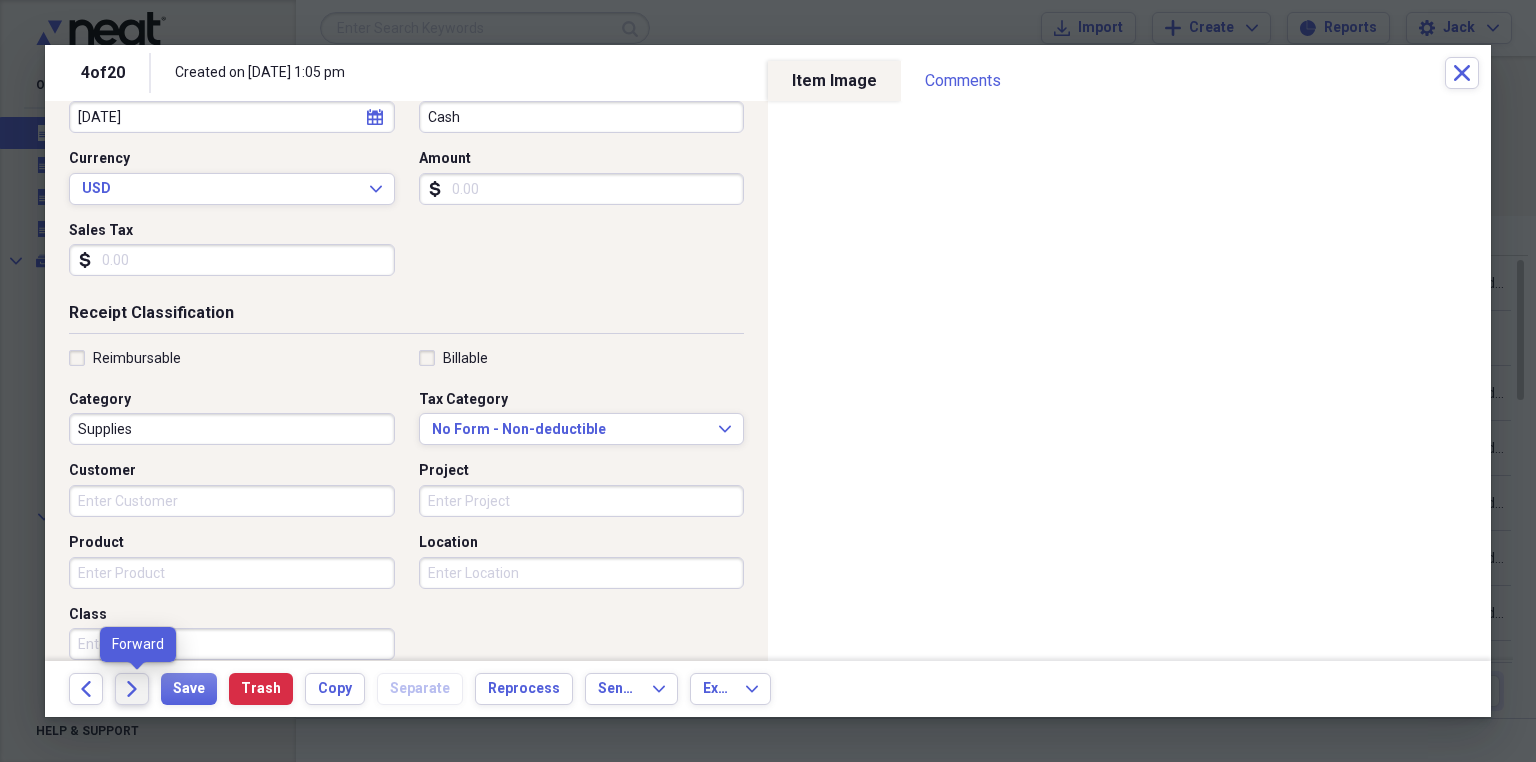 click on "Forward" 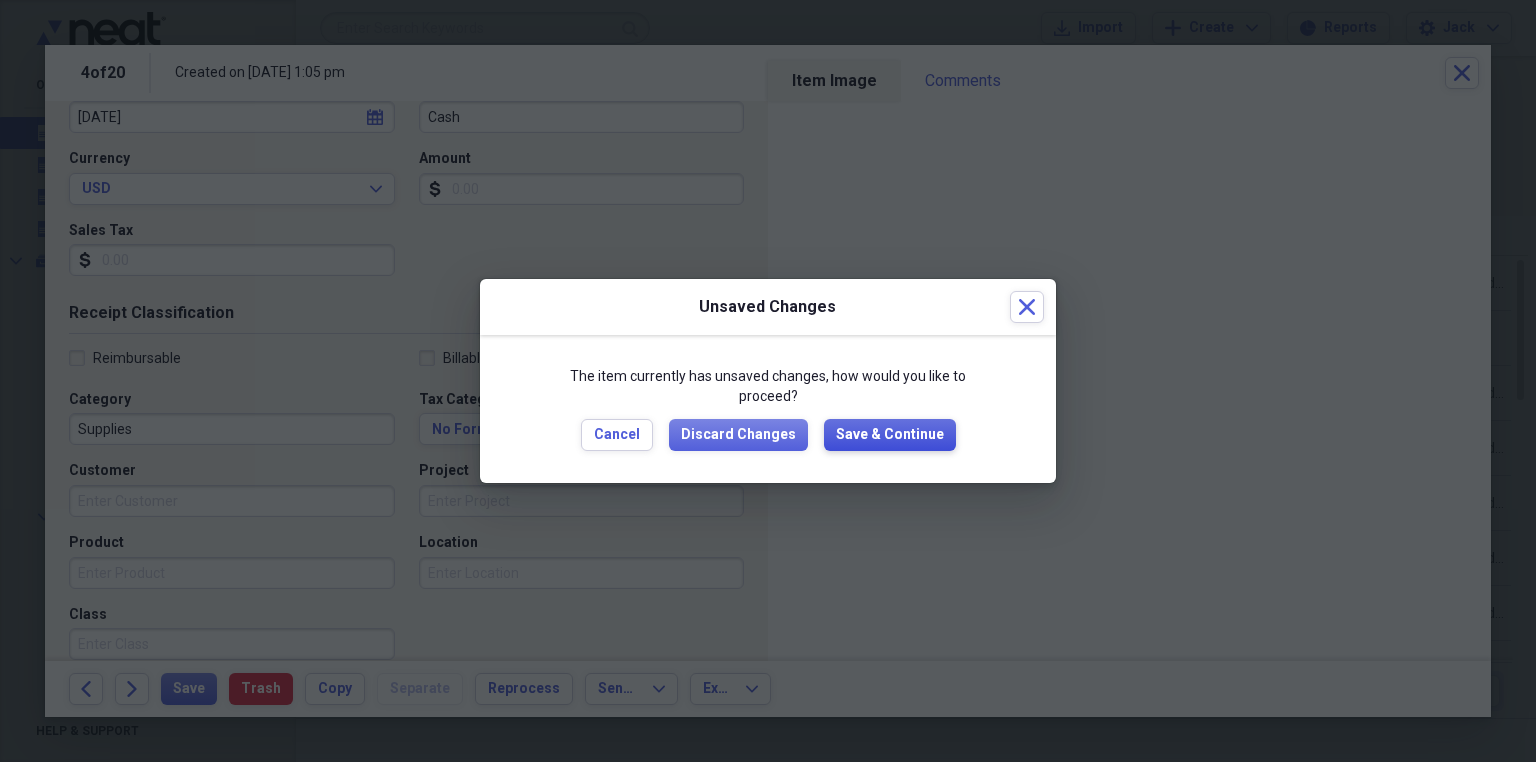 click on "Save & Continue" at bounding box center [890, 435] 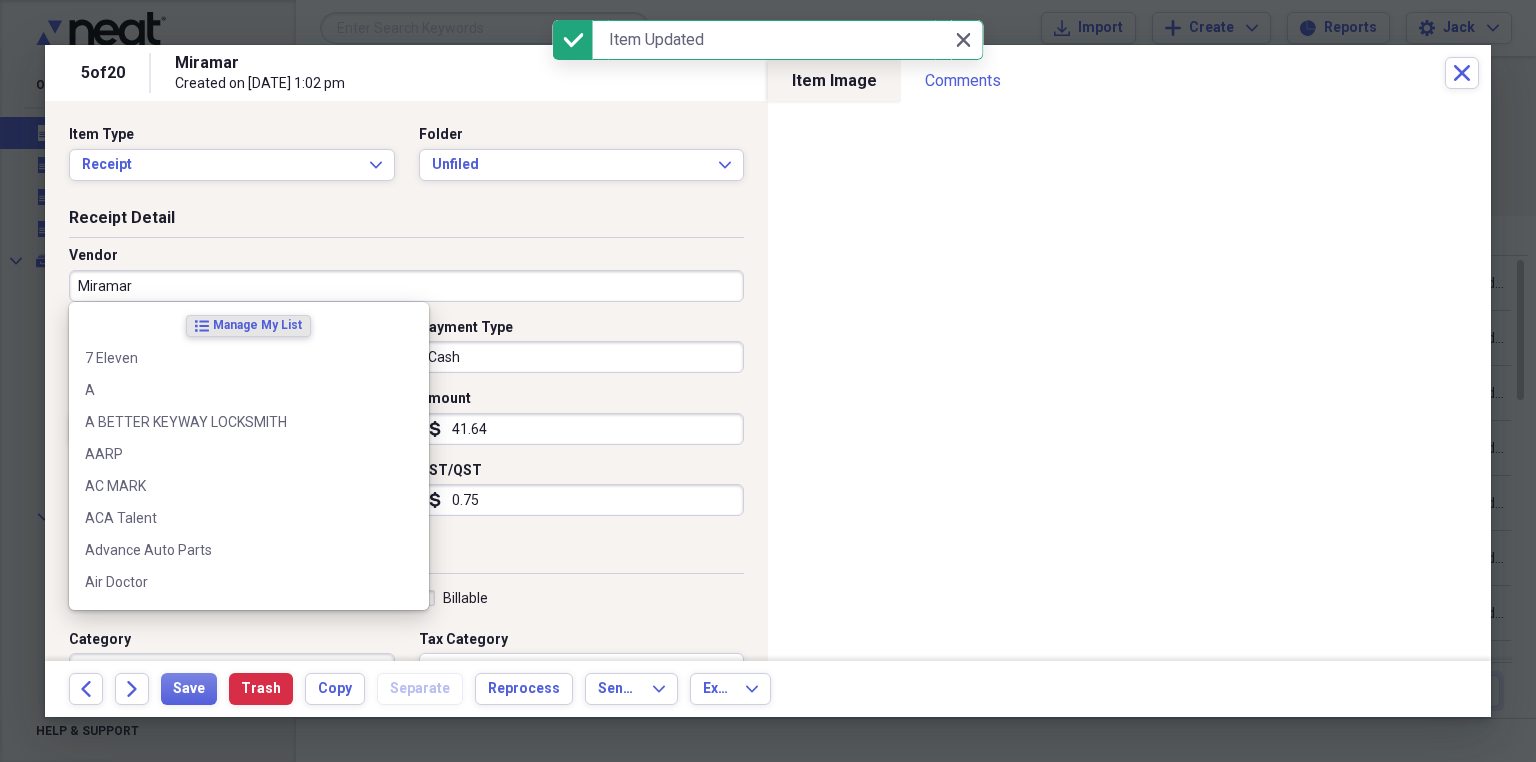 click on "Miramar" at bounding box center [406, 286] 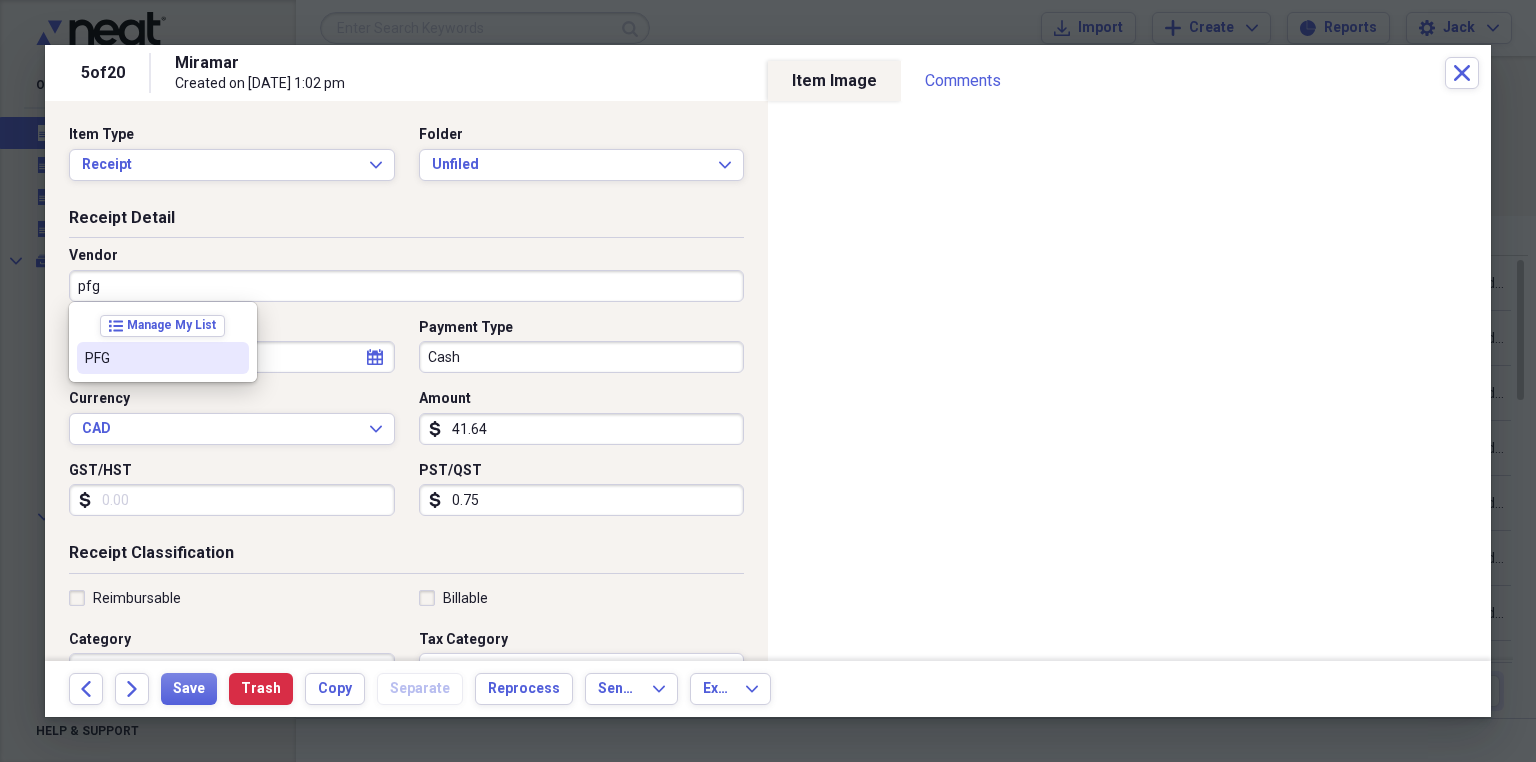 click on "PFG" at bounding box center [151, 358] 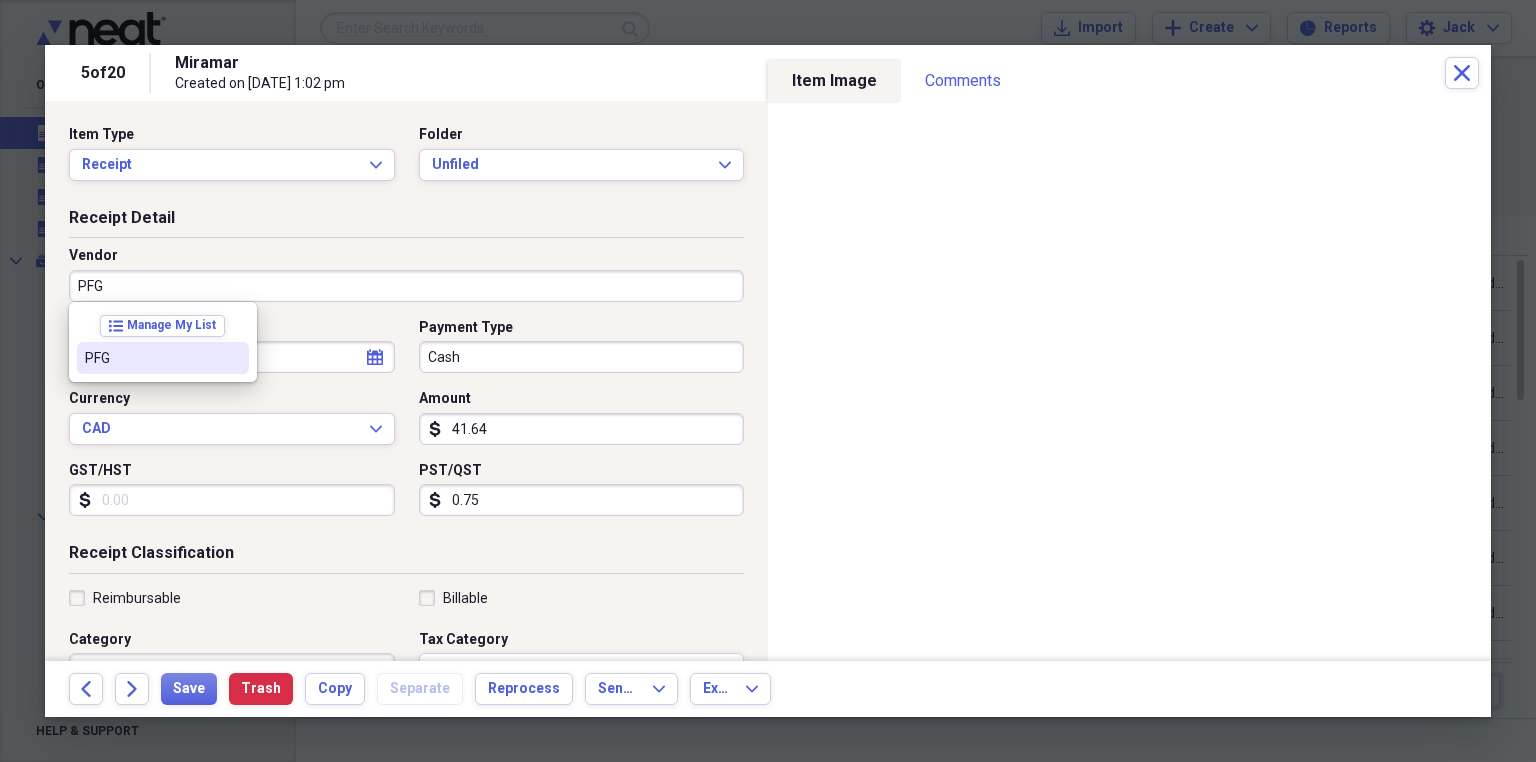 click on "[DATE]" at bounding box center [232, 357] 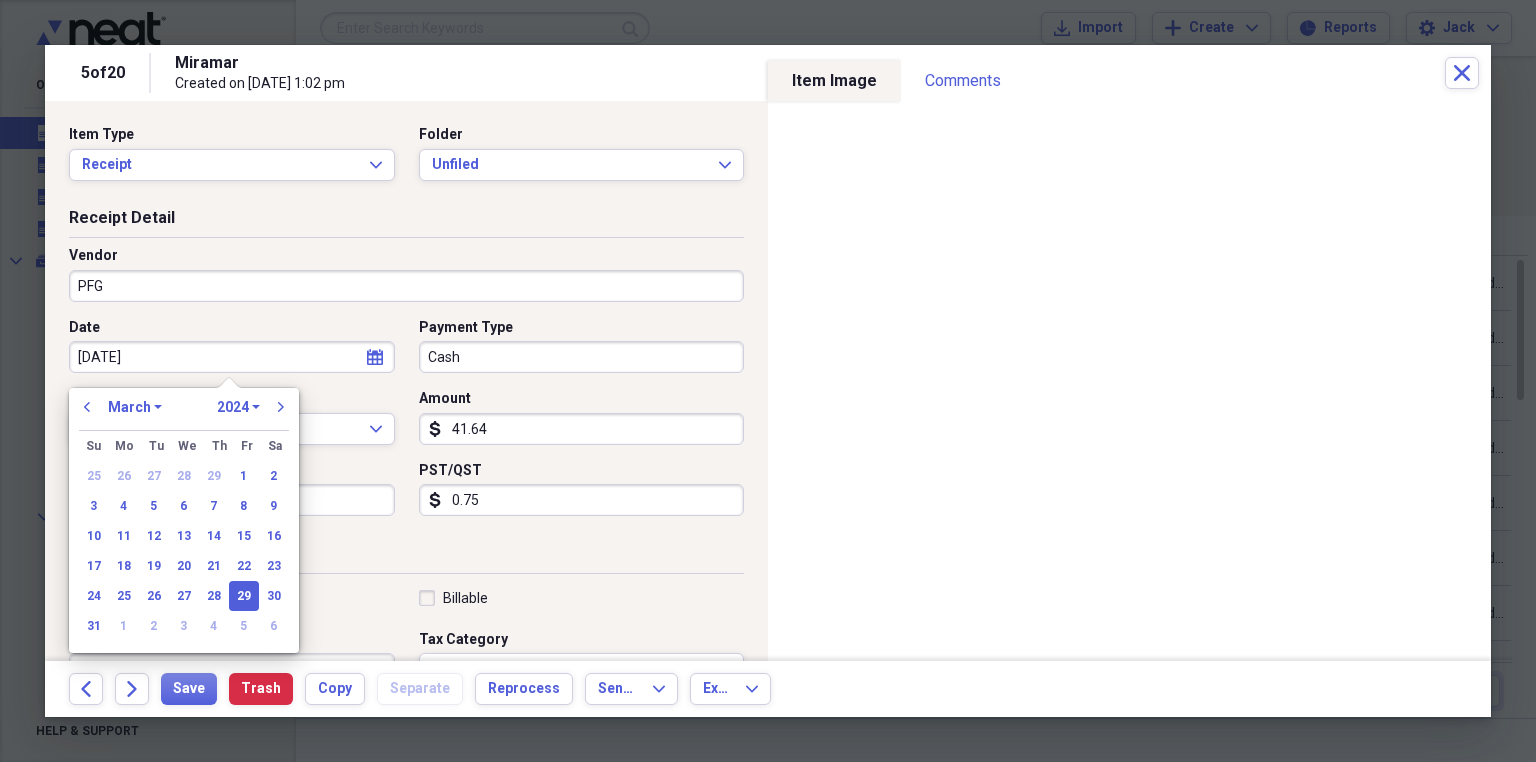 type on "Supplies" 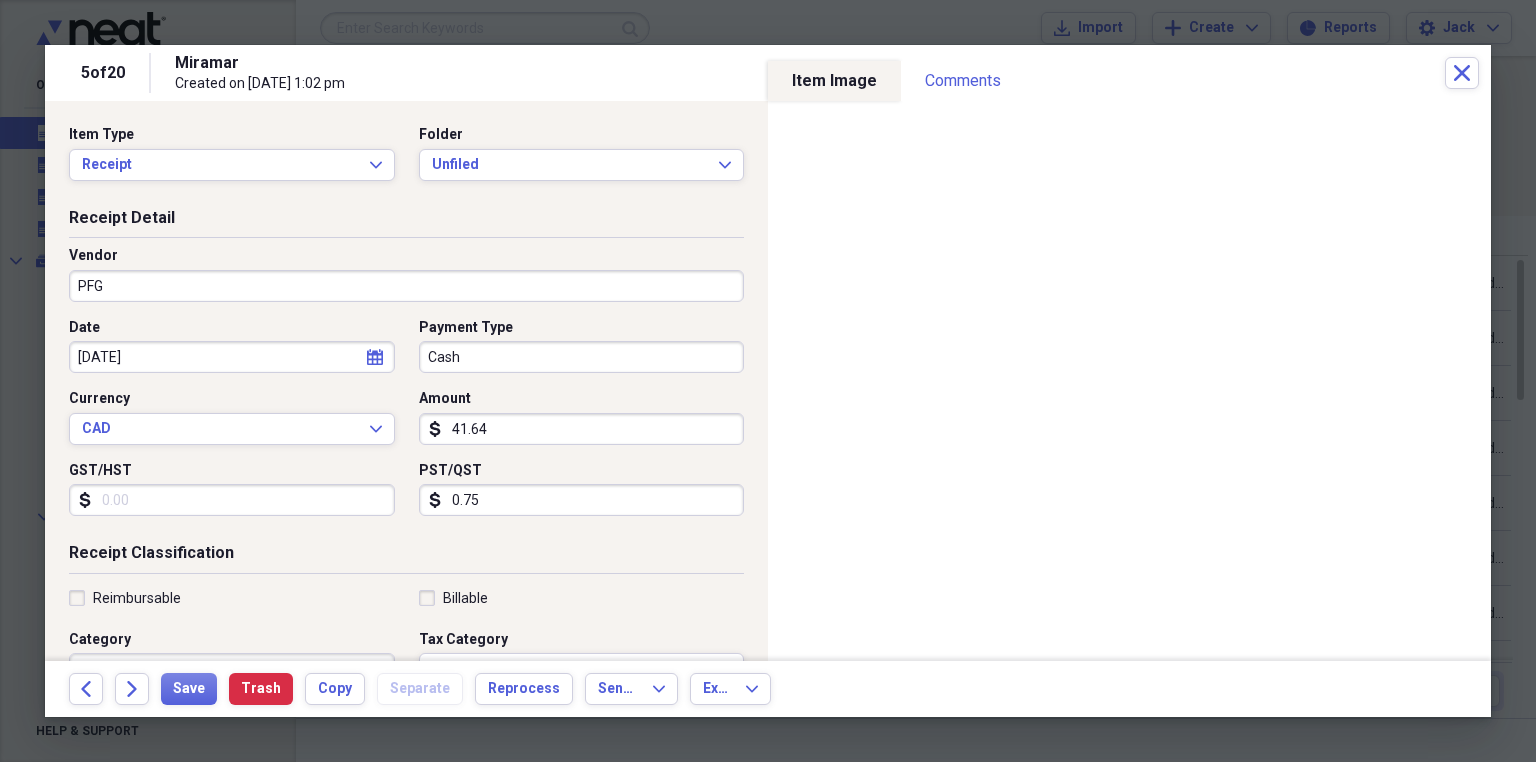 click on "Amount" at bounding box center (582, 399) 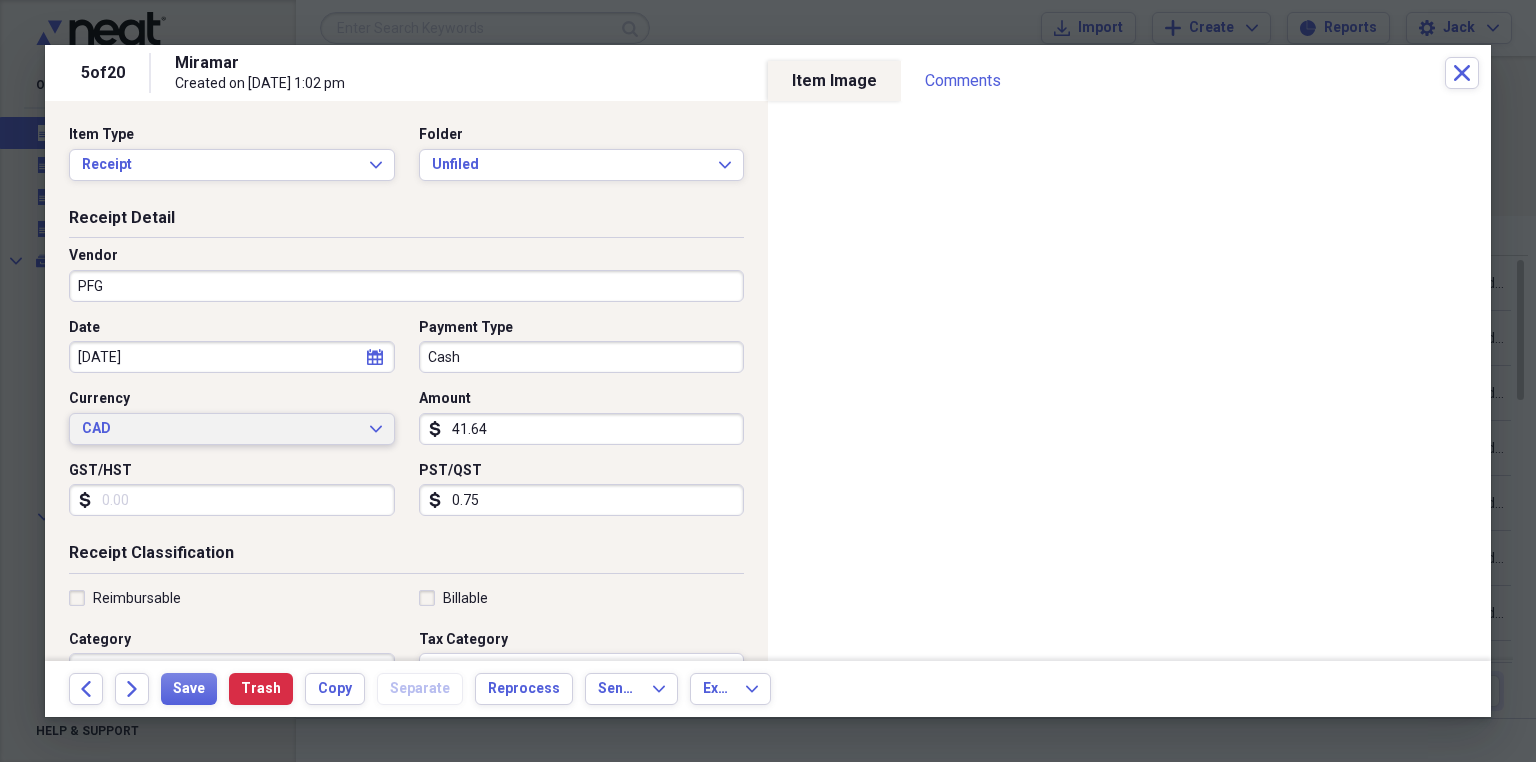 click on "Expand" 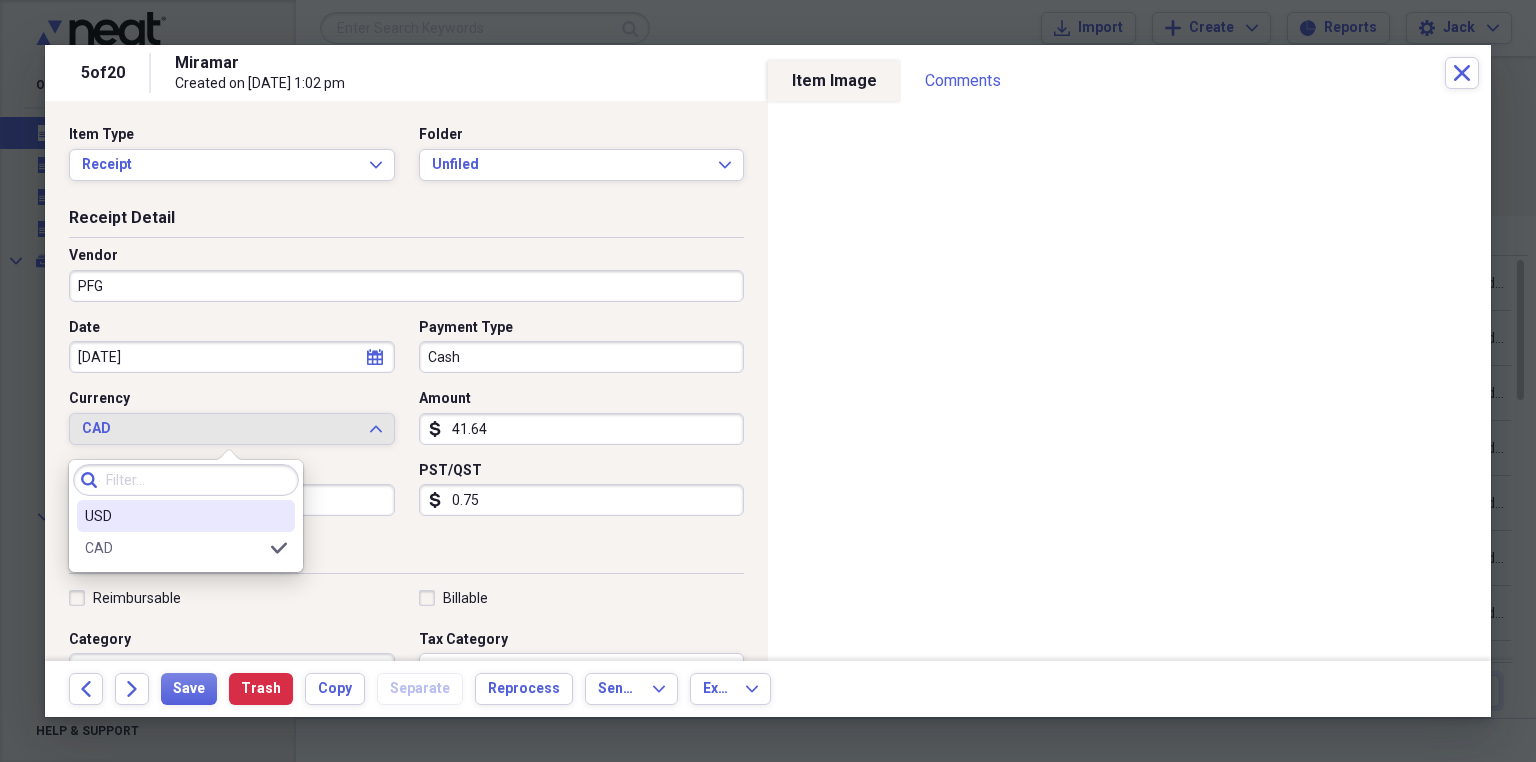 click on "USD" at bounding box center [174, 516] 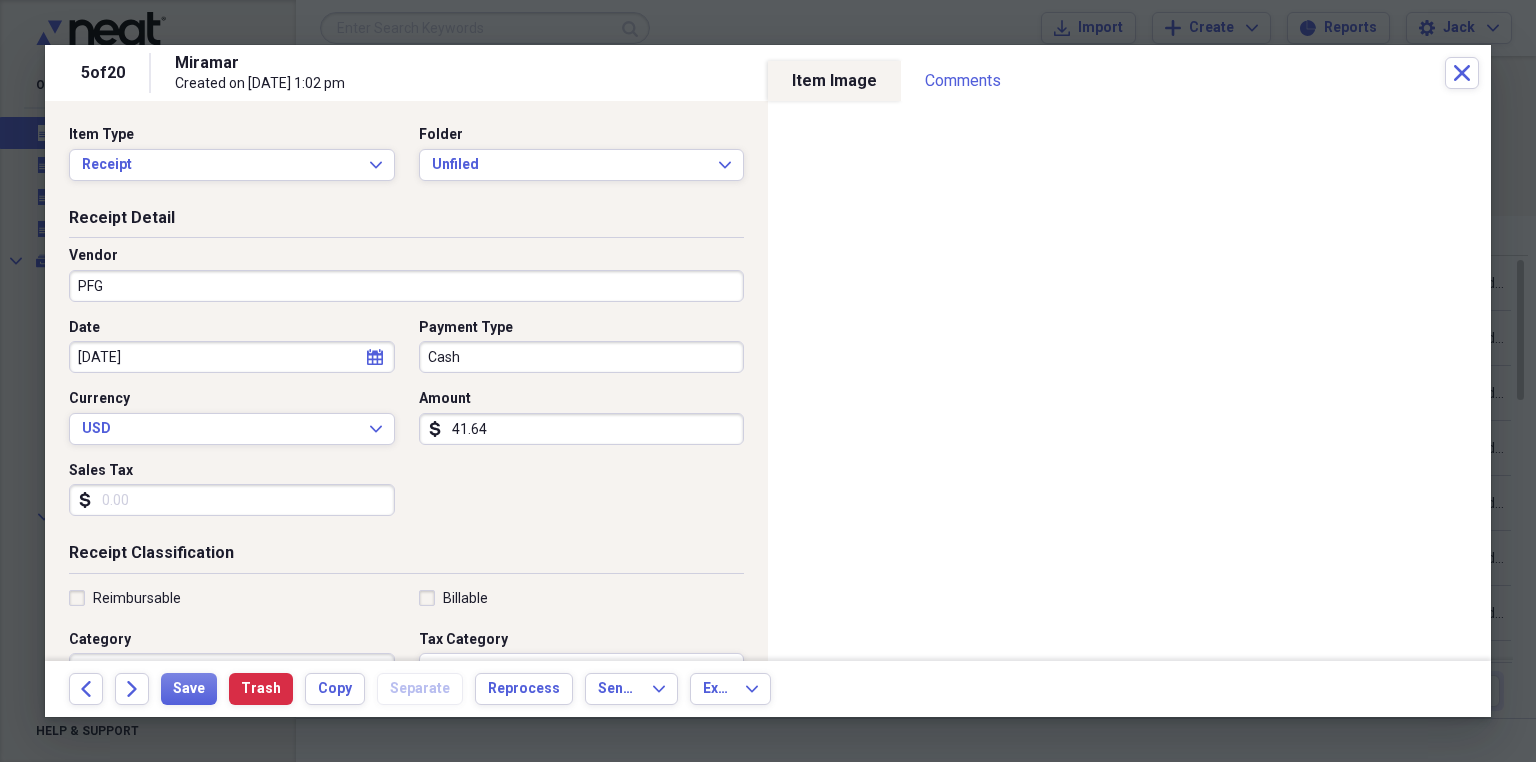 click on "41.64" at bounding box center (582, 429) 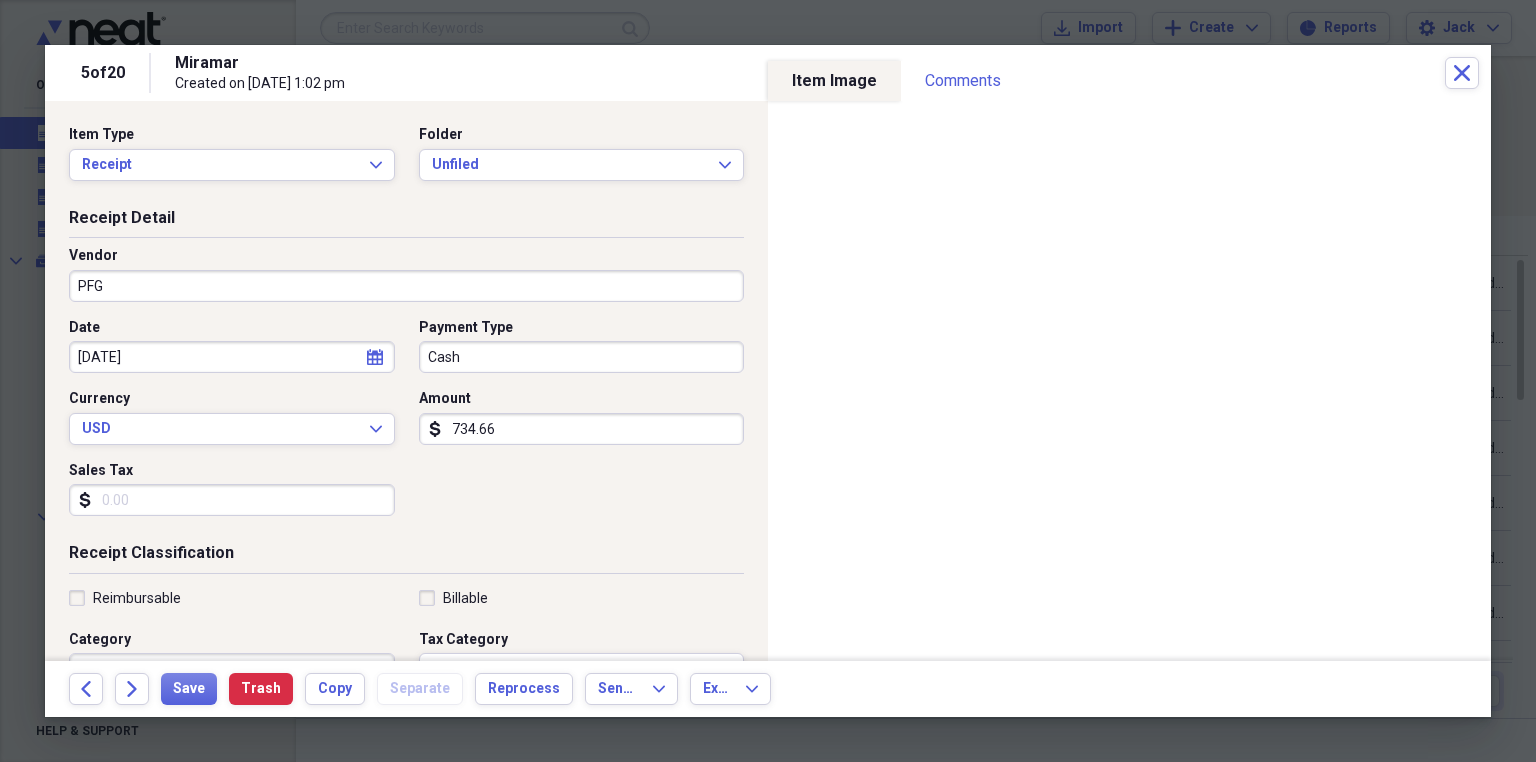 type on "734.66" 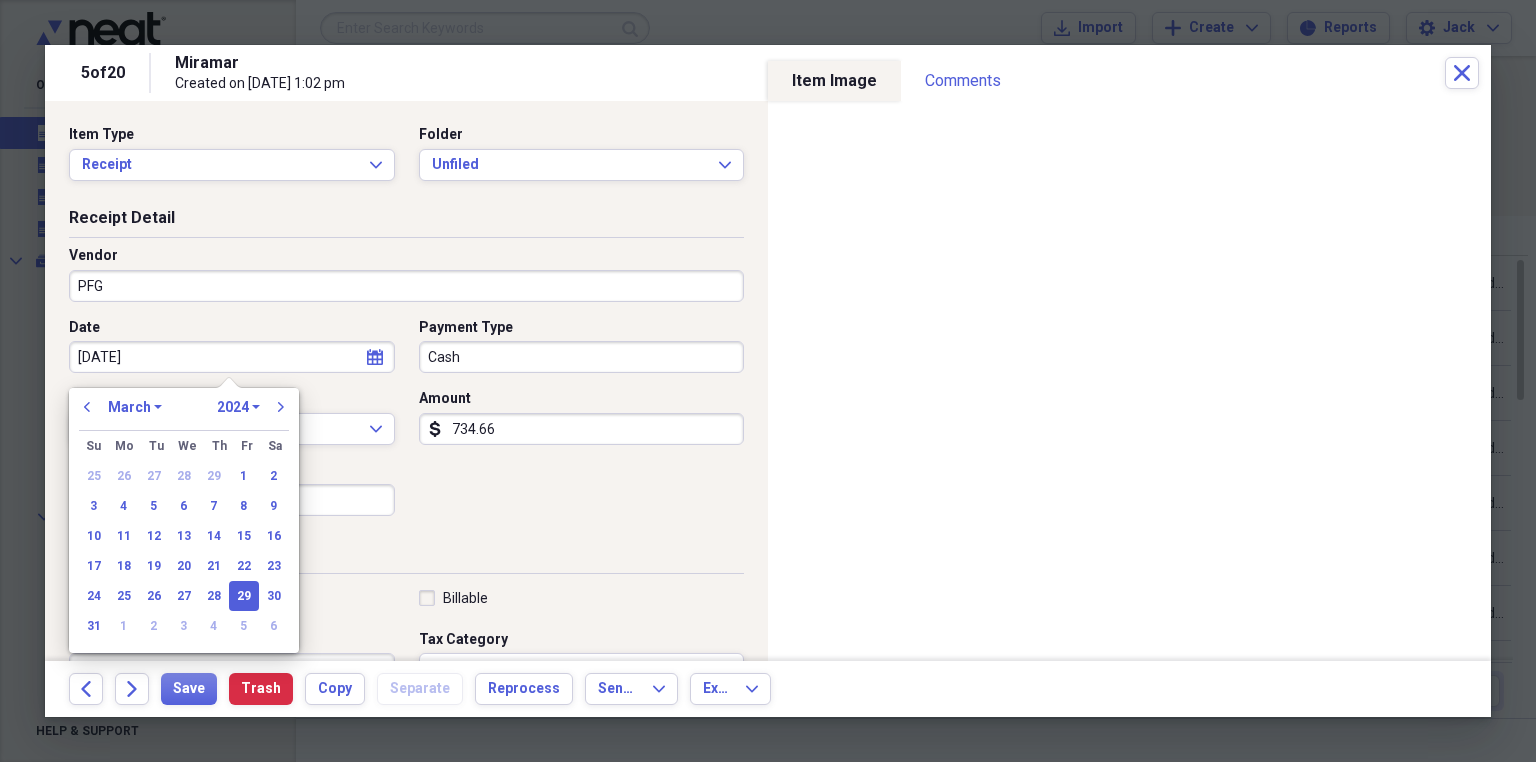 click on "[DATE]" at bounding box center (232, 357) 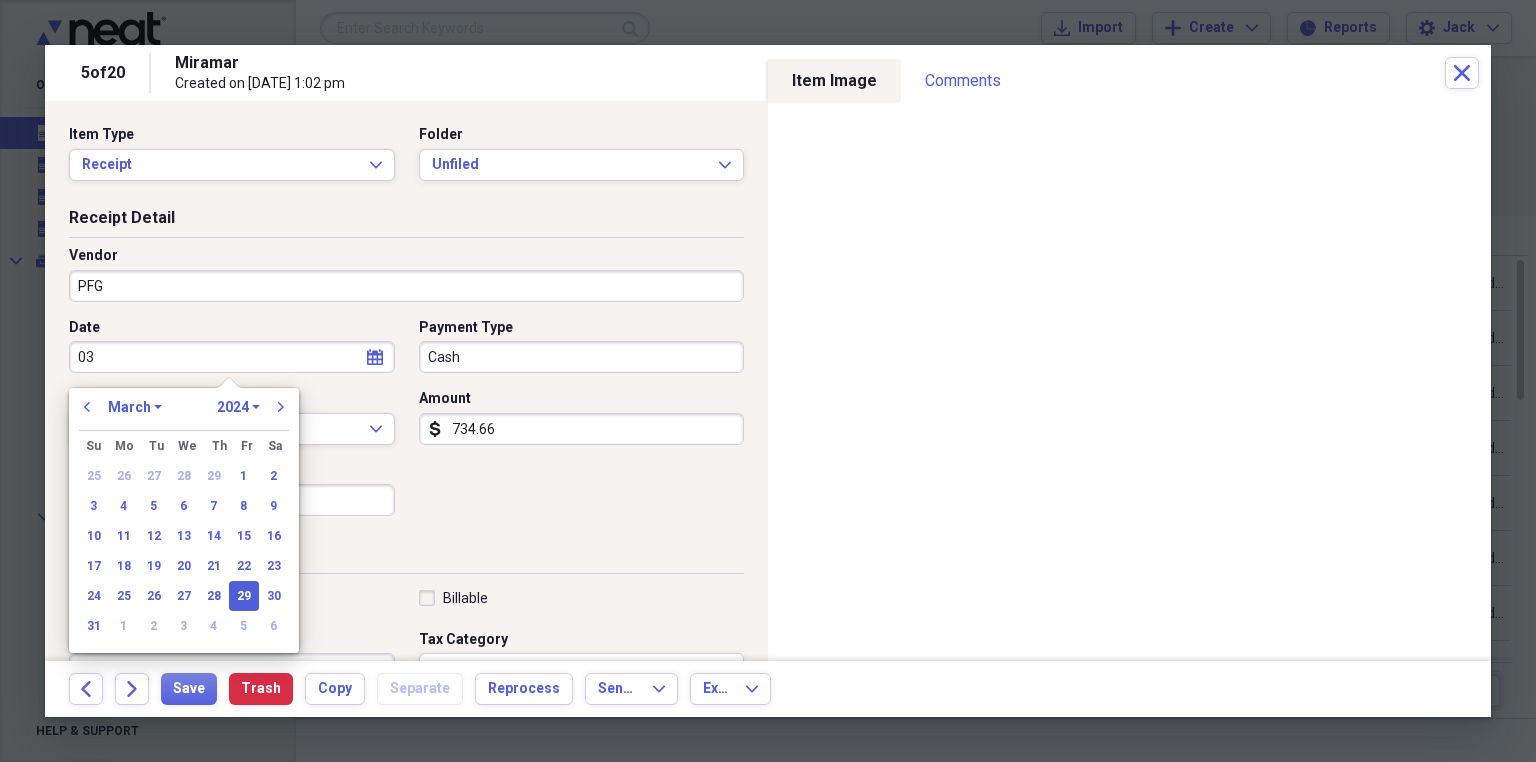 type on "0" 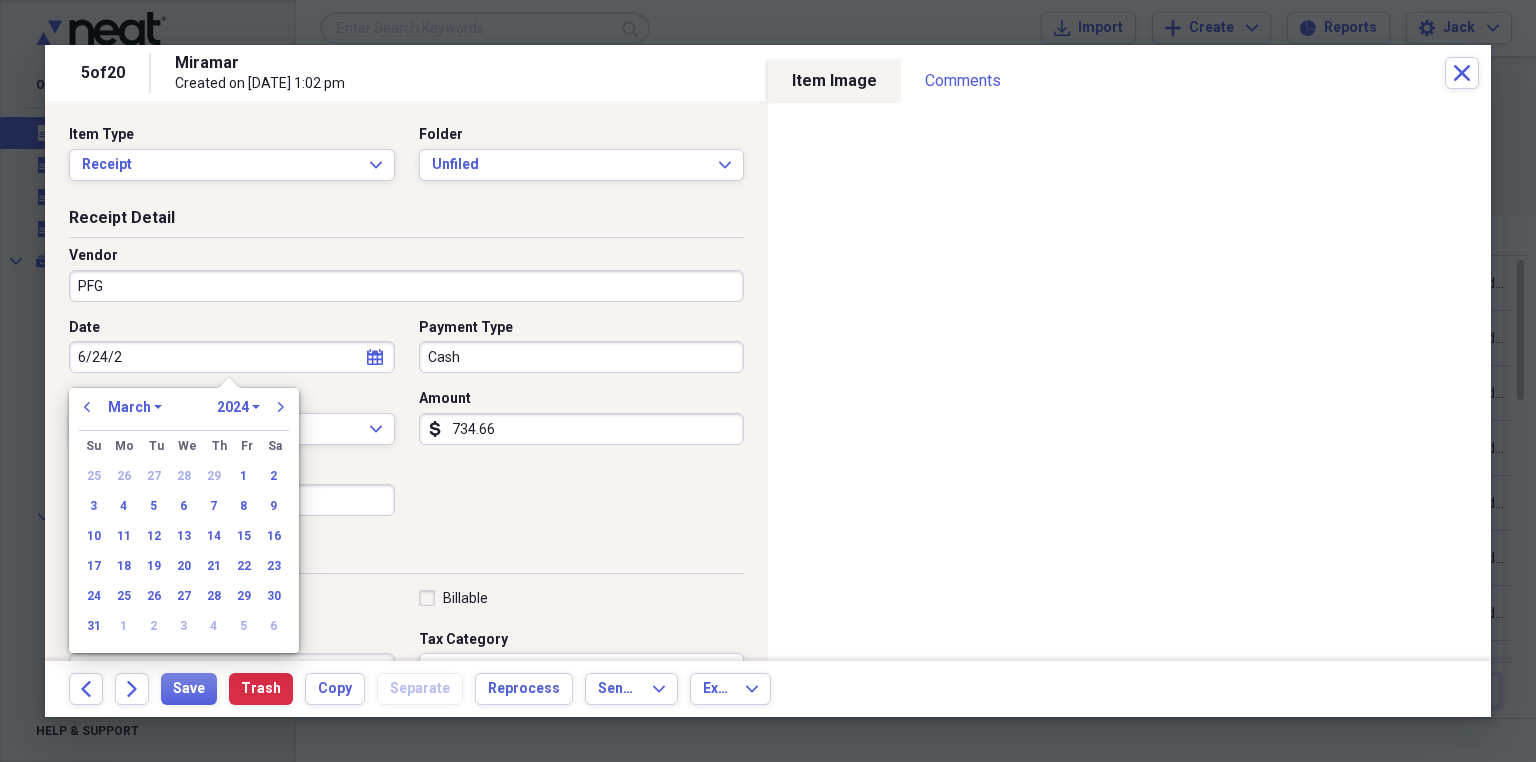 type on "[DATE]" 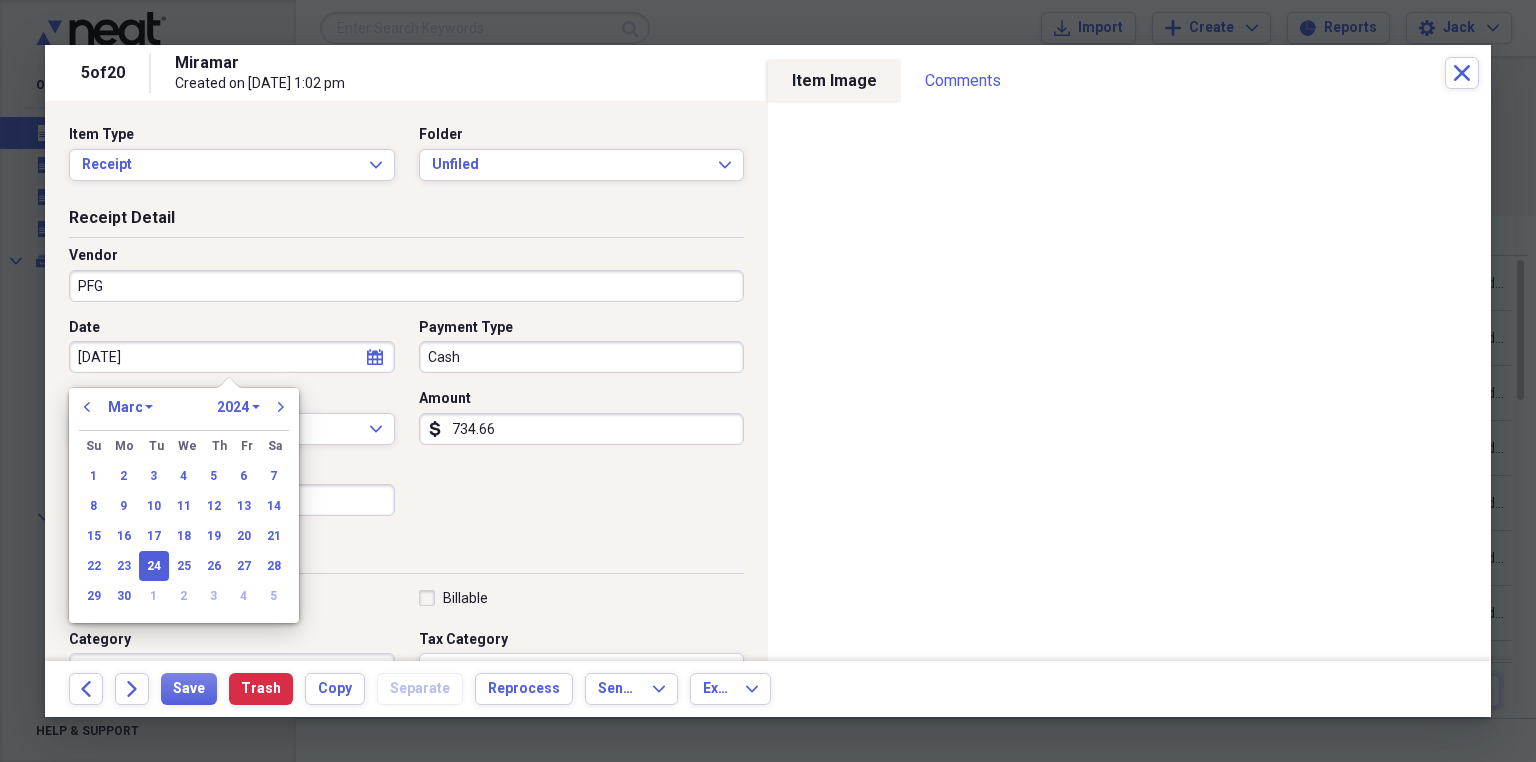 select on "5" 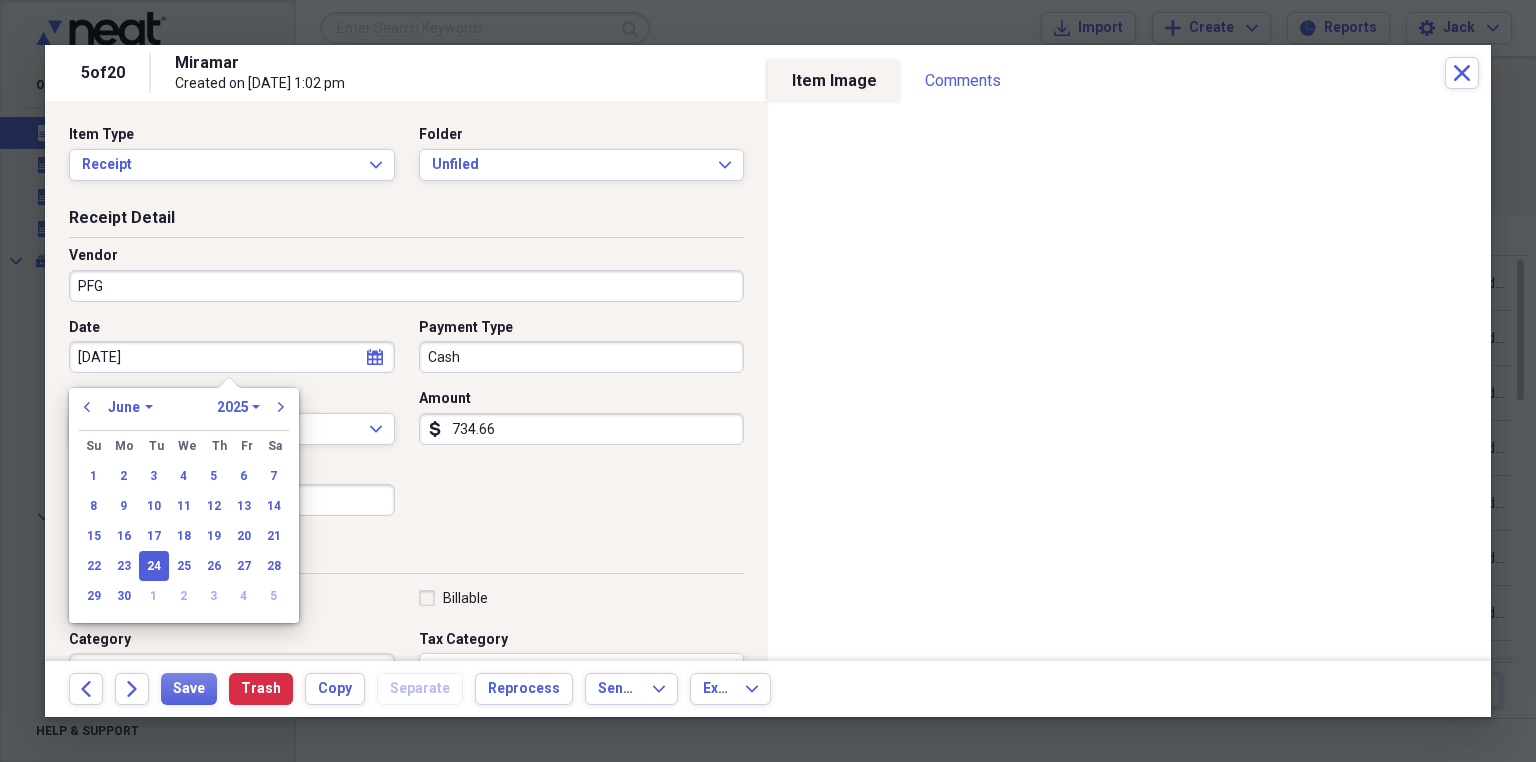 type on "[DATE]" 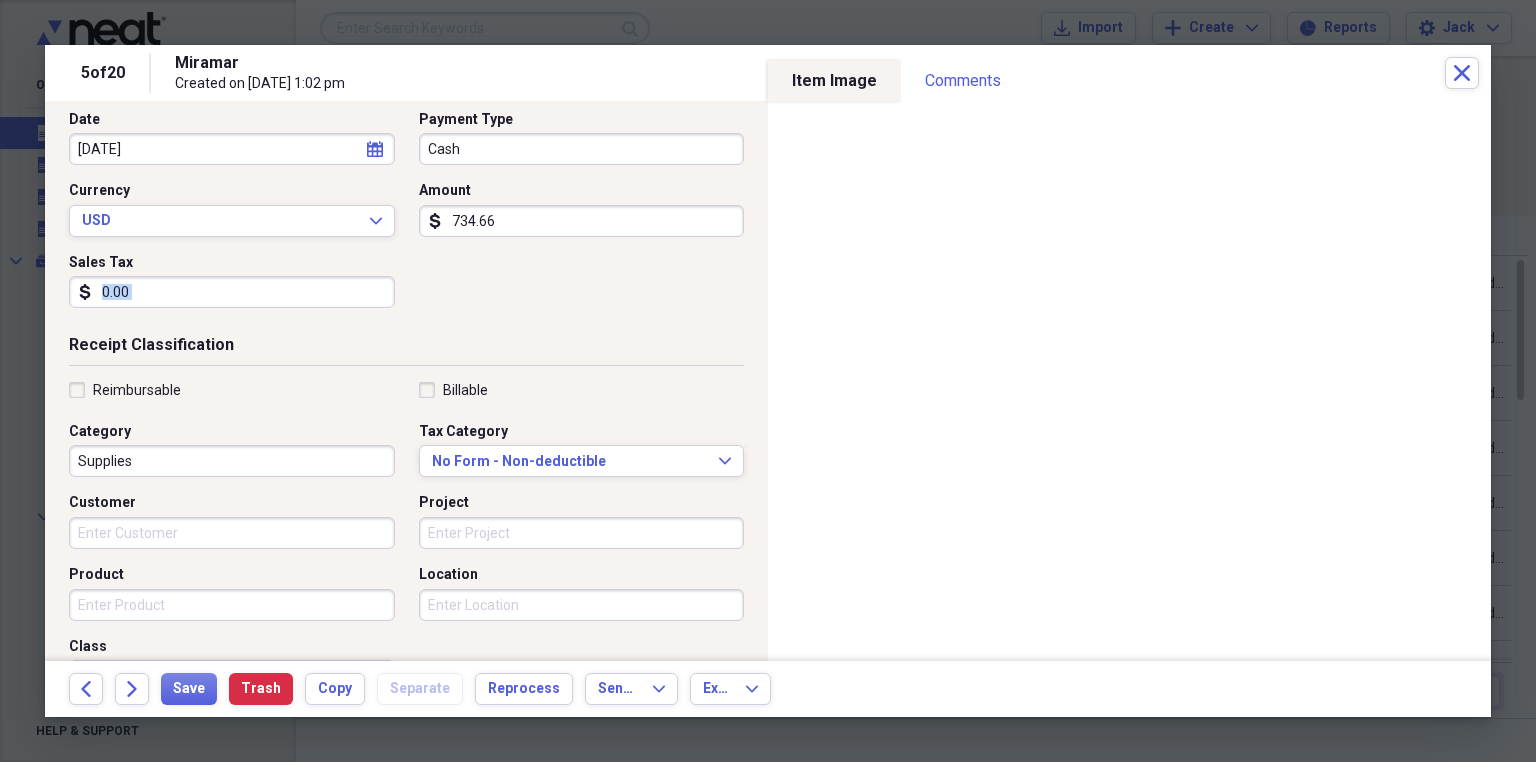 scroll, scrollTop: 240, scrollLeft: 0, axis: vertical 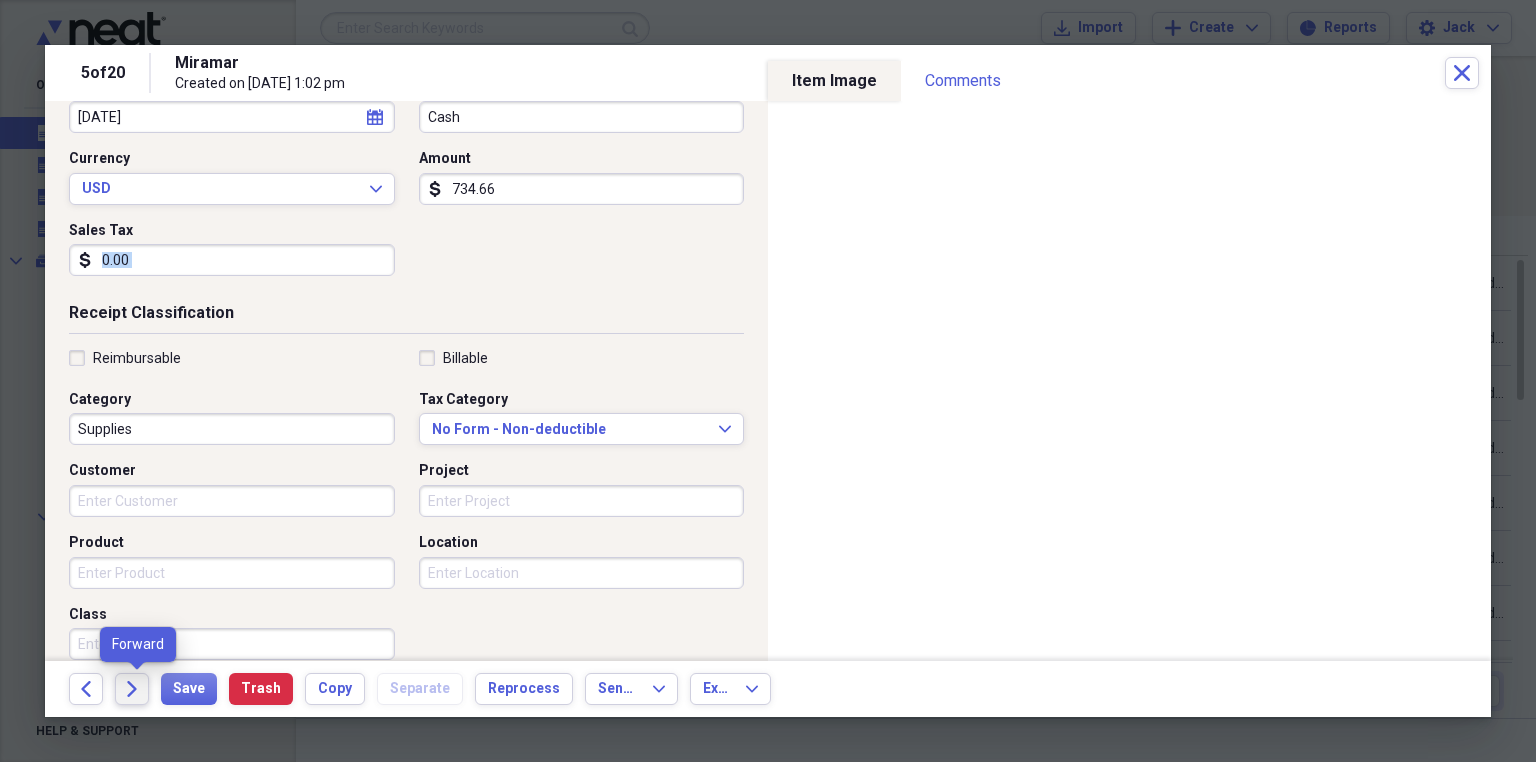 click on "Forward" 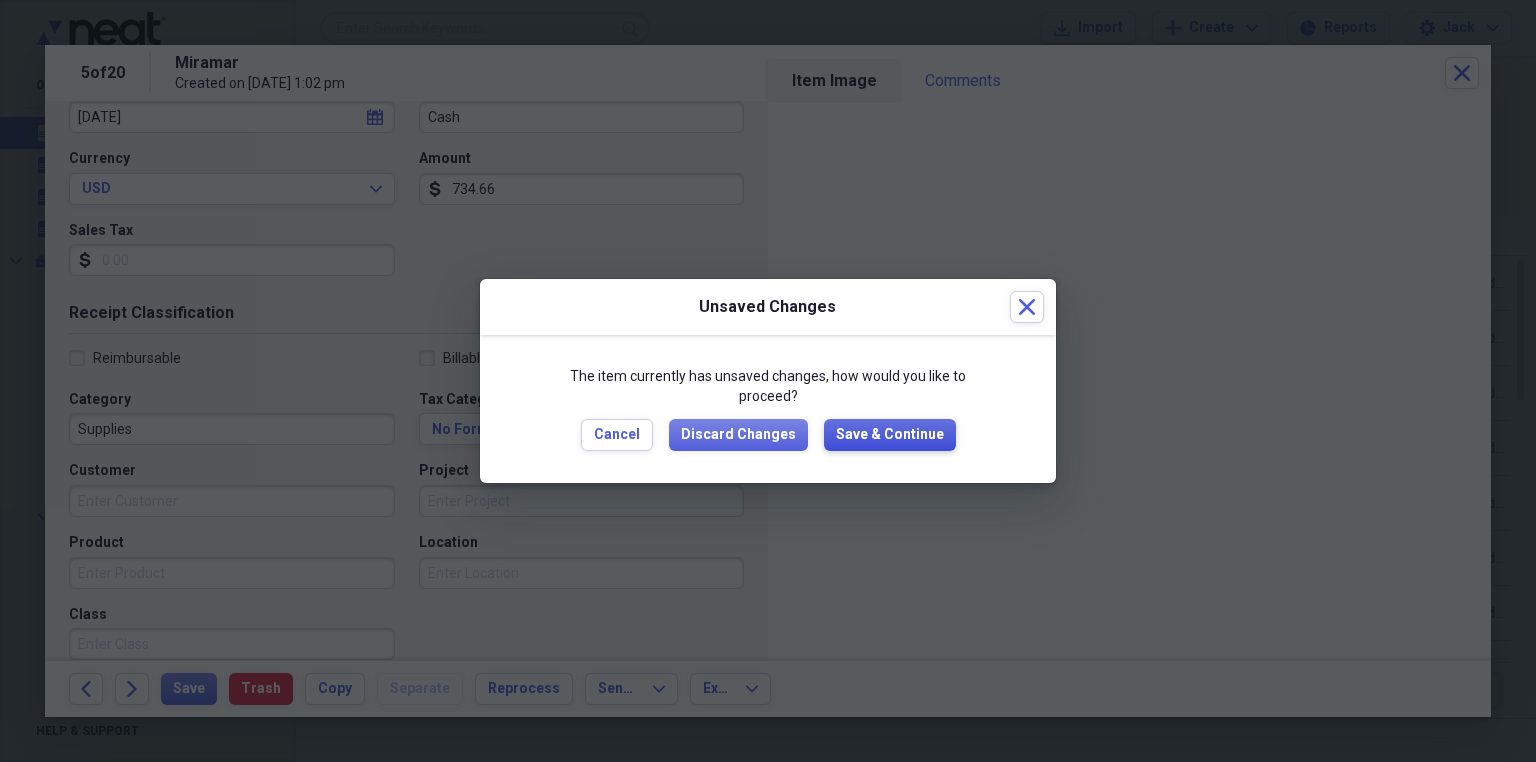 click on "Save & Continue" at bounding box center (890, 435) 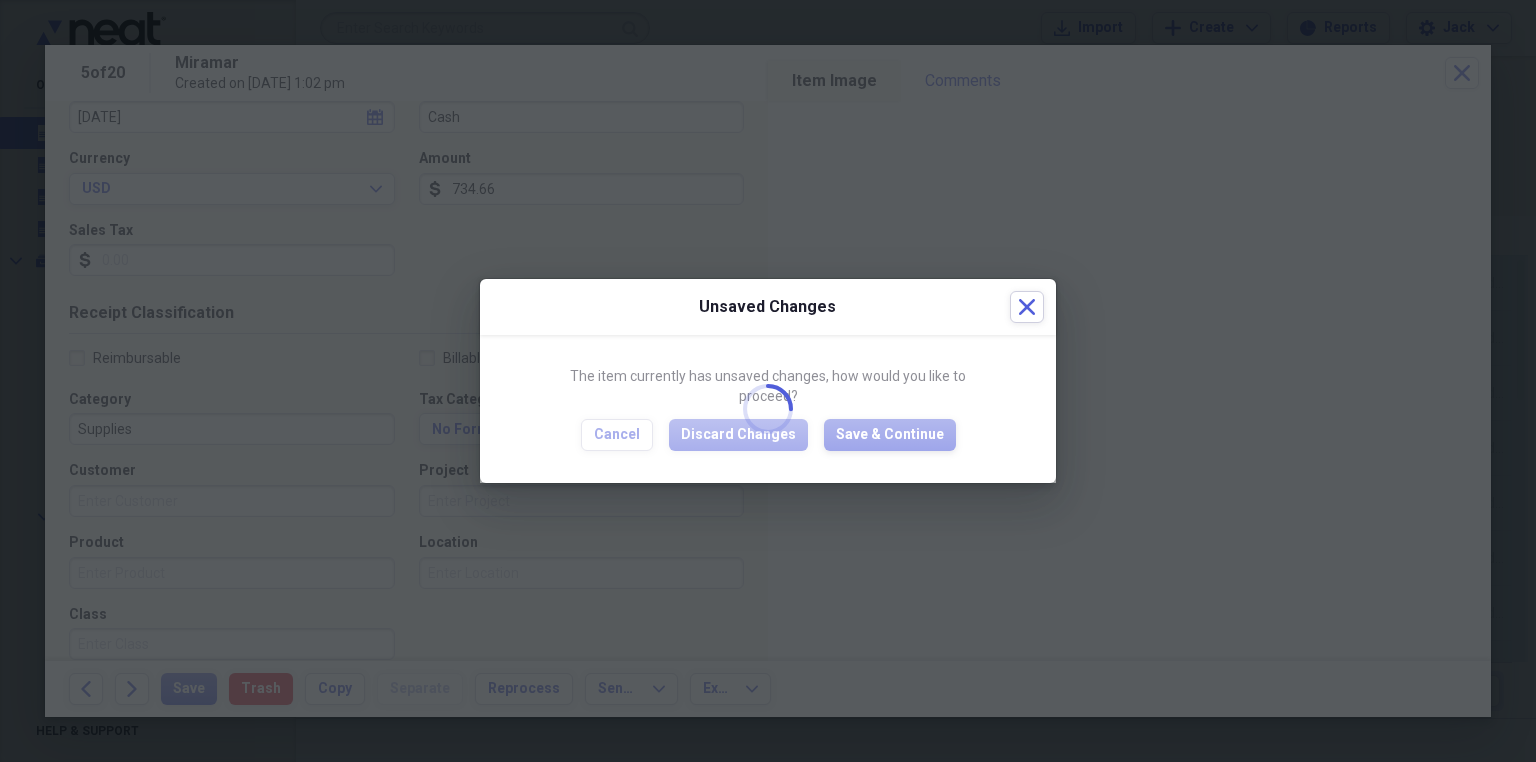 click at bounding box center [768, 408] 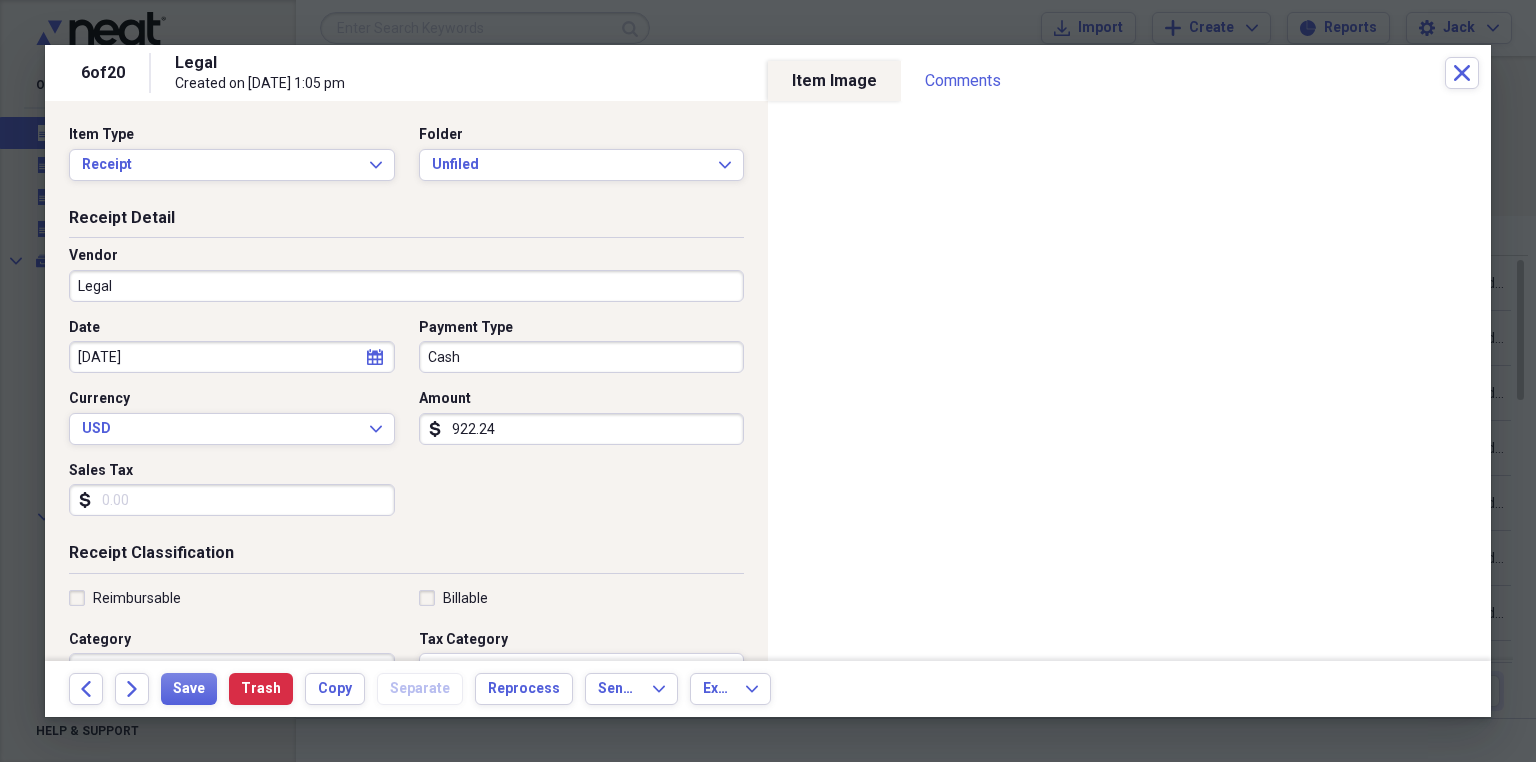 click on "Legal" at bounding box center [406, 286] 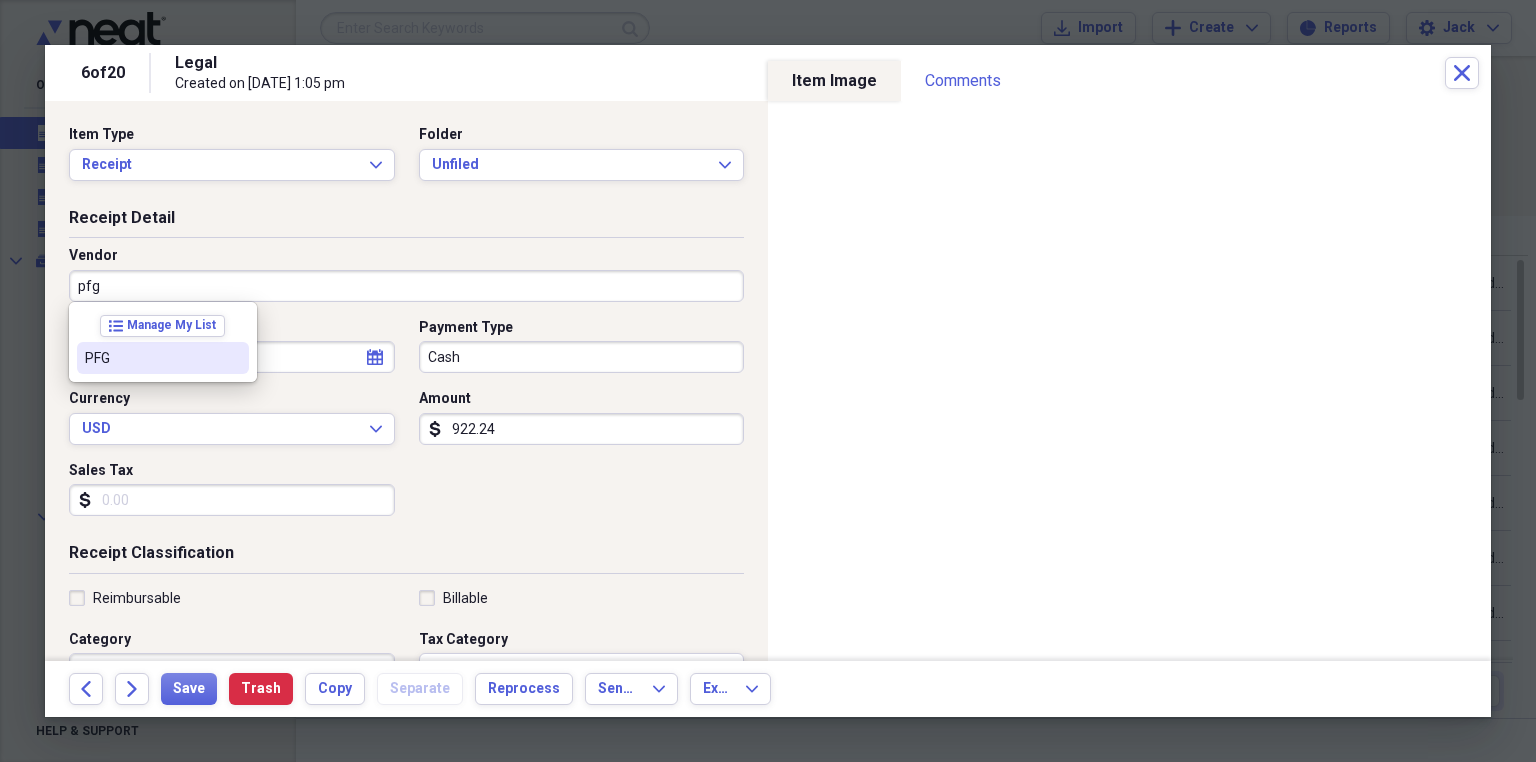 click on "PFG" at bounding box center (151, 358) 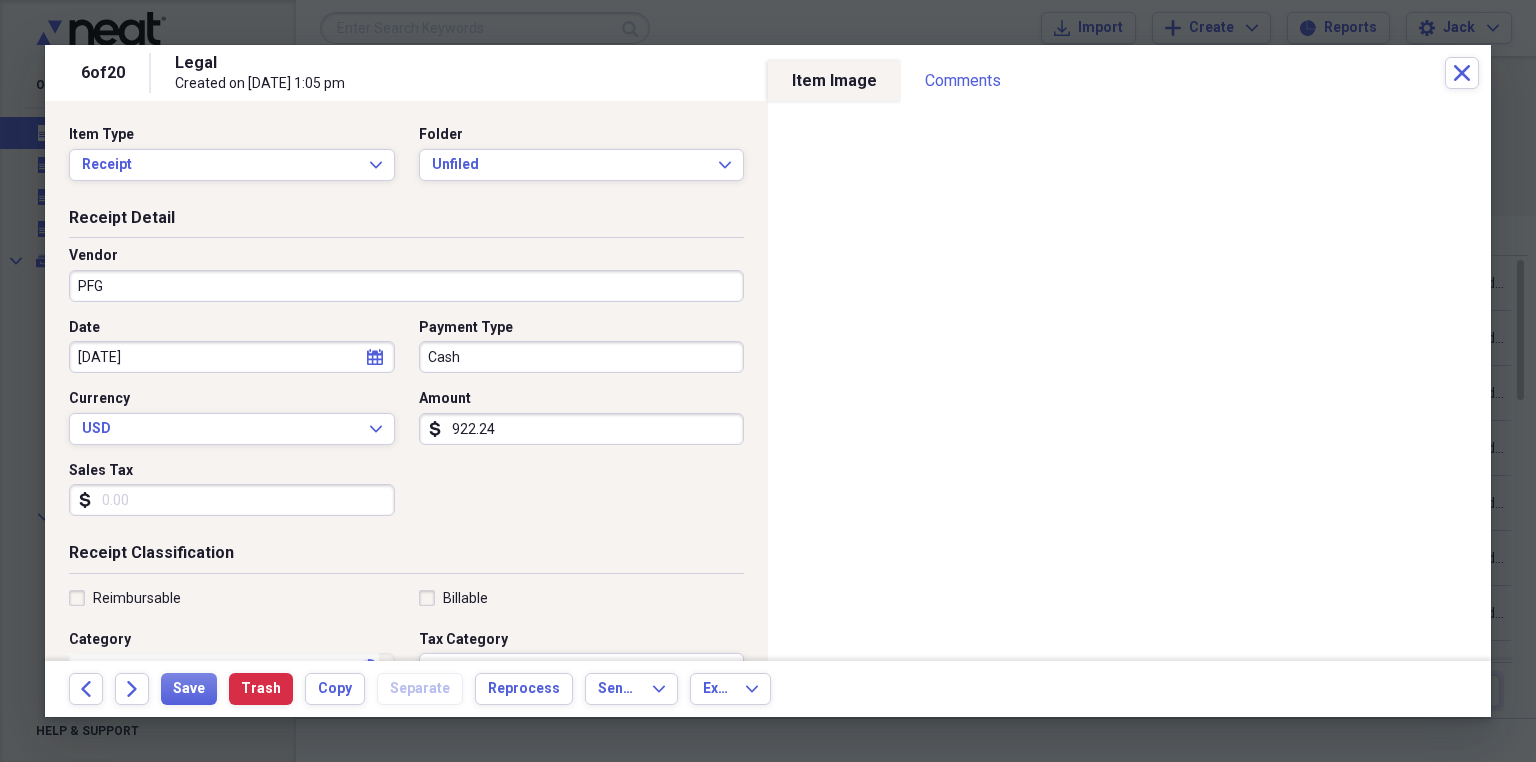 type on "Supplies" 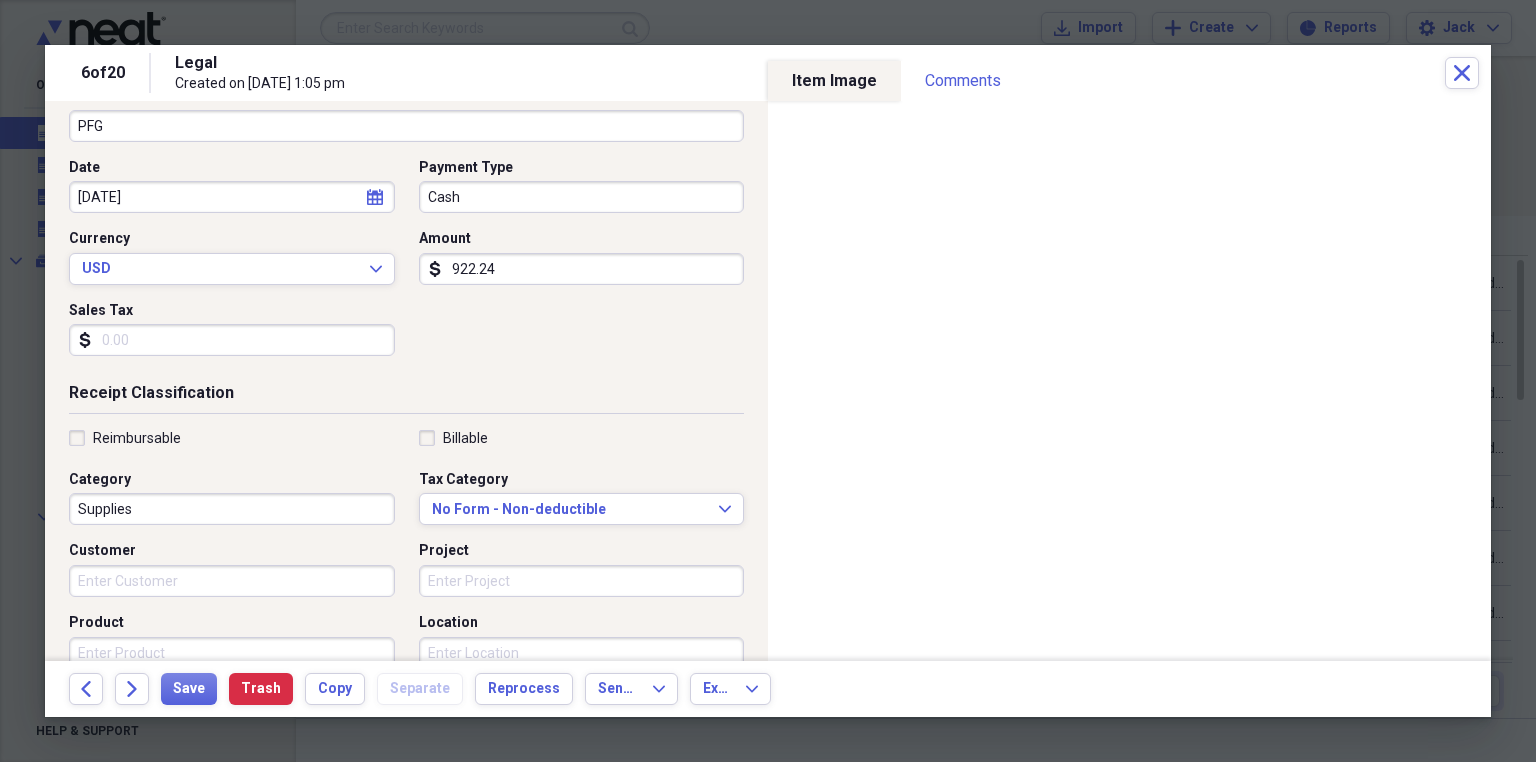 scroll, scrollTop: 240, scrollLeft: 0, axis: vertical 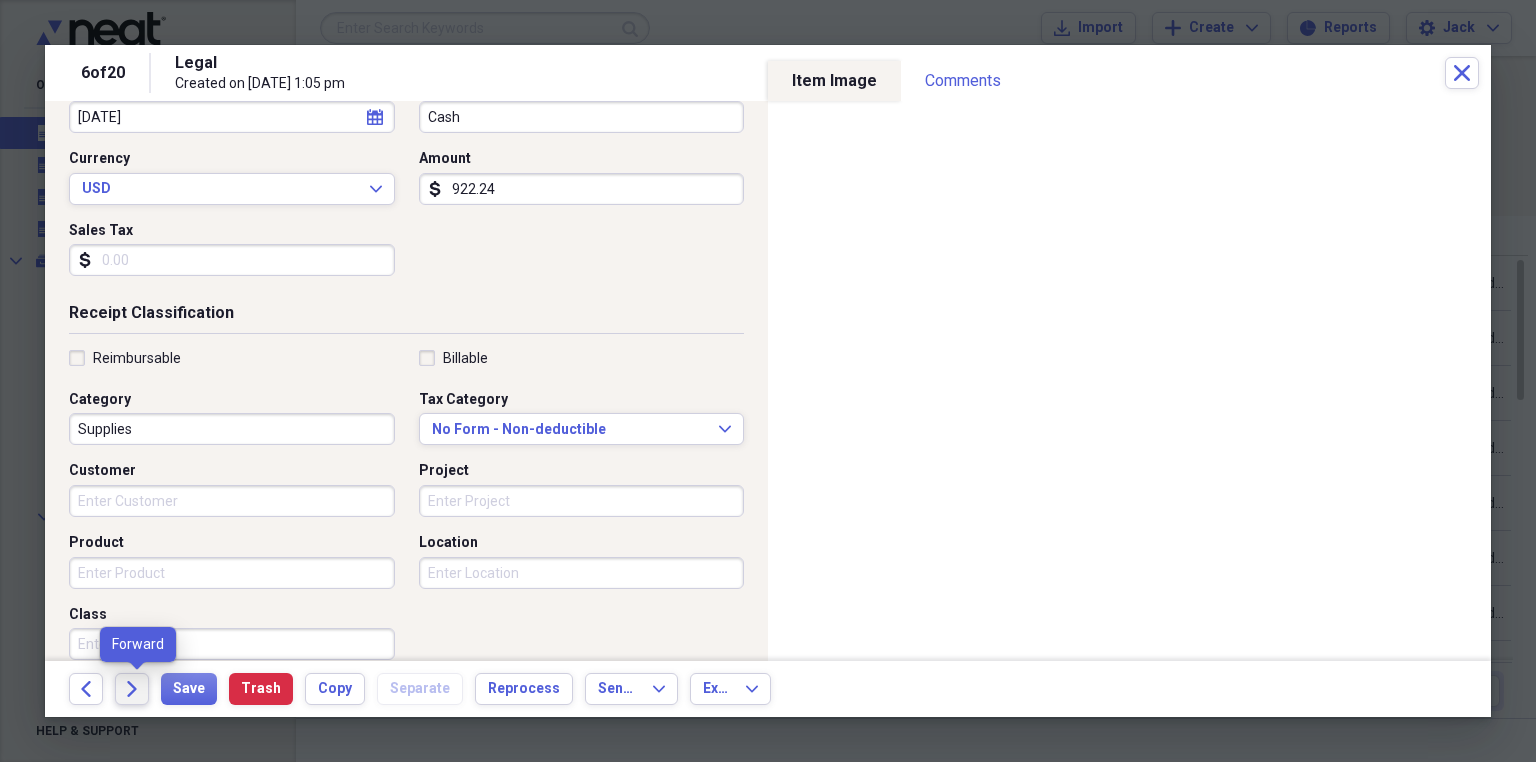 click on "Forward" 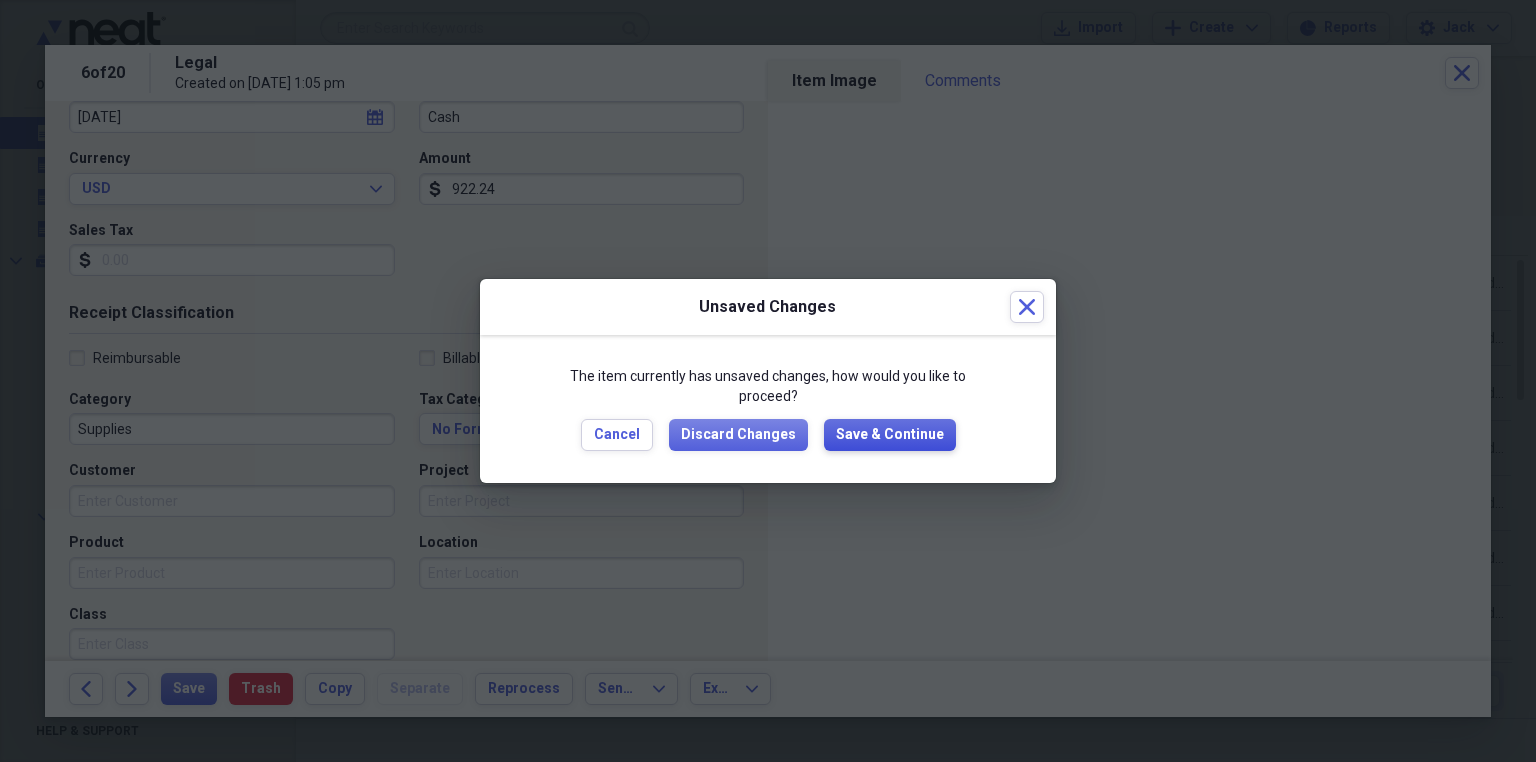 click on "Save & Continue" at bounding box center [890, 435] 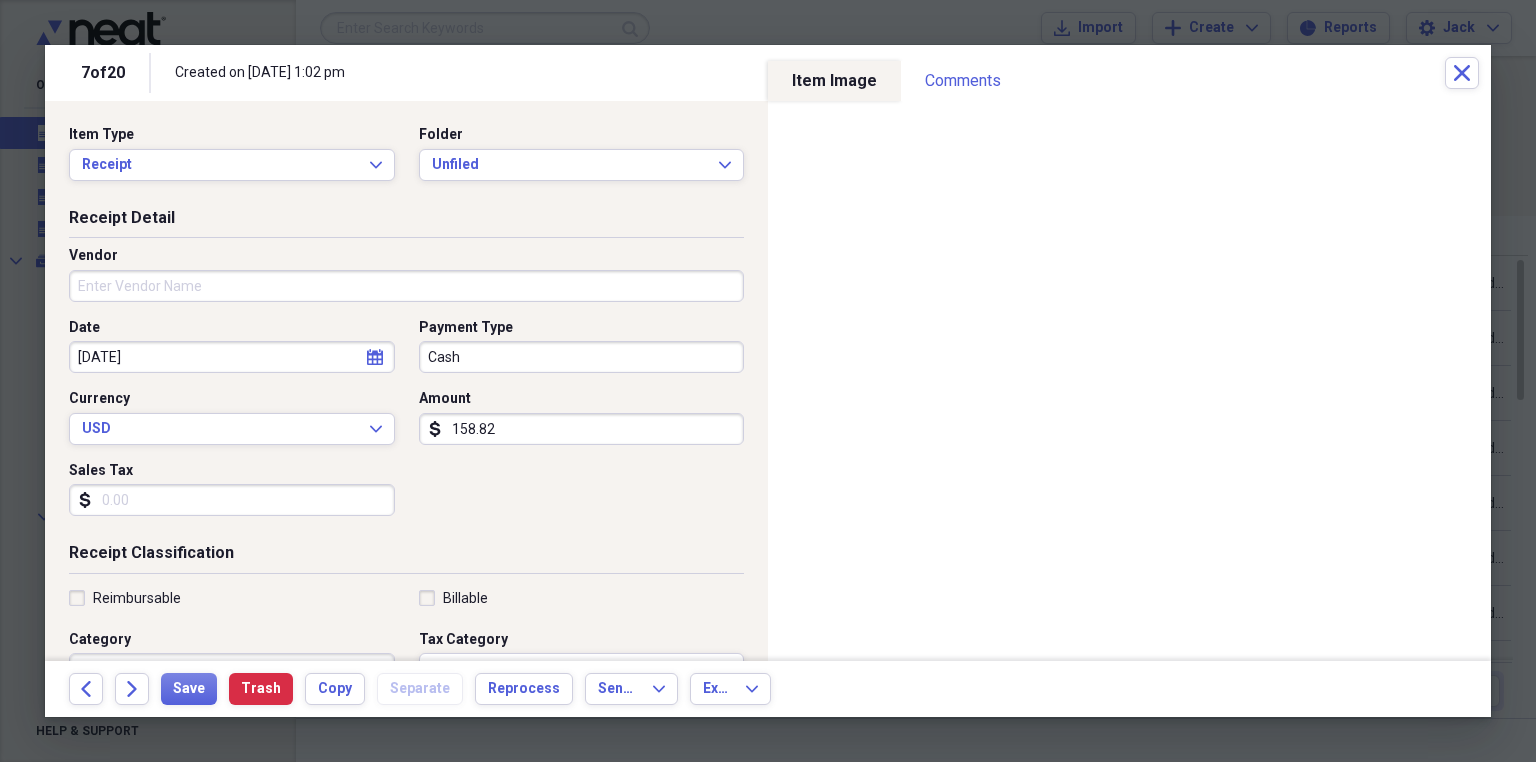 click on "Vendor" at bounding box center (406, 286) 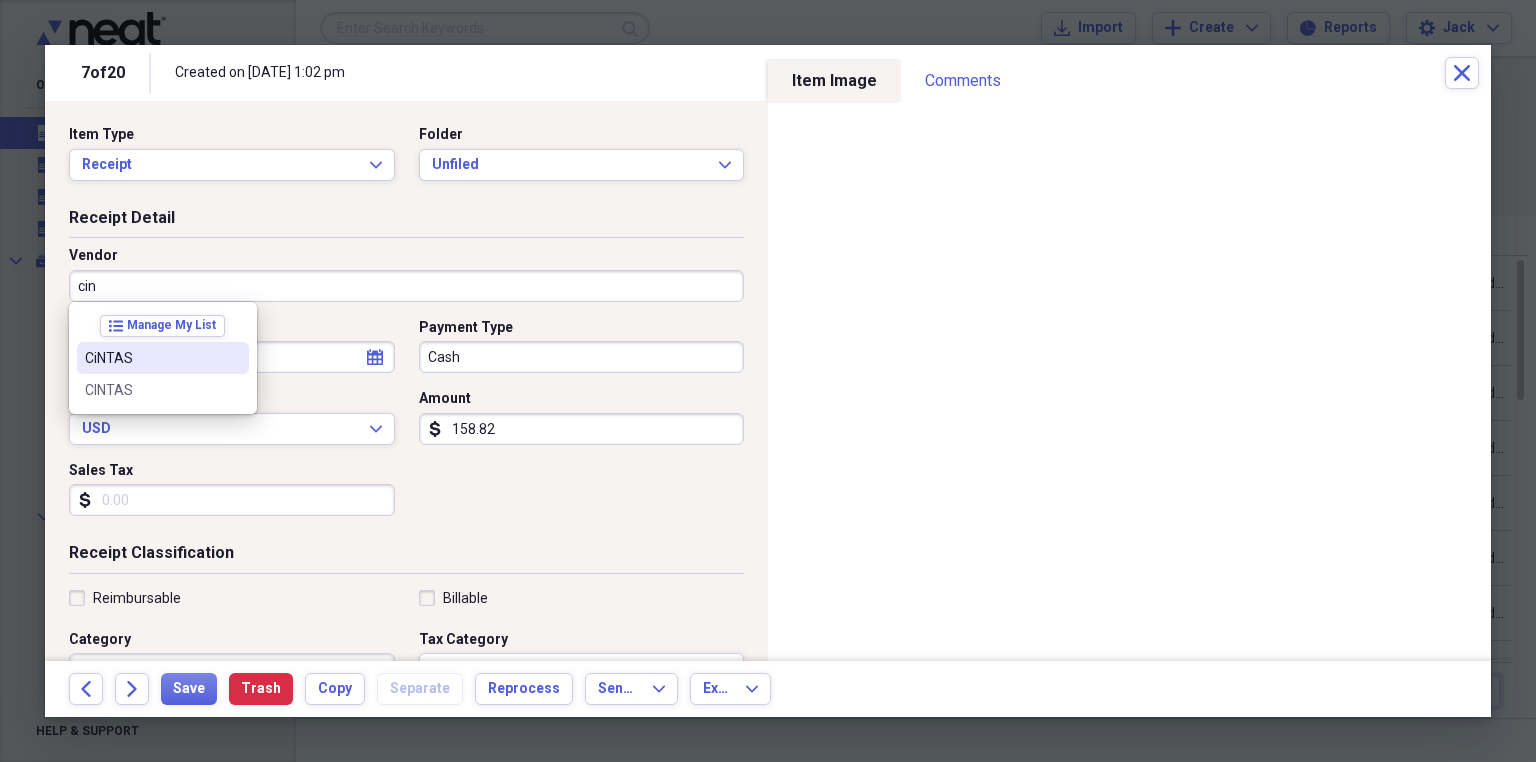 click on "CiNTAS" at bounding box center (151, 358) 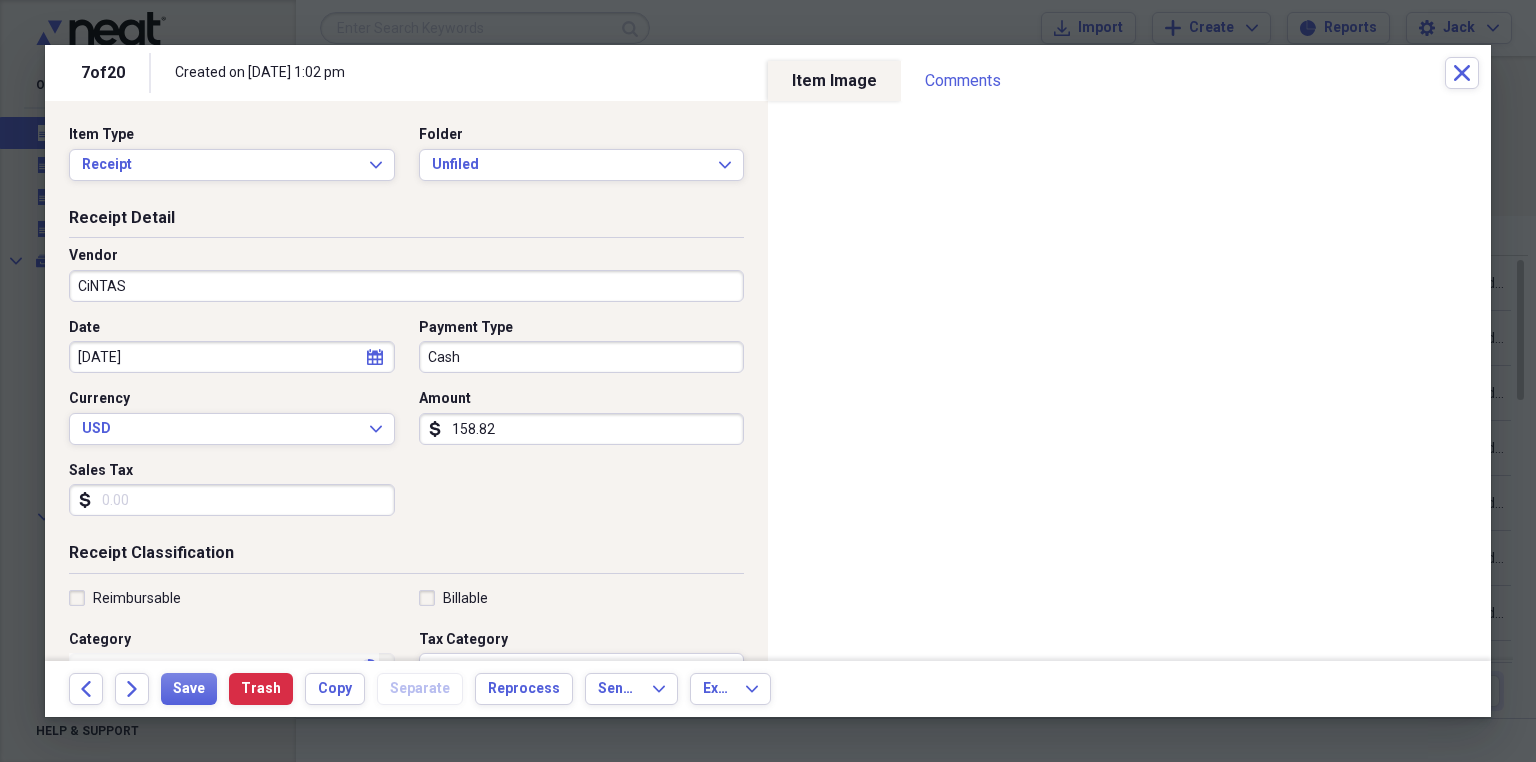 type on "Maintenance" 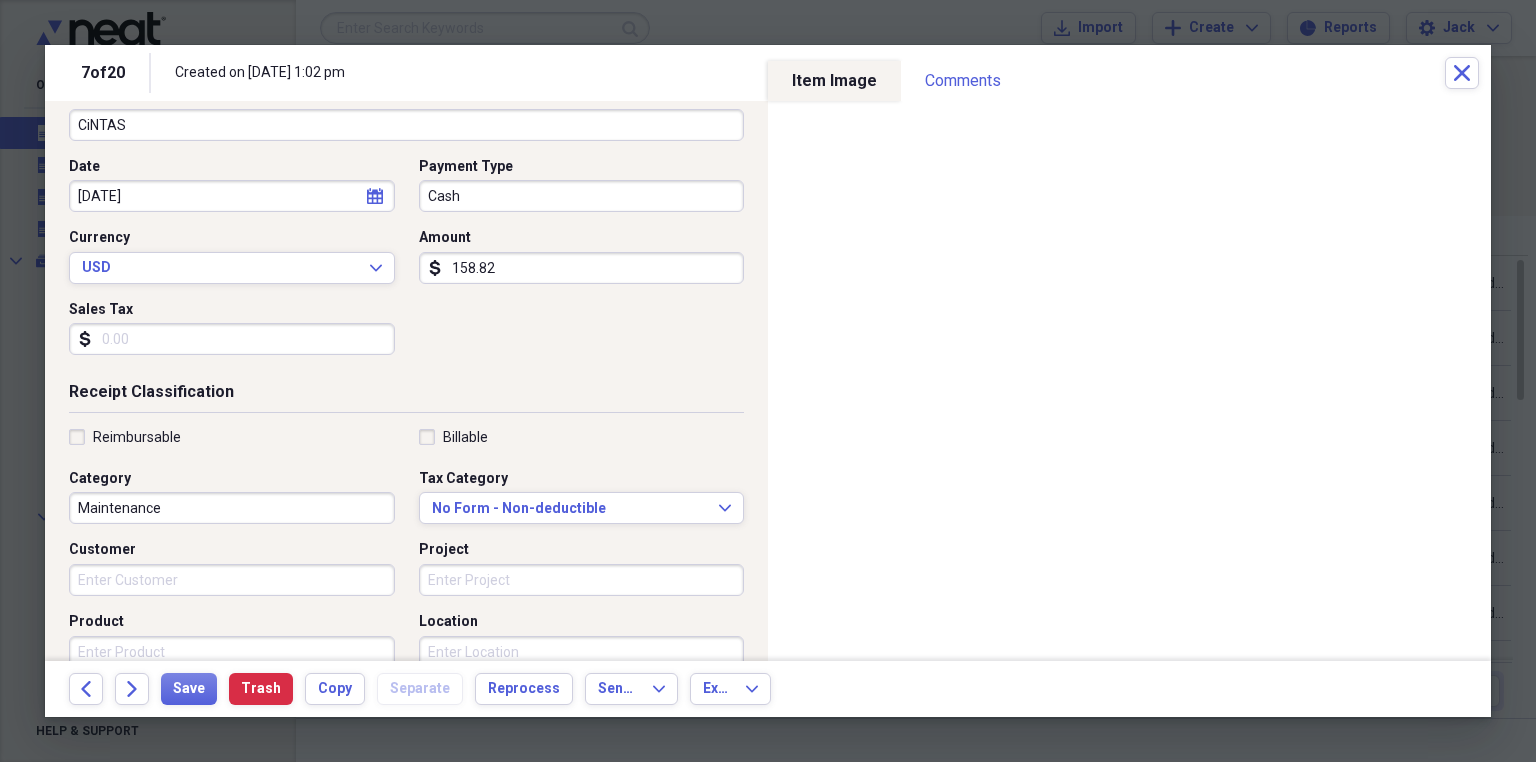 scroll, scrollTop: 240, scrollLeft: 0, axis: vertical 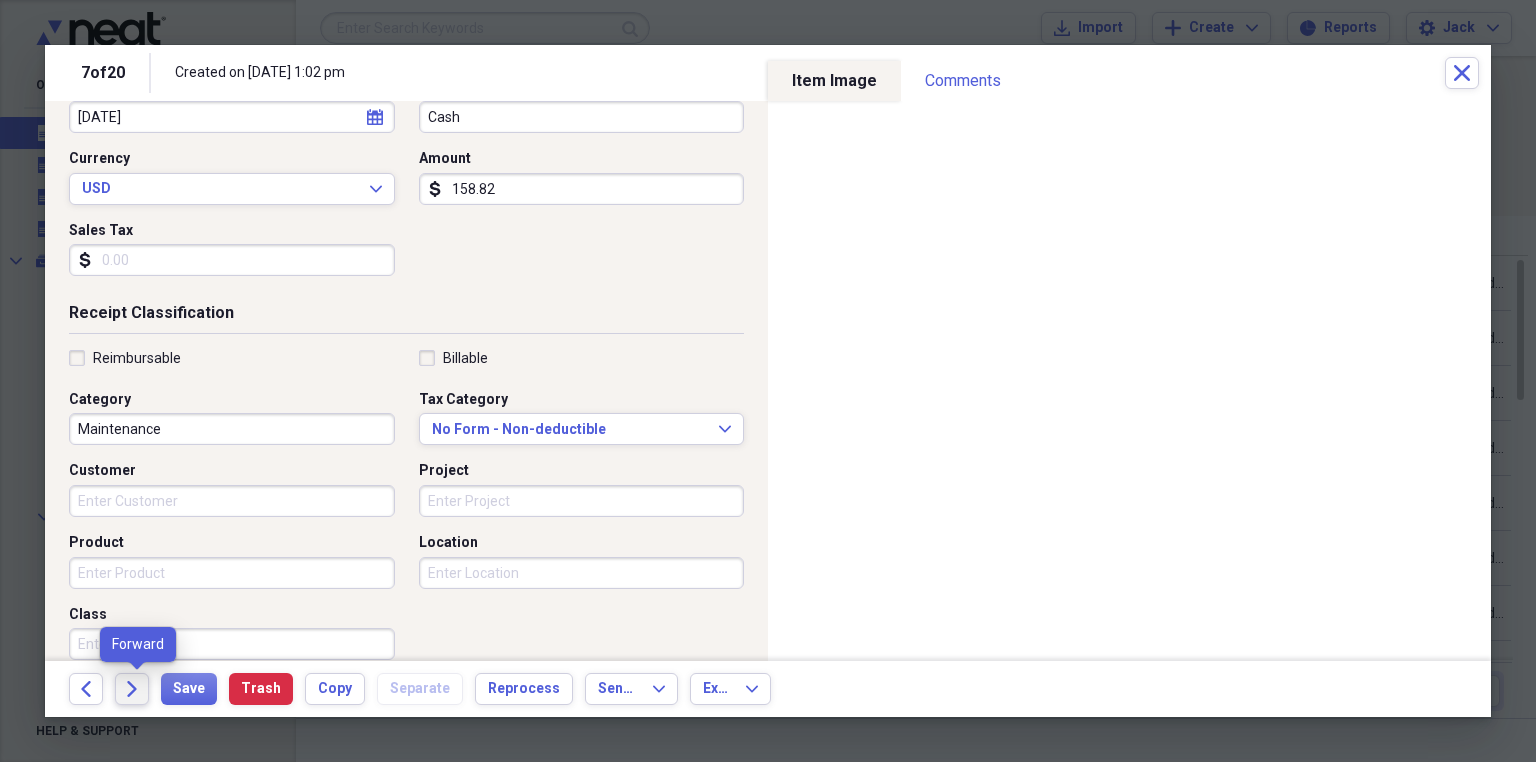 click on "Forward" 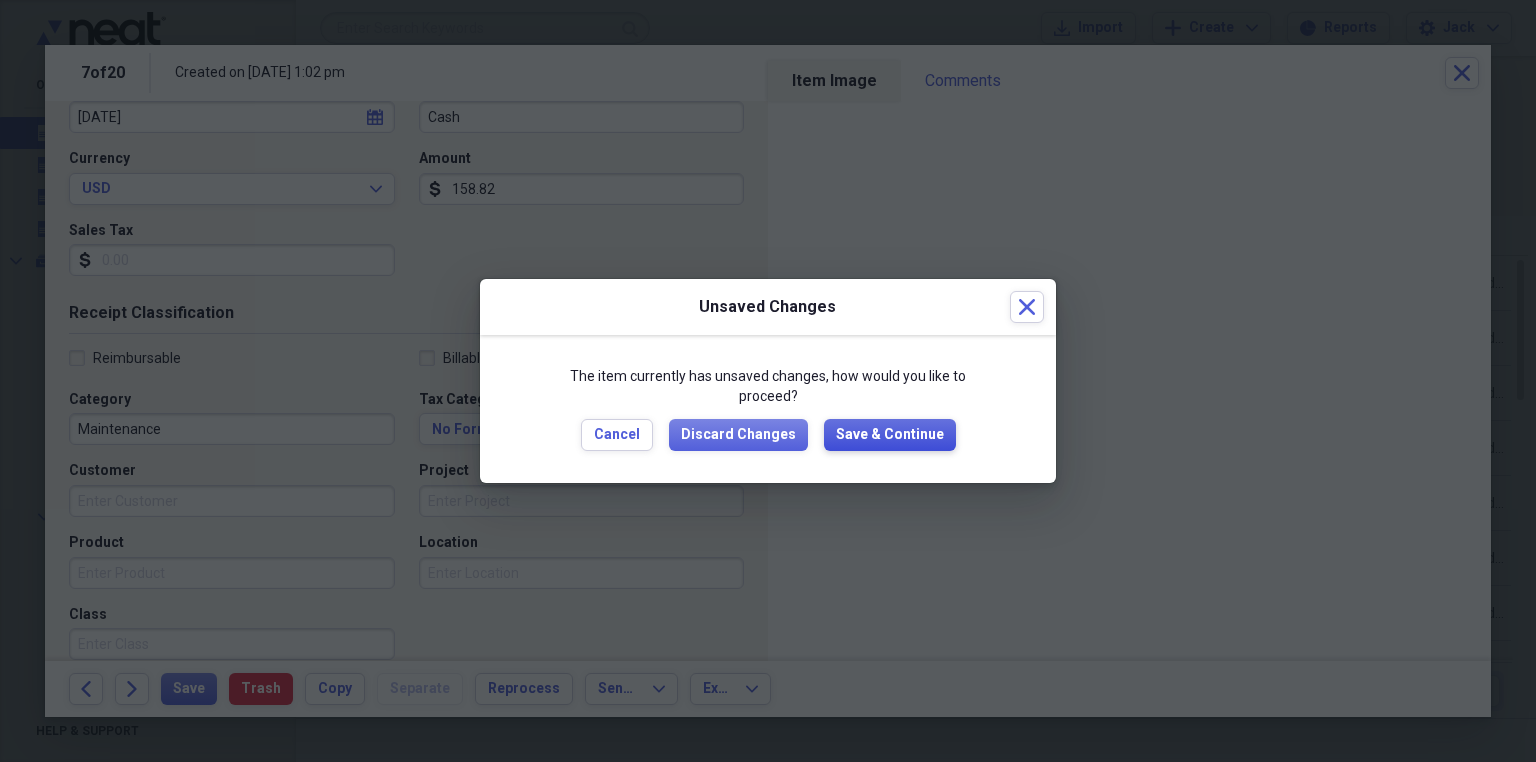 click on "Save & Continue" at bounding box center (890, 435) 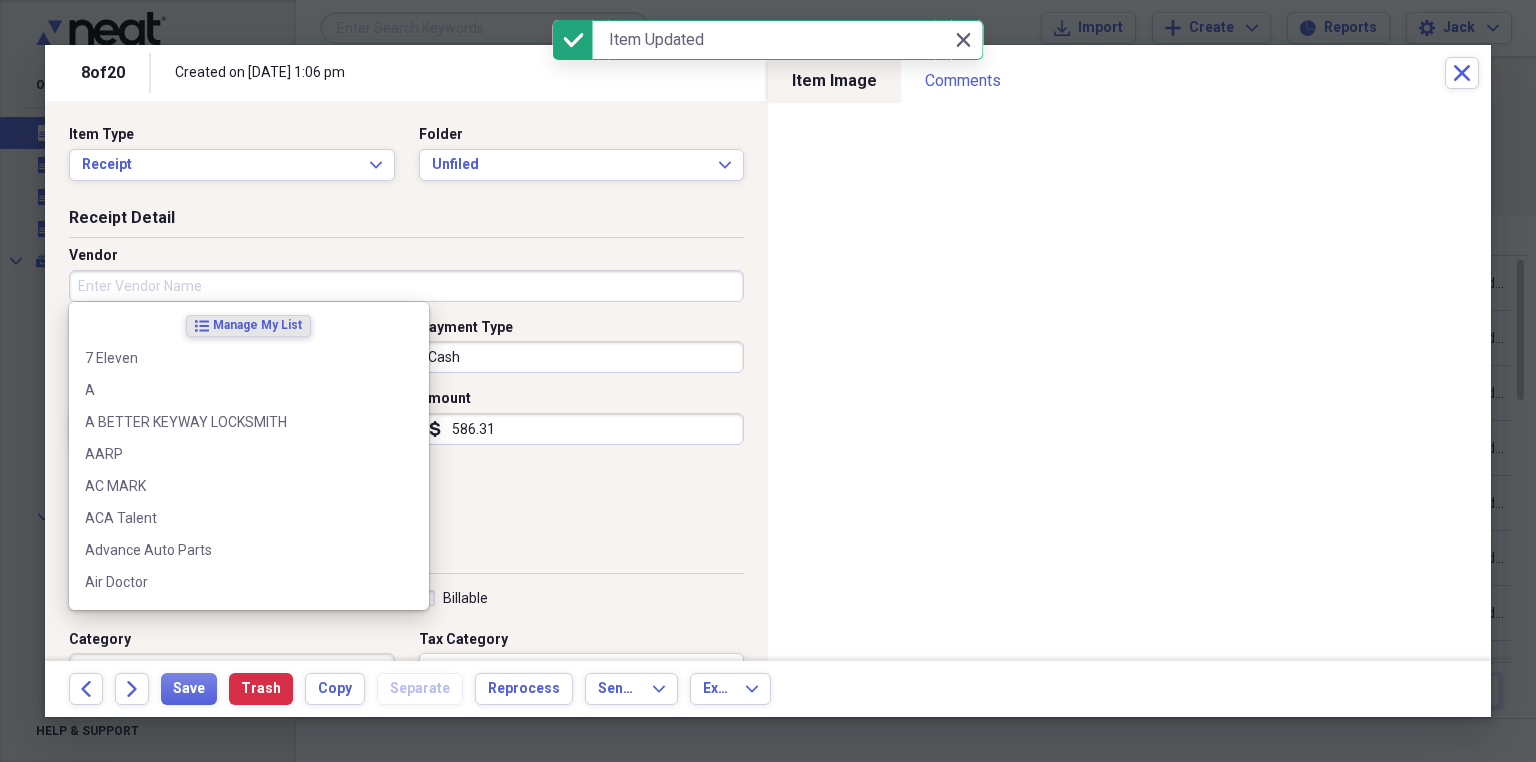 click on "Vendor" at bounding box center (406, 286) 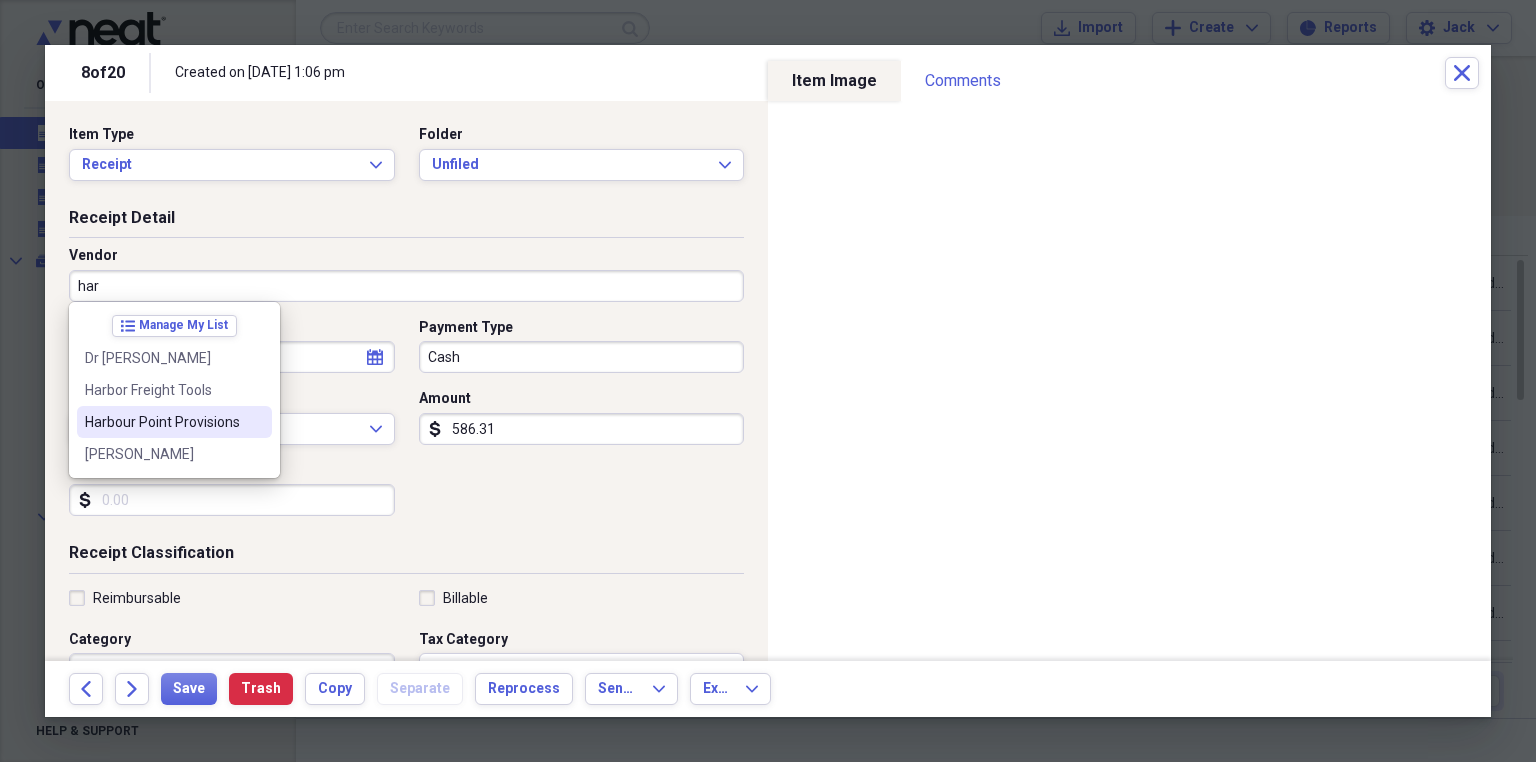 click on "Harbour Point Provisions" at bounding box center [162, 422] 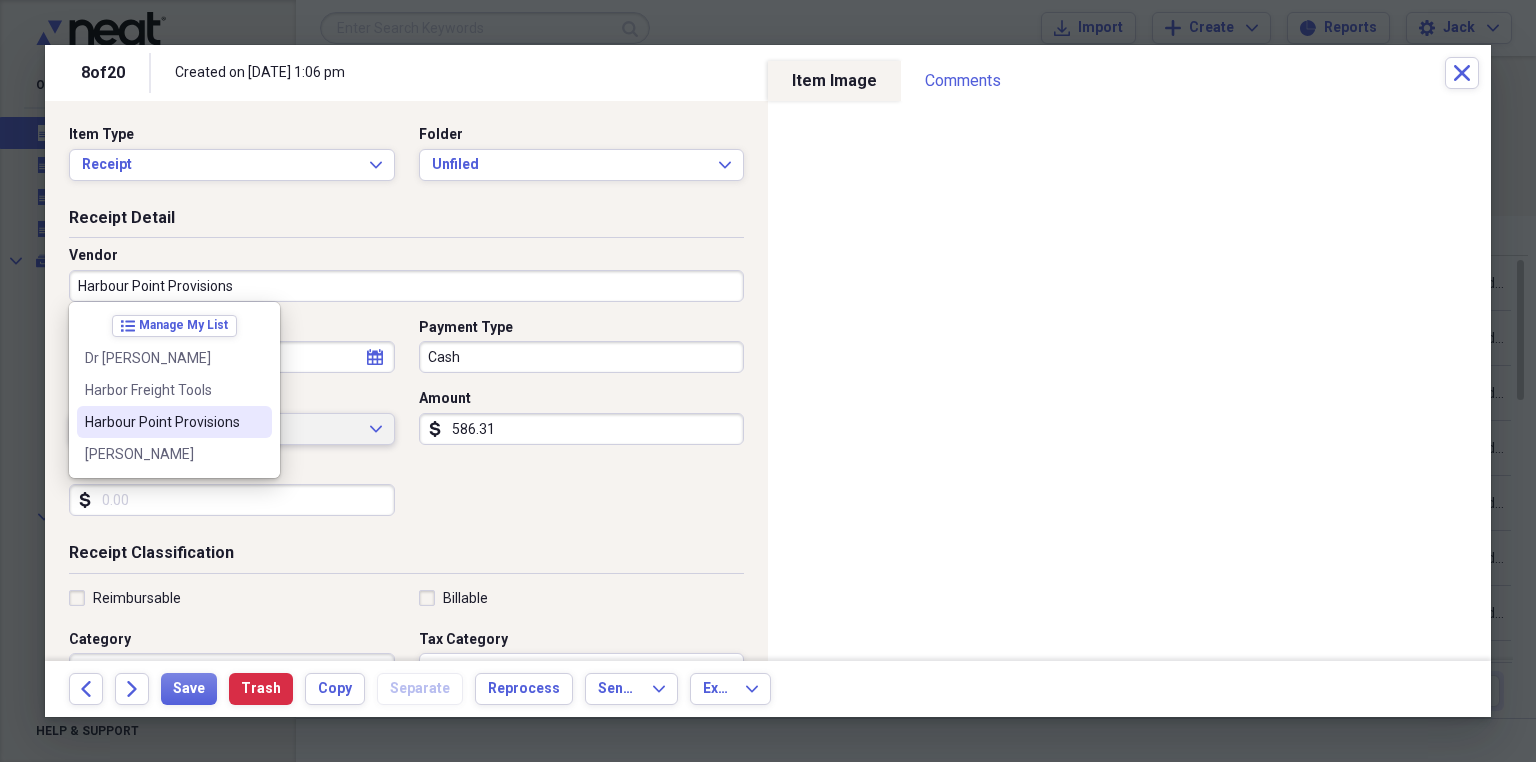 click on "USD Expand" at bounding box center [232, 429] 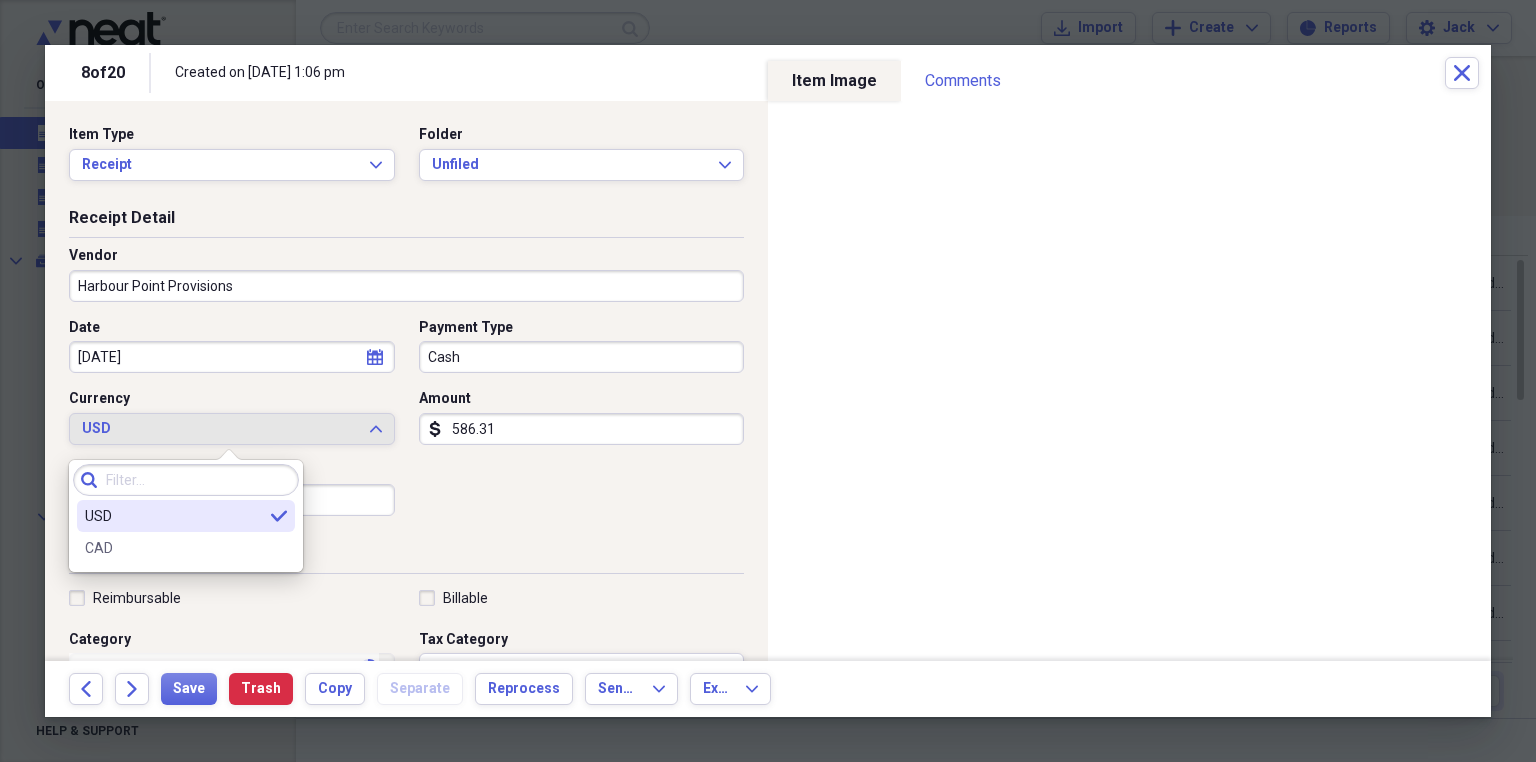 type on "Supplies" 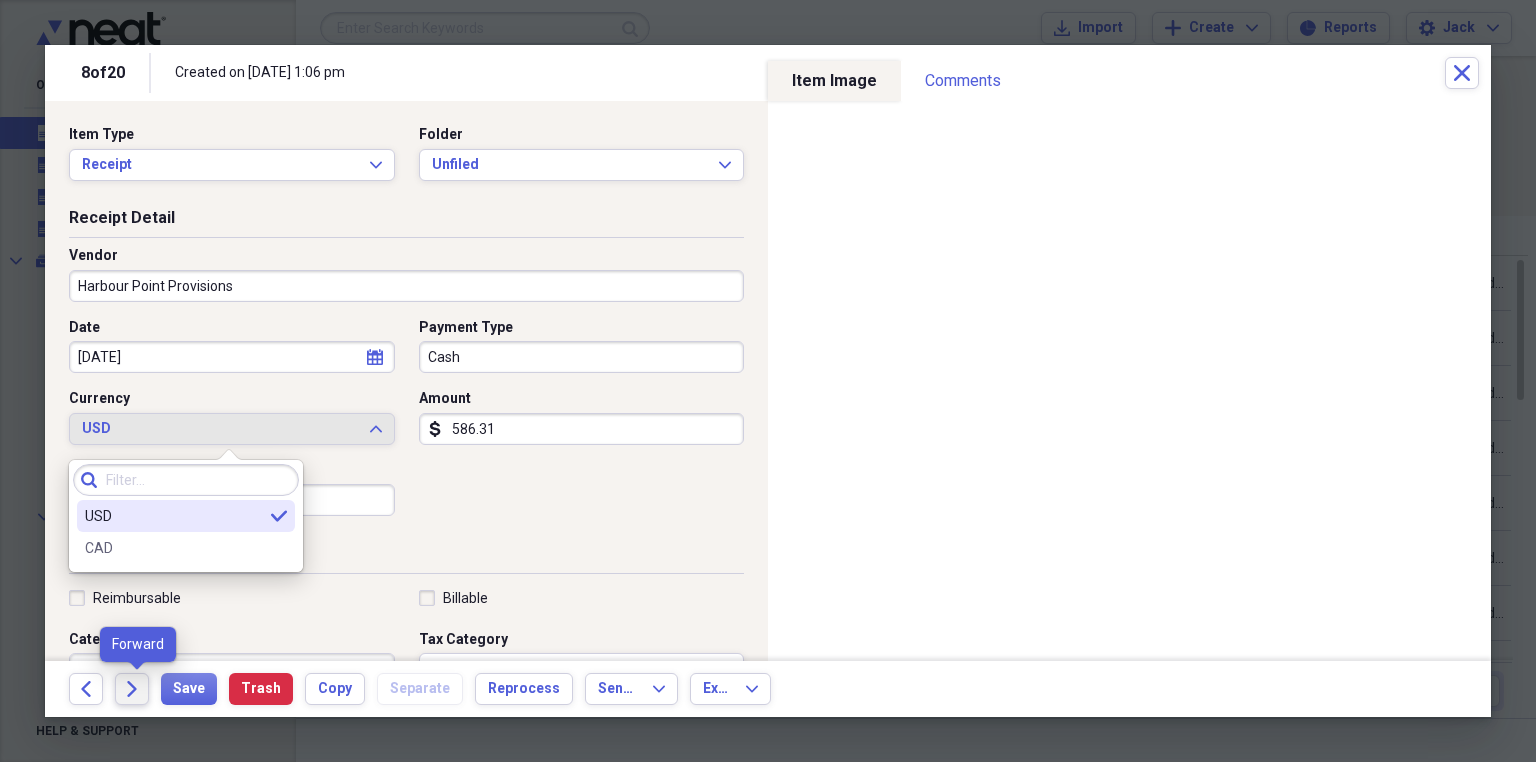 click 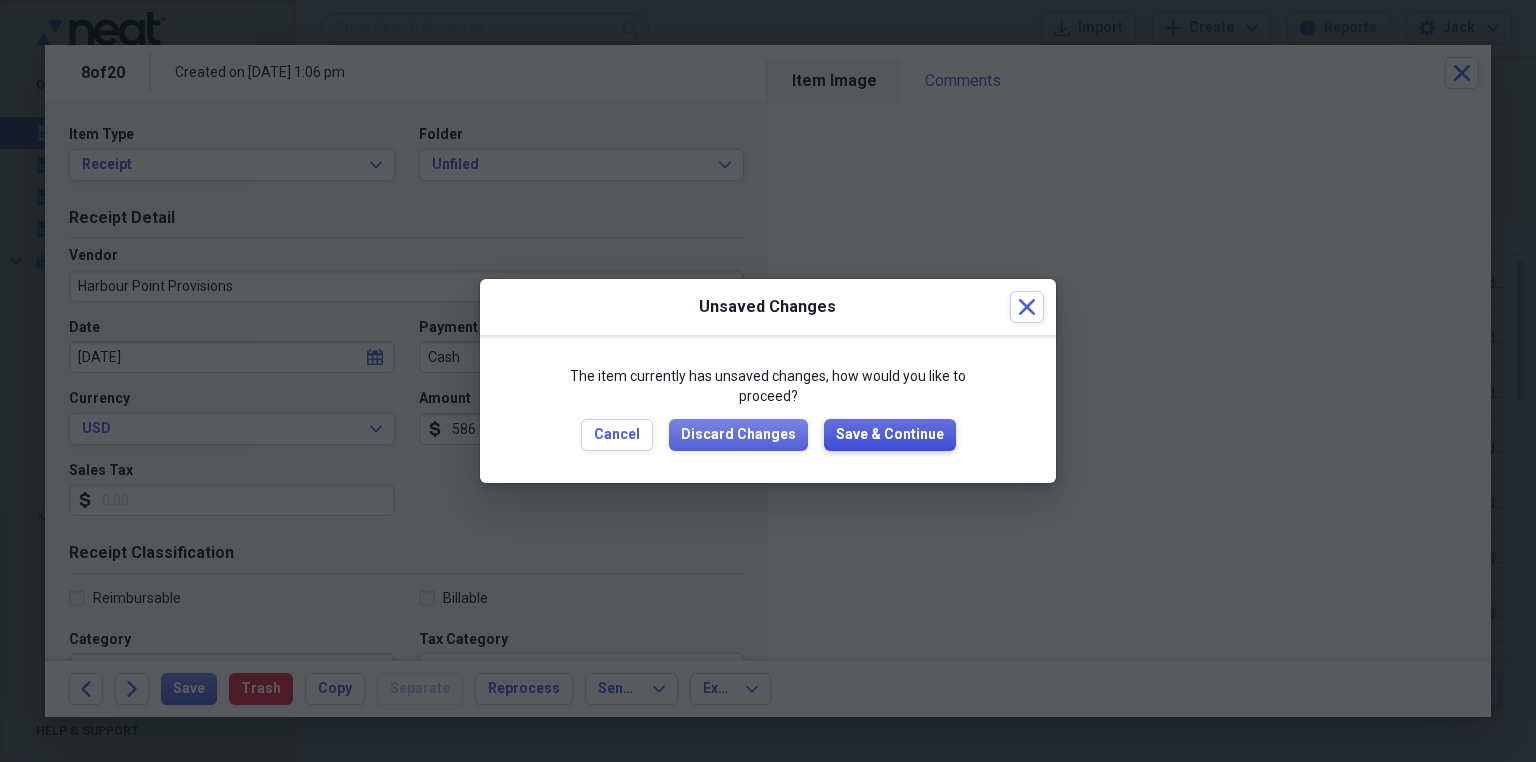 click on "Save & Continue" at bounding box center [890, 435] 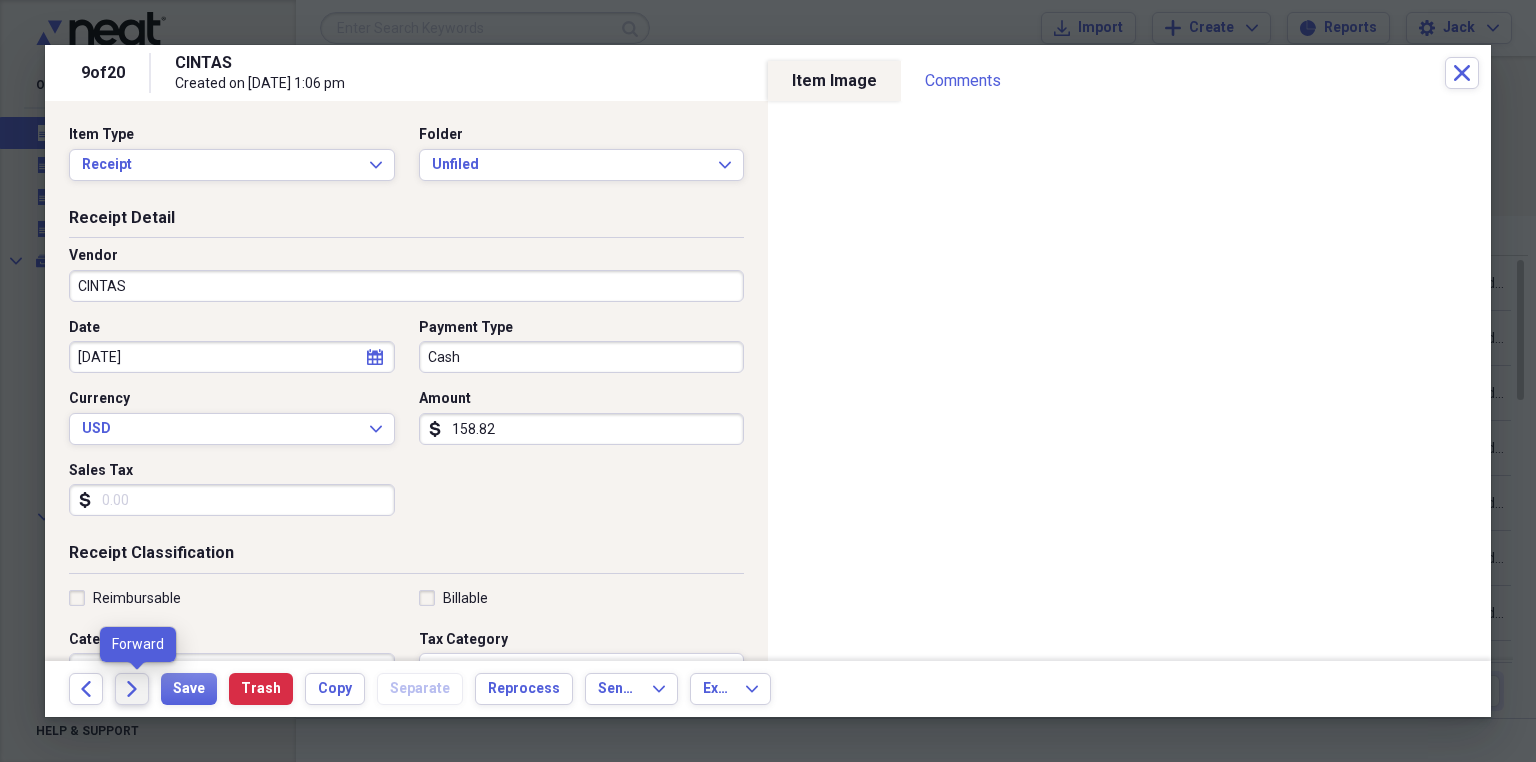 click on "Forward" 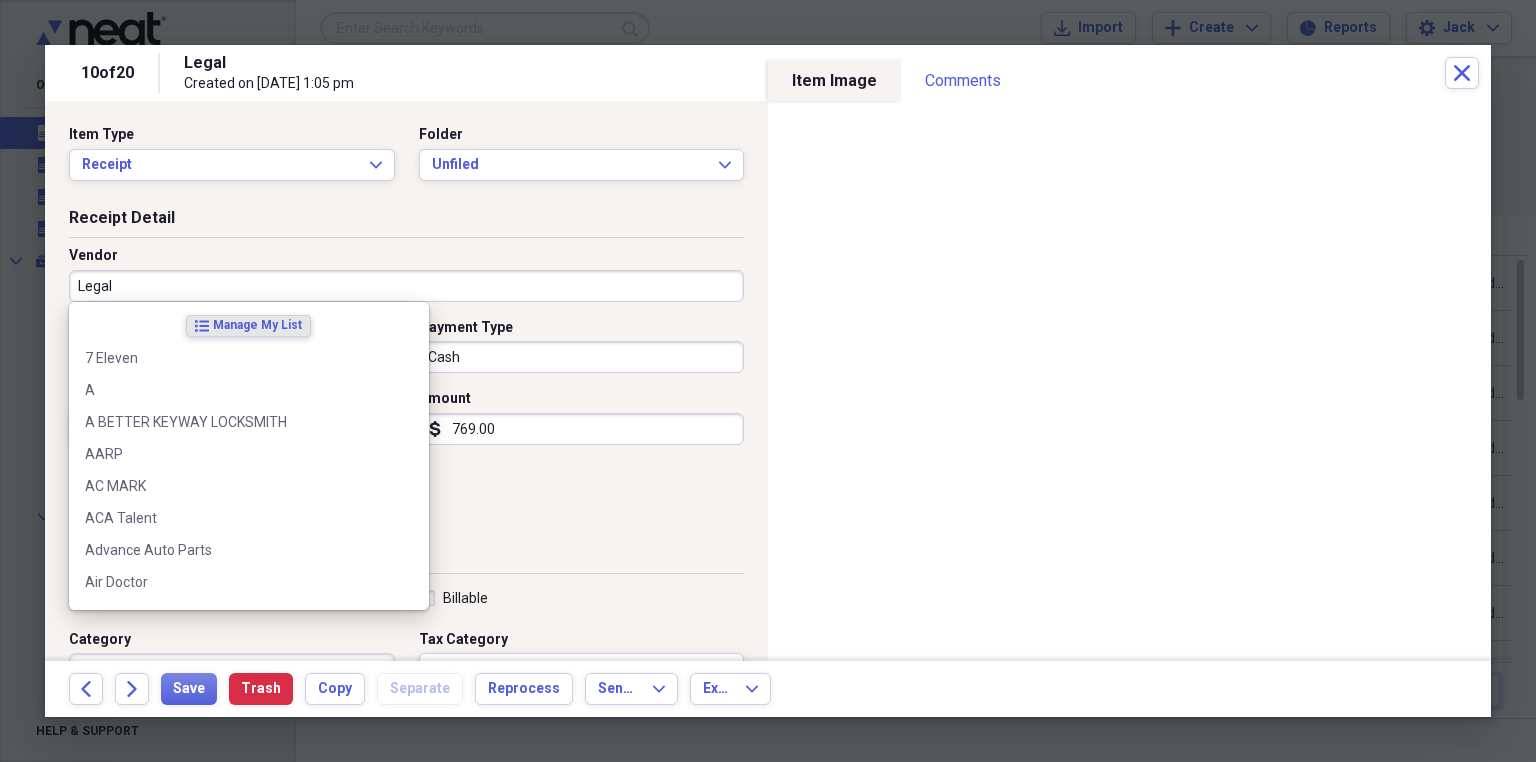 click on "Legal" at bounding box center [406, 286] 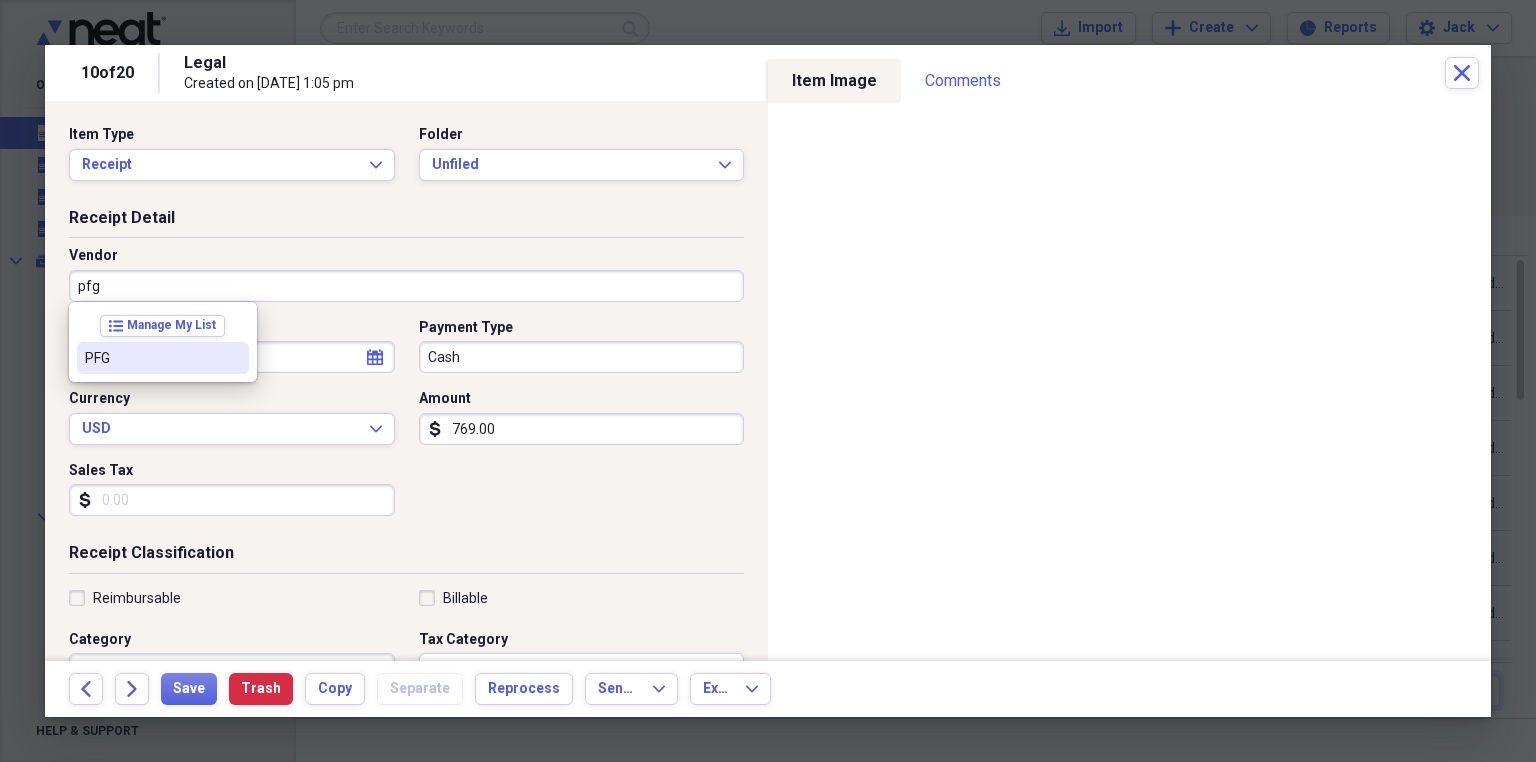 click on "PFG" at bounding box center [163, 358] 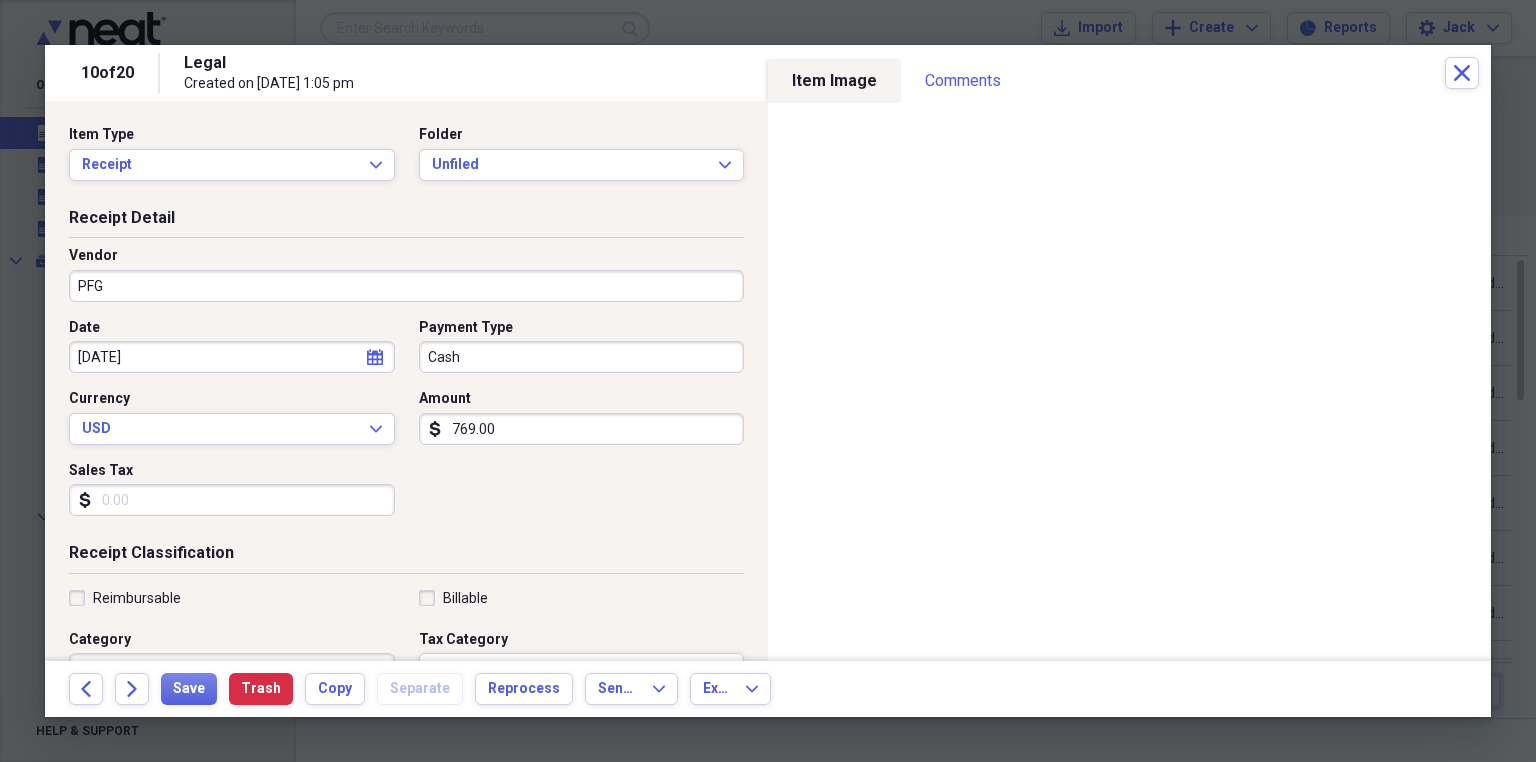 type on "Supplies" 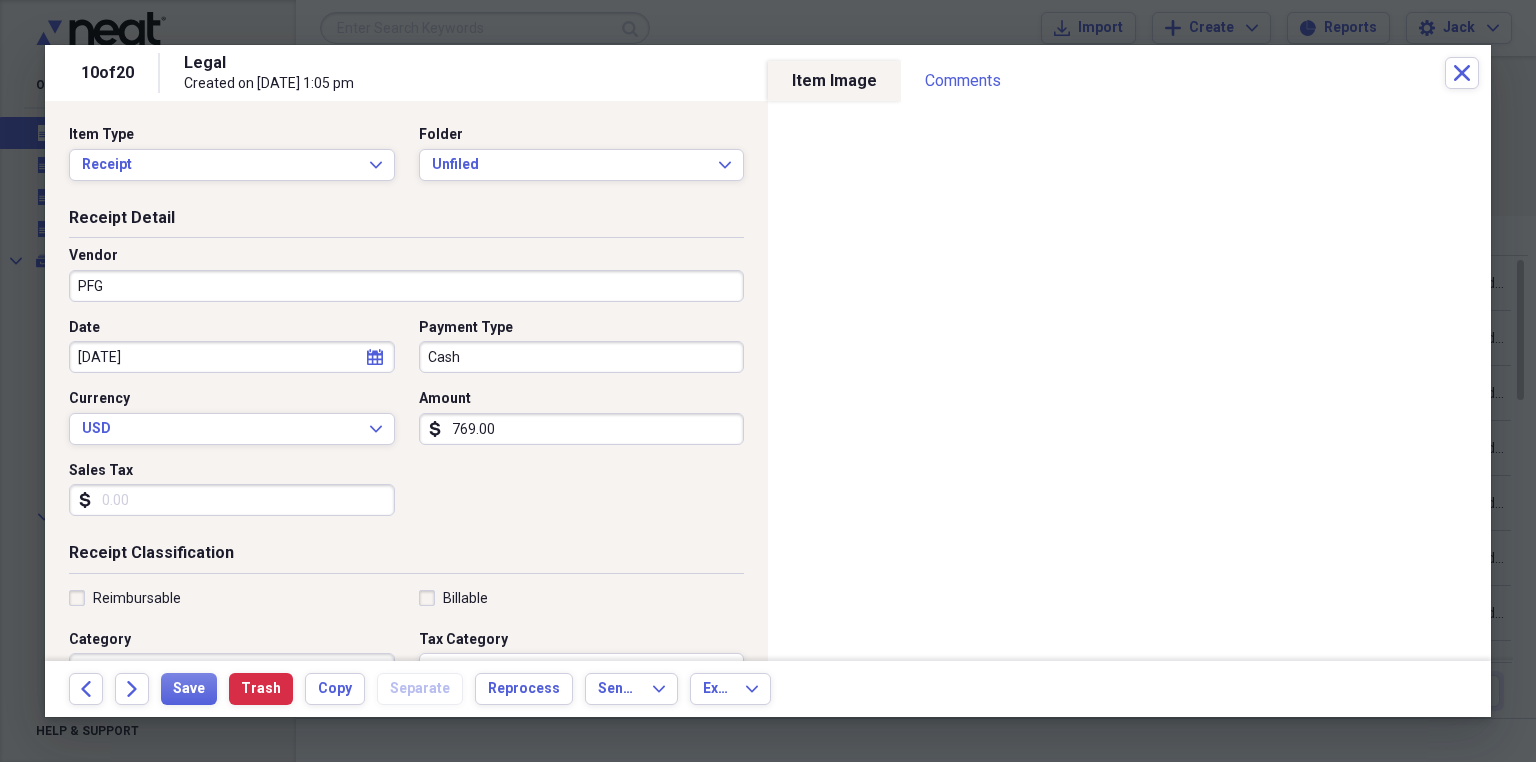 click on "769.00" at bounding box center [582, 429] 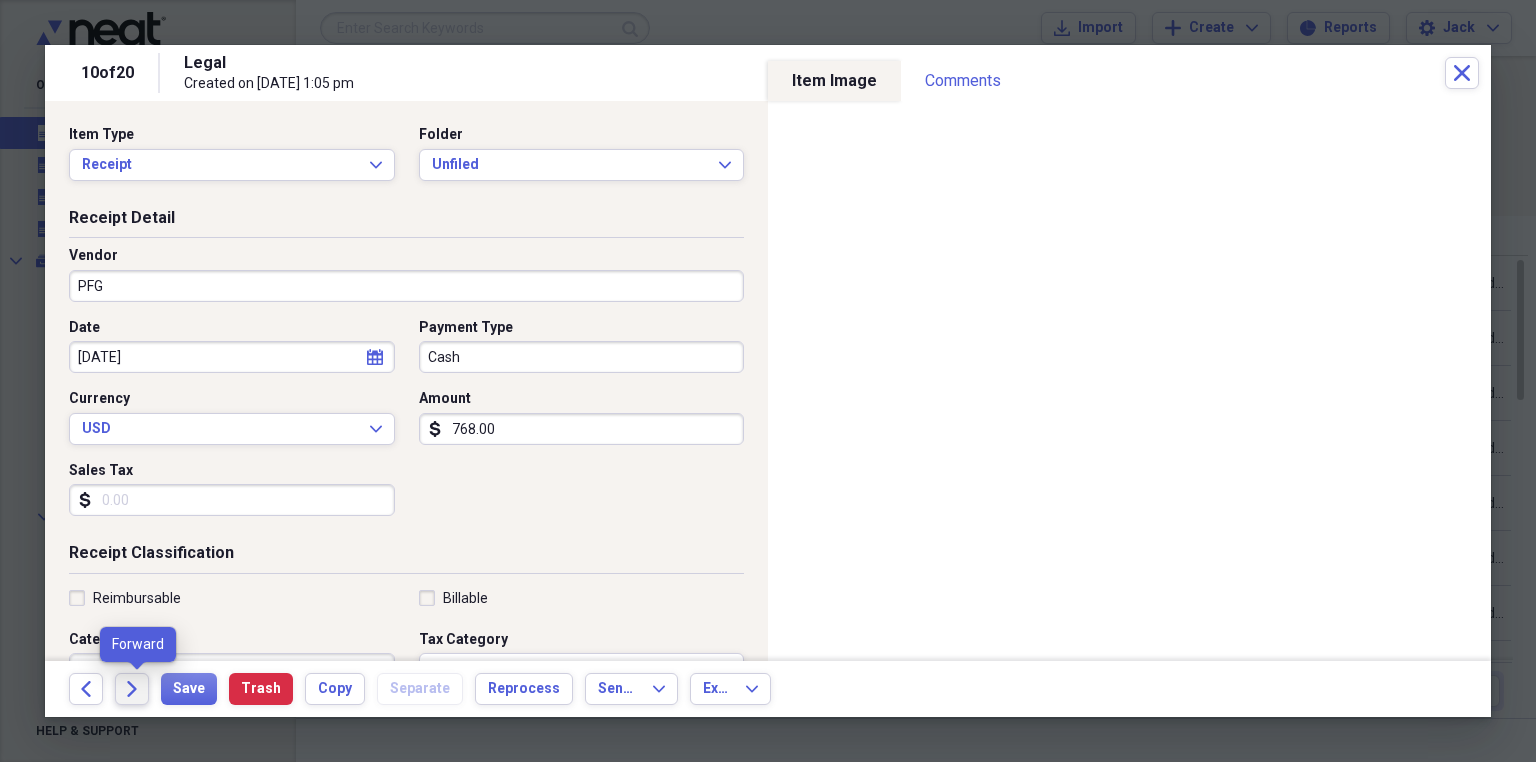 type on "768.00" 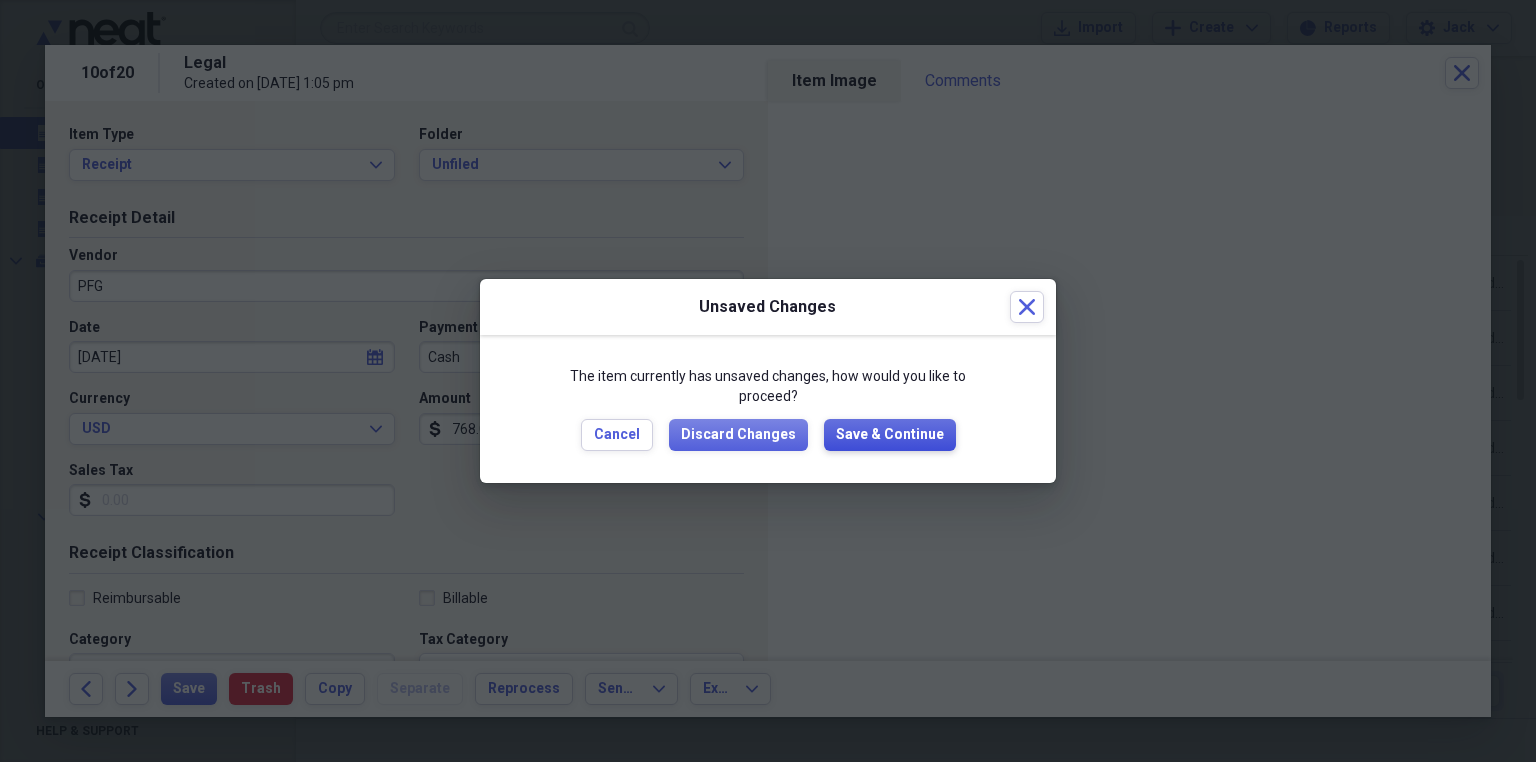 click on "Save & Continue" at bounding box center (890, 435) 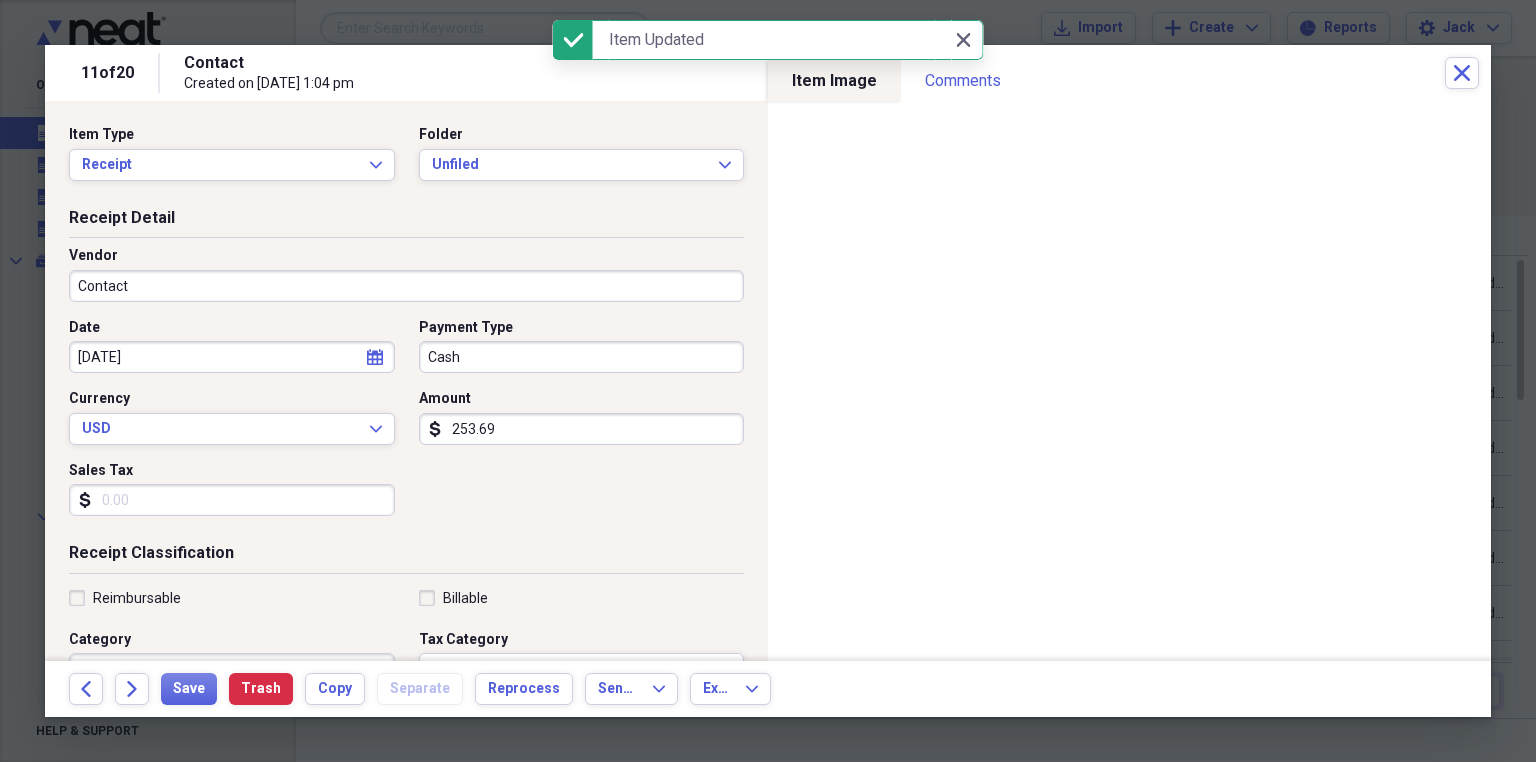 click on "Contact" at bounding box center (406, 286) 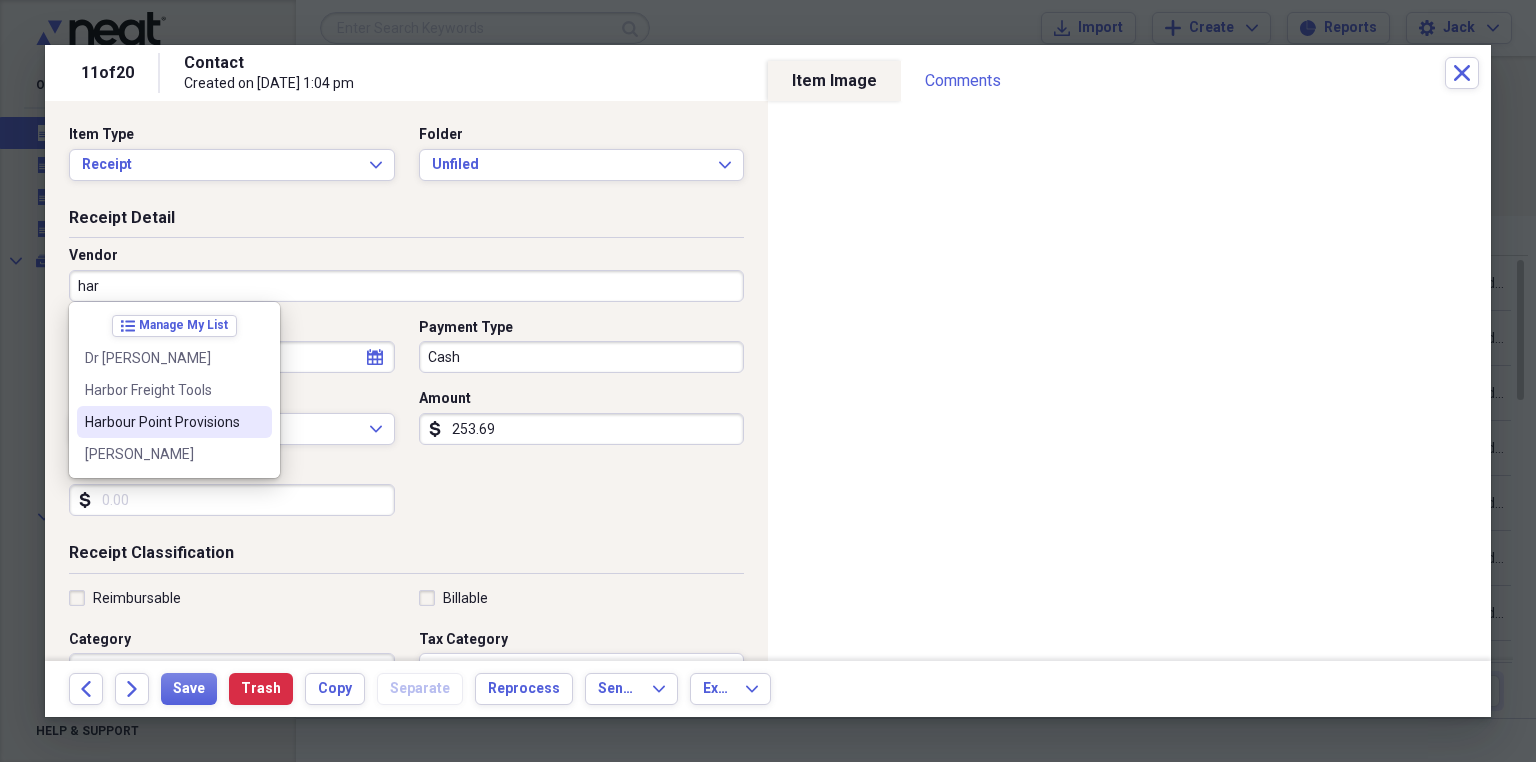 click on "Harbour Point Provisions" at bounding box center [174, 422] 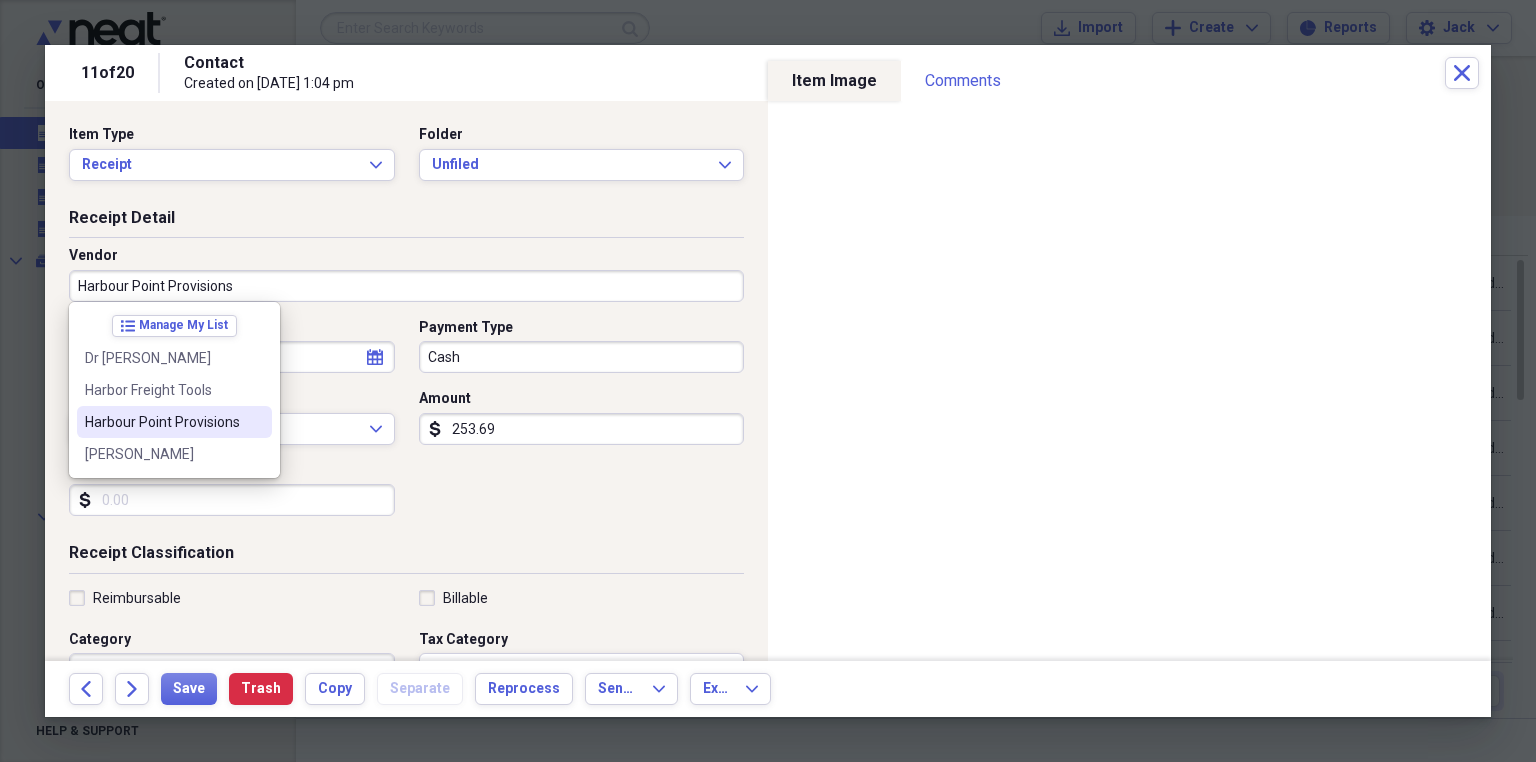 click on "Currency USD Expand" at bounding box center [238, 417] 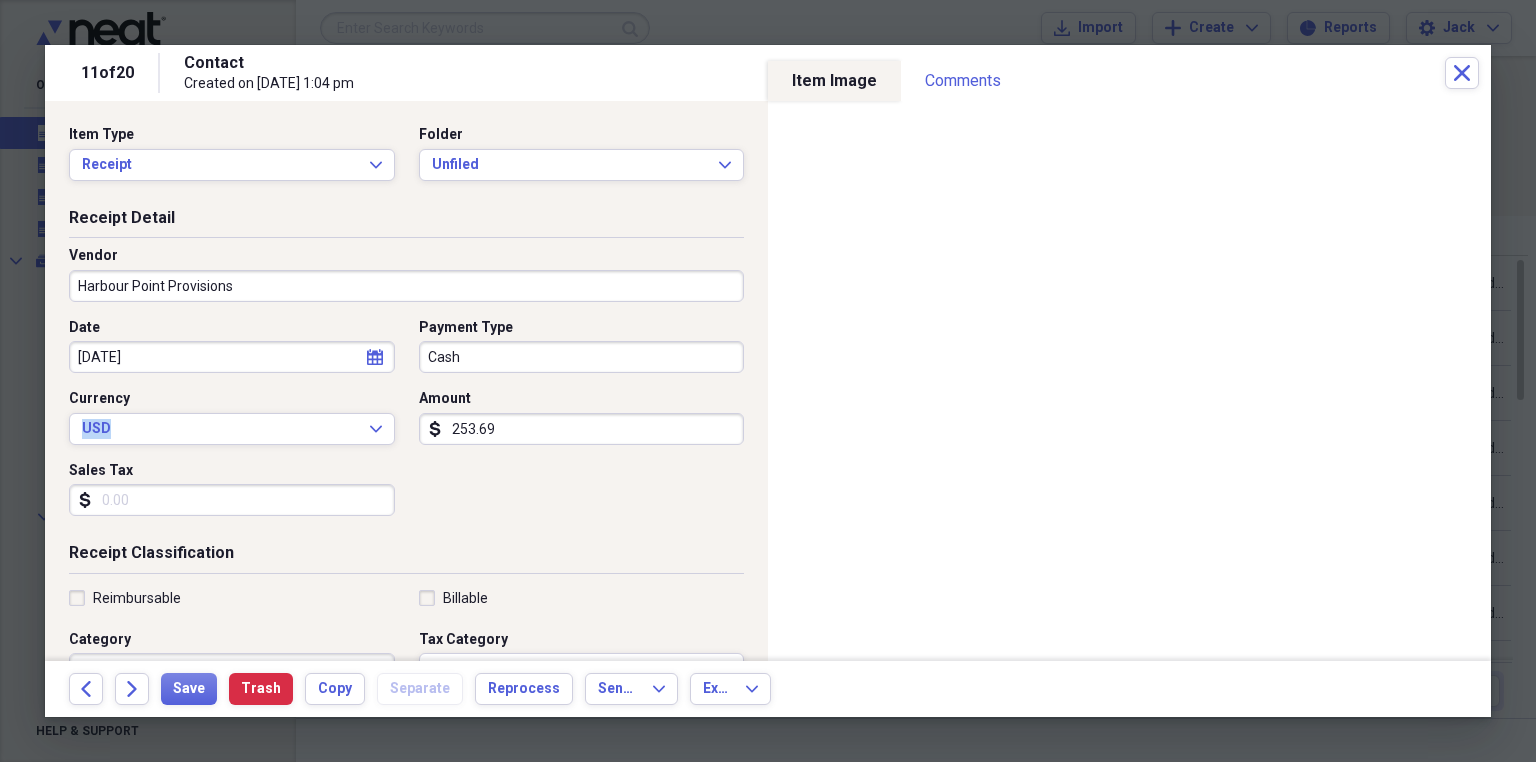 type on "Supplies" 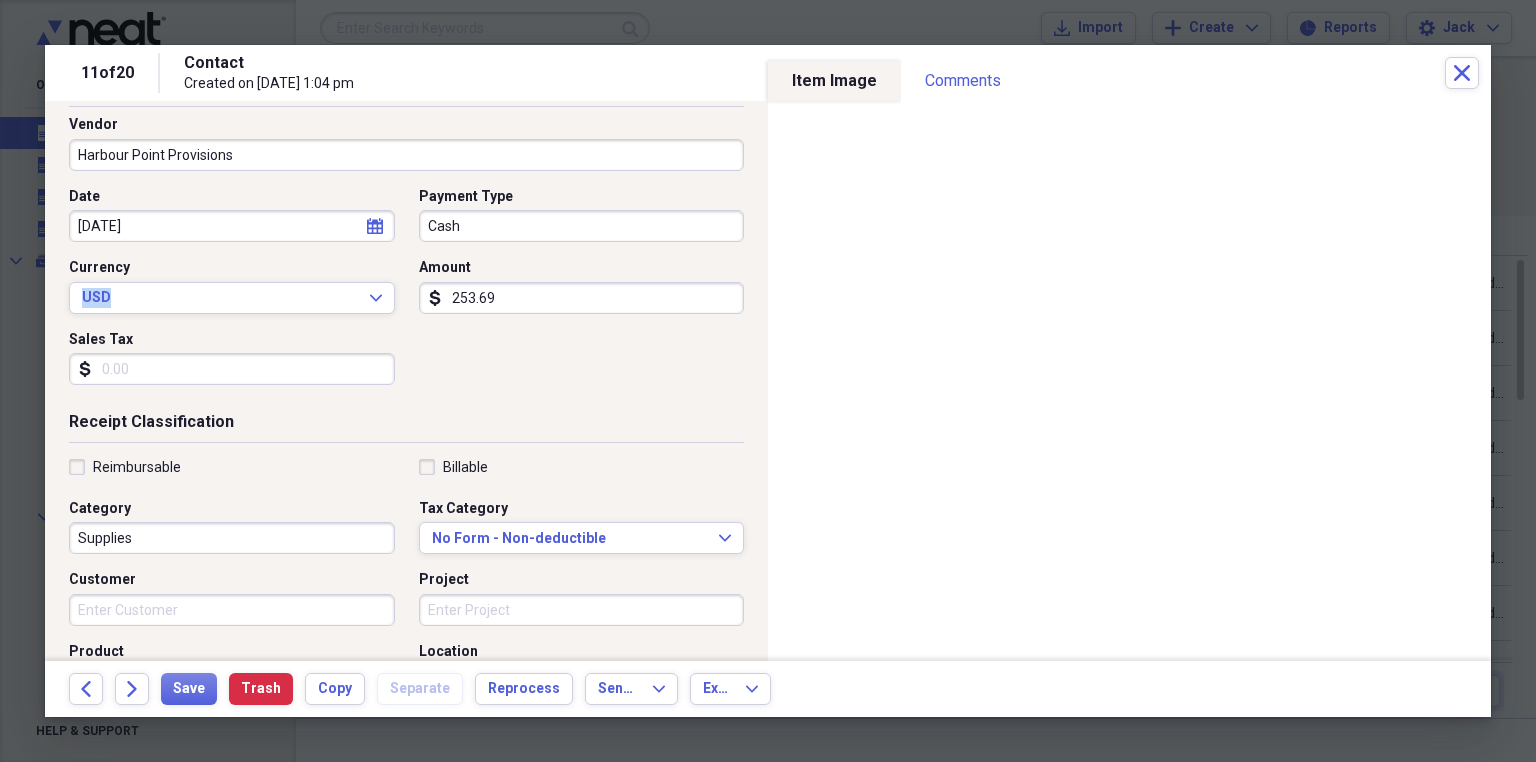 scroll, scrollTop: 160, scrollLeft: 0, axis: vertical 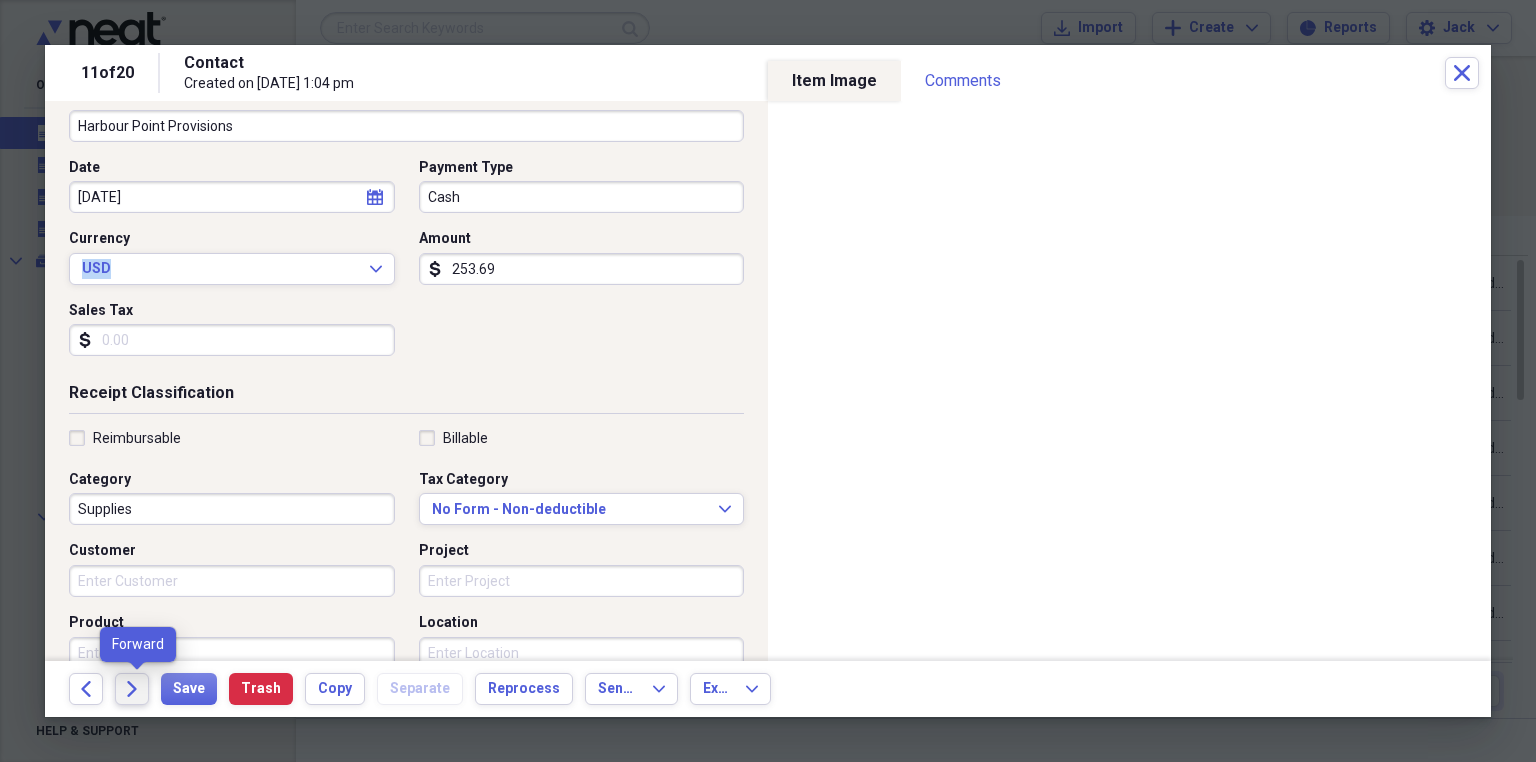 click on "Forward" 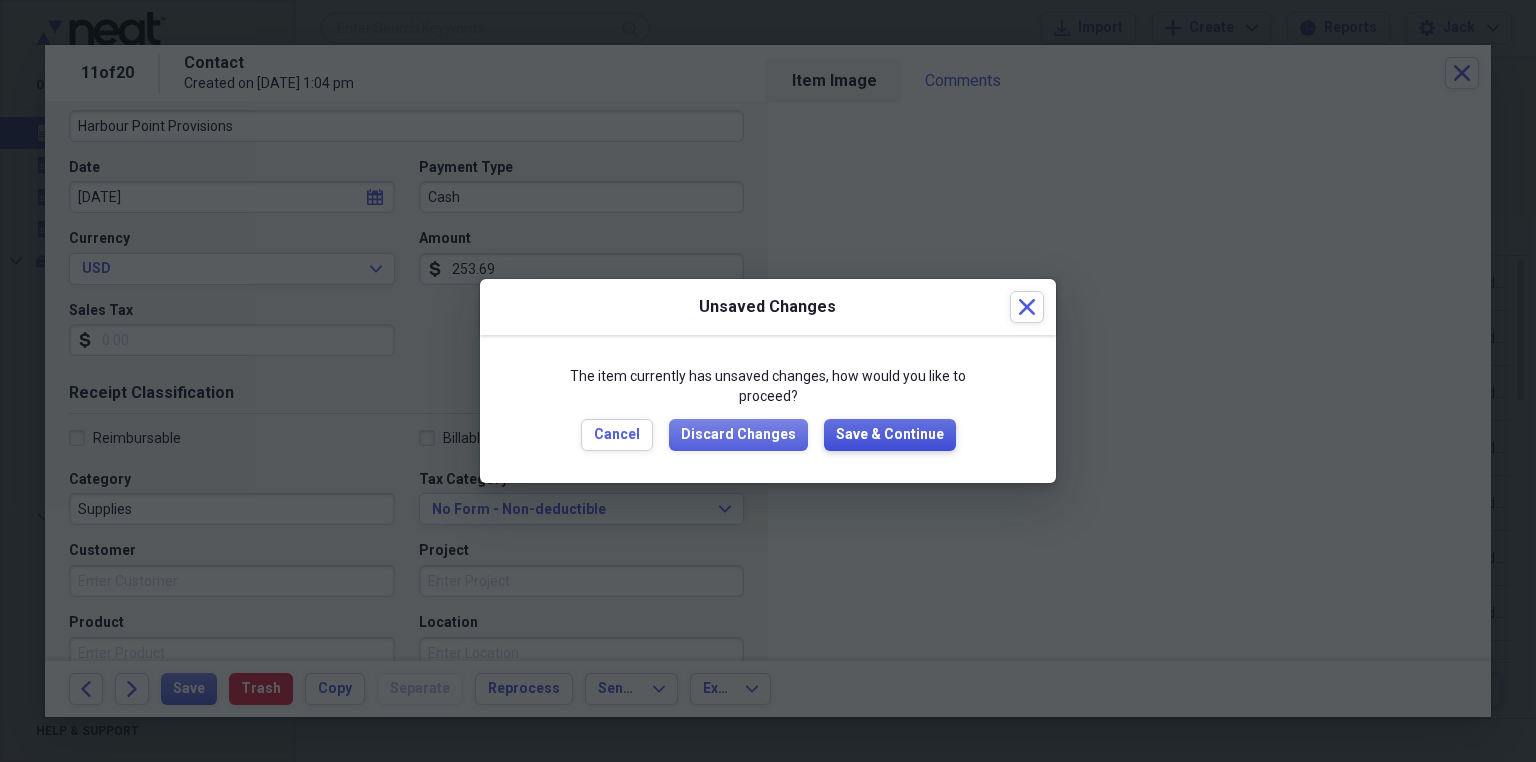 click on "Save & Continue" at bounding box center [890, 435] 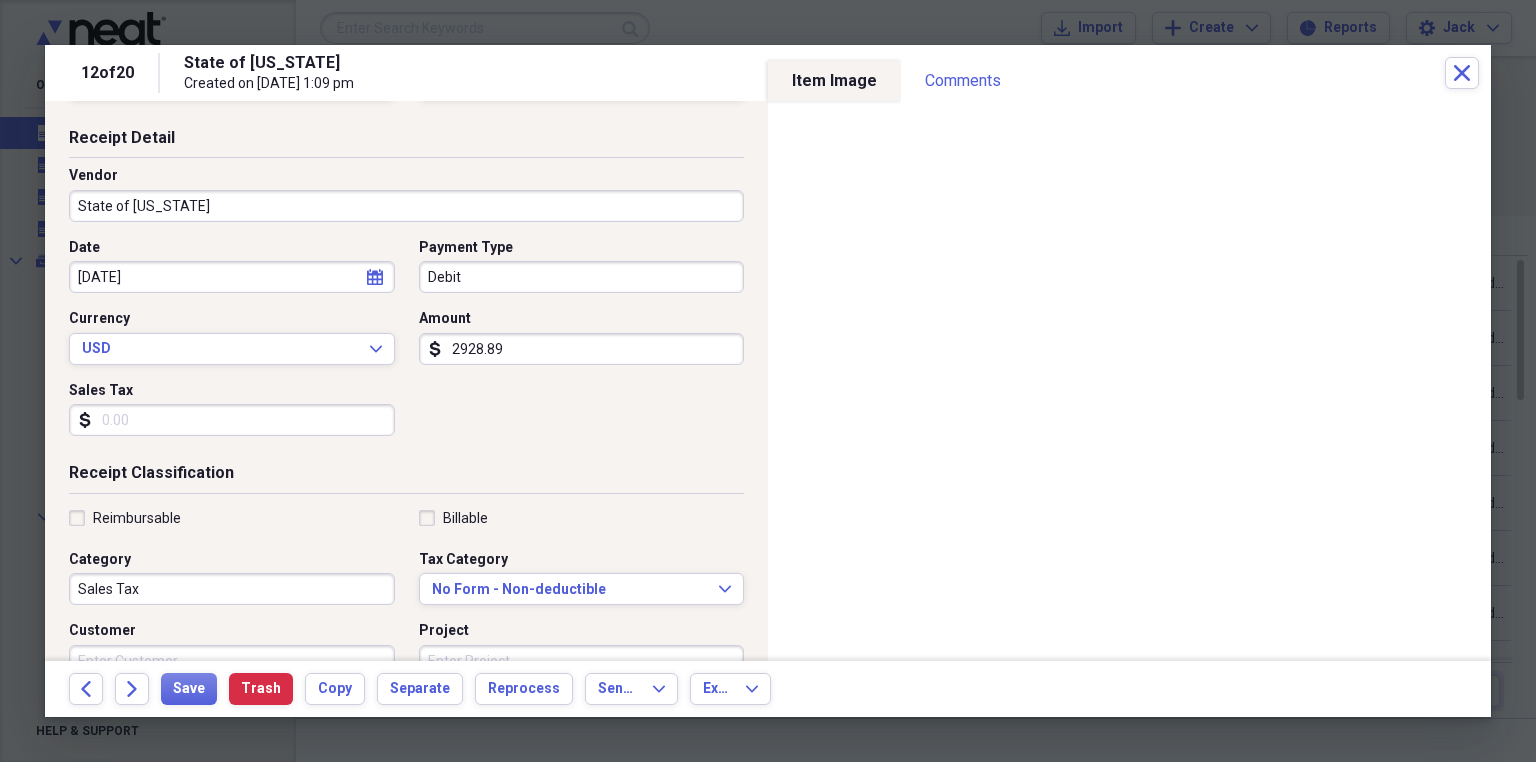 scroll, scrollTop: 0, scrollLeft: 0, axis: both 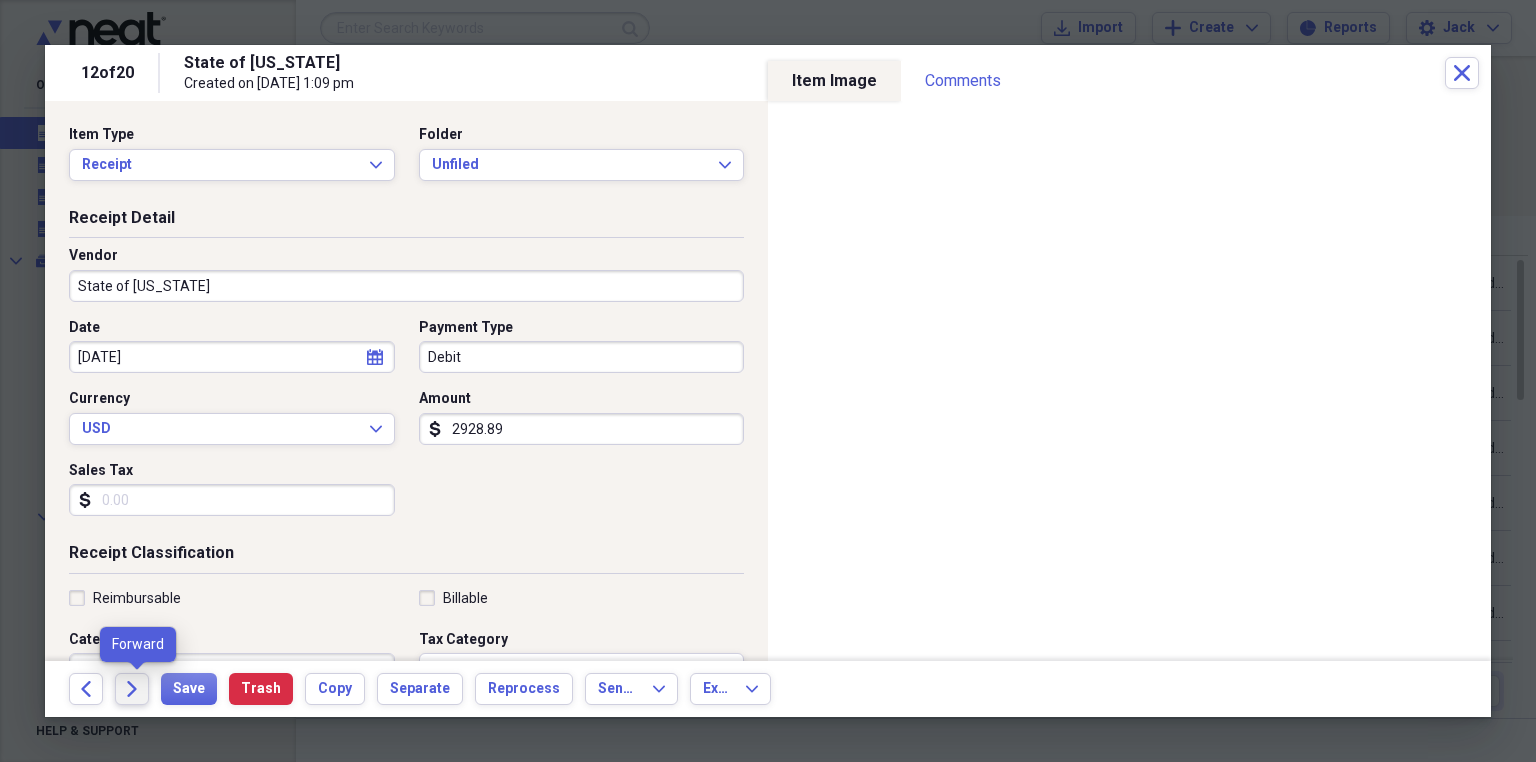 click on "Forward" 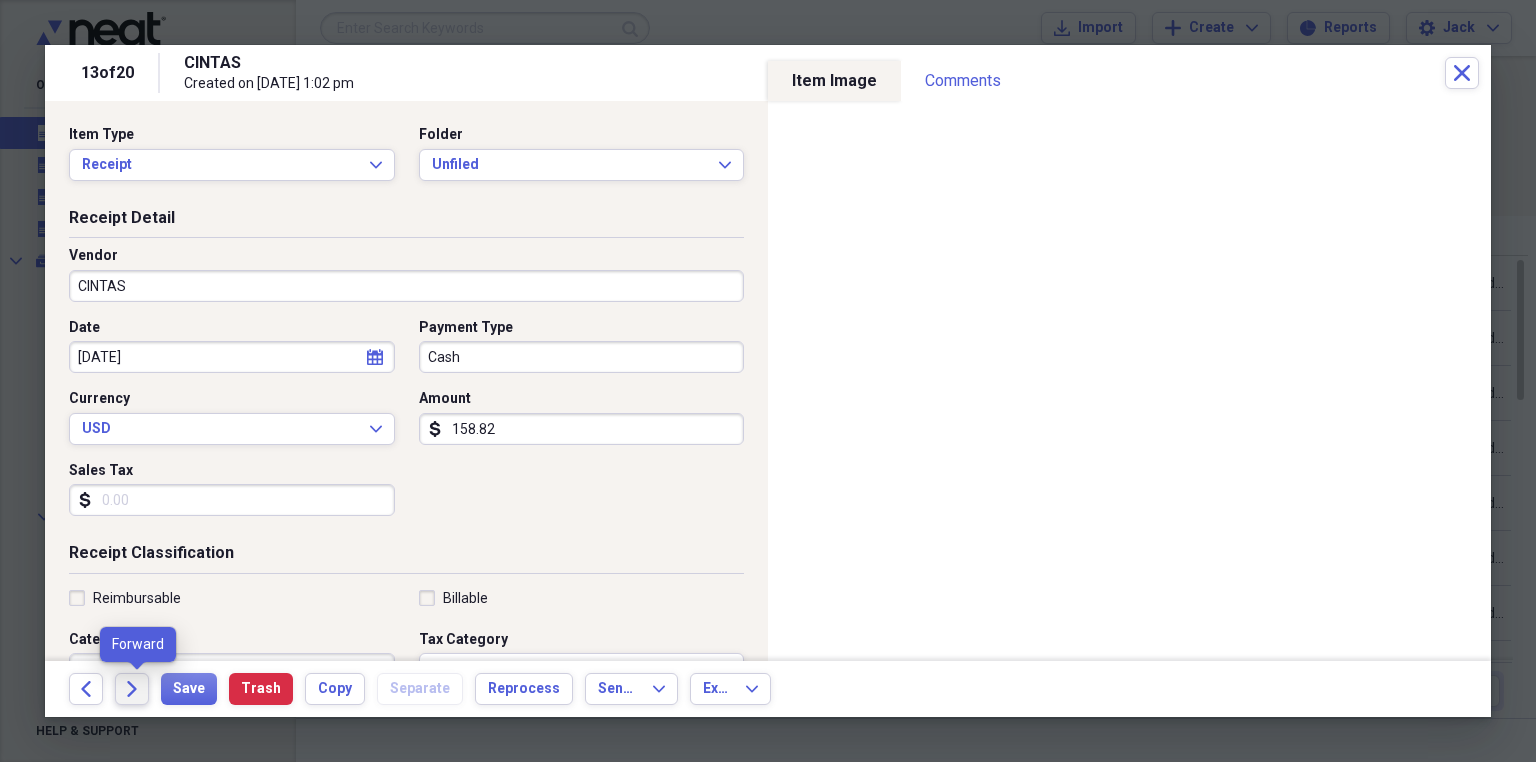 click on "Forward" 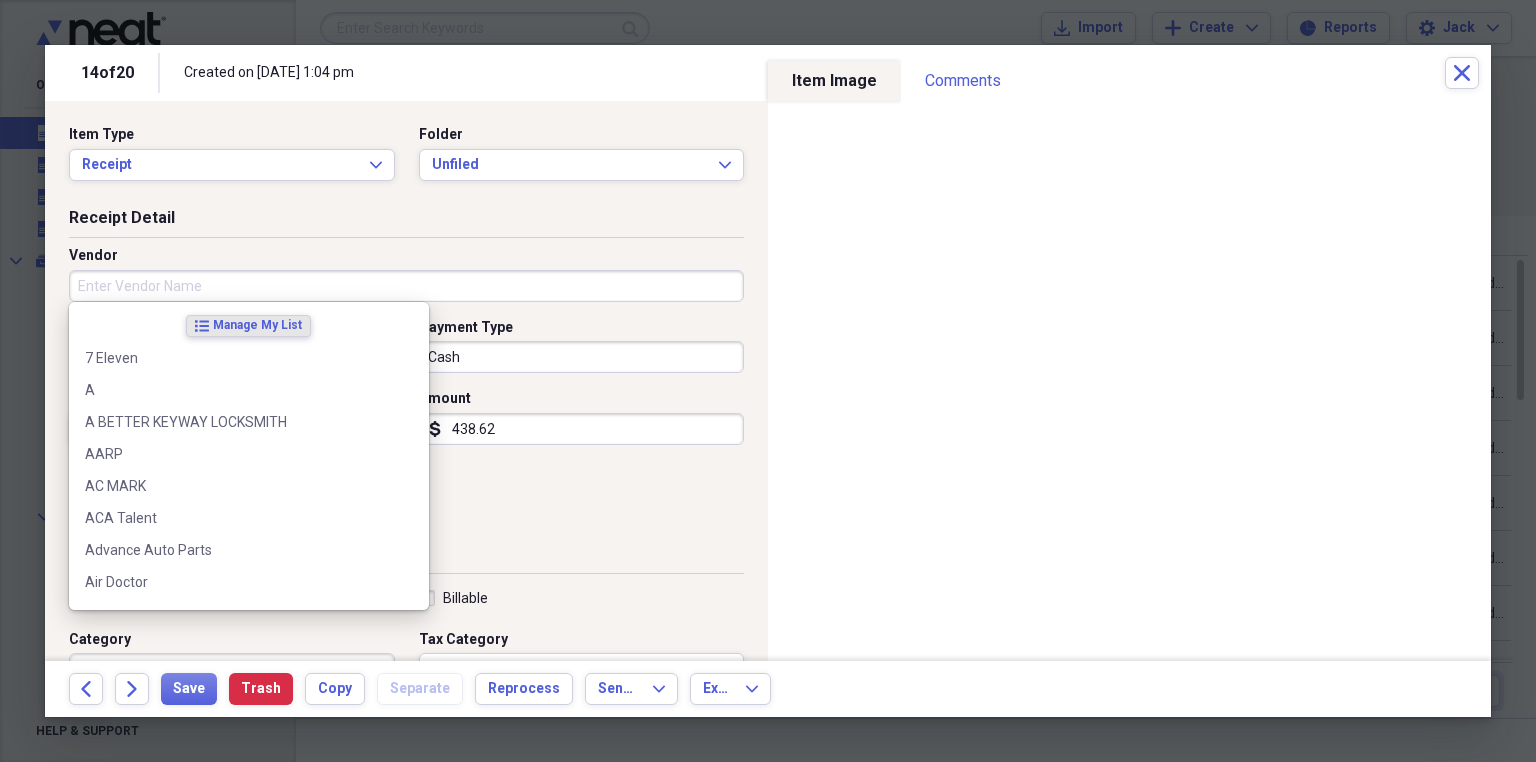 click on "Vendor" at bounding box center (406, 286) 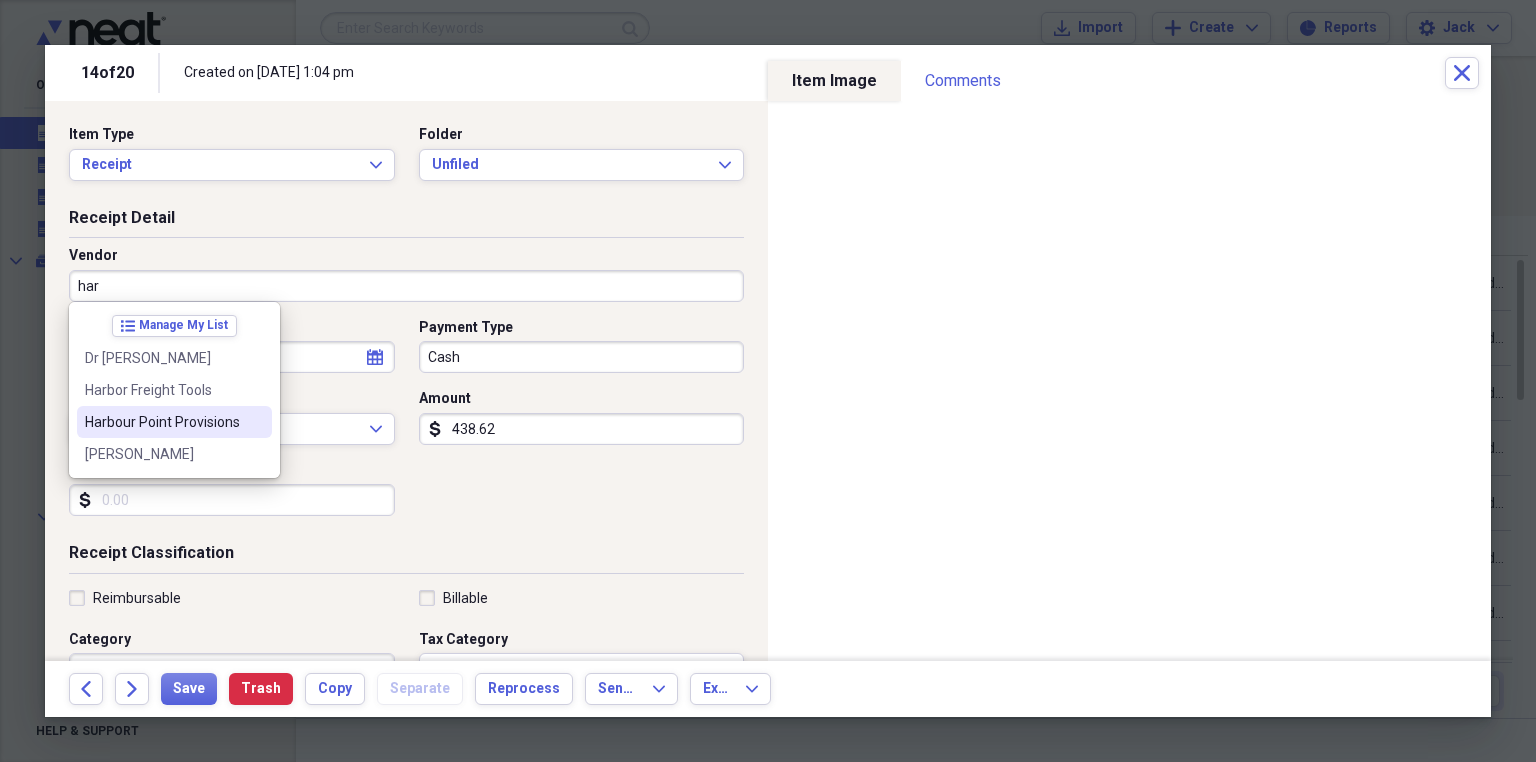 click on "Harbour Point Provisions" at bounding box center (162, 422) 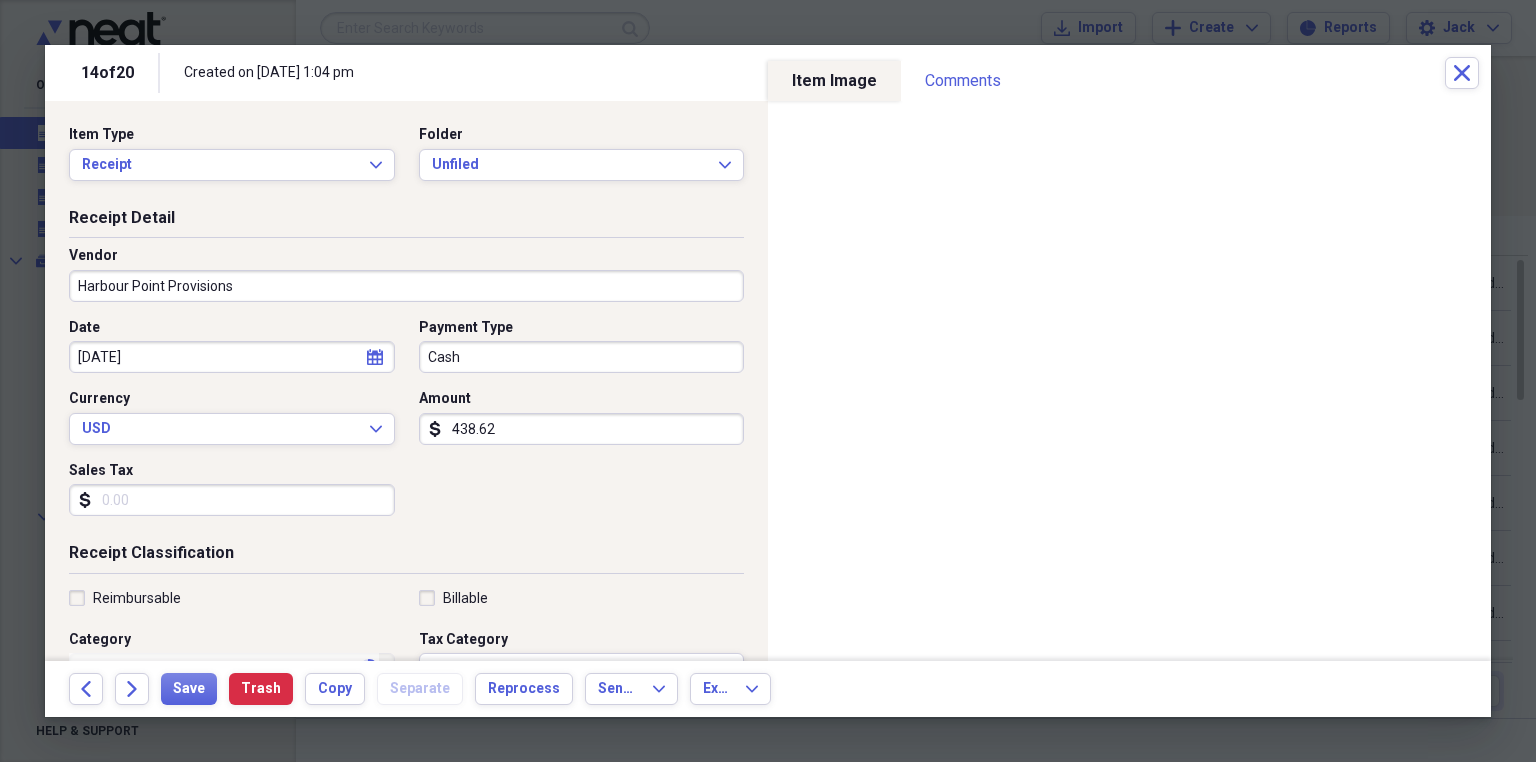 type on "Supplies" 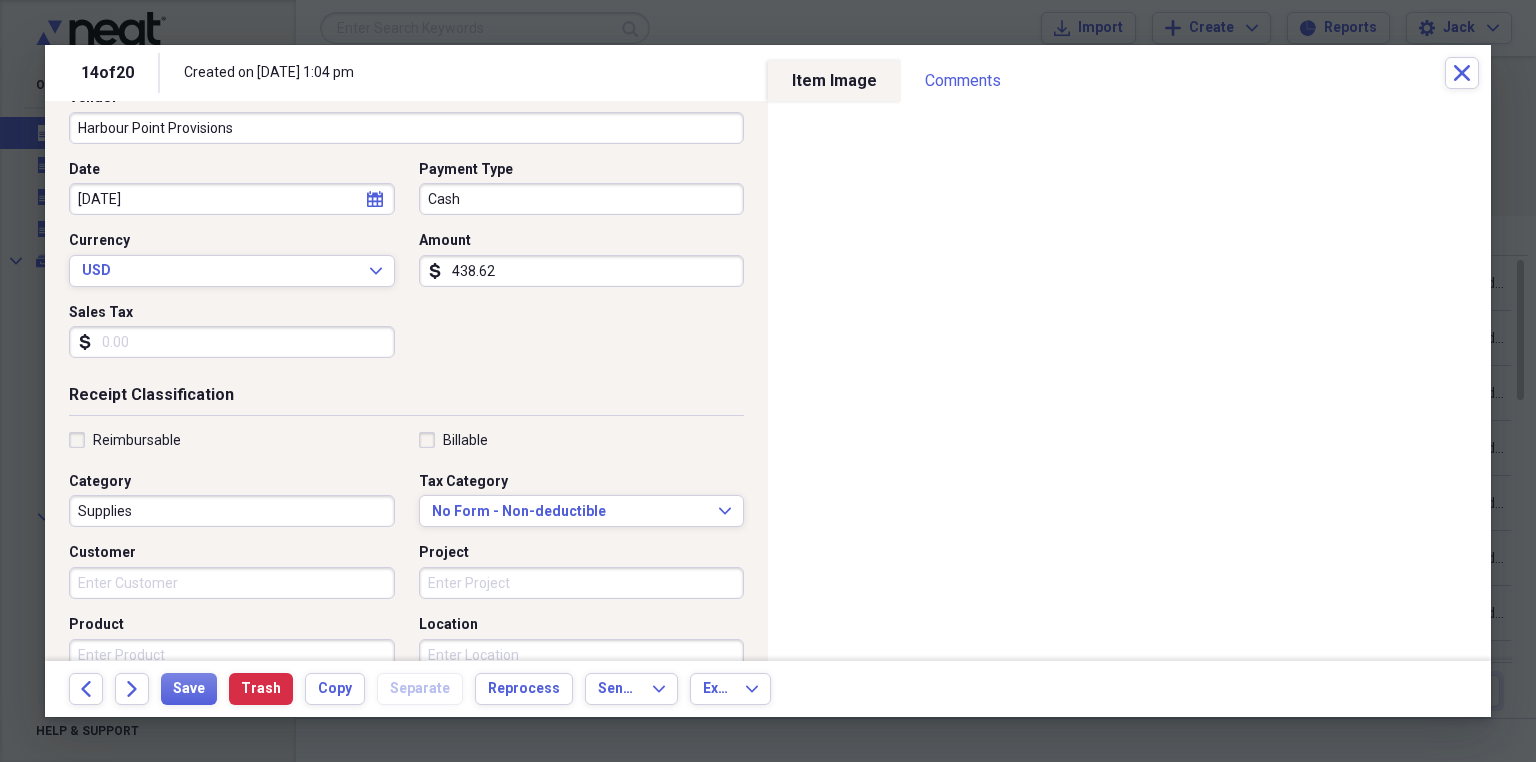 scroll, scrollTop: 160, scrollLeft: 0, axis: vertical 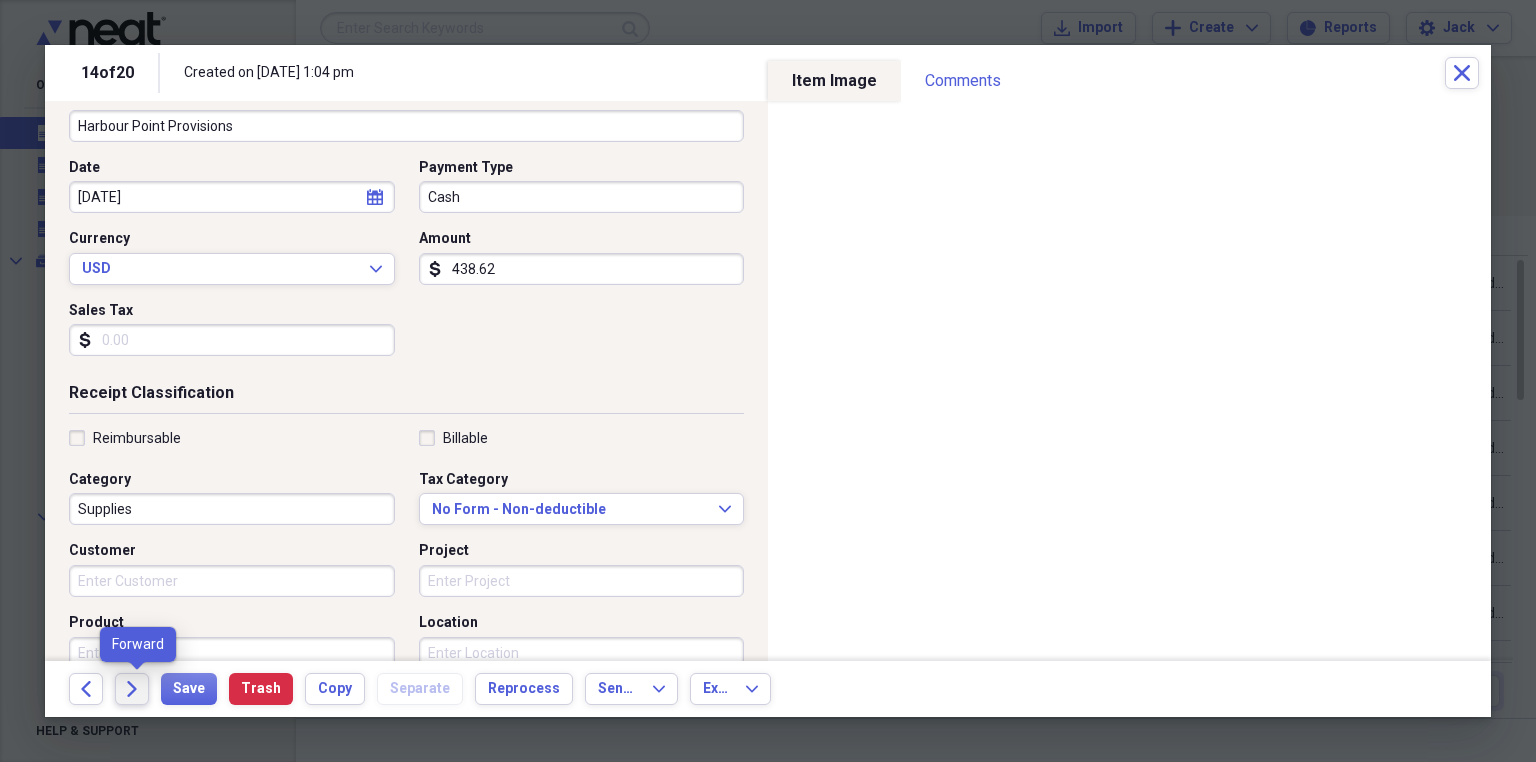 click on "Forward" 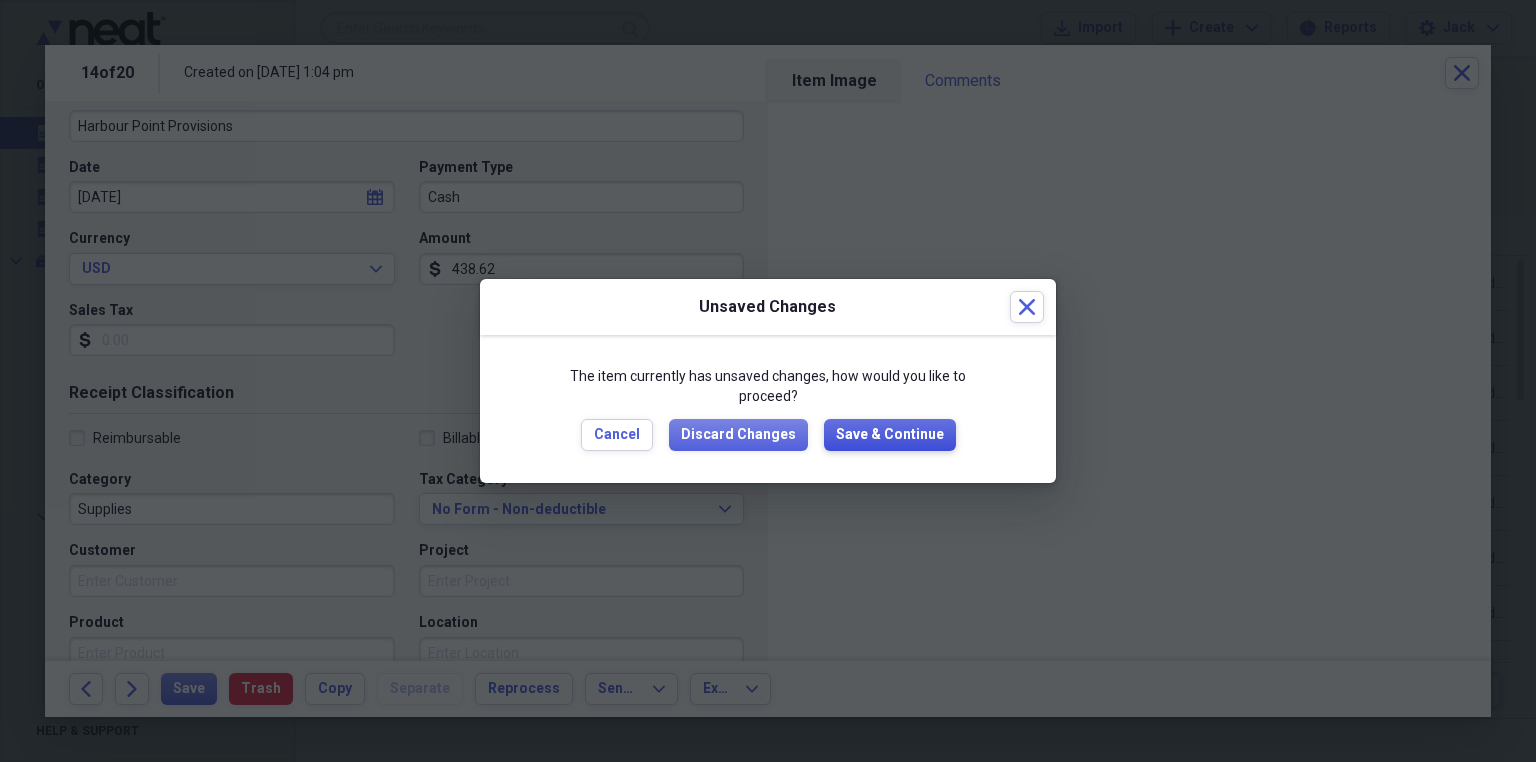 click on "Save & Continue" at bounding box center (890, 435) 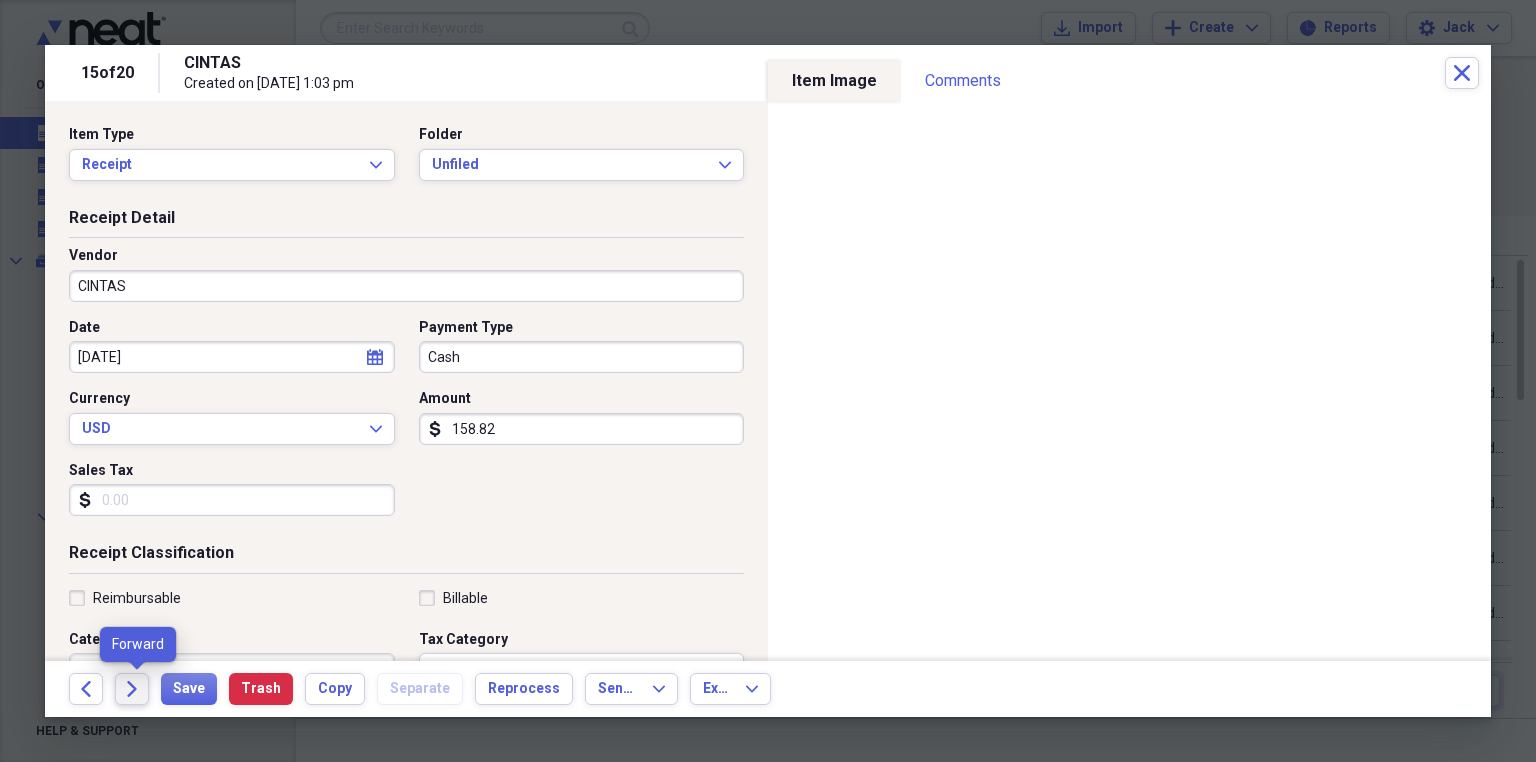 click 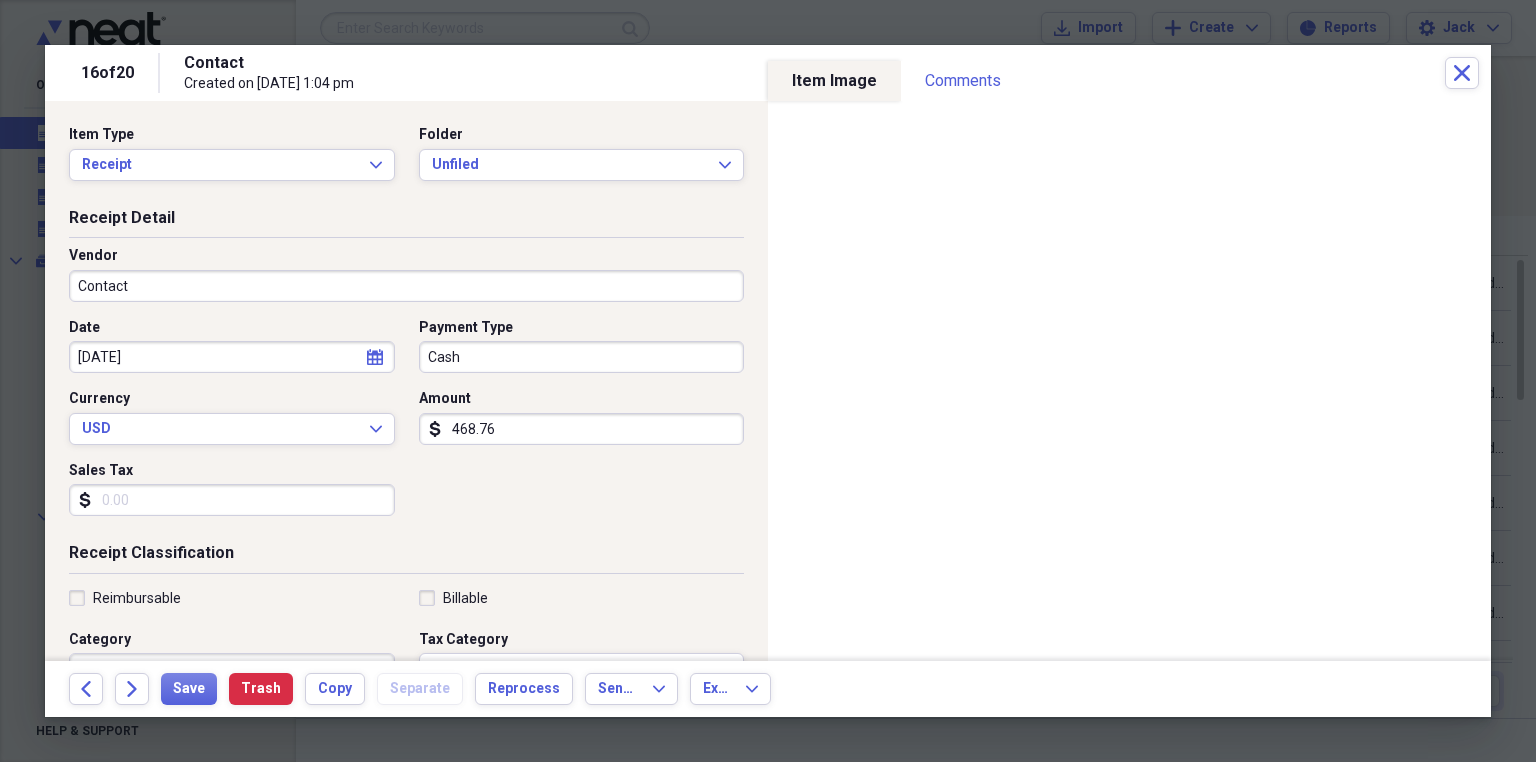 click on "Contact" at bounding box center (406, 286) 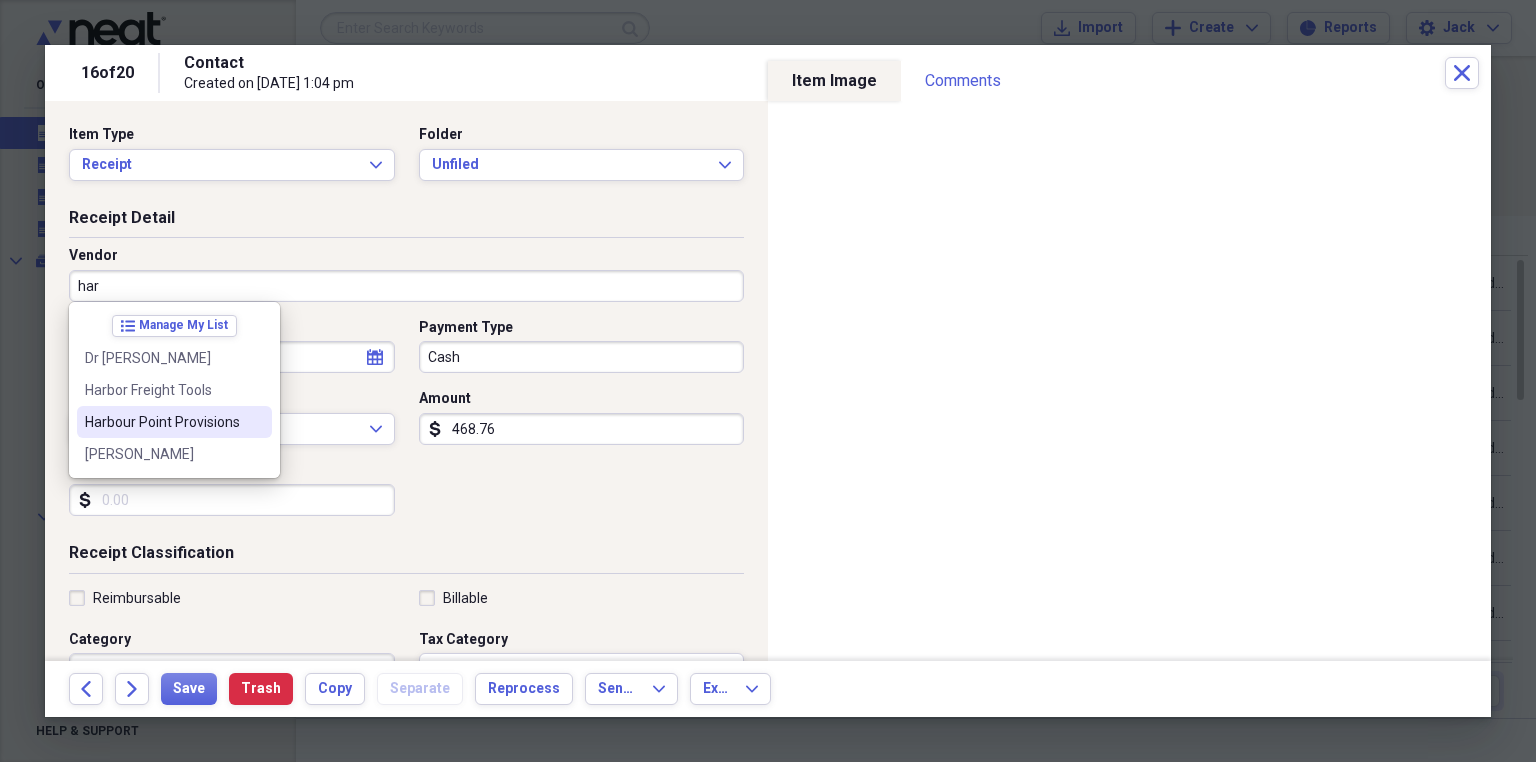 click on "Harbour Point Provisions" at bounding box center (162, 422) 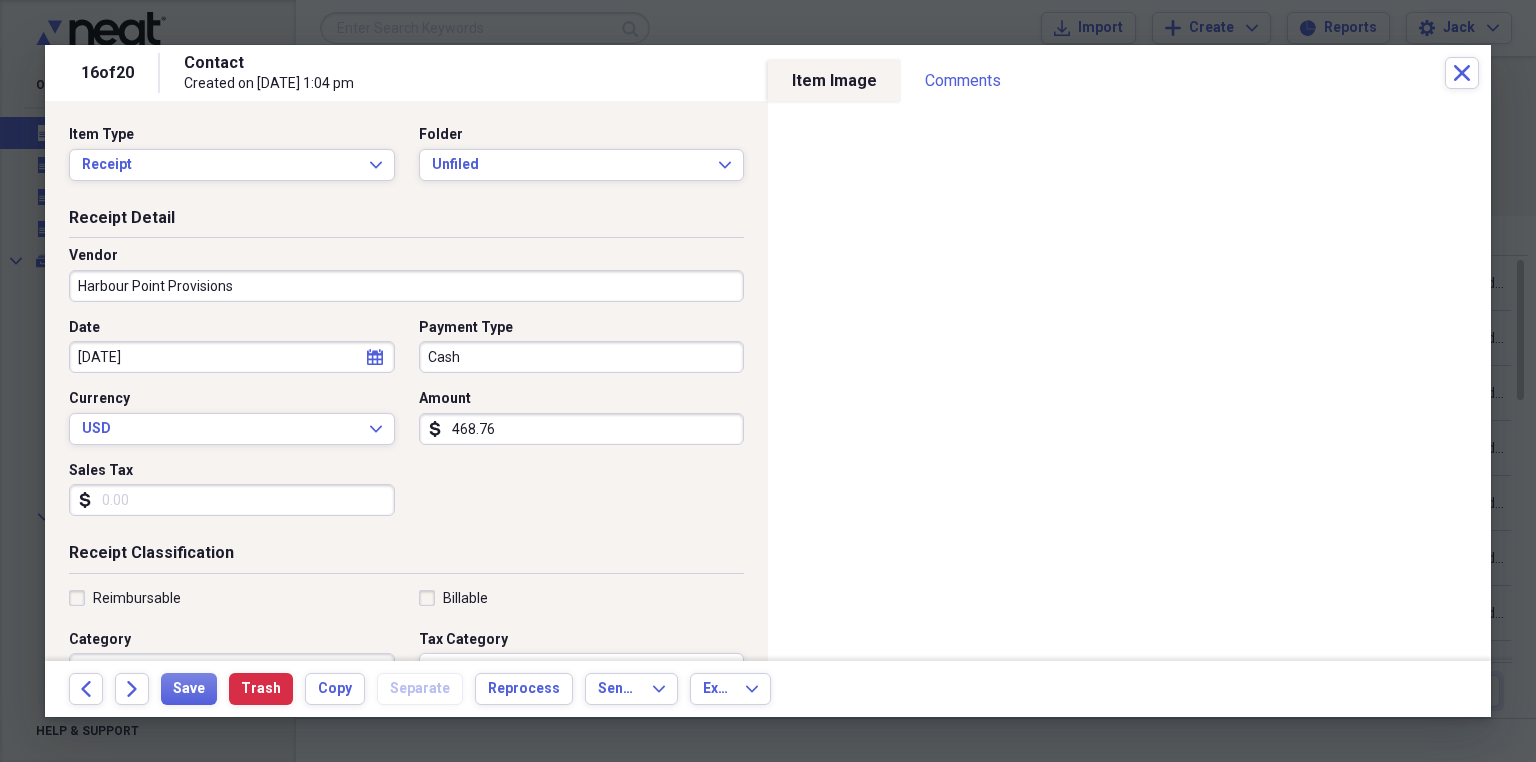 type on "Supplies" 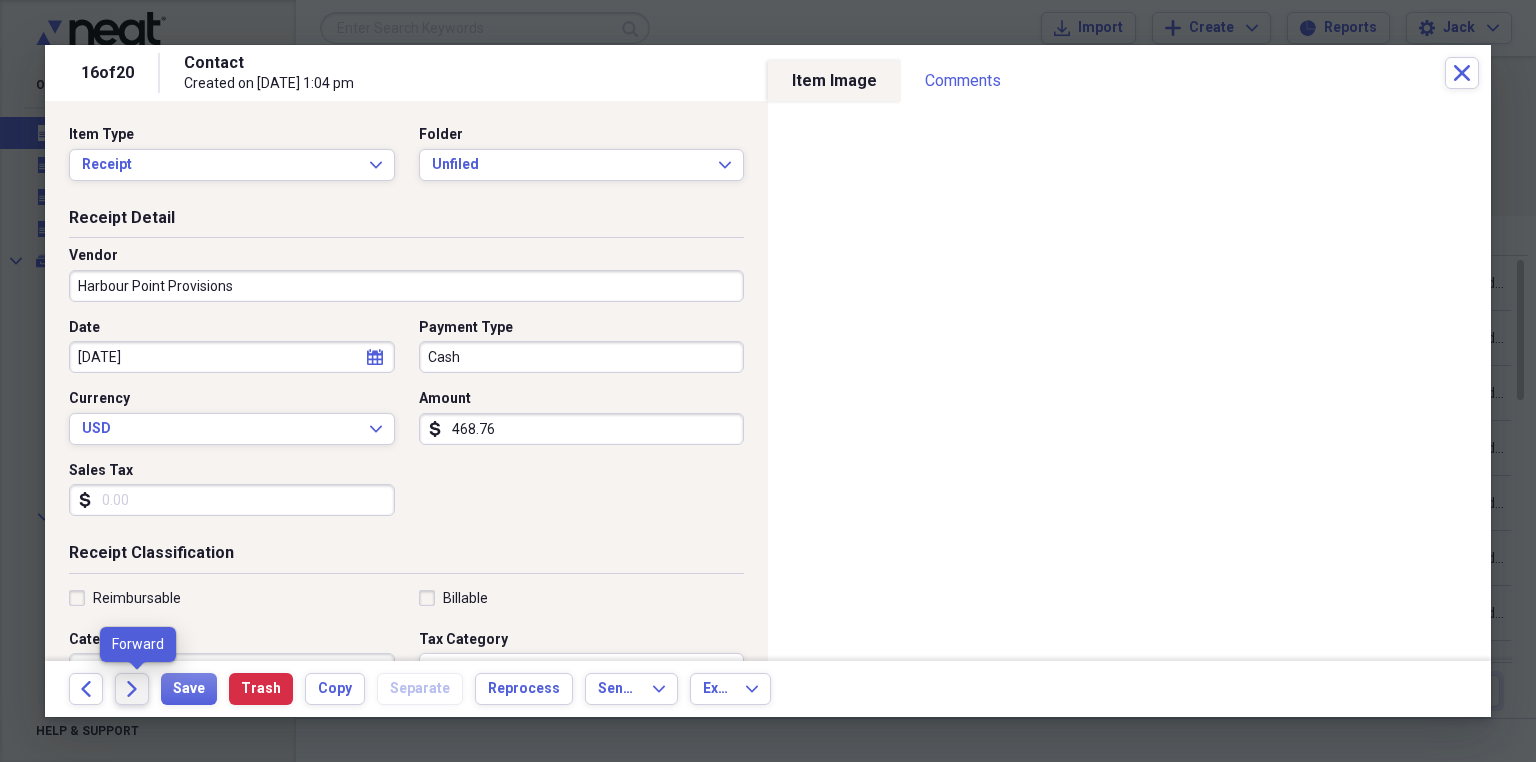 click 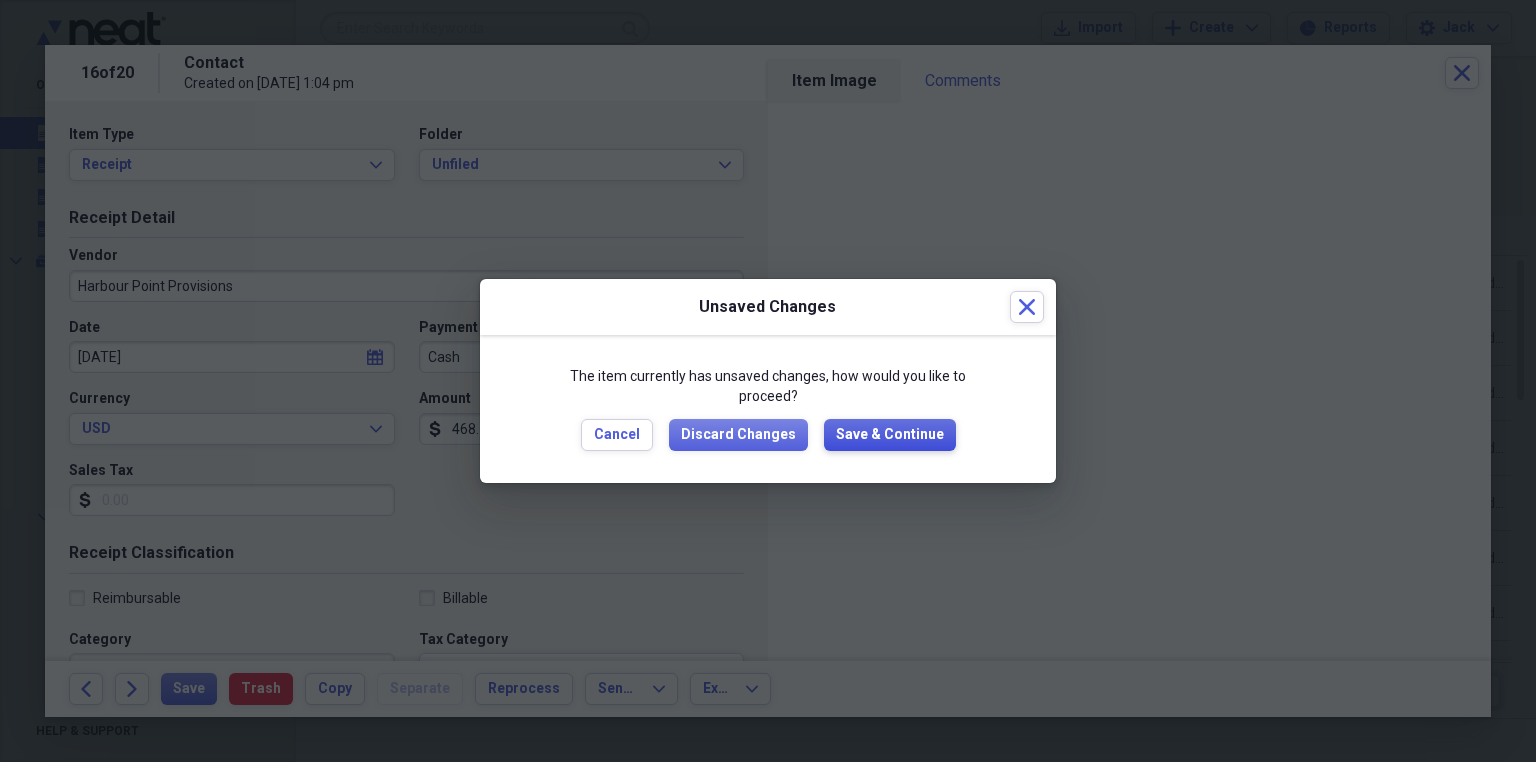 click on "Save & Continue" at bounding box center [890, 435] 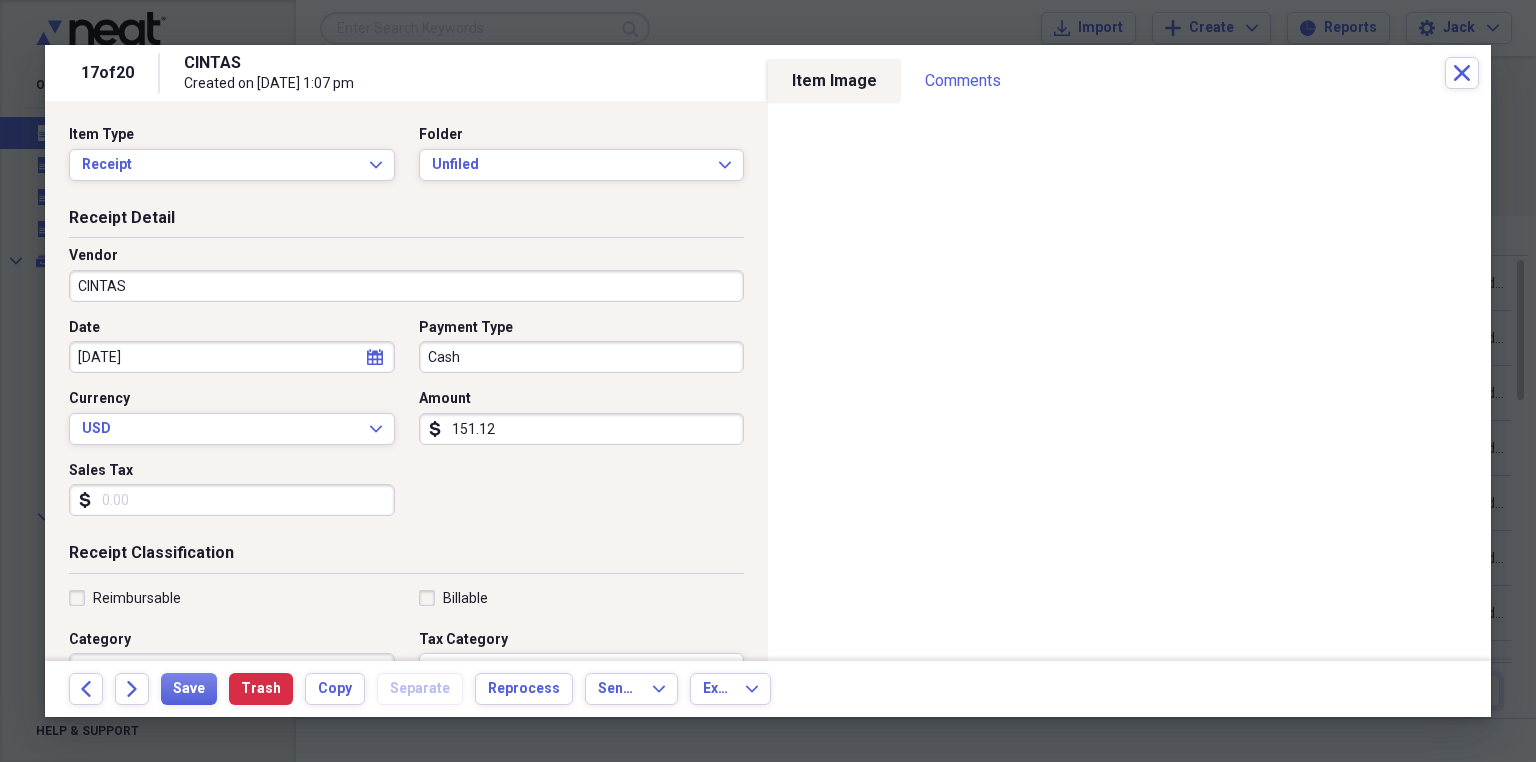 click on "151.12" at bounding box center [582, 429] 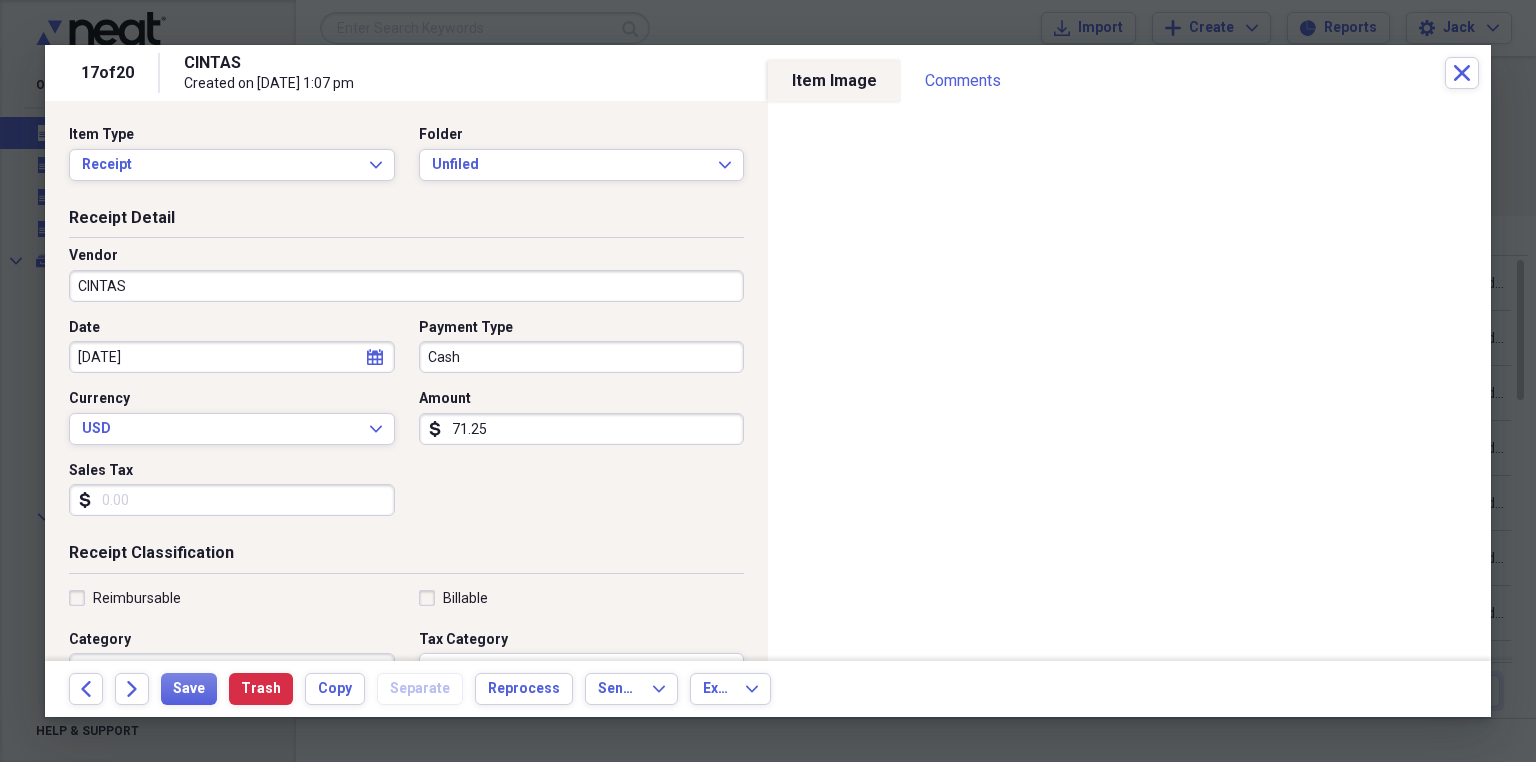 scroll, scrollTop: 80, scrollLeft: 0, axis: vertical 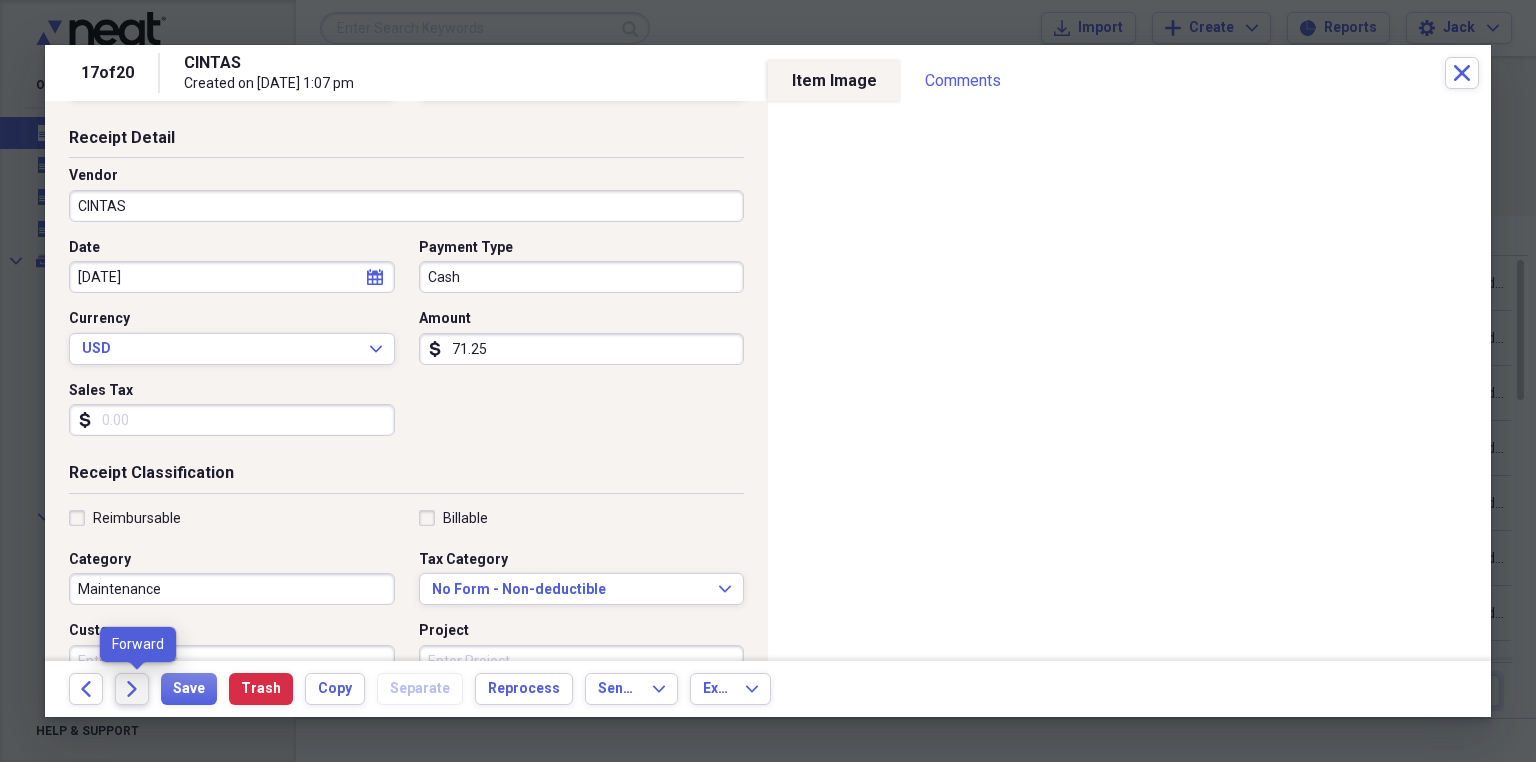 type on "71.25" 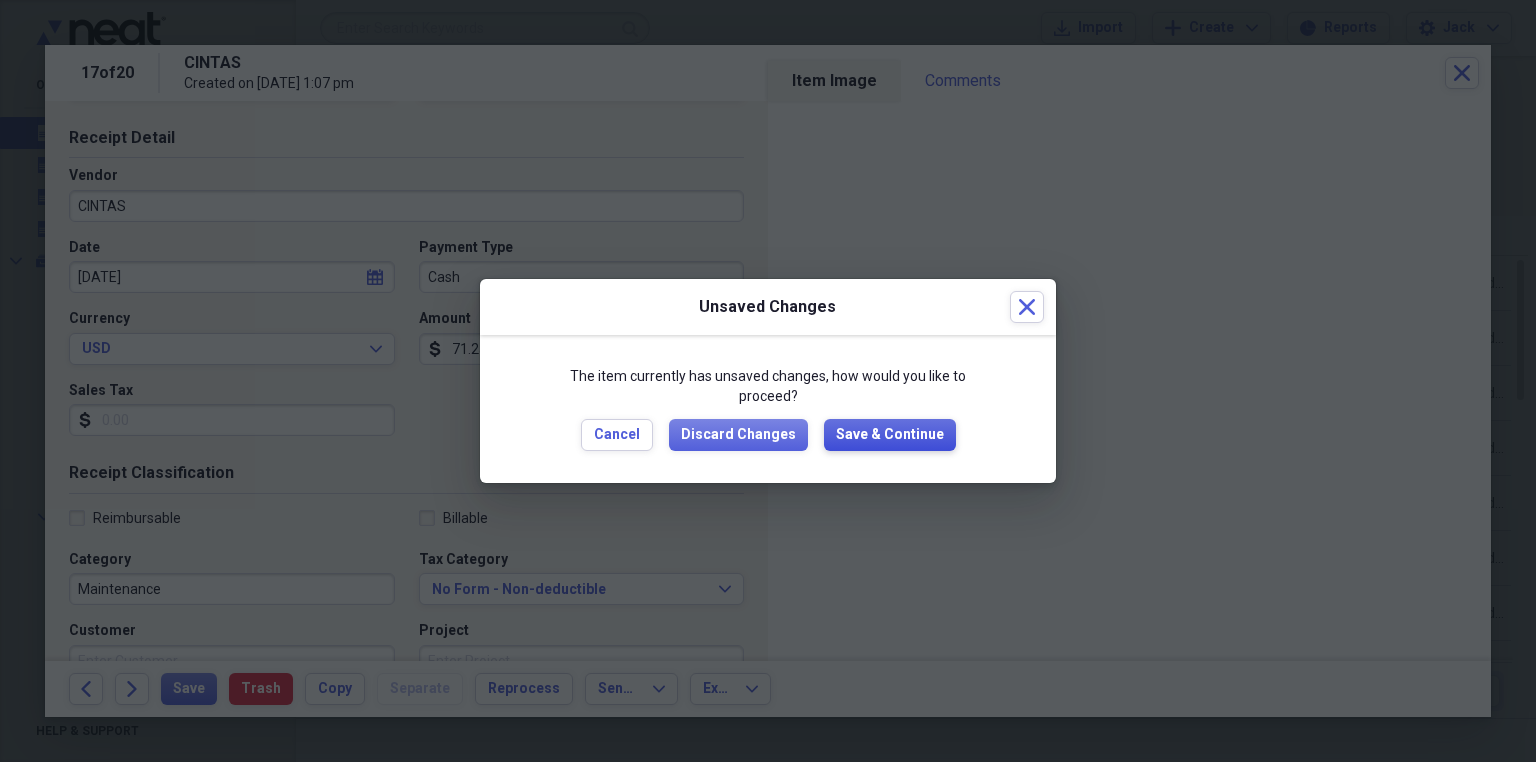 click on "Save & Continue" at bounding box center (890, 435) 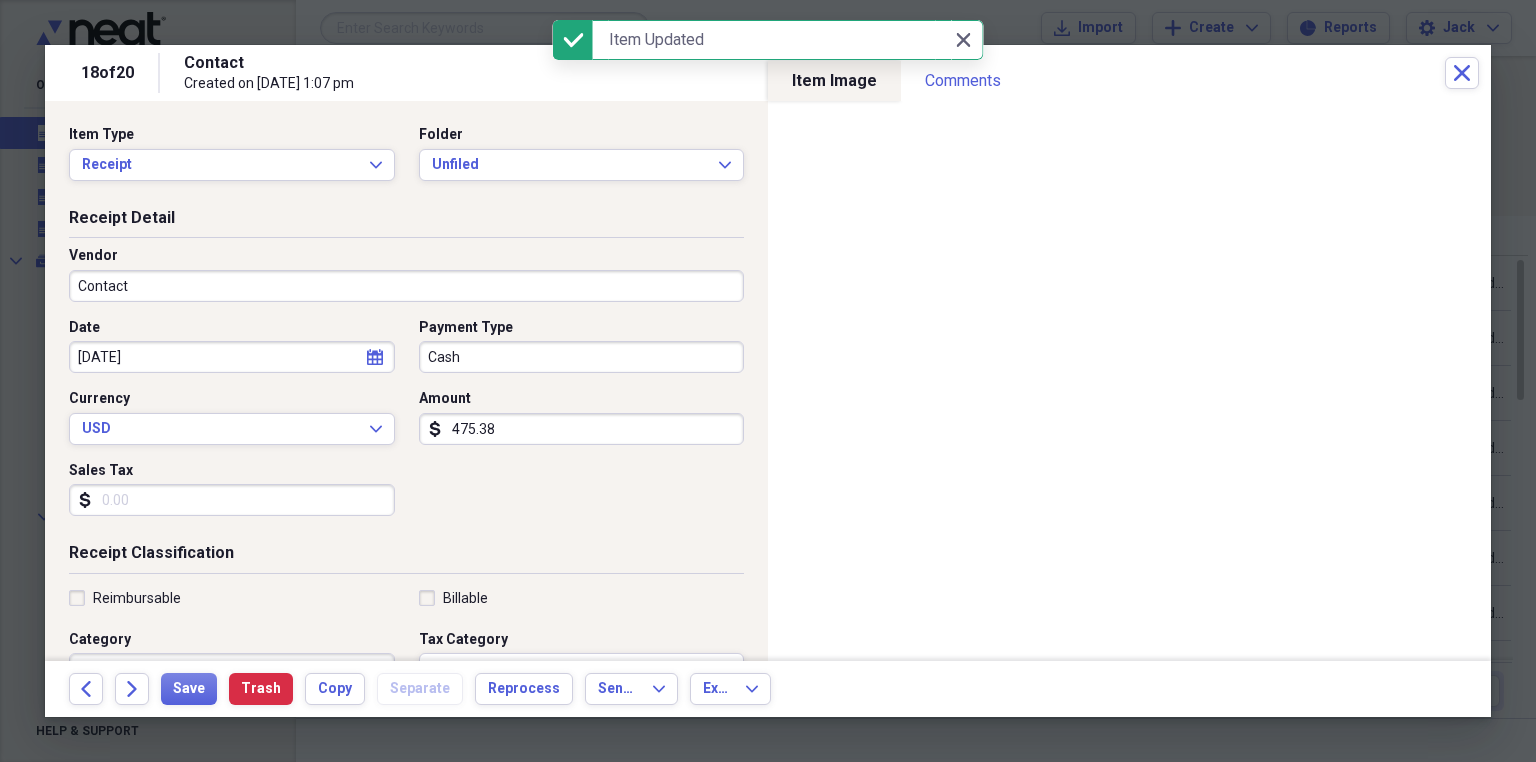 click on "Contact" at bounding box center (406, 286) 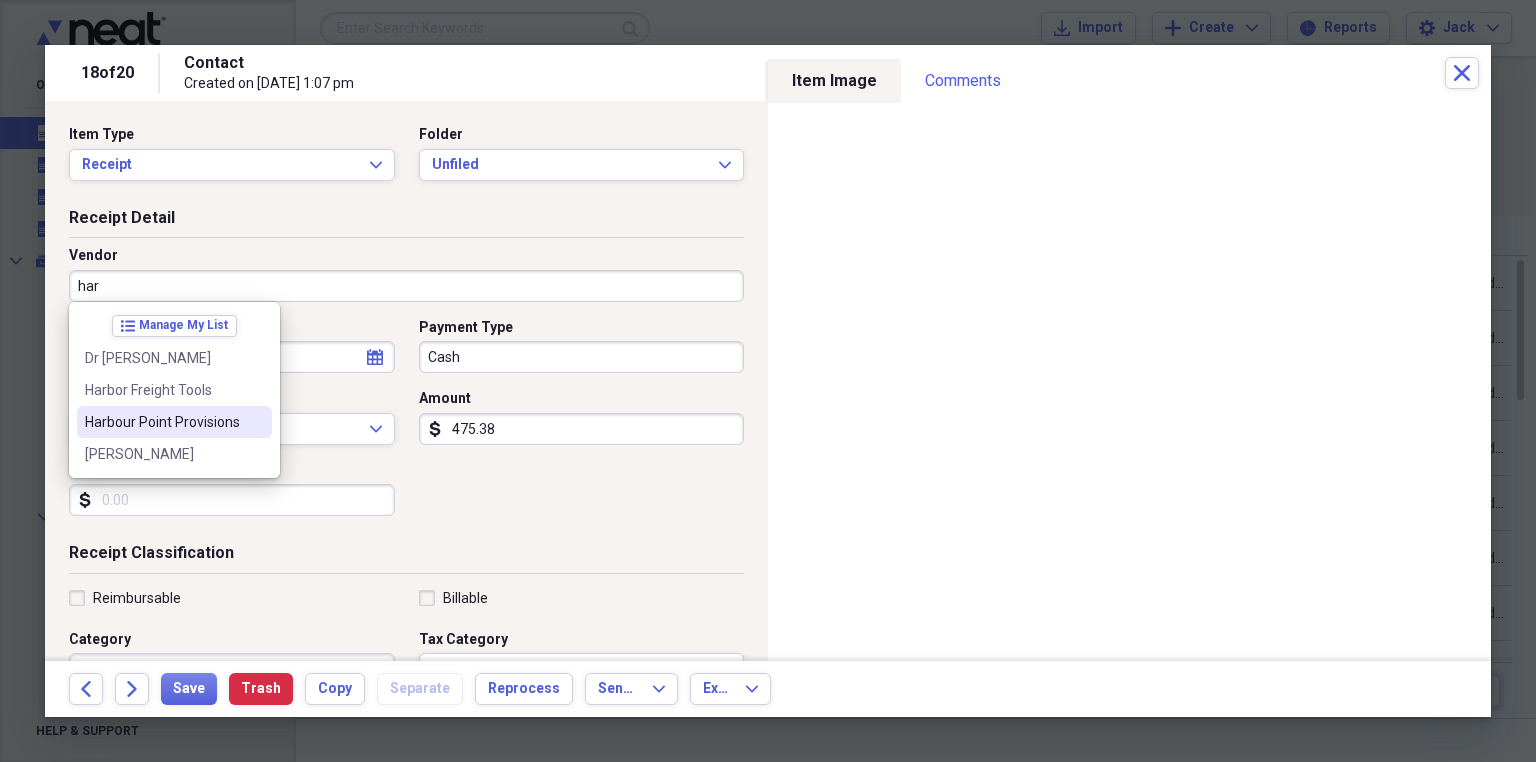 click on "Harbour Point Provisions" at bounding box center (162, 422) 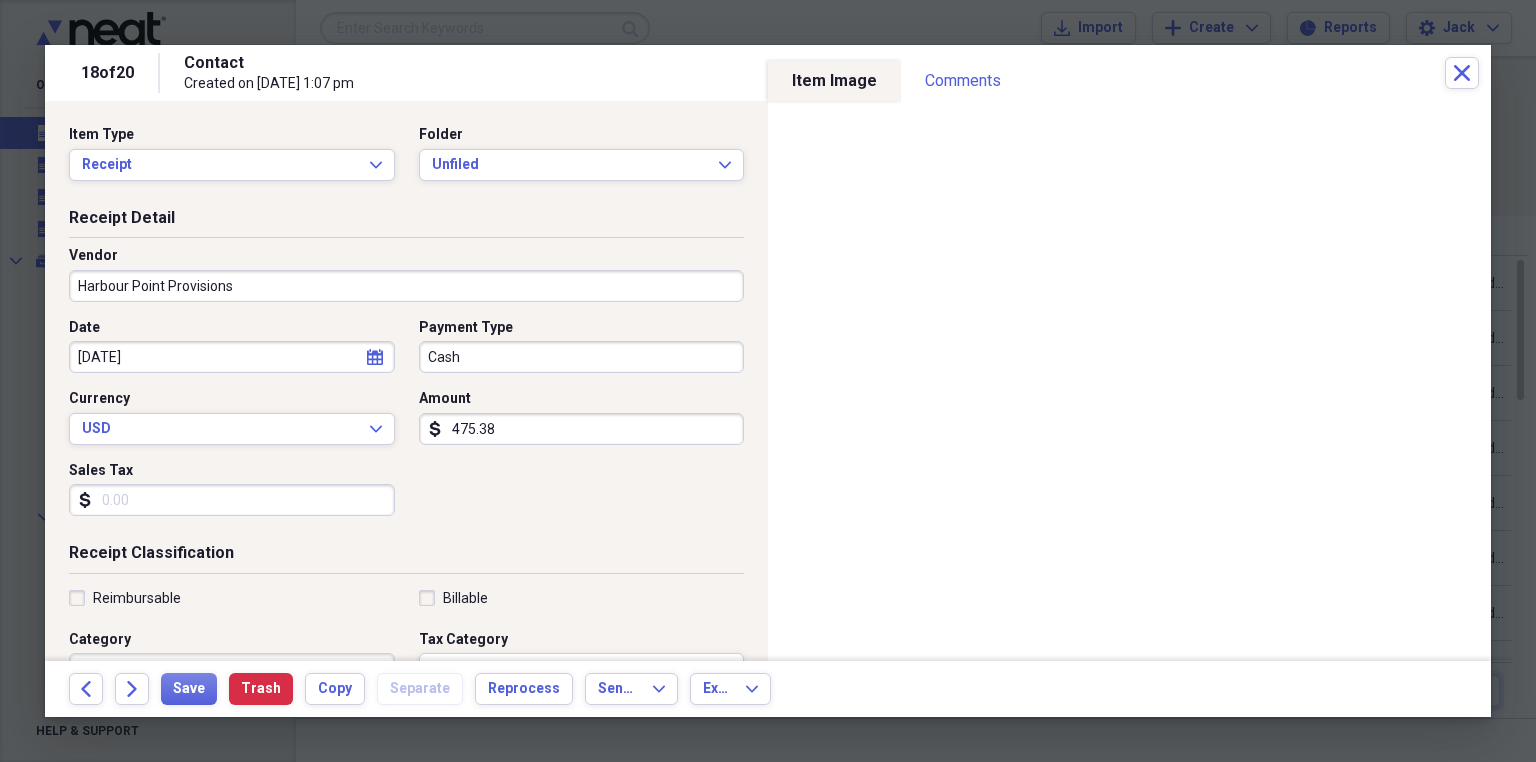 type on "Supplies" 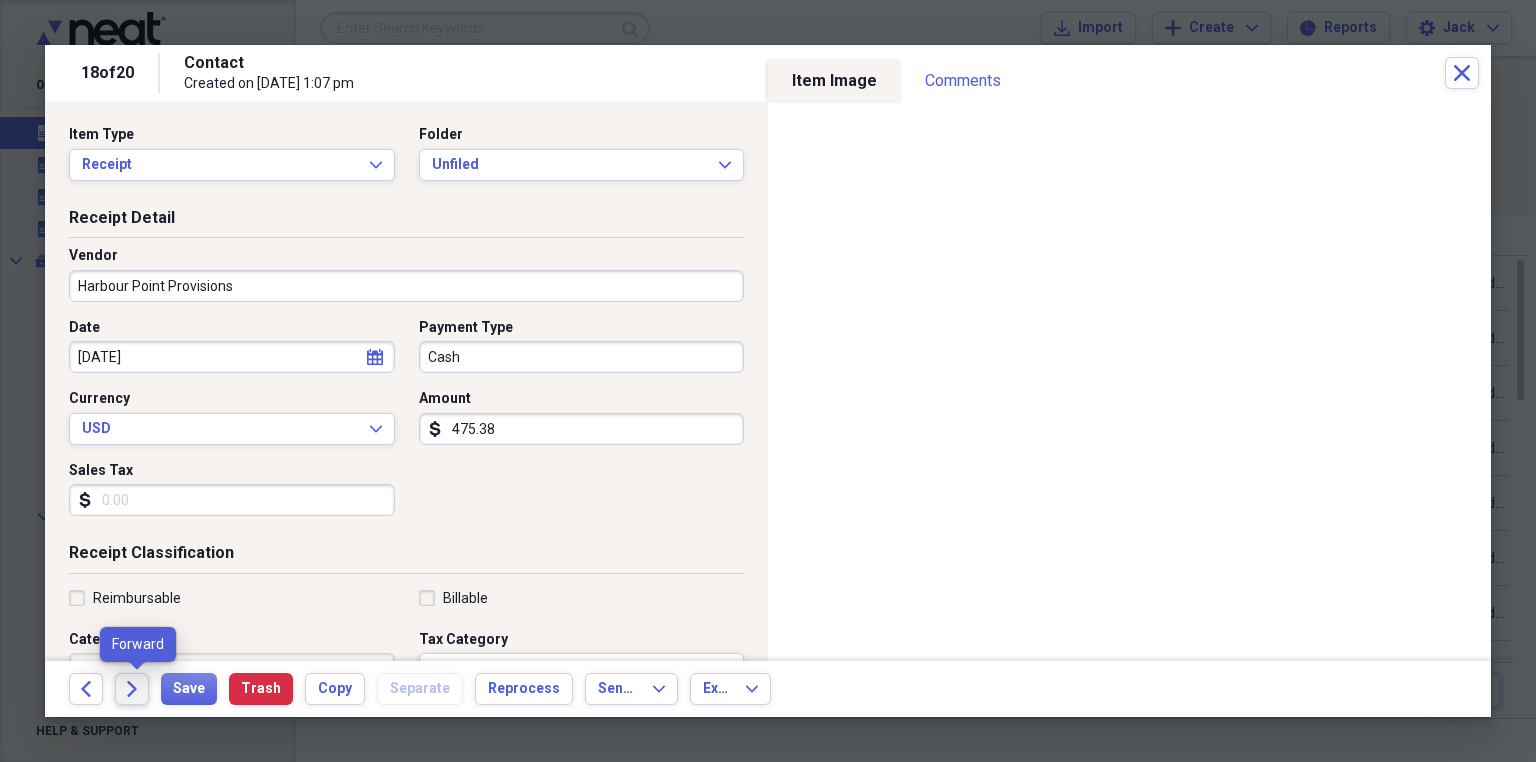 click on "Forward" 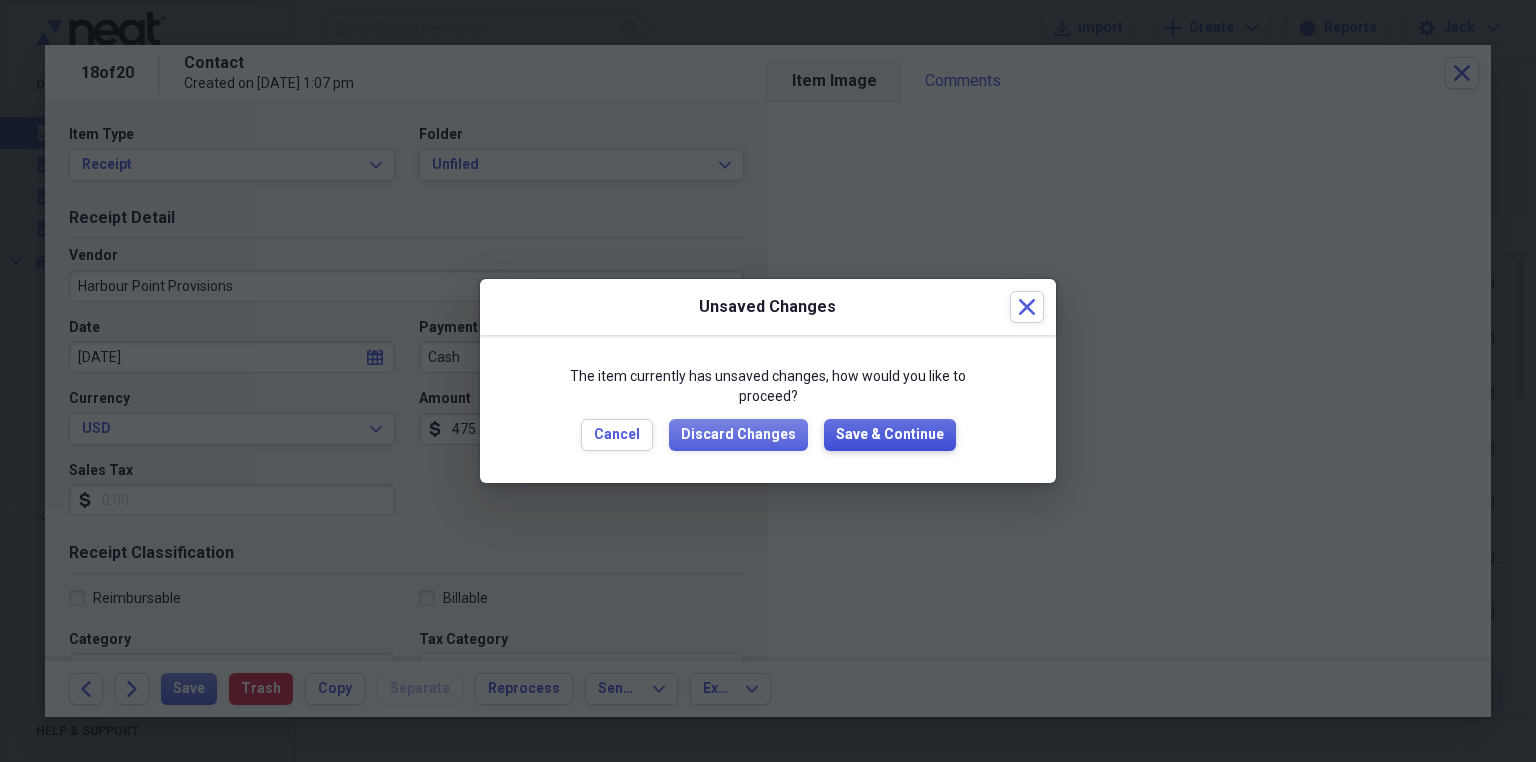 click on "Save & Continue" at bounding box center [890, 435] 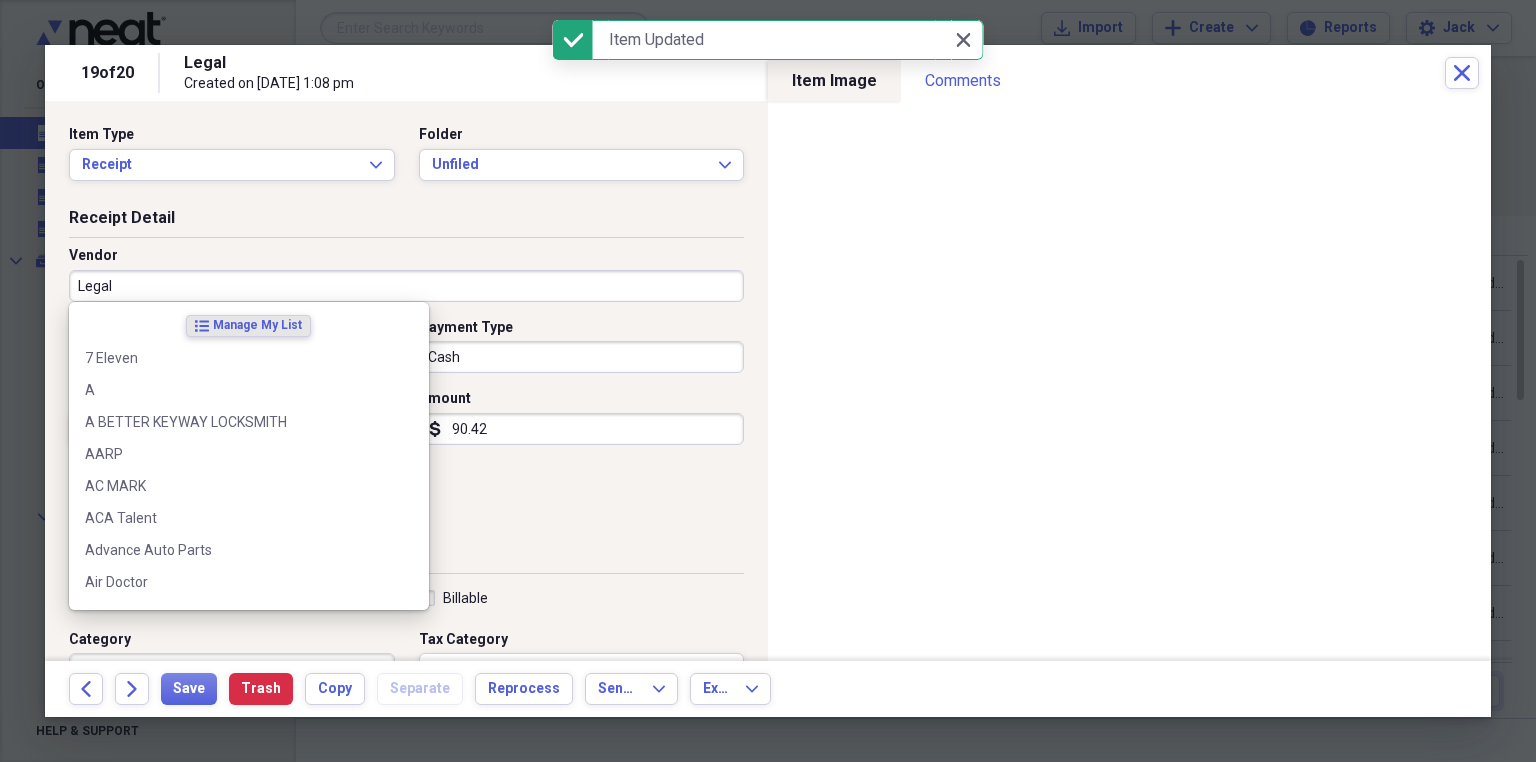 click on "Legal" at bounding box center [406, 286] 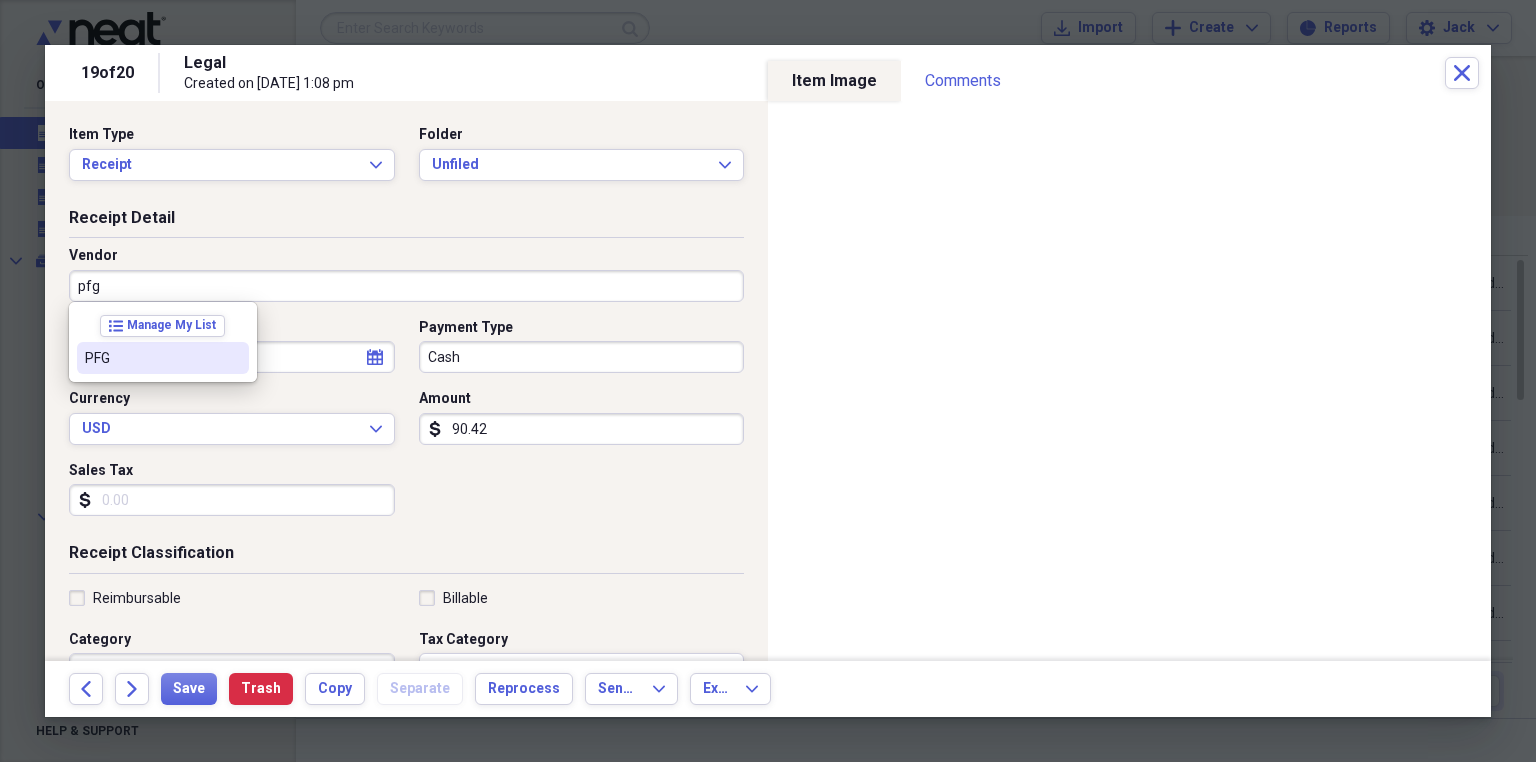 click on "PFG" at bounding box center (163, 358) 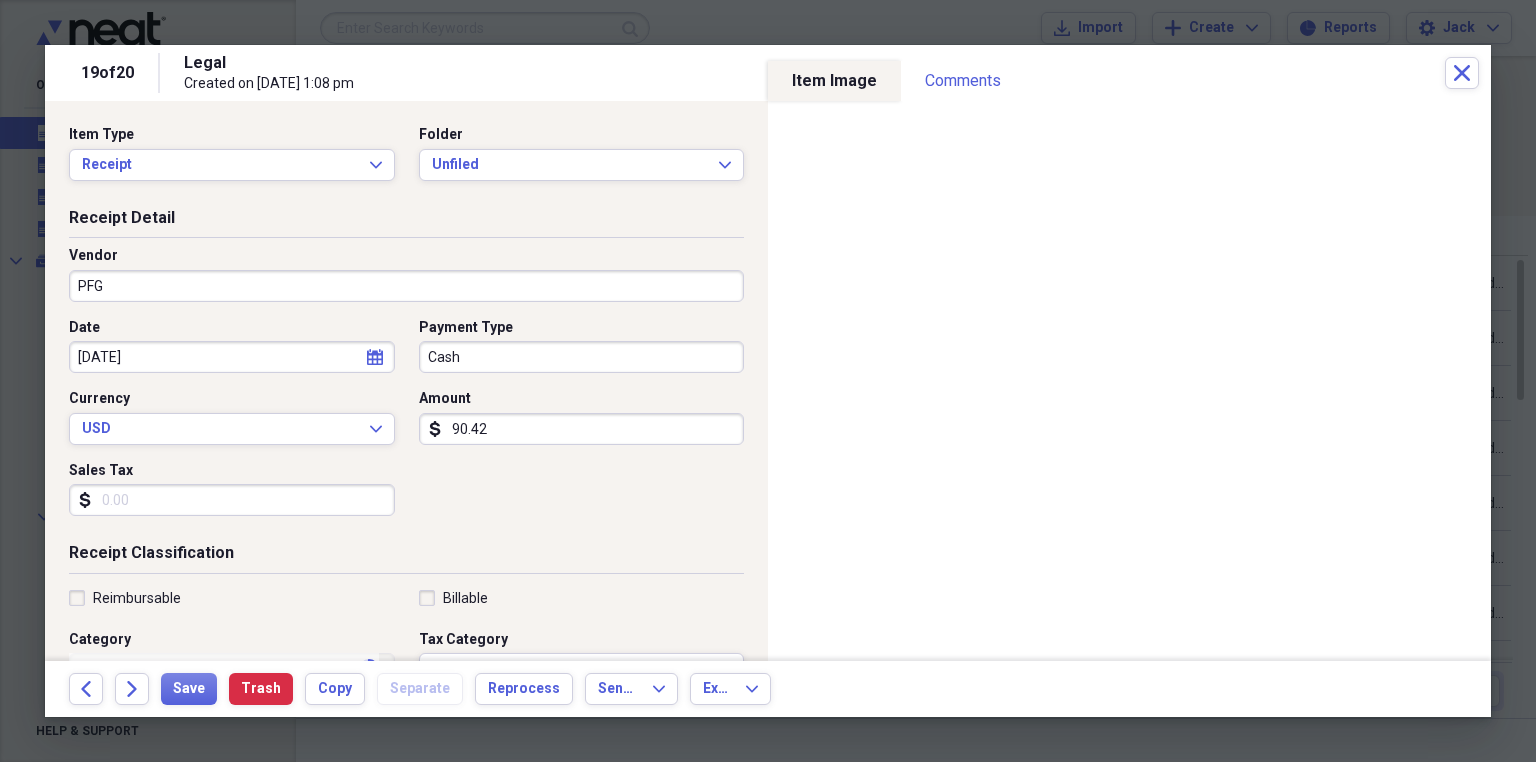 type on "Supplies" 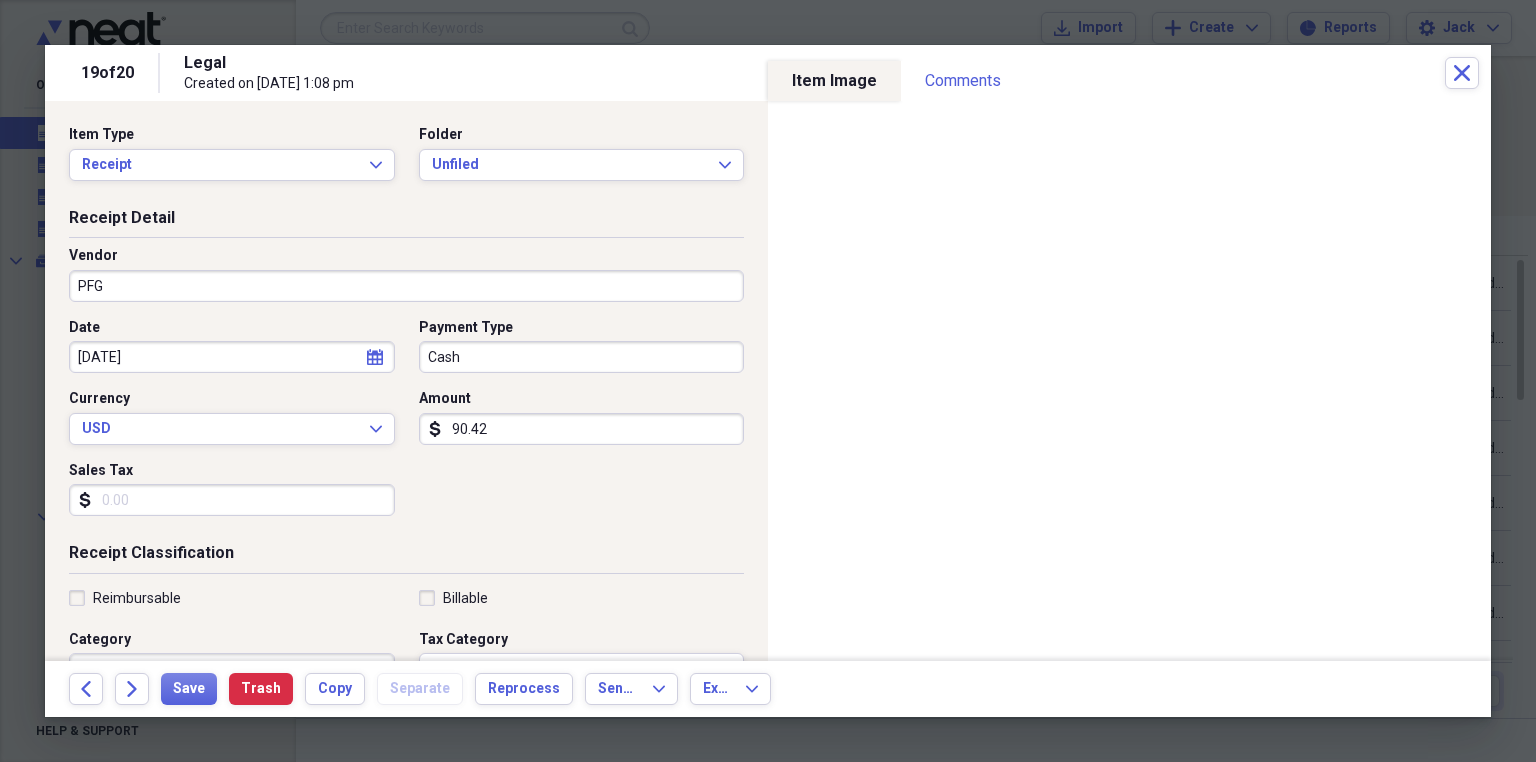 click on "90.42" at bounding box center (582, 429) 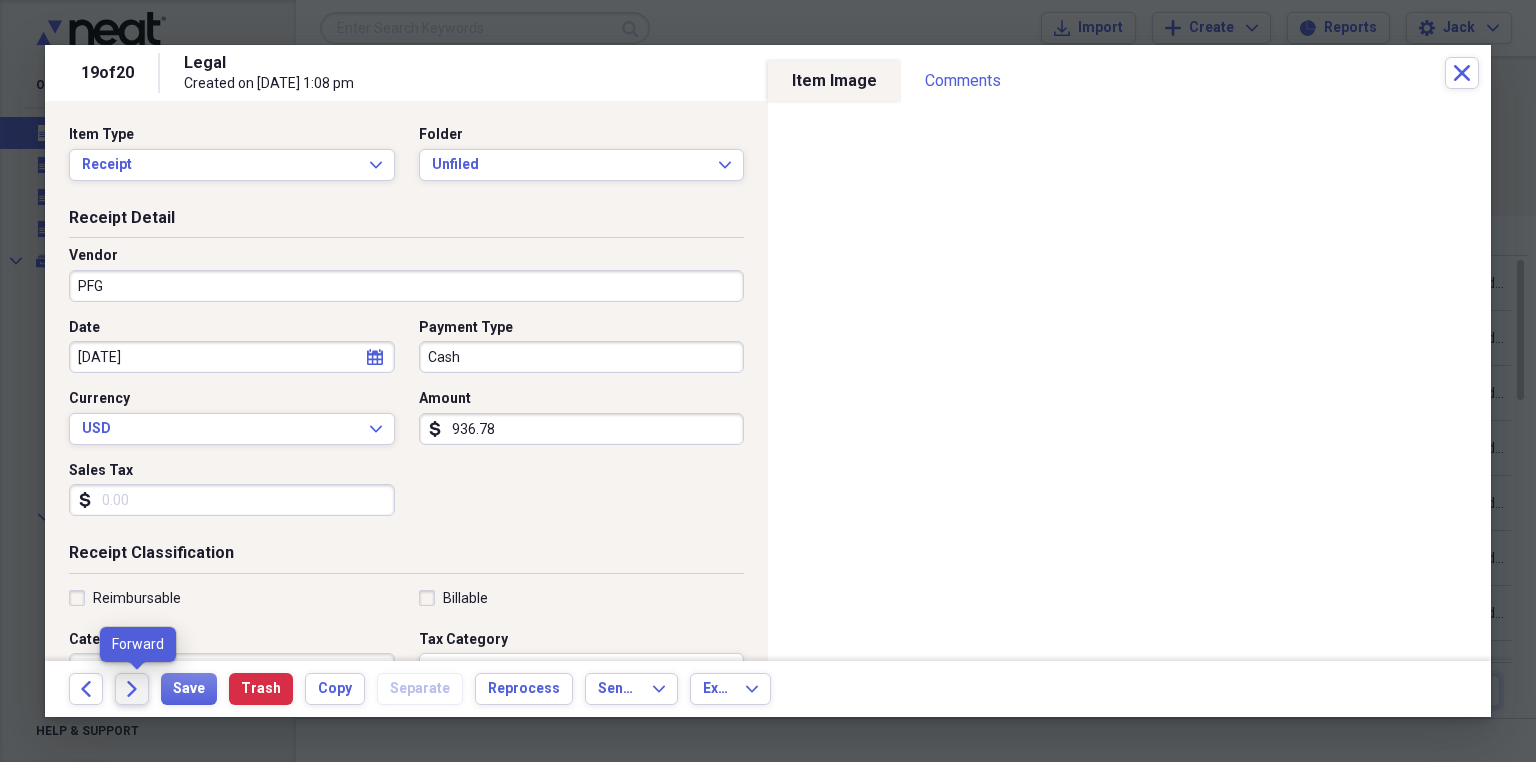 type on "936.78" 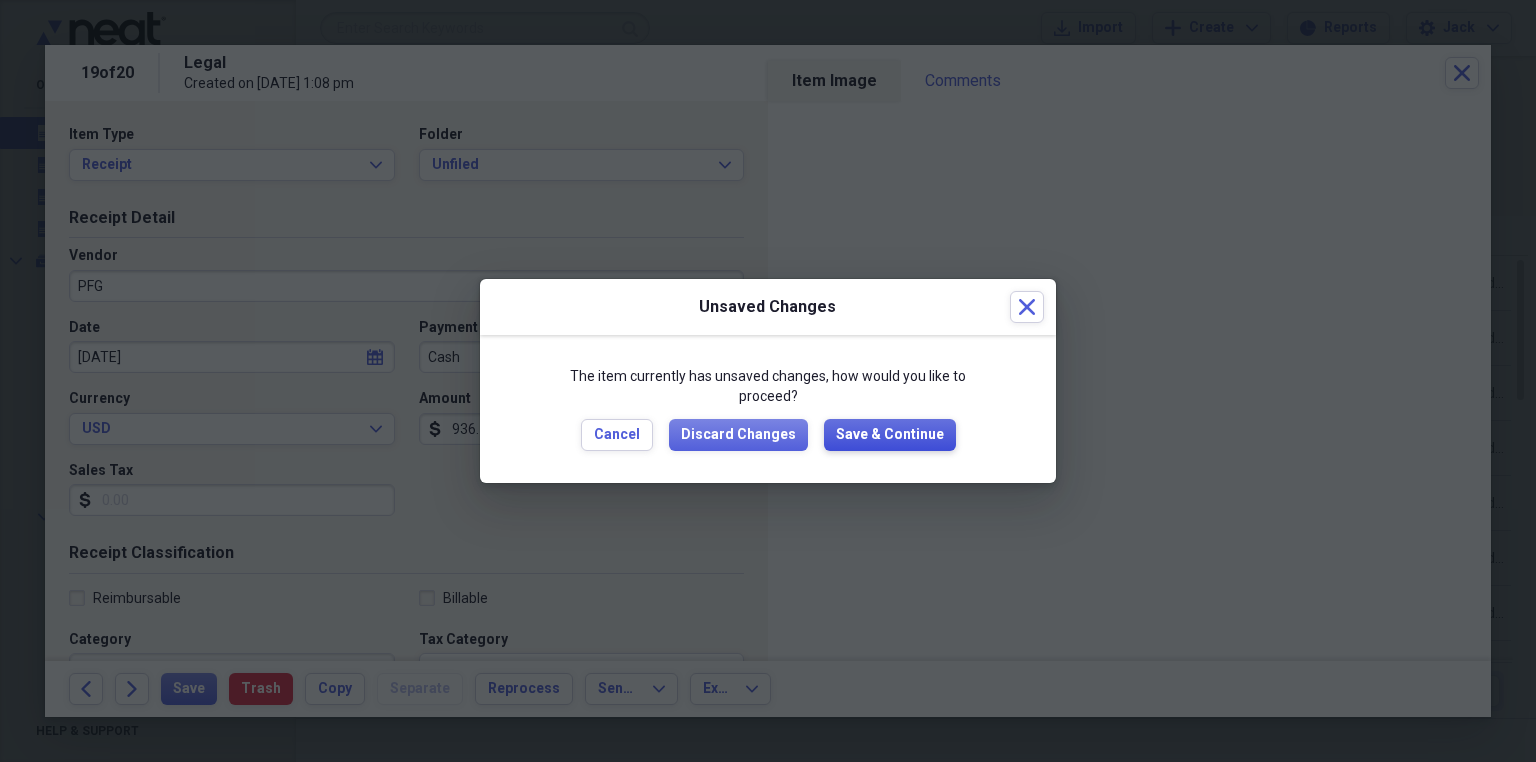 click on "Save & Continue" at bounding box center (890, 435) 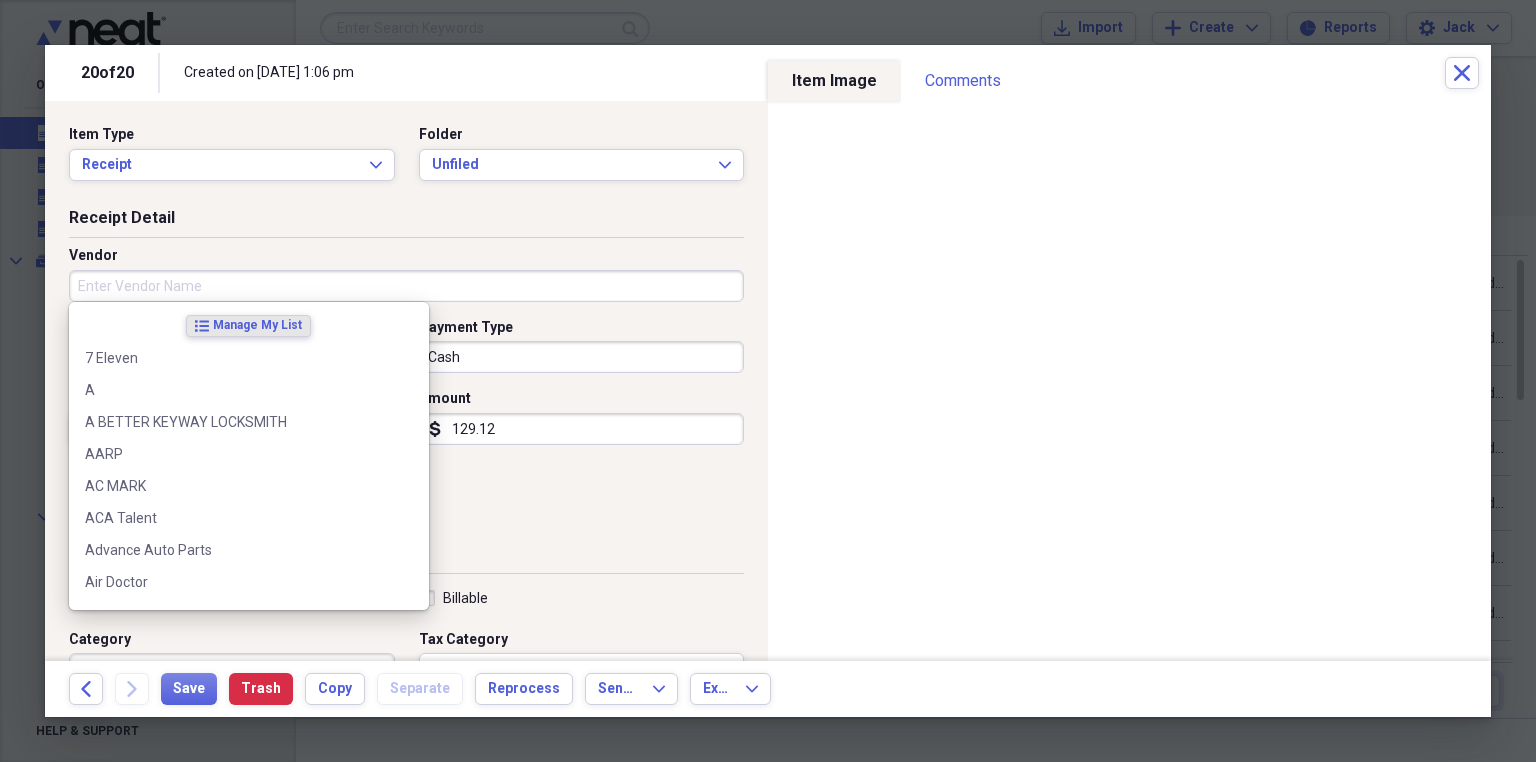 click on "Vendor" at bounding box center (406, 286) 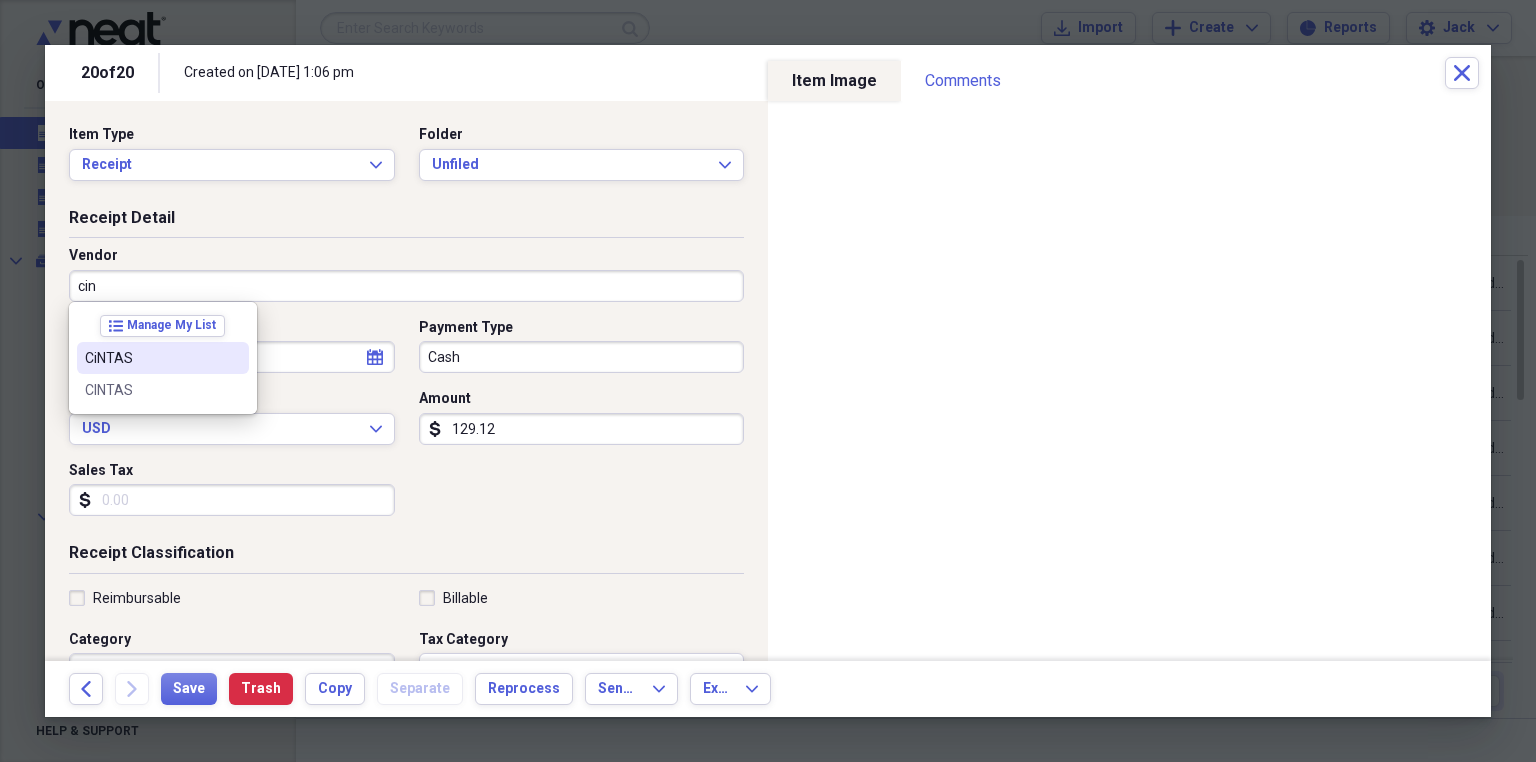 click on "CiNTAS" at bounding box center [151, 358] 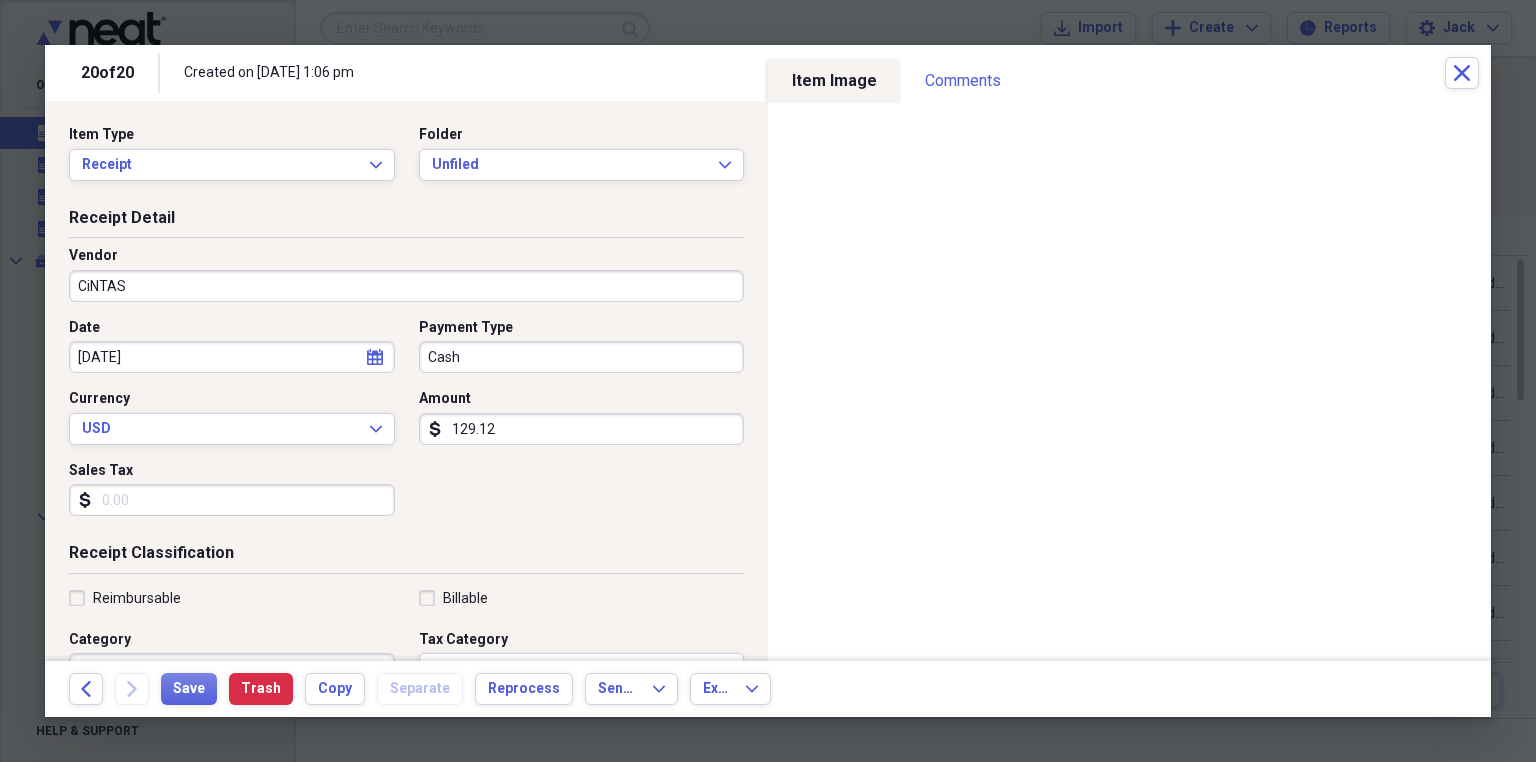 type on "Maintenance" 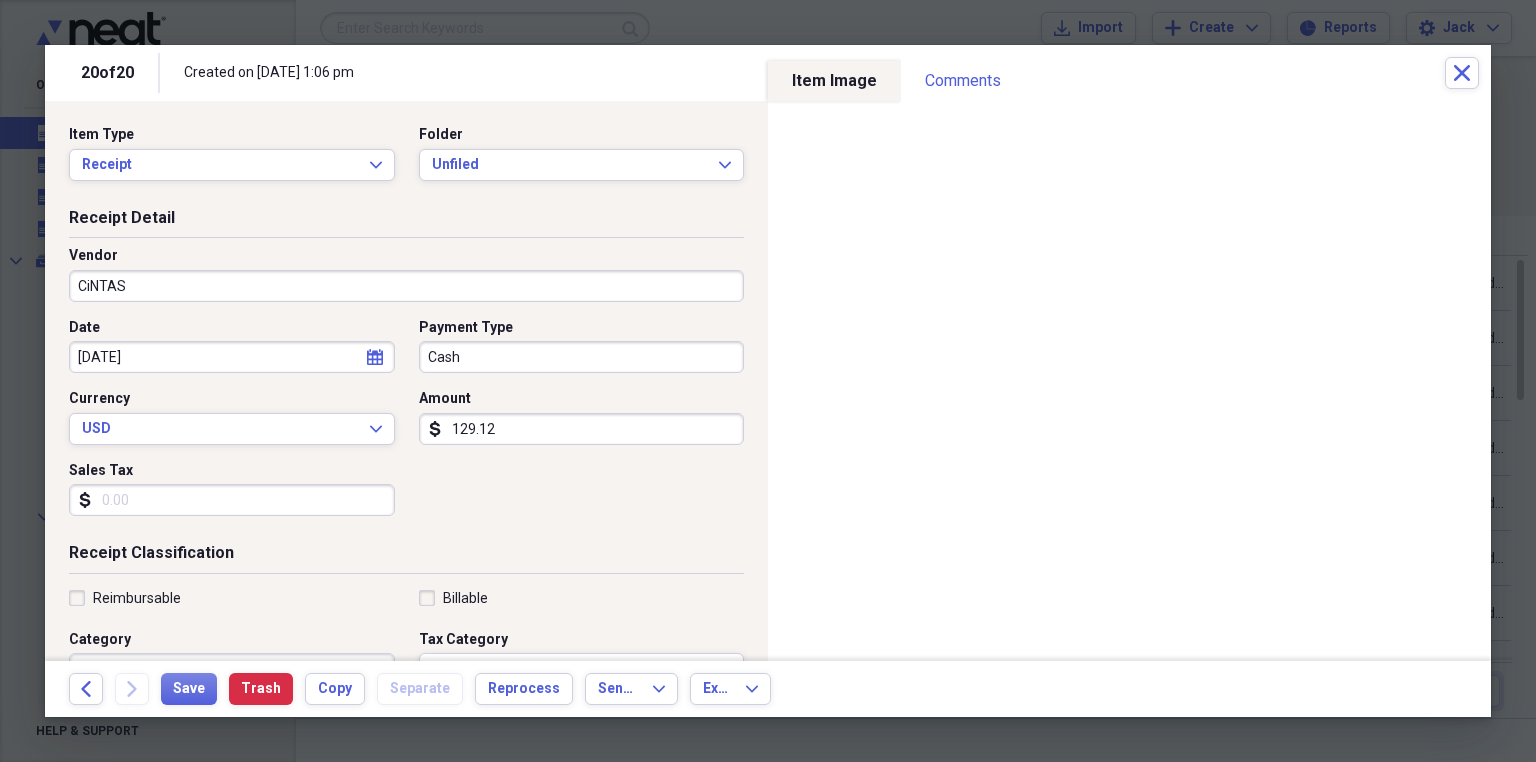 click on "129.12" at bounding box center (582, 429) 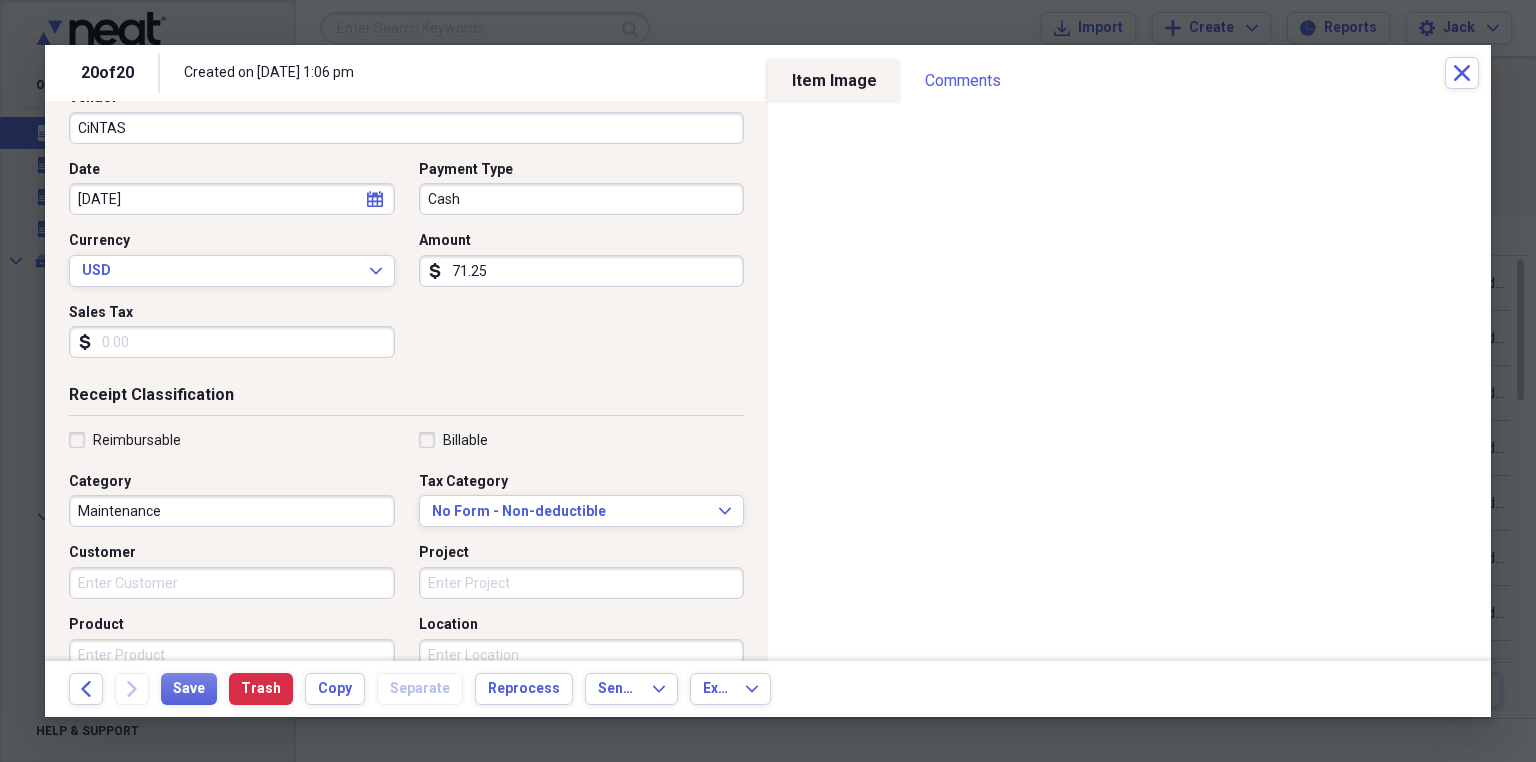 scroll, scrollTop: 160, scrollLeft: 0, axis: vertical 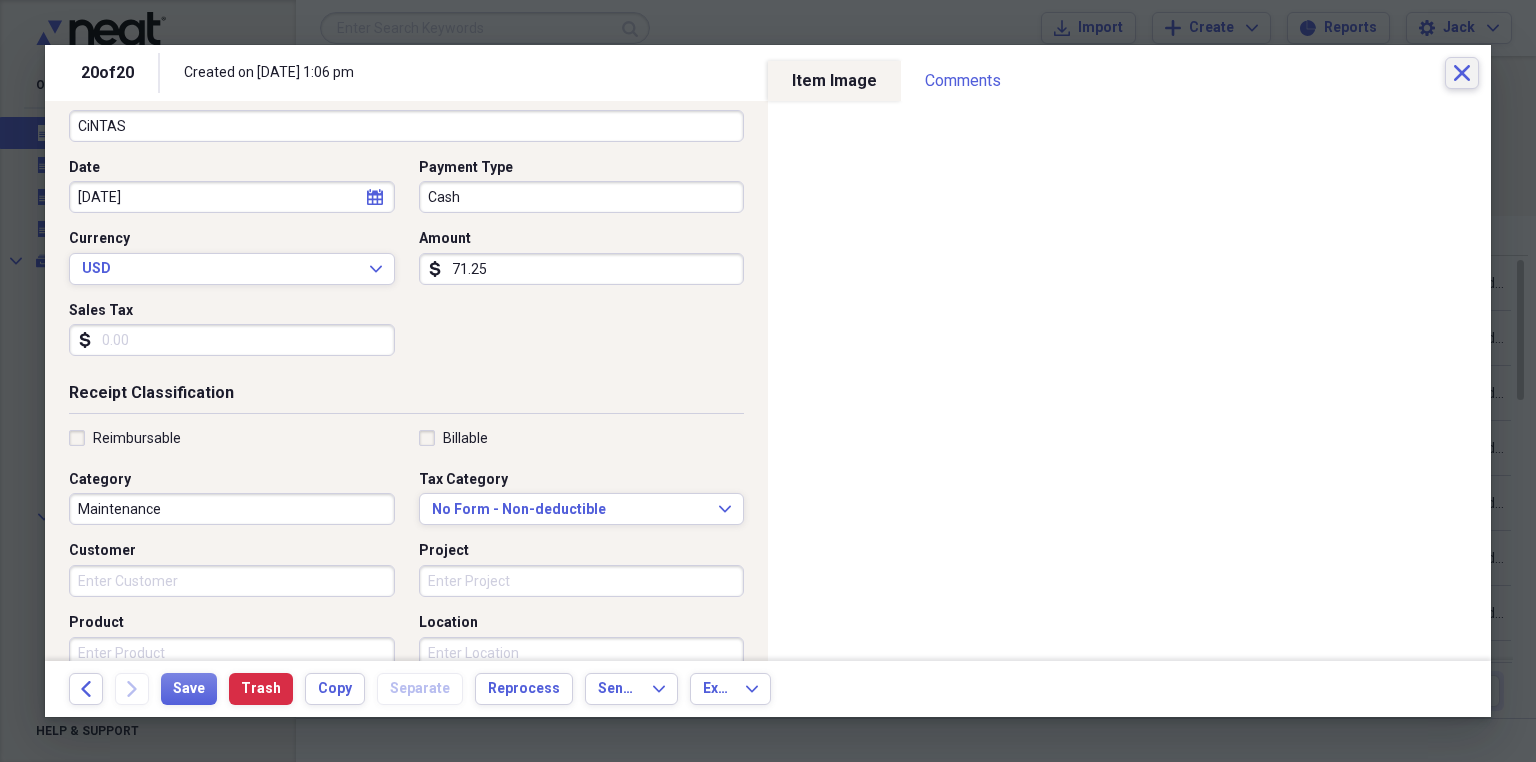 type on "71.25" 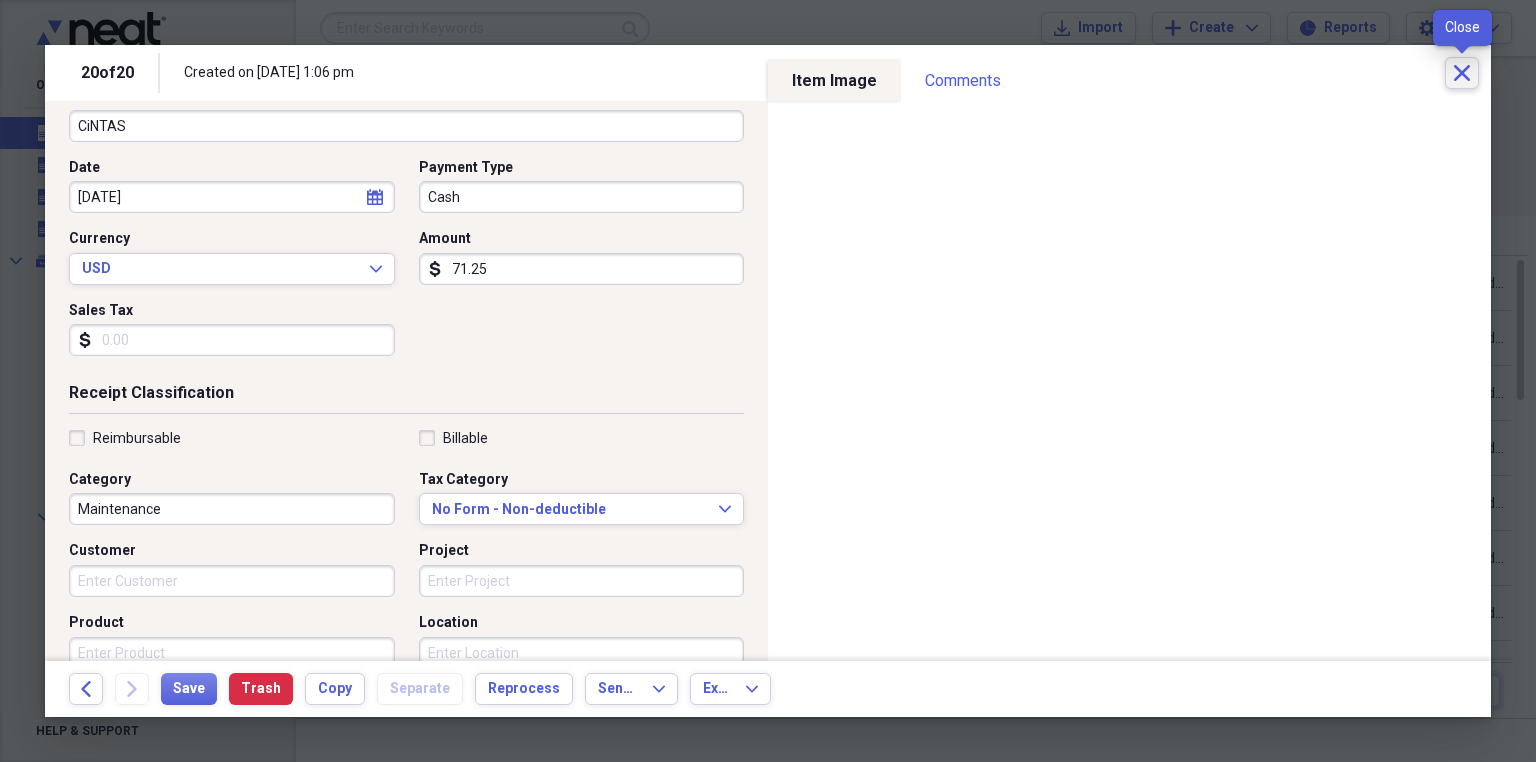 click 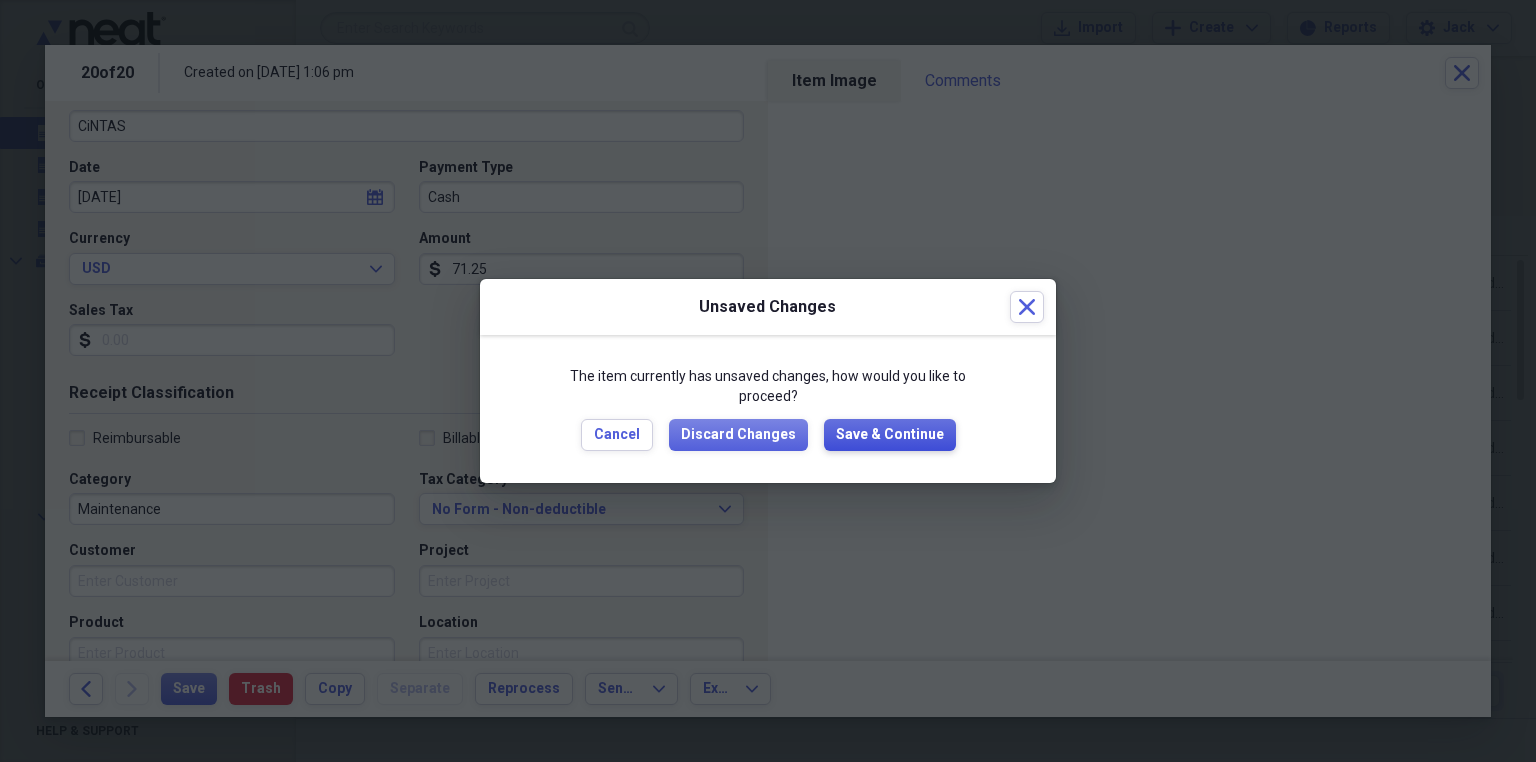 click on "Save & Continue" at bounding box center (890, 435) 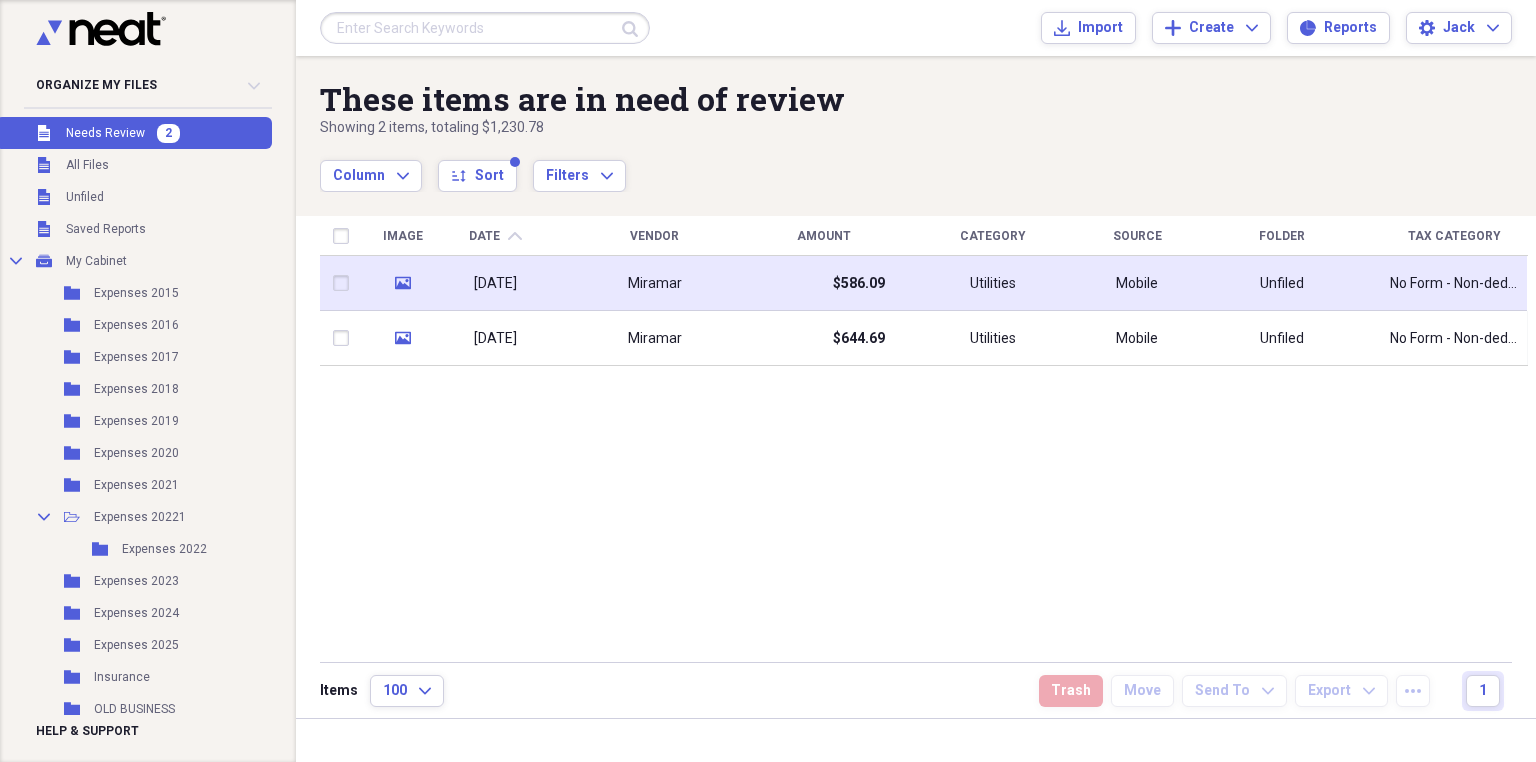 click on "$586.09" at bounding box center [823, 283] 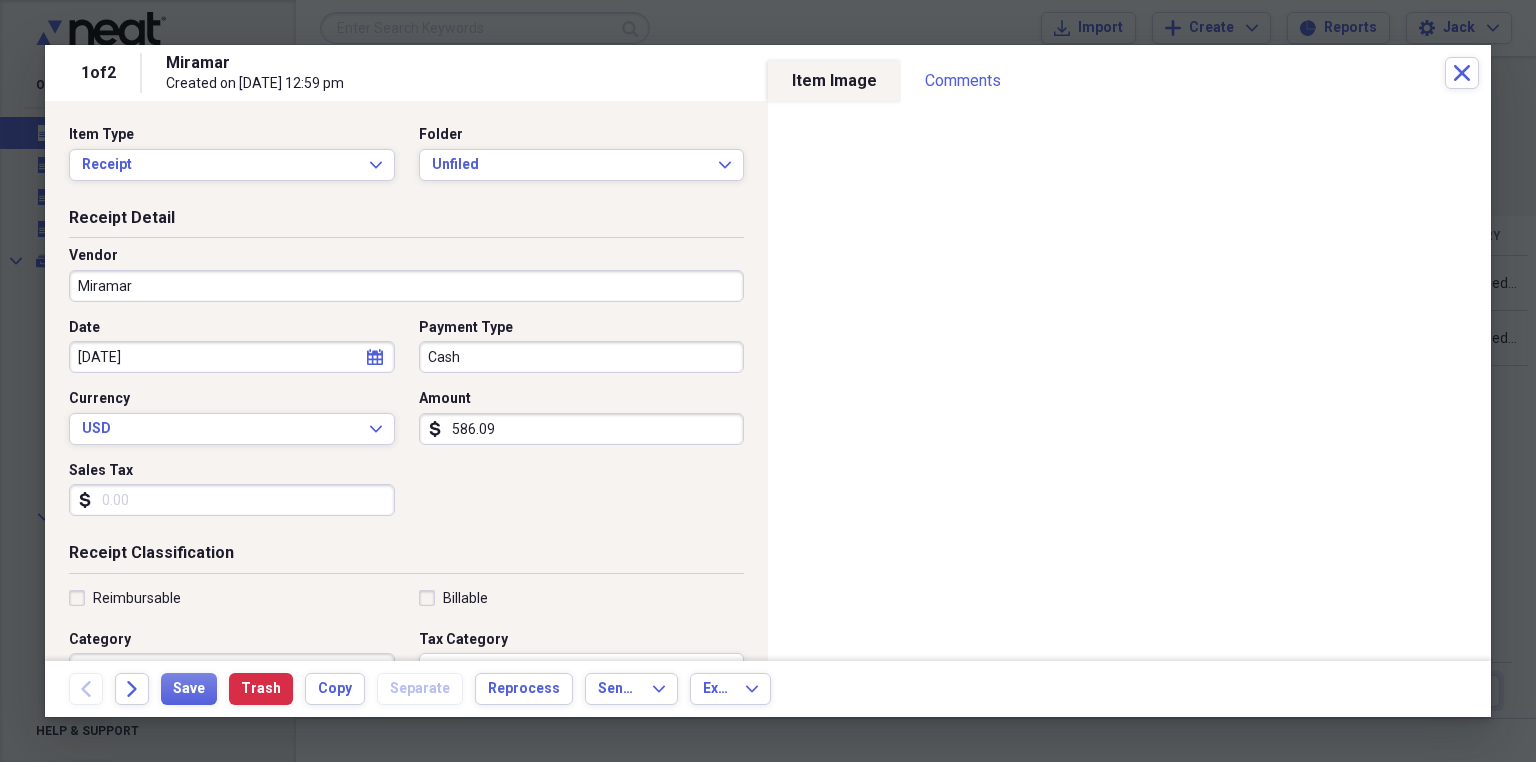 click on "Miramar" at bounding box center (406, 286) 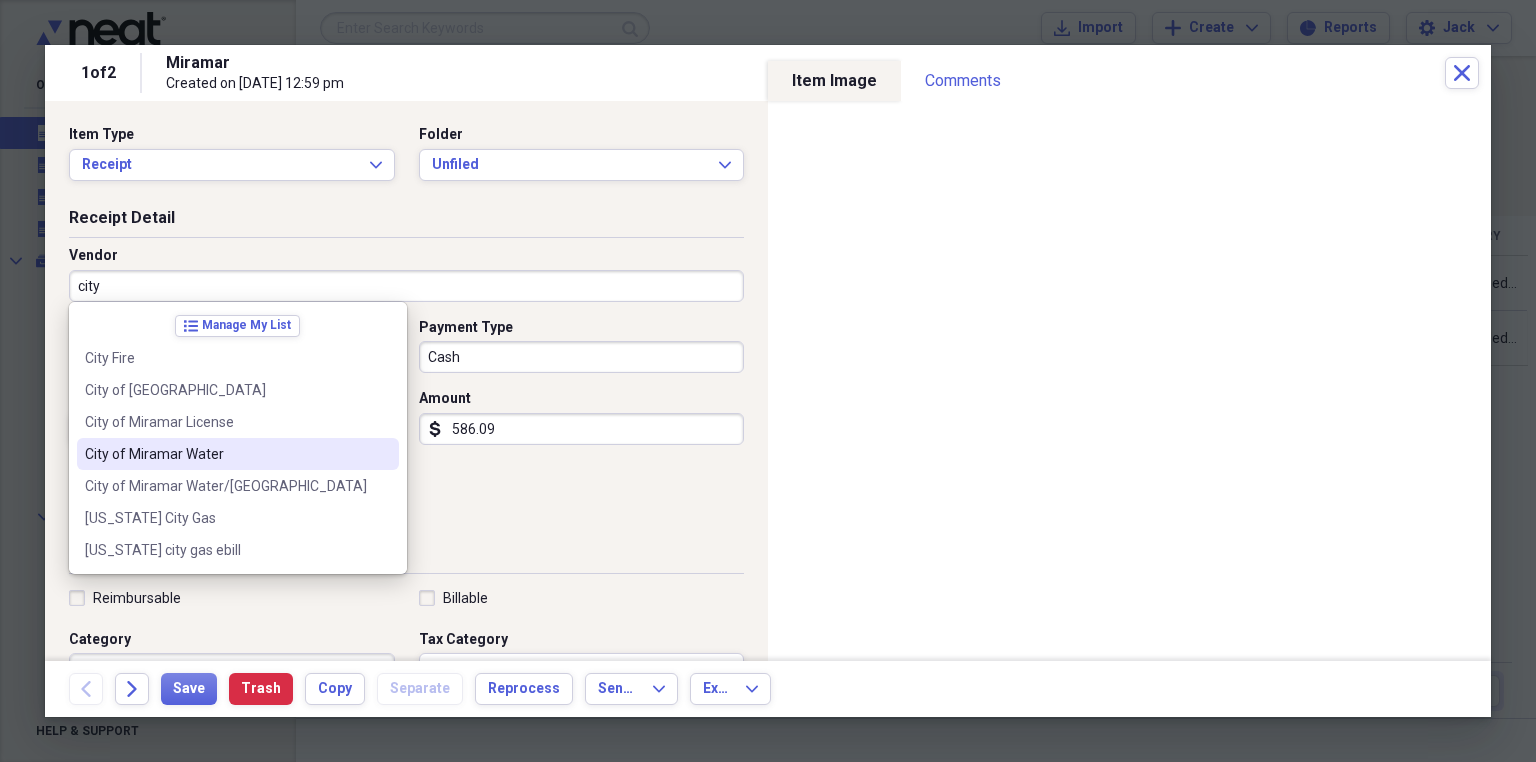 click on "City of Miramar Water" at bounding box center (226, 454) 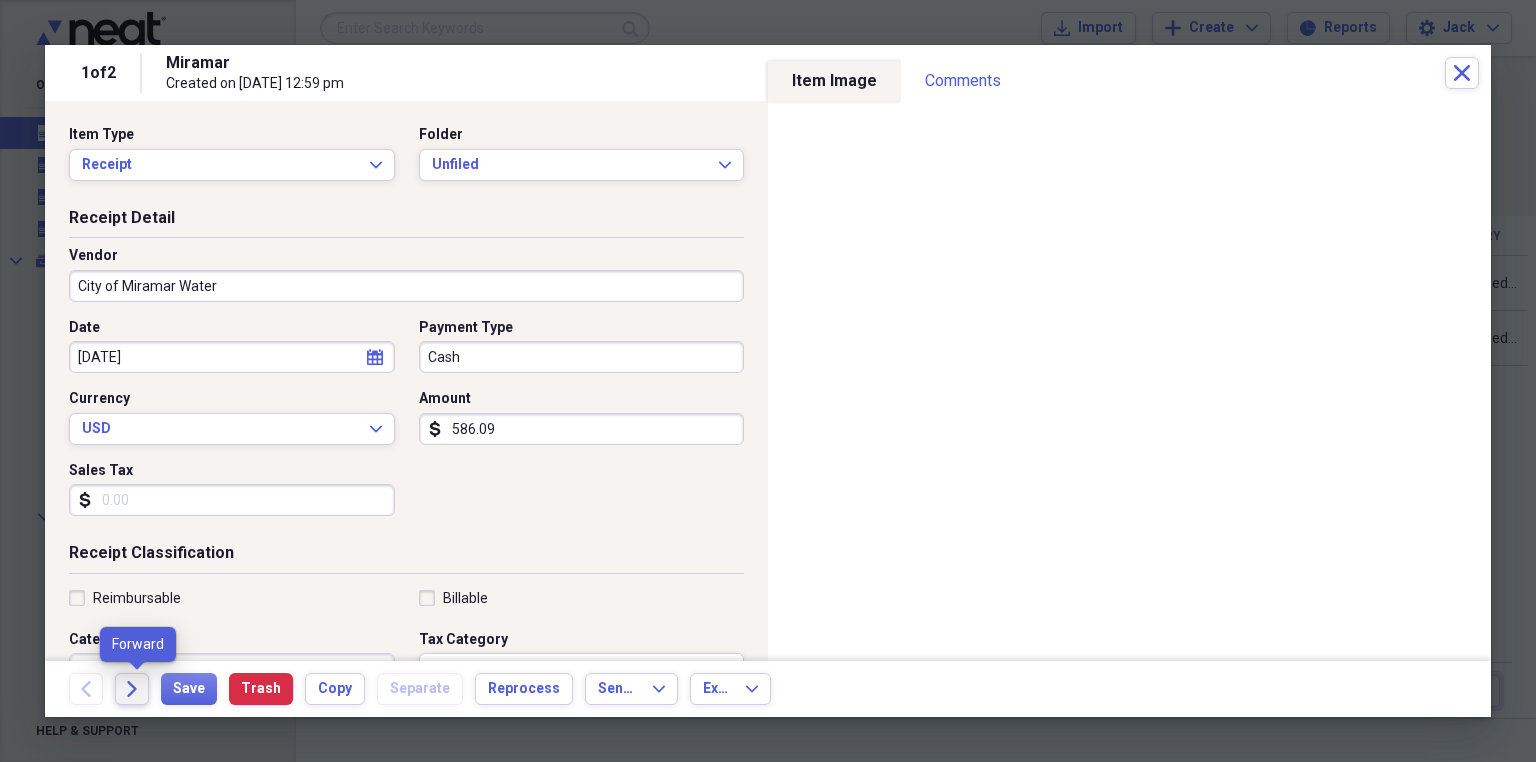 click 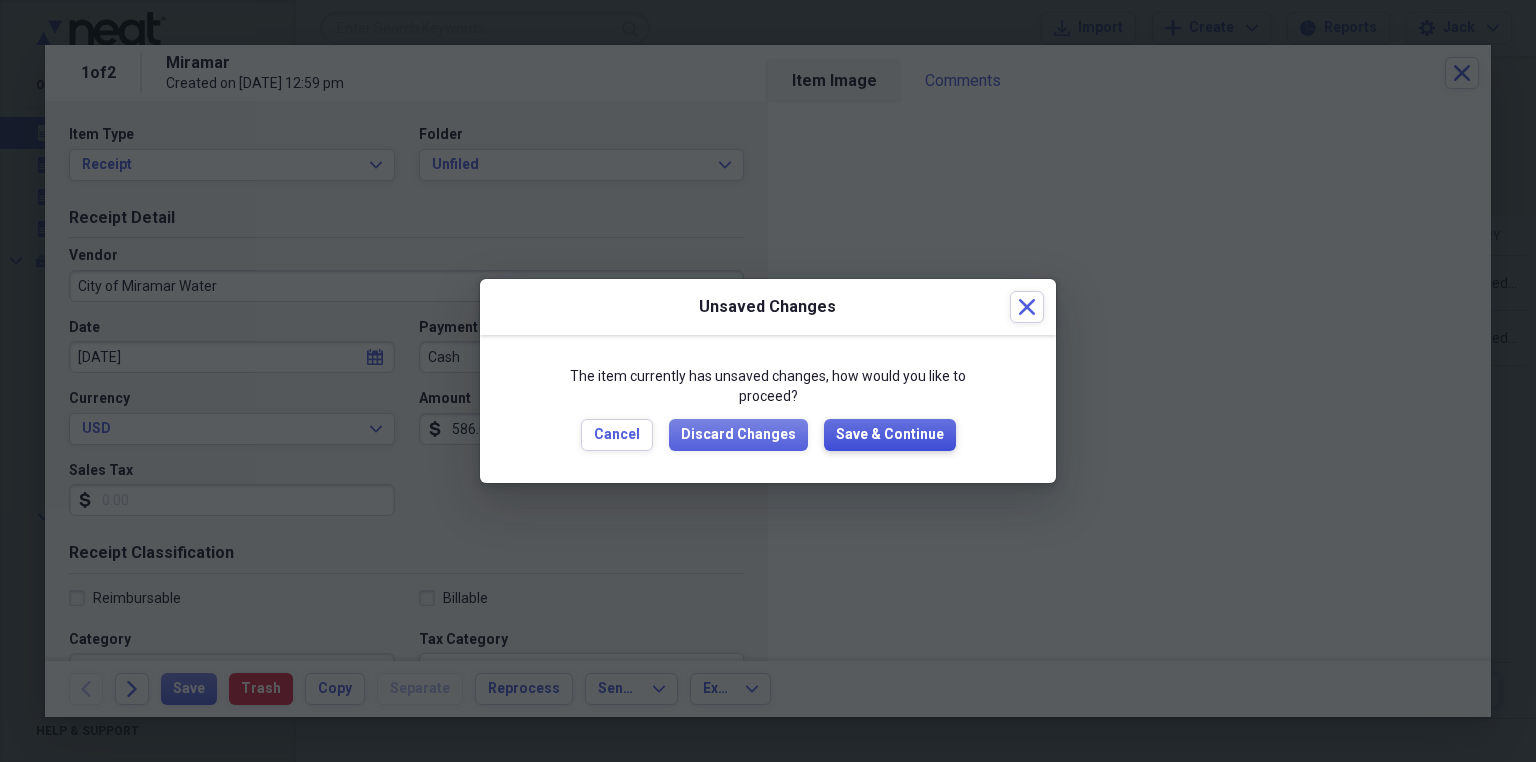 click on "Save & Continue" at bounding box center (890, 435) 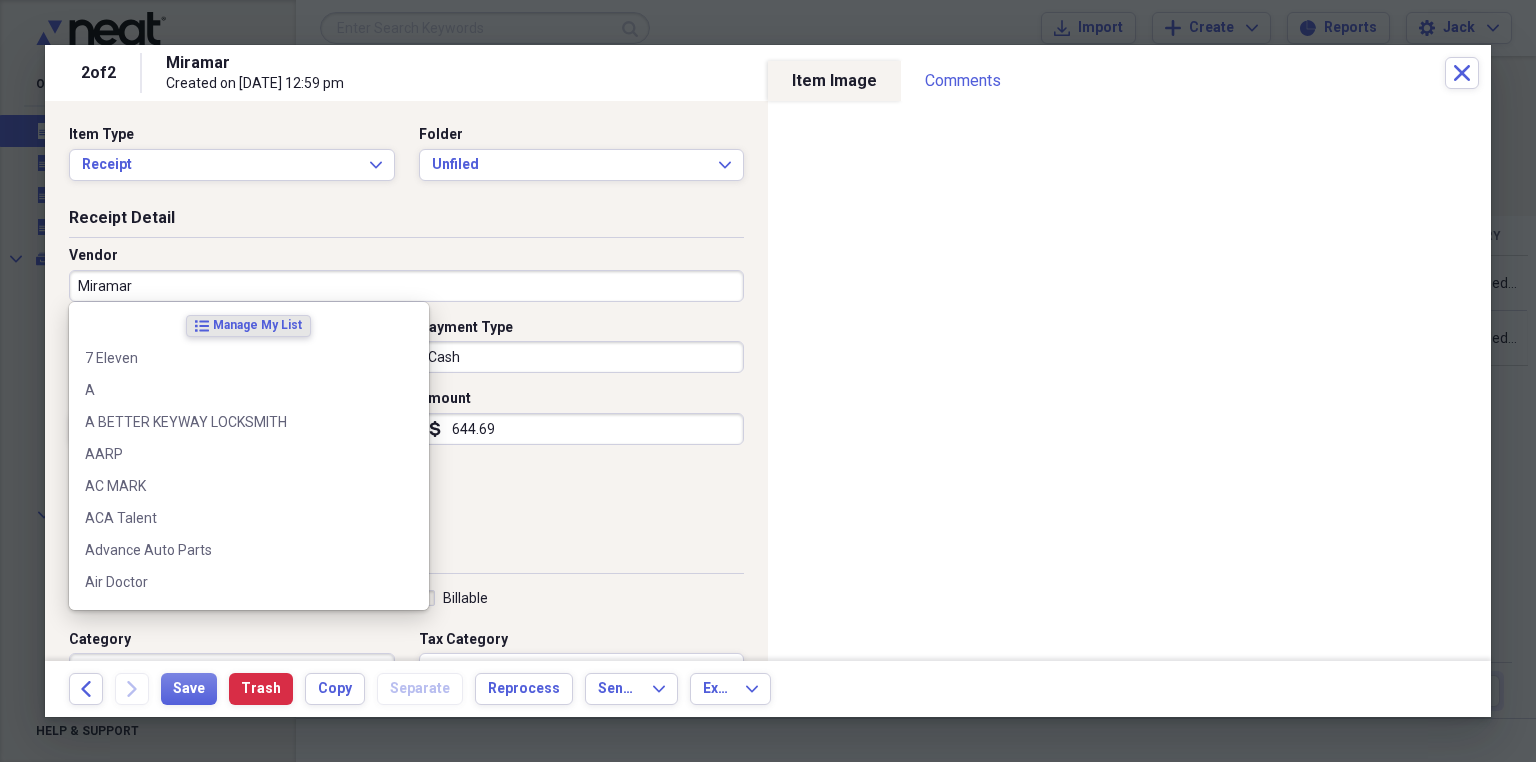 click on "Miramar" at bounding box center [406, 286] 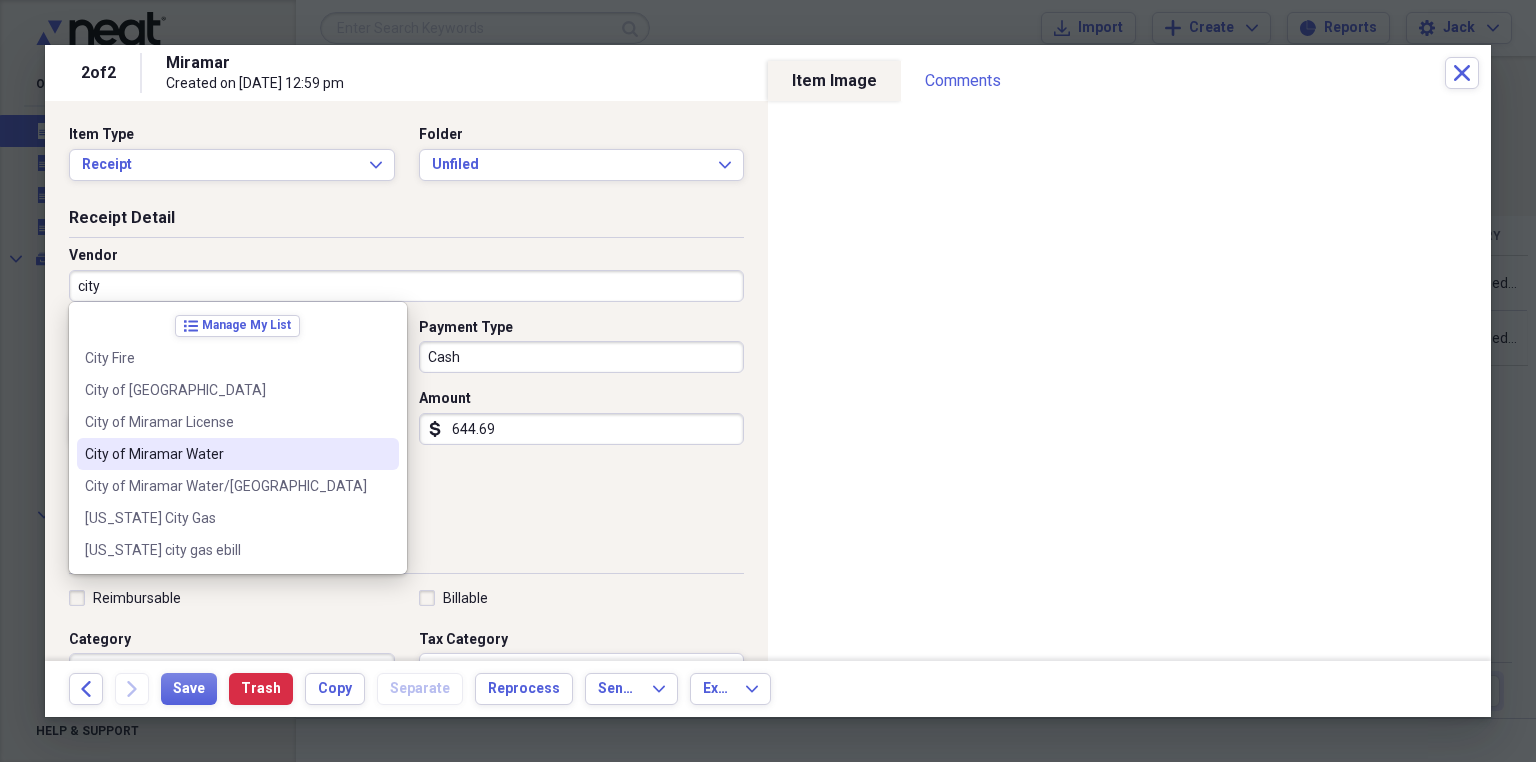 click on "City of Miramar Water" at bounding box center (226, 454) 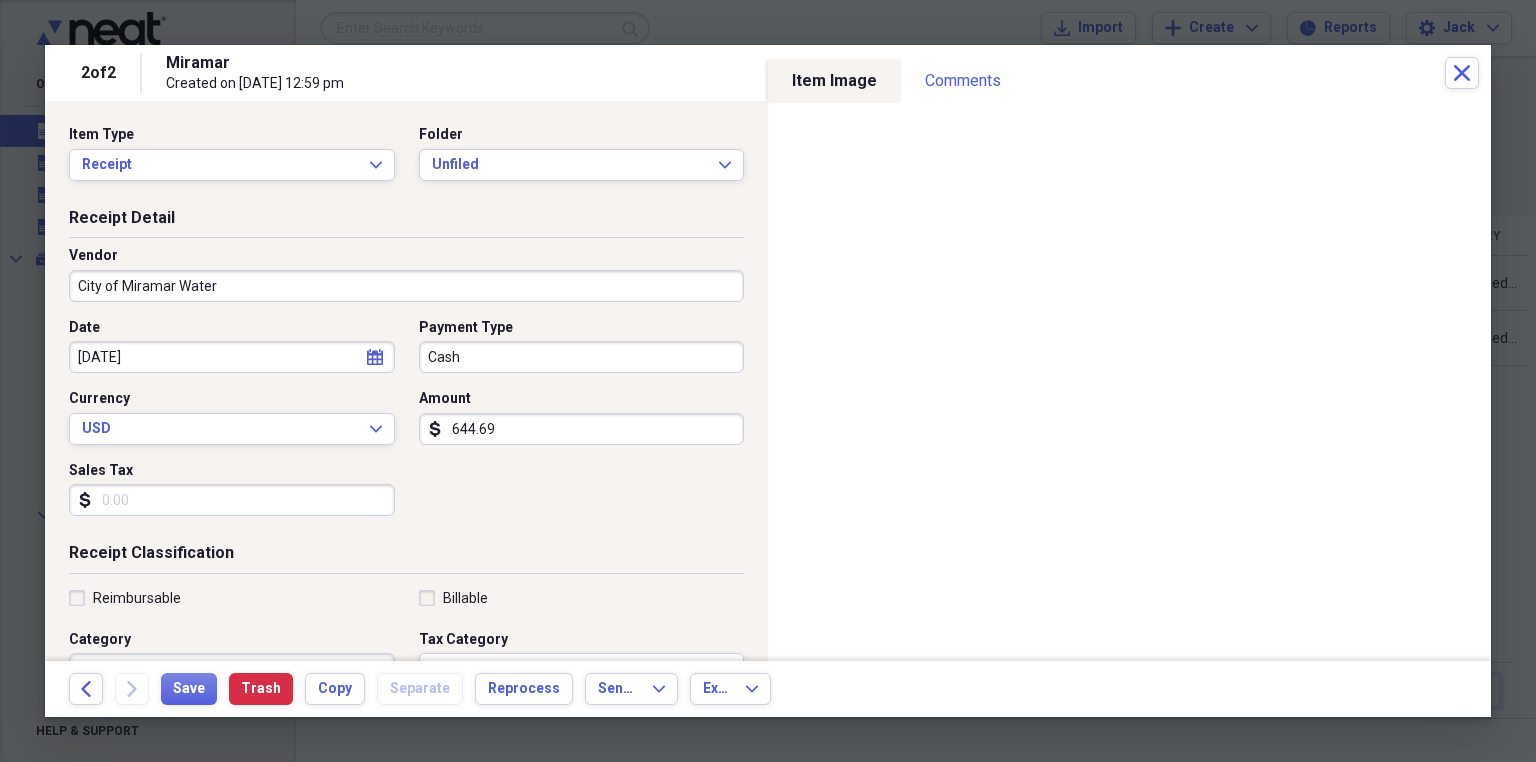 click on "644.69" at bounding box center [582, 429] 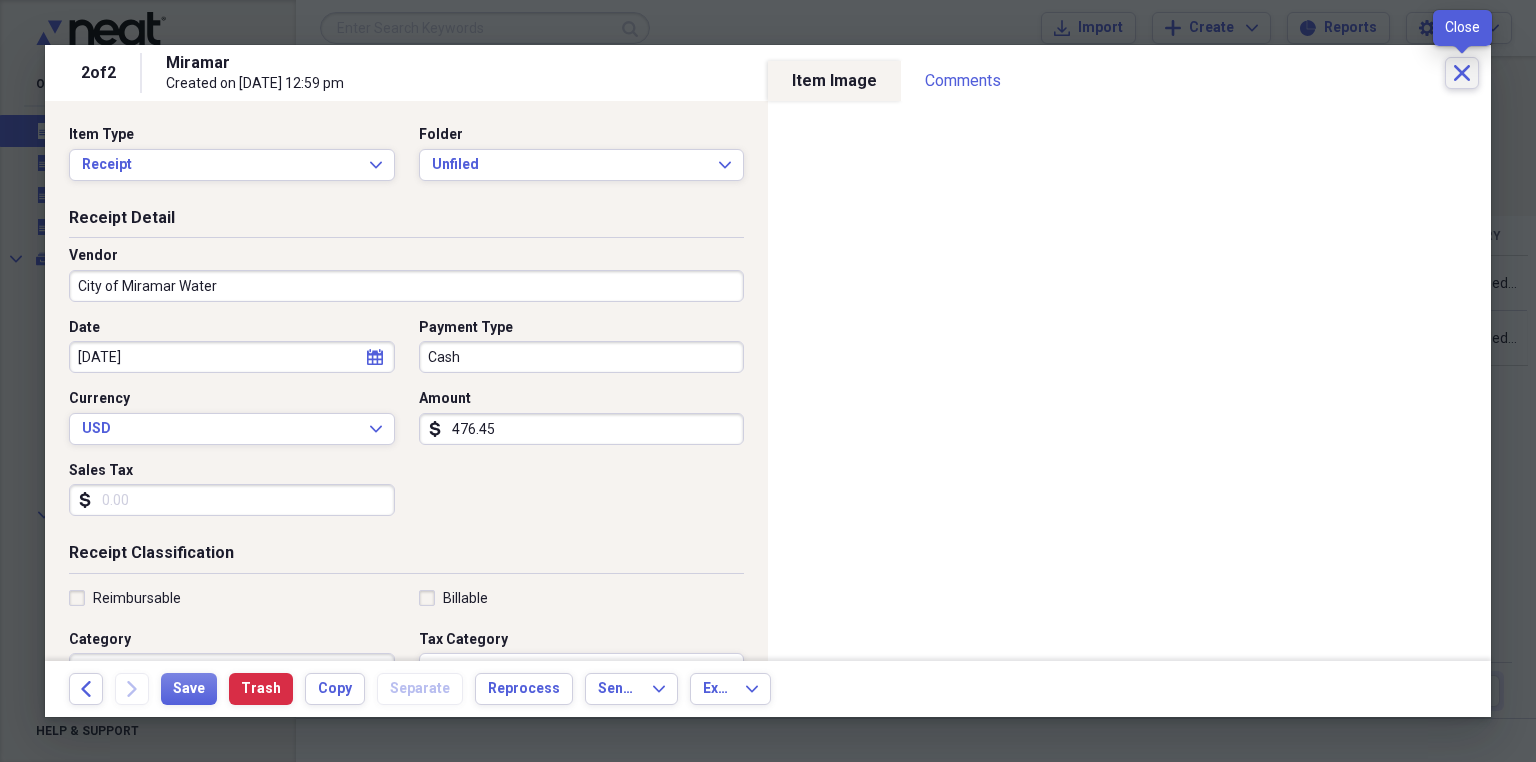 type on "476.45" 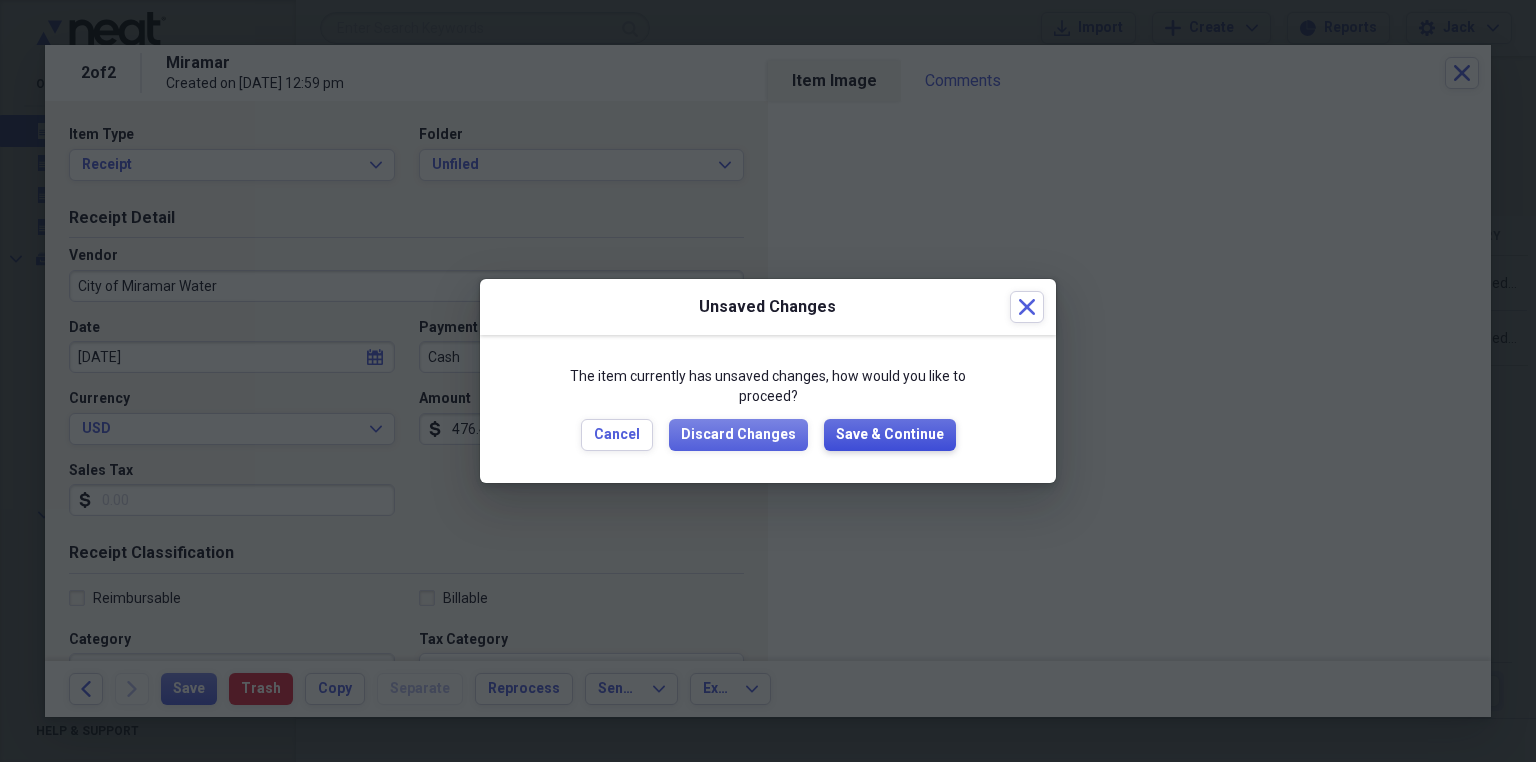 click on "Save & Continue" at bounding box center (890, 435) 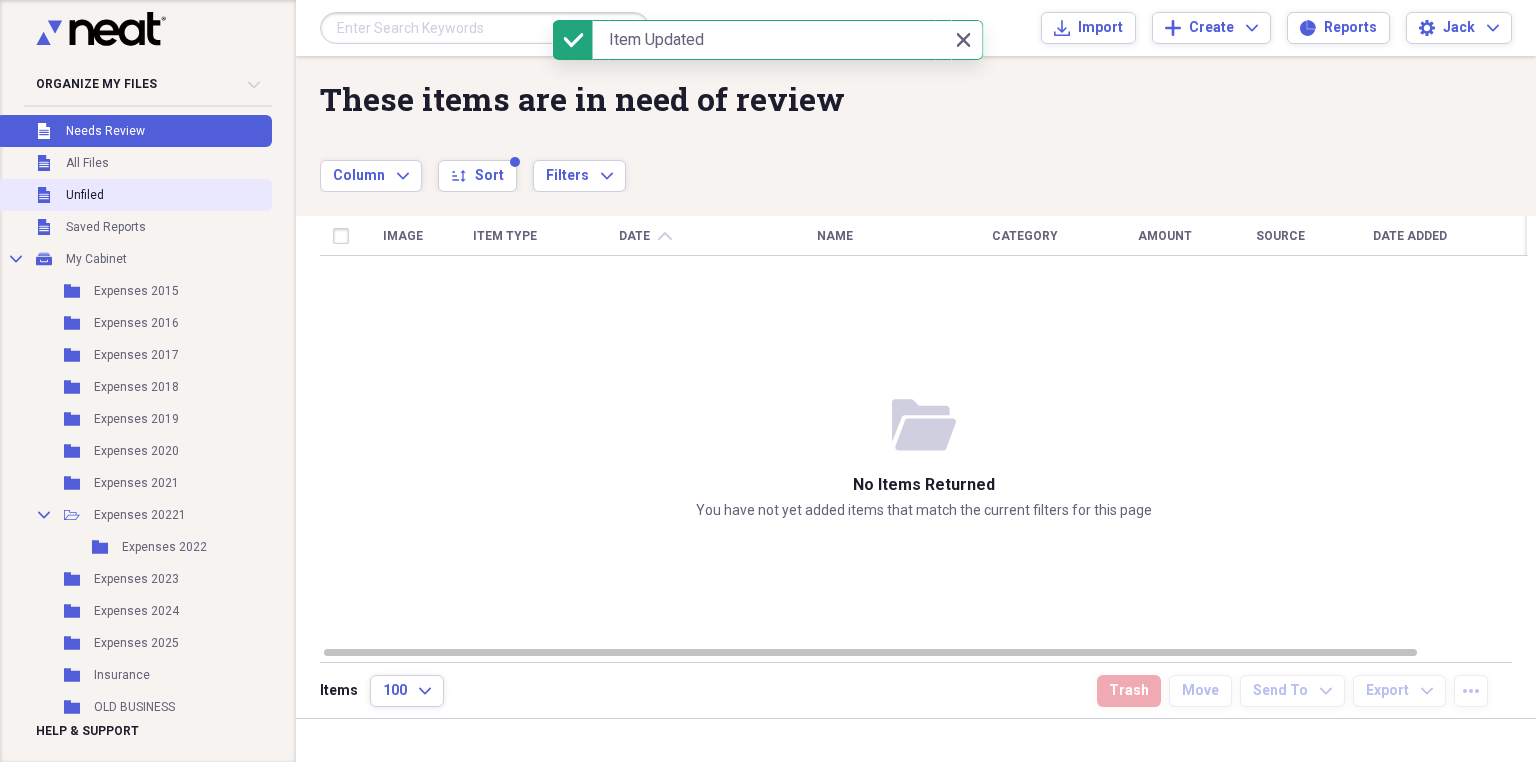 click on "Unfiled Unfiled" at bounding box center [134, 195] 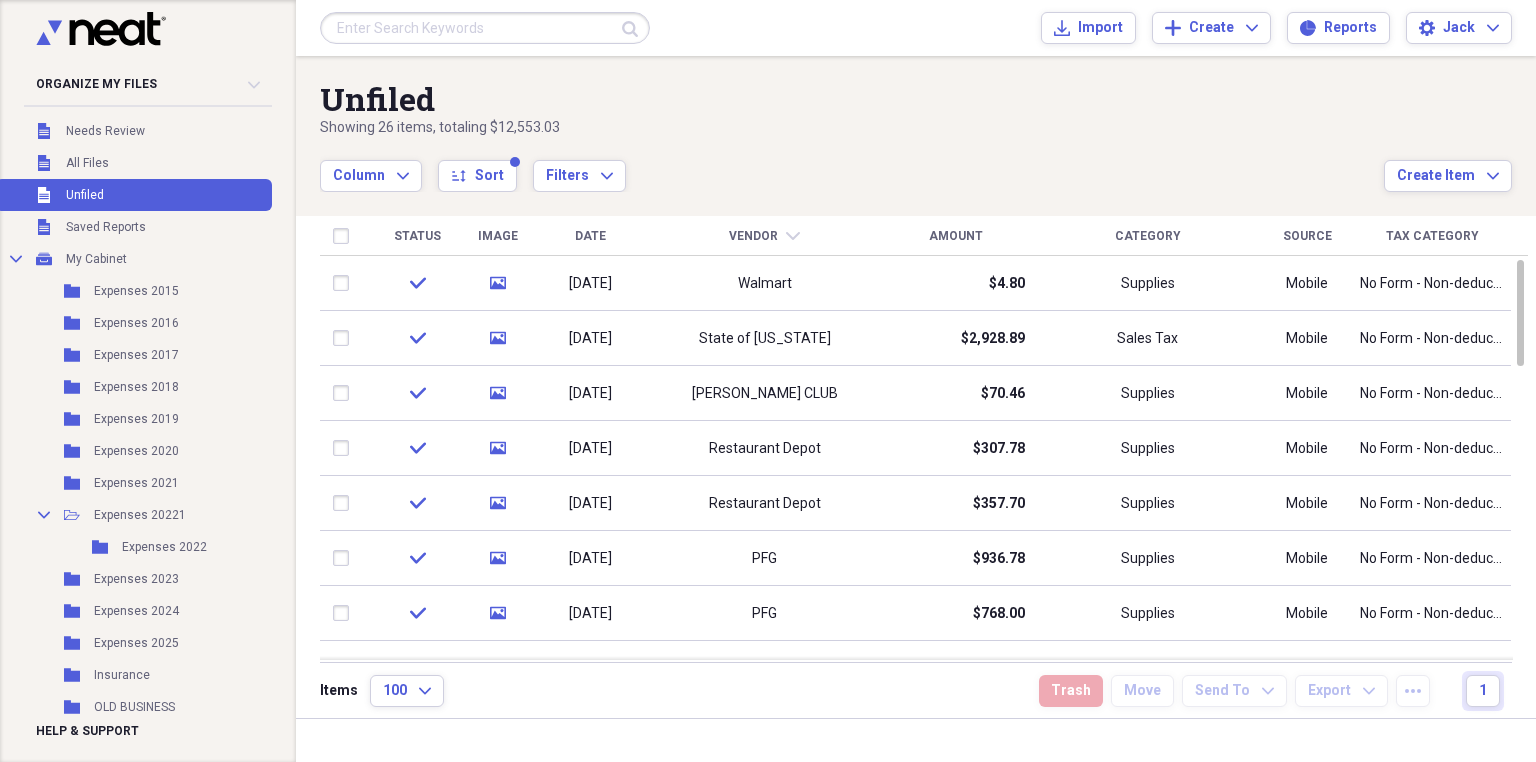 click on "chevron-down" 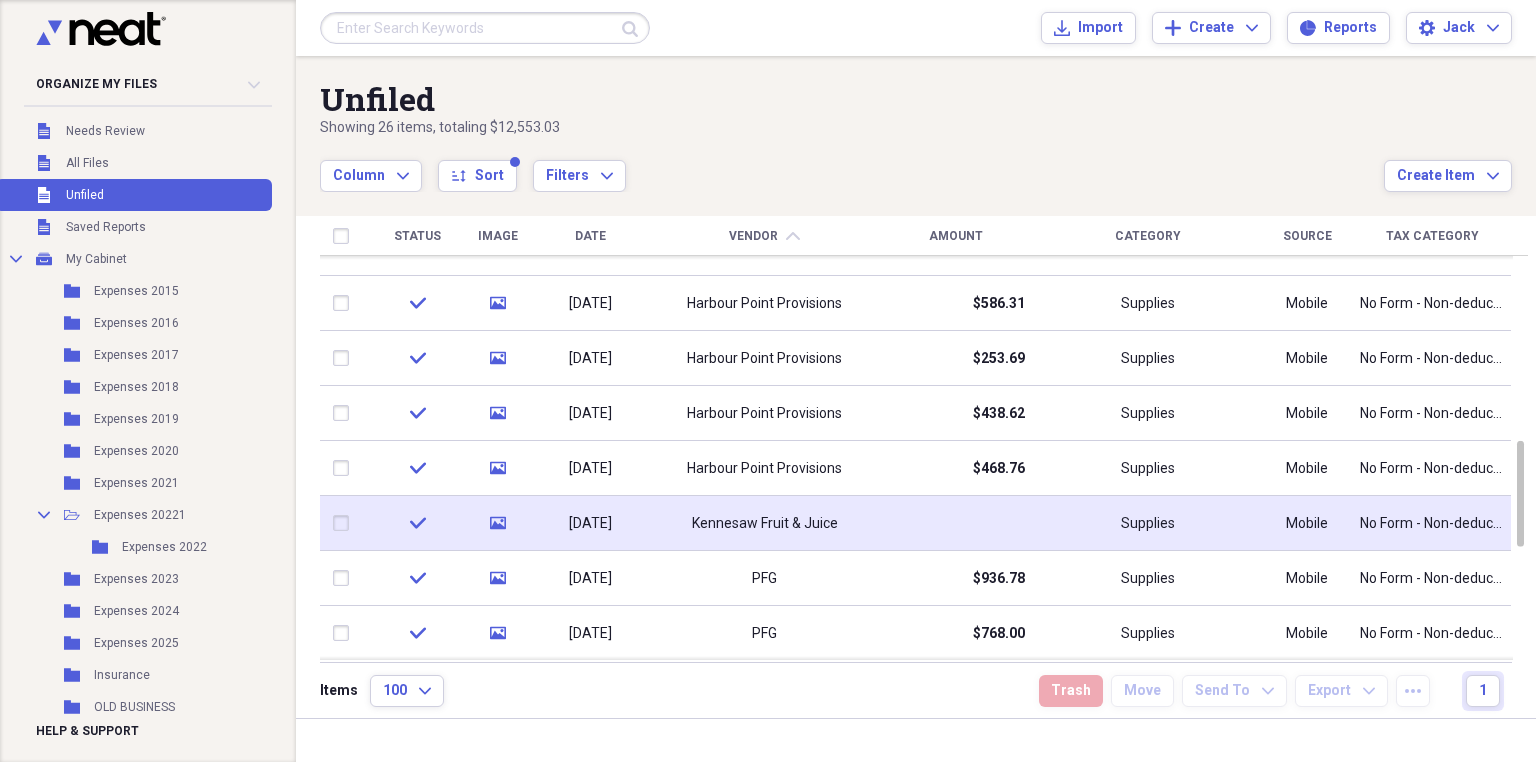 click on "Kennesaw Fruit & Juice" at bounding box center [764, 523] 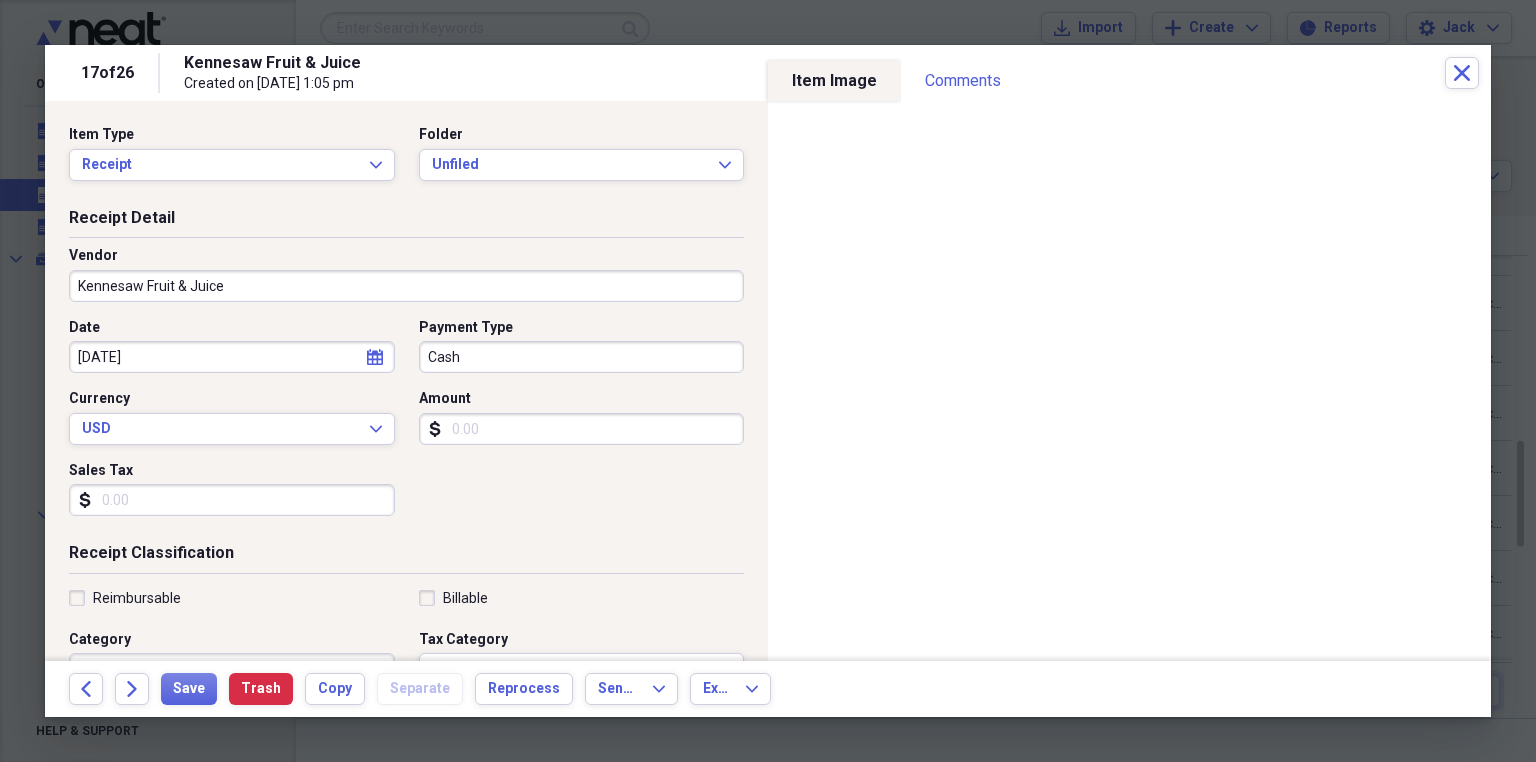 click on "Amount" at bounding box center (582, 429) 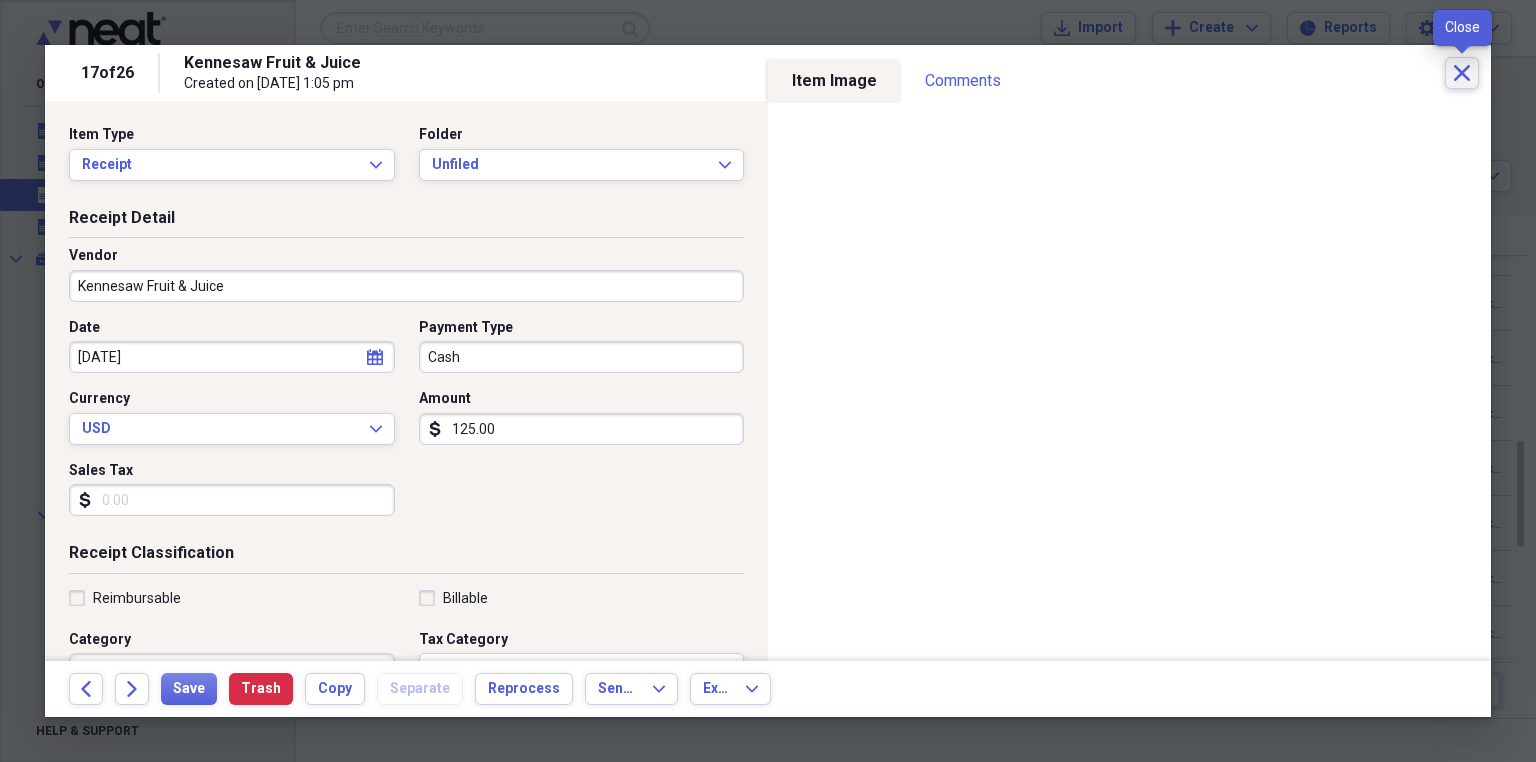 type on "125.00" 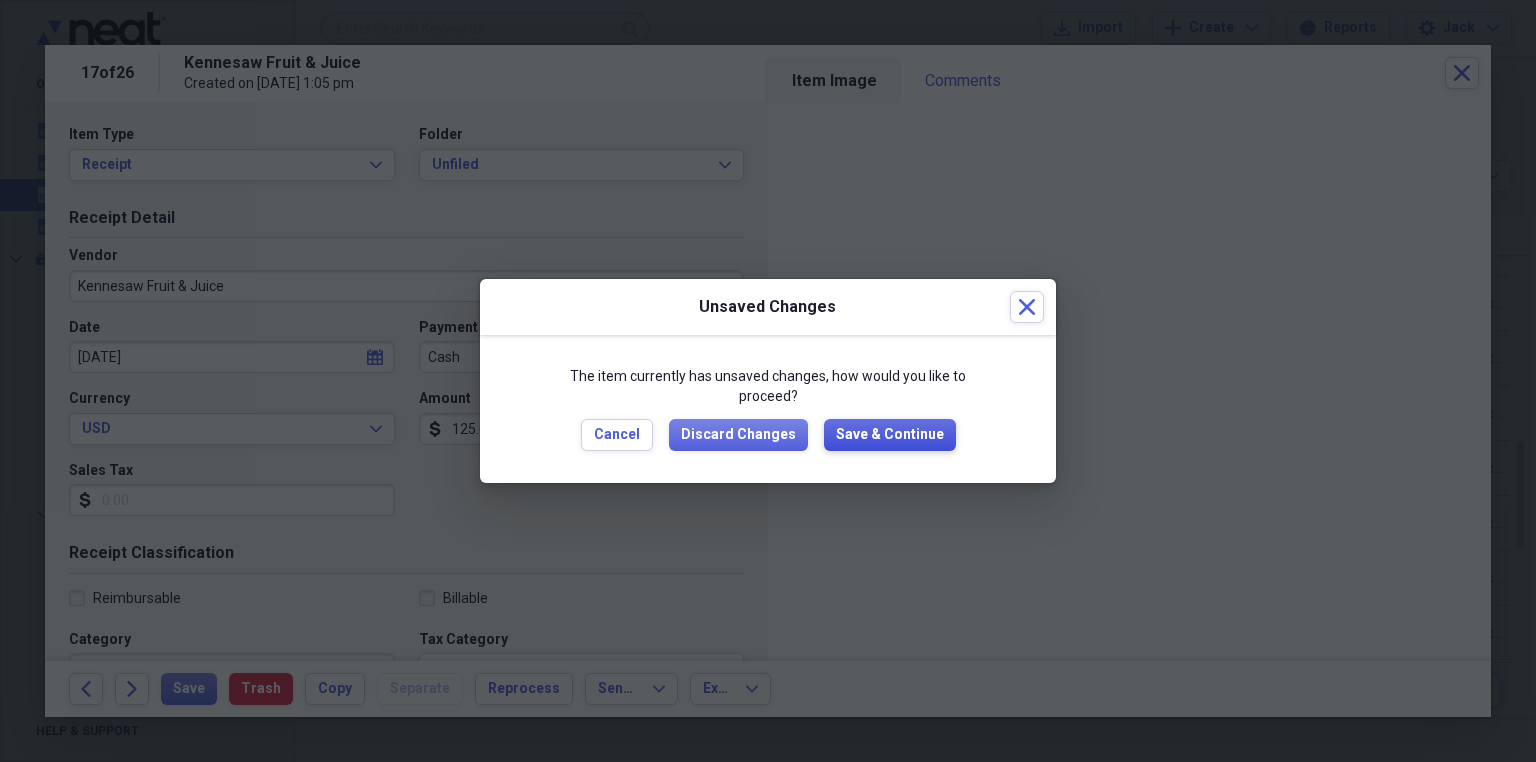 click on "Save & Continue" at bounding box center [890, 435] 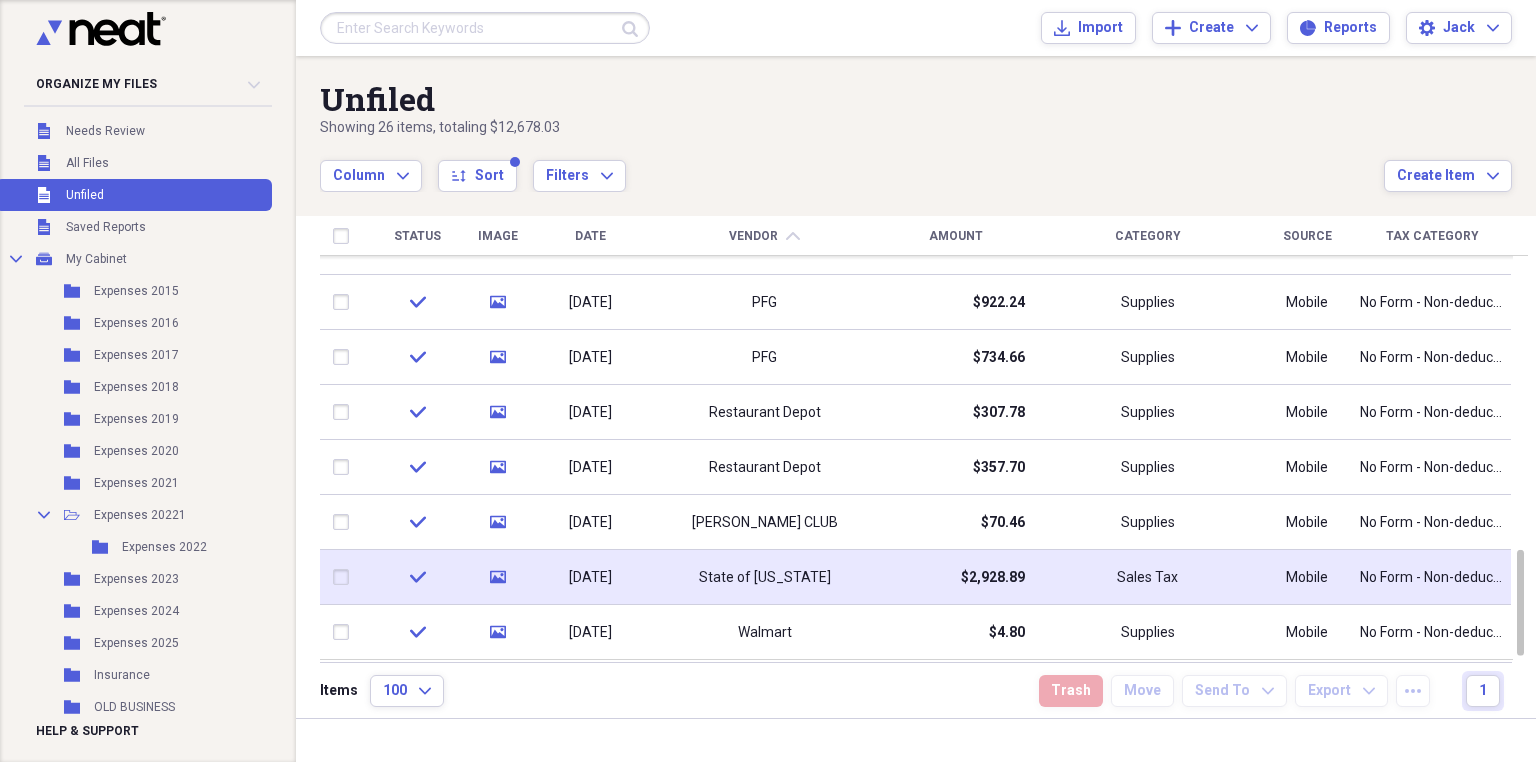 click at bounding box center (345, 577) 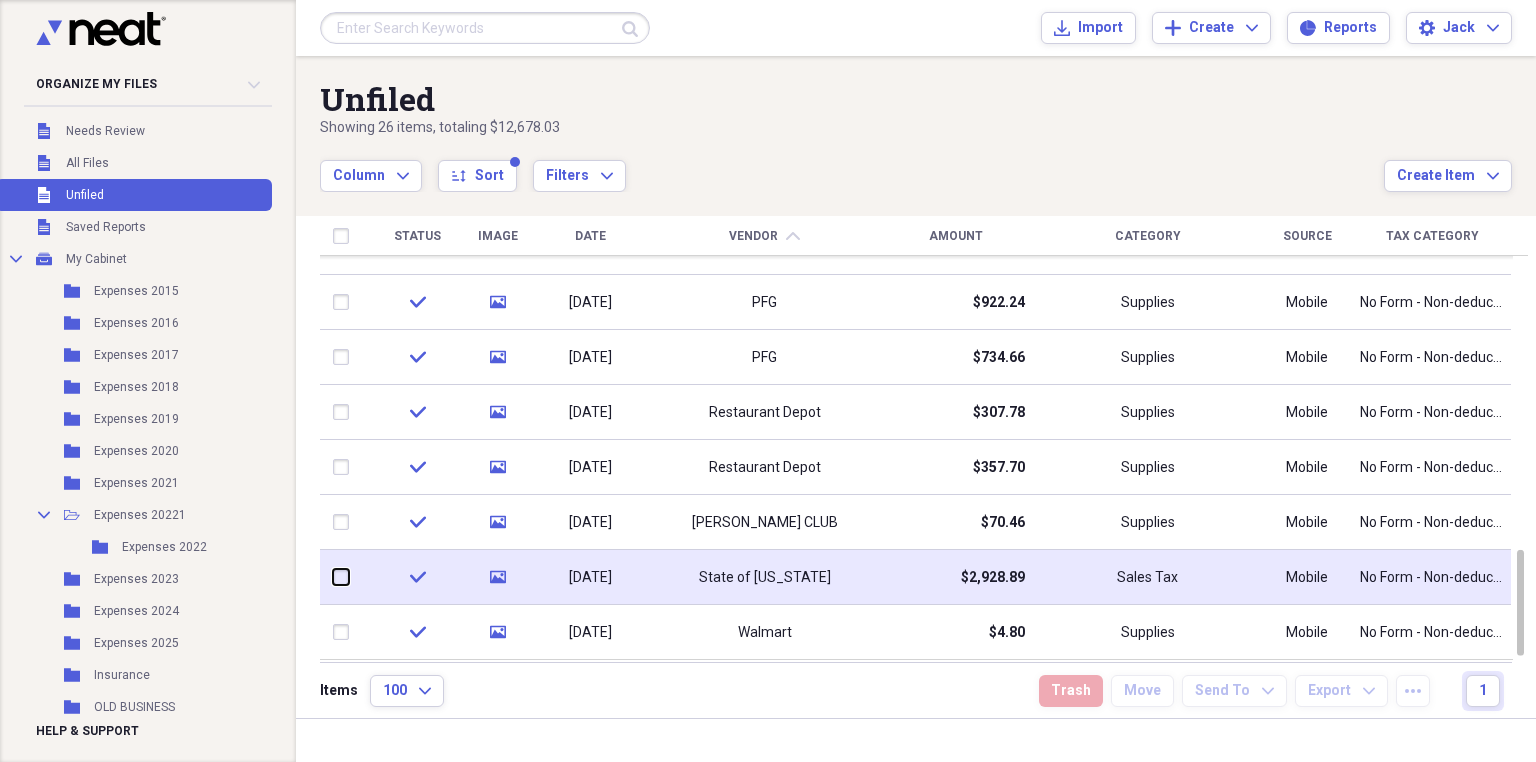 click at bounding box center (333, 577) 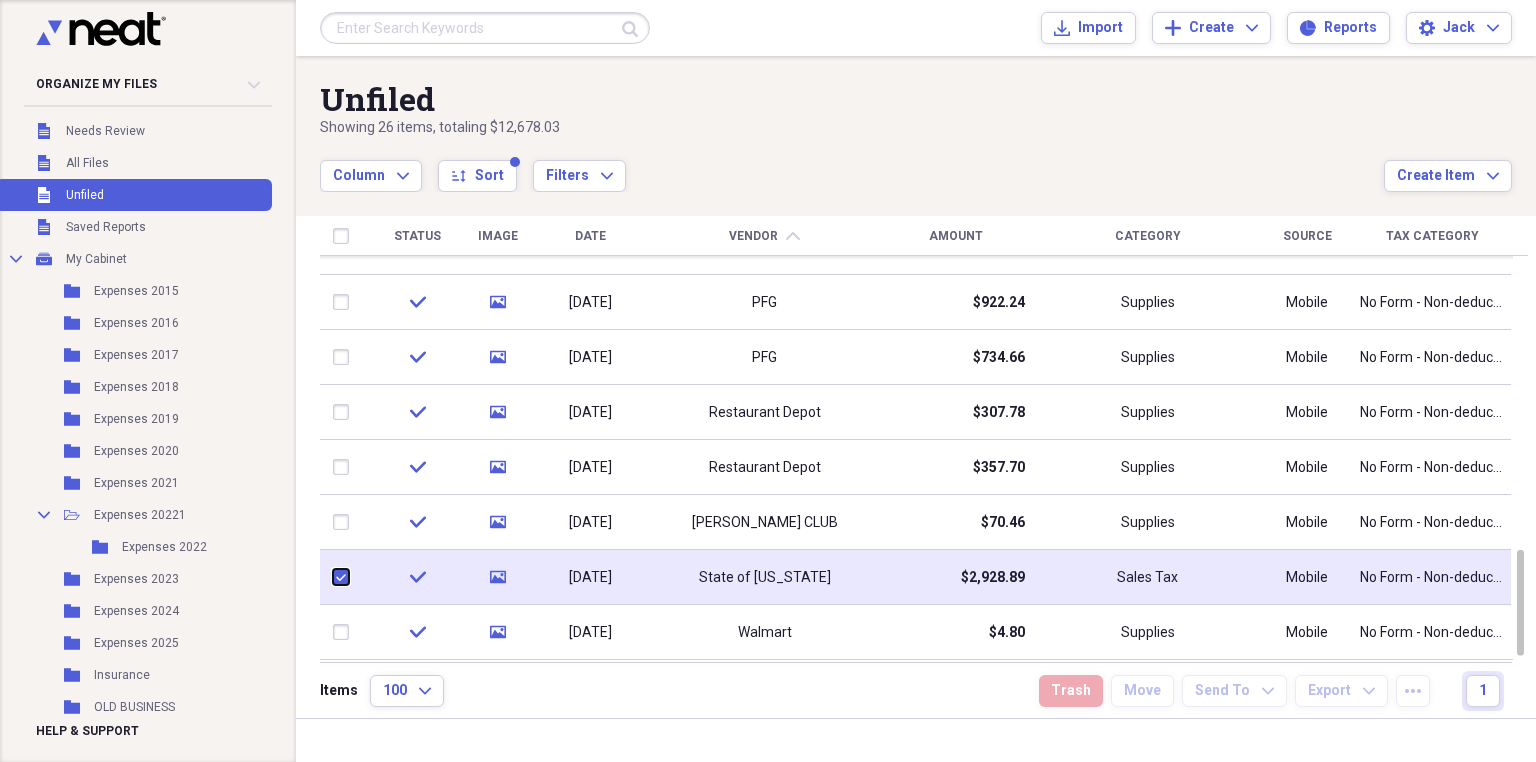 checkbox on "true" 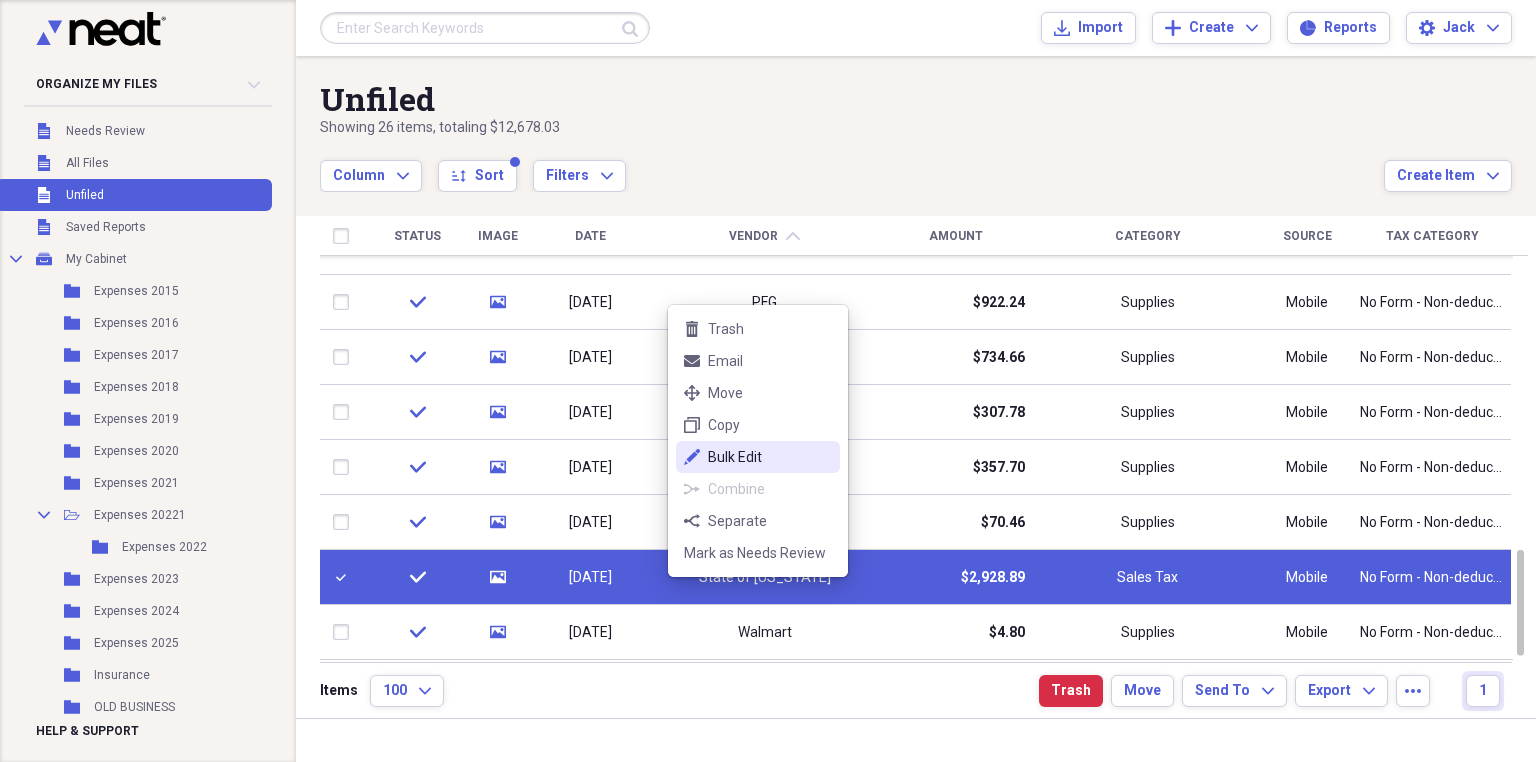 click on "Bulk Edit" at bounding box center [770, 457] 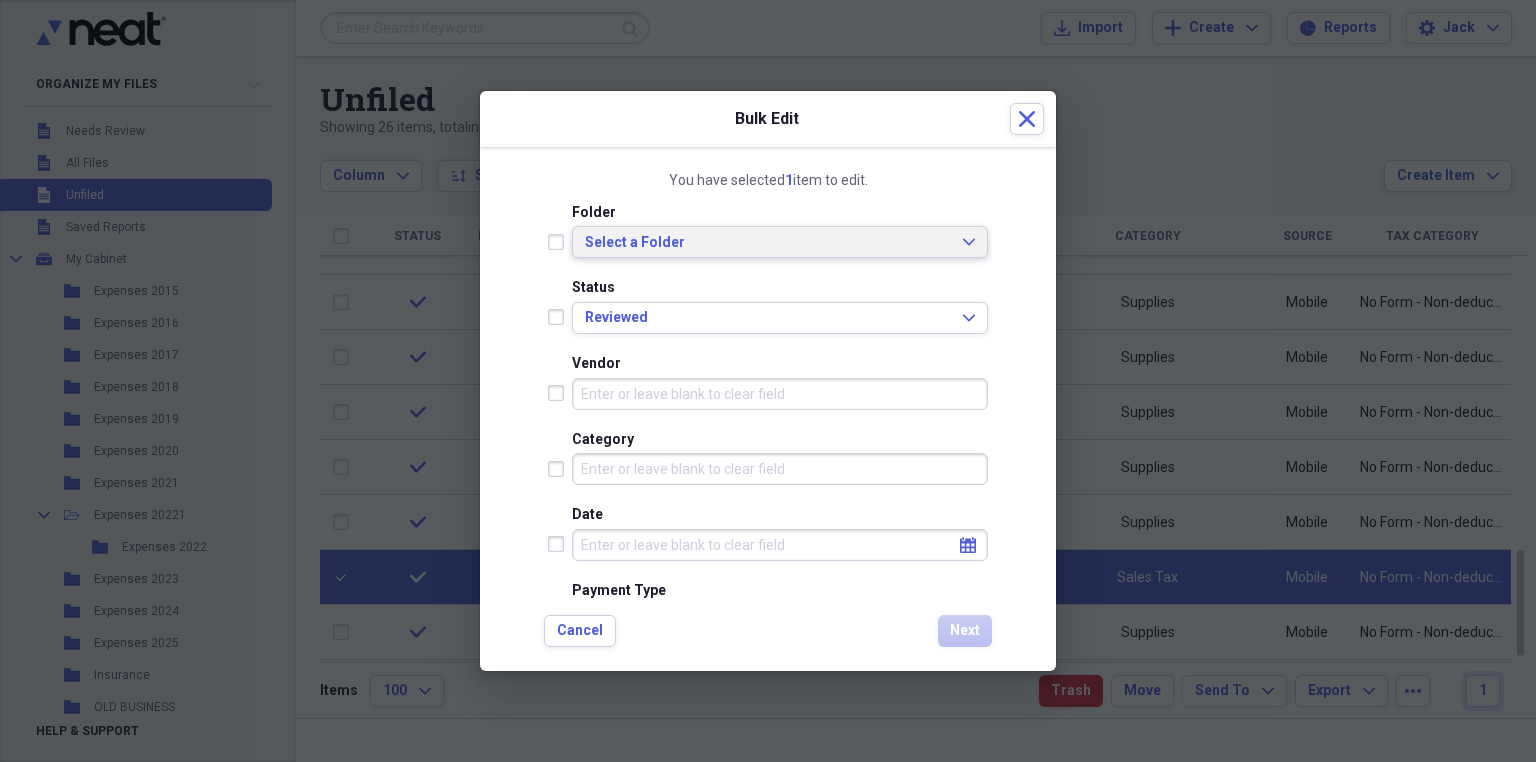 click on "Select a Folder" at bounding box center [768, 243] 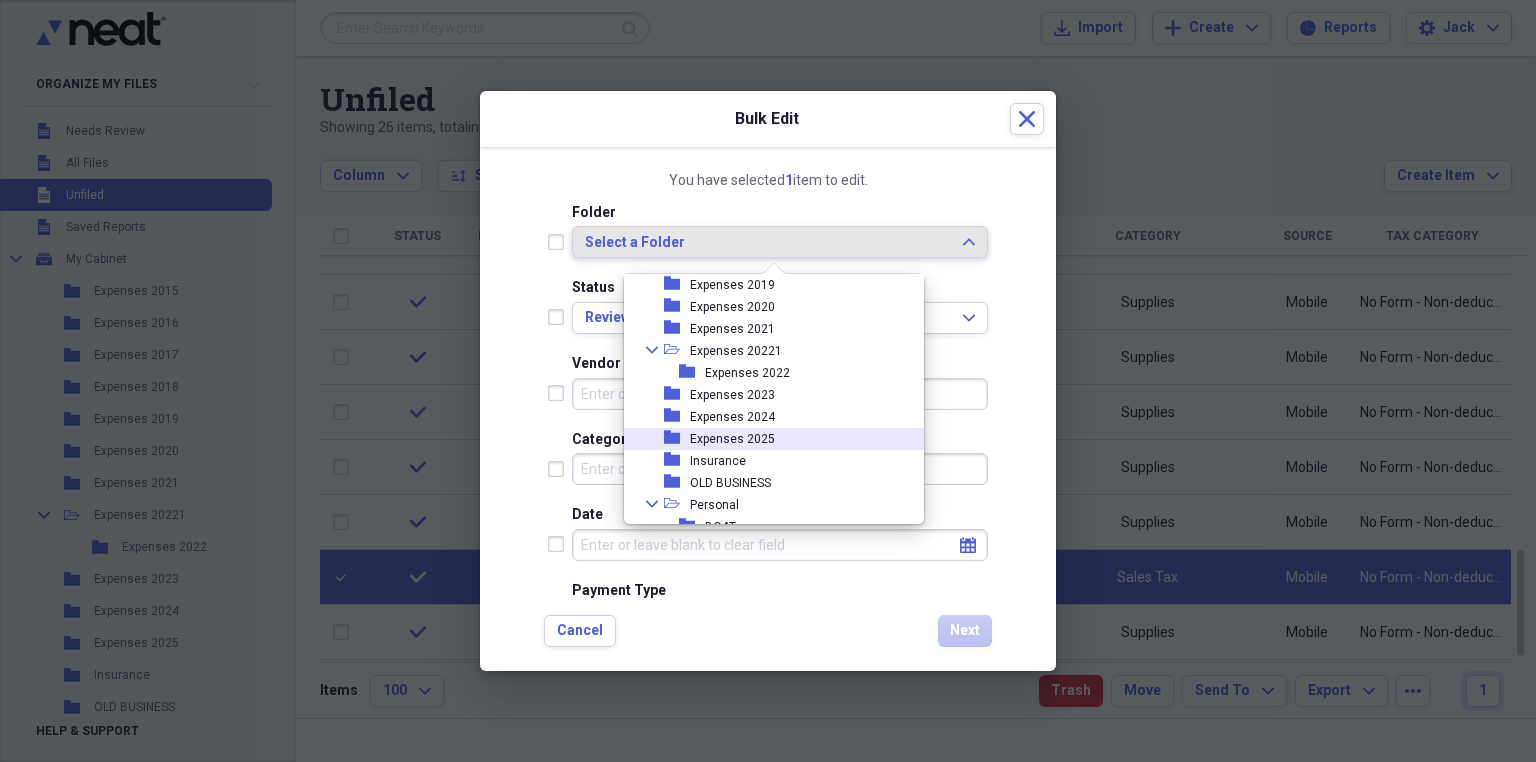 scroll, scrollTop: 160, scrollLeft: 0, axis: vertical 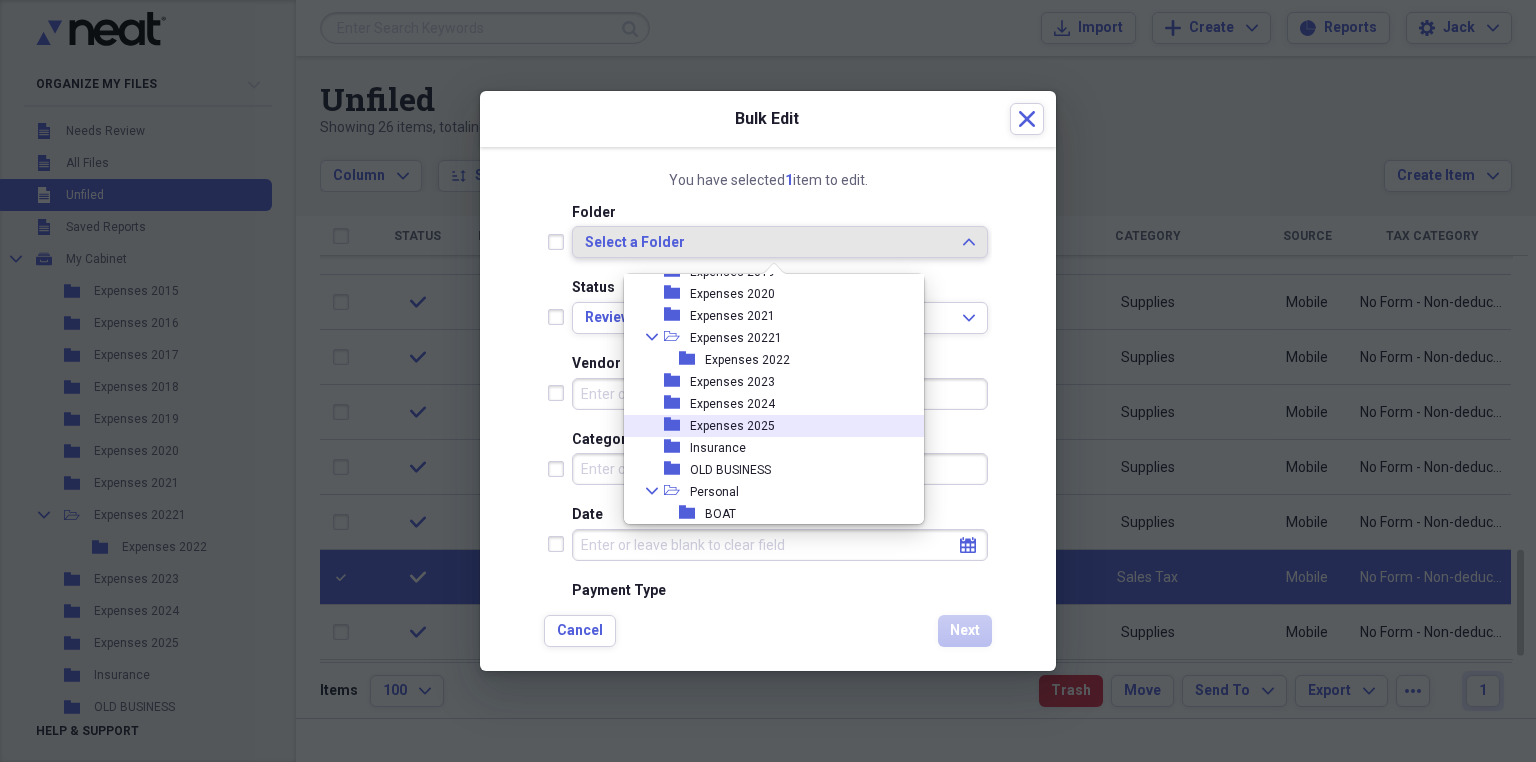 click on "folder Expenses 2025" at bounding box center [766, 426] 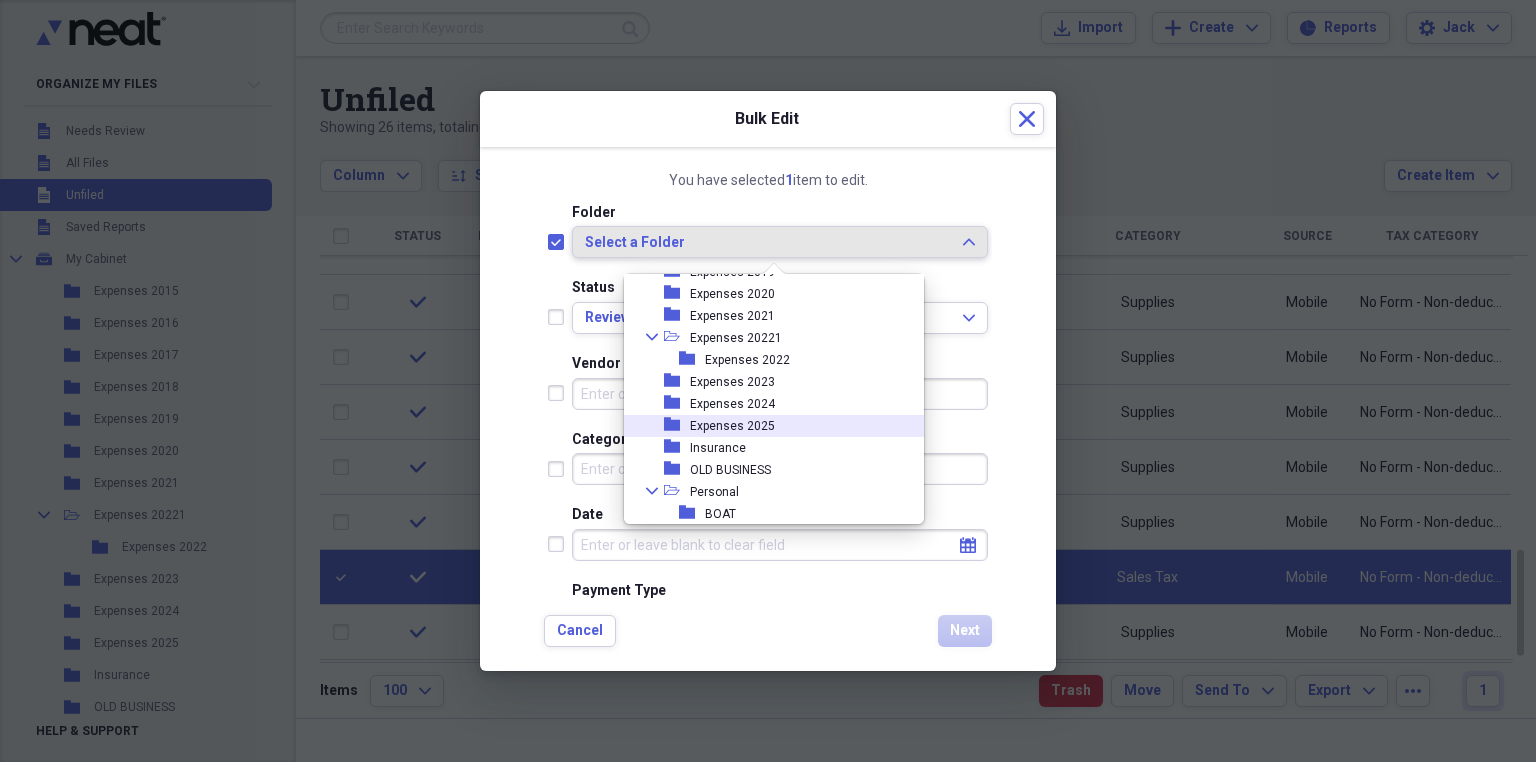 checkbox on "true" 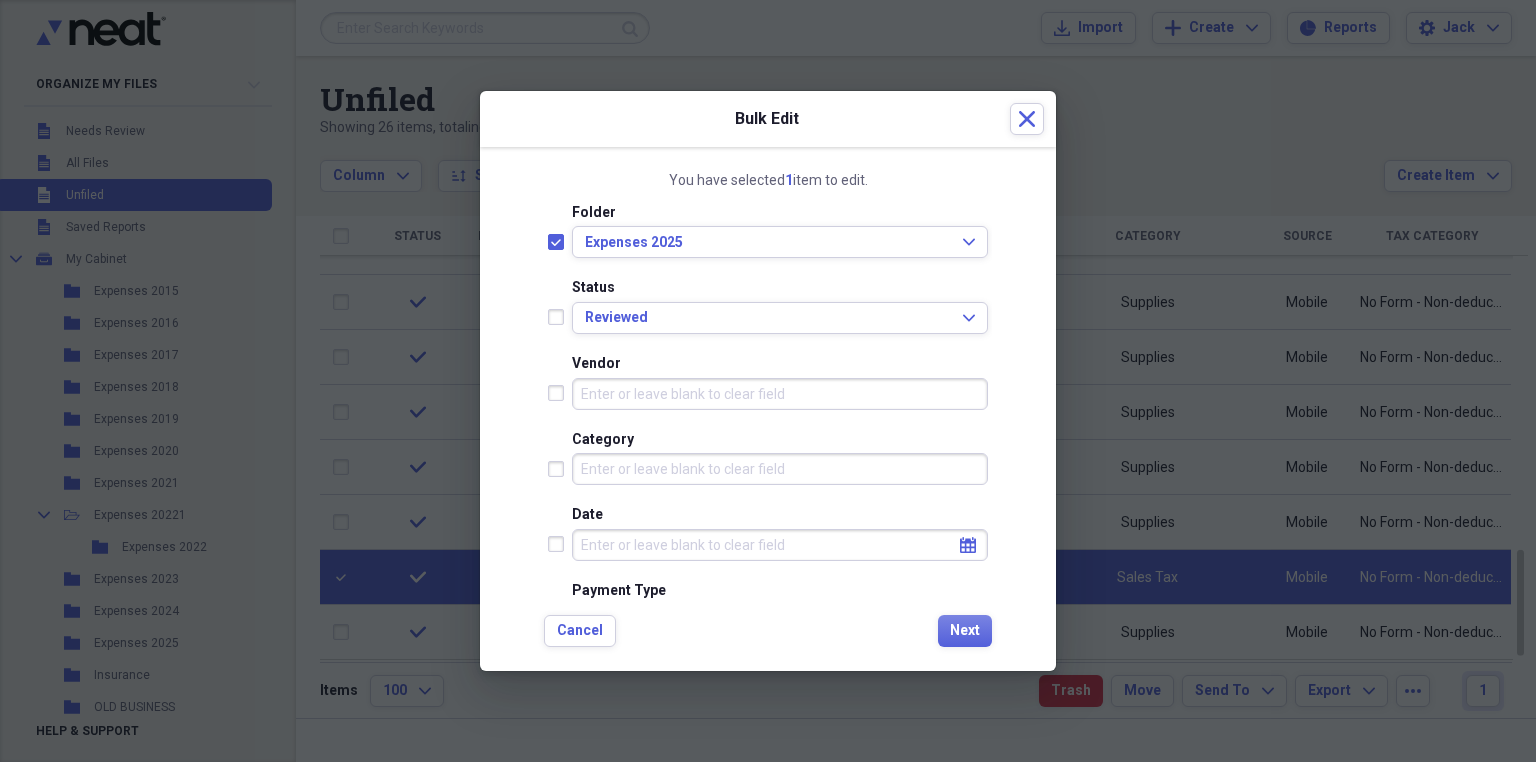click at bounding box center [560, 317] 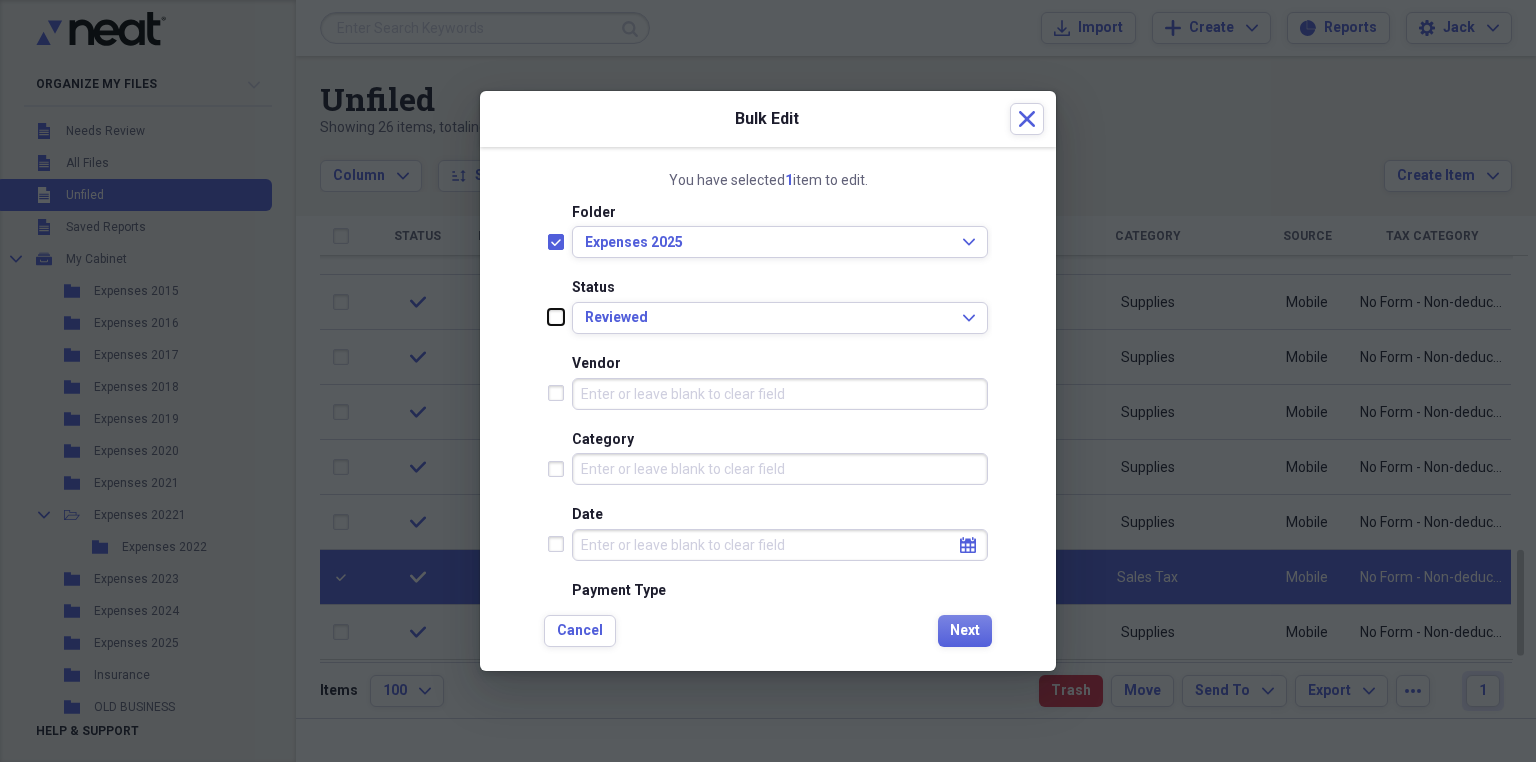click at bounding box center (548, 317) 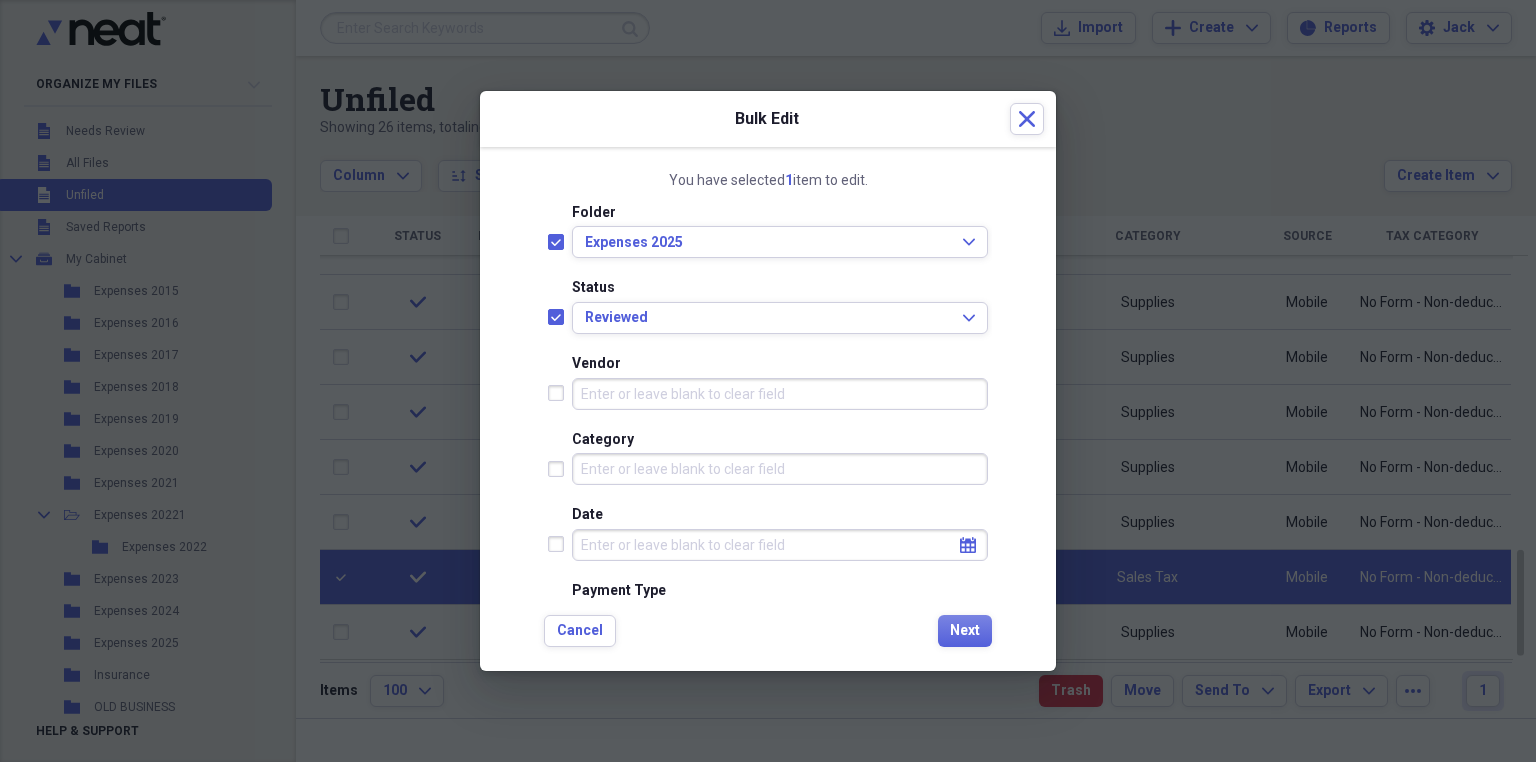 click at bounding box center (560, 317) 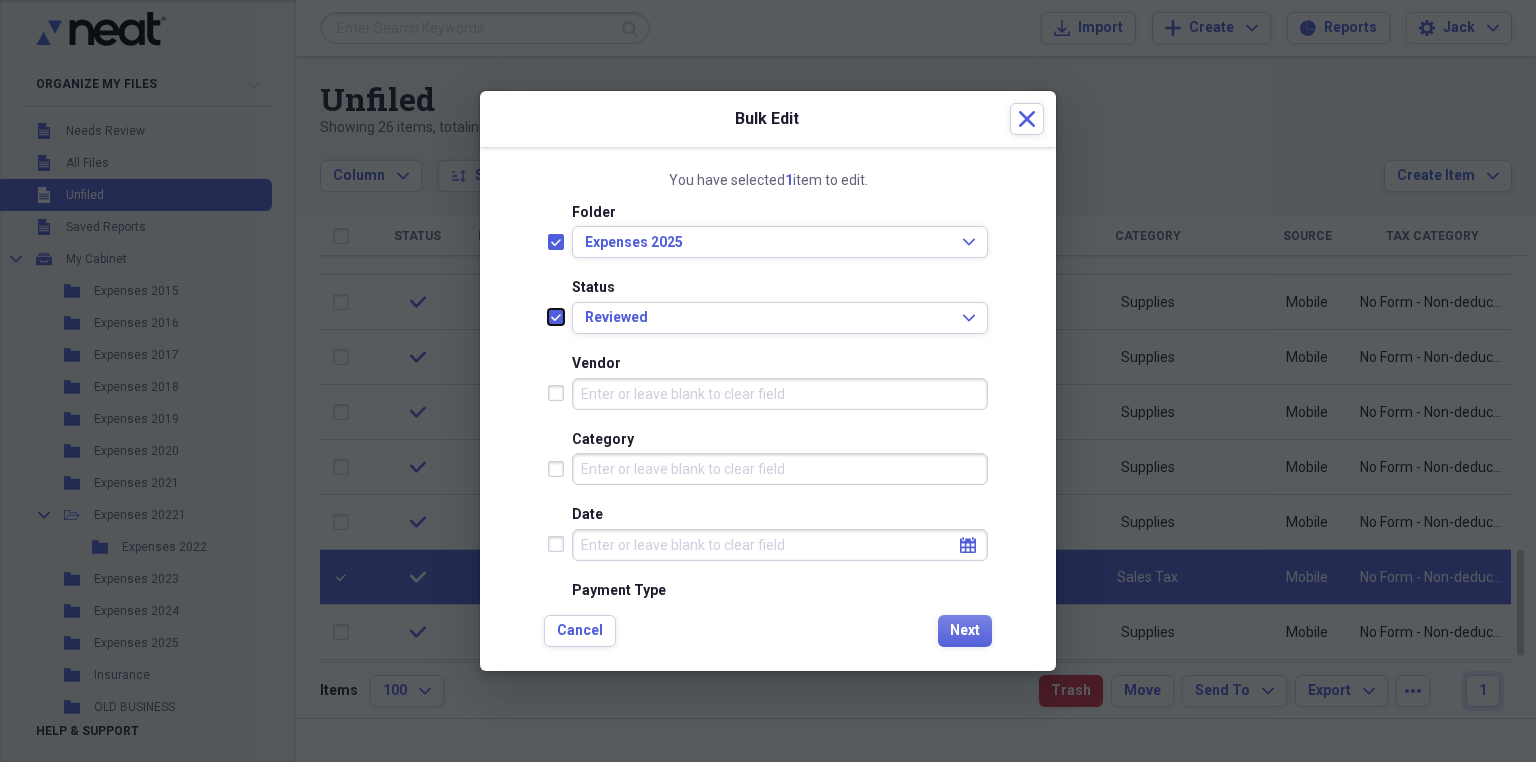 click at bounding box center [548, 317] 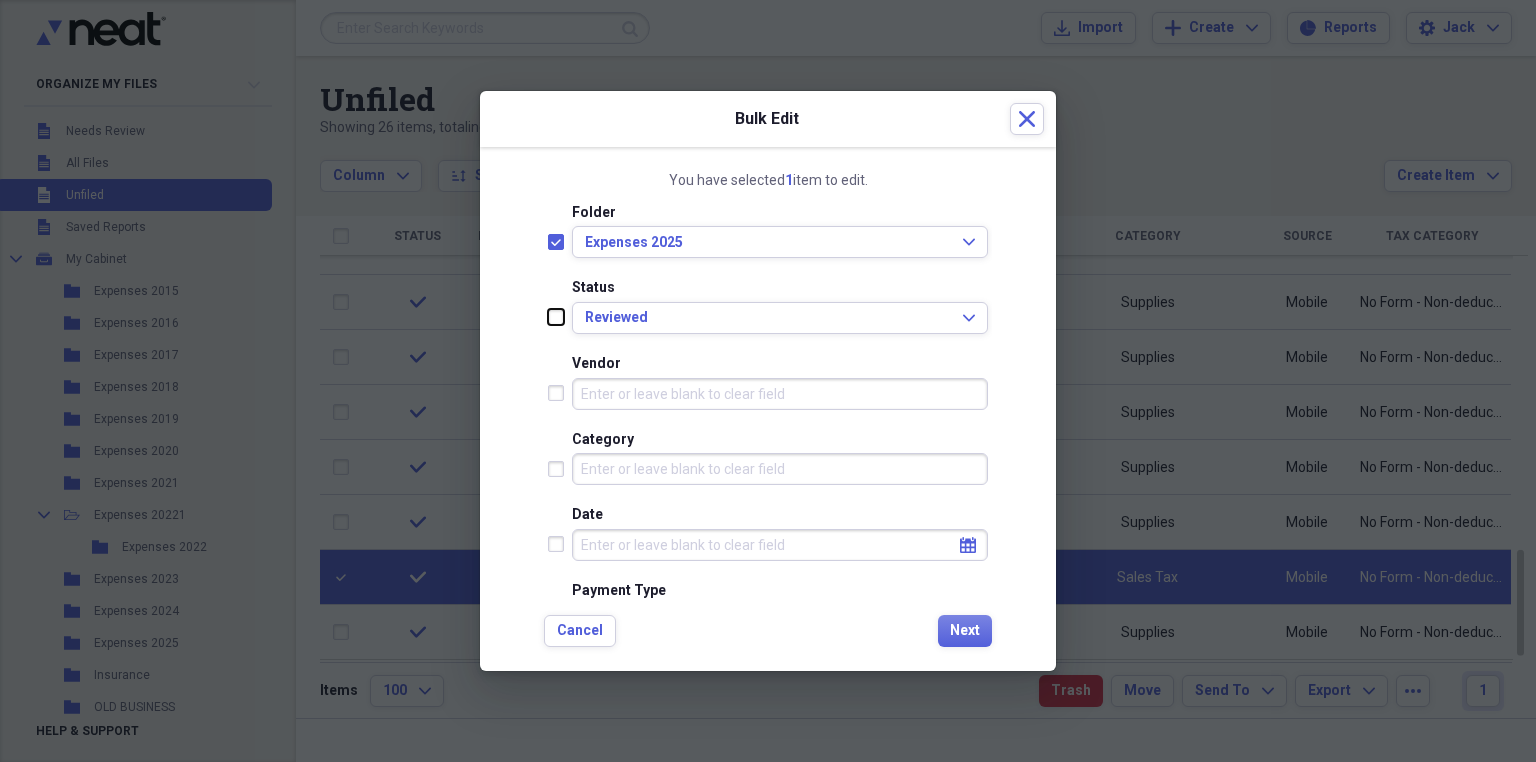 checkbox on "false" 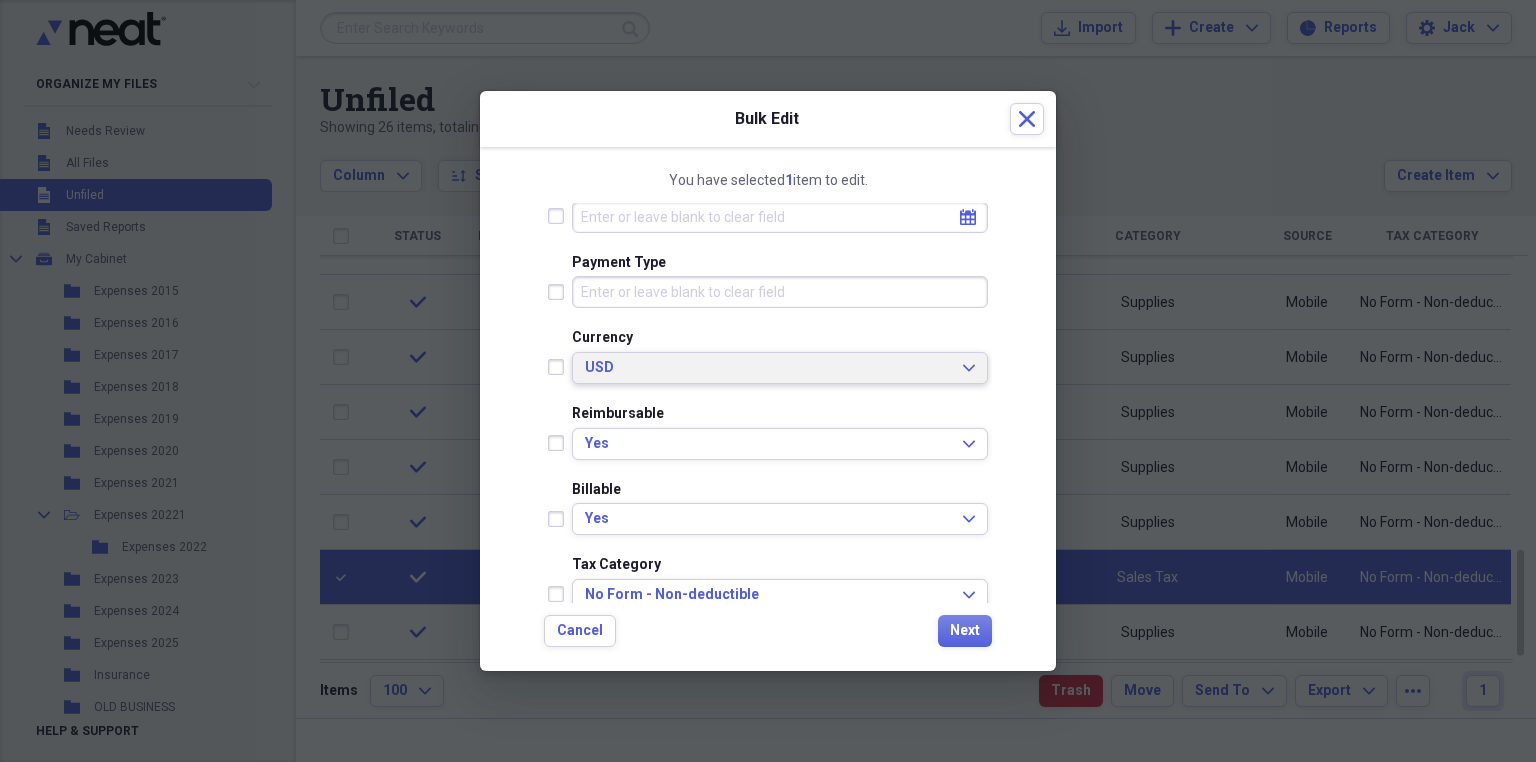 scroll, scrollTop: 400, scrollLeft: 0, axis: vertical 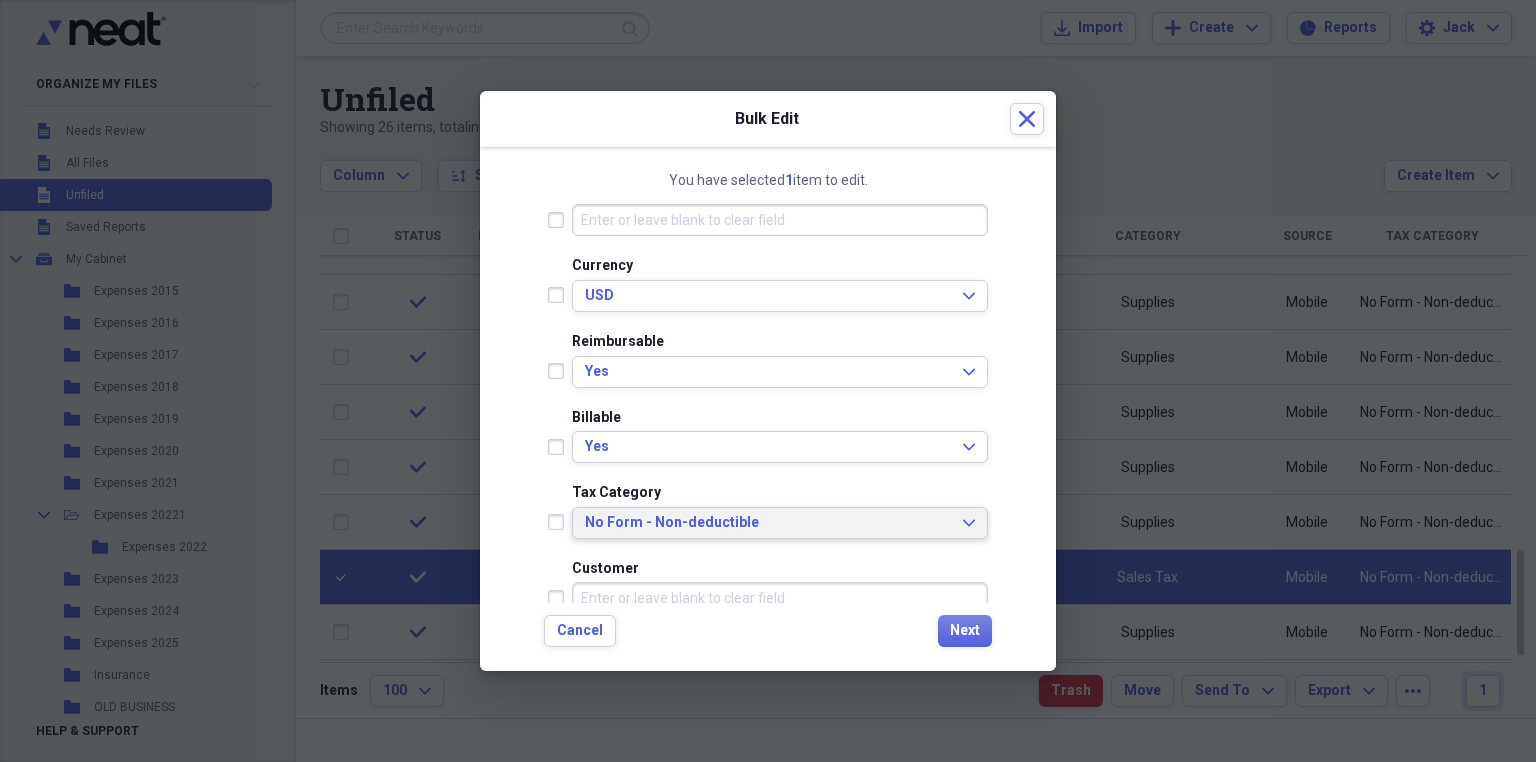click on "No Form - Non-deductible" at bounding box center [768, 523] 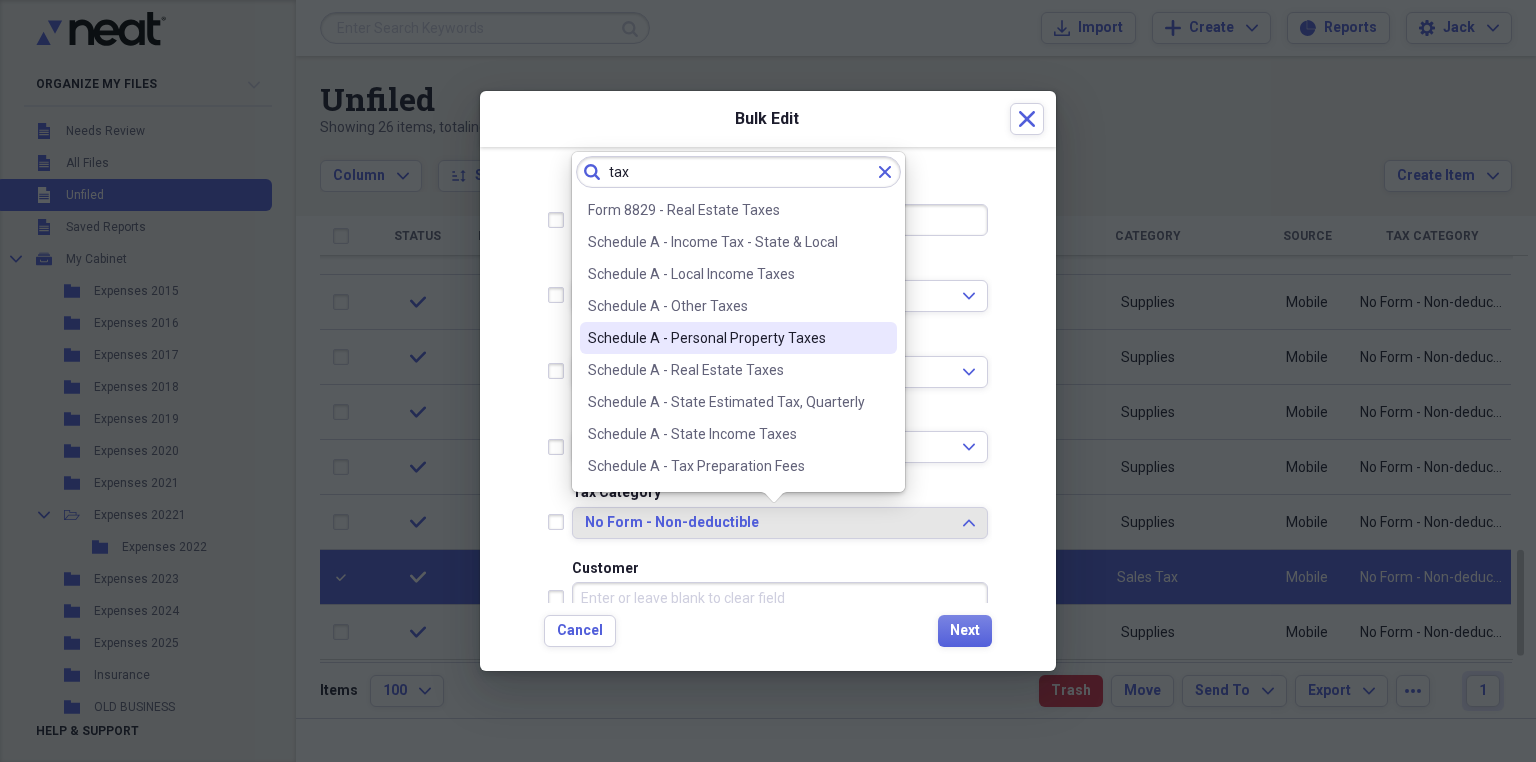 scroll, scrollTop: 160, scrollLeft: 0, axis: vertical 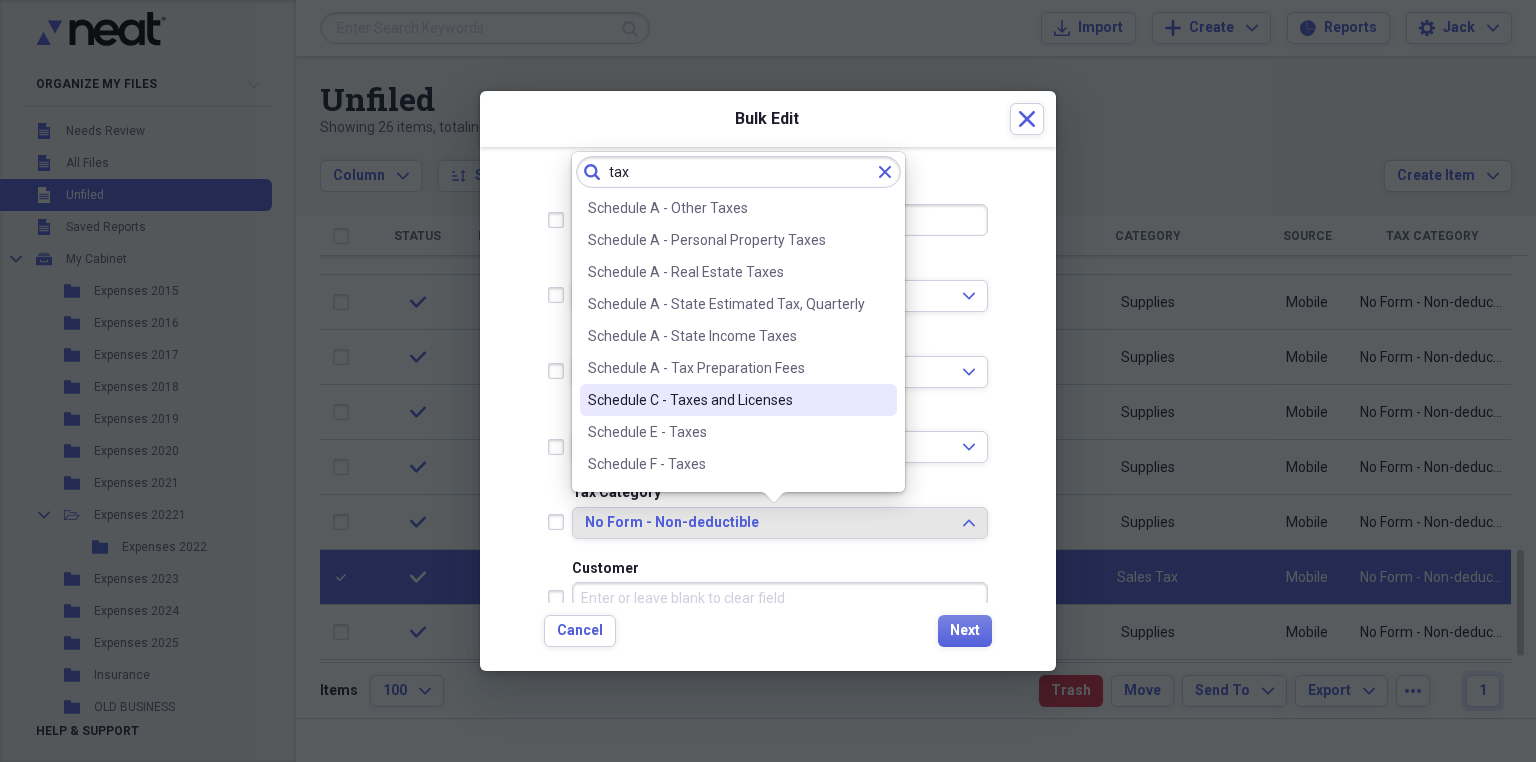 type on "tax" 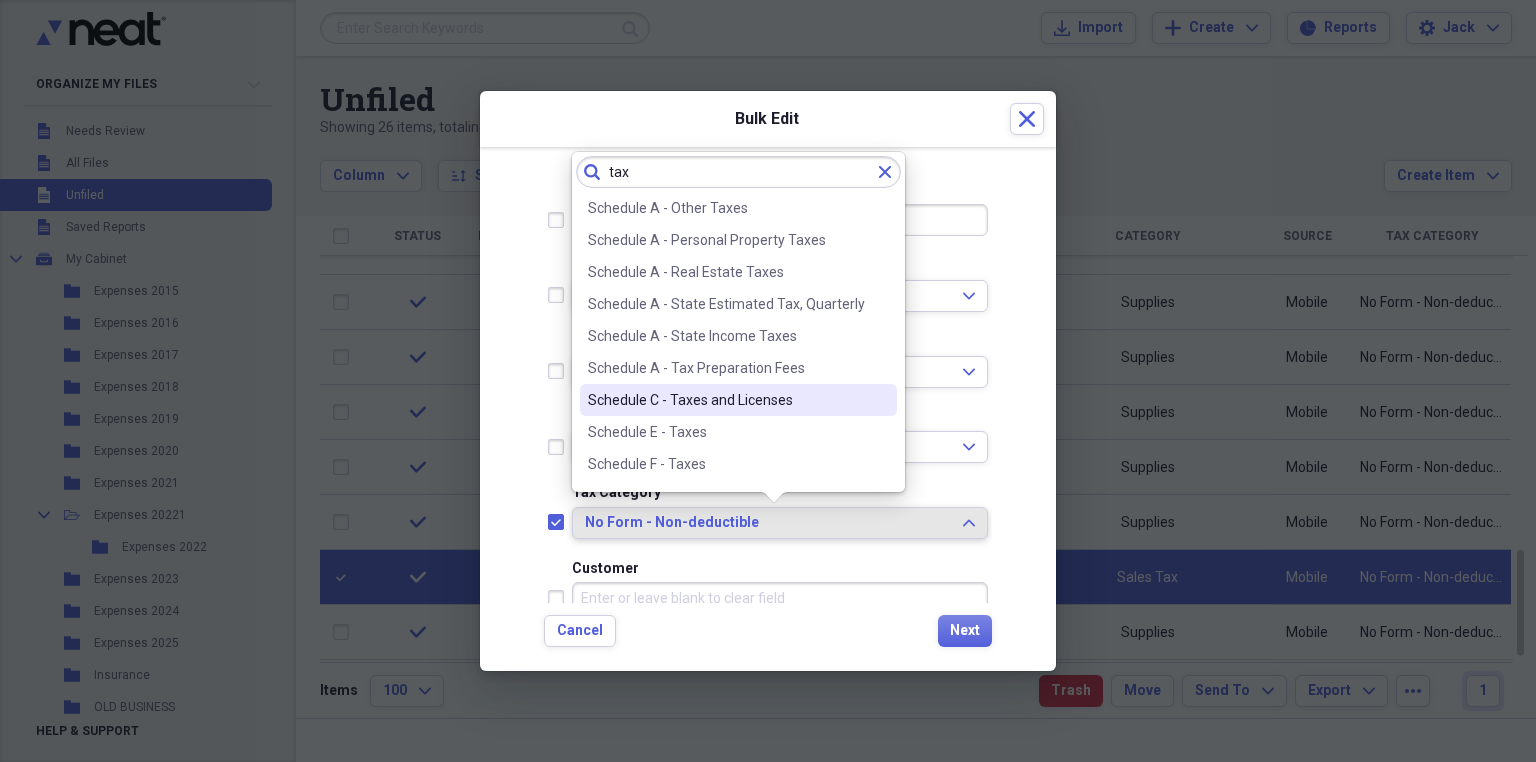 checkbox on "true" 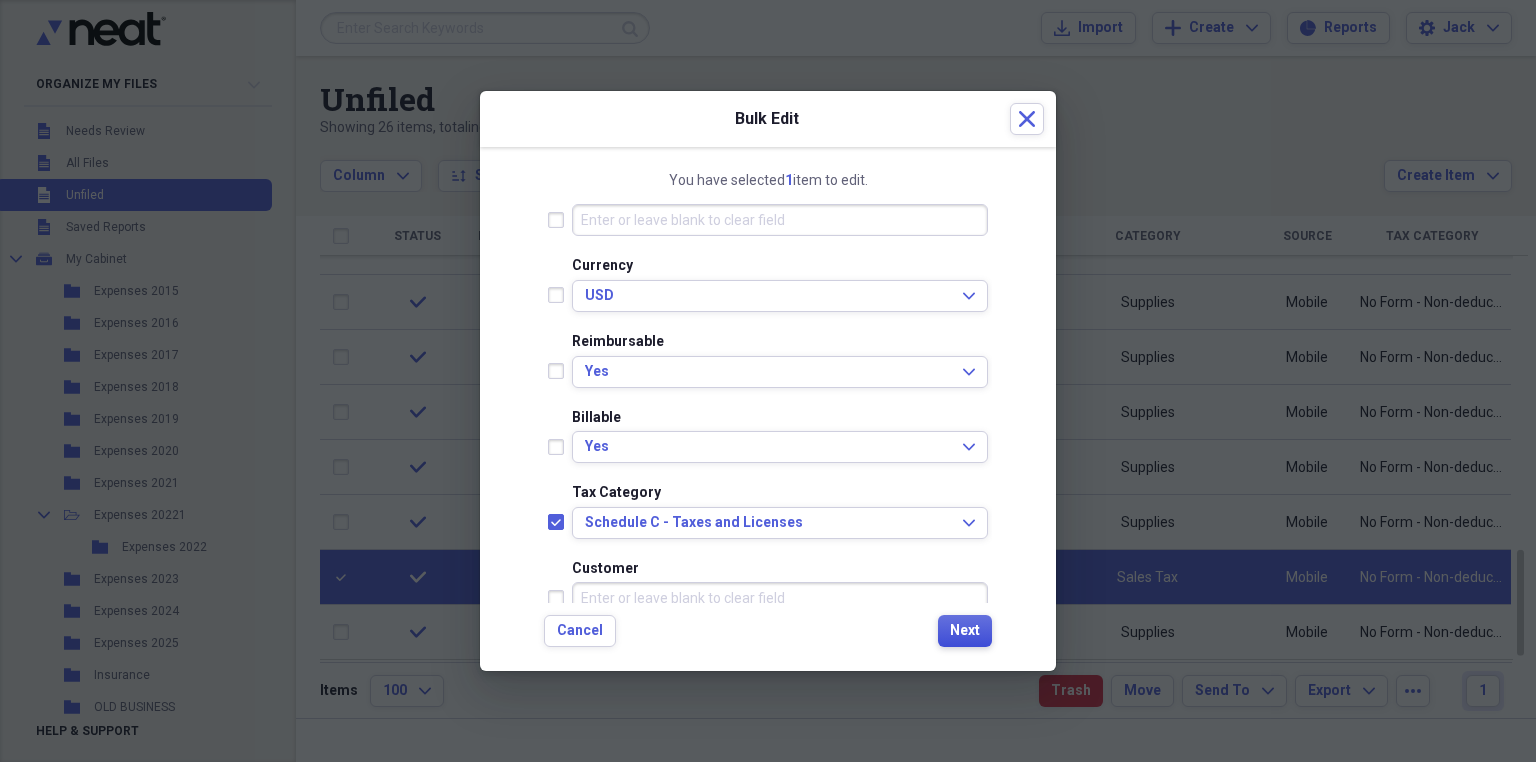 click on "Next" at bounding box center (965, 631) 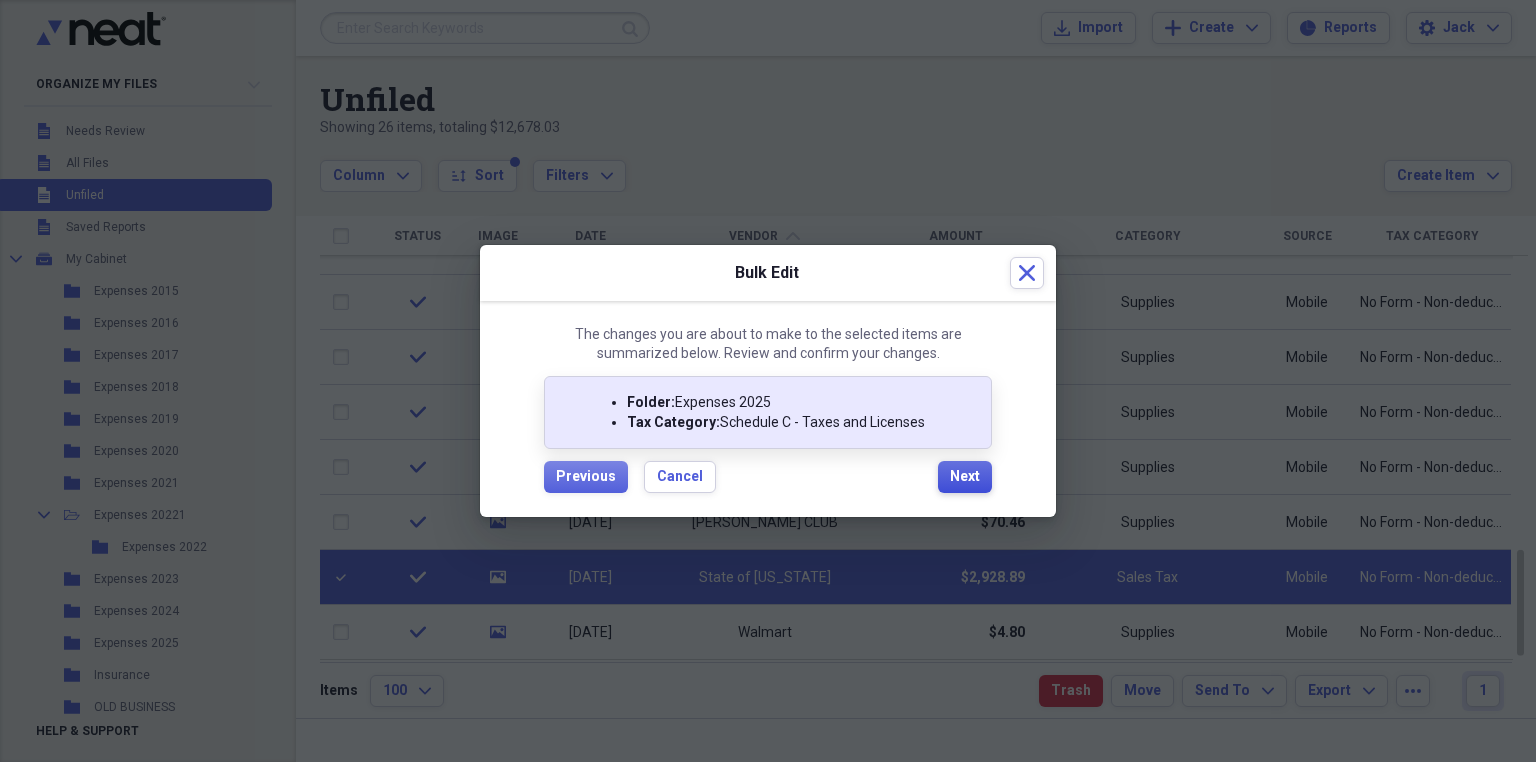 click on "Next" at bounding box center (965, 477) 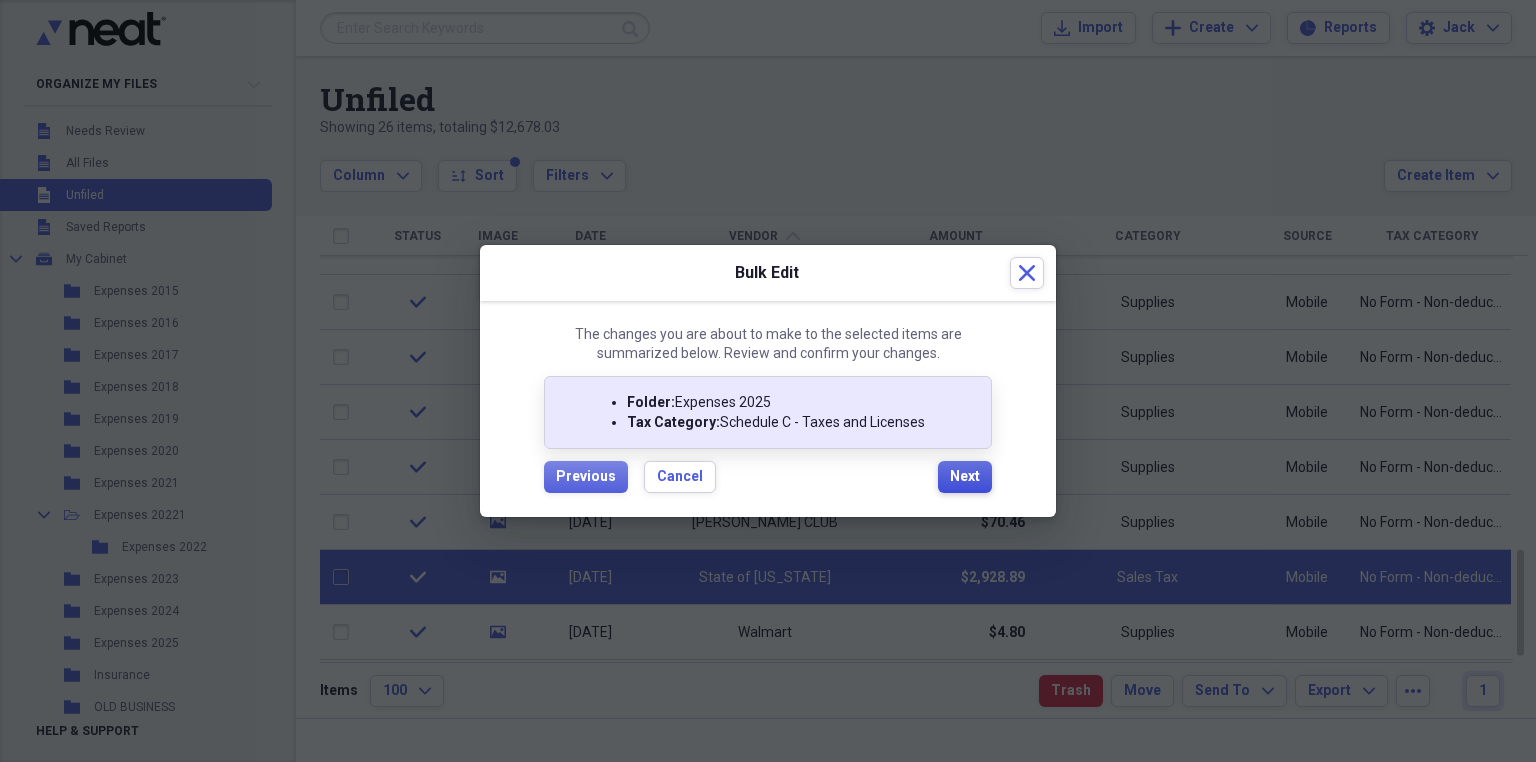 checkbox on "false" 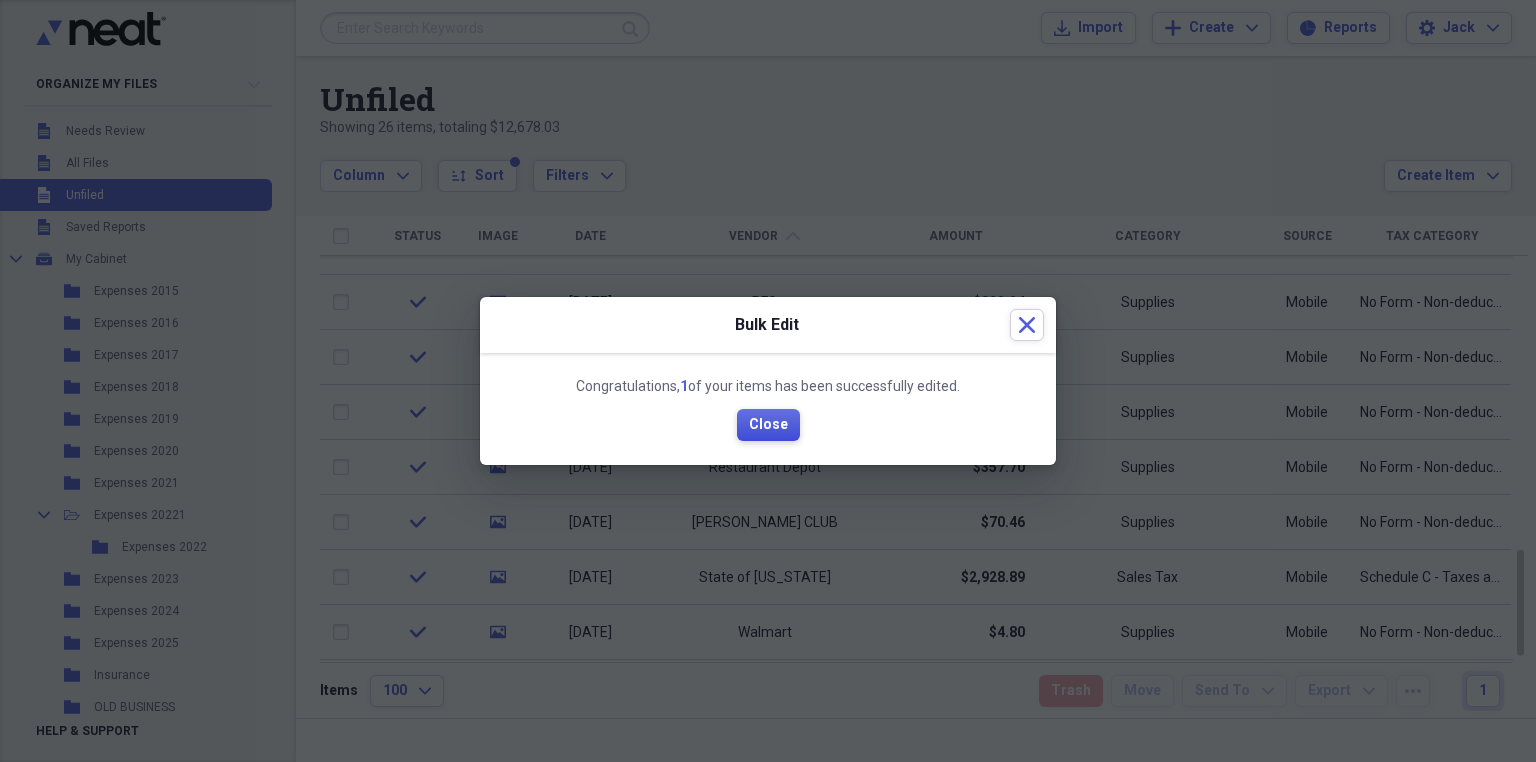 click on "Close" at bounding box center (768, 425) 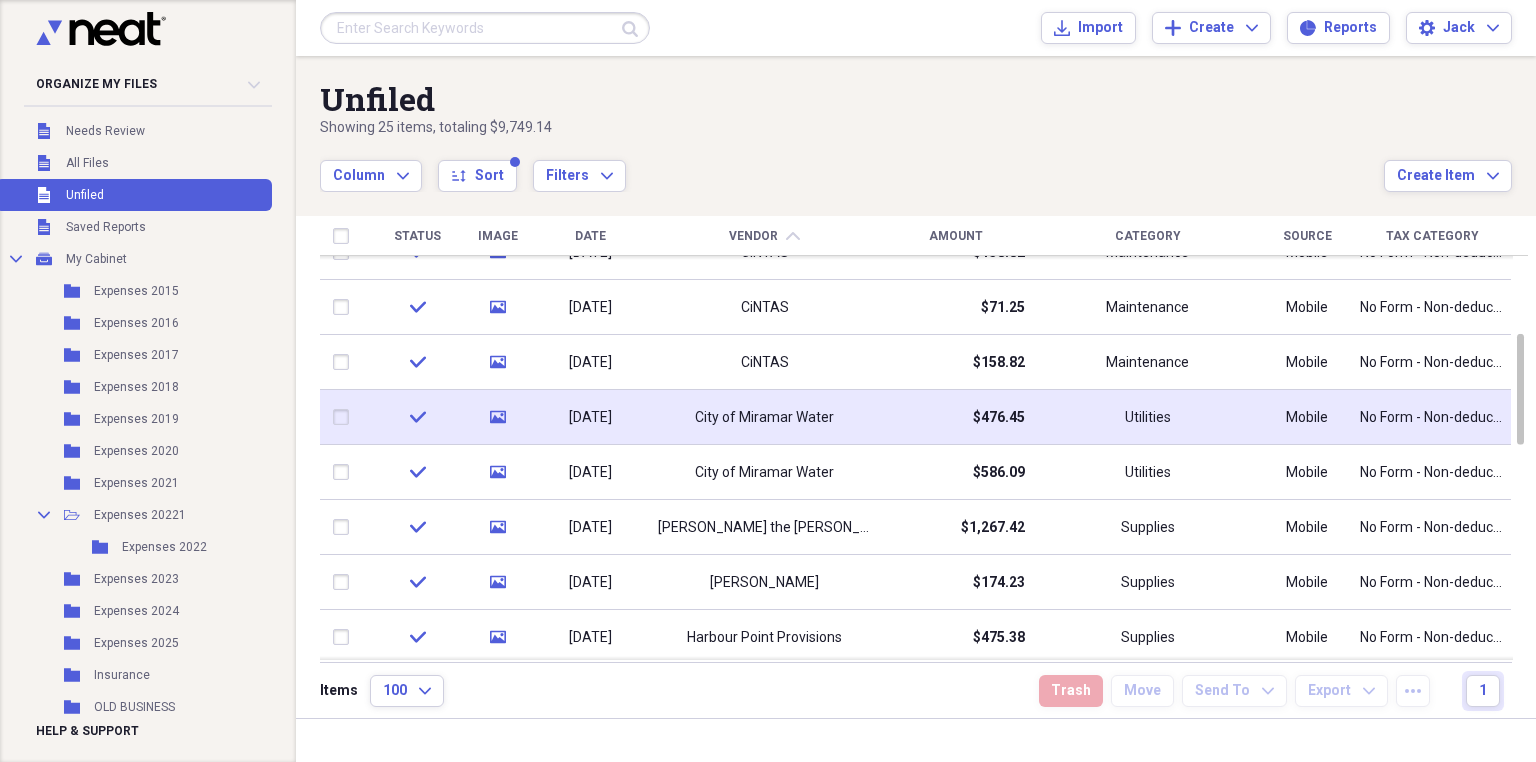 click at bounding box center [345, 417] 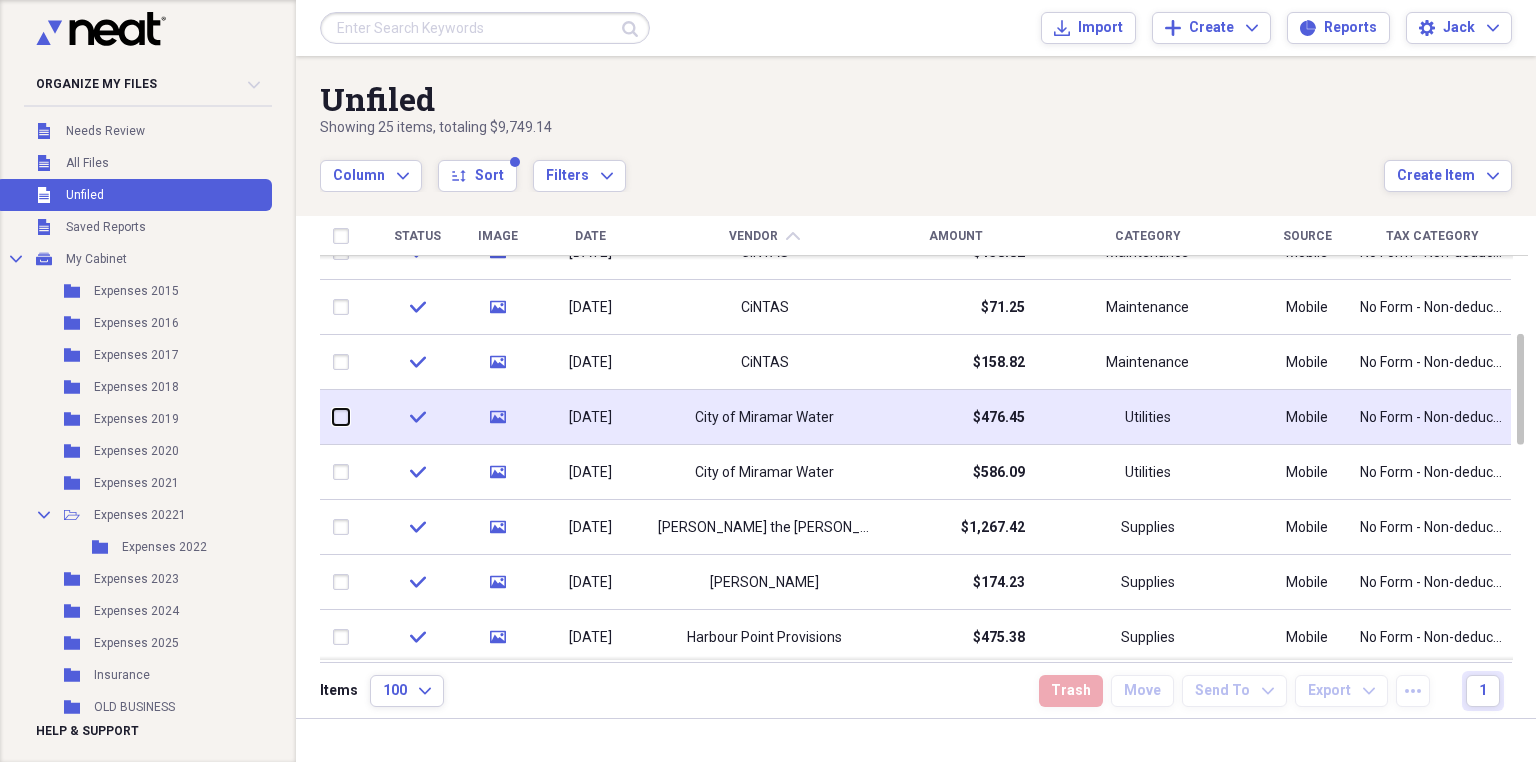 click at bounding box center (333, 417) 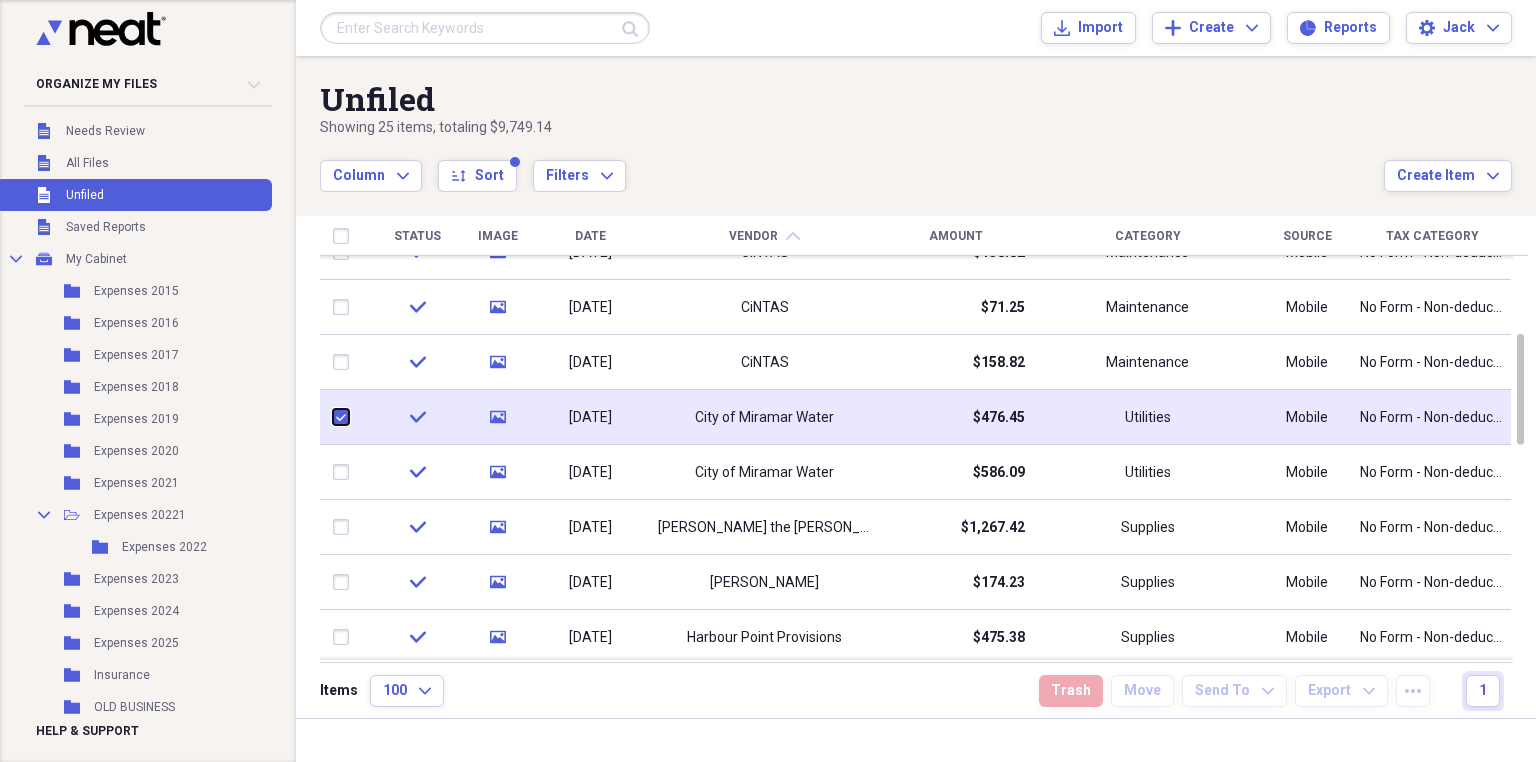 checkbox on "true" 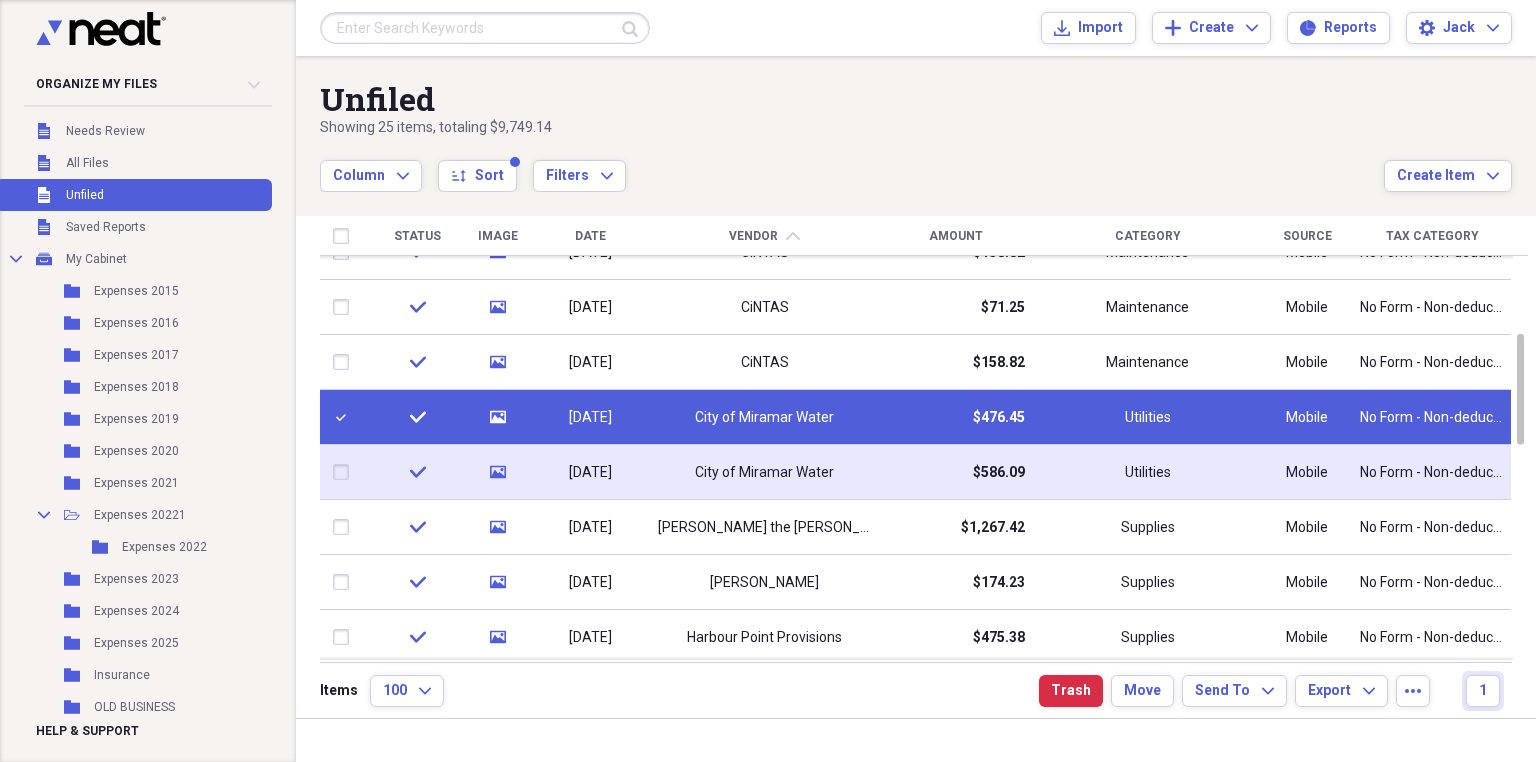 click at bounding box center (345, 472) 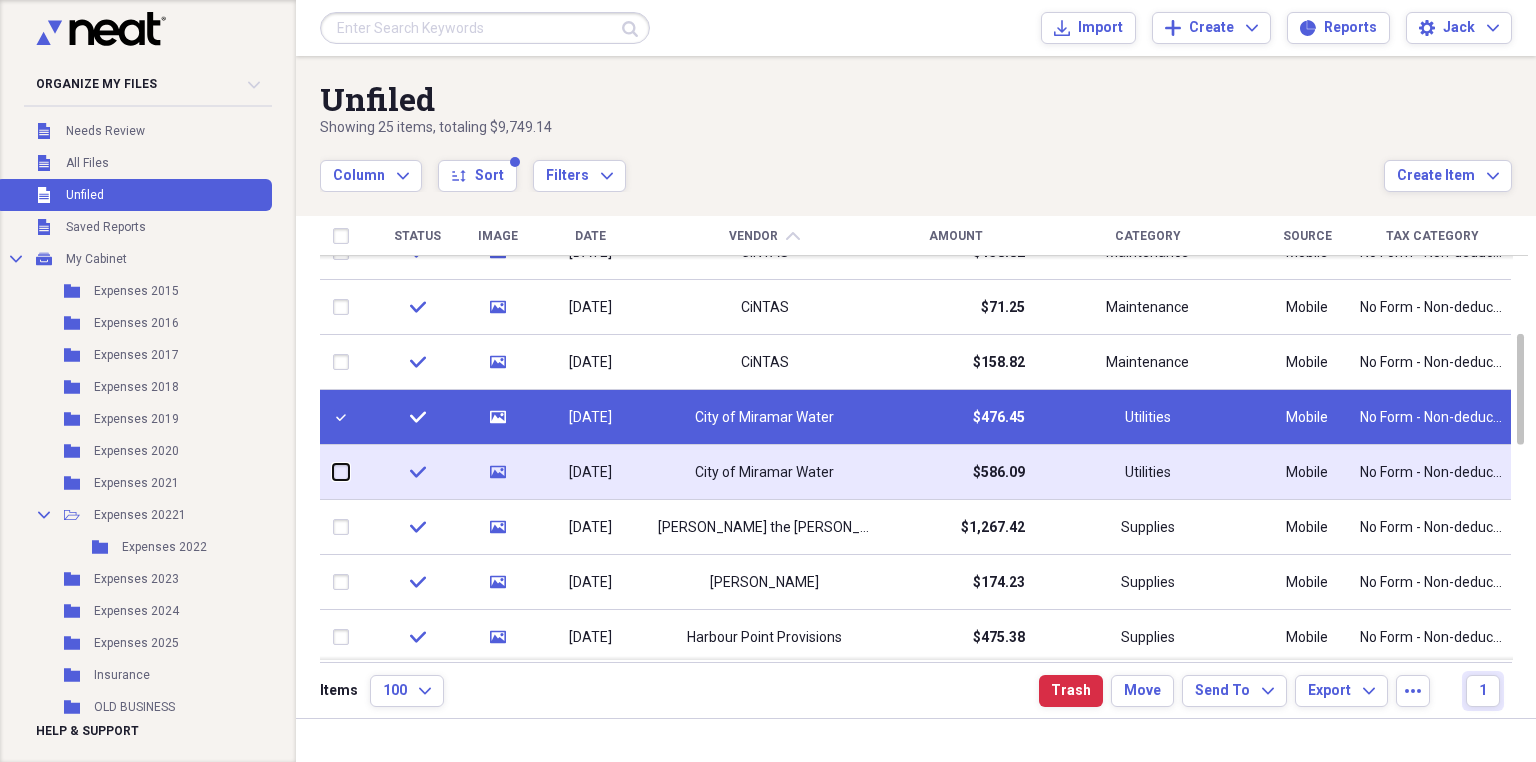 click at bounding box center [333, 472] 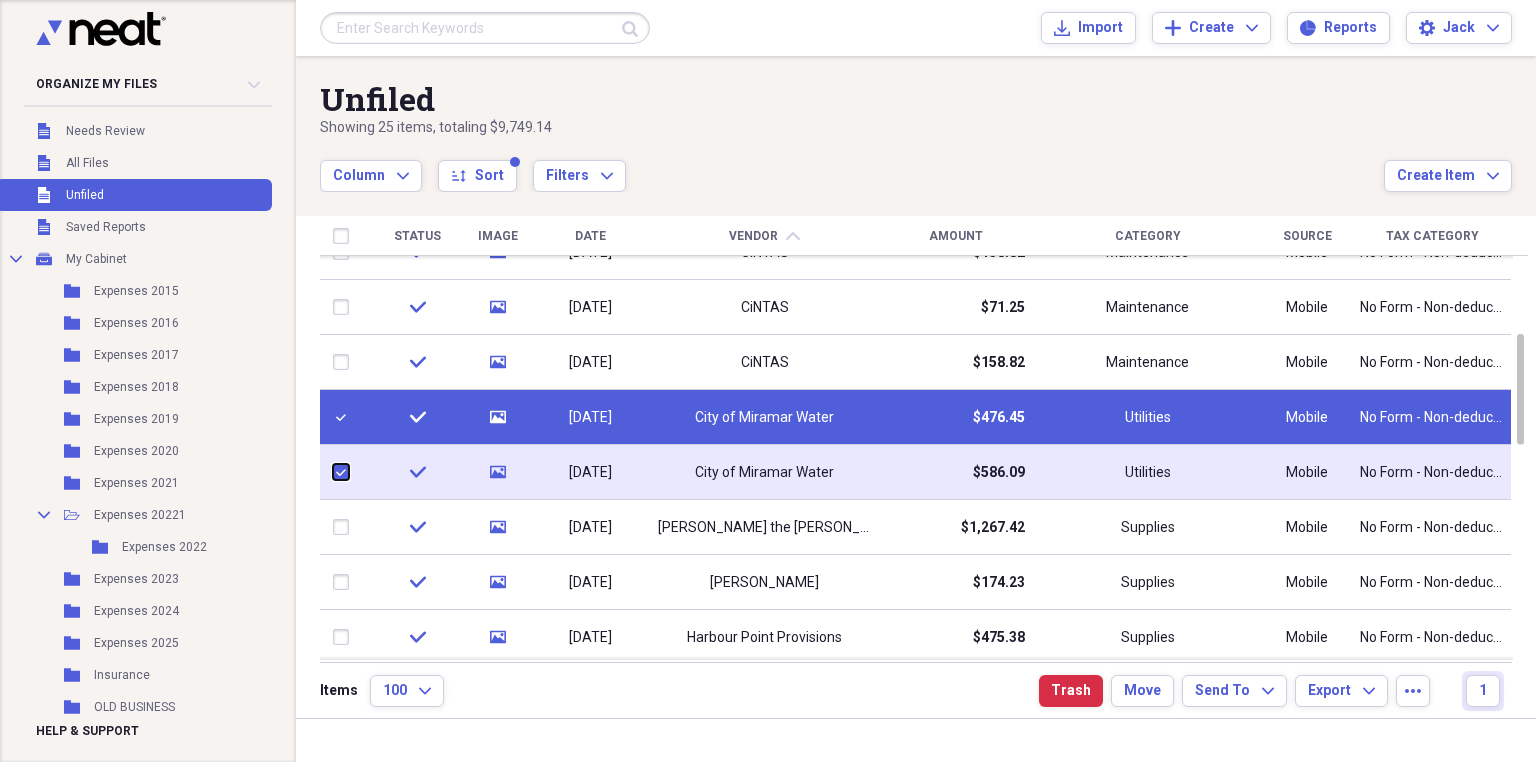 checkbox on "true" 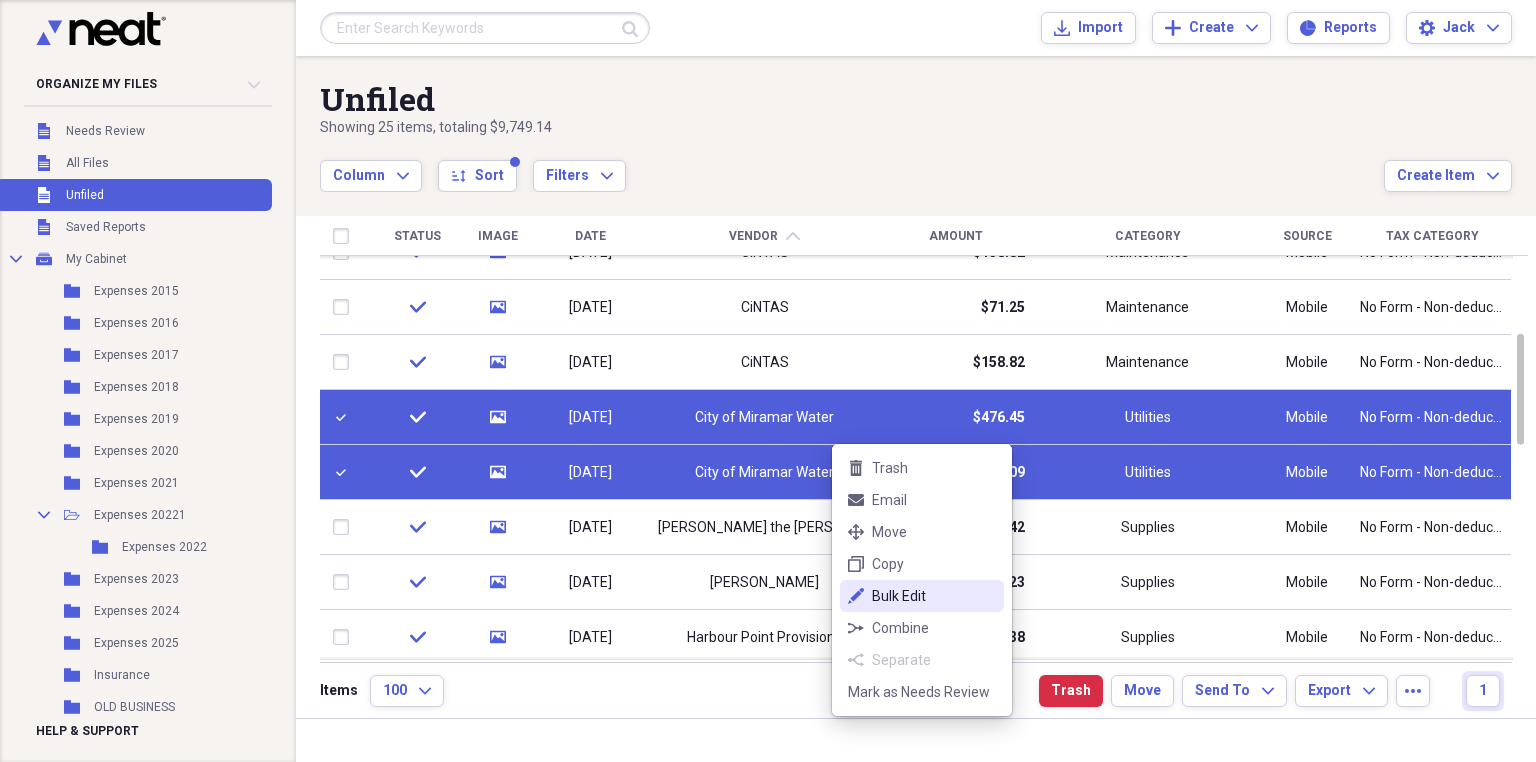 click on "Bulk Edit" at bounding box center [934, 596] 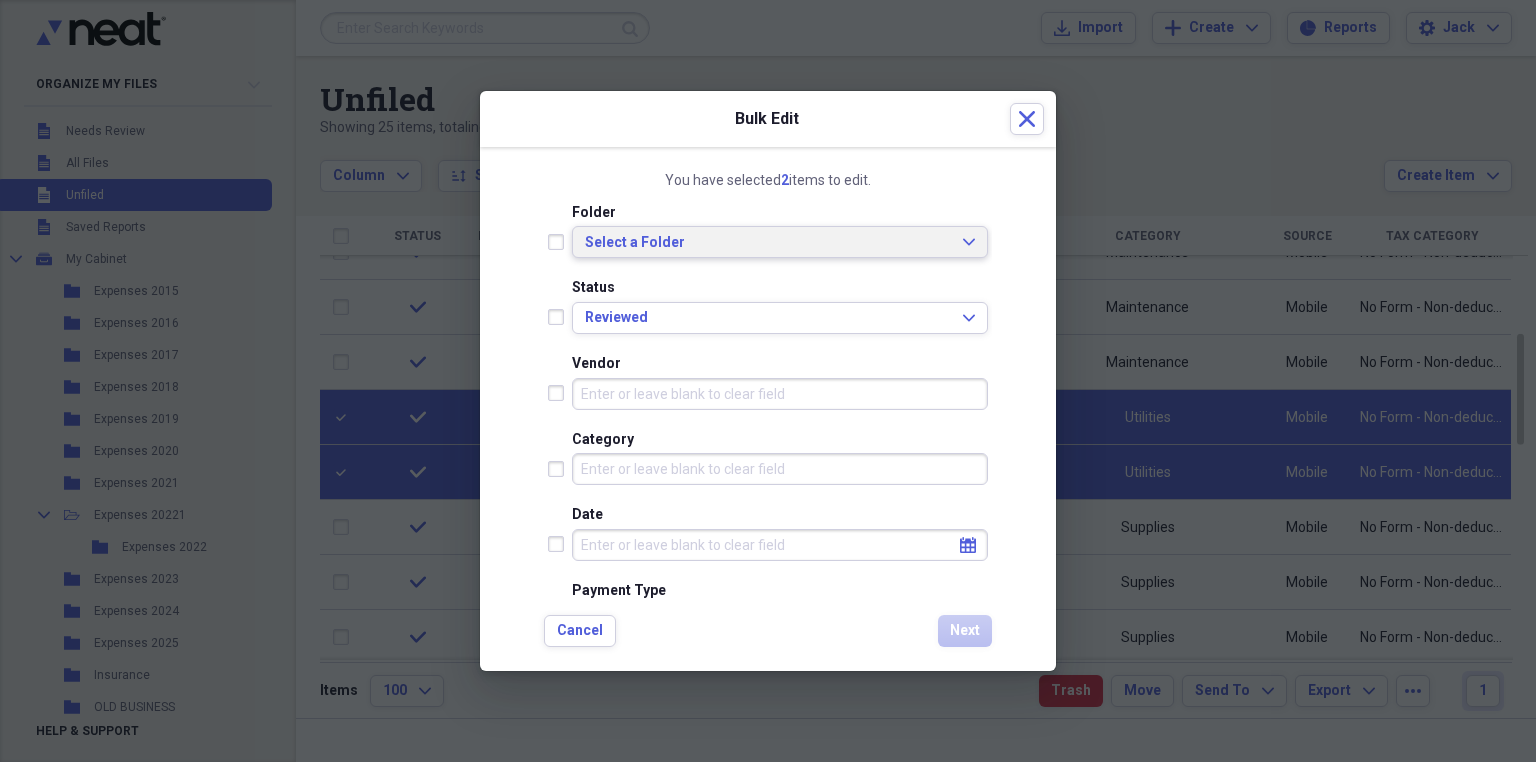 click on "Select a Folder" at bounding box center [768, 243] 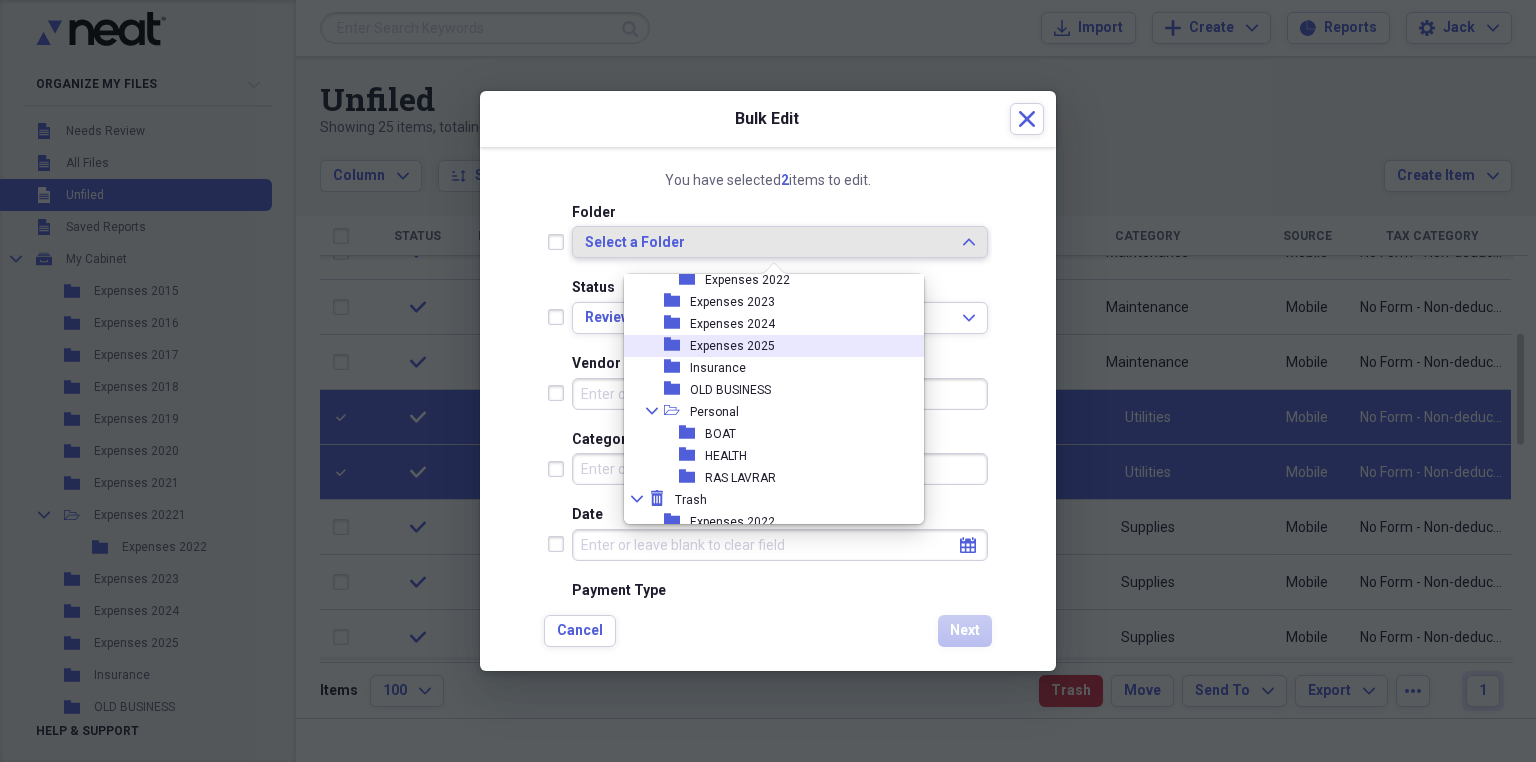 scroll, scrollTop: 208, scrollLeft: 0, axis: vertical 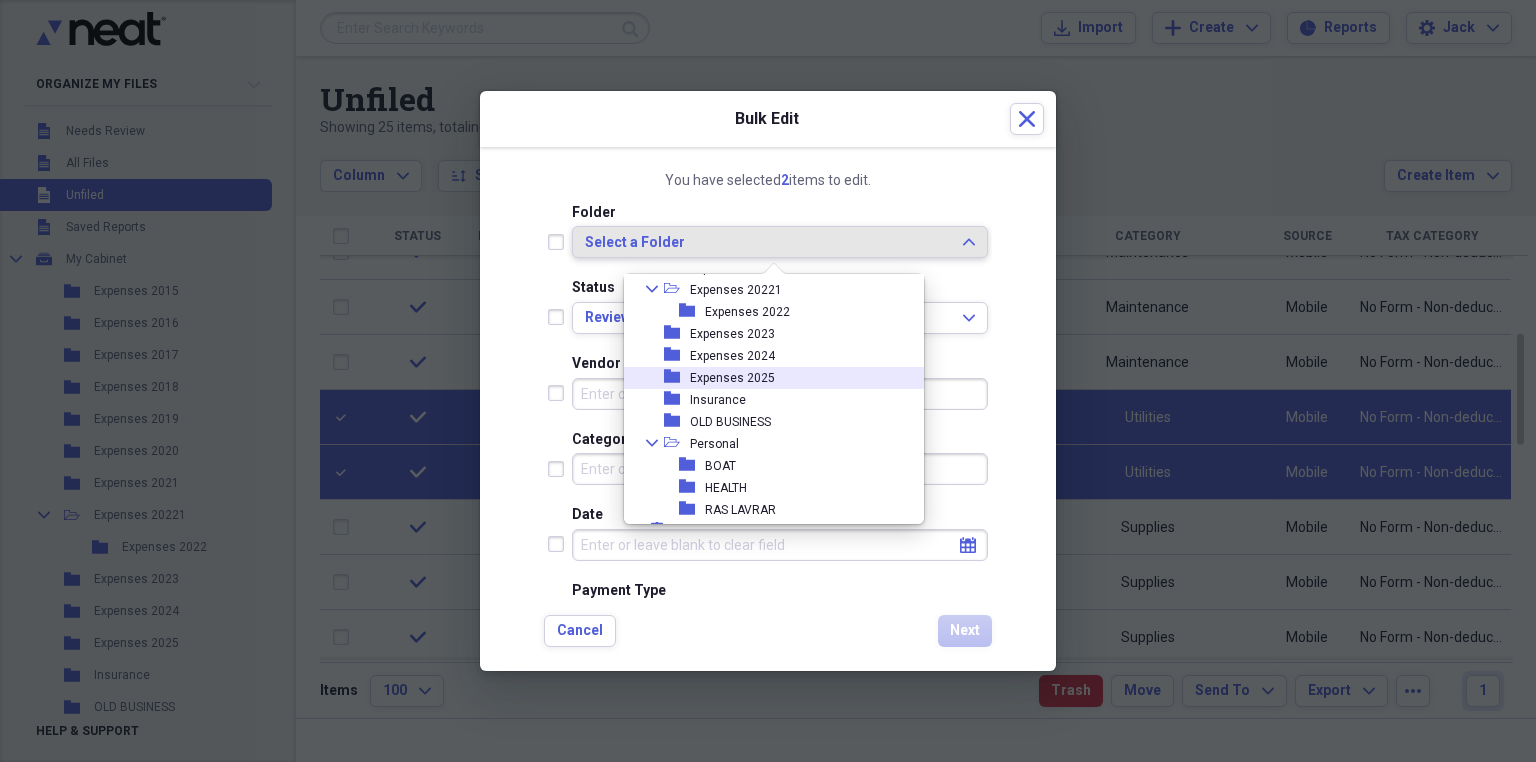 click on "Expenses 2025" at bounding box center (732, 378) 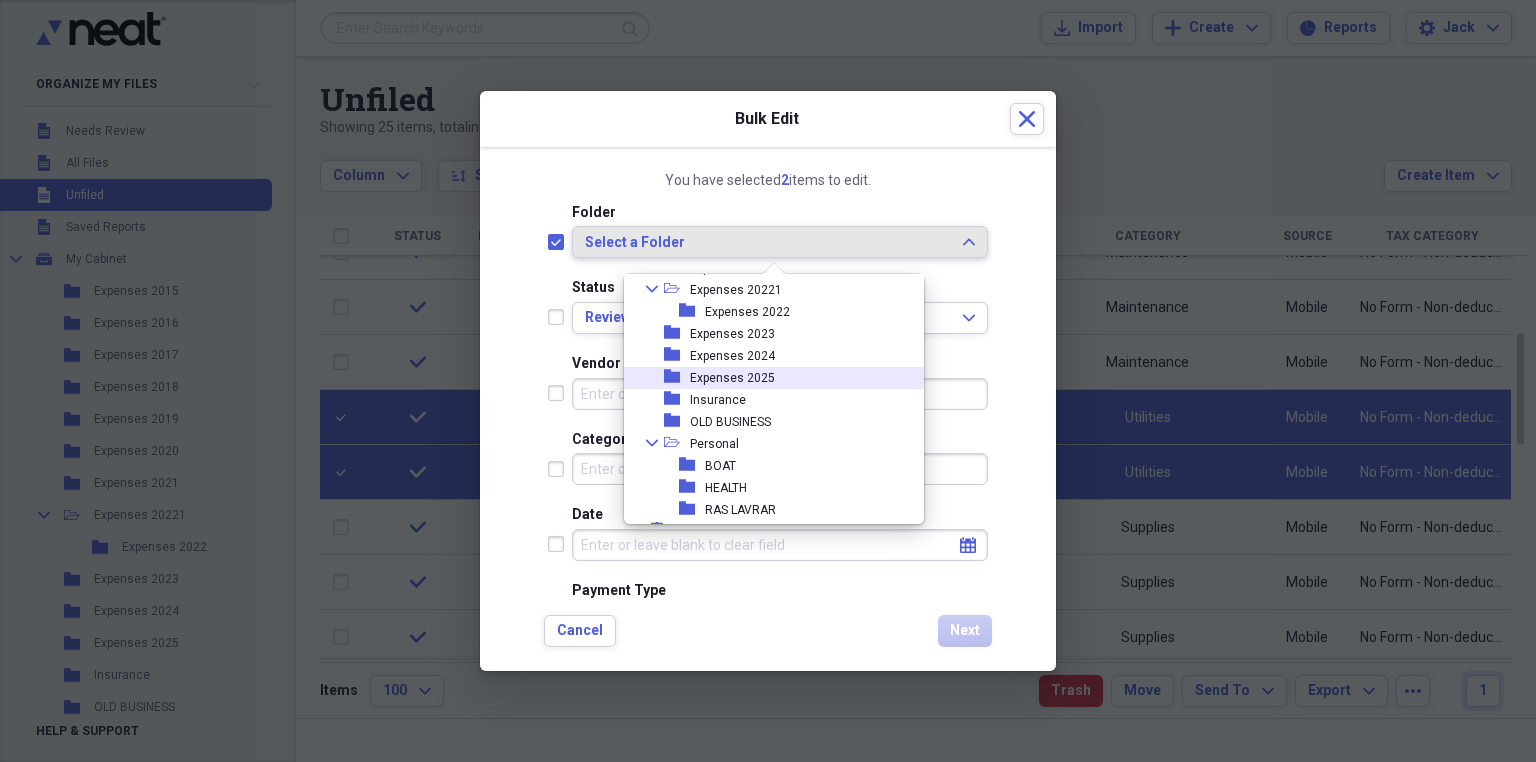 checkbox on "true" 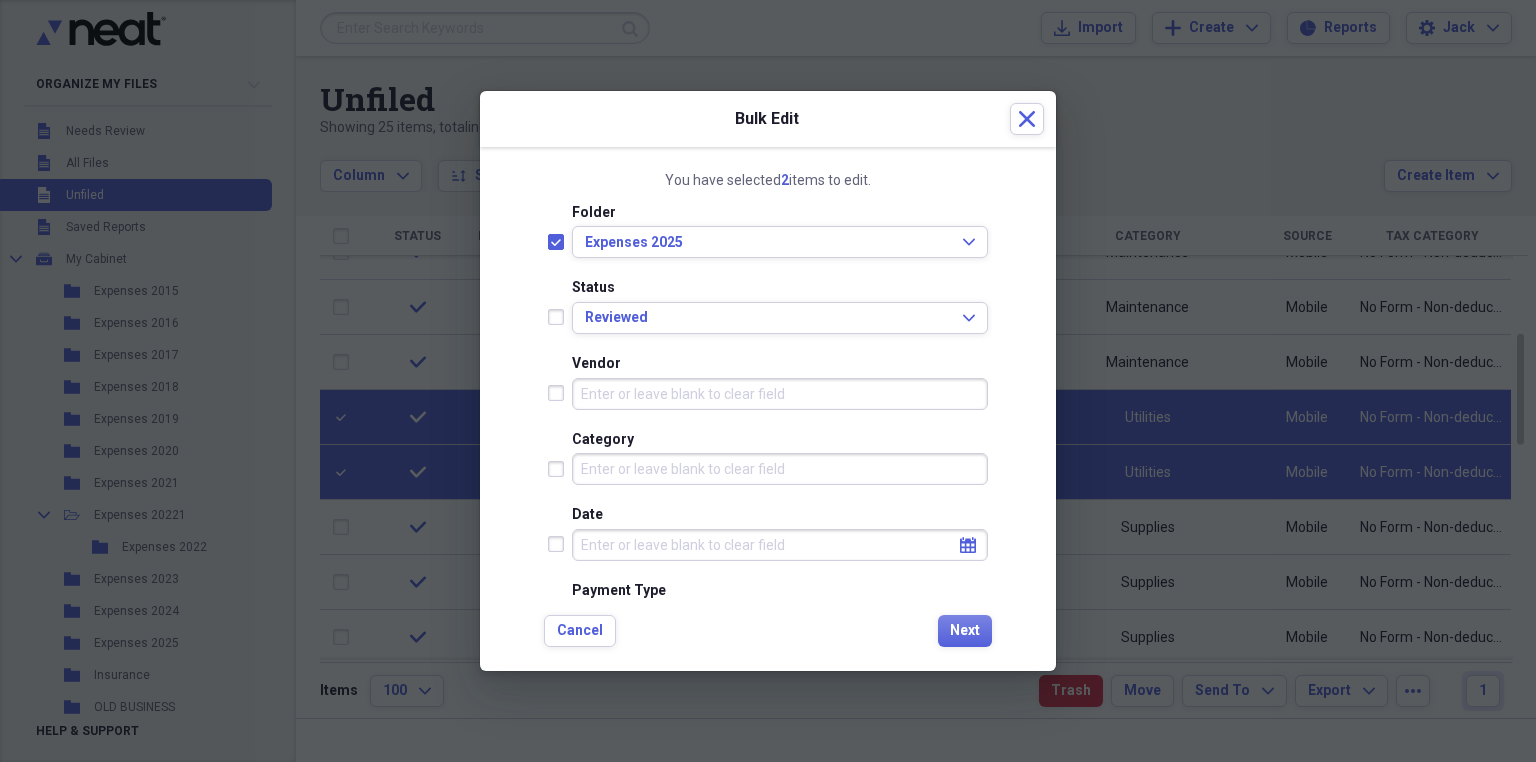 click at bounding box center (560, 317) 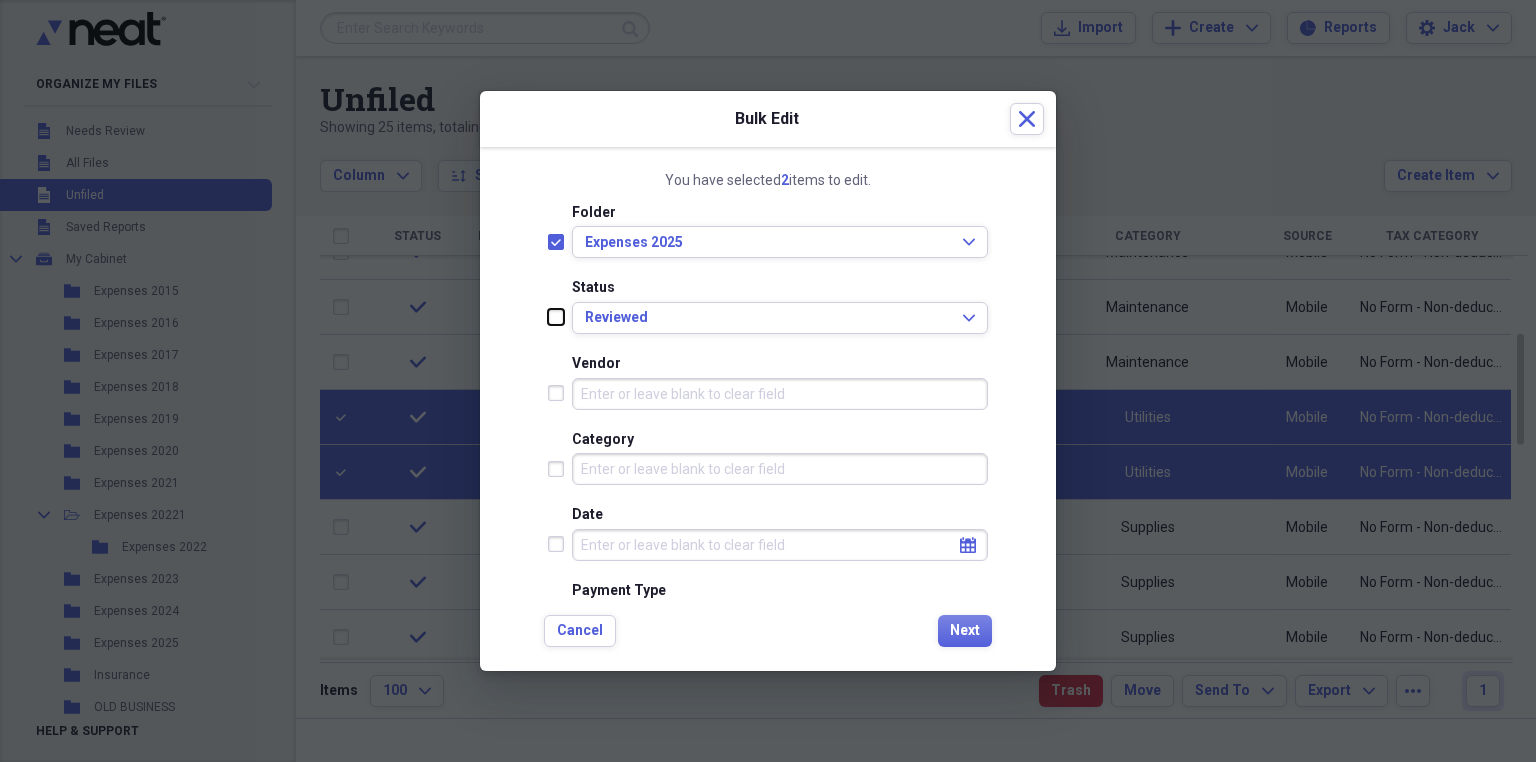 click at bounding box center [548, 317] 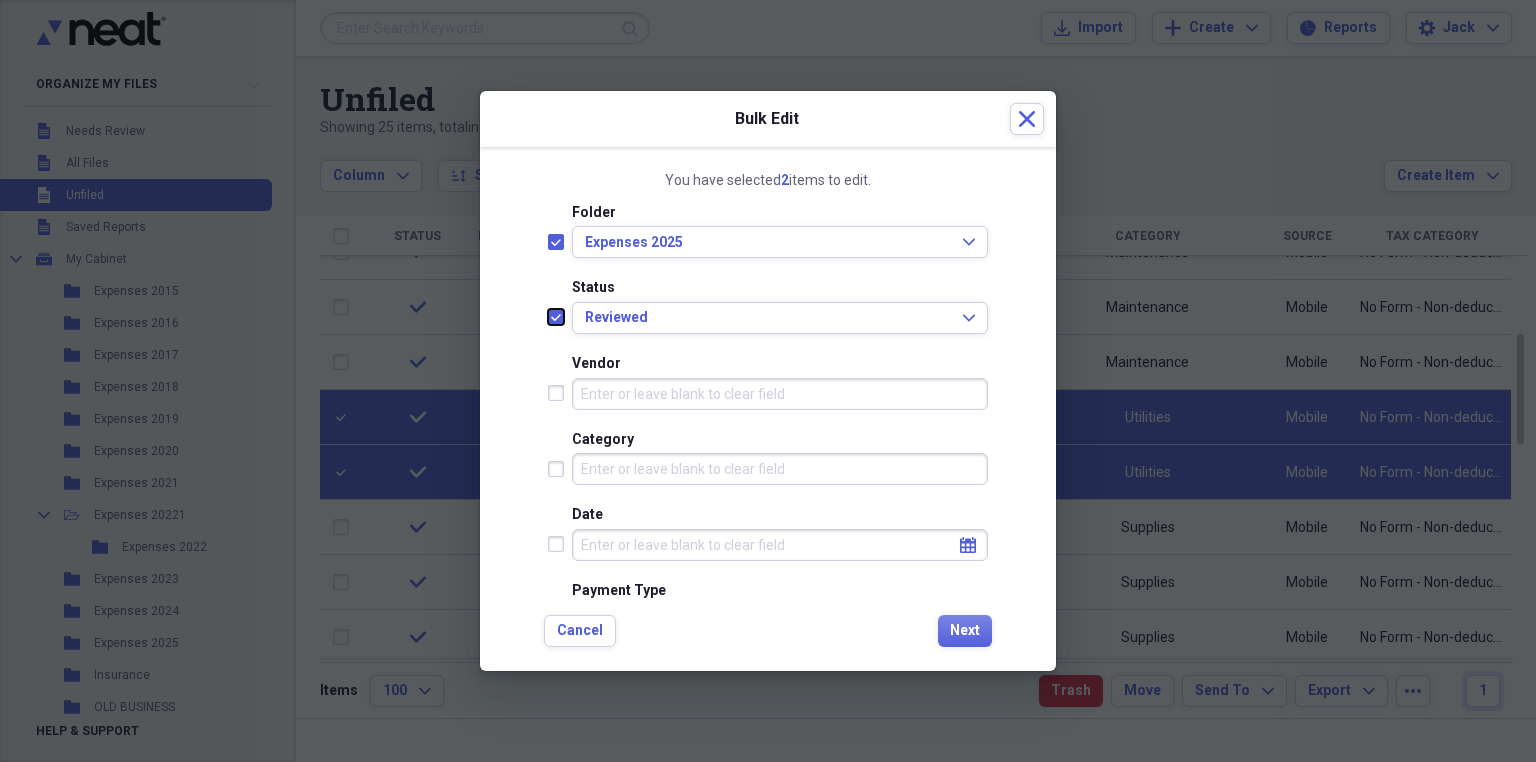 checkbox on "true" 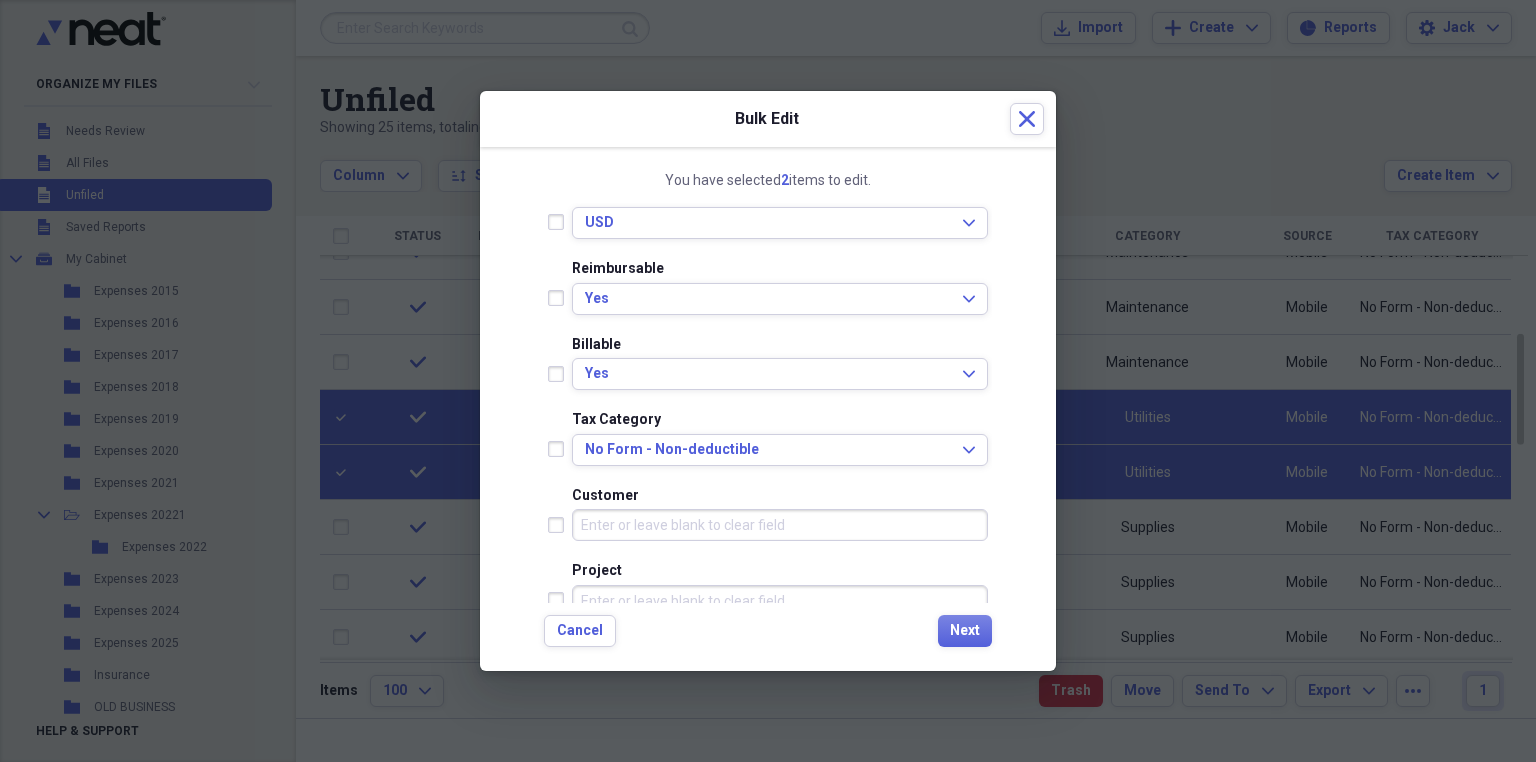 scroll, scrollTop: 480, scrollLeft: 0, axis: vertical 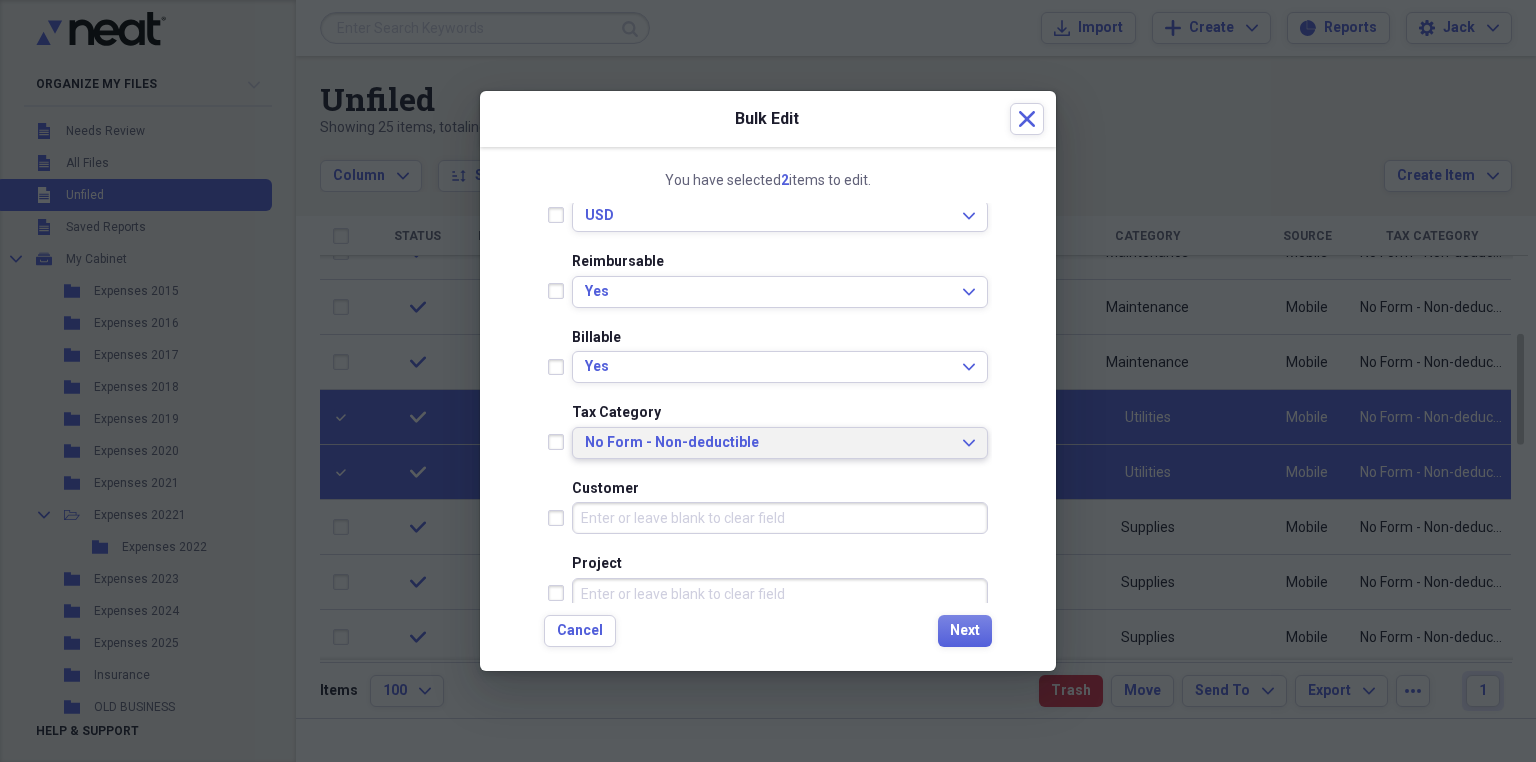 click on "No Form - Non-deductible" at bounding box center [768, 443] 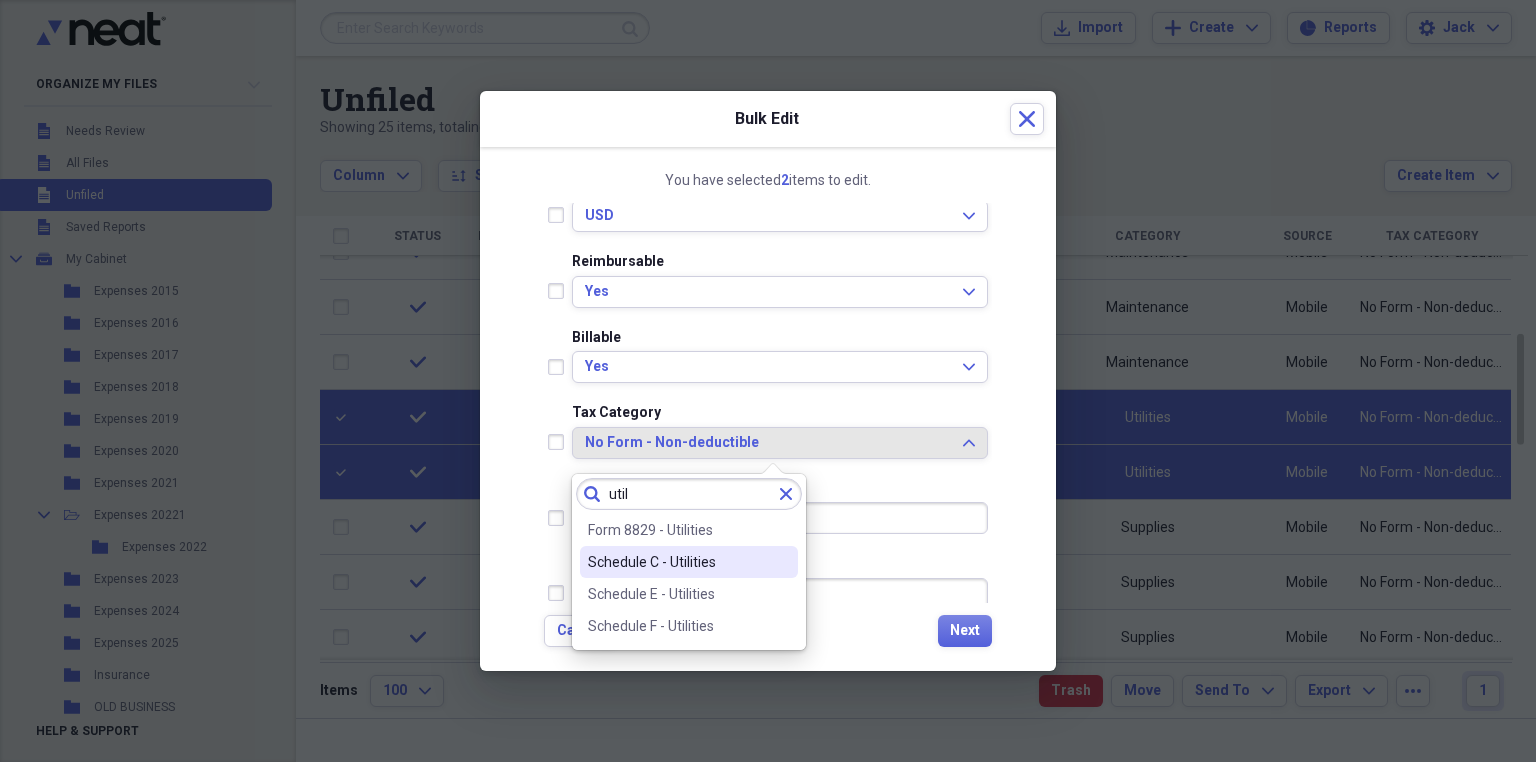 type on "util" 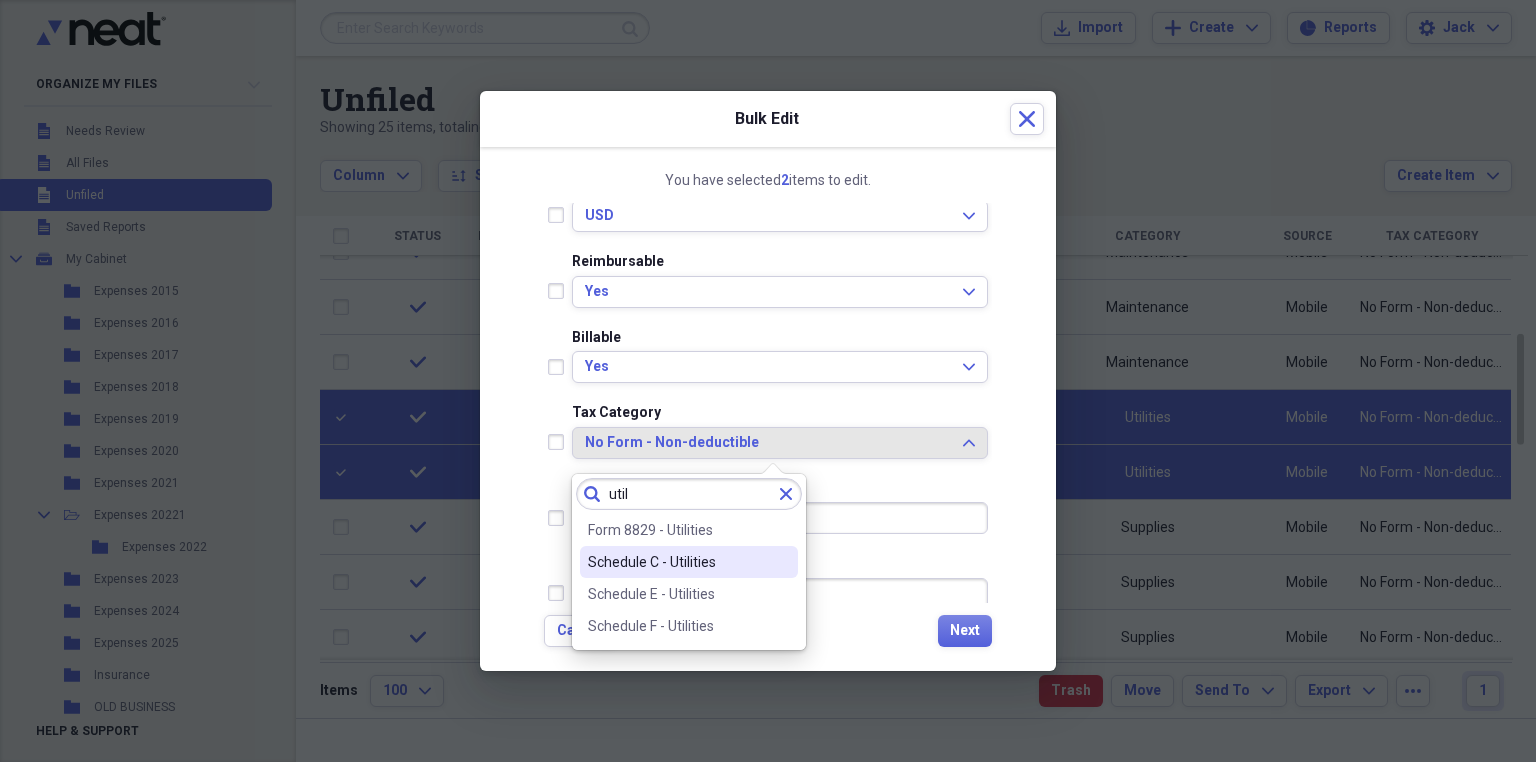 click on "Schedule C - Utilities" at bounding box center [677, 562] 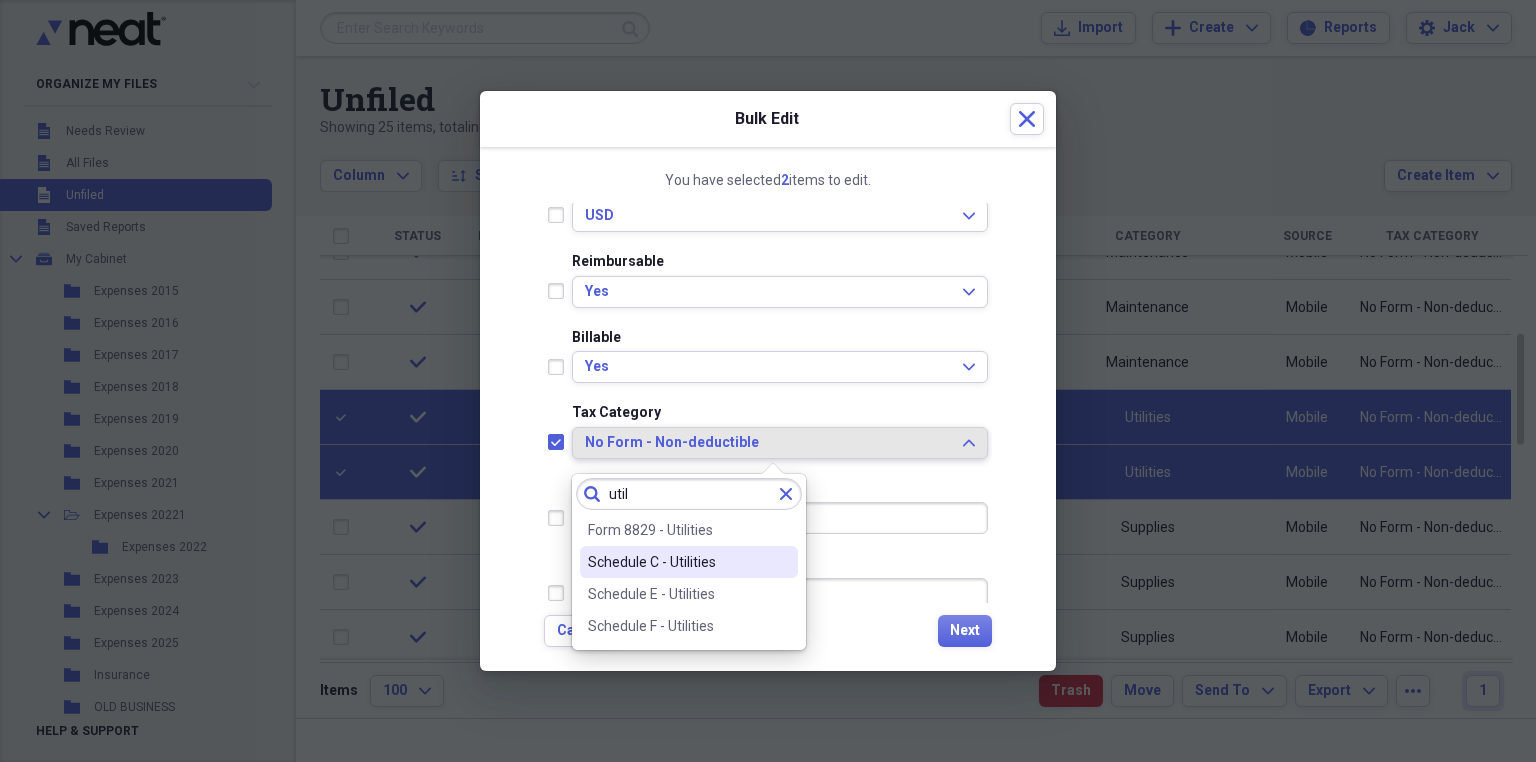 checkbox on "true" 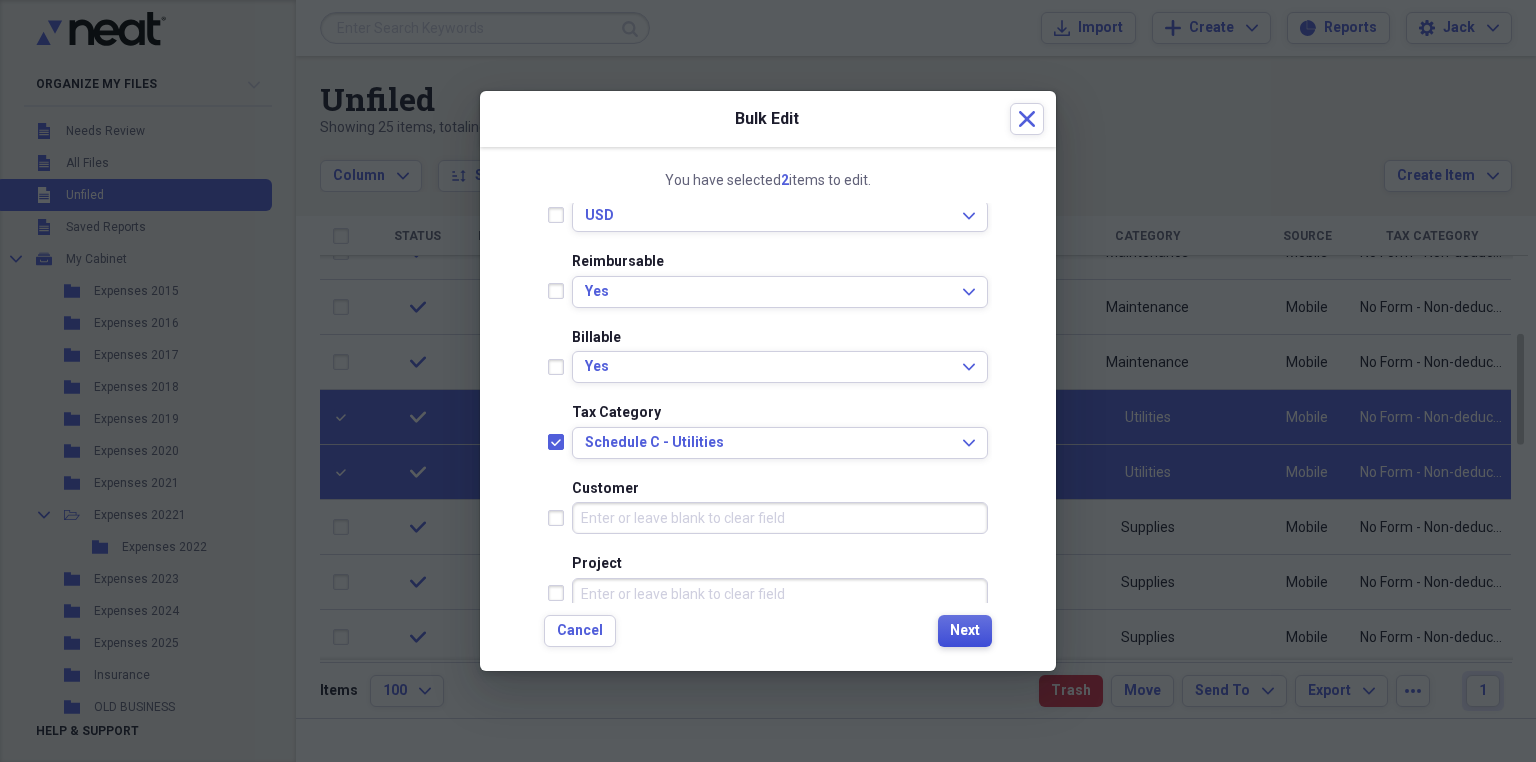 click on "Next" at bounding box center (965, 631) 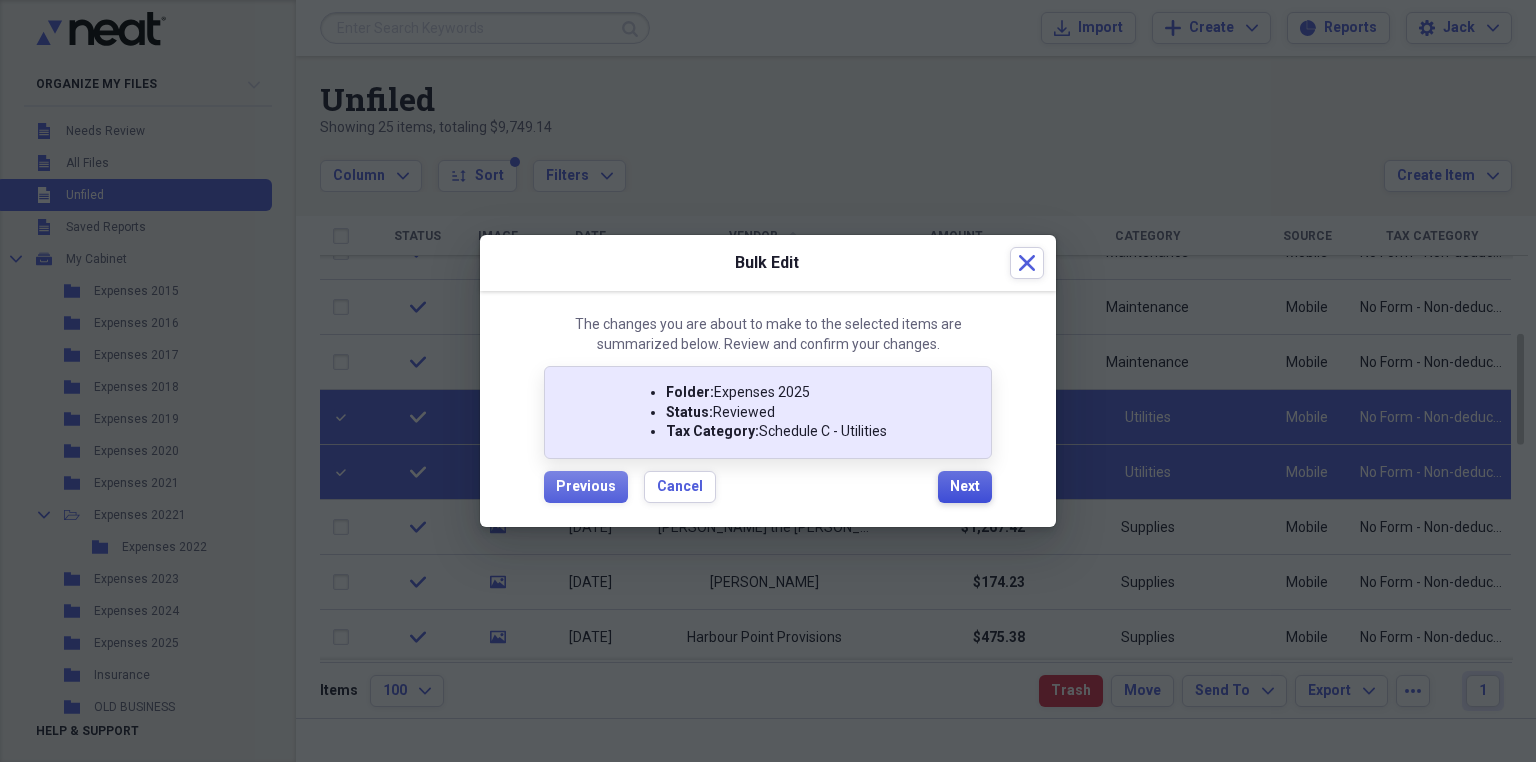 click on "Next" at bounding box center (965, 487) 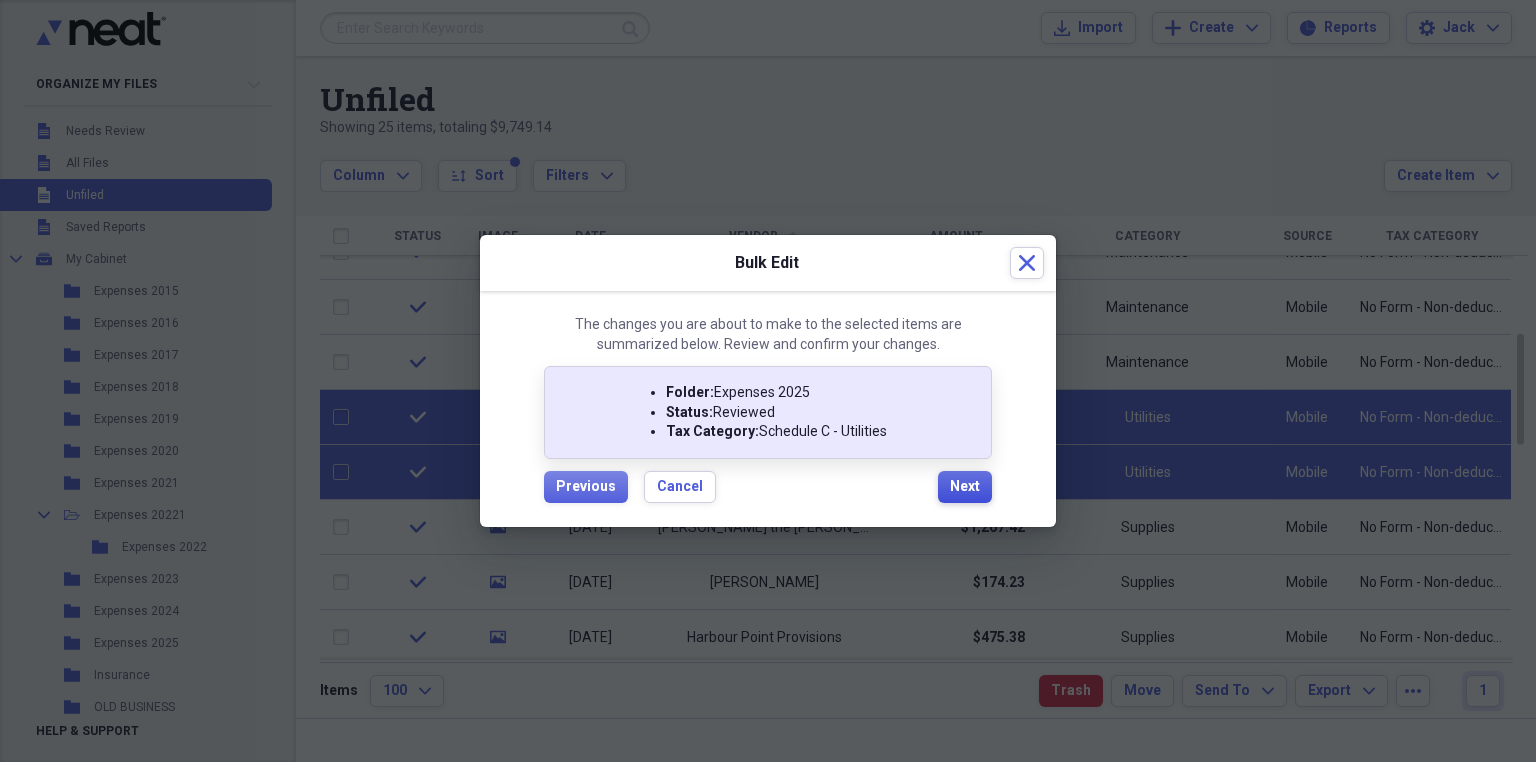 checkbox on "false" 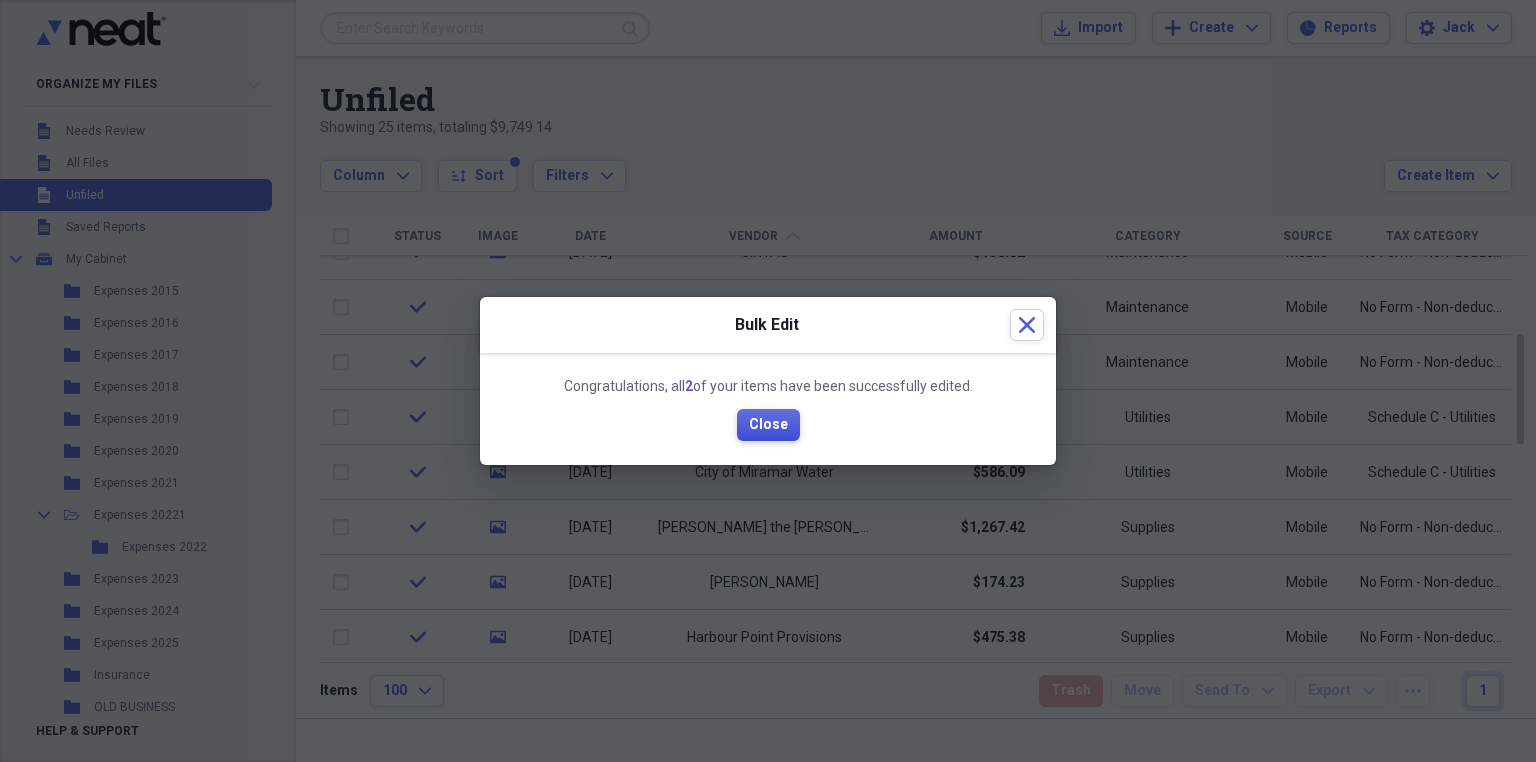 click on "Close" at bounding box center (768, 425) 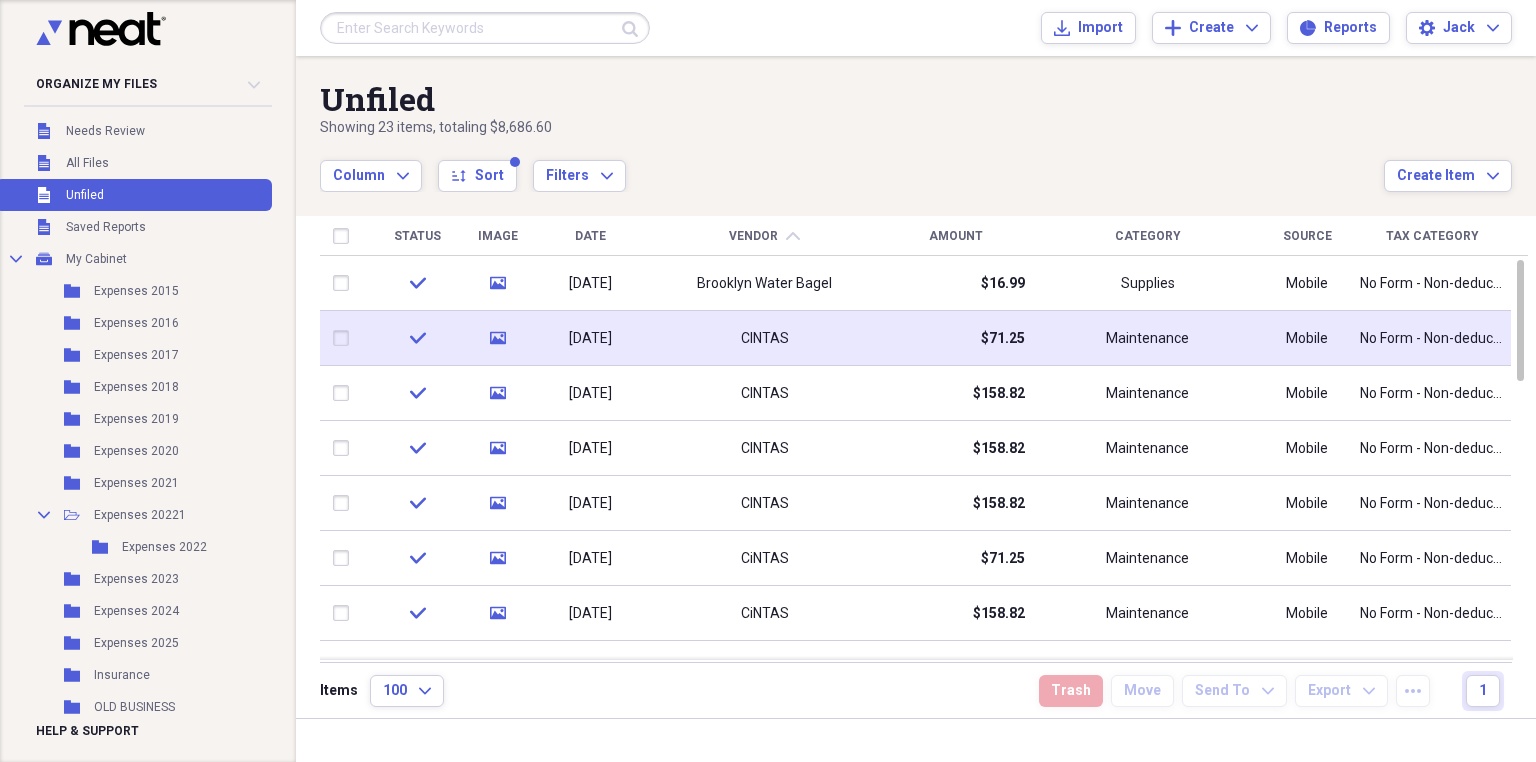 click at bounding box center (345, 338) 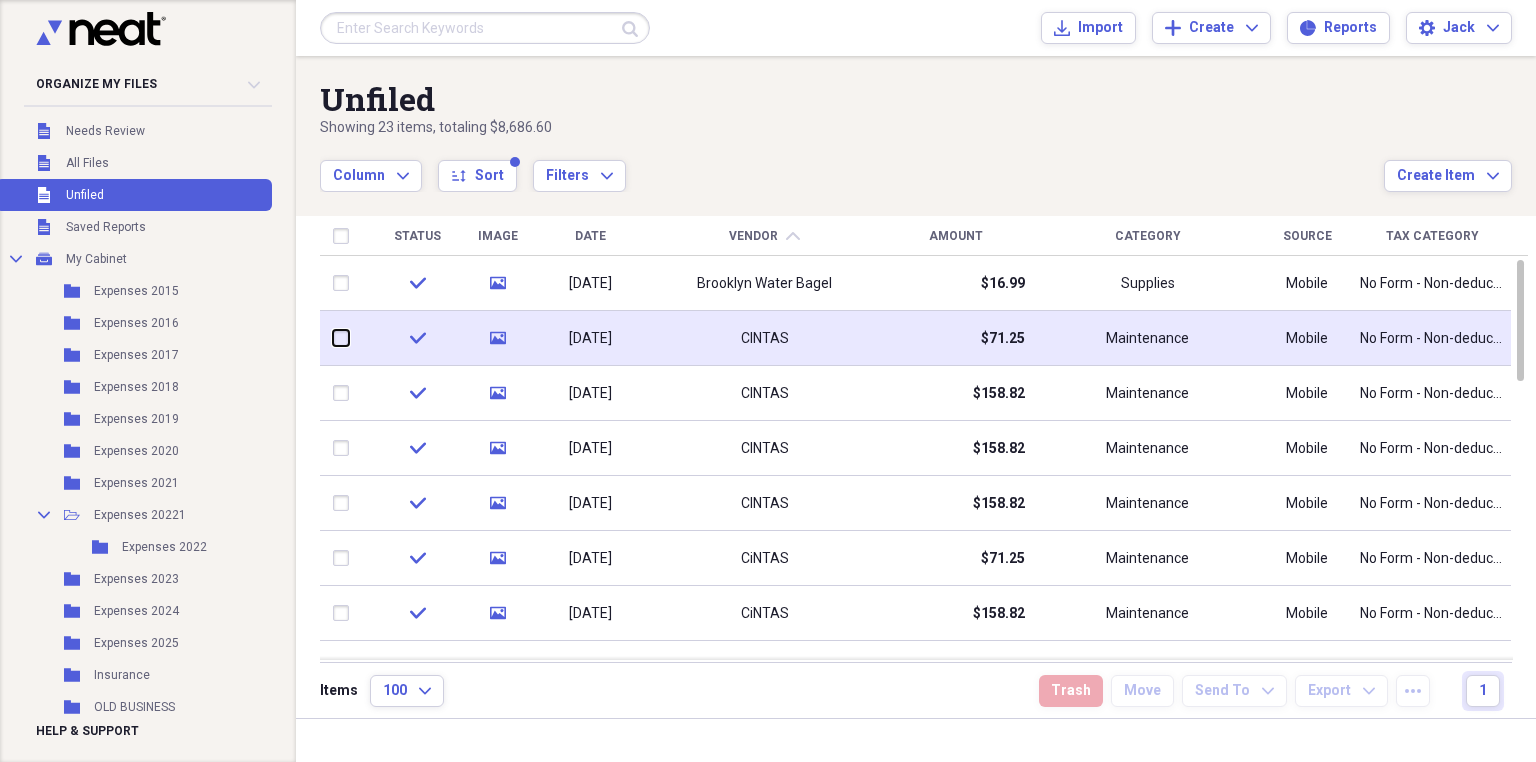 click at bounding box center [333, 338] 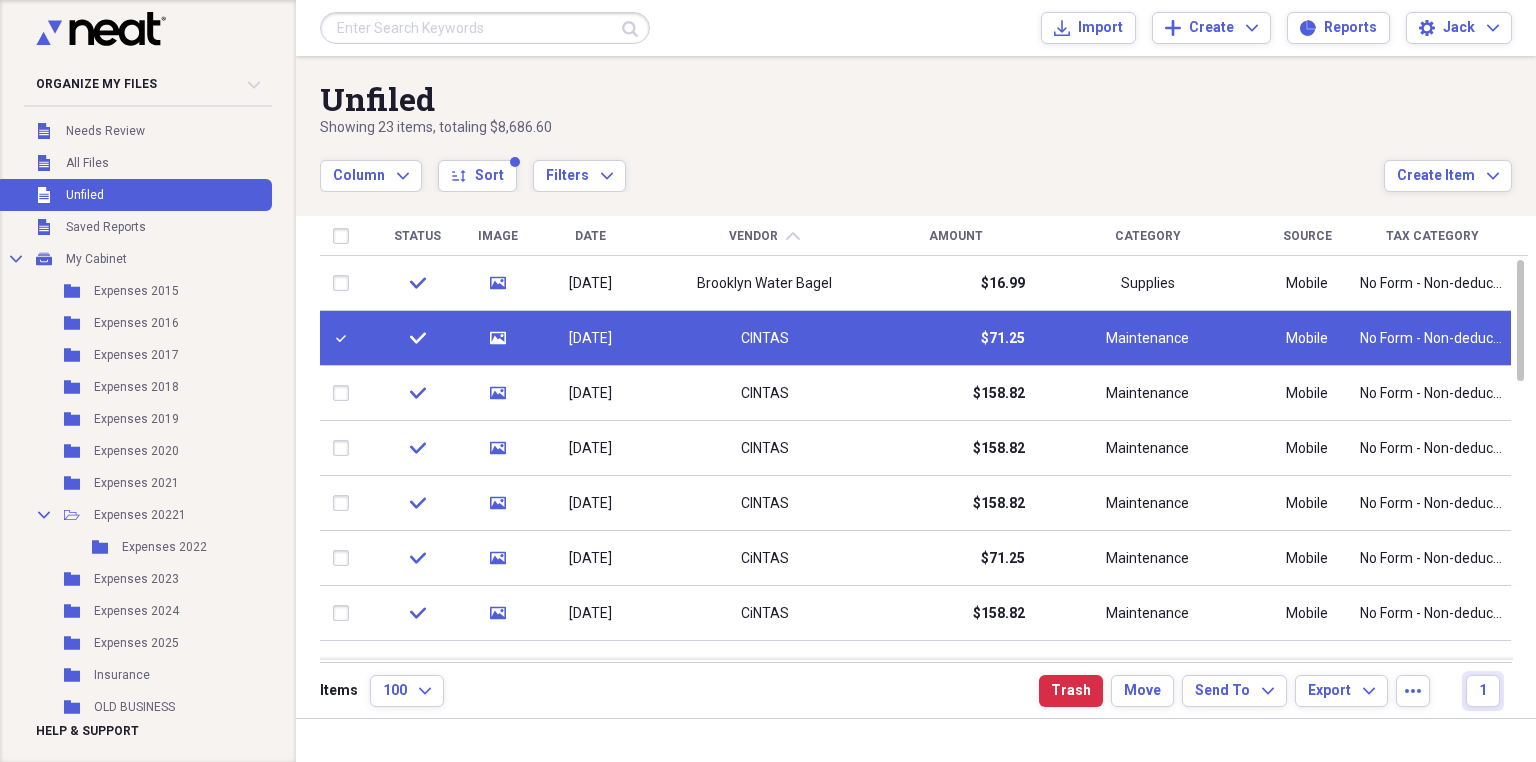 click at bounding box center (345, 338) 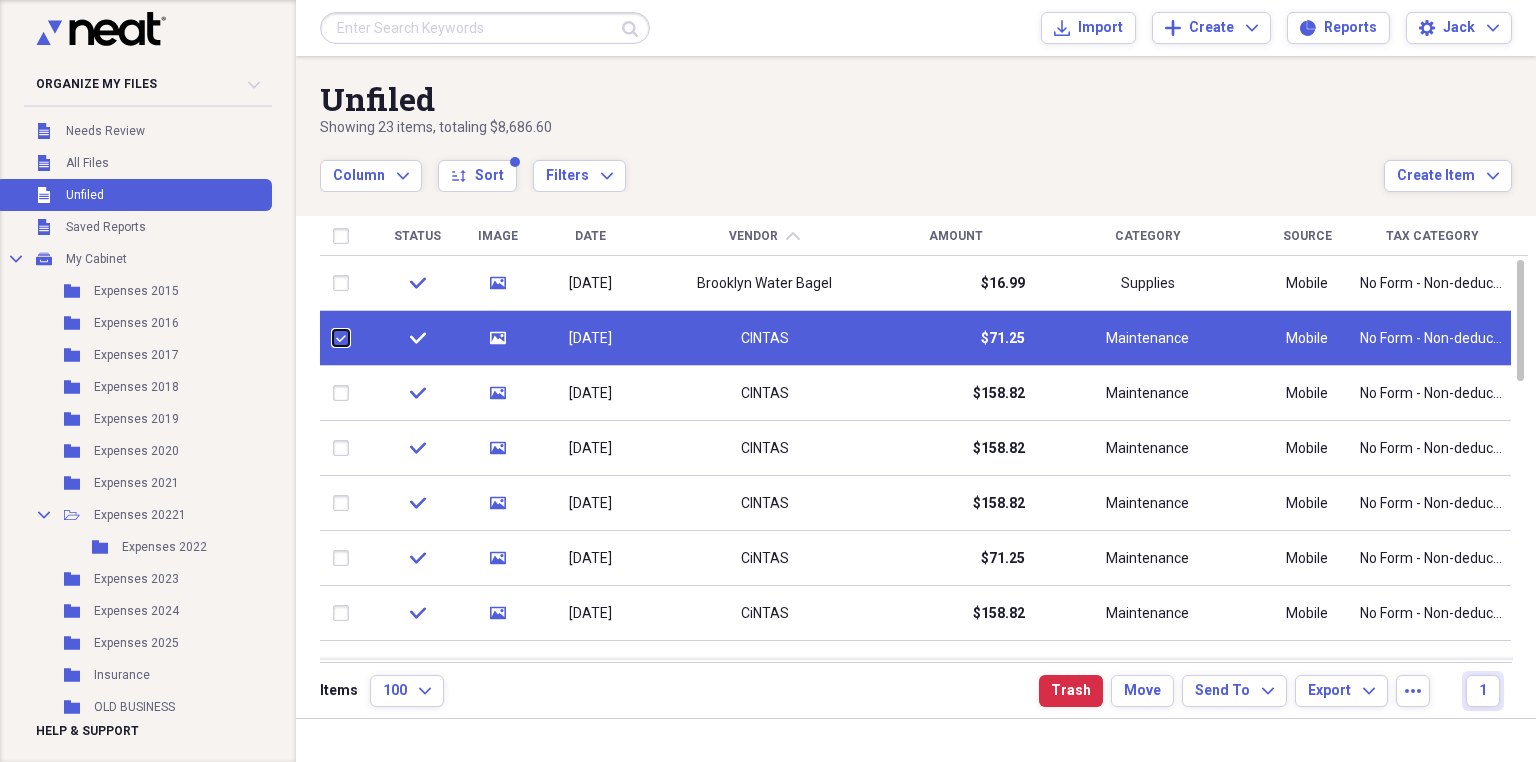 click at bounding box center [333, 338] 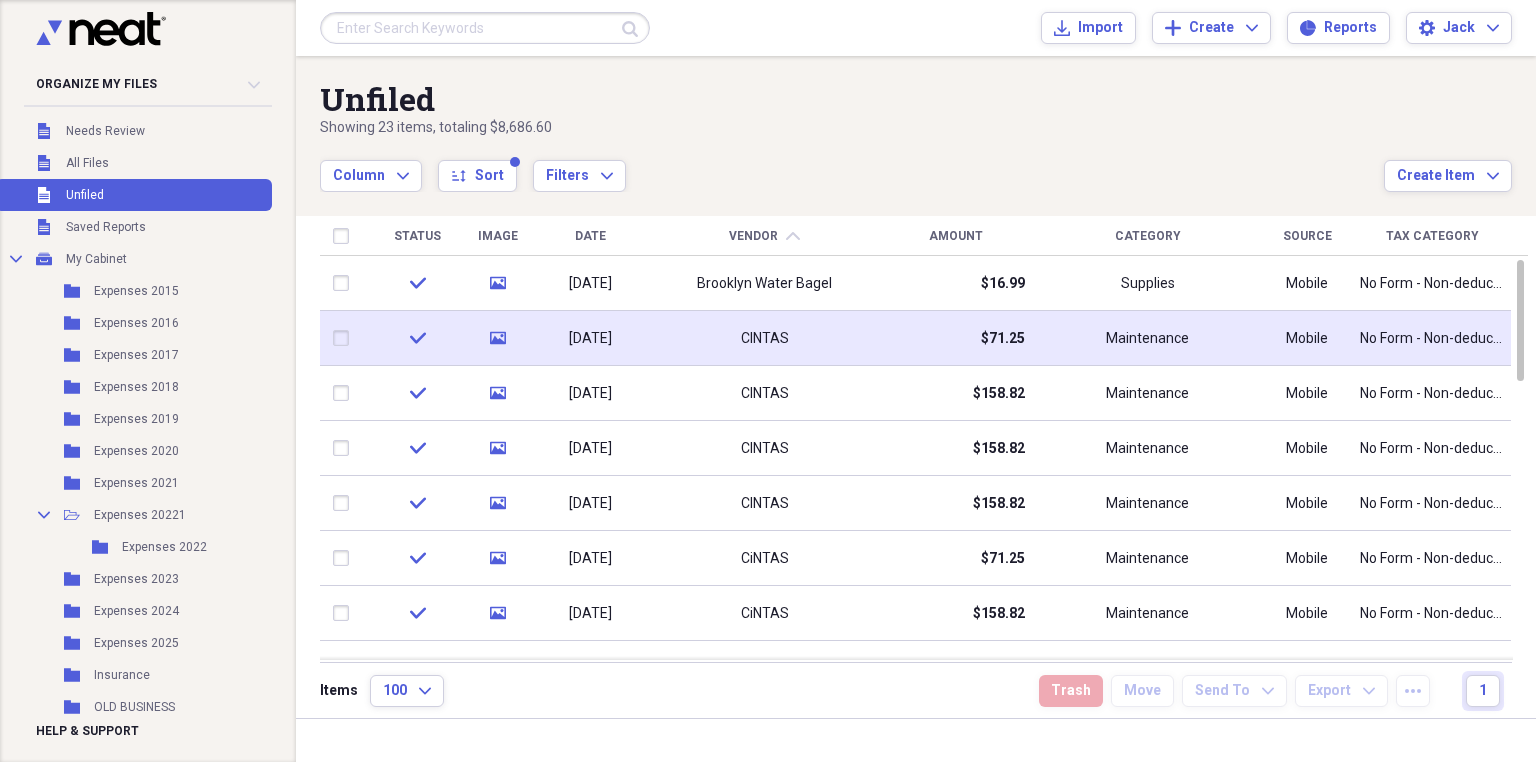 click at bounding box center [345, 338] 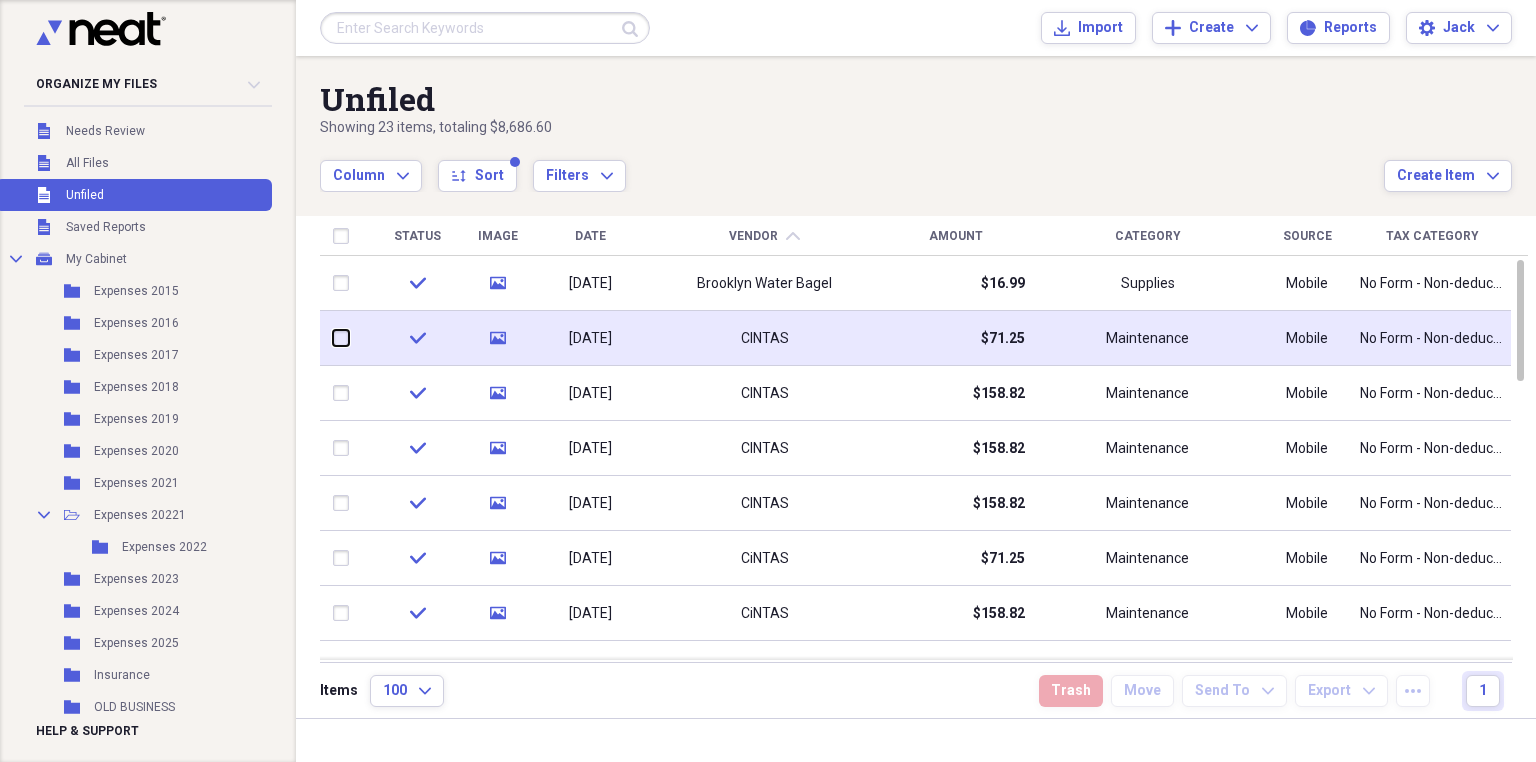 click at bounding box center (333, 338) 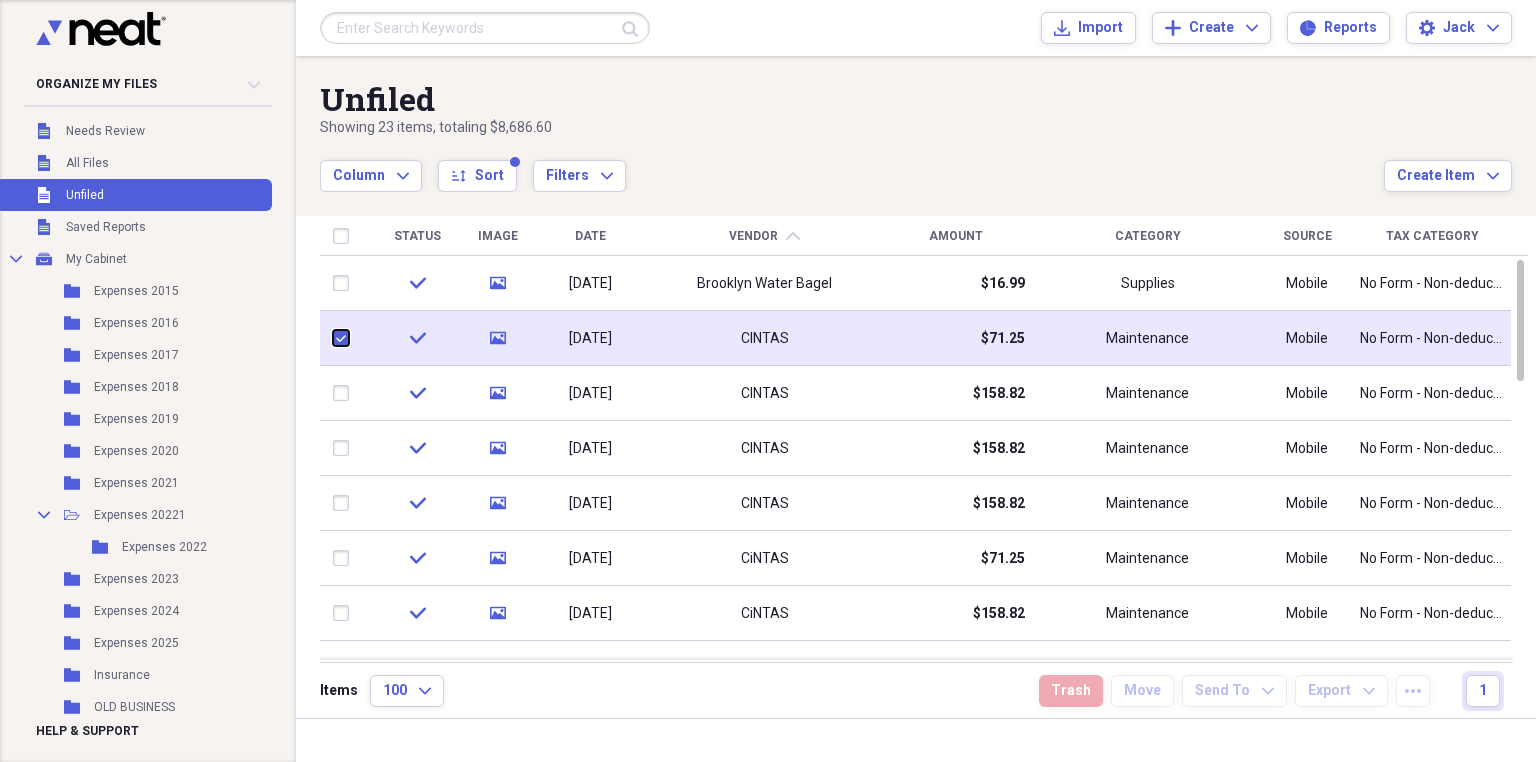 checkbox on "true" 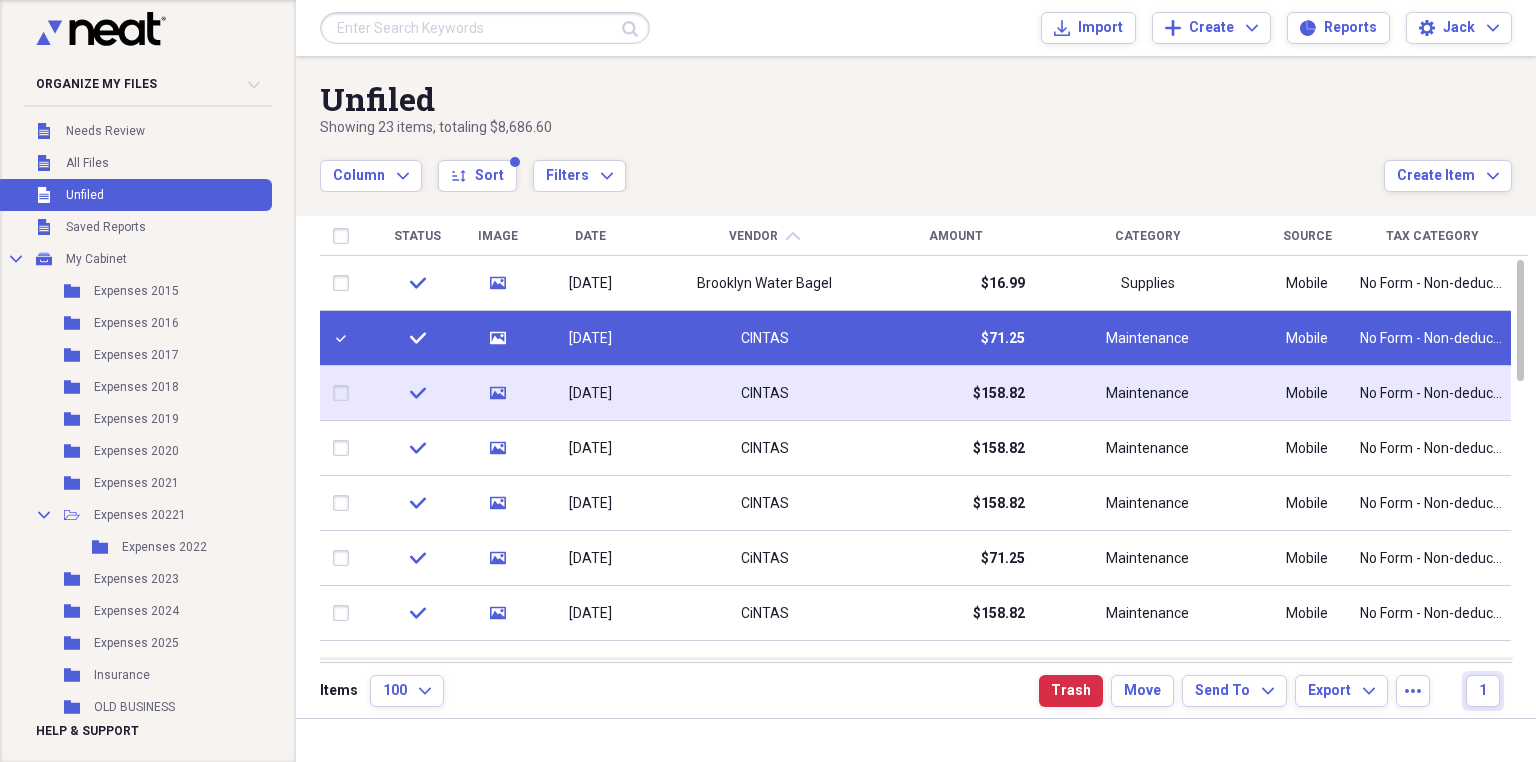 click at bounding box center (345, 393) 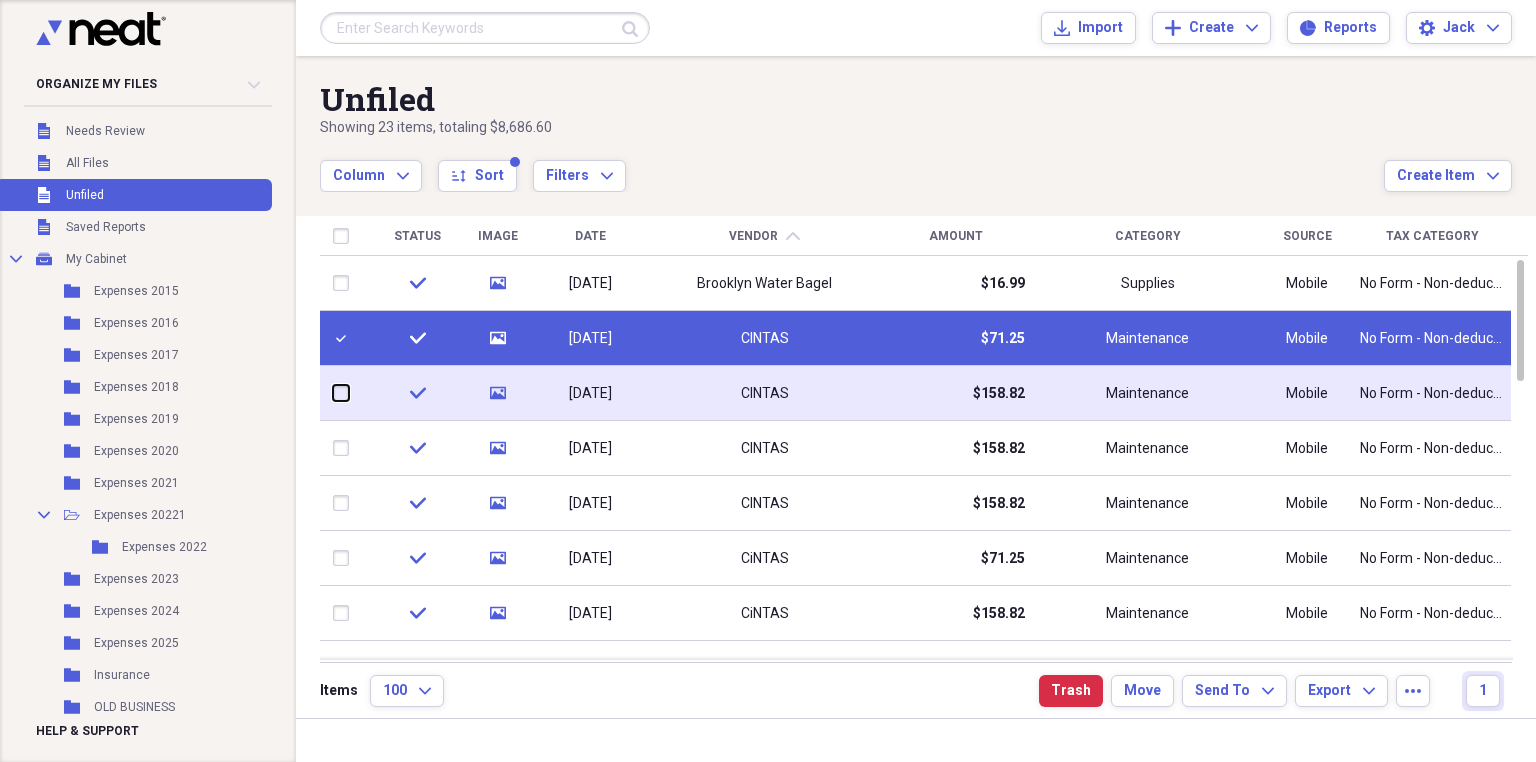 click at bounding box center [333, 393] 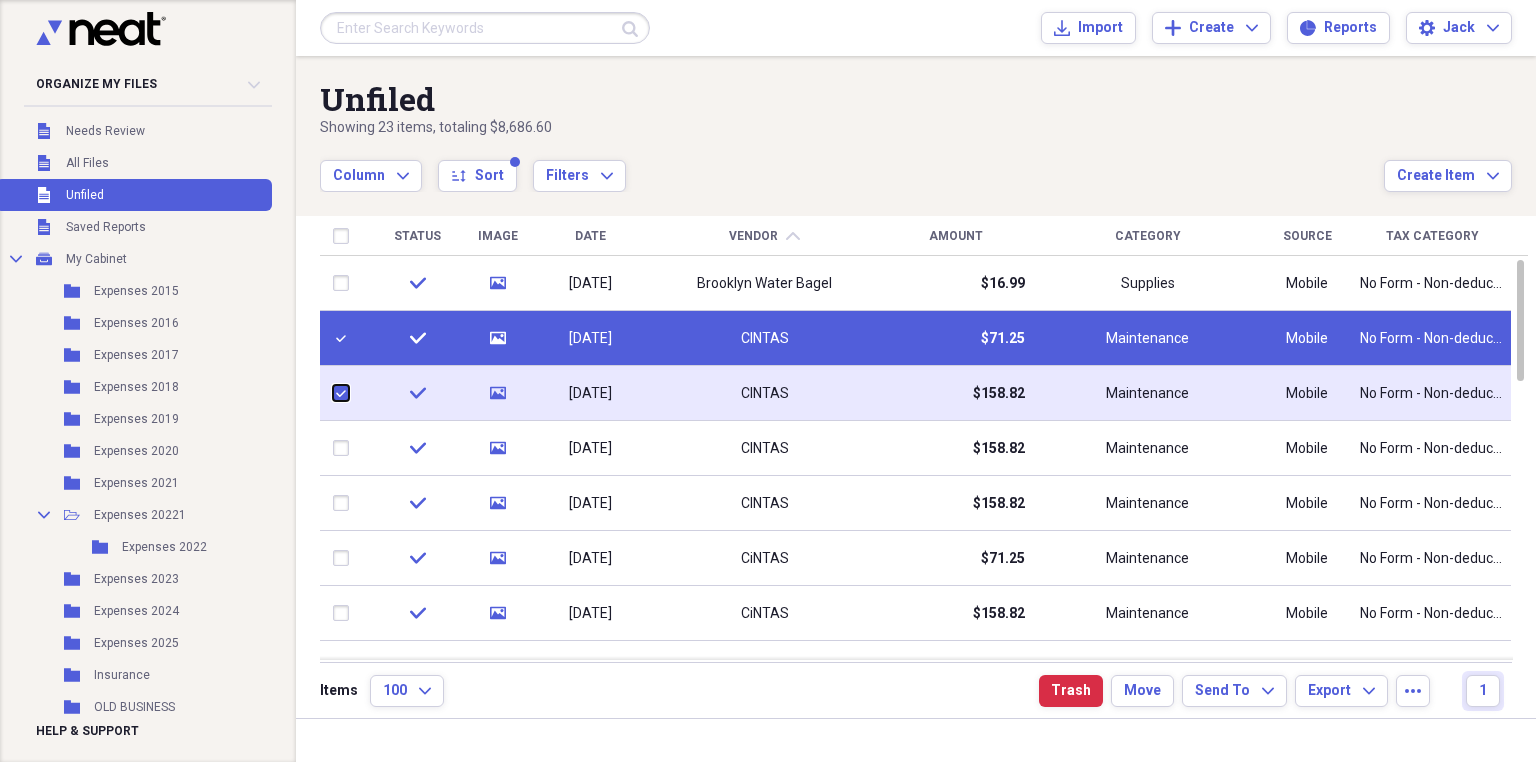 checkbox on "true" 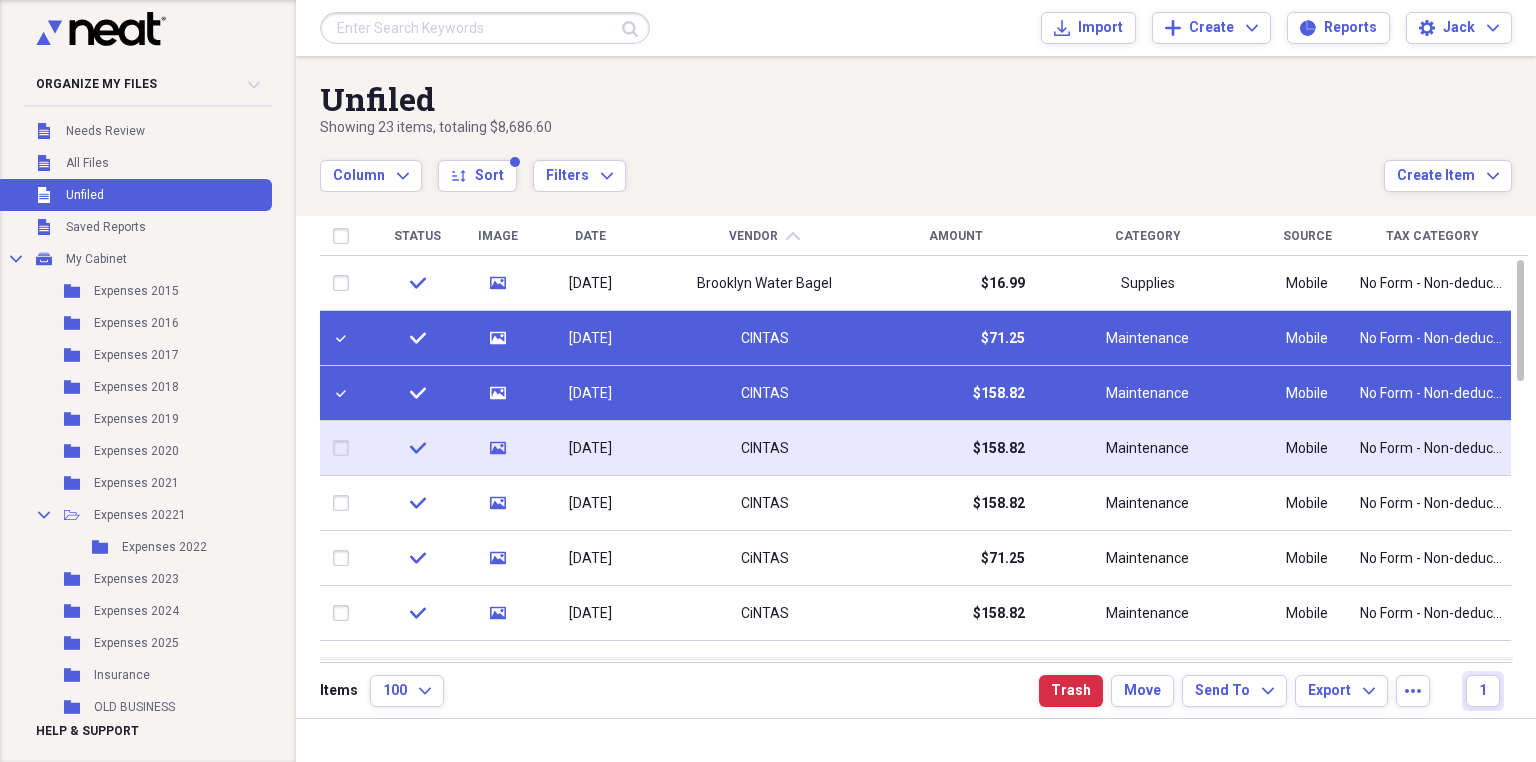click at bounding box center (345, 448) 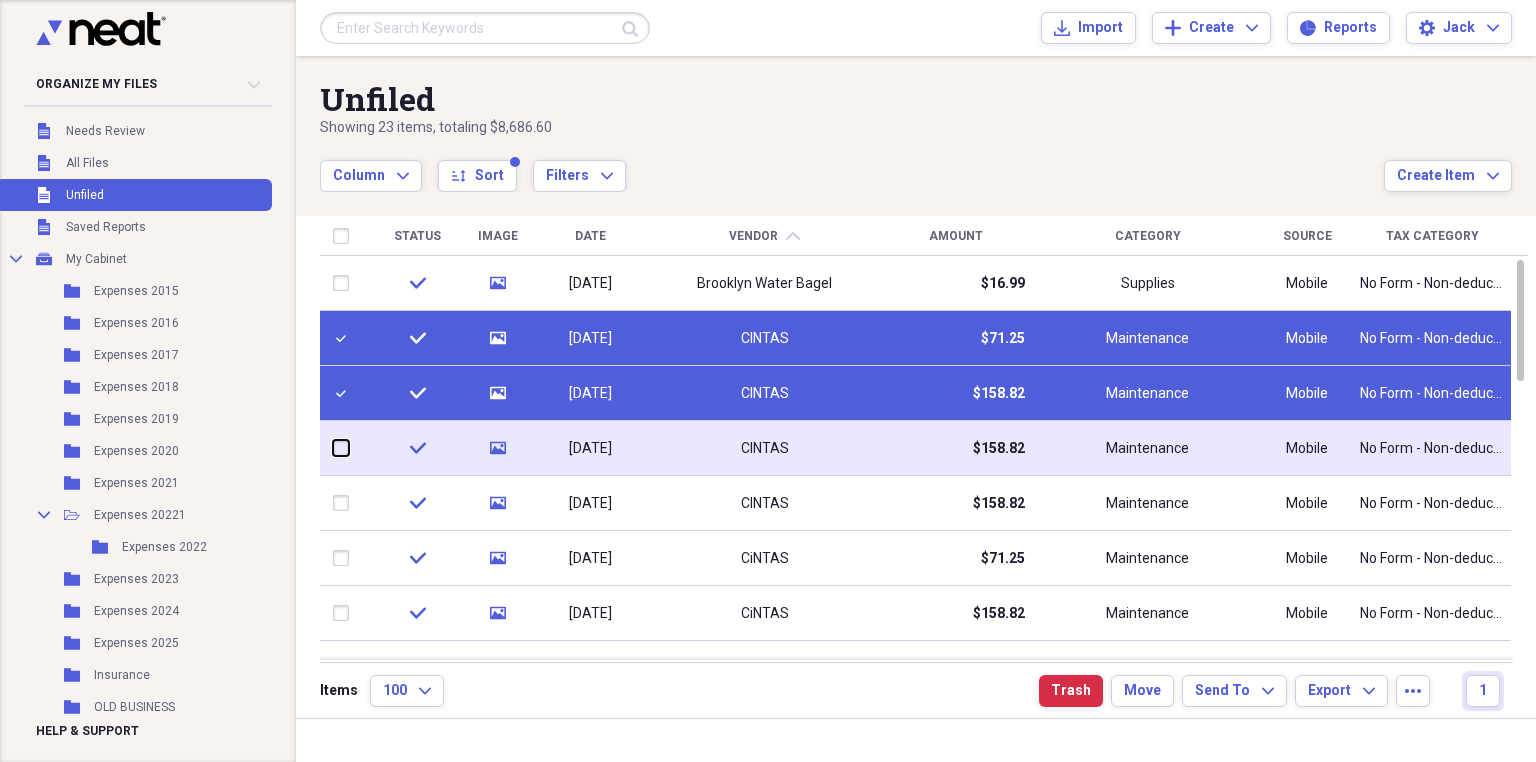click at bounding box center [333, 448] 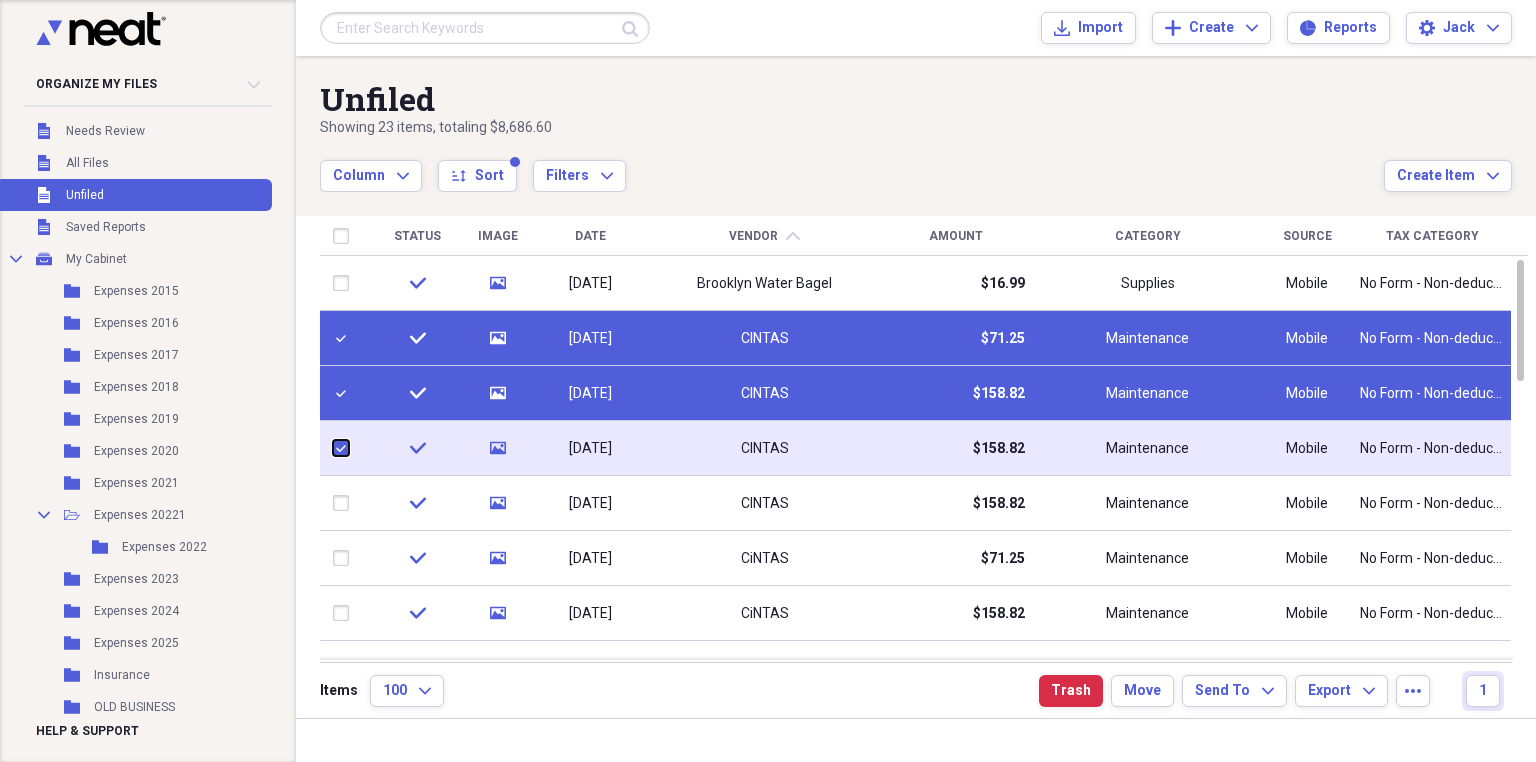 checkbox on "true" 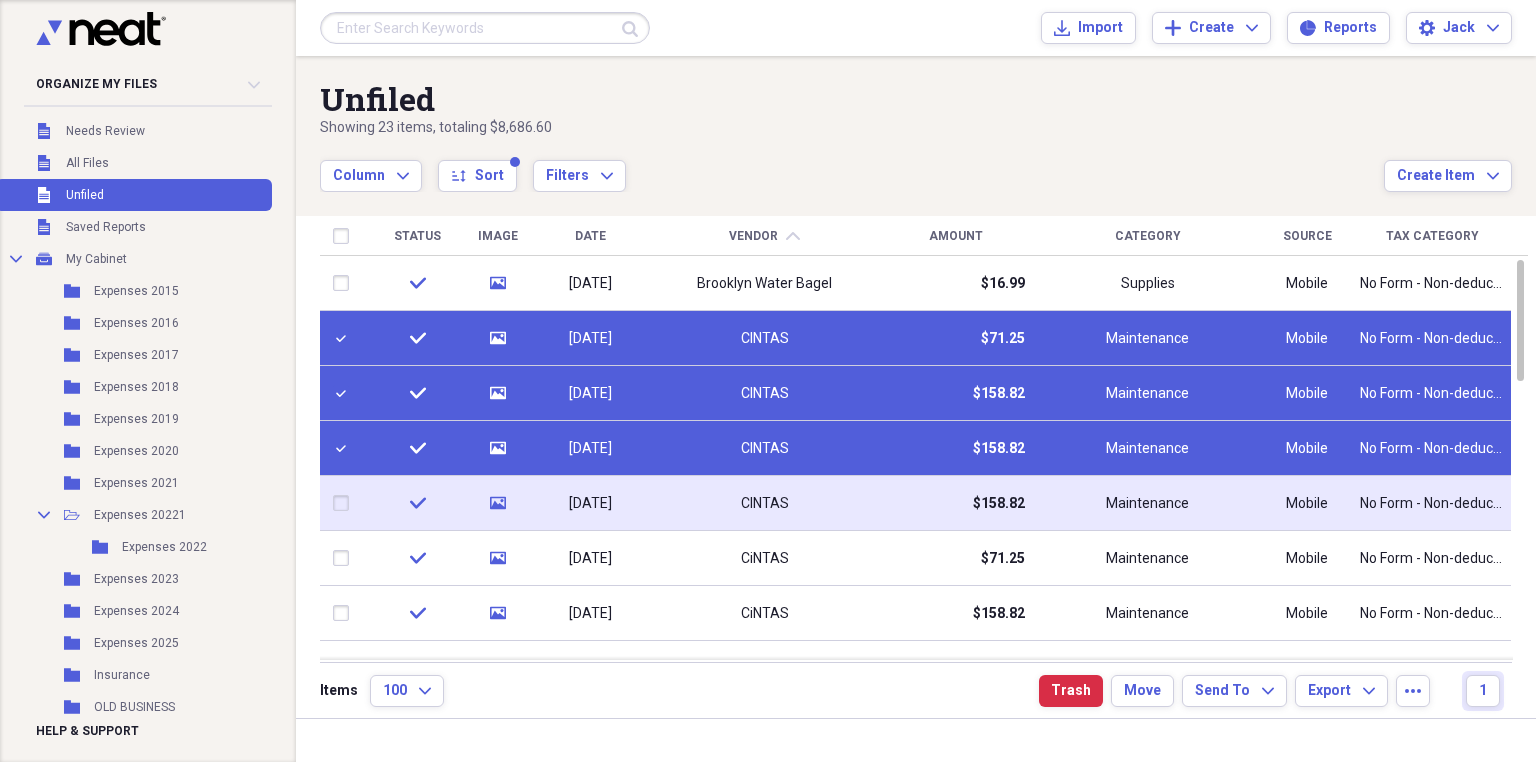 click at bounding box center [345, 503] 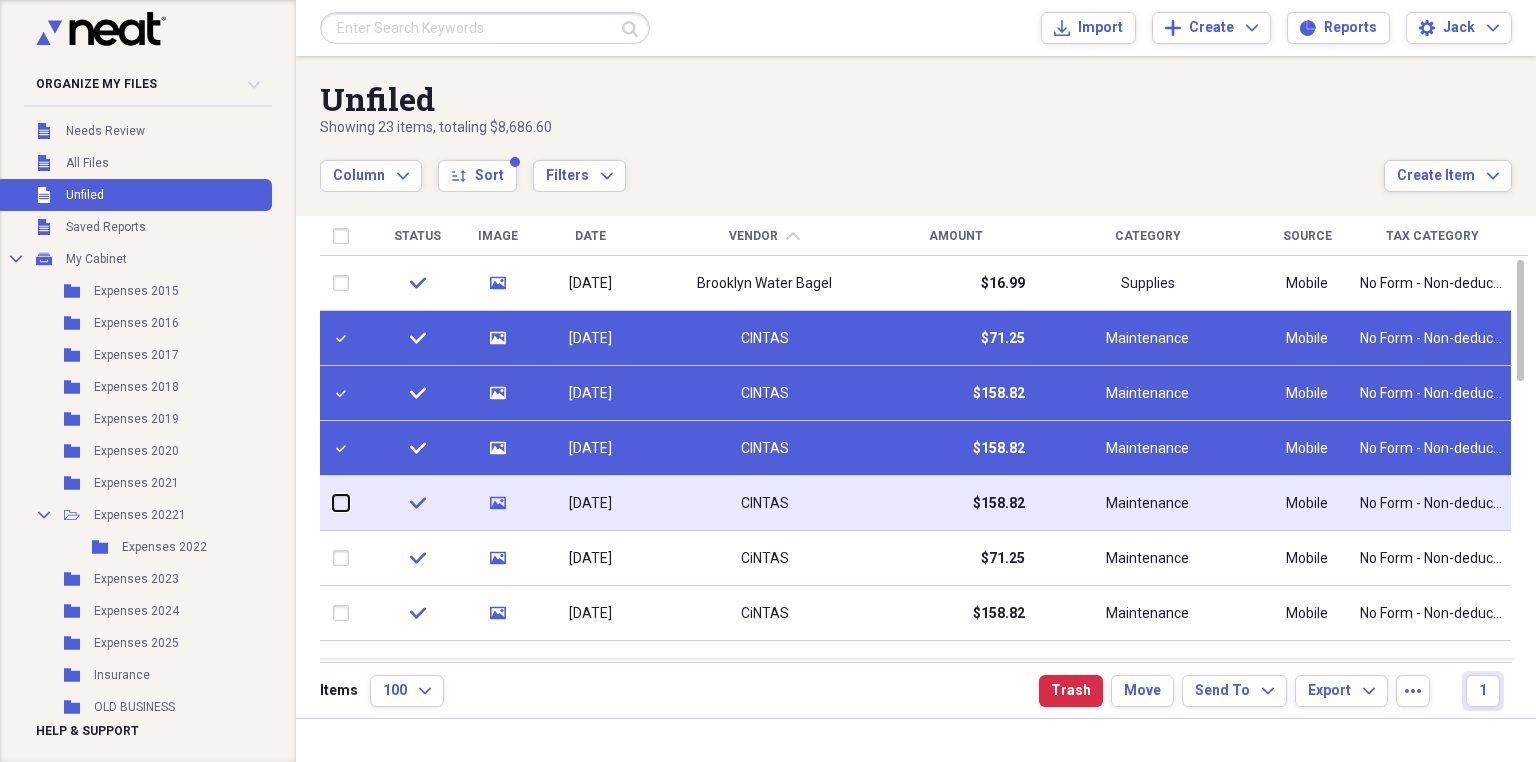 click at bounding box center (333, 503) 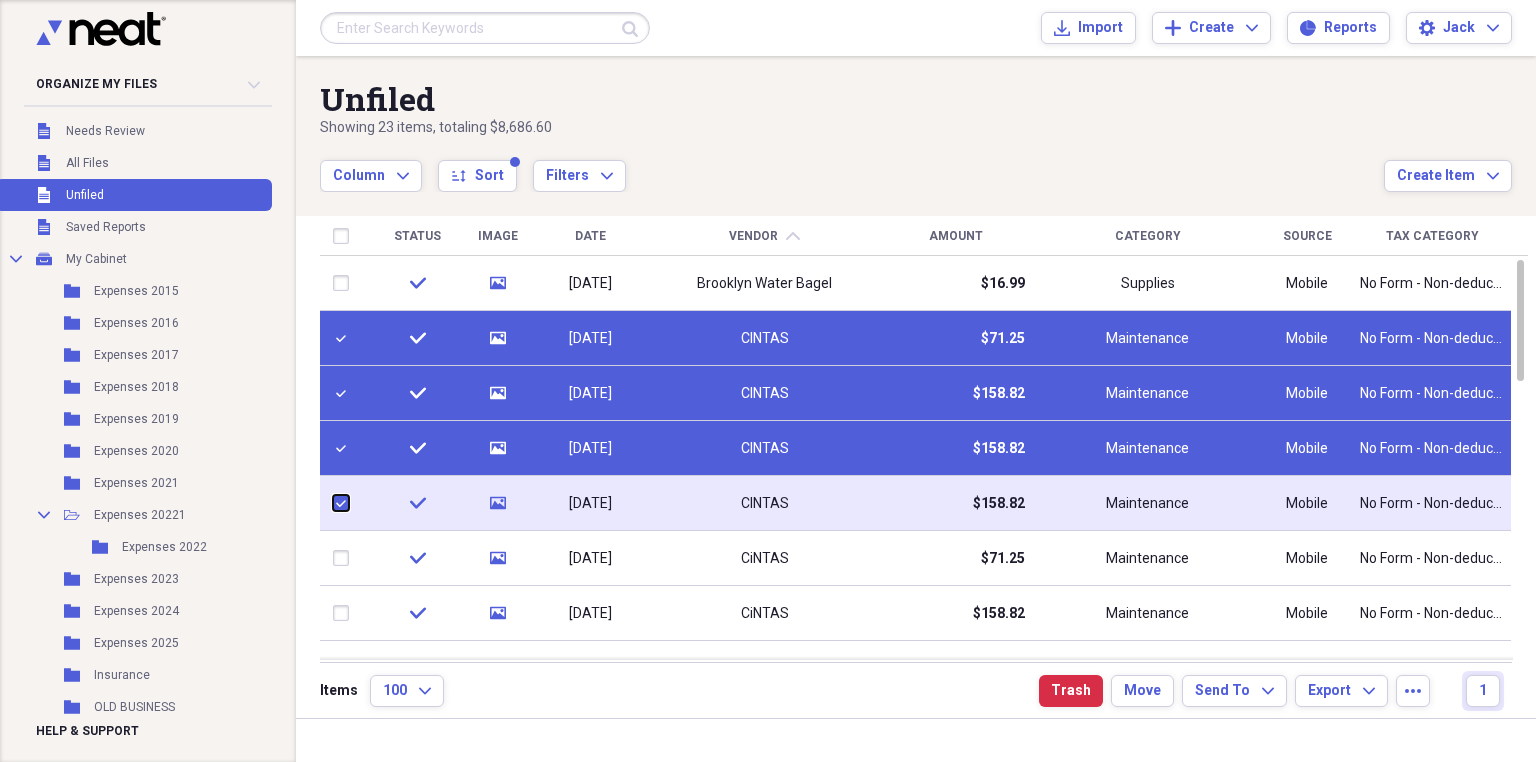 checkbox on "true" 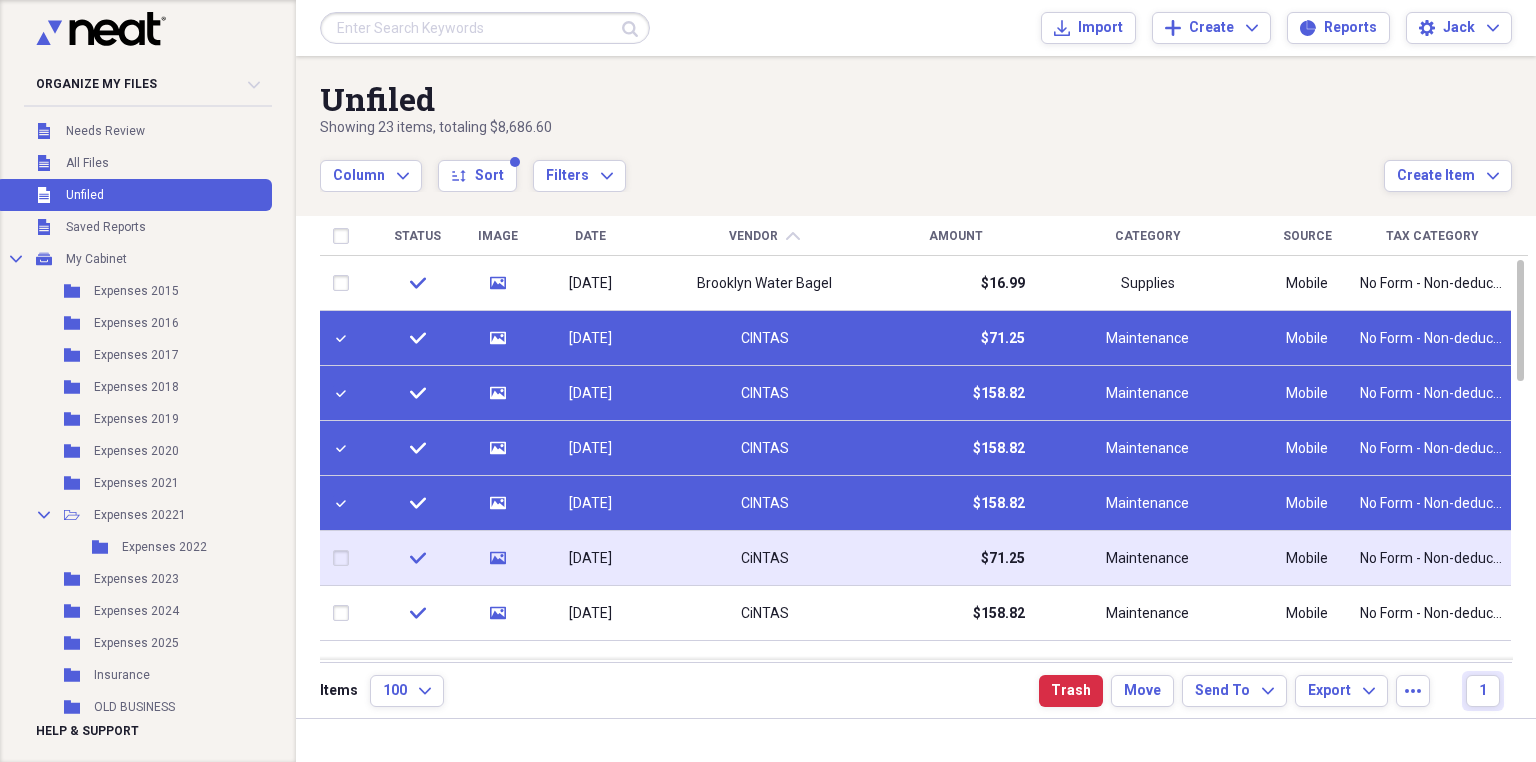 click at bounding box center [345, 558] 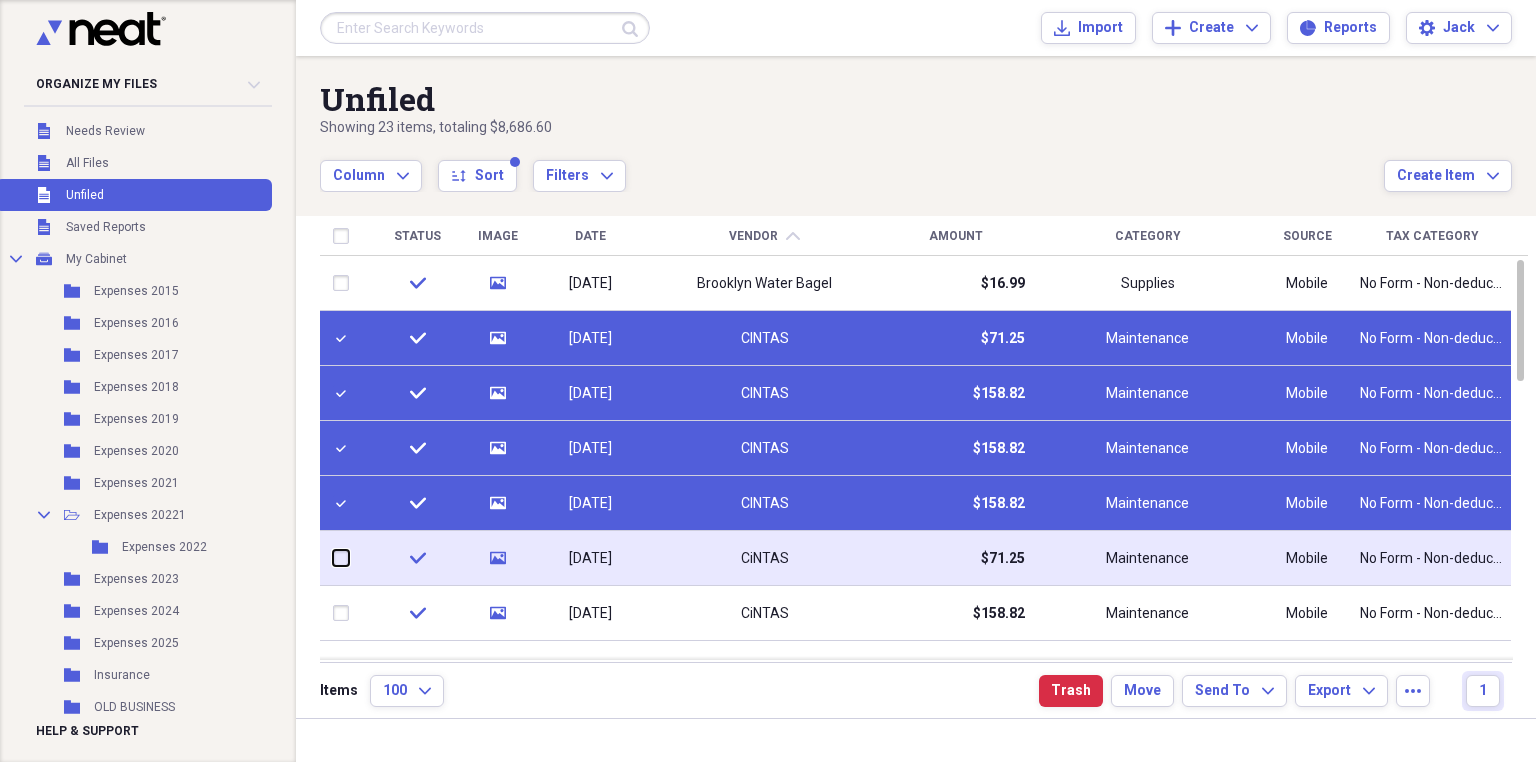 click at bounding box center [333, 558] 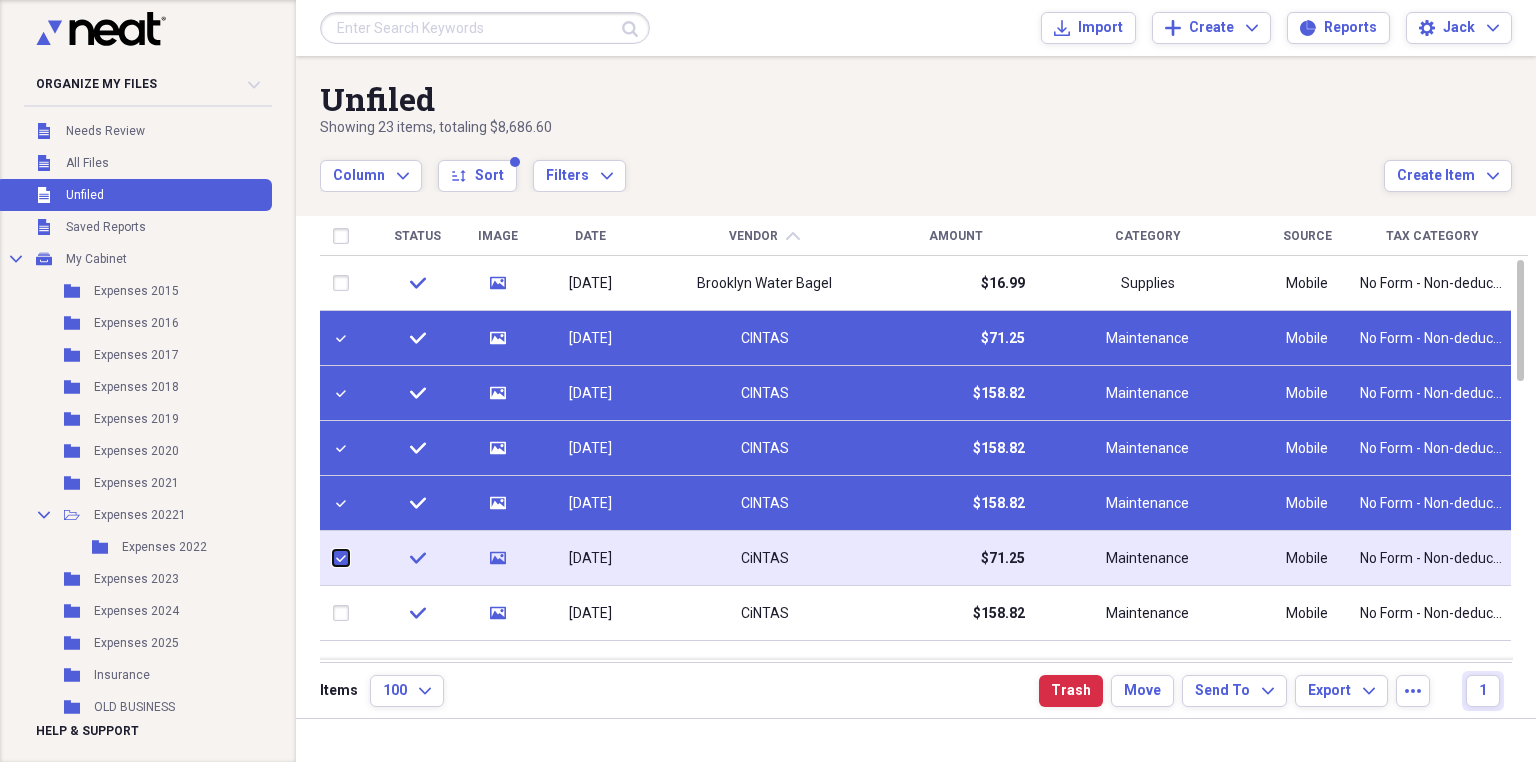 checkbox on "true" 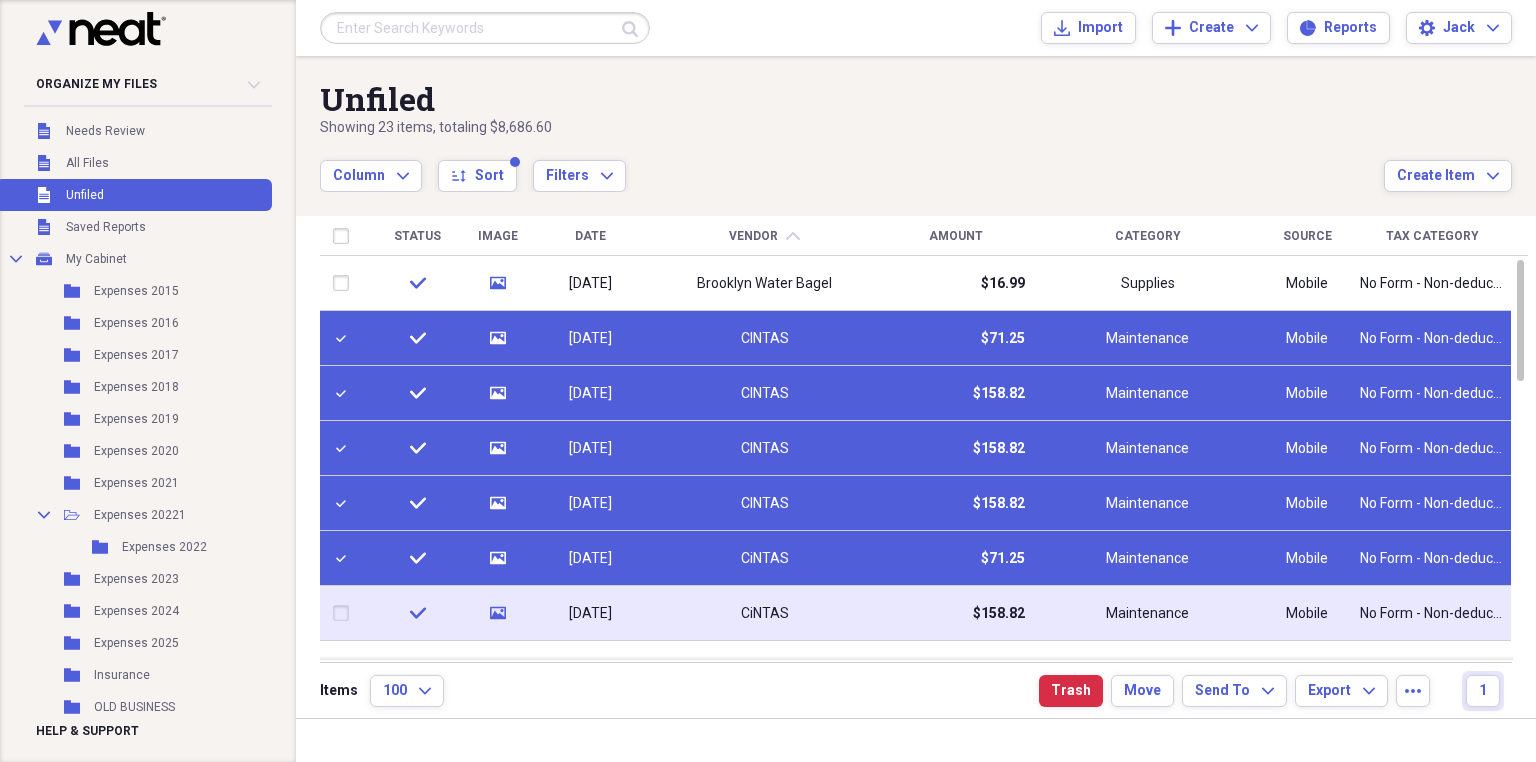 click at bounding box center (345, 613) 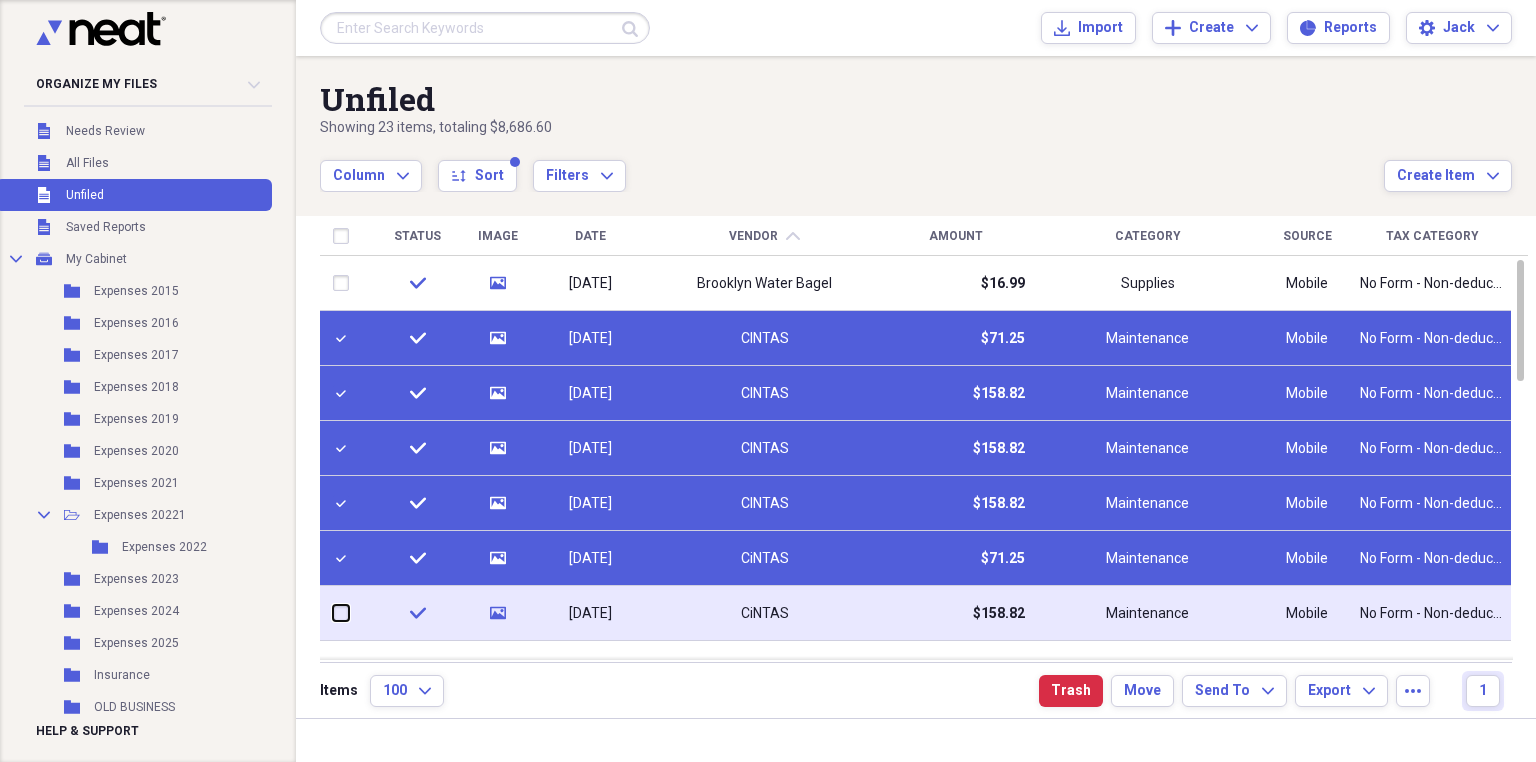 click at bounding box center (333, 613) 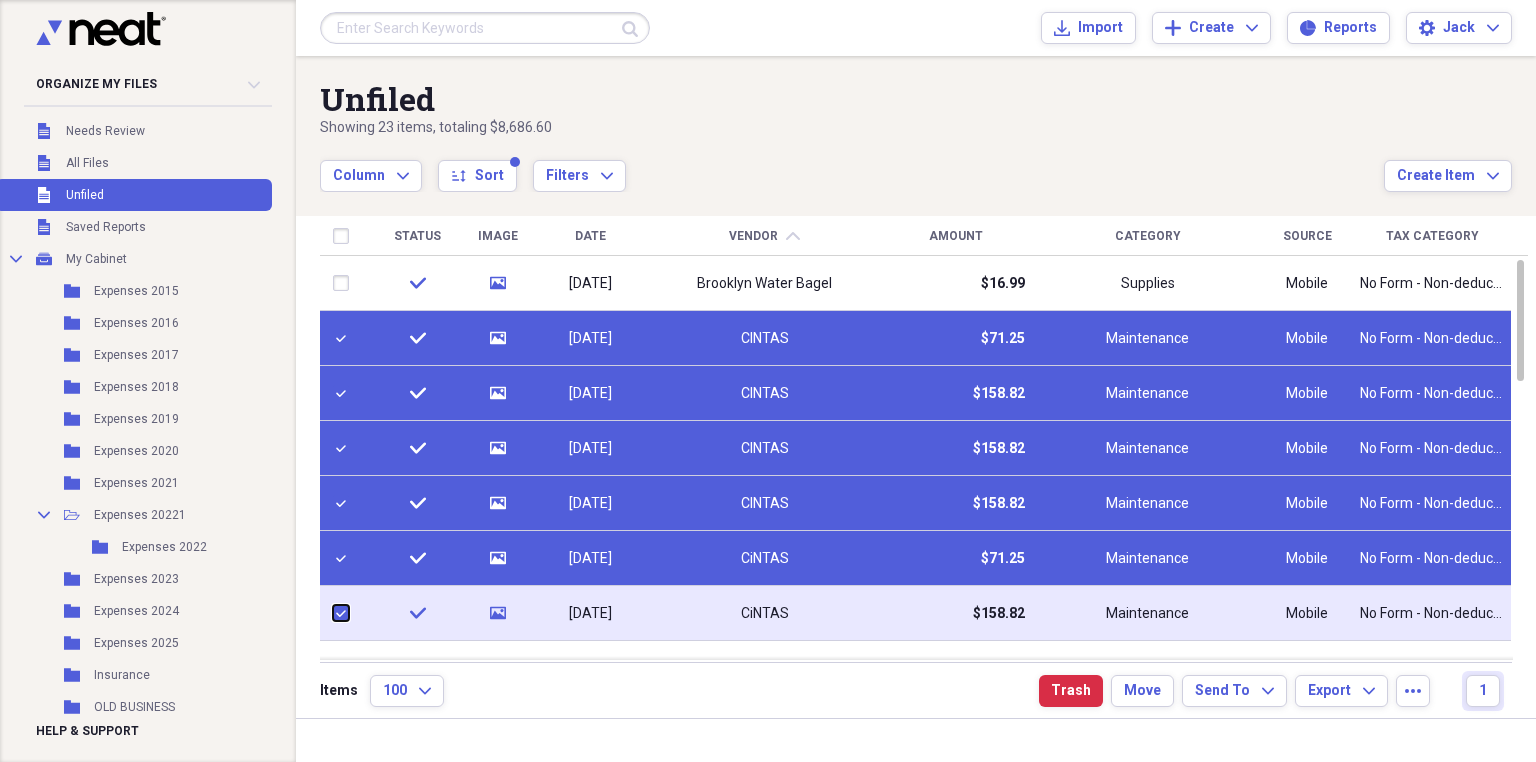 checkbox on "true" 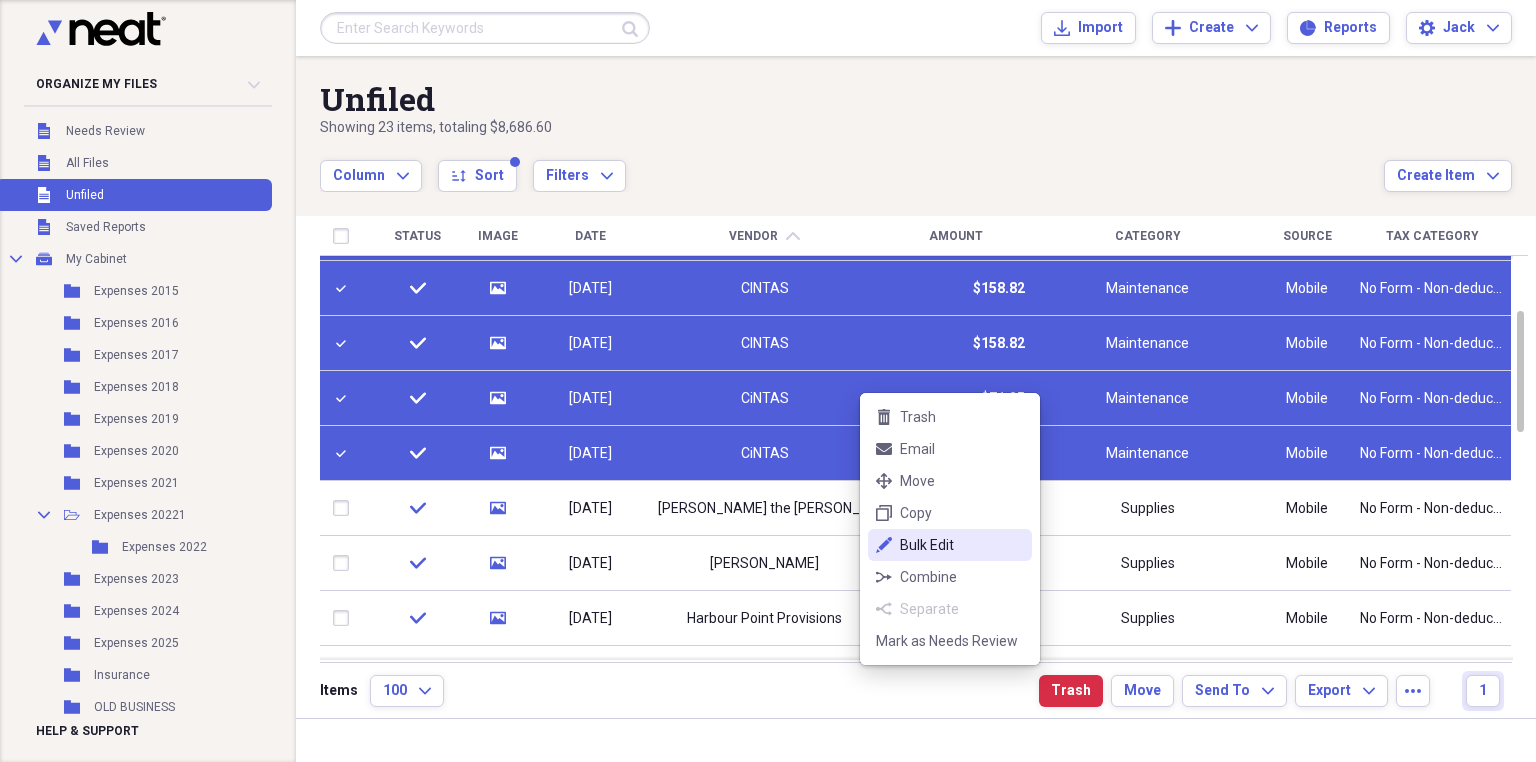 click on "Bulk Edit" at bounding box center [962, 545] 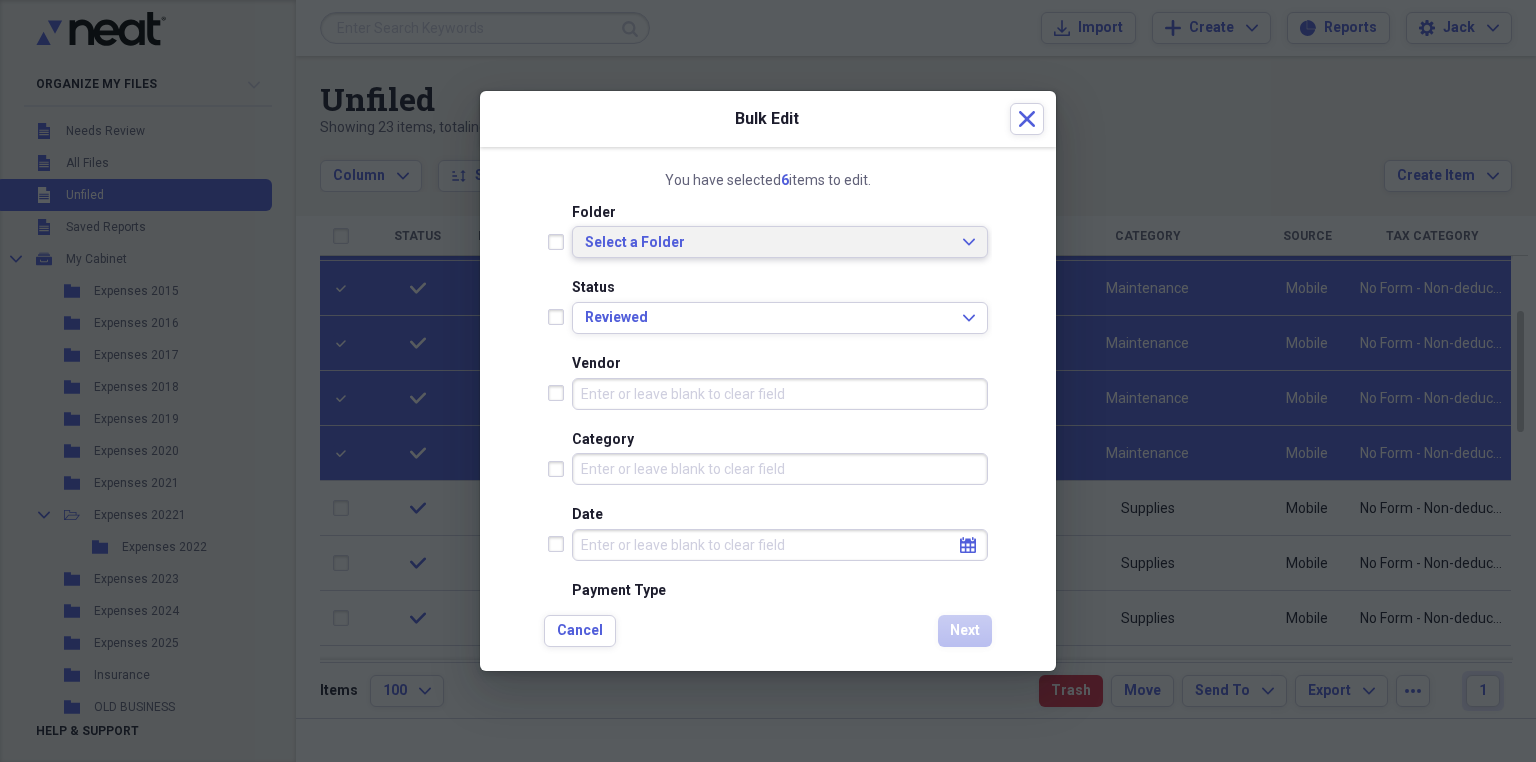 click on "Select a Folder" at bounding box center (768, 243) 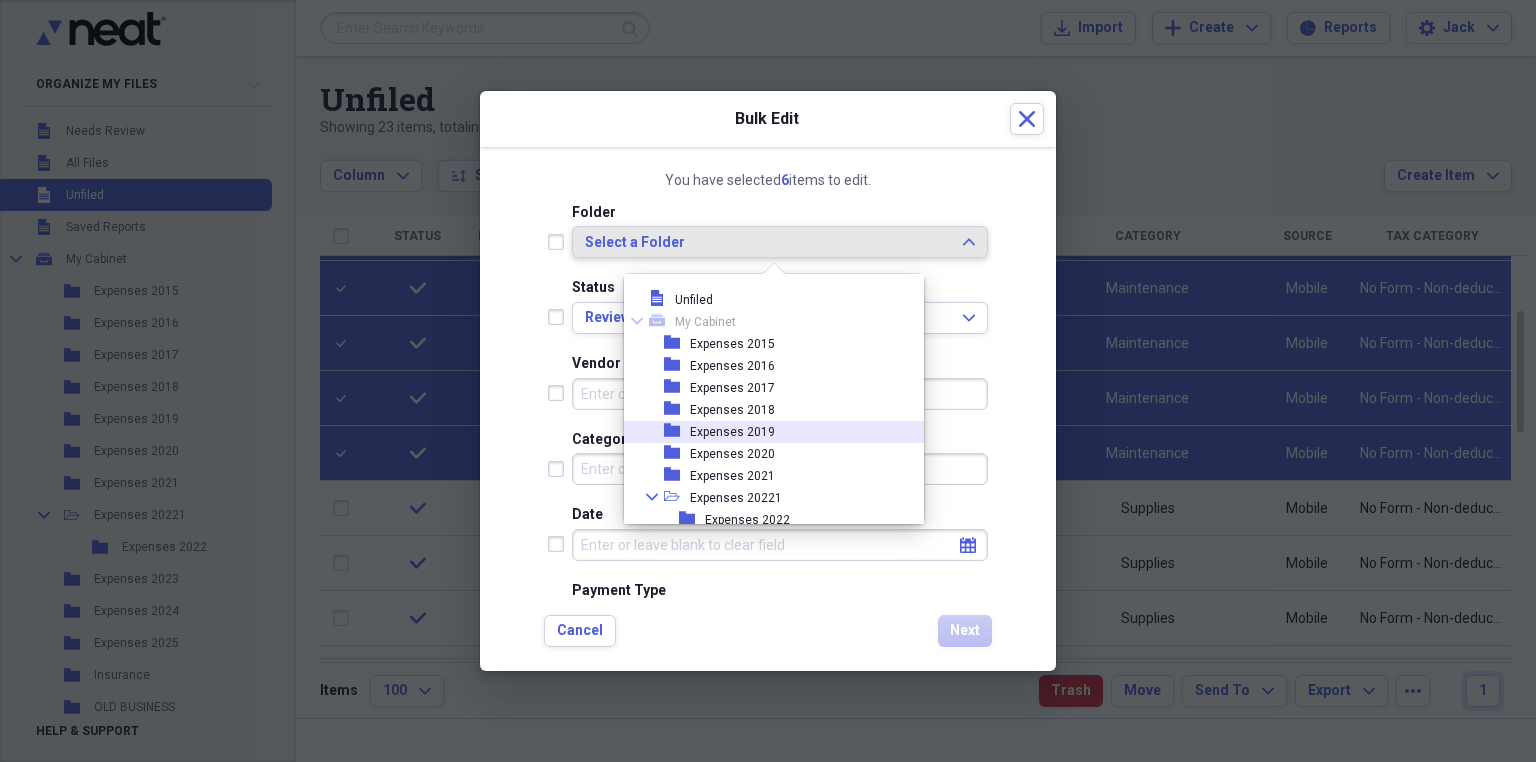 scroll, scrollTop: 80, scrollLeft: 0, axis: vertical 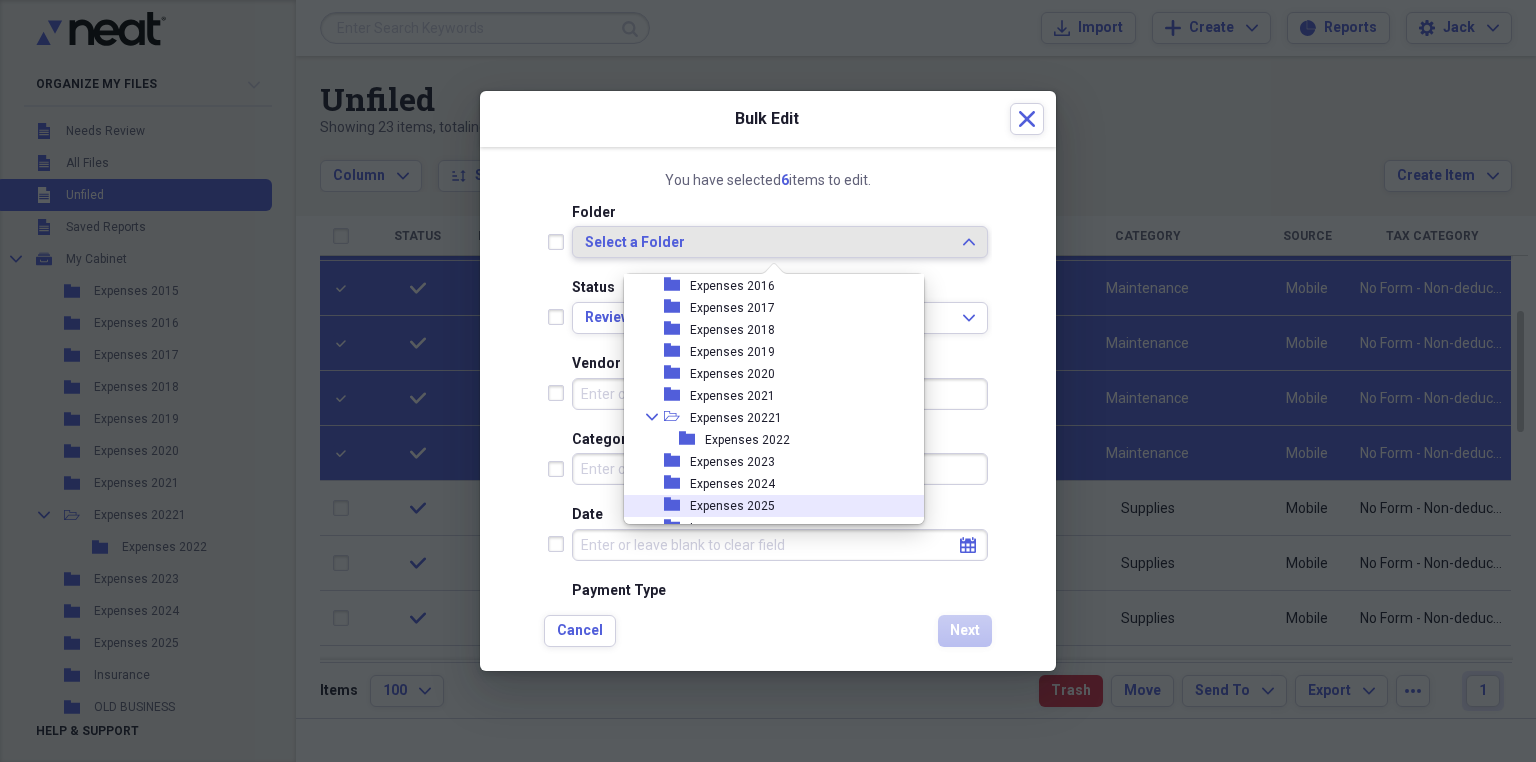 click on "folder Expenses 2025" at bounding box center (766, 506) 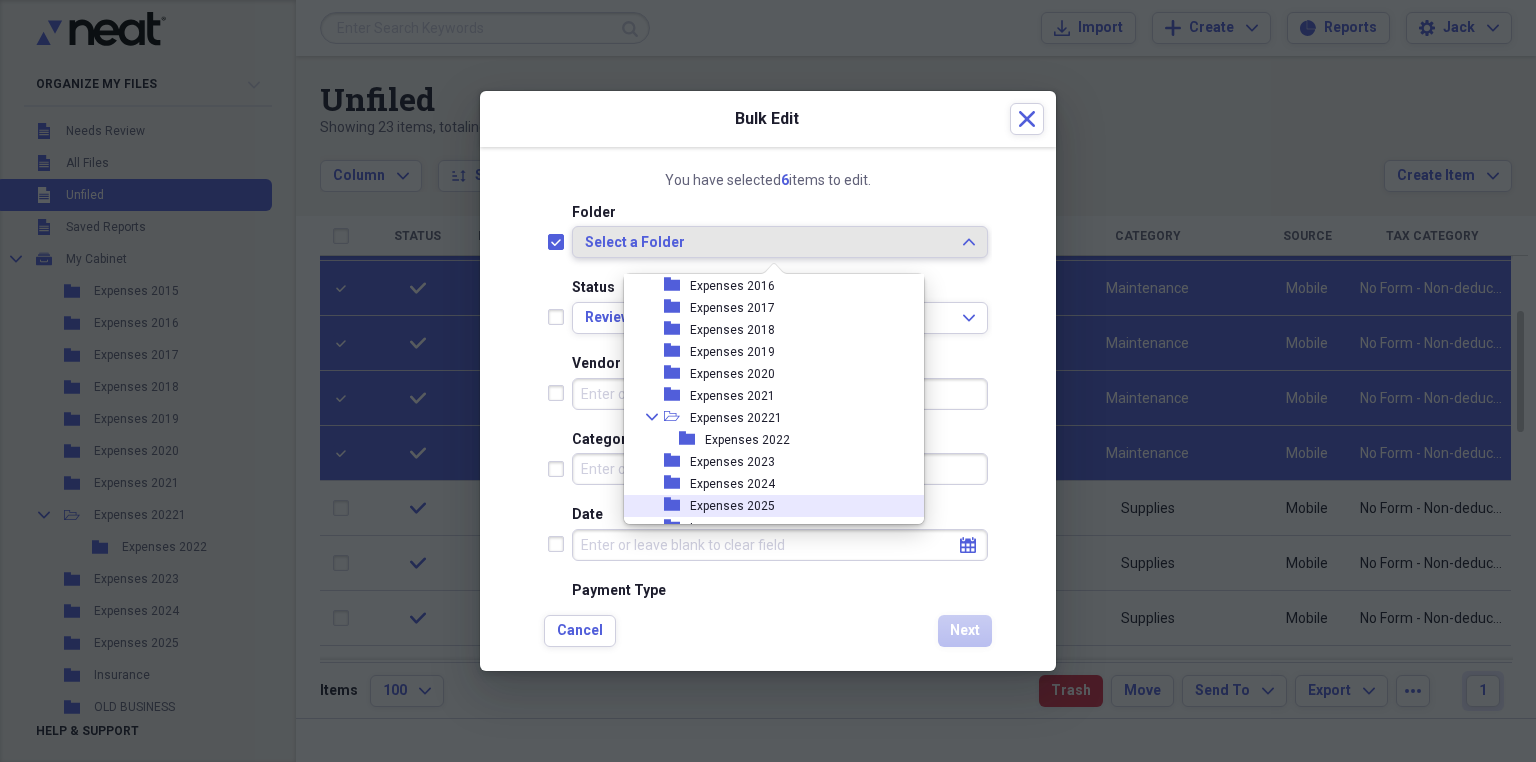 checkbox on "true" 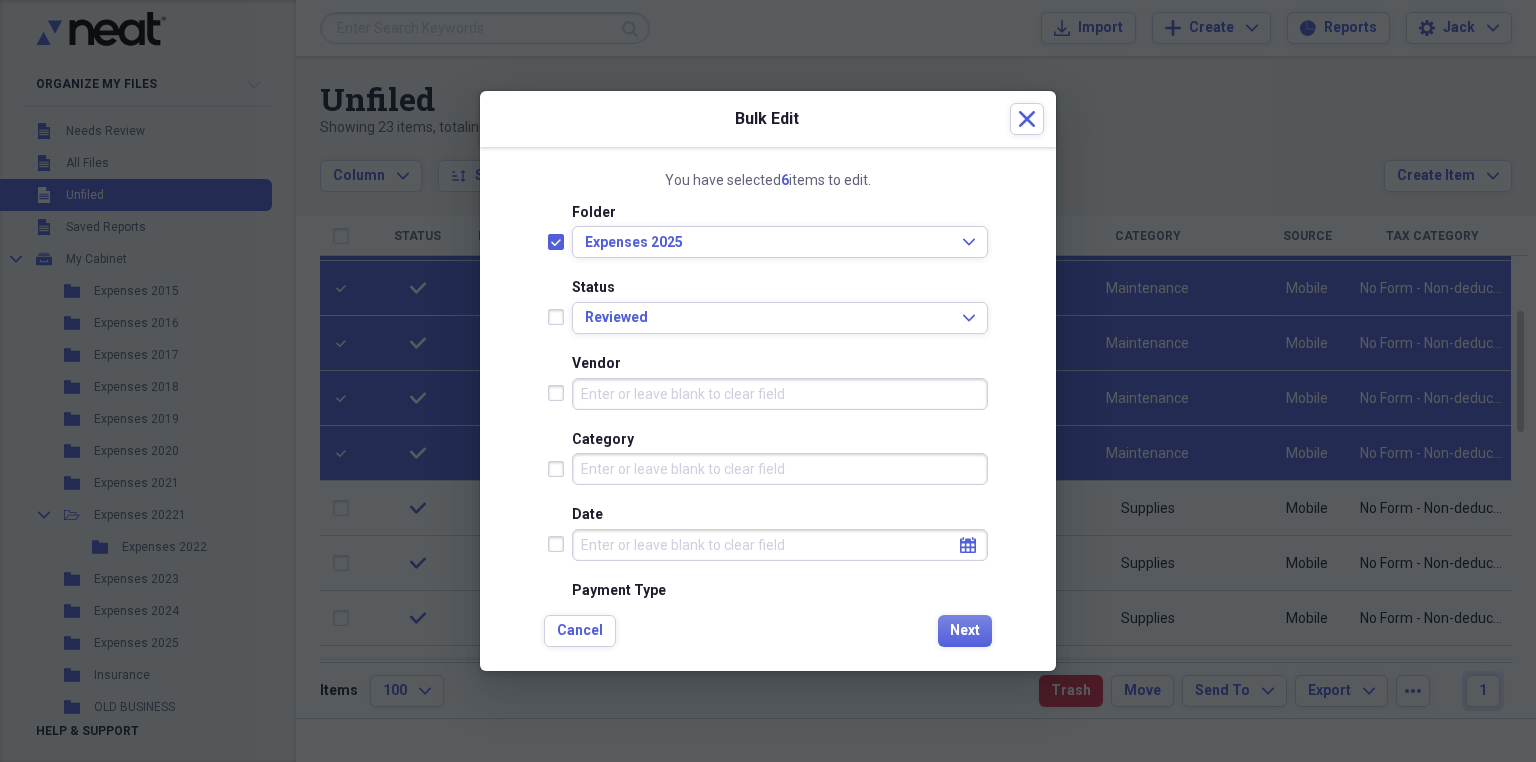 click at bounding box center [560, 317] 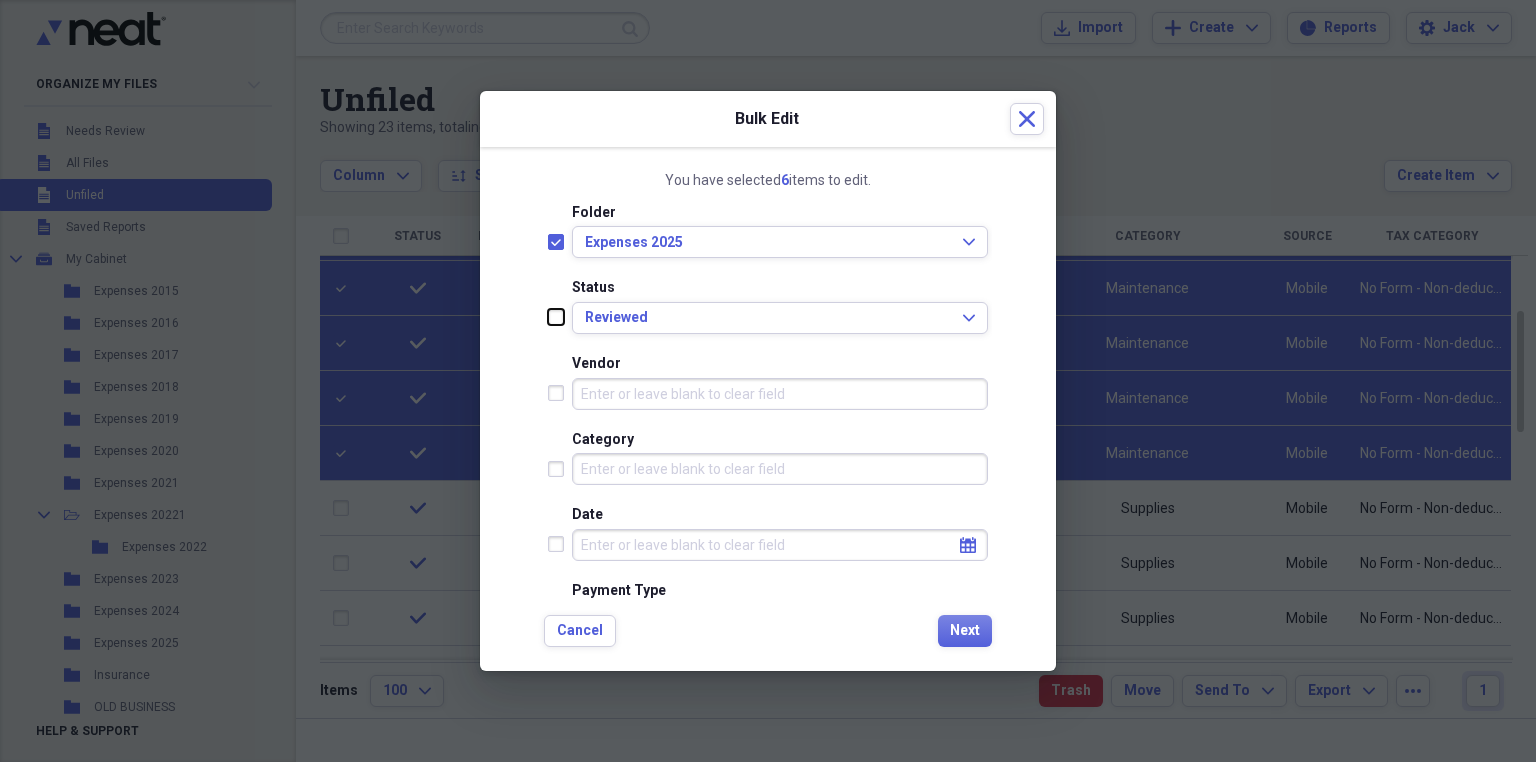 click at bounding box center [548, 317] 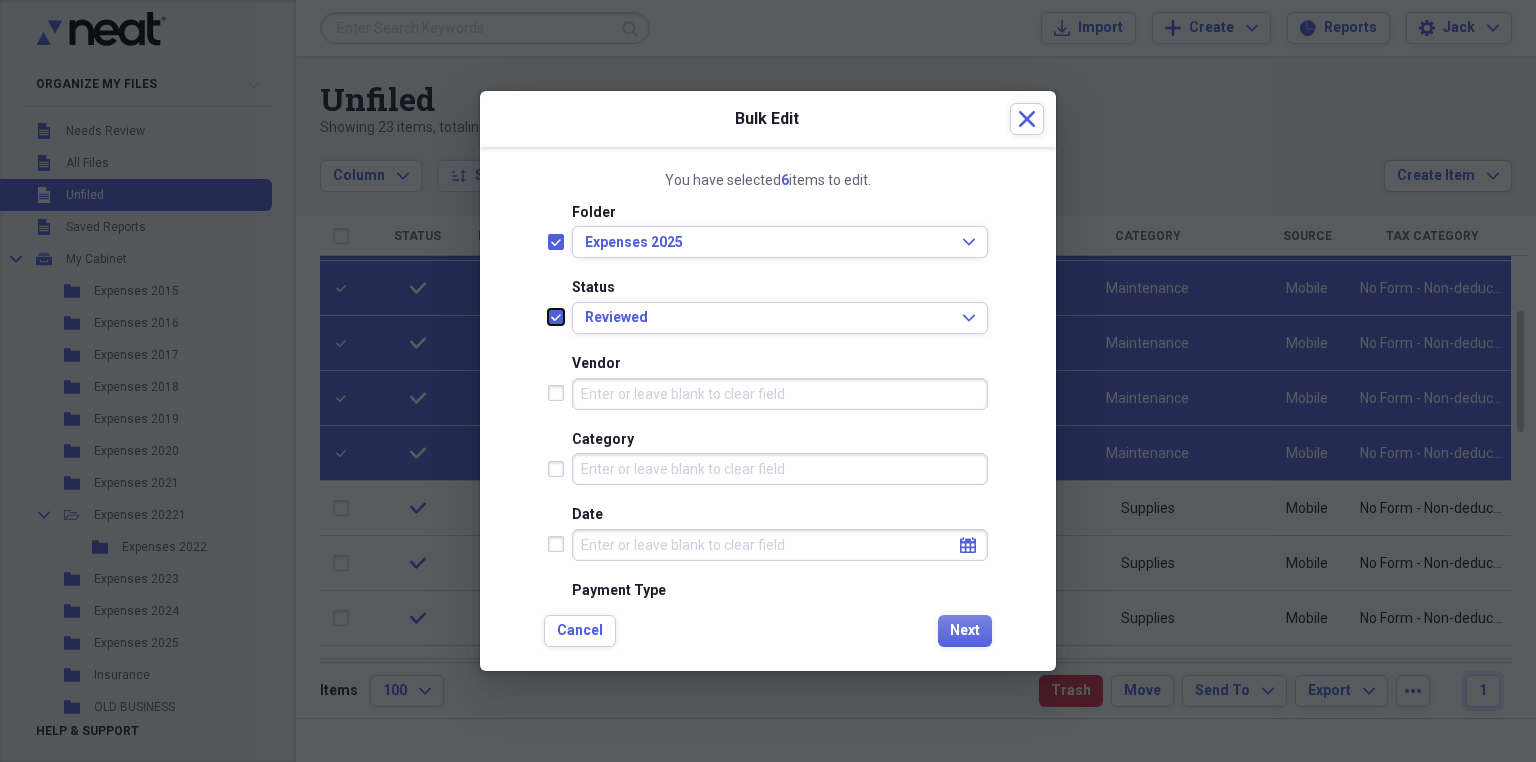 checkbox on "true" 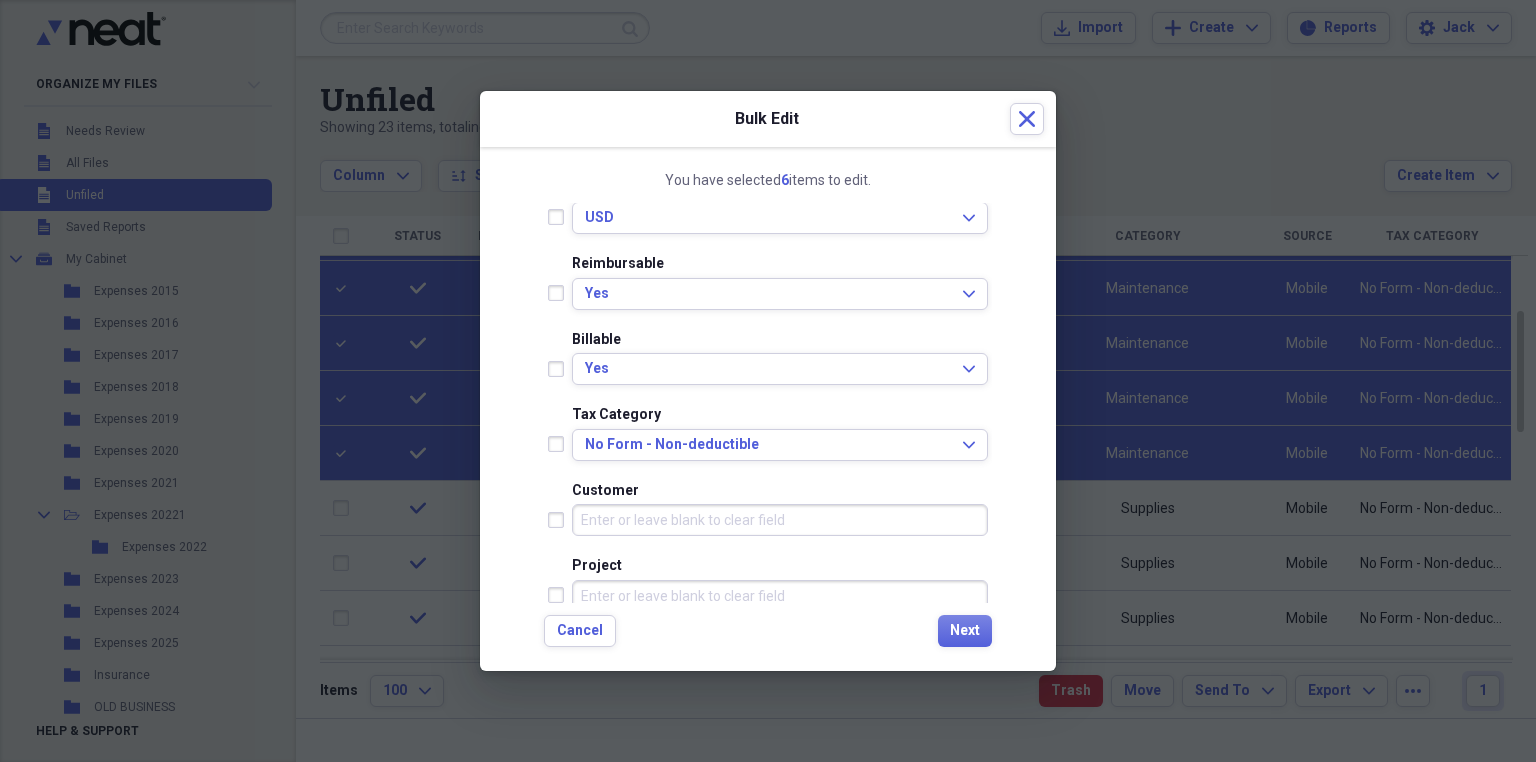 scroll, scrollTop: 480, scrollLeft: 0, axis: vertical 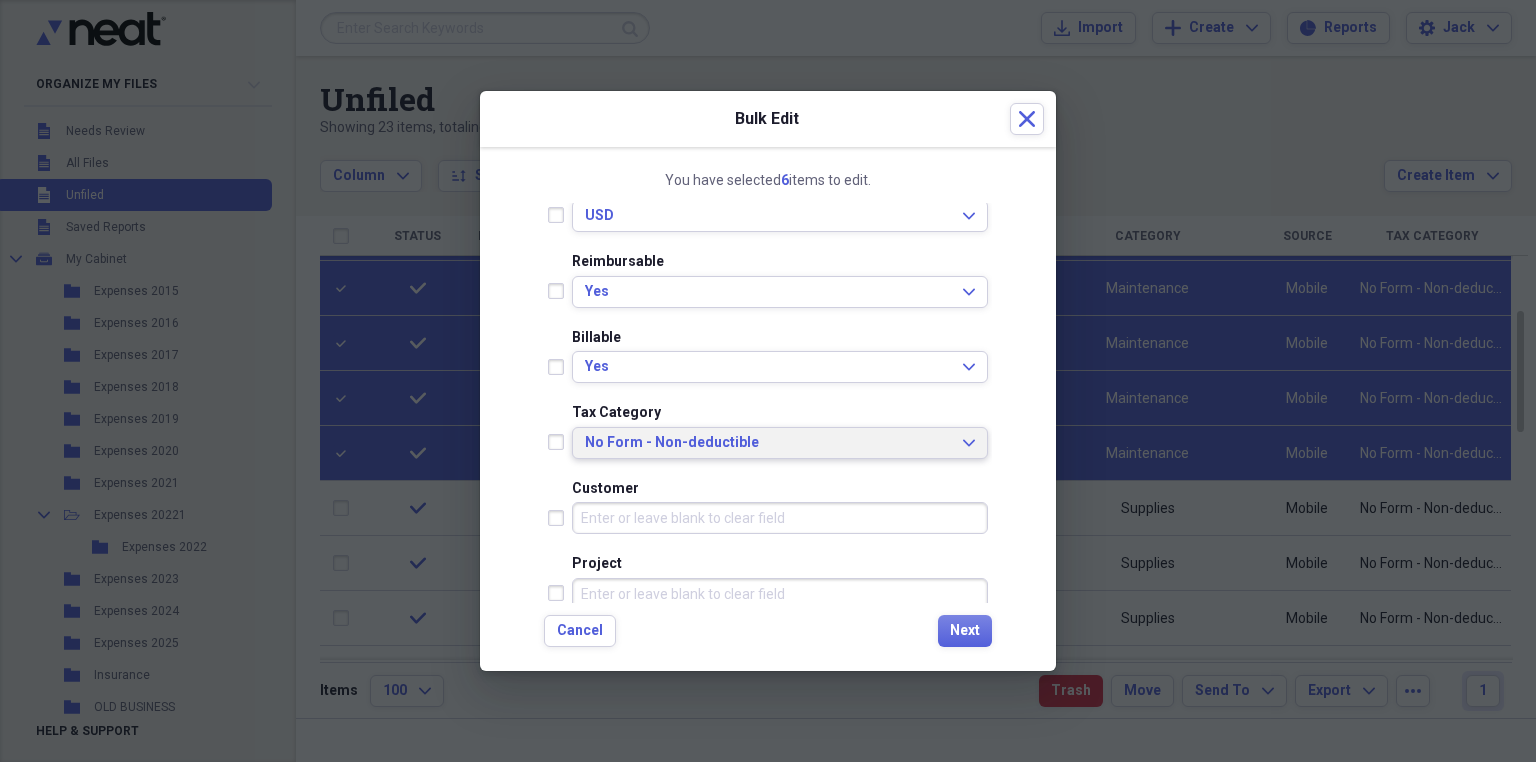click on "No Form - Non-deductible" at bounding box center [768, 443] 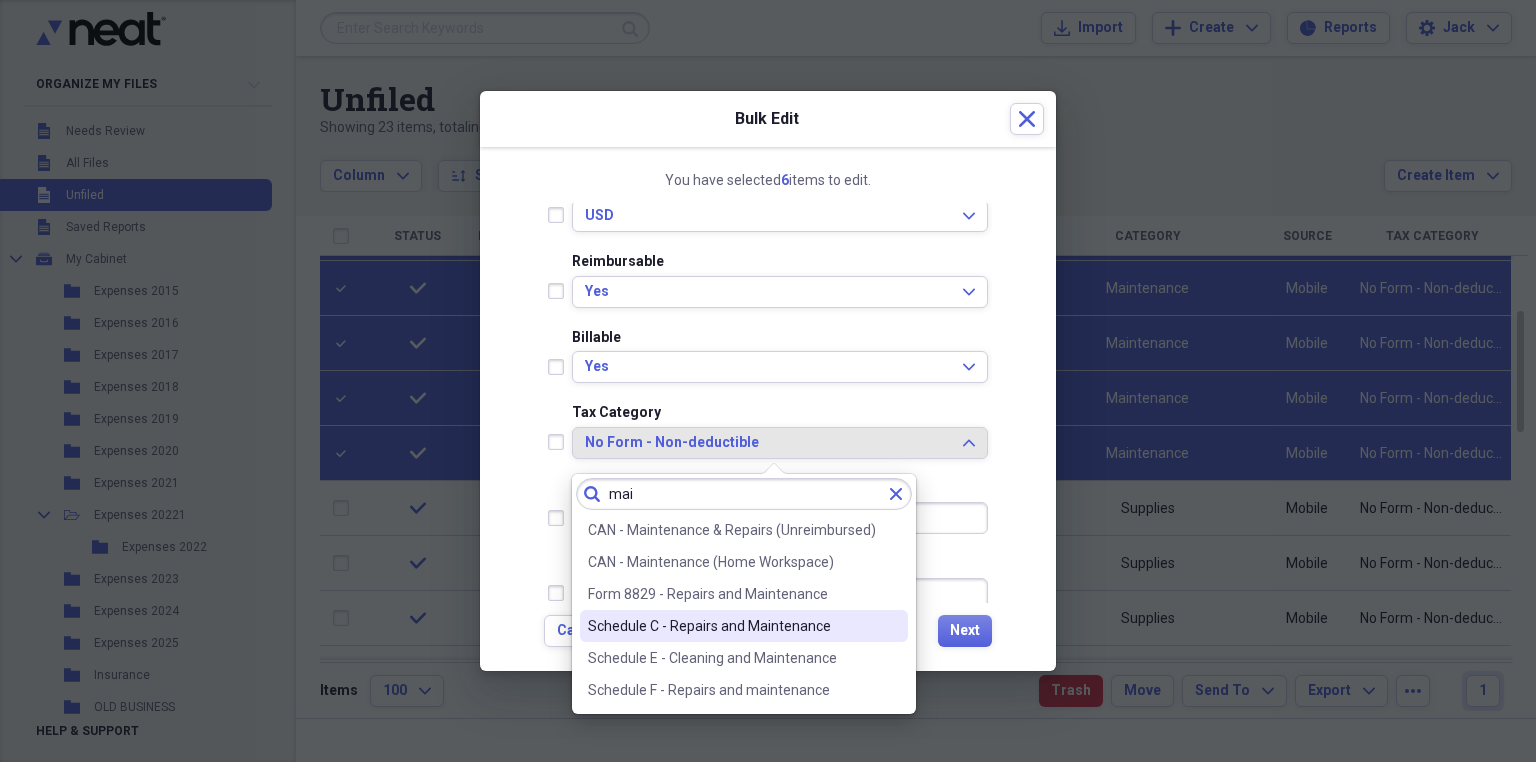 type on "mai" 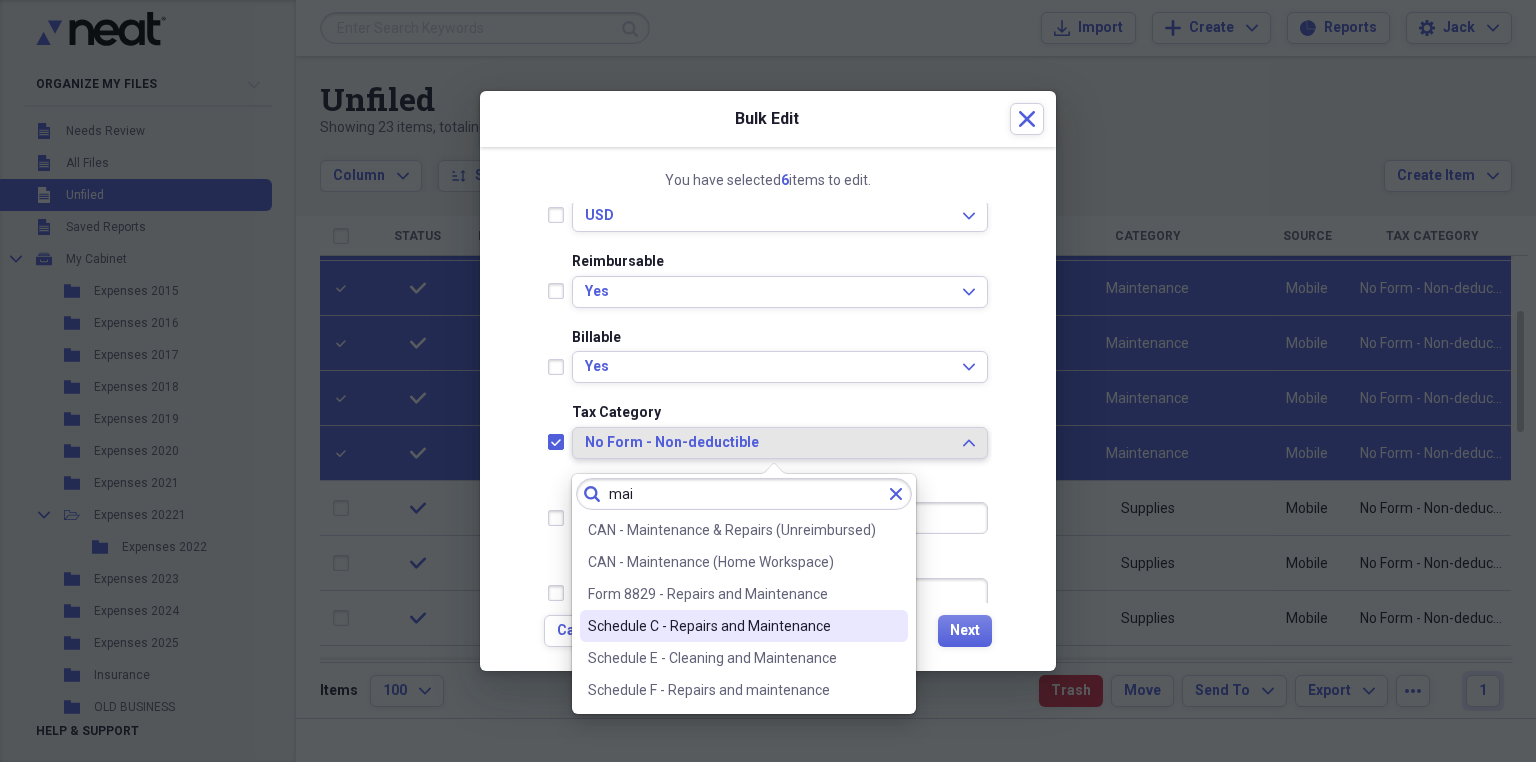 checkbox on "true" 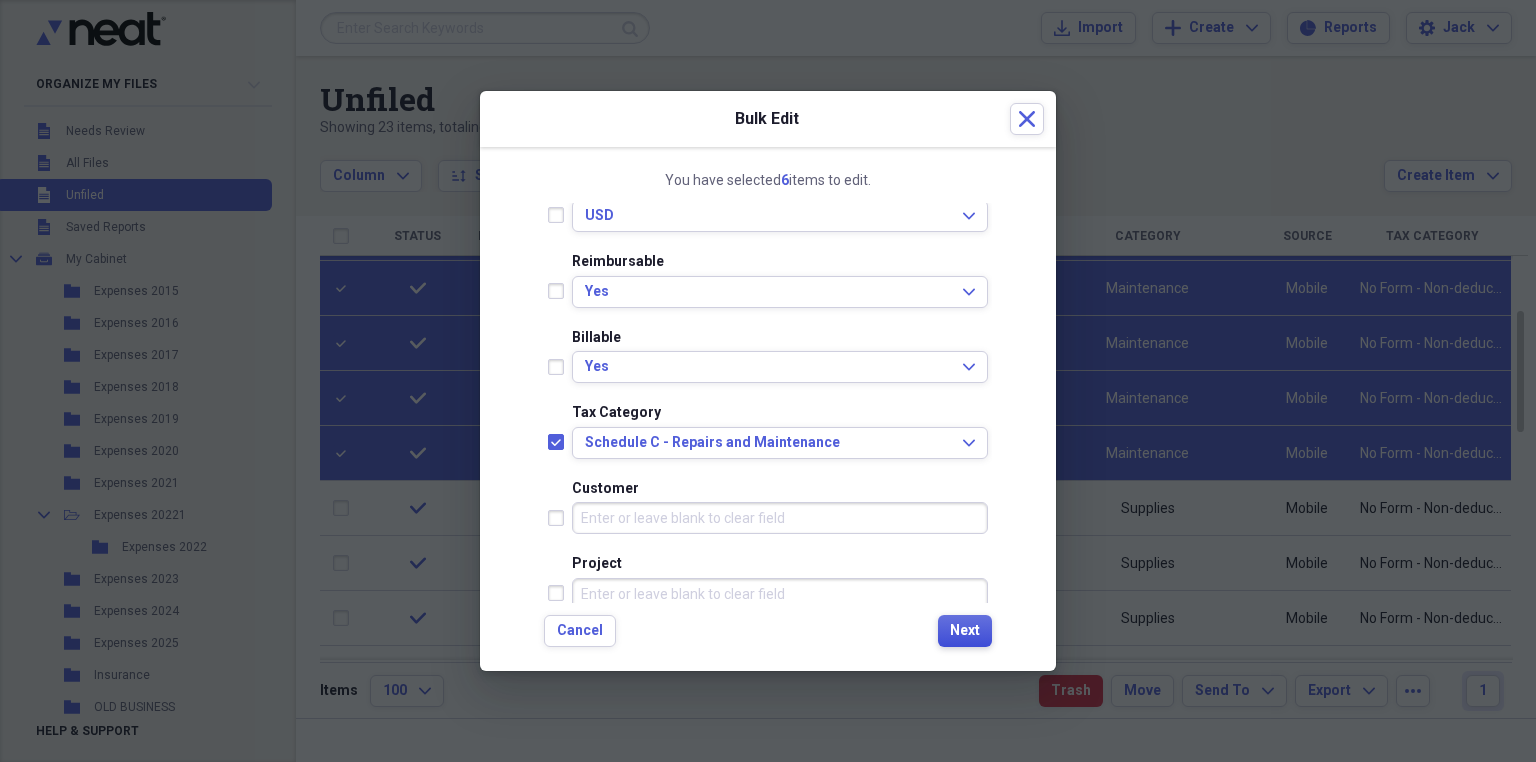 click on "Next" at bounding box center (965, 631) 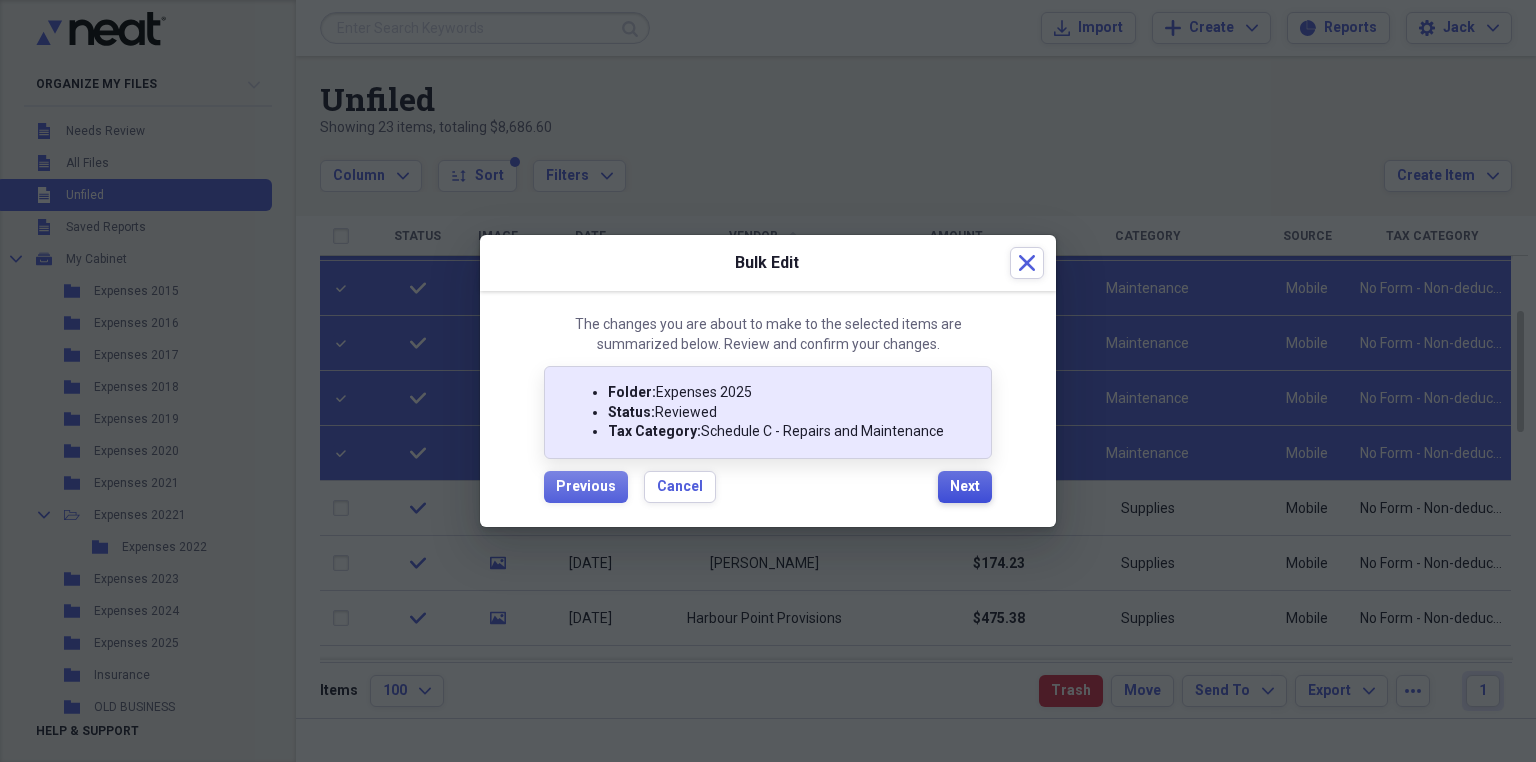 click on "Next" at bounding box center [965, 487] 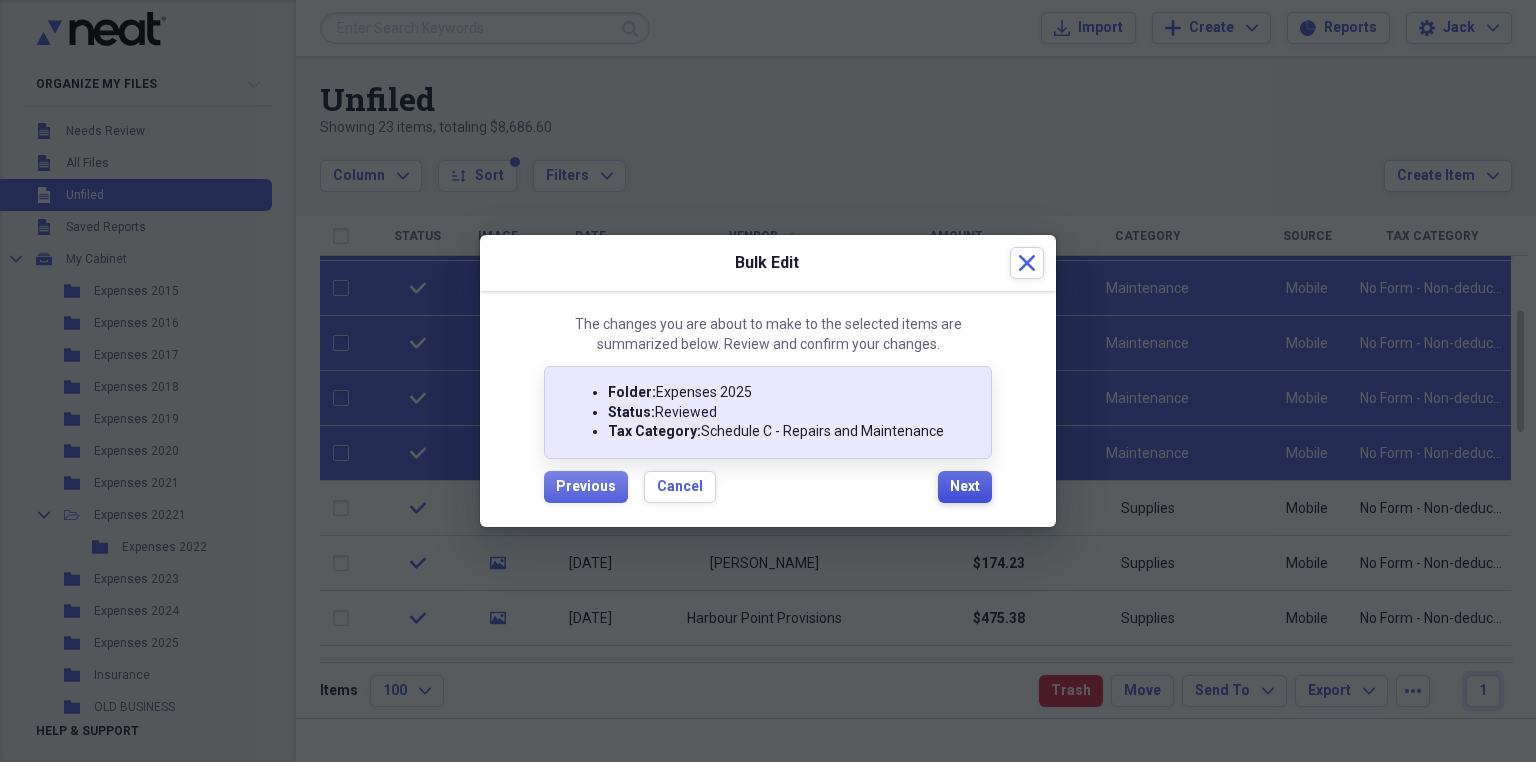 checkbox on "false" 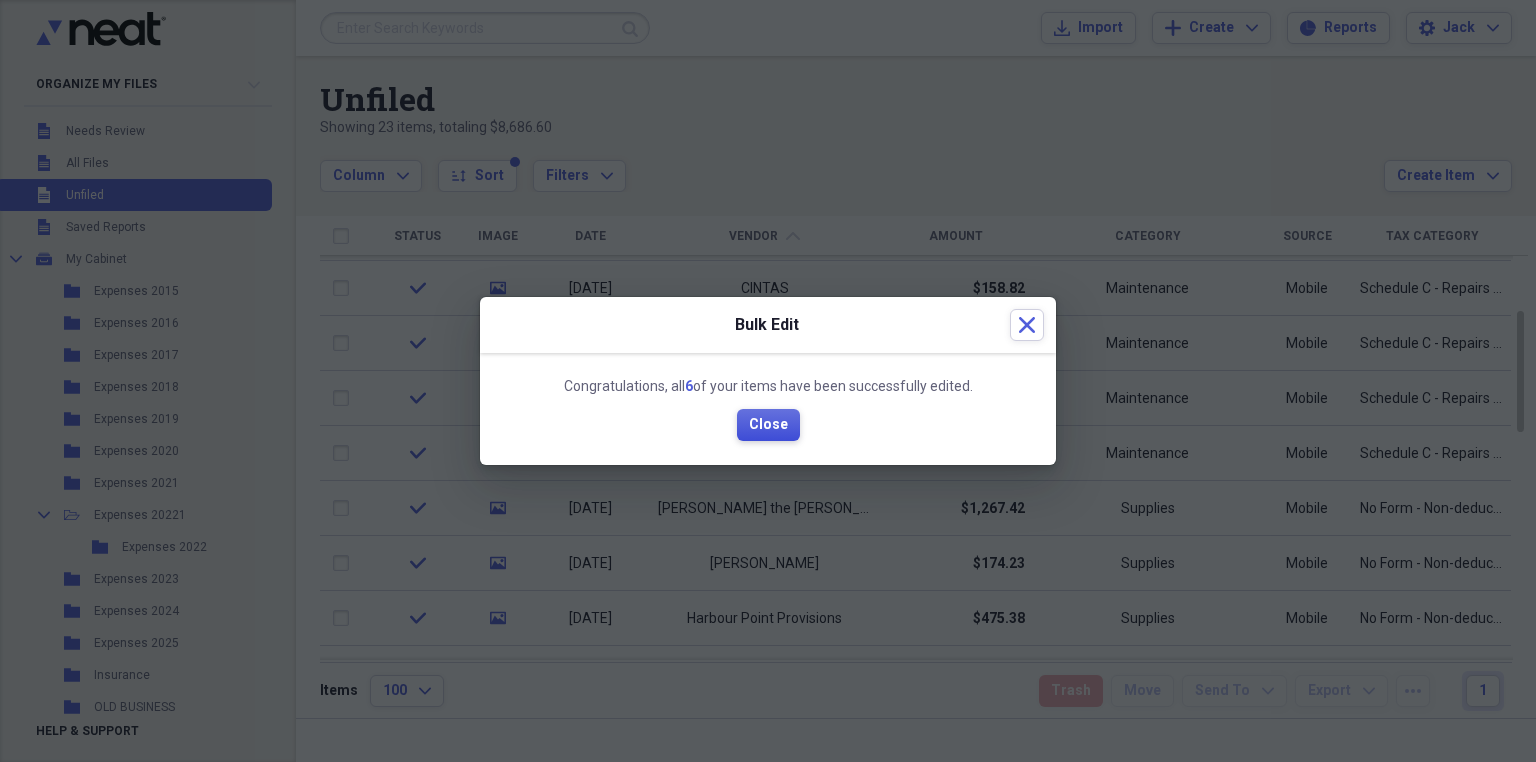 click on "Close" at bounding box center (768, 425) 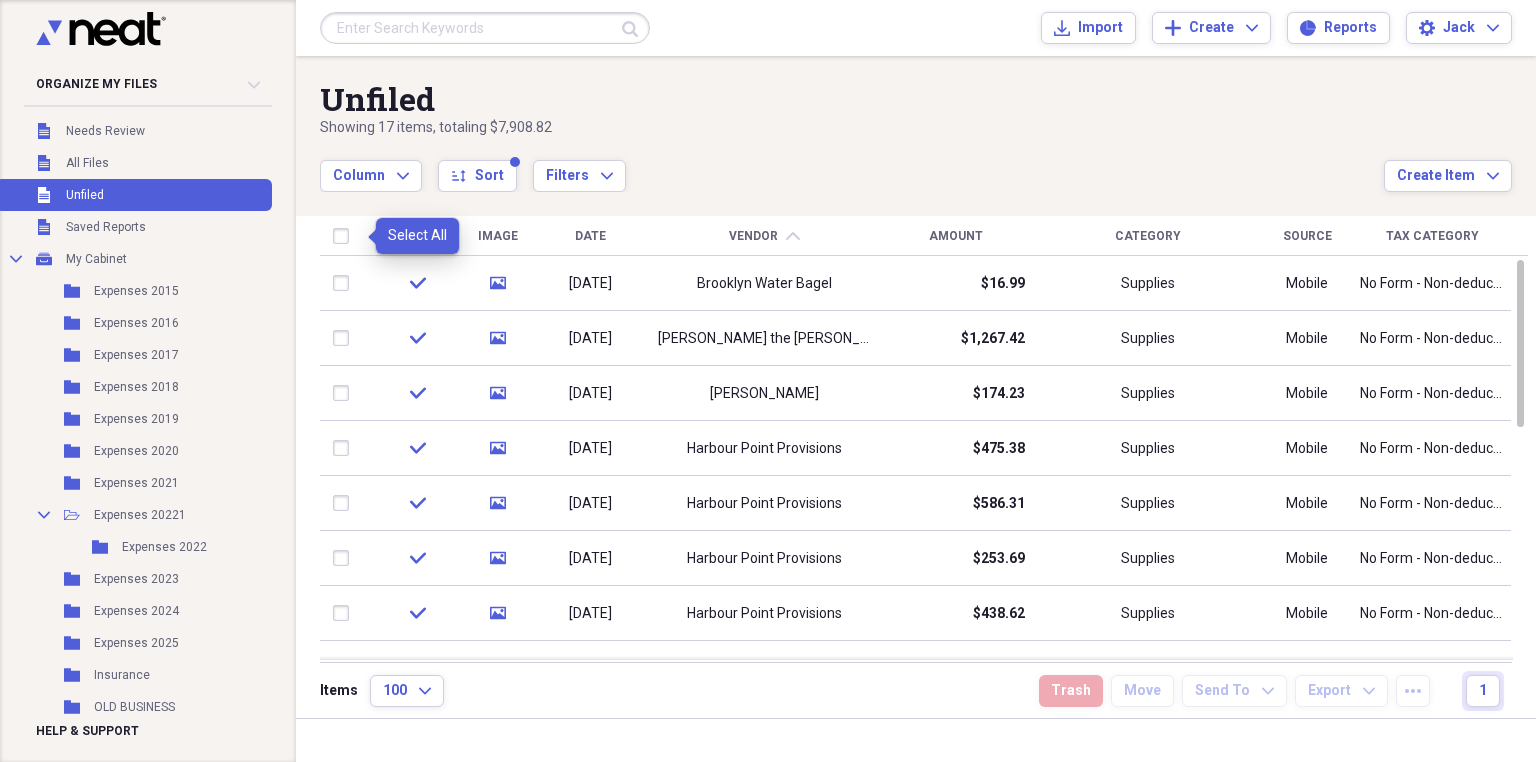 click at bounding box center (345, 236) 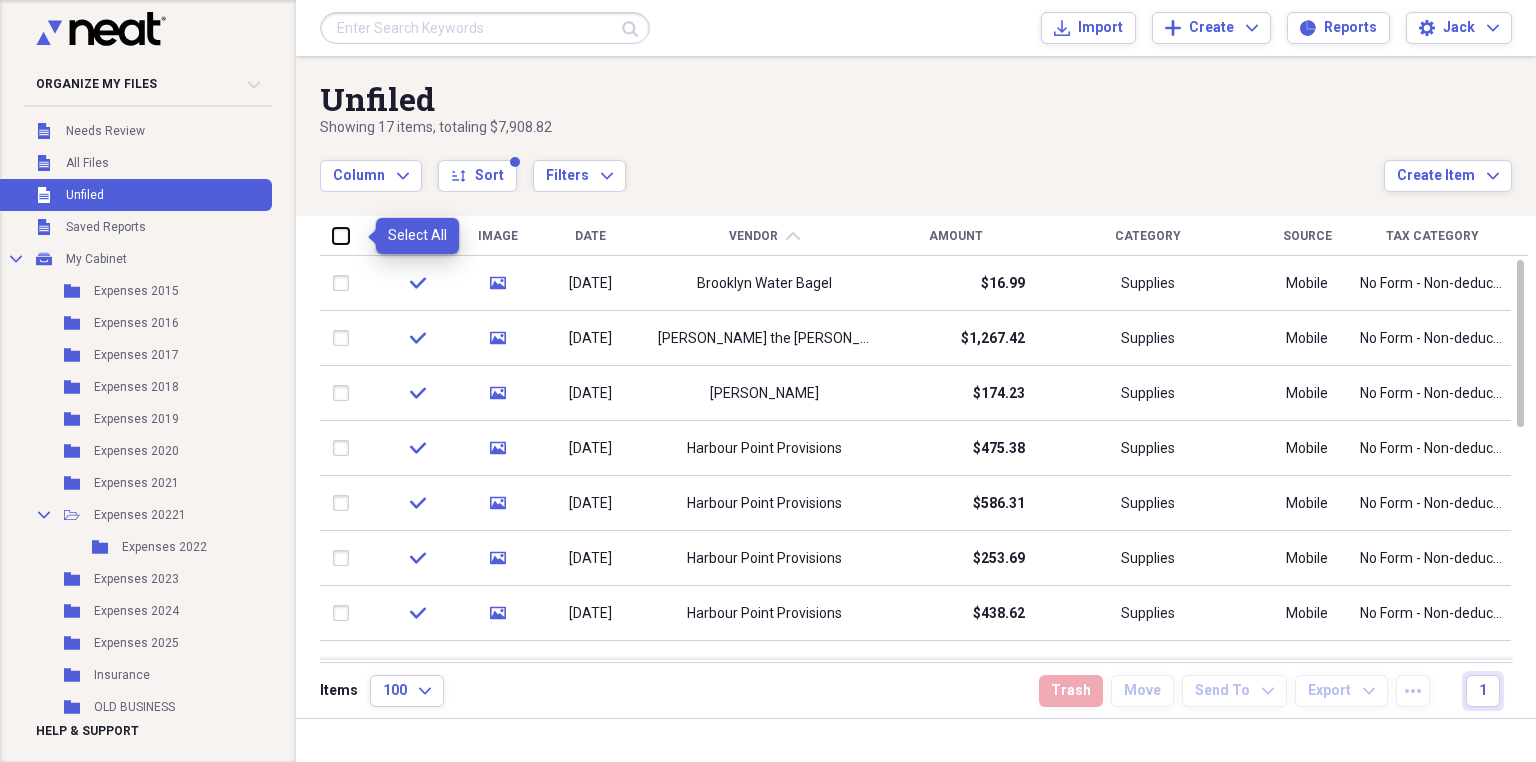 click at bounding box center [333, 235] 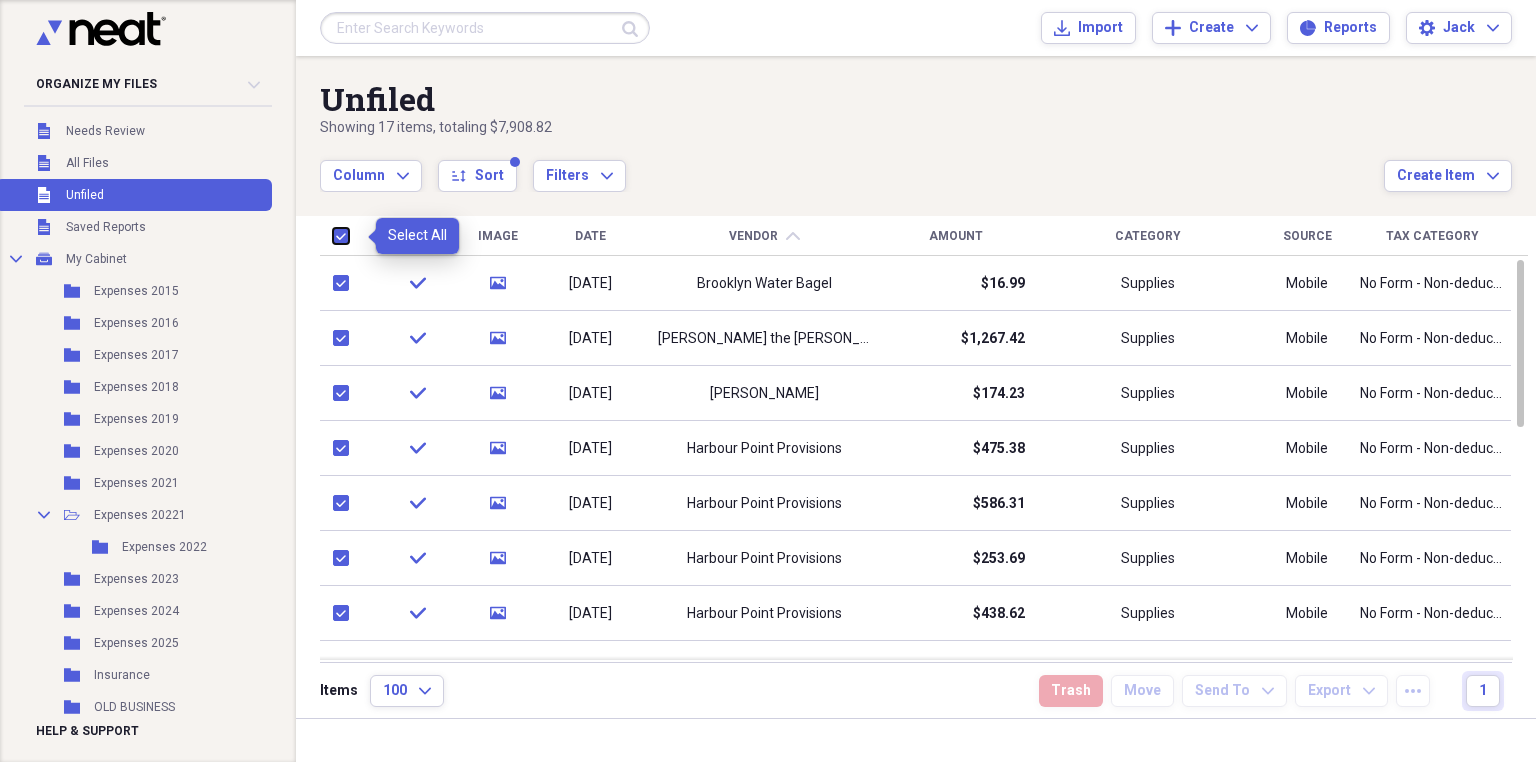 checkbox on "true" 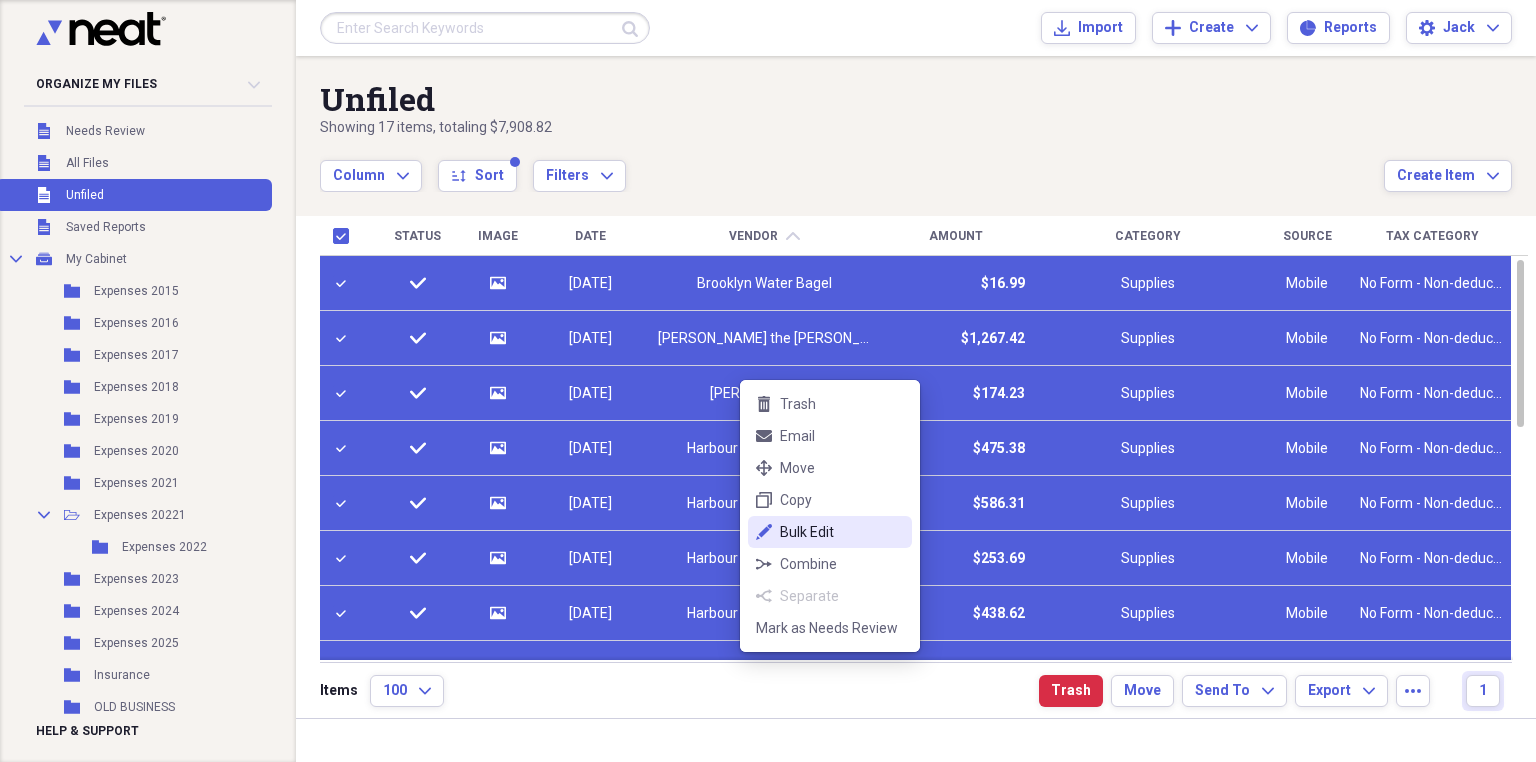 click on "Bulk Edit" at bounding box center (842, 532) 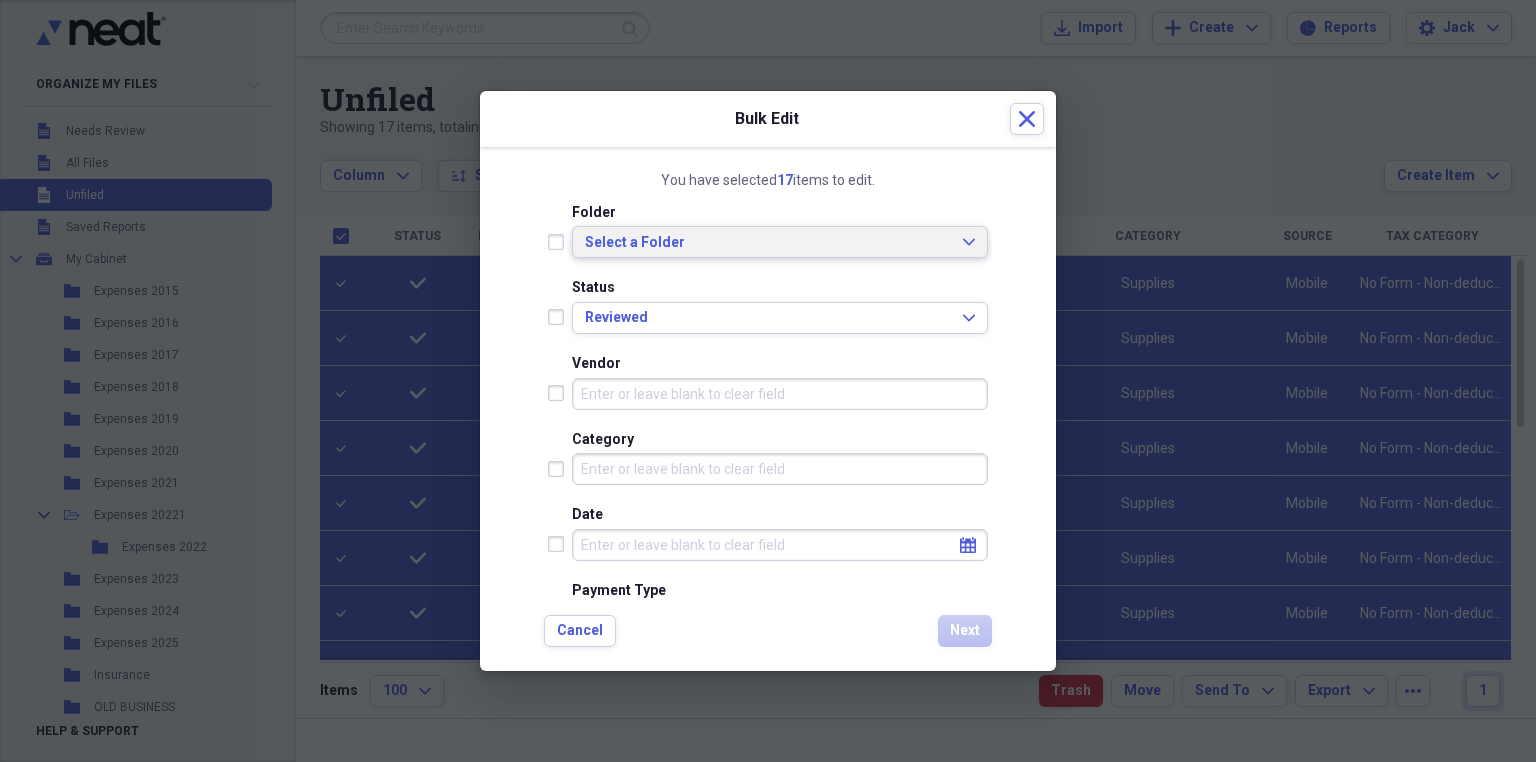 click on "Select a Folder" at bounding box center [768, 243] 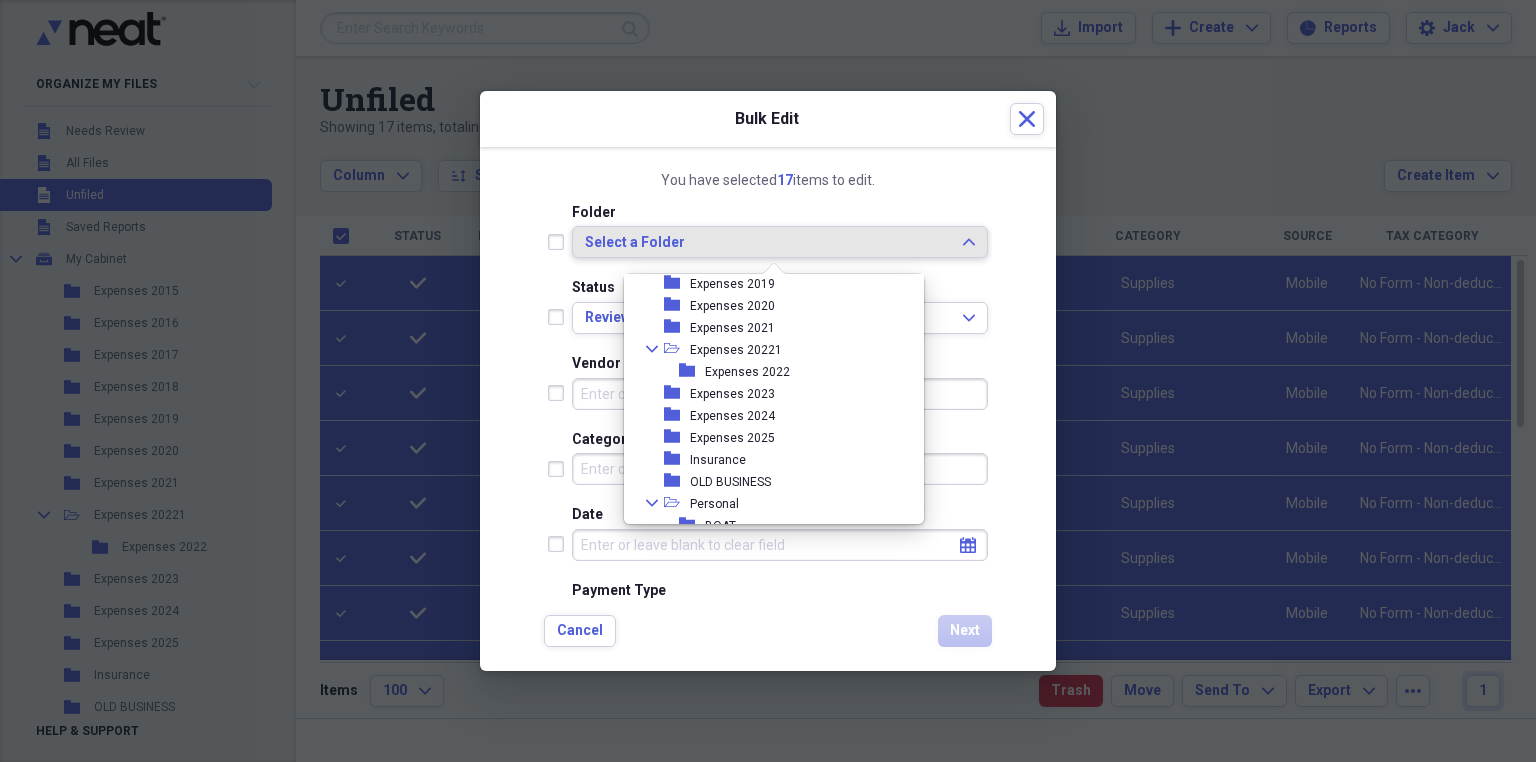 scroll, scrollTop: 160, scrollLeft: 0, axis: vertical 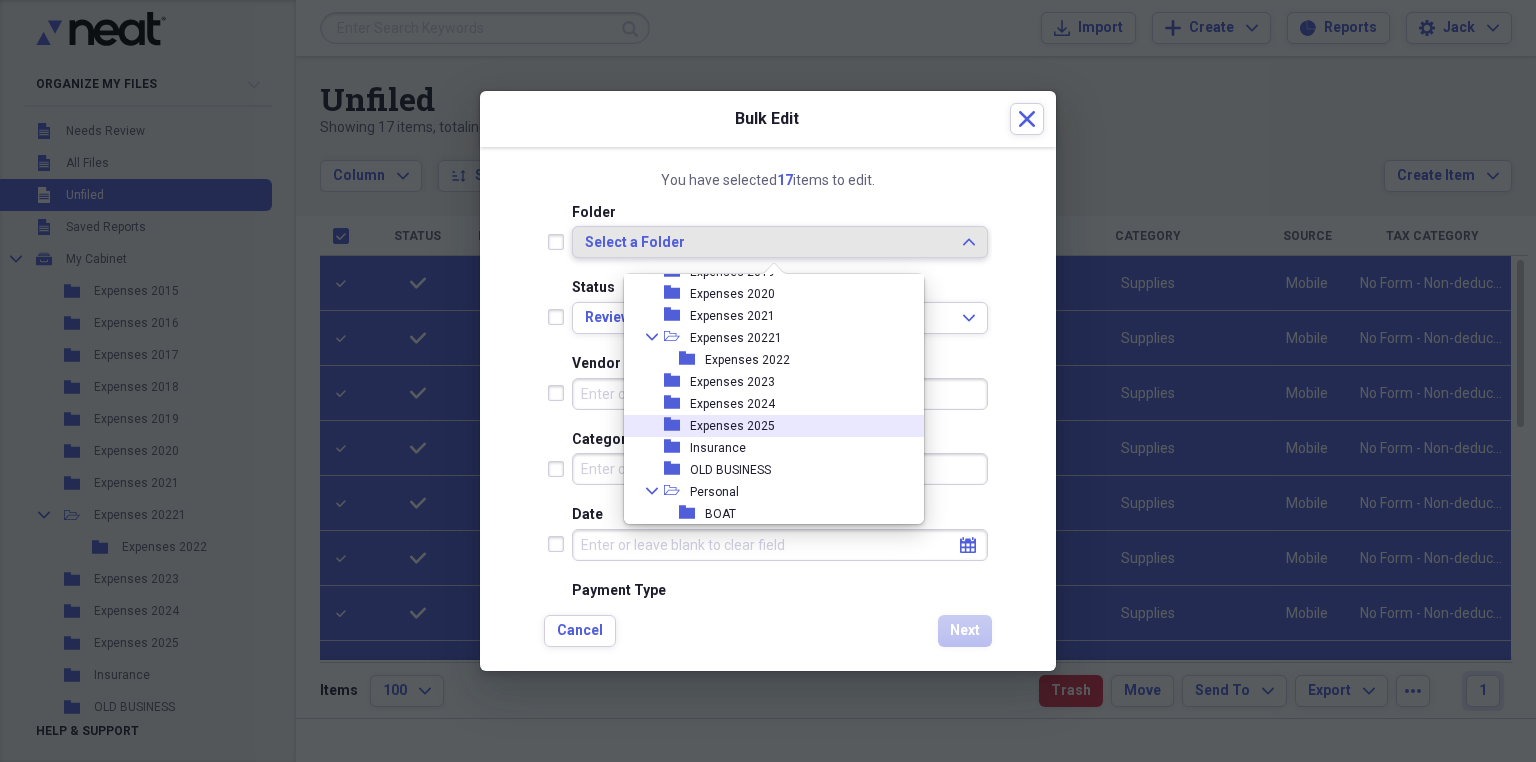 click on "folder Expenses 2025" at bounding box center (766, 426) 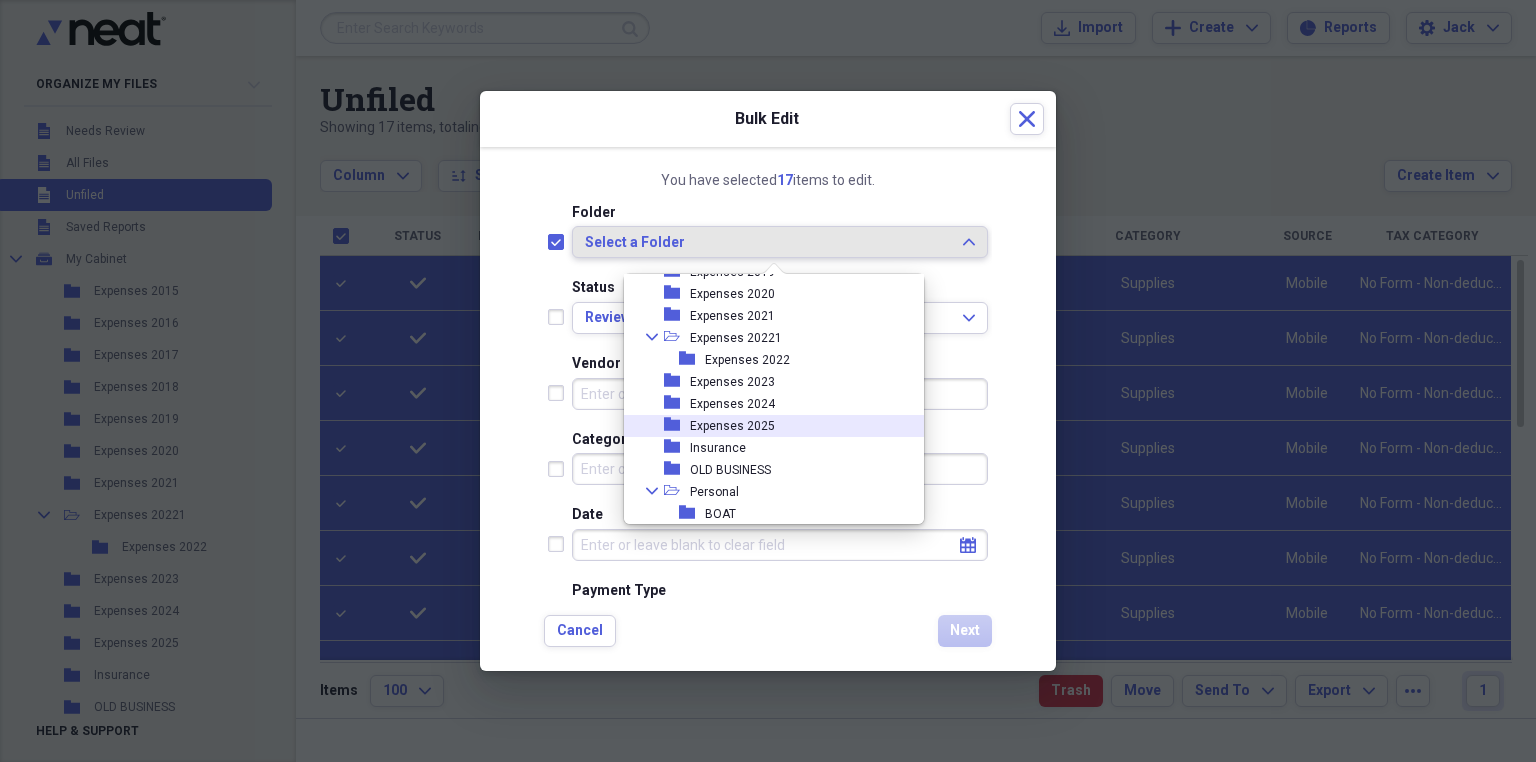 checkbox on "true" 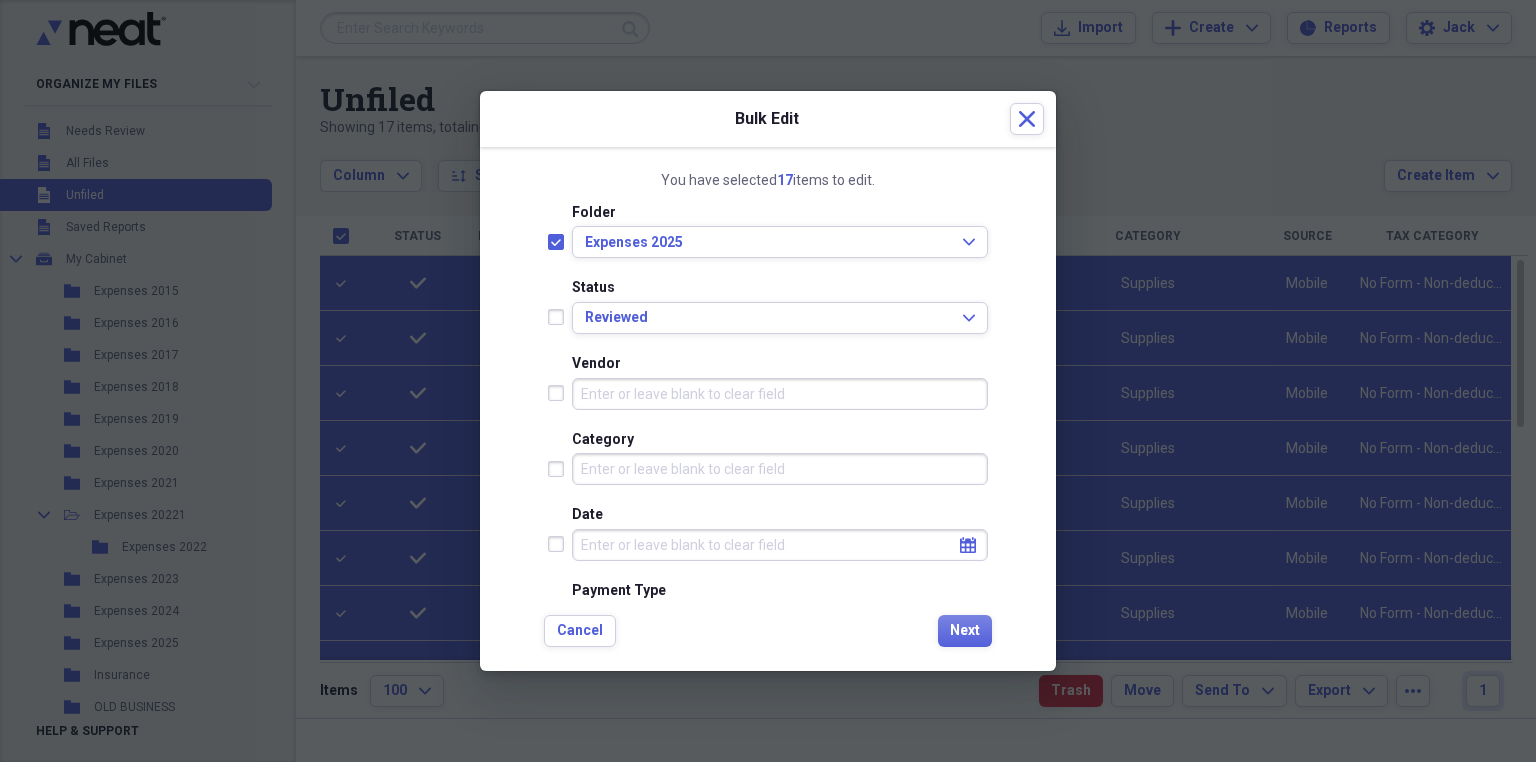 click at bounding box center [560, 317] 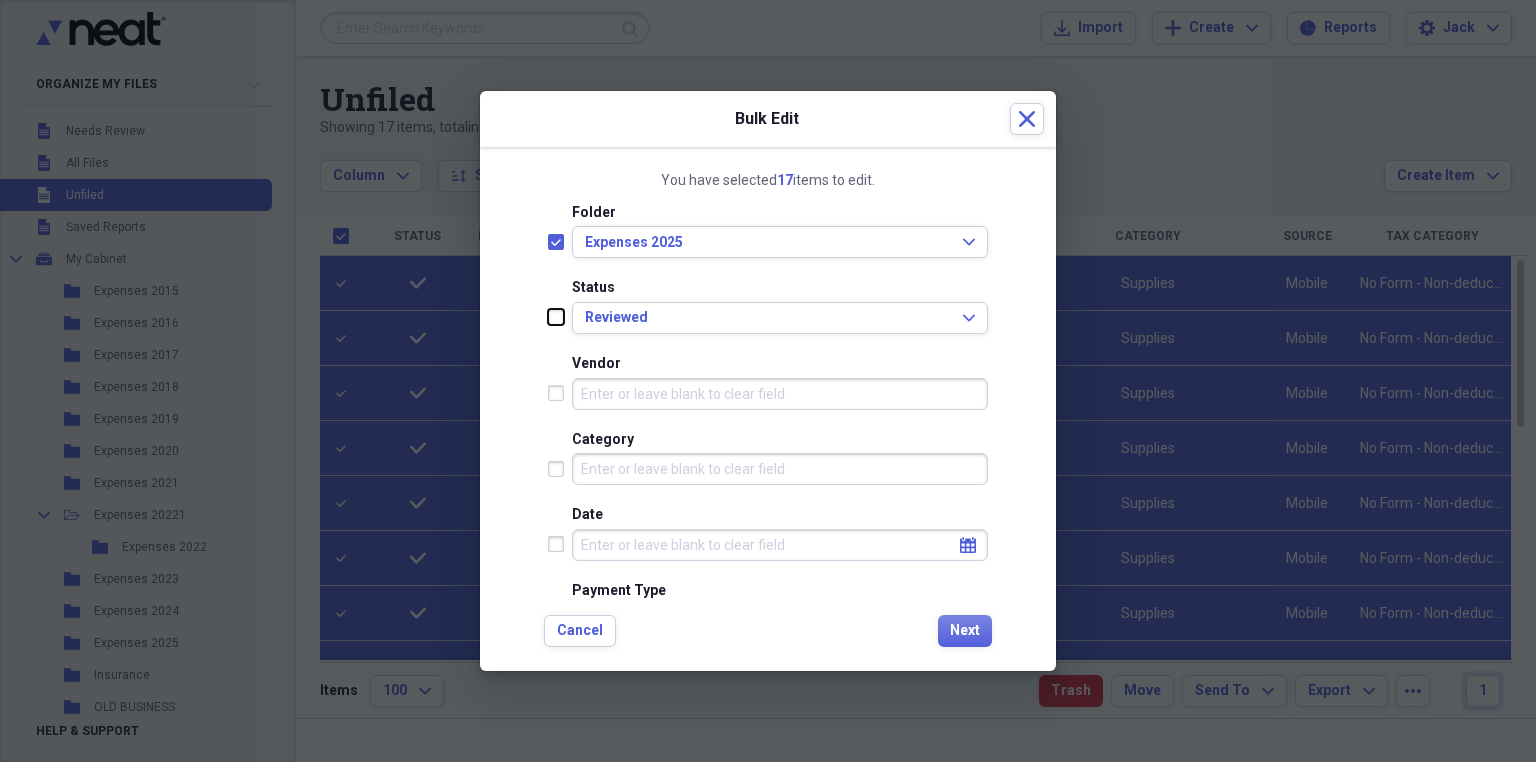 click at bounding box center (548, 317) 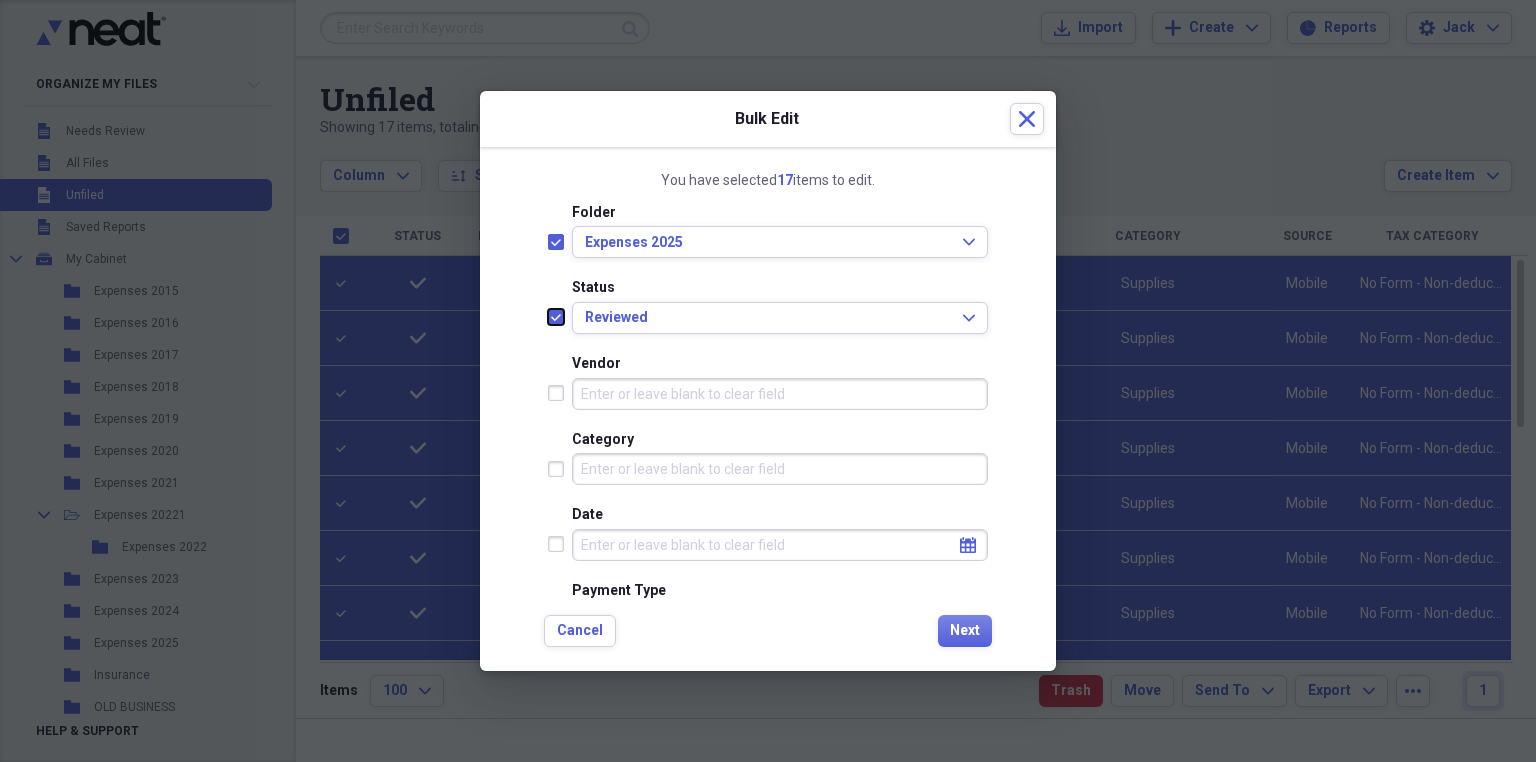 checkbox on "true" 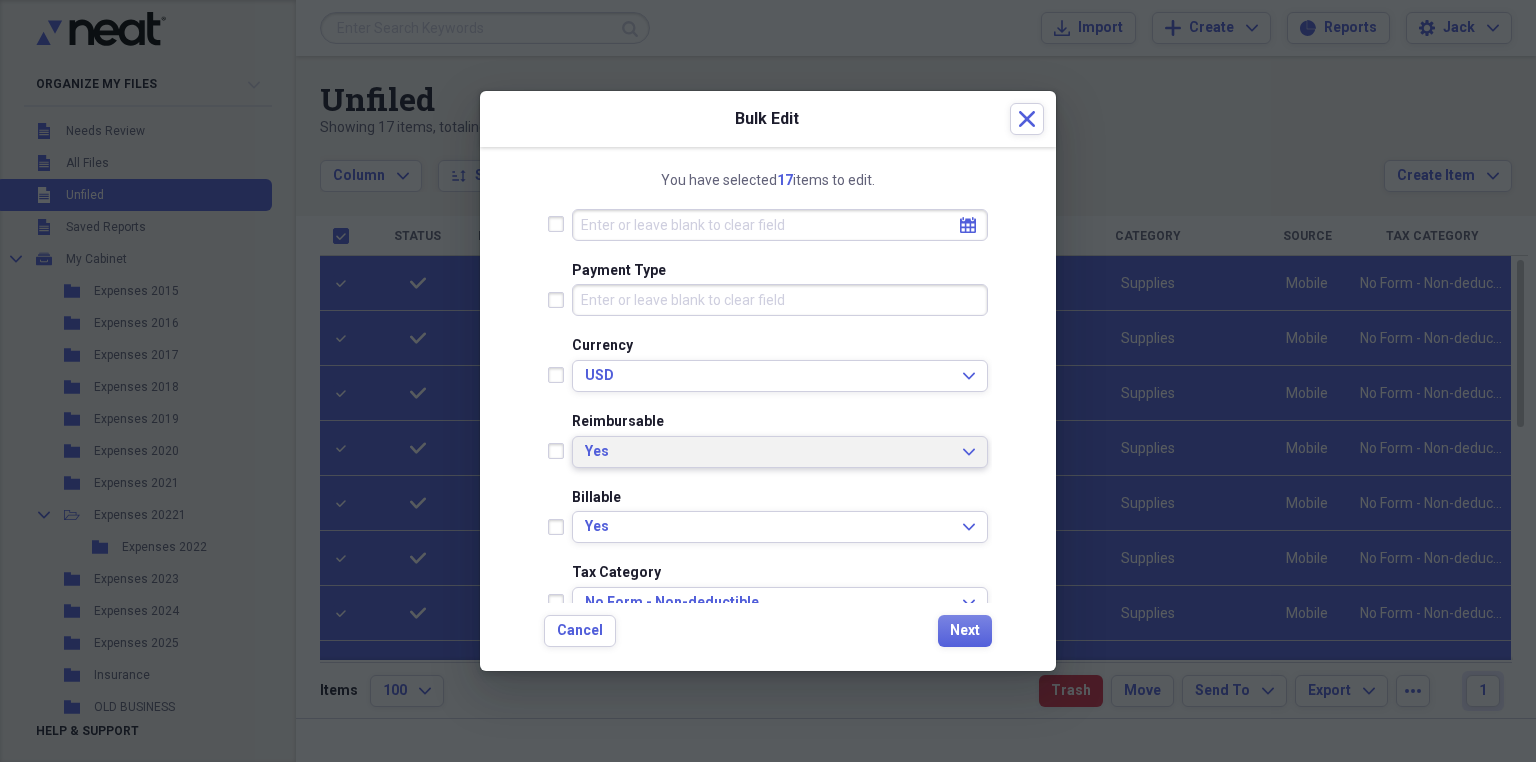 scroll, scrollTop: 400, scrollLeft: 0, axis: vertical 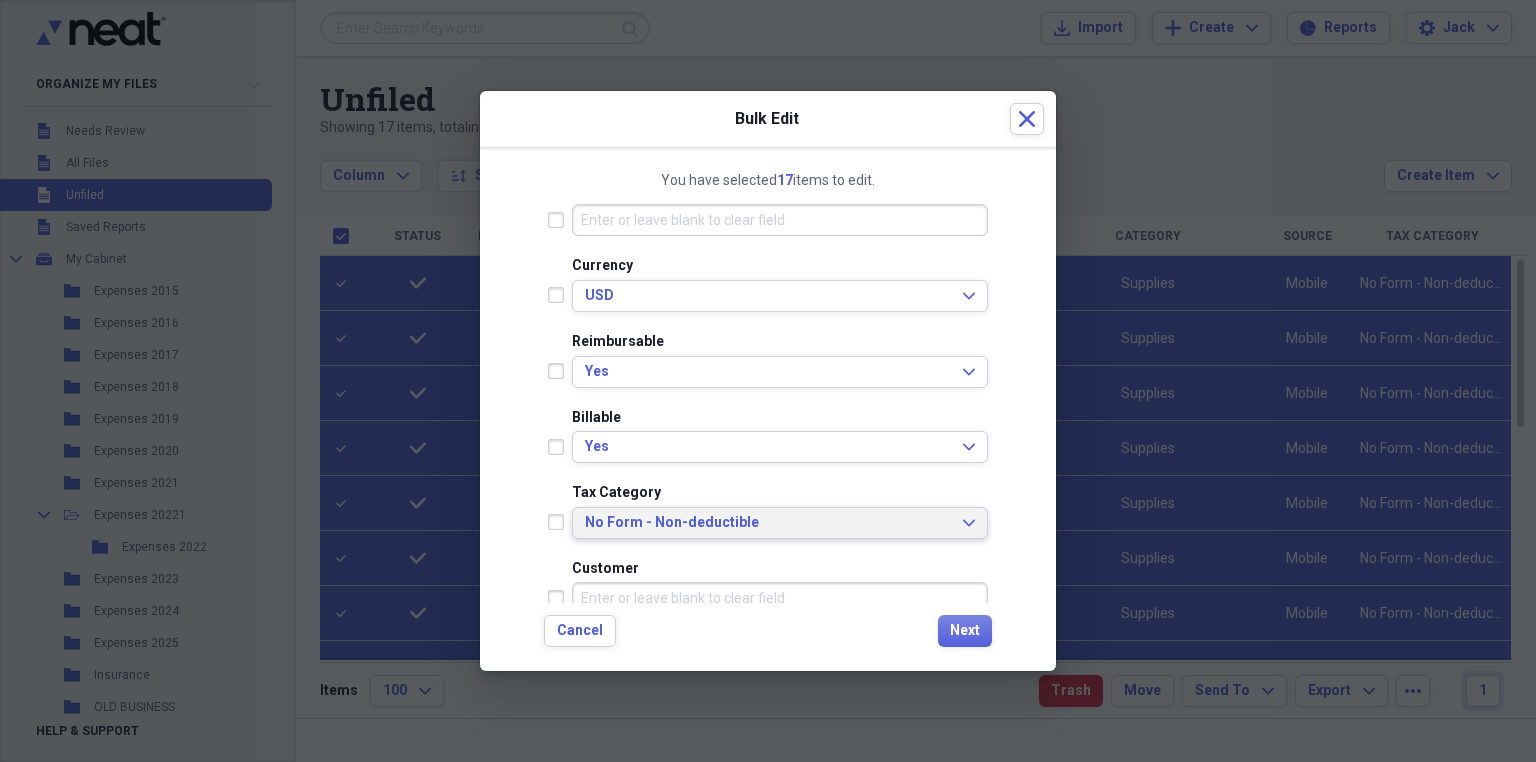 click on "No Form - Non-deductible" at bounding box center [768, 523] 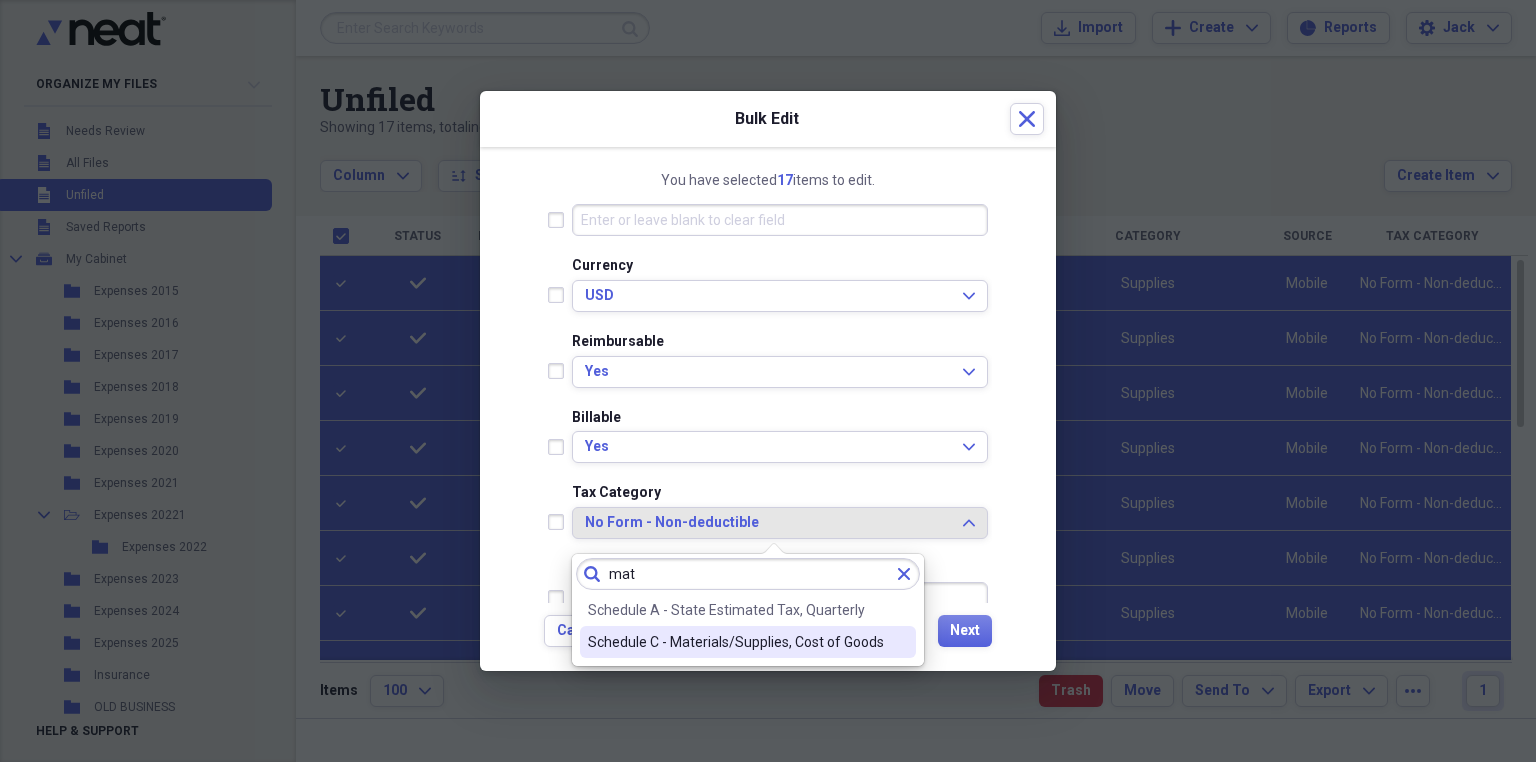 type on "mat" 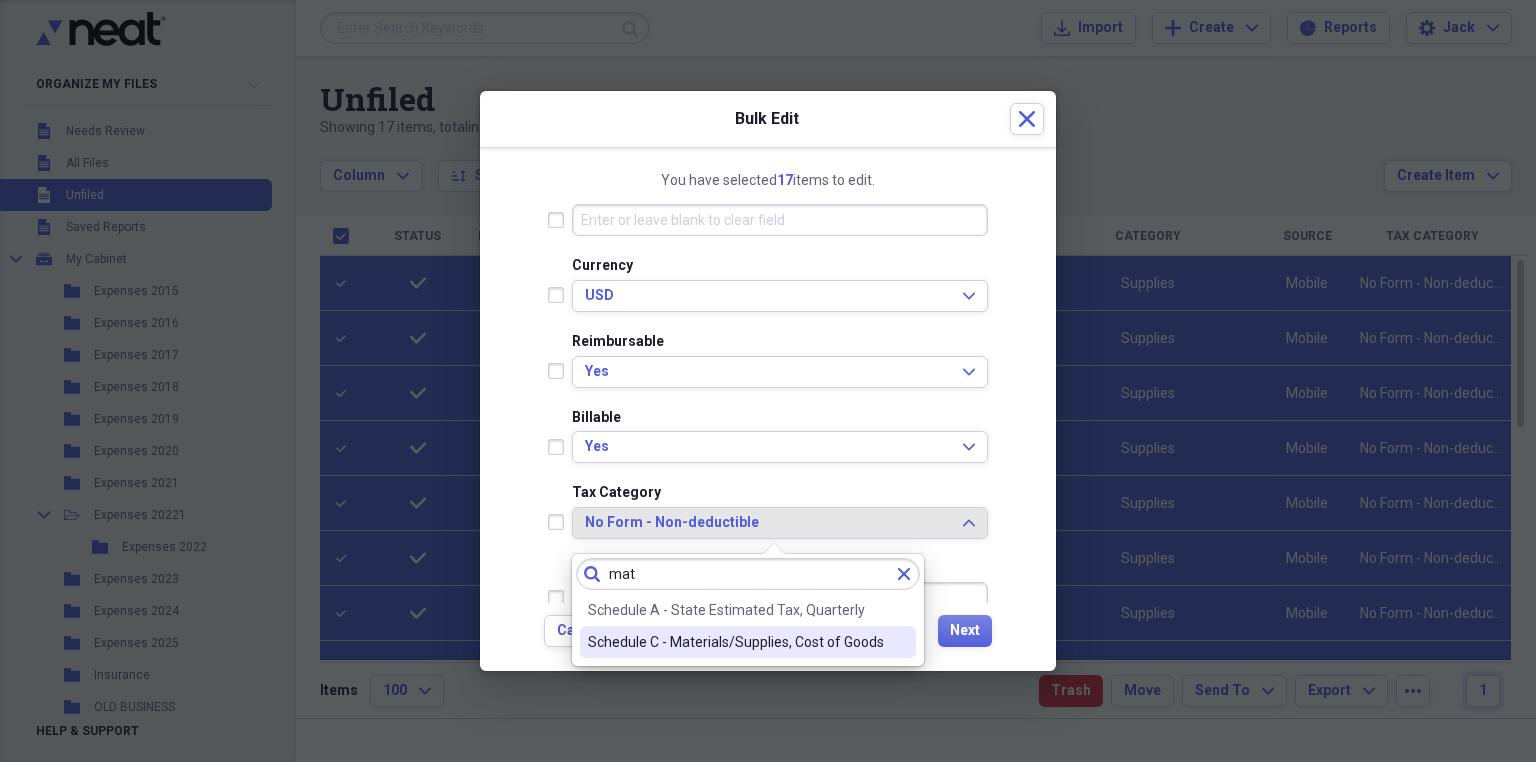click on "Schedule C - Materials/Supplies, Cost of Goods" at bounding box center [736, 642] 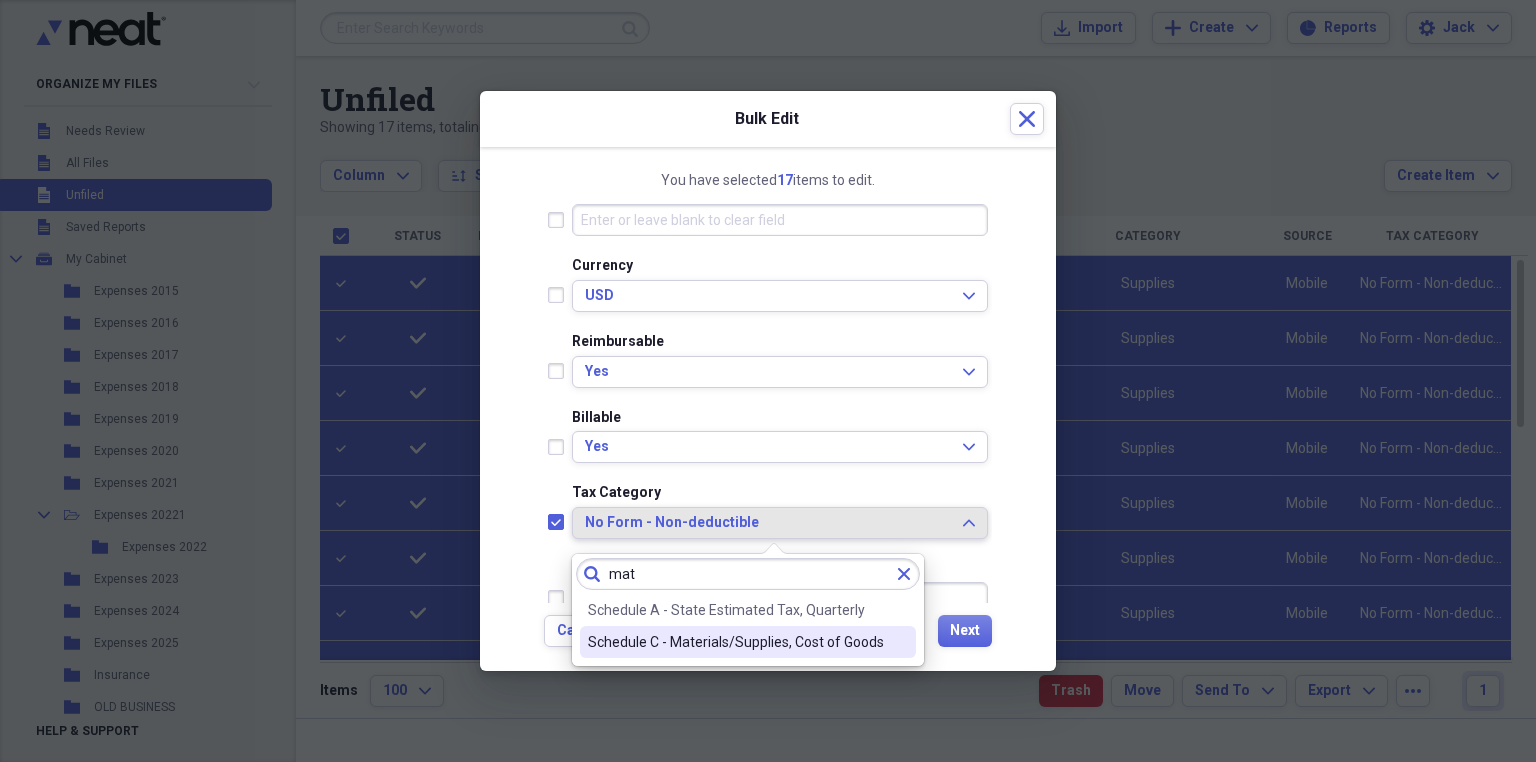 checkbox on "true" 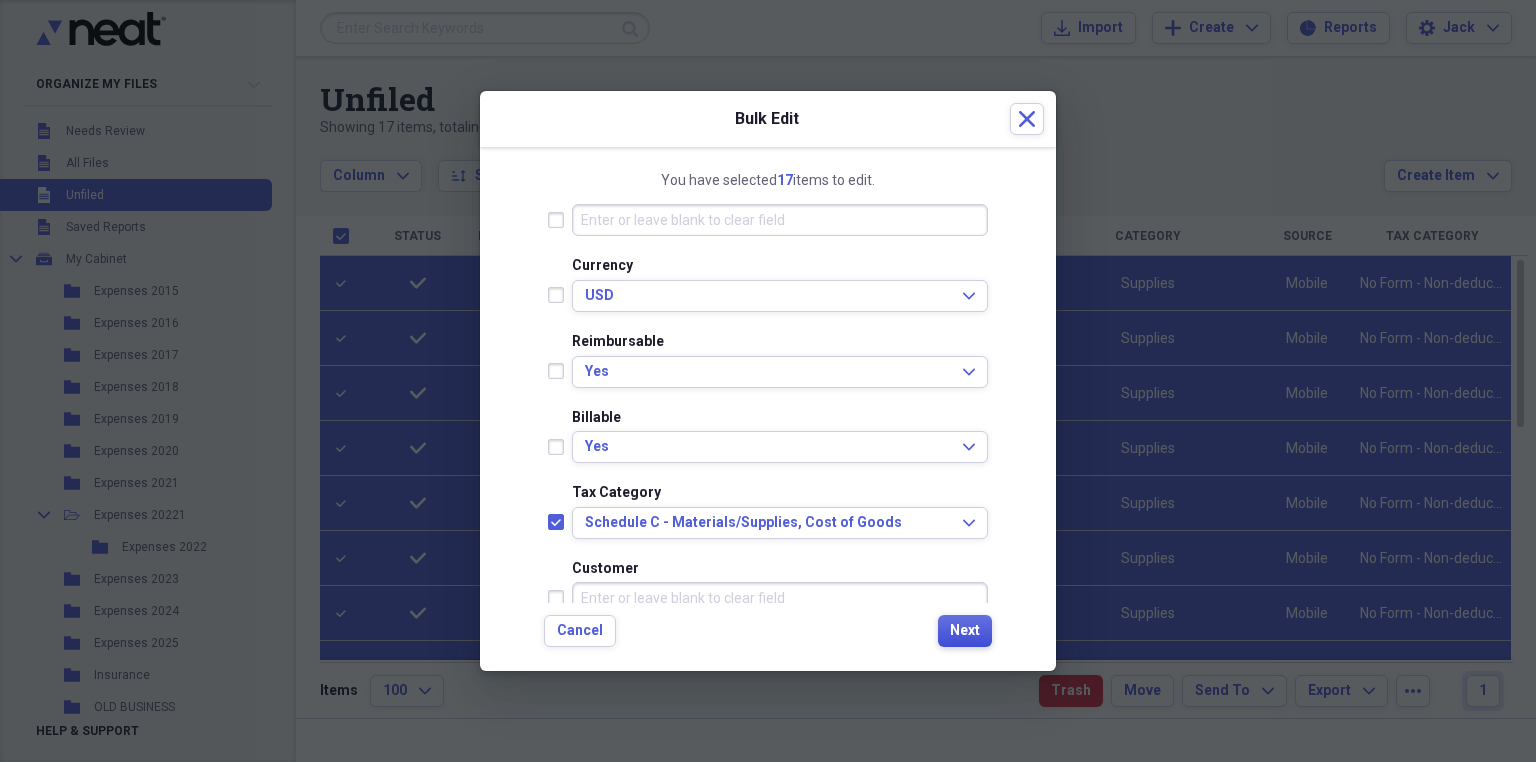 click on "Next" at bounding box center [965, 631] 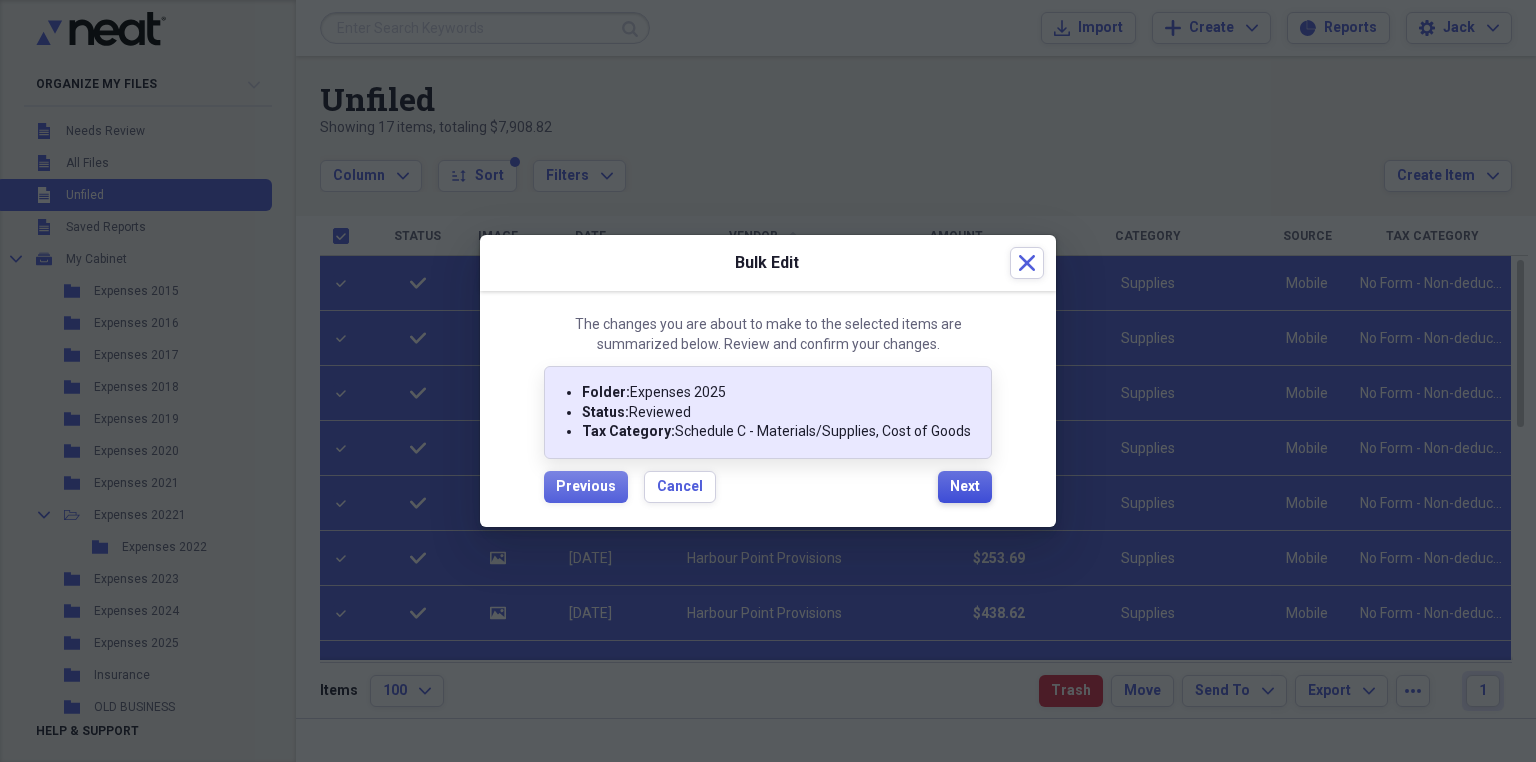 click on "Next" at bounding box center [965, 487] 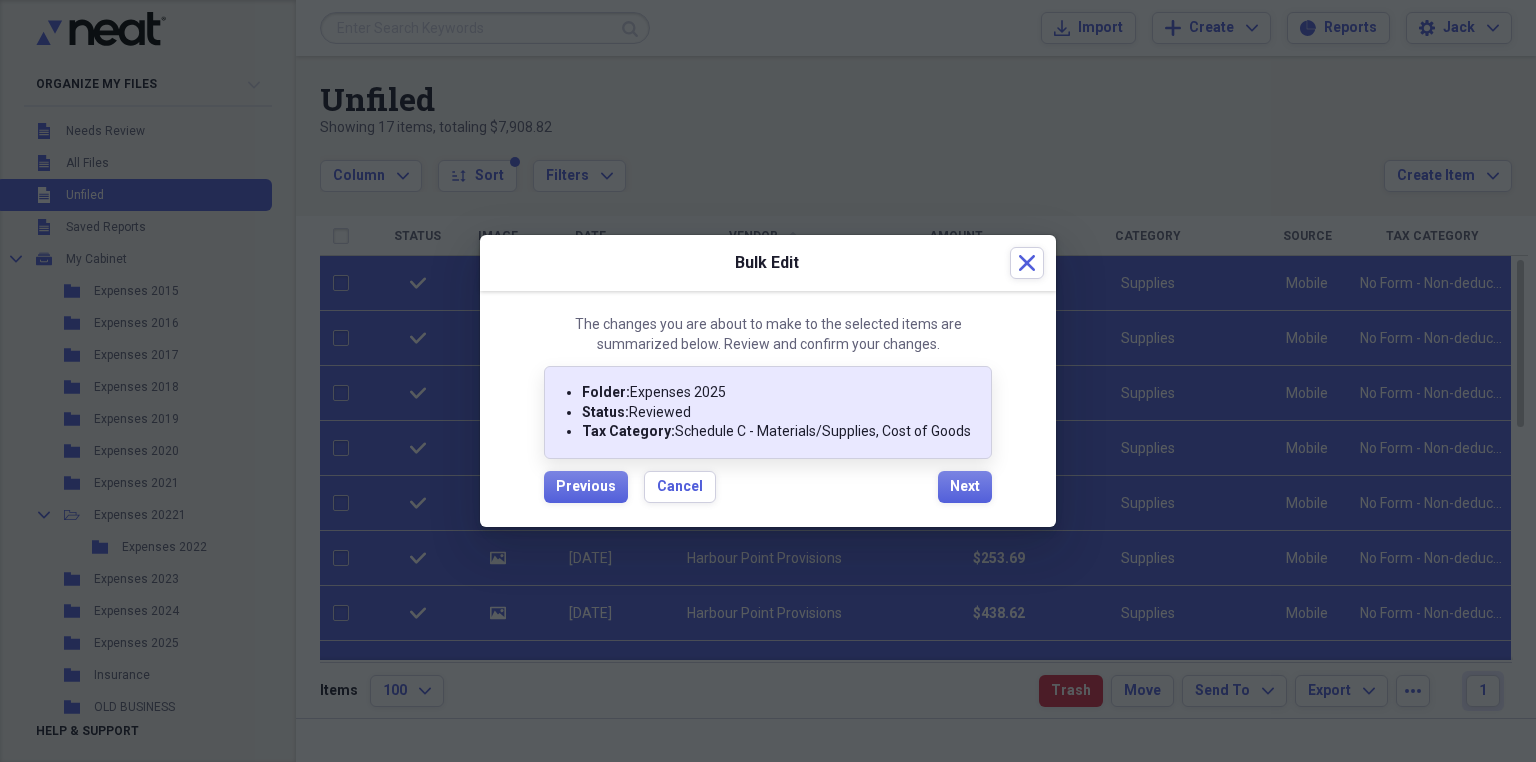 checkbox on "false" 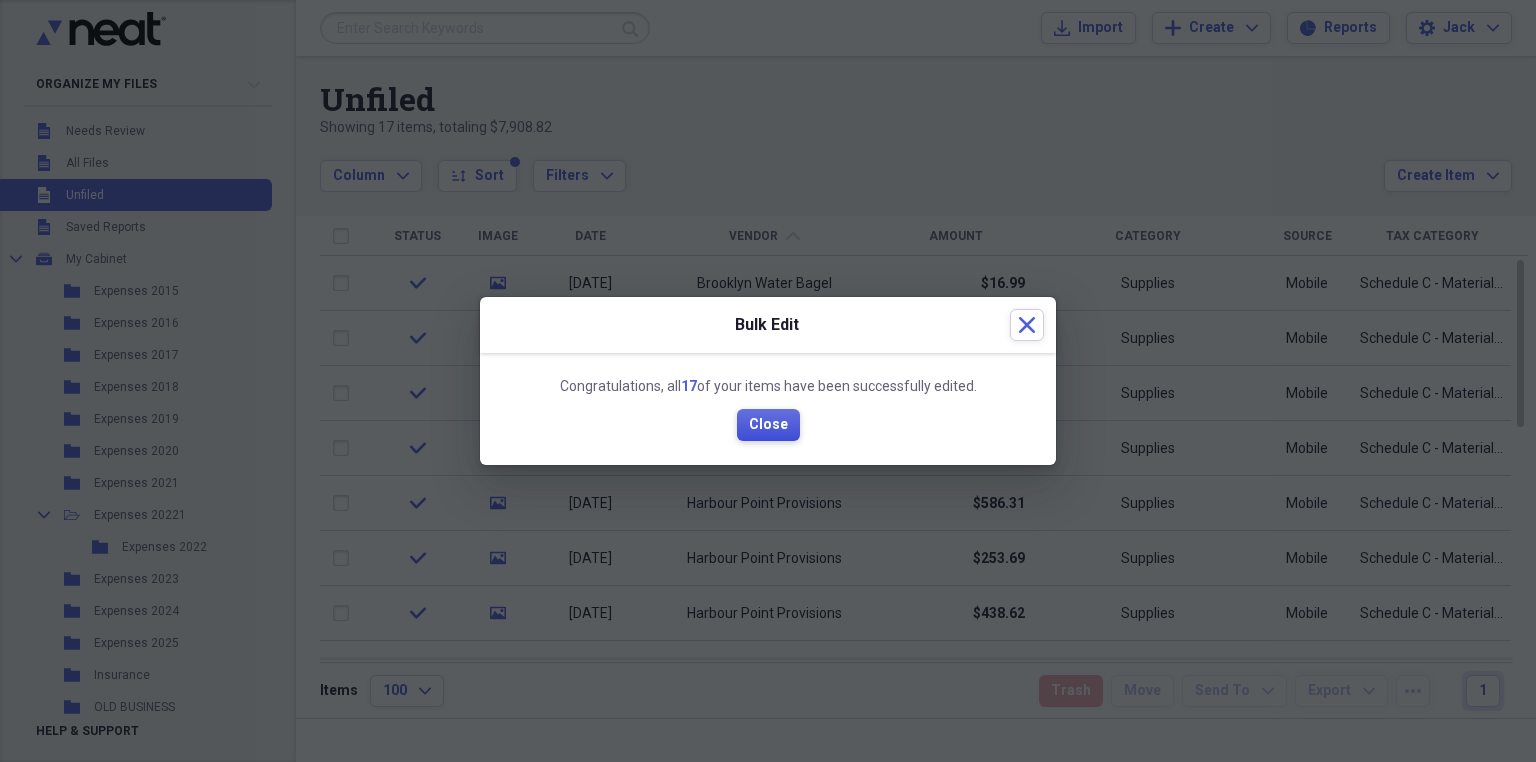 click on "Close" at bounding box center [768, 425] 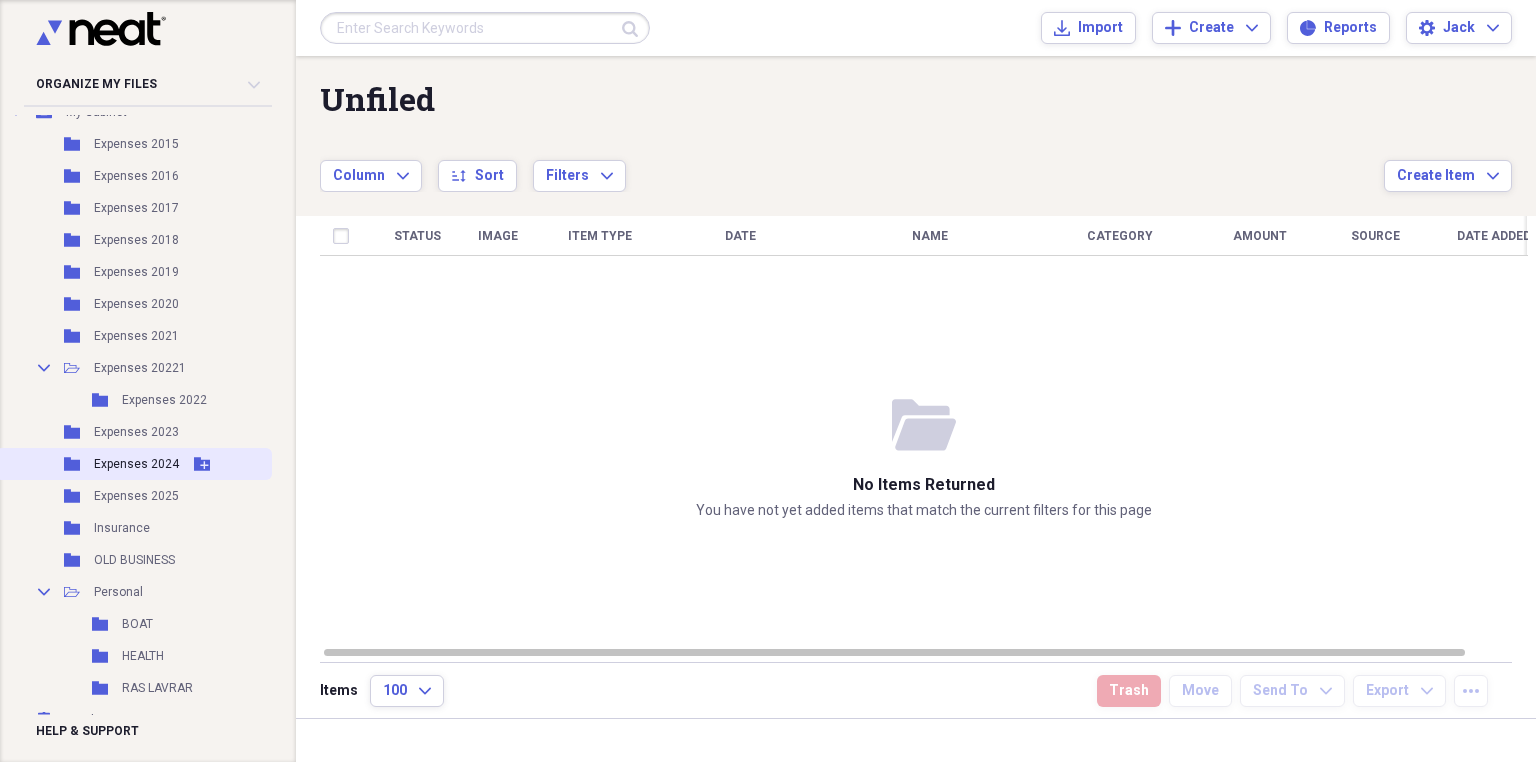 scroll, scrollTop: 160, scrollLeft: 0, axis: vertical 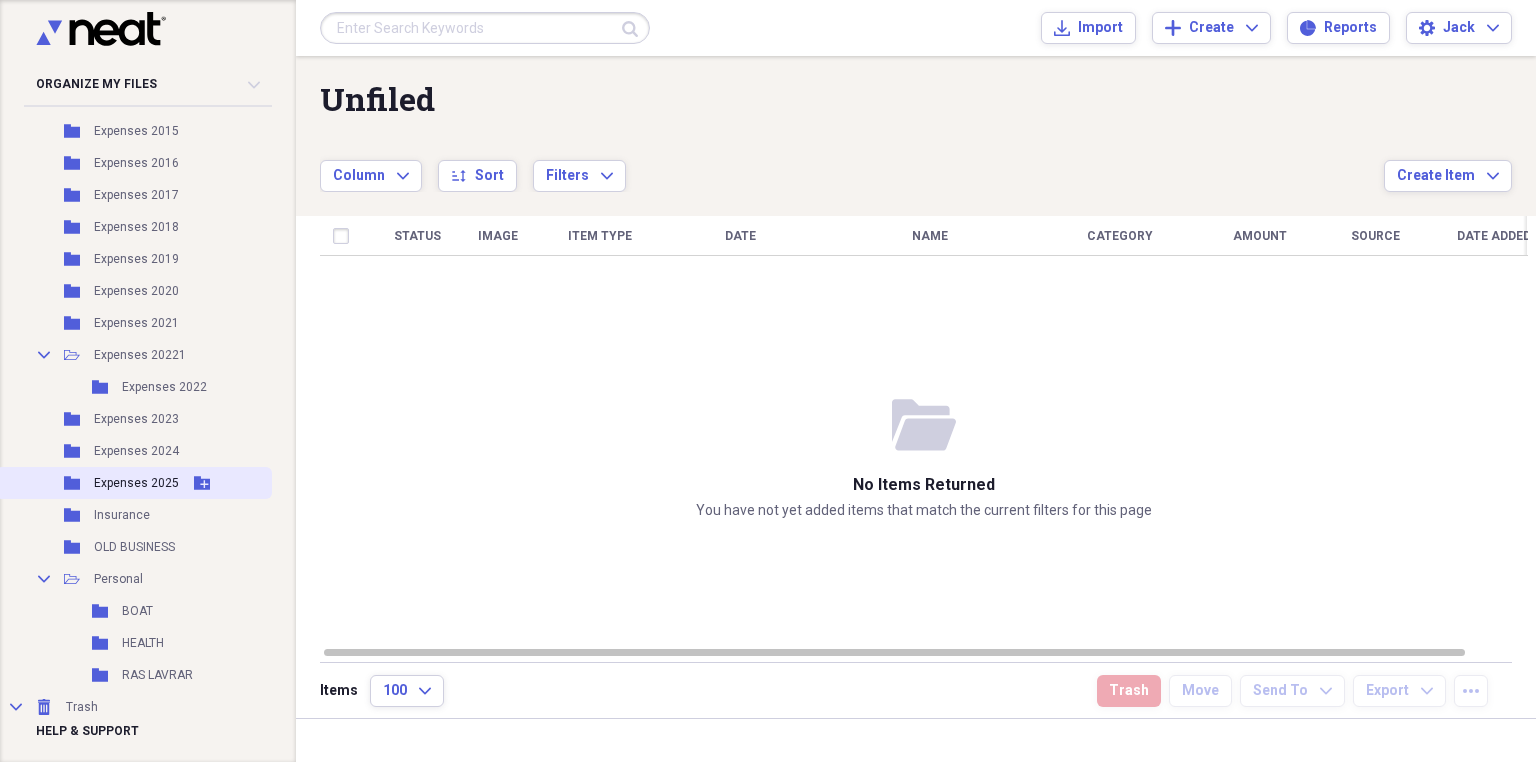 click on "Expenses 2025" at bounding box center (136, 483) 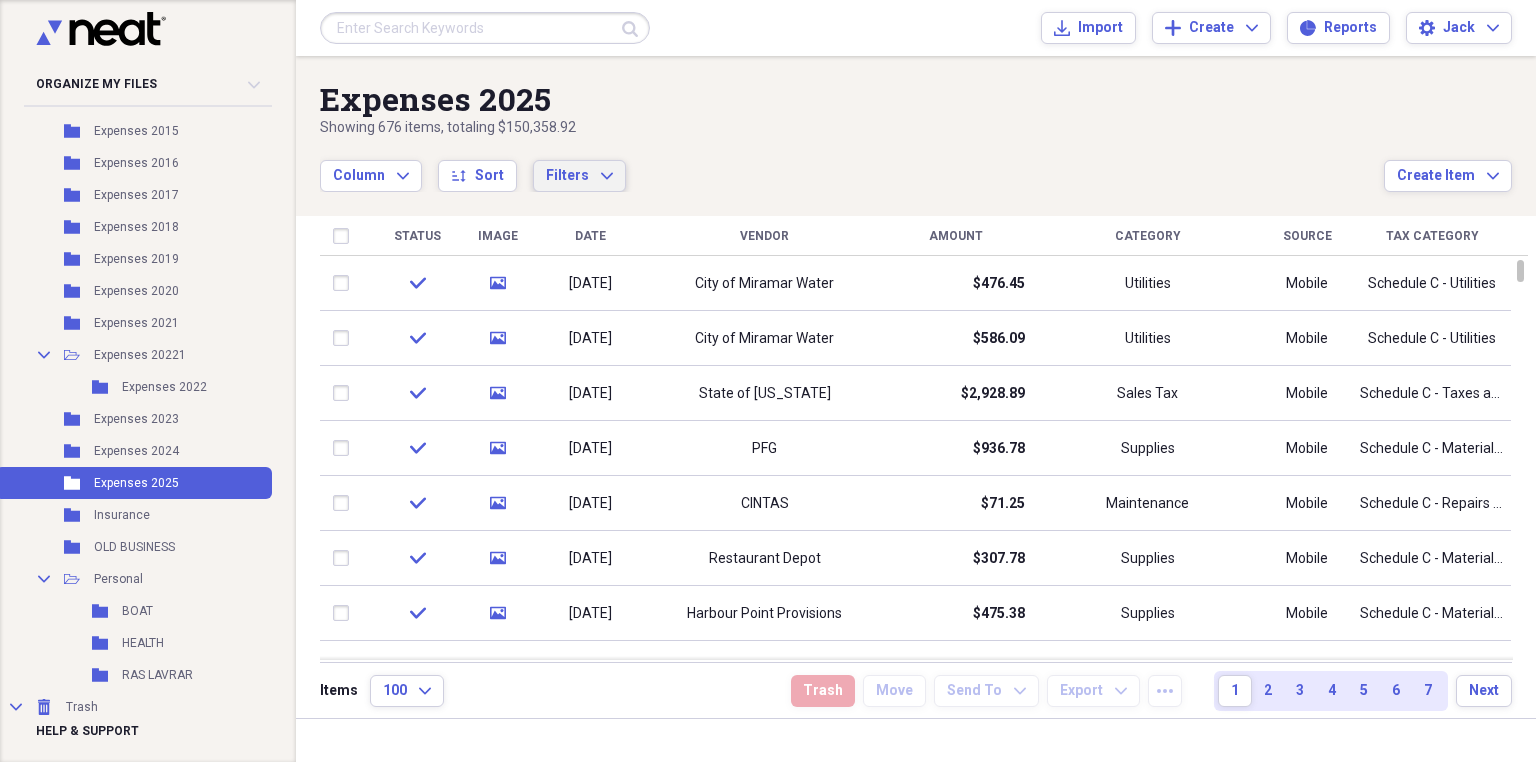 click on "Expand" 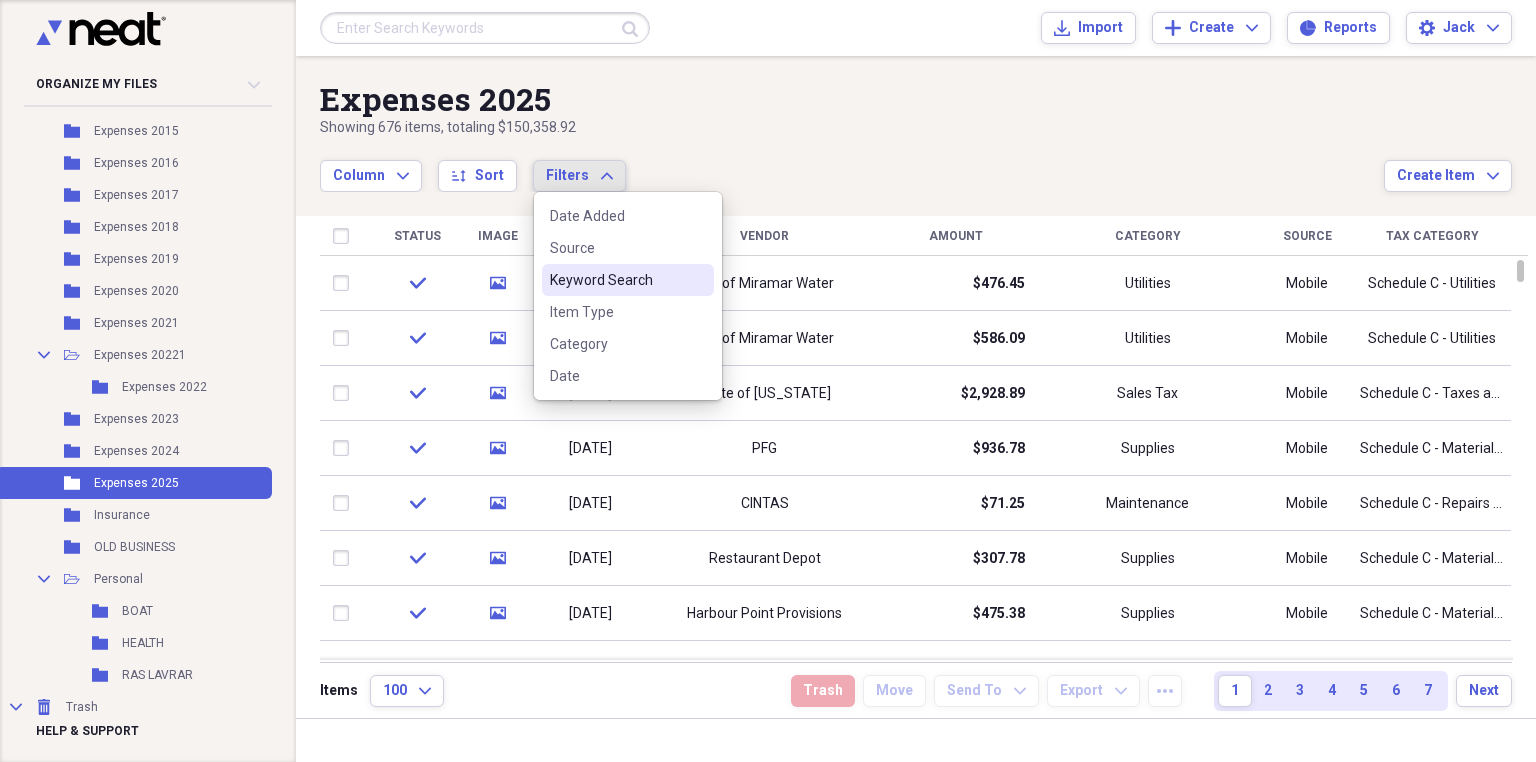click on "Keyword Search" at bounding box center [616, 280] 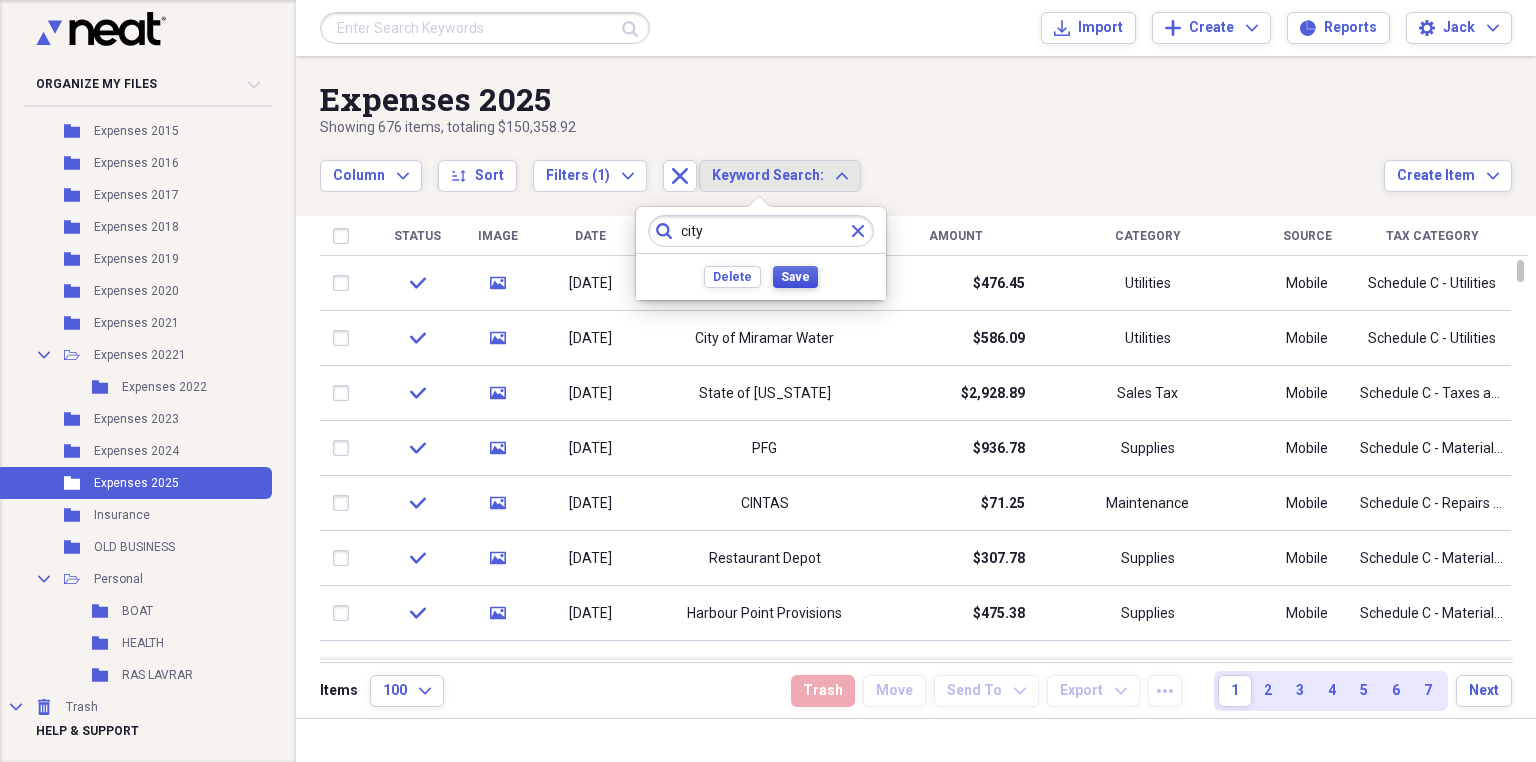 type on "city" 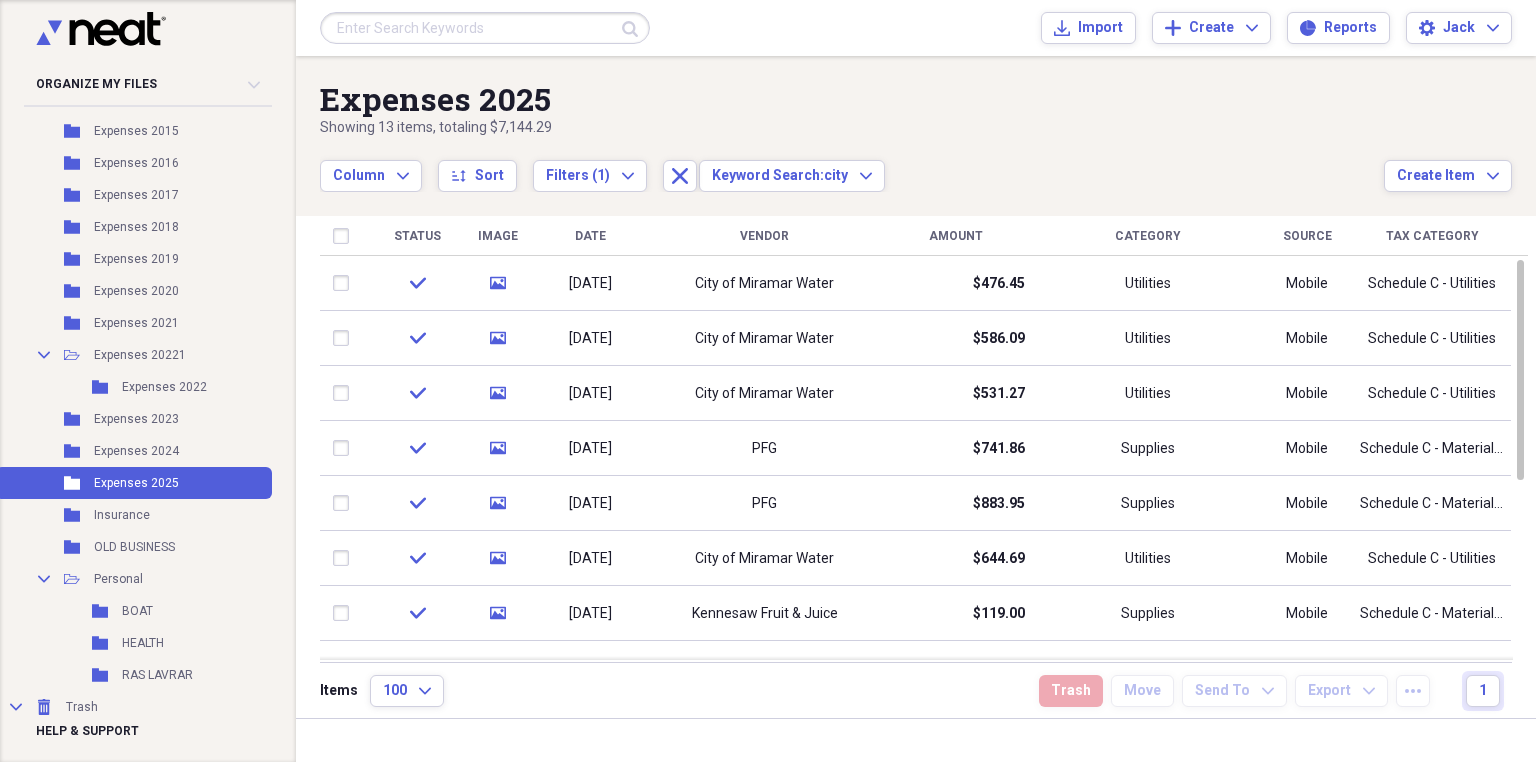 click on "Vendor" at bounding box center (764, 236) 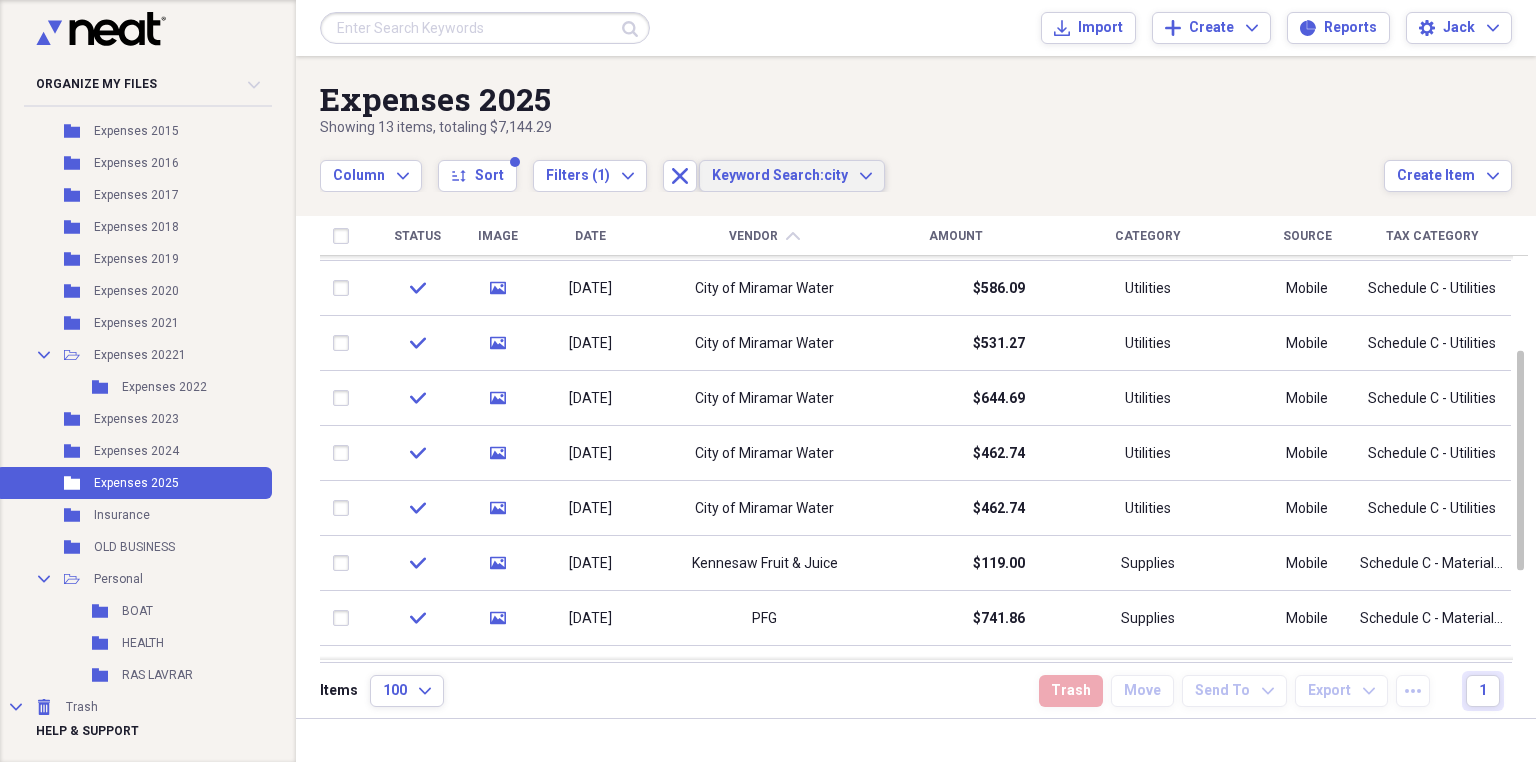 click on "Expand" 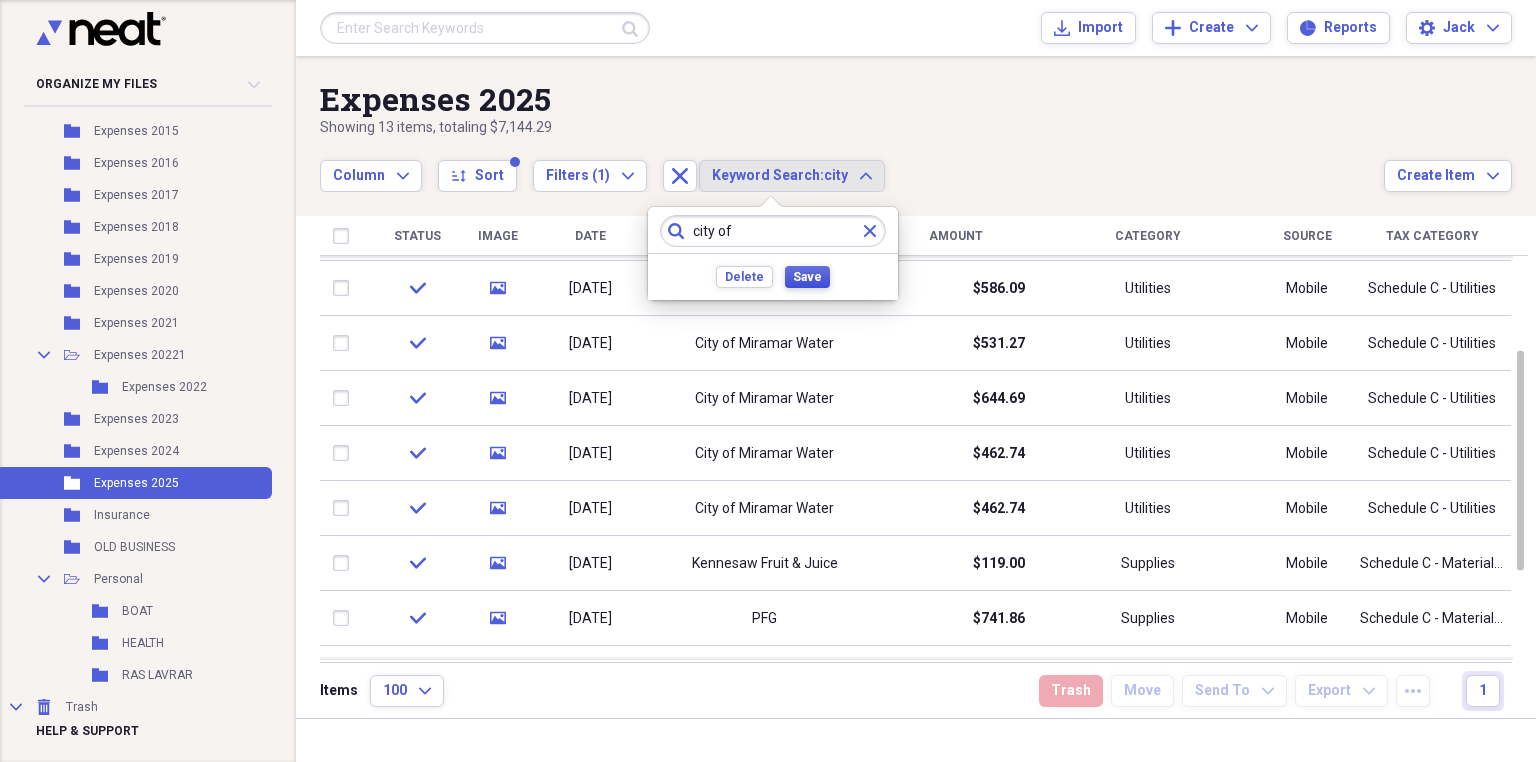 type on "city of" 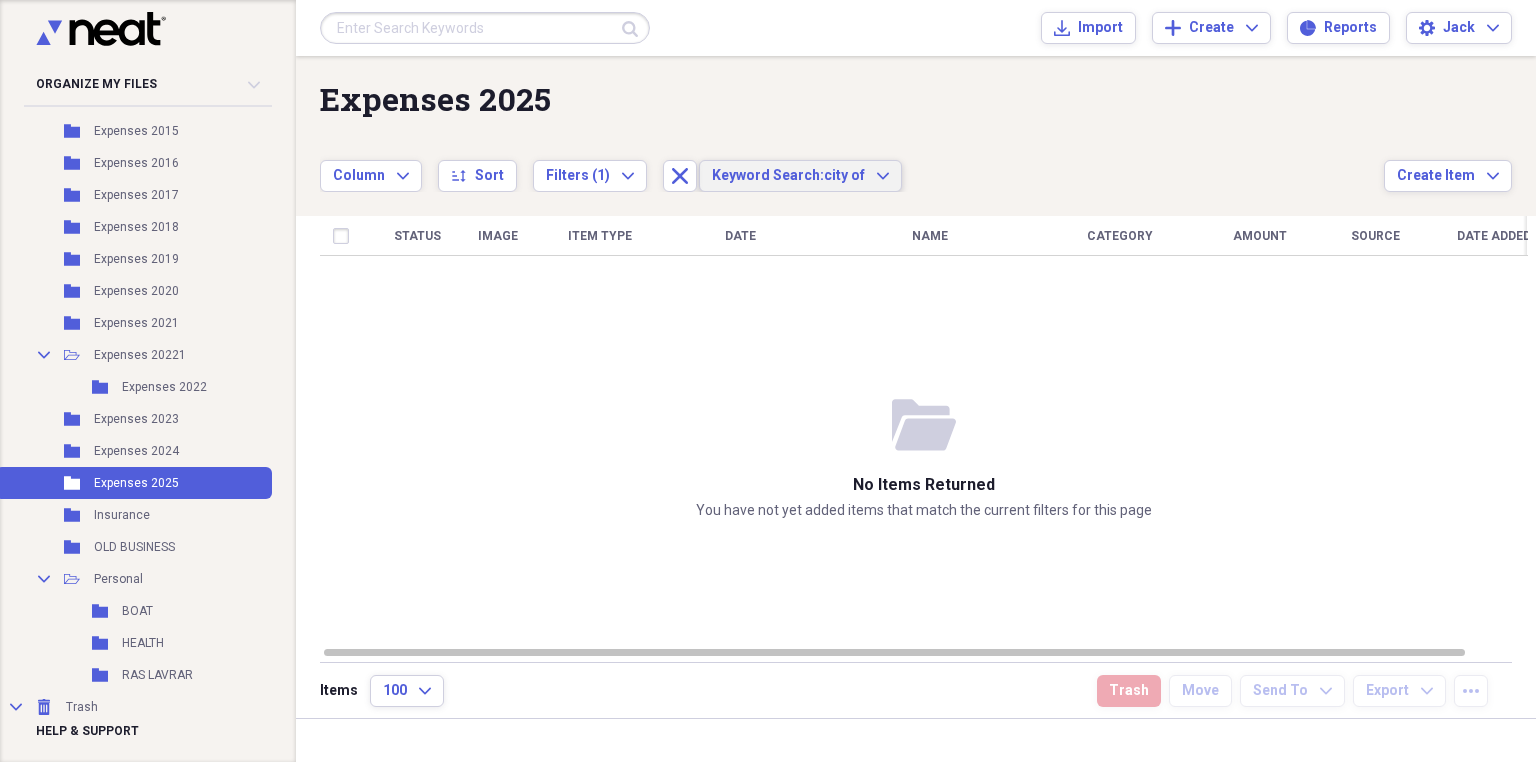 click on "Keyword Search:  city of Expand" at bounding box center (800, 176) 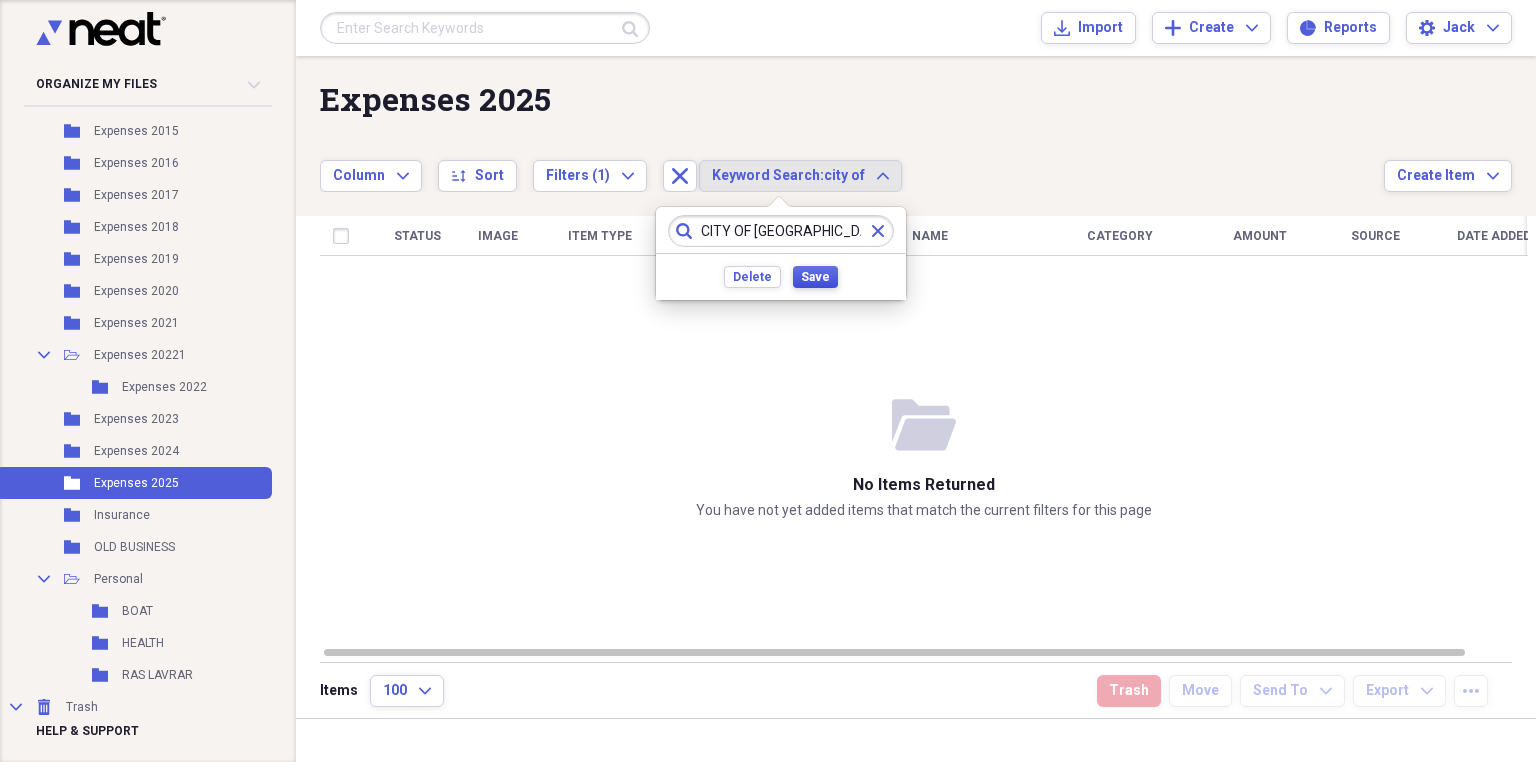 type on "CITY OF [GEOGRAPHIC_DATA]" 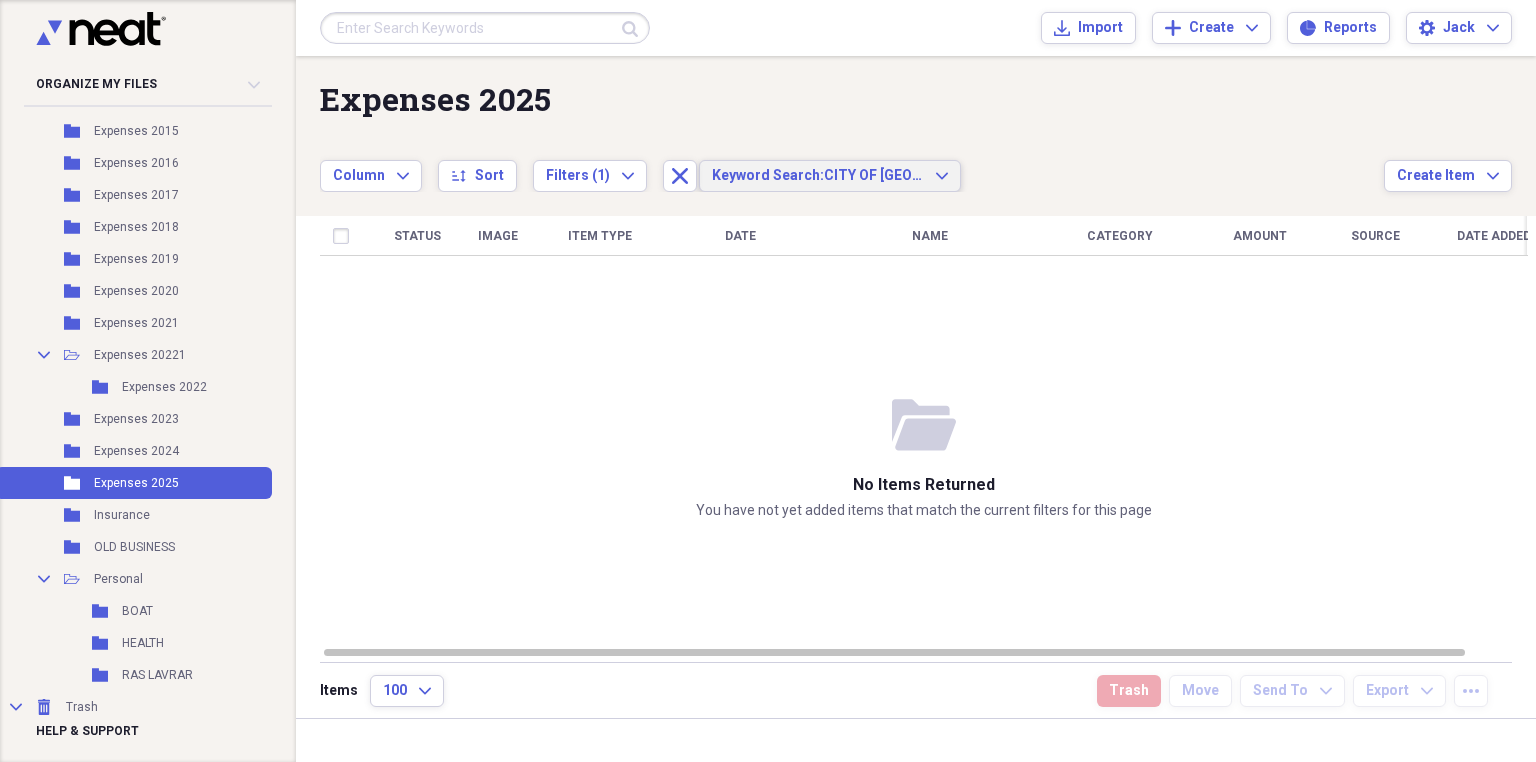 click 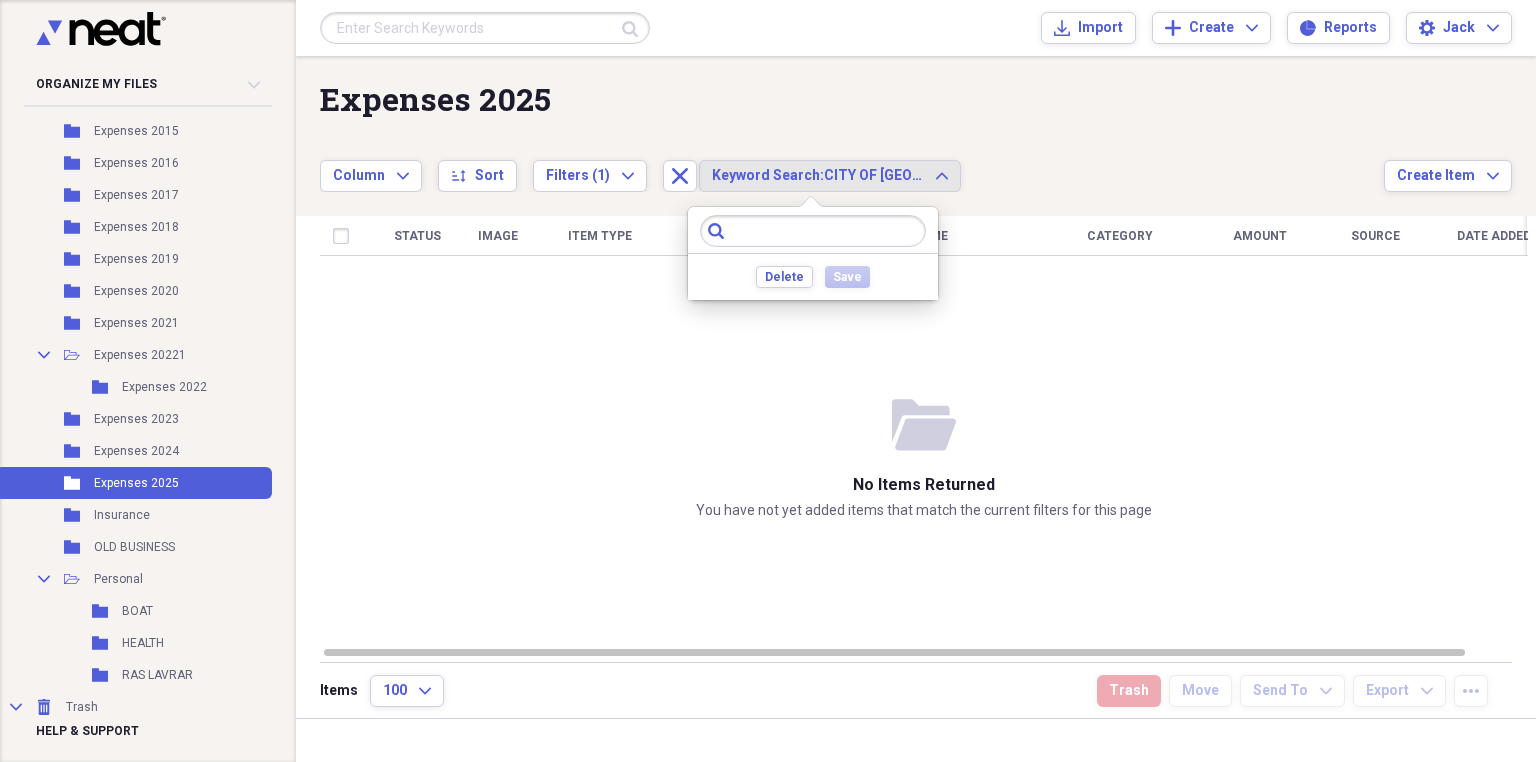 click at bounding box center (813, 231) 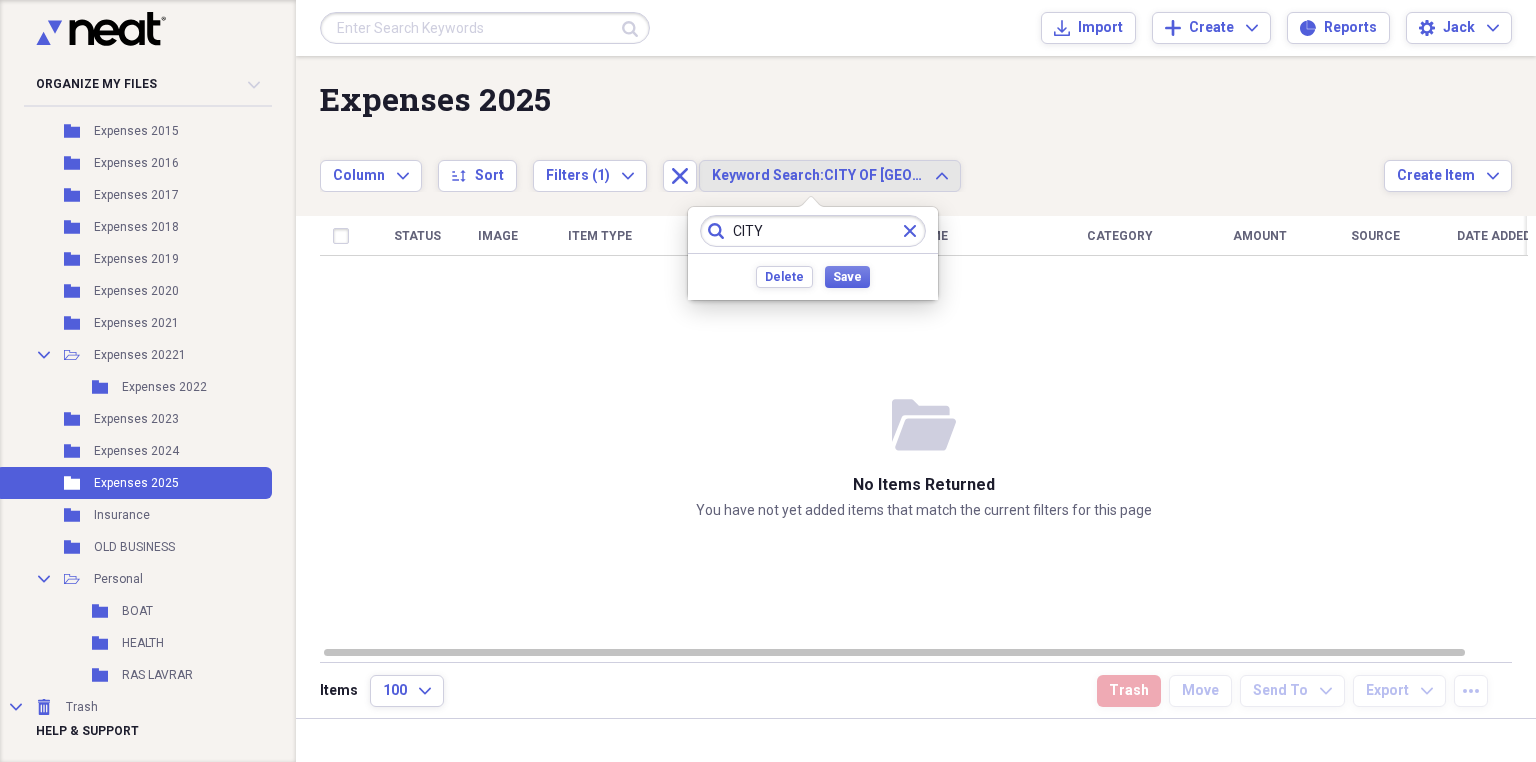 type on "CITY" 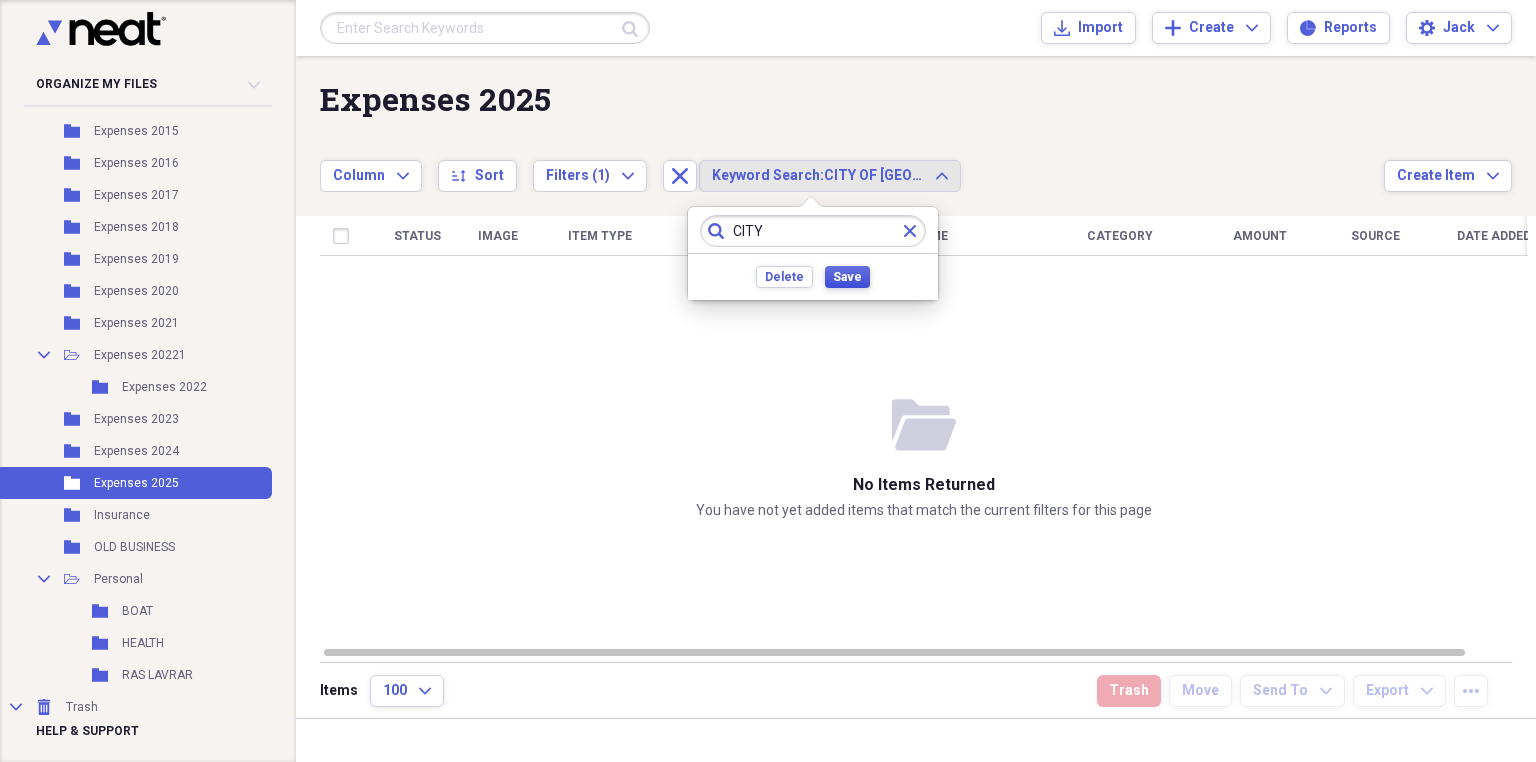 click on "Save" at bounding box center (847, 277) 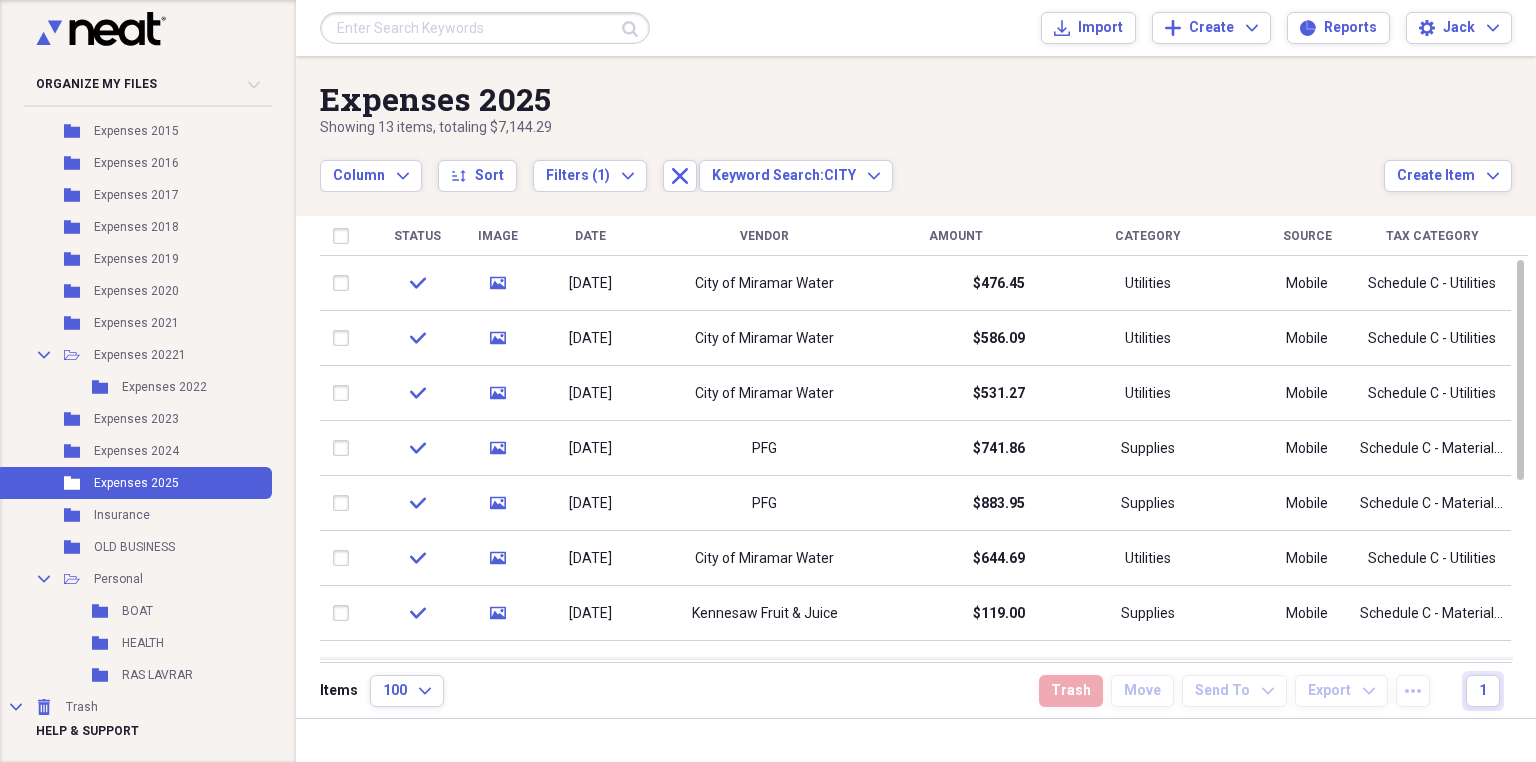 click on "Vendor" at bounding box center [764, 236] 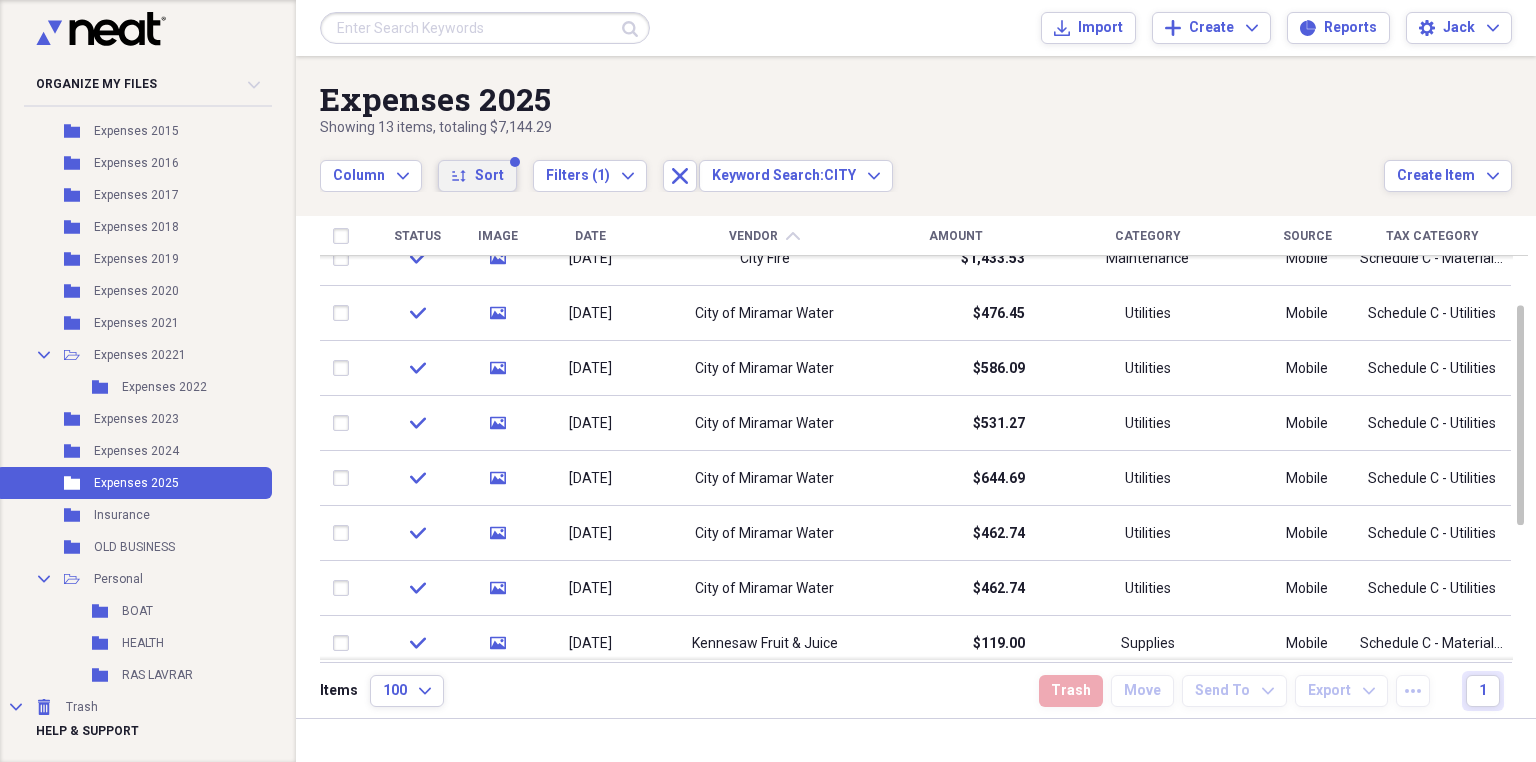 click on "Sort" at bounding box center (489, 176) 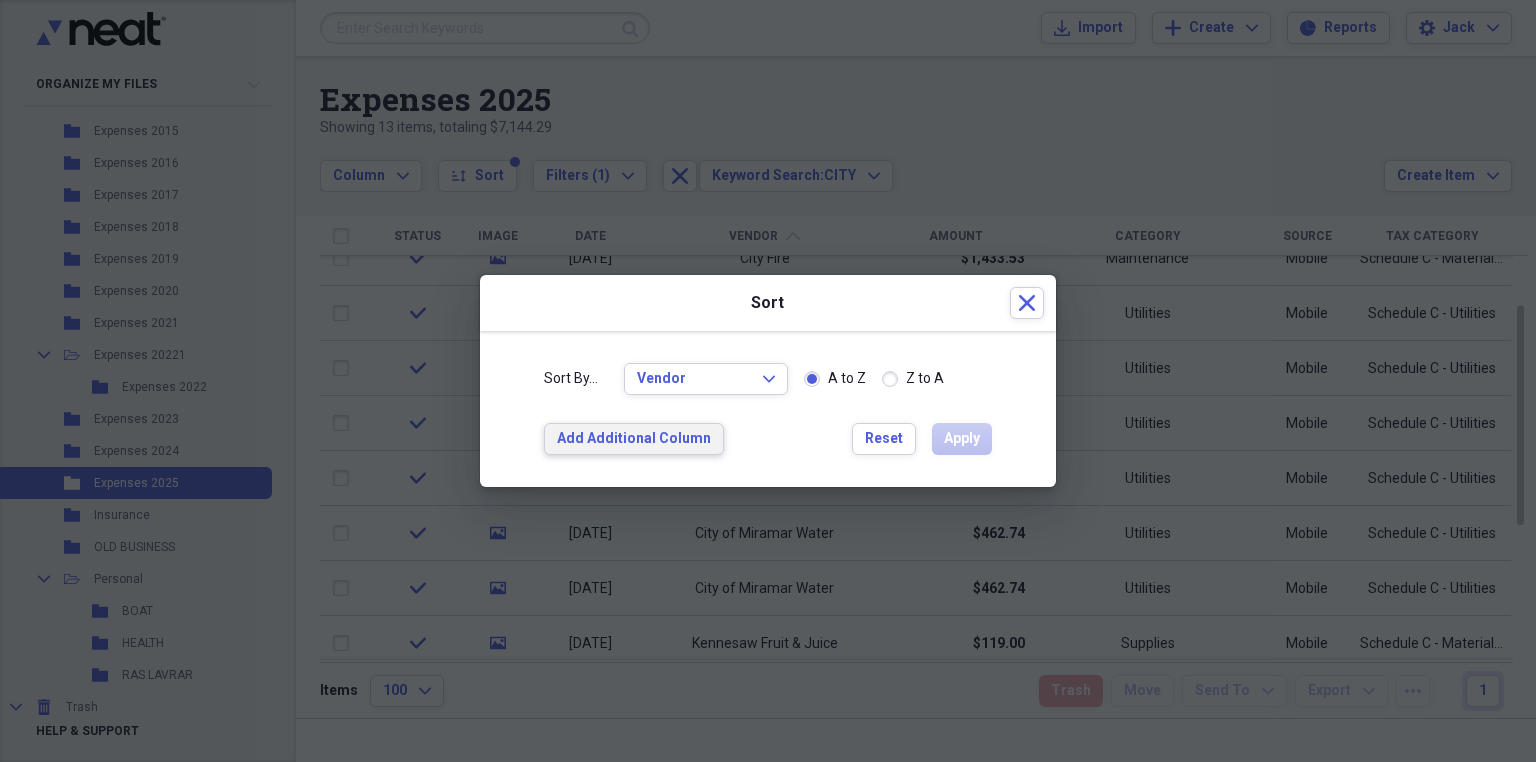 click on "Add Additional Column" at bounding box center (634, 439) 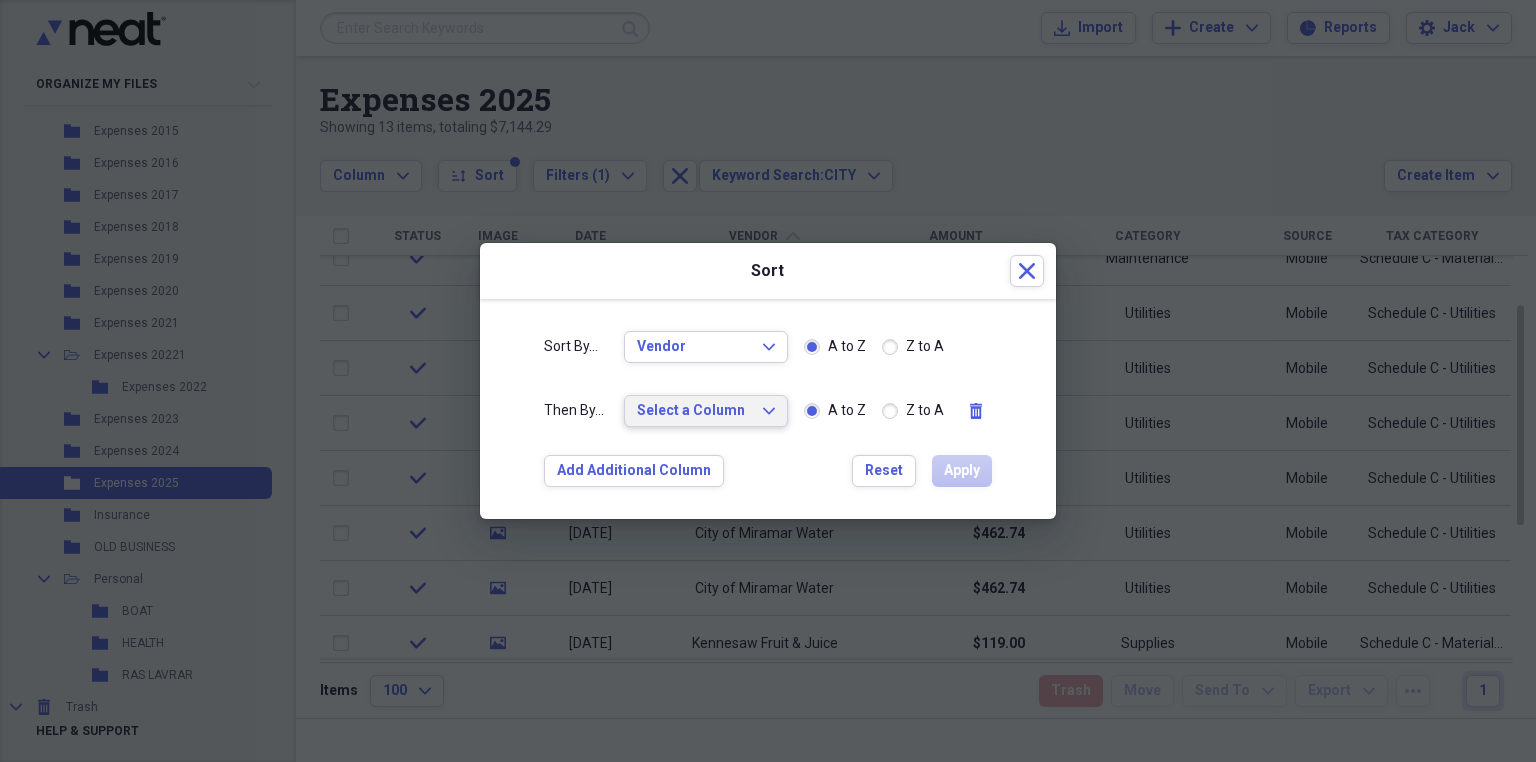 click on "Expand" 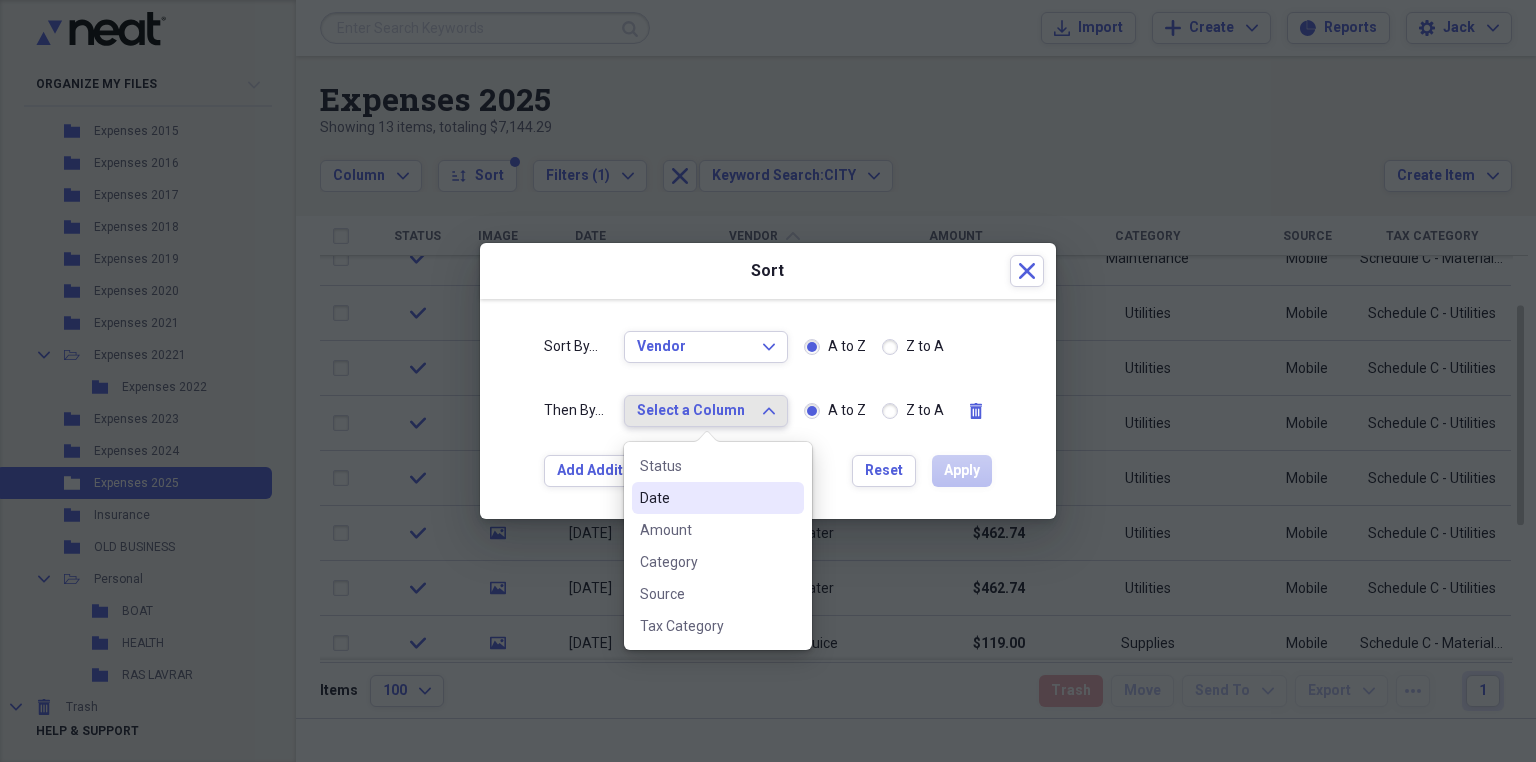 click on "Date" at bounding box center [706, 498] 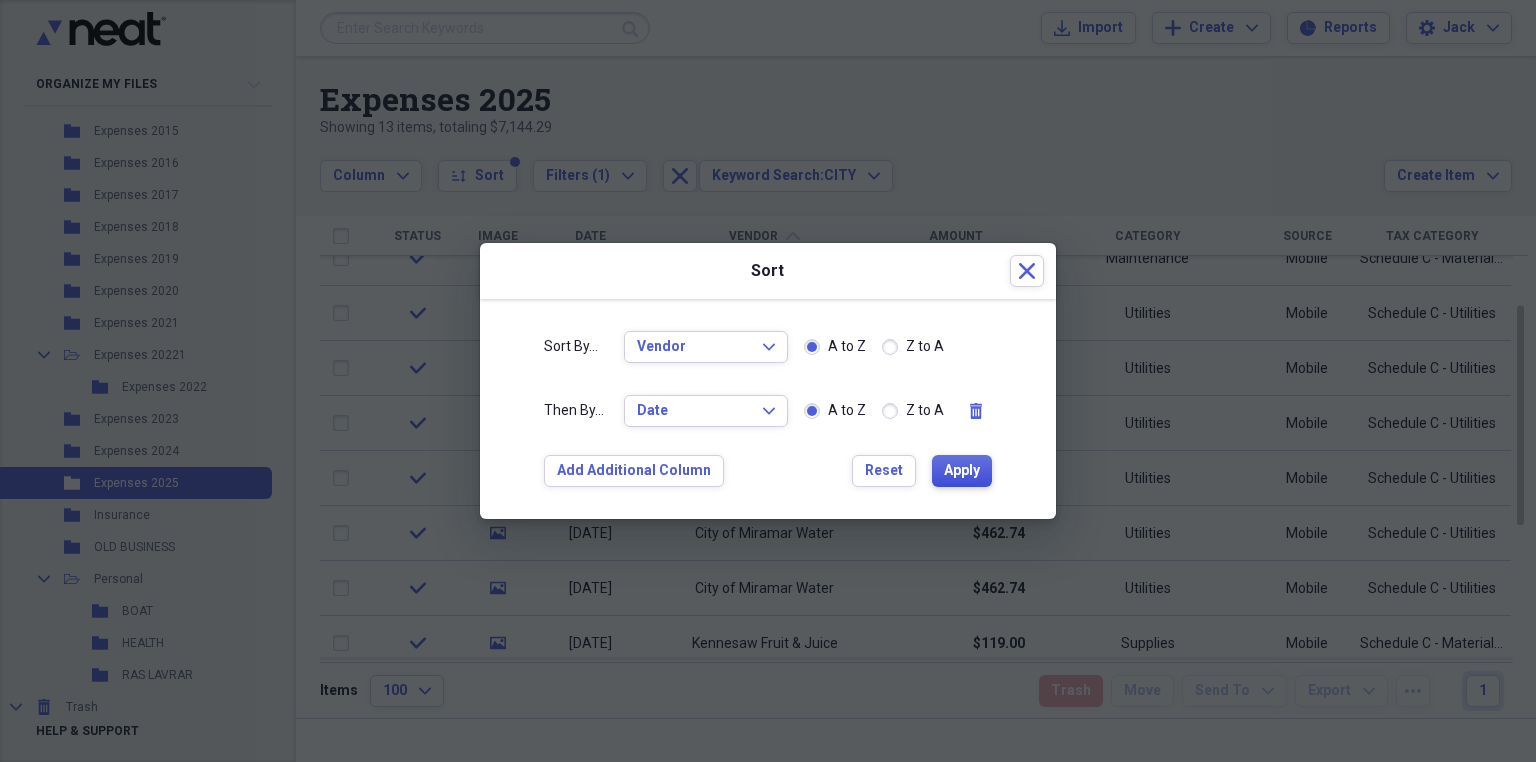 click on "Apply" at bounding box center (962, 471) 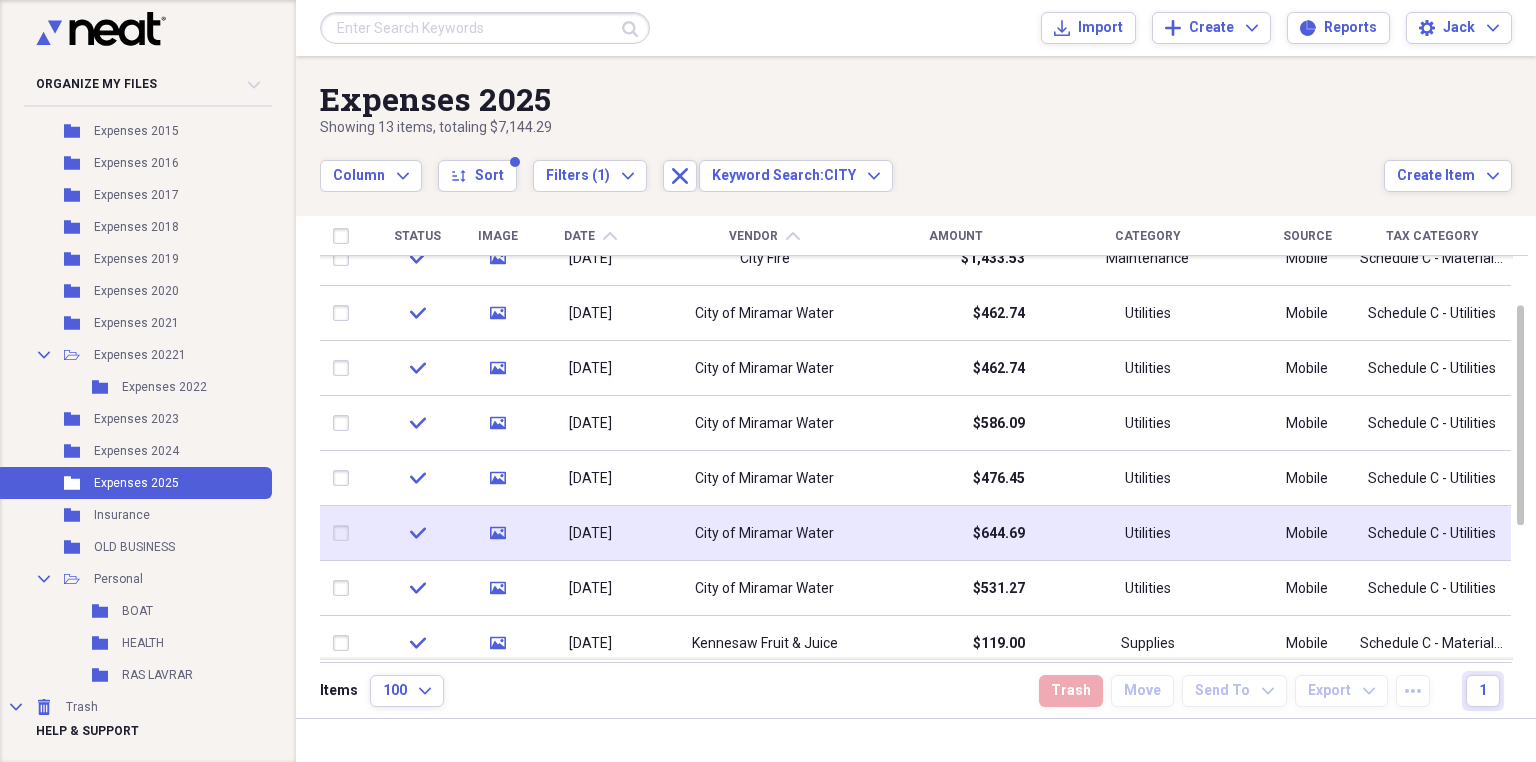 click on "City of Miramar Water" at bounding box center [764, 533] 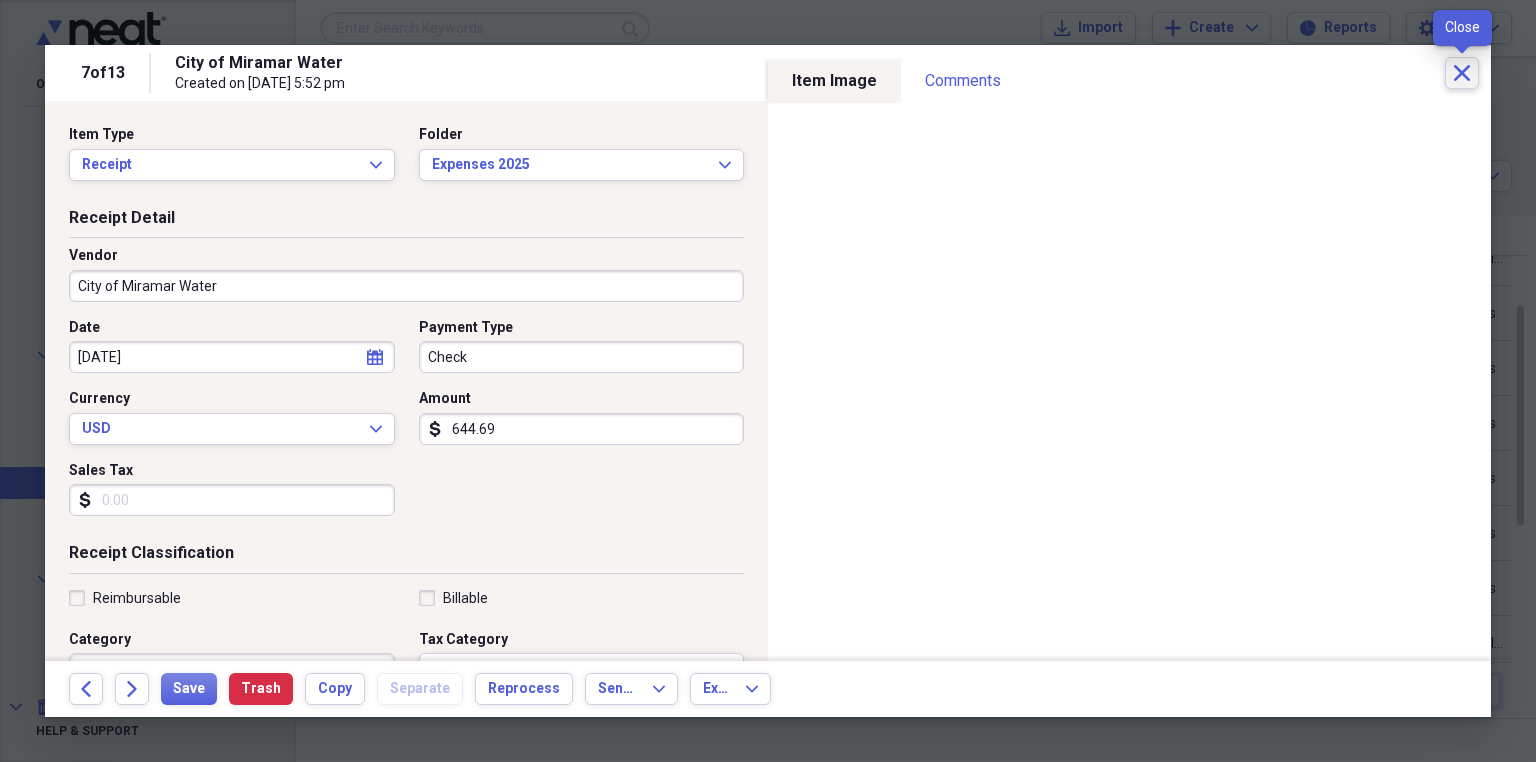 click 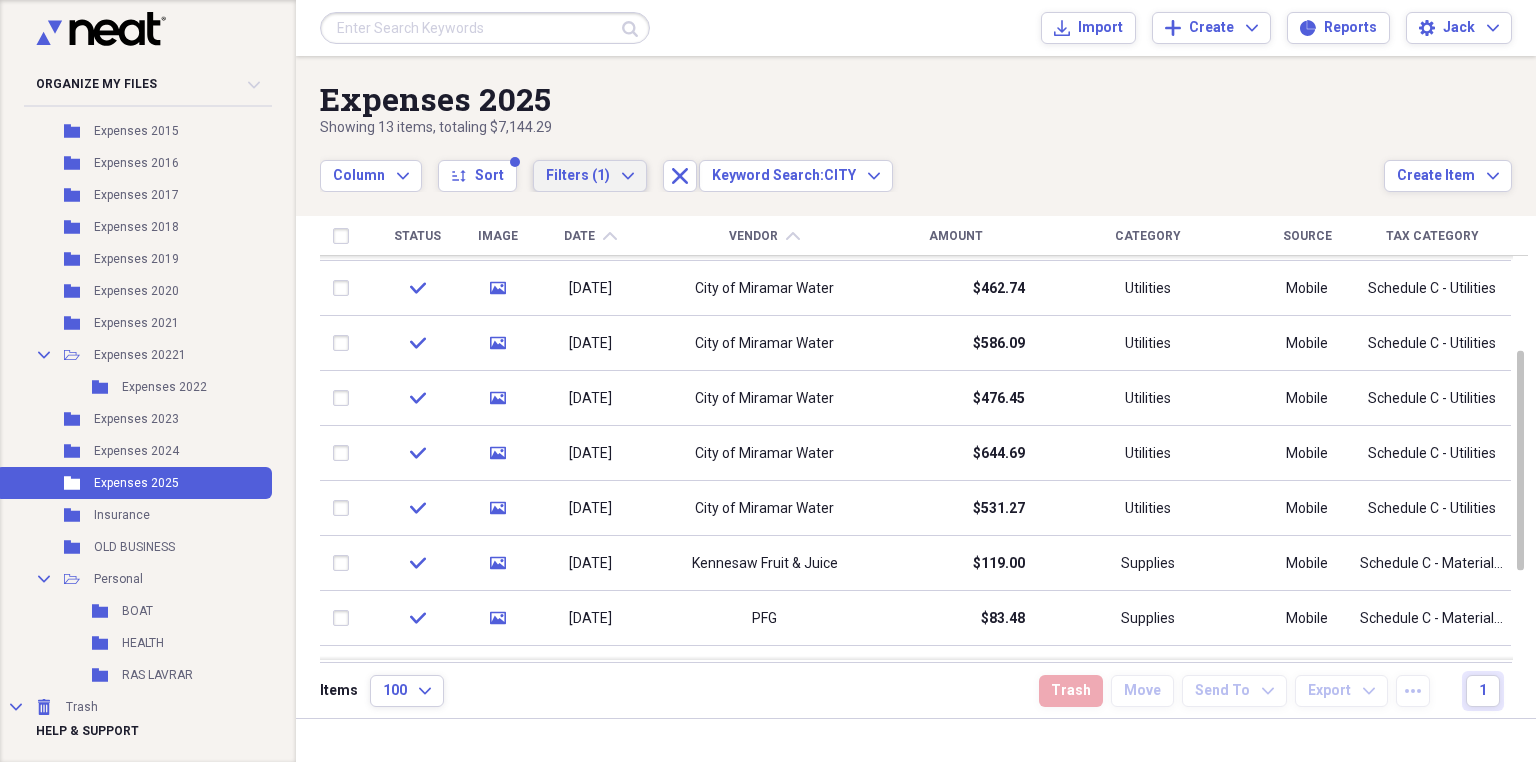 click 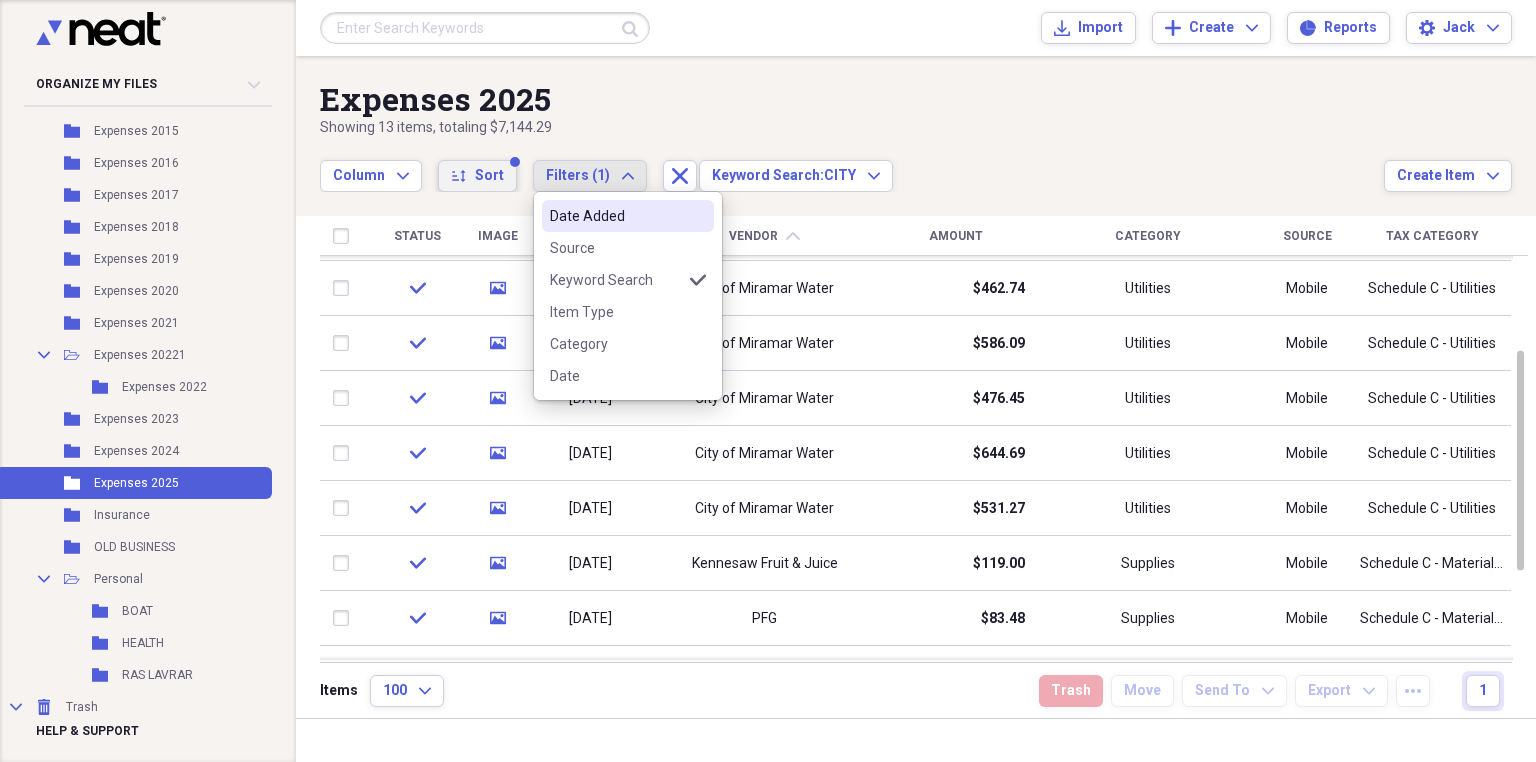 click on "Sort" at bounding box center (489, 176) 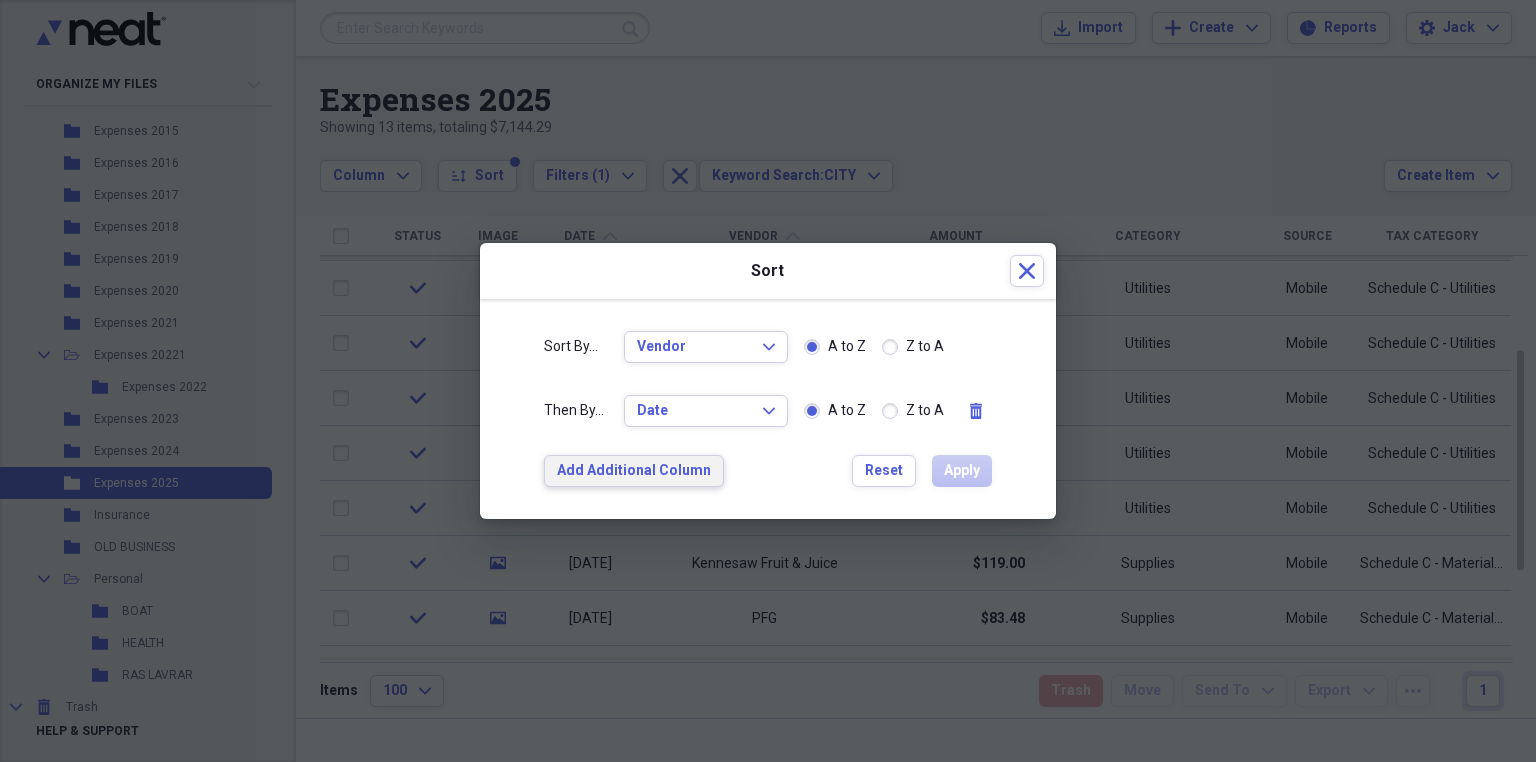 click on "Add Additional Column" at bounding box center [634, 471] 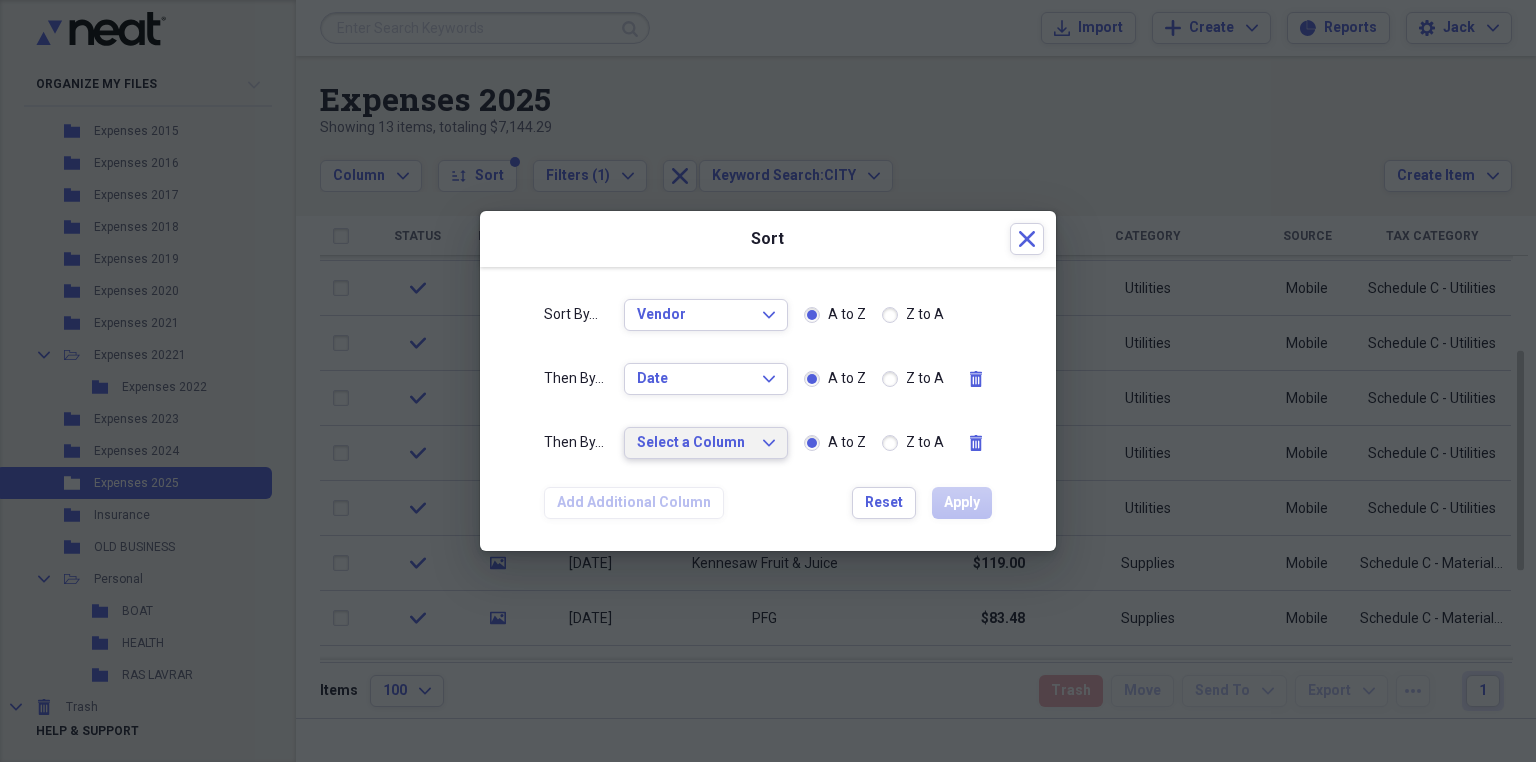 click on "Select a Column Expand" at bounding box center [706, 443] 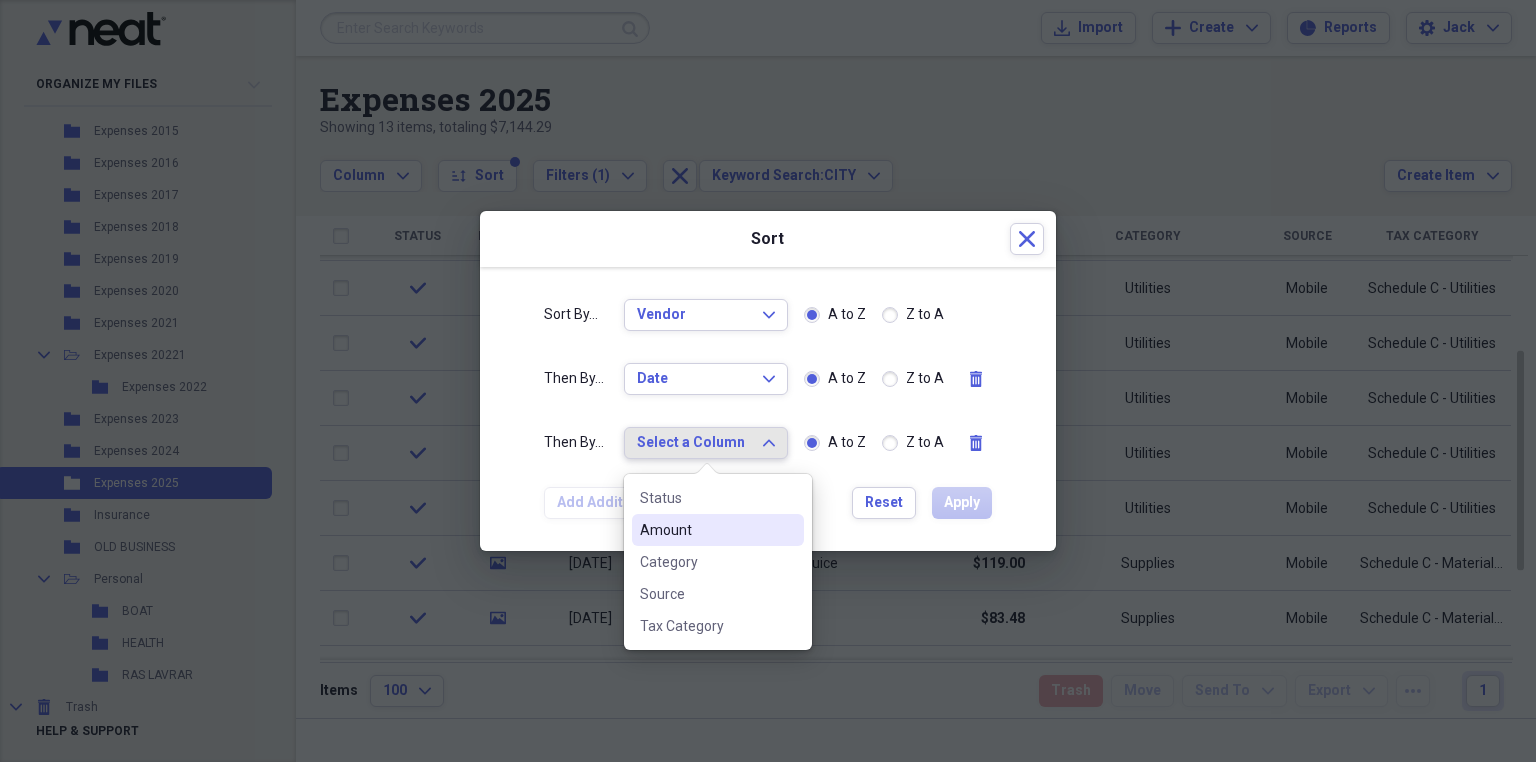 click on "Amount" at bounding box center [706, 530] 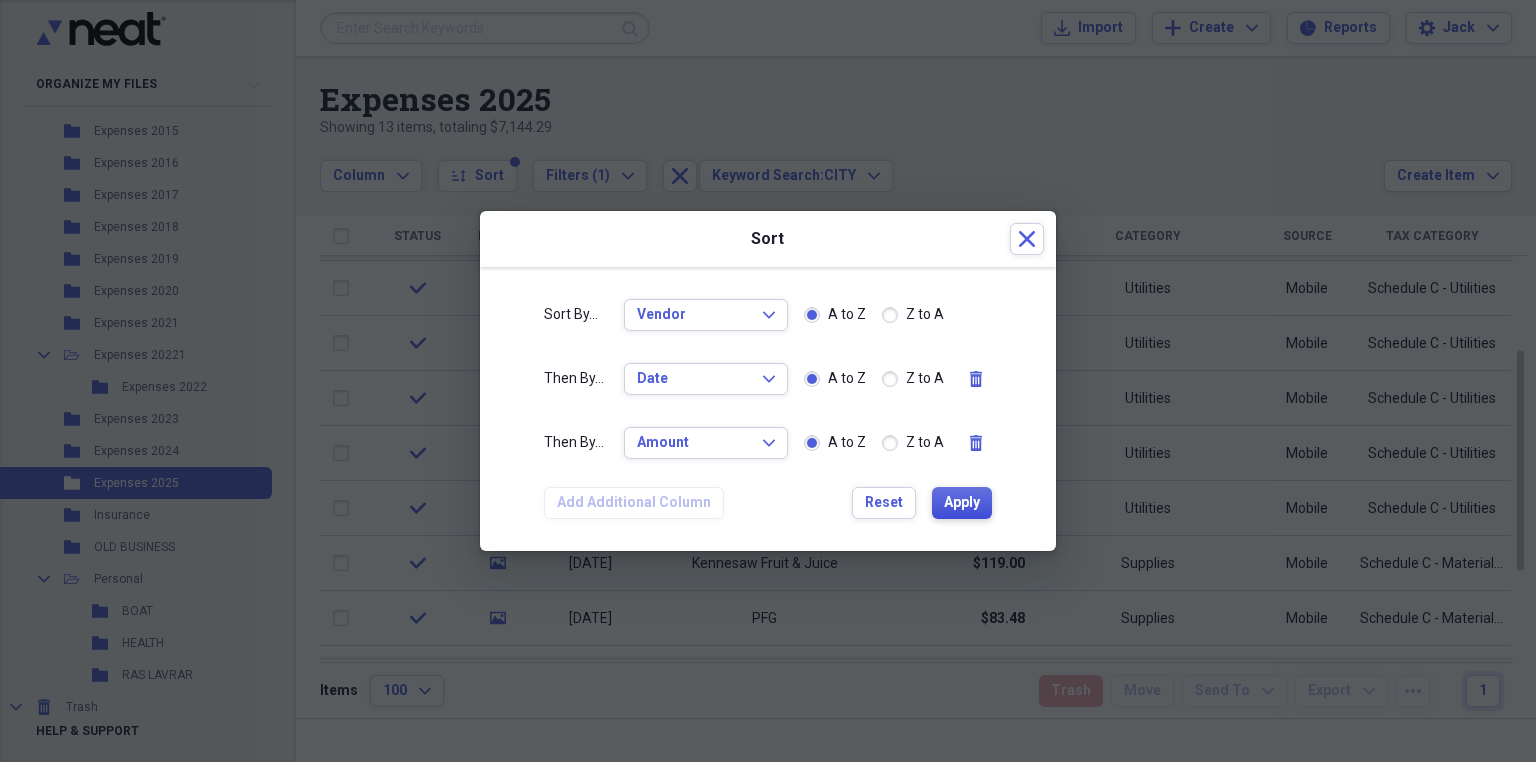 click on "Apply" at bounding box center [962, 503] 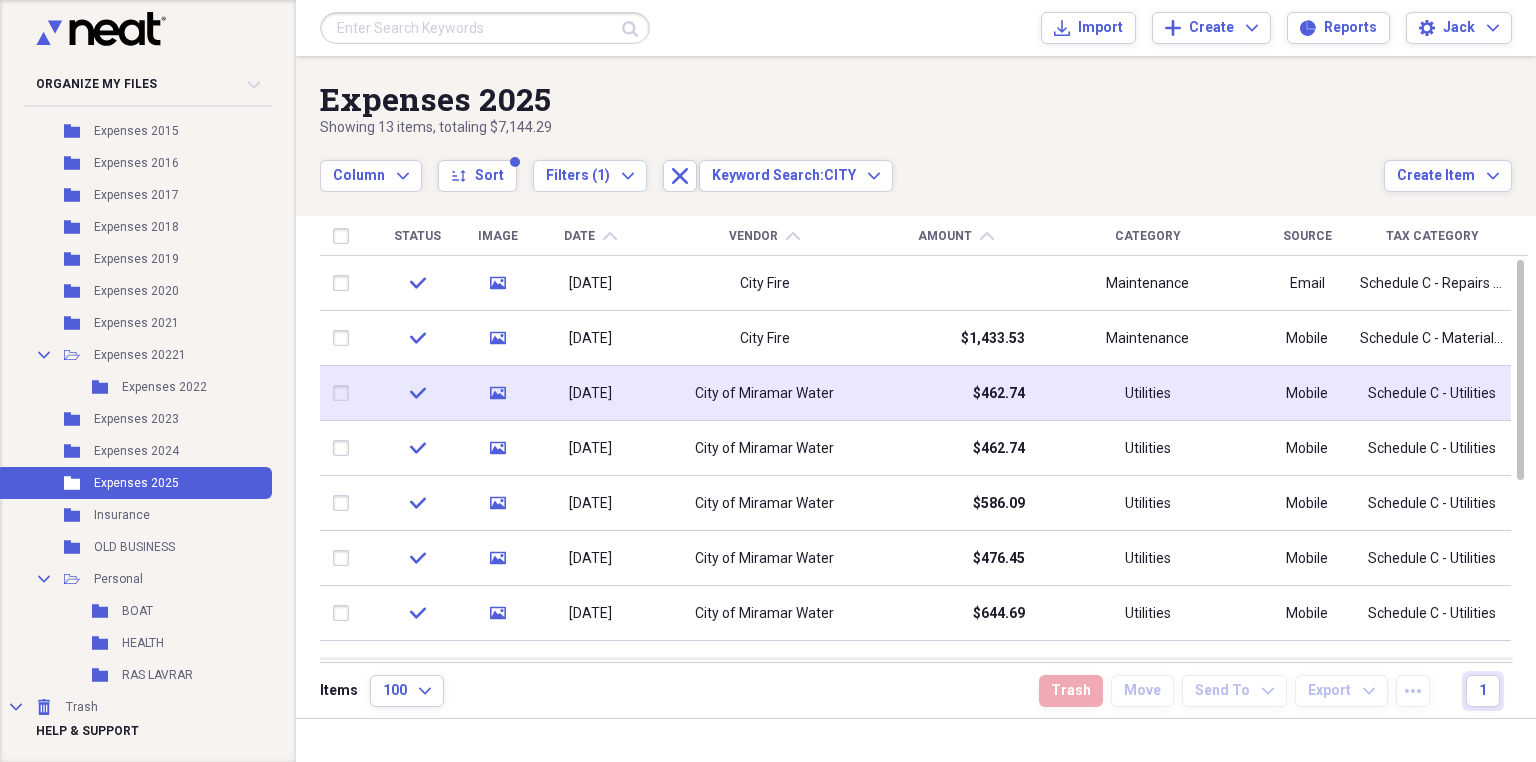click on "City of Miramar Water" at bounding box center (764, 393) 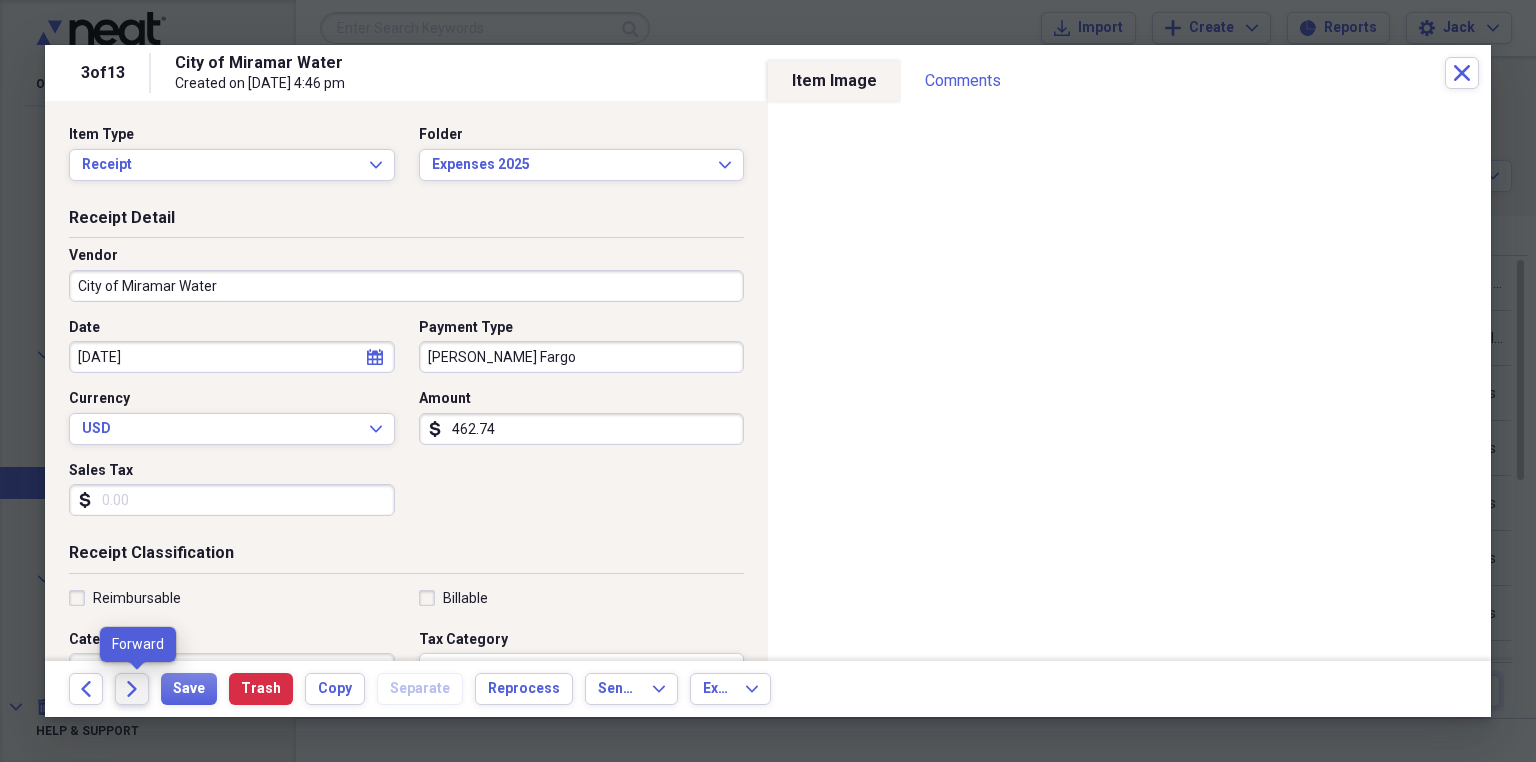 click on "Forward" at bounding box center (132, 689) 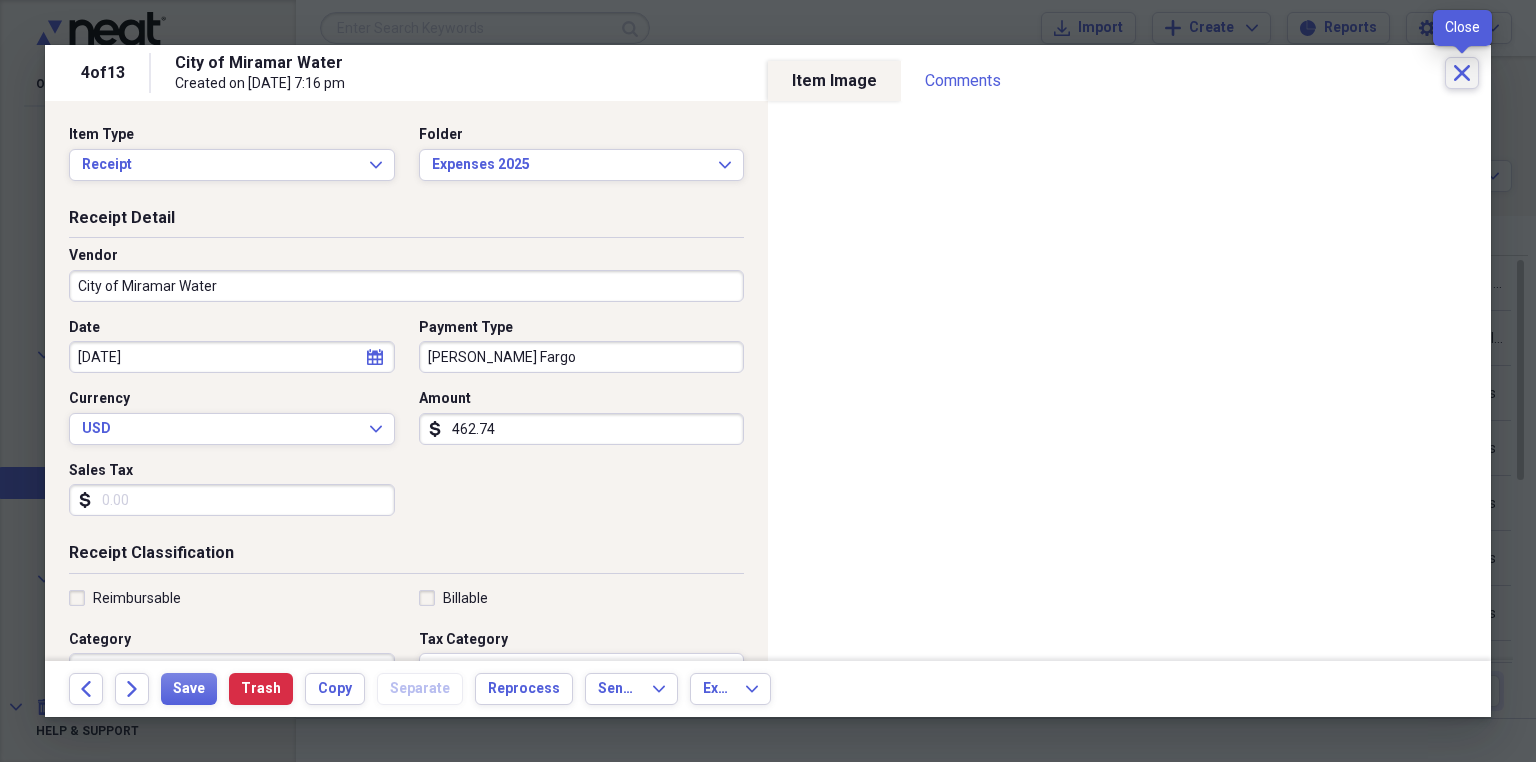 click on "Close" 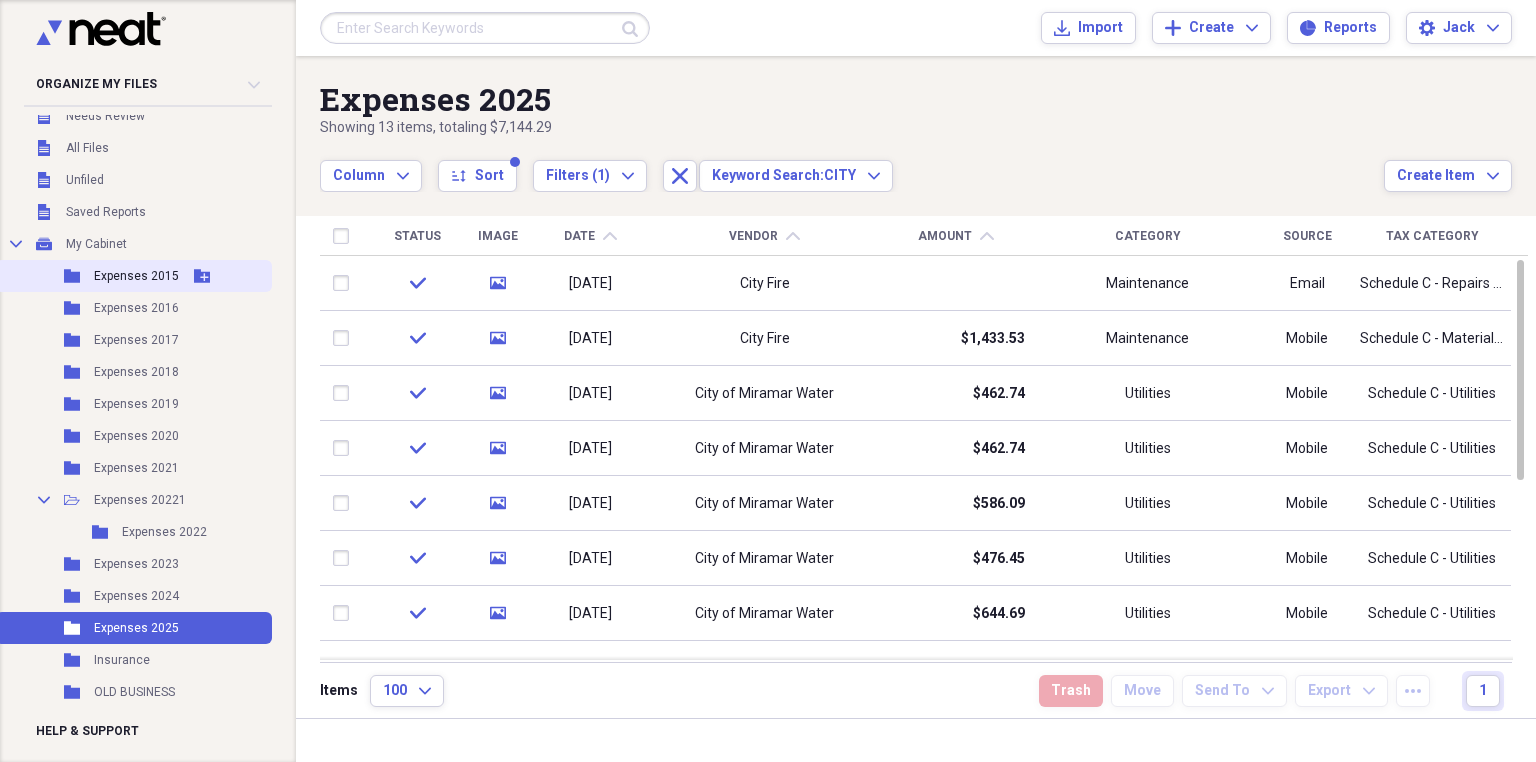 scroll, scrollTop: 0, scrollLeft: 0, axis: both 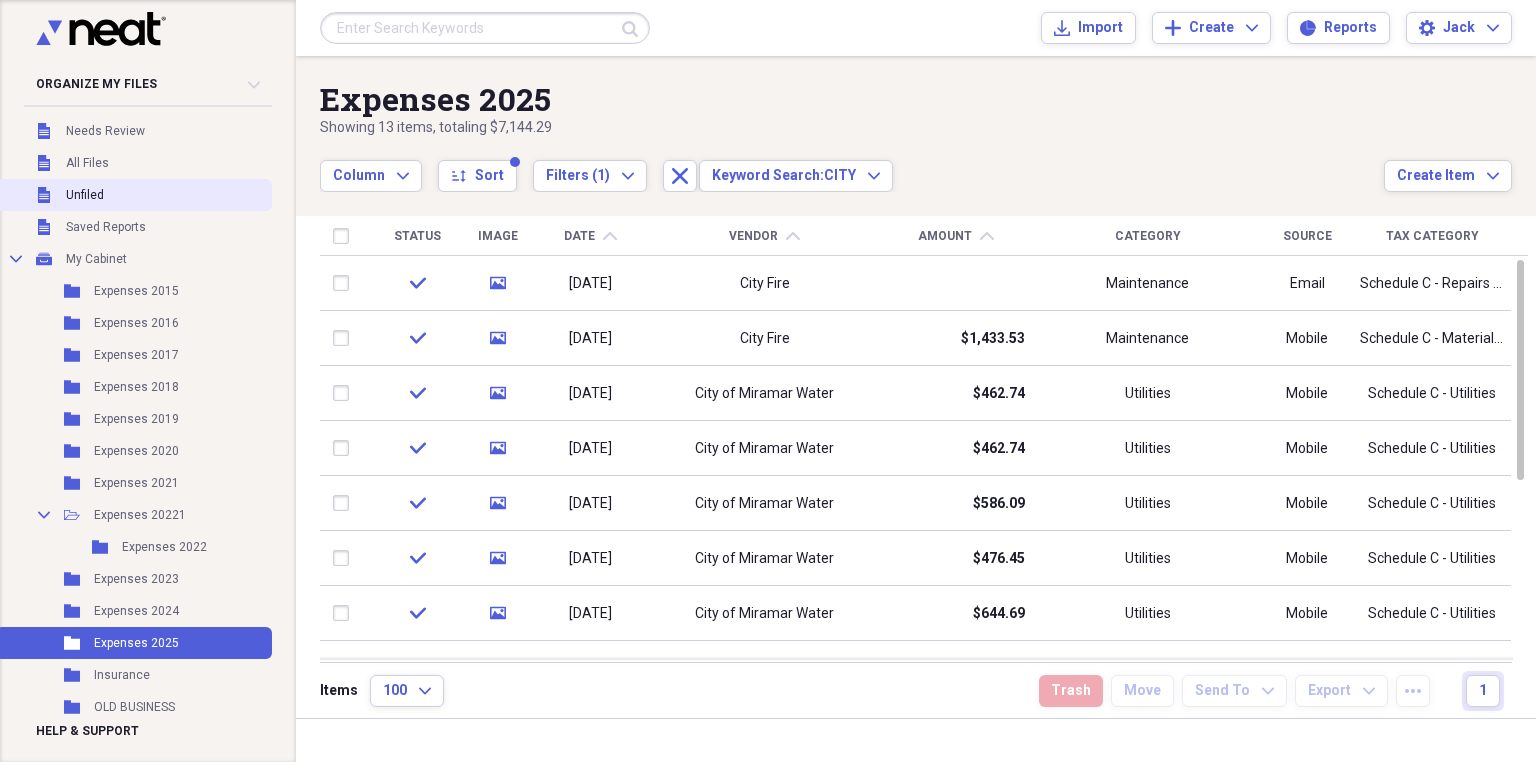 click on "Unfiled Unfiled" at bounding box center [134, 195] 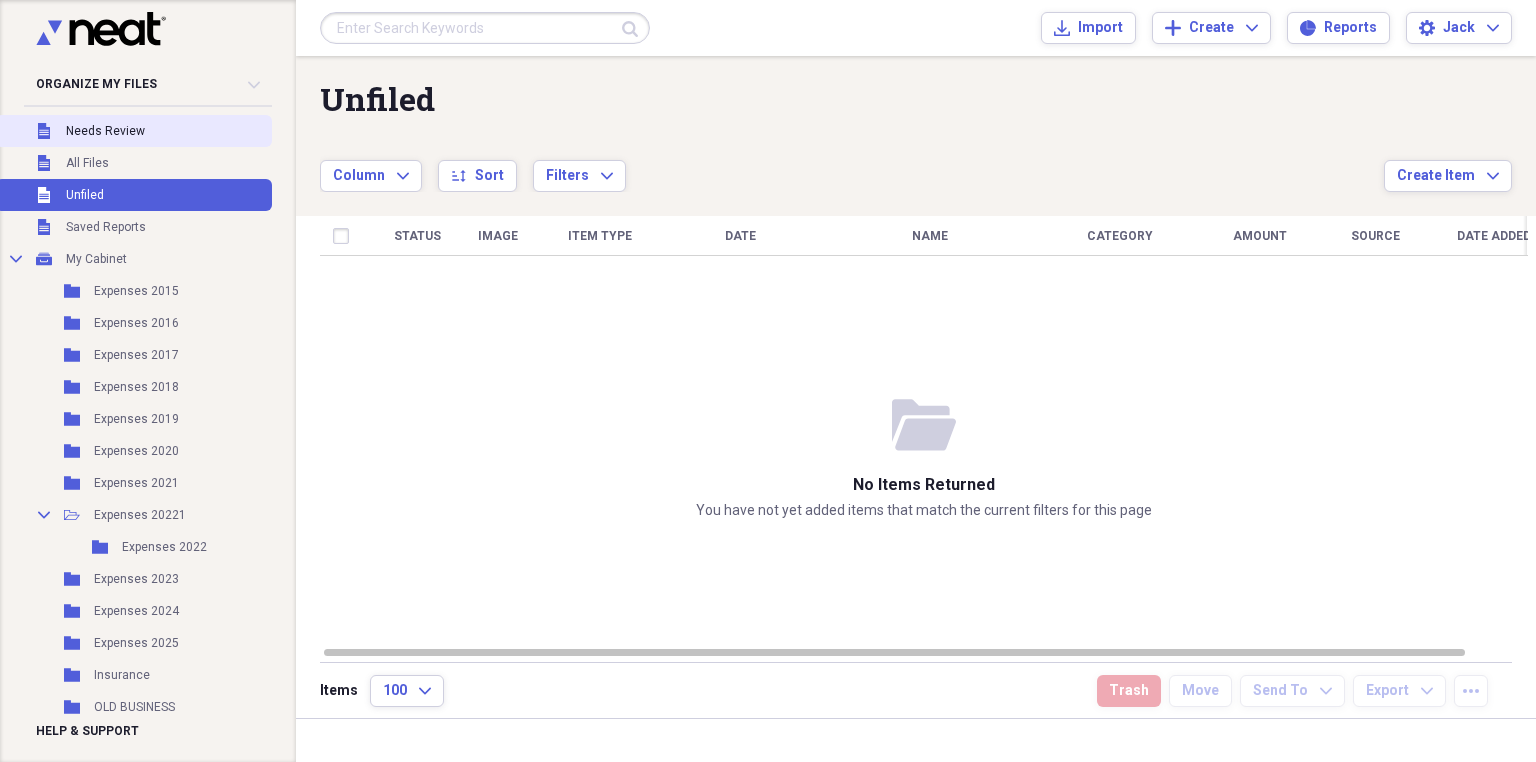 click on "Unfiled Needs Review" at bounding box center [134, 131] 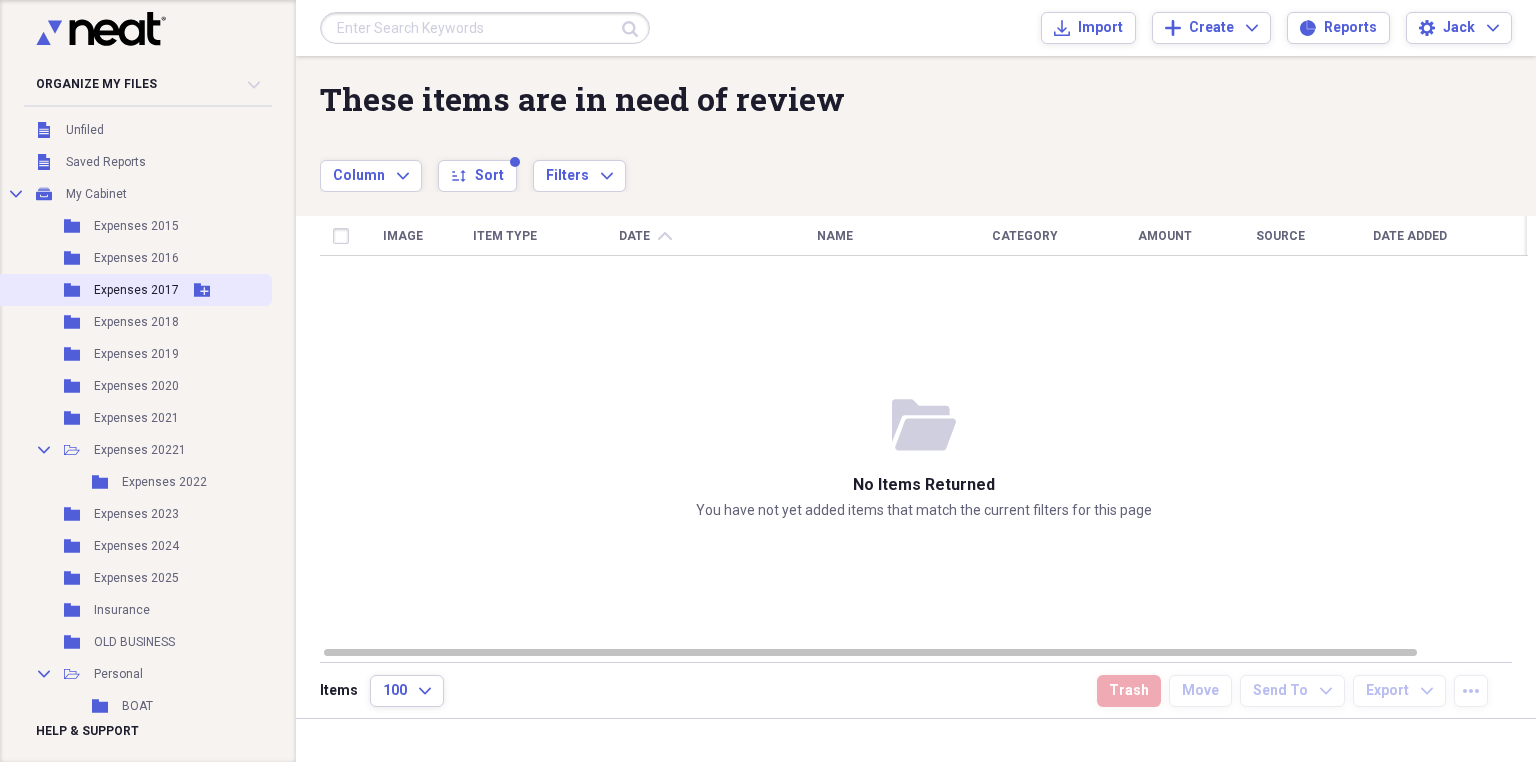 scroll, scrollTop: 160, scrollLeft: 0, axis: vertical 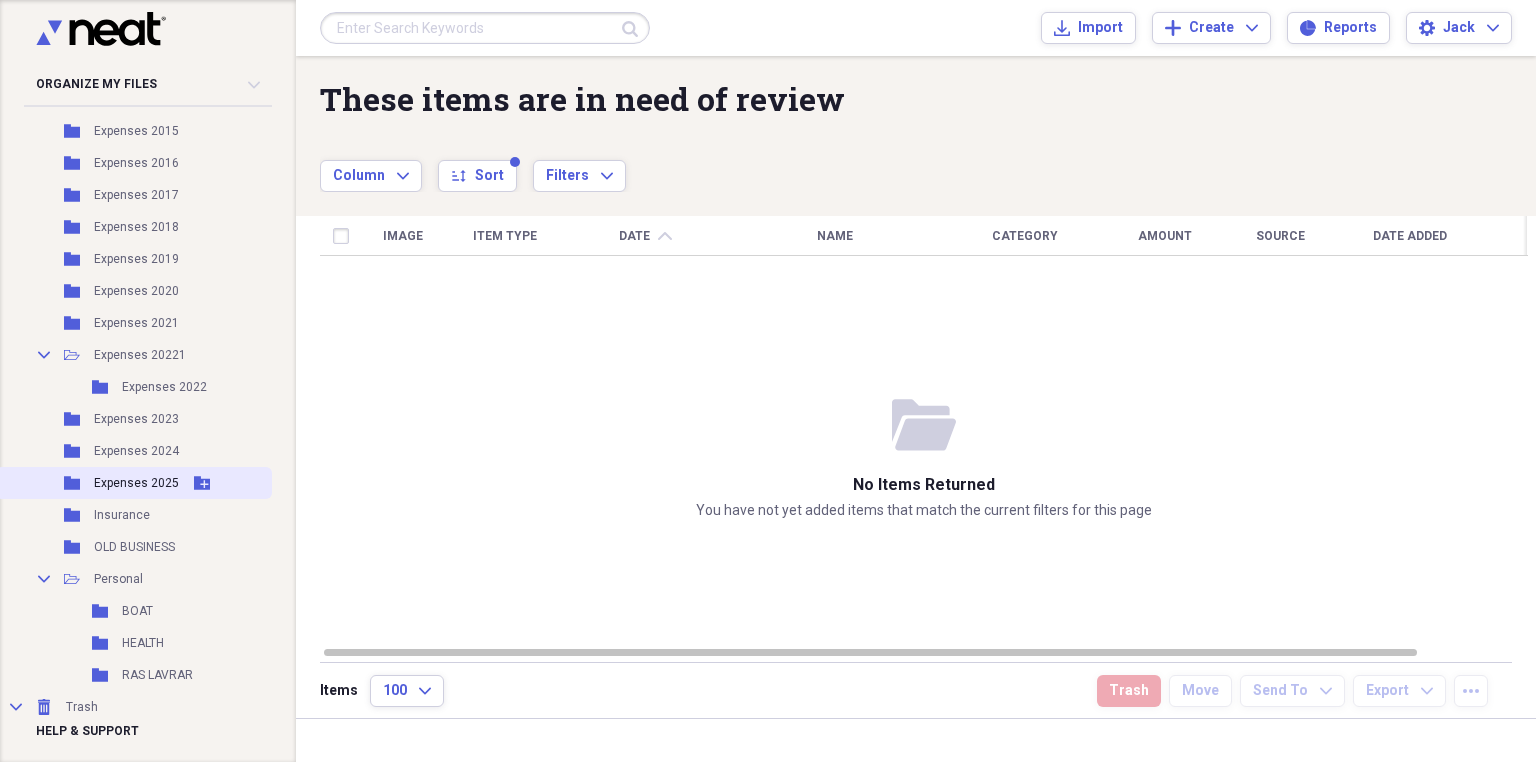 click on "Expenses 2025" at bounding box center (136, 483) 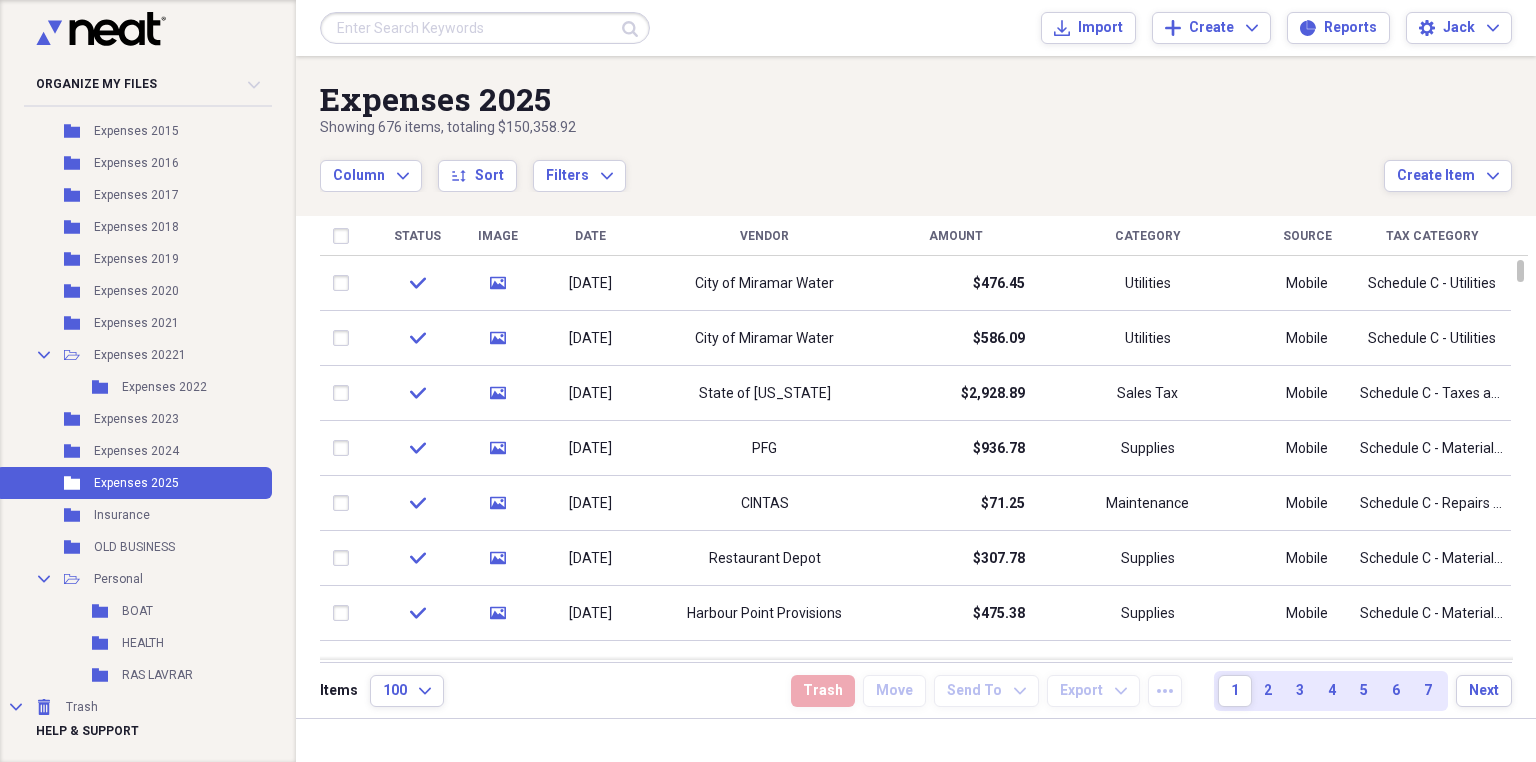 click on "Vendor" at bounding box center [764, 236] 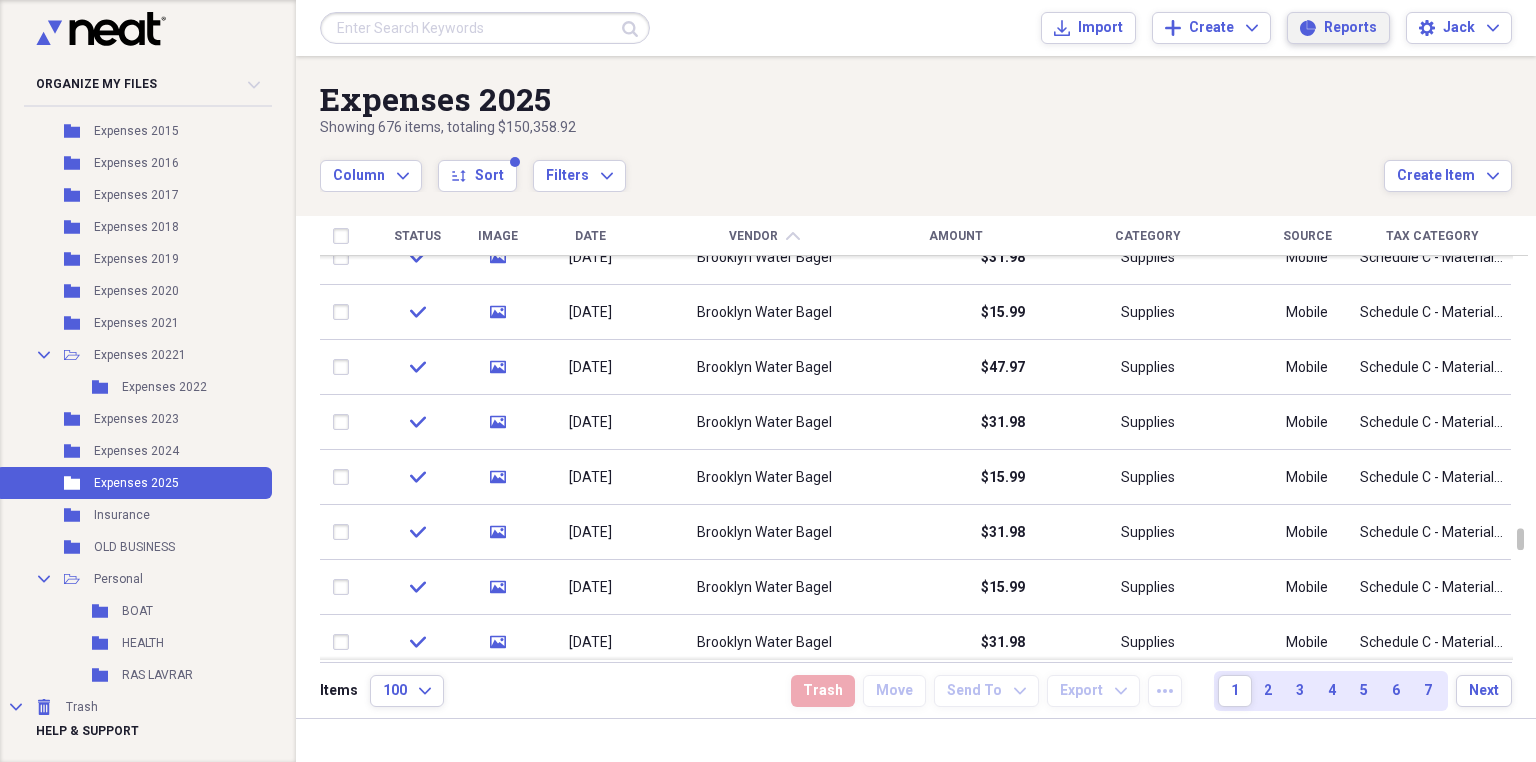 click on "Reports" at bounding box center (1350, 28) 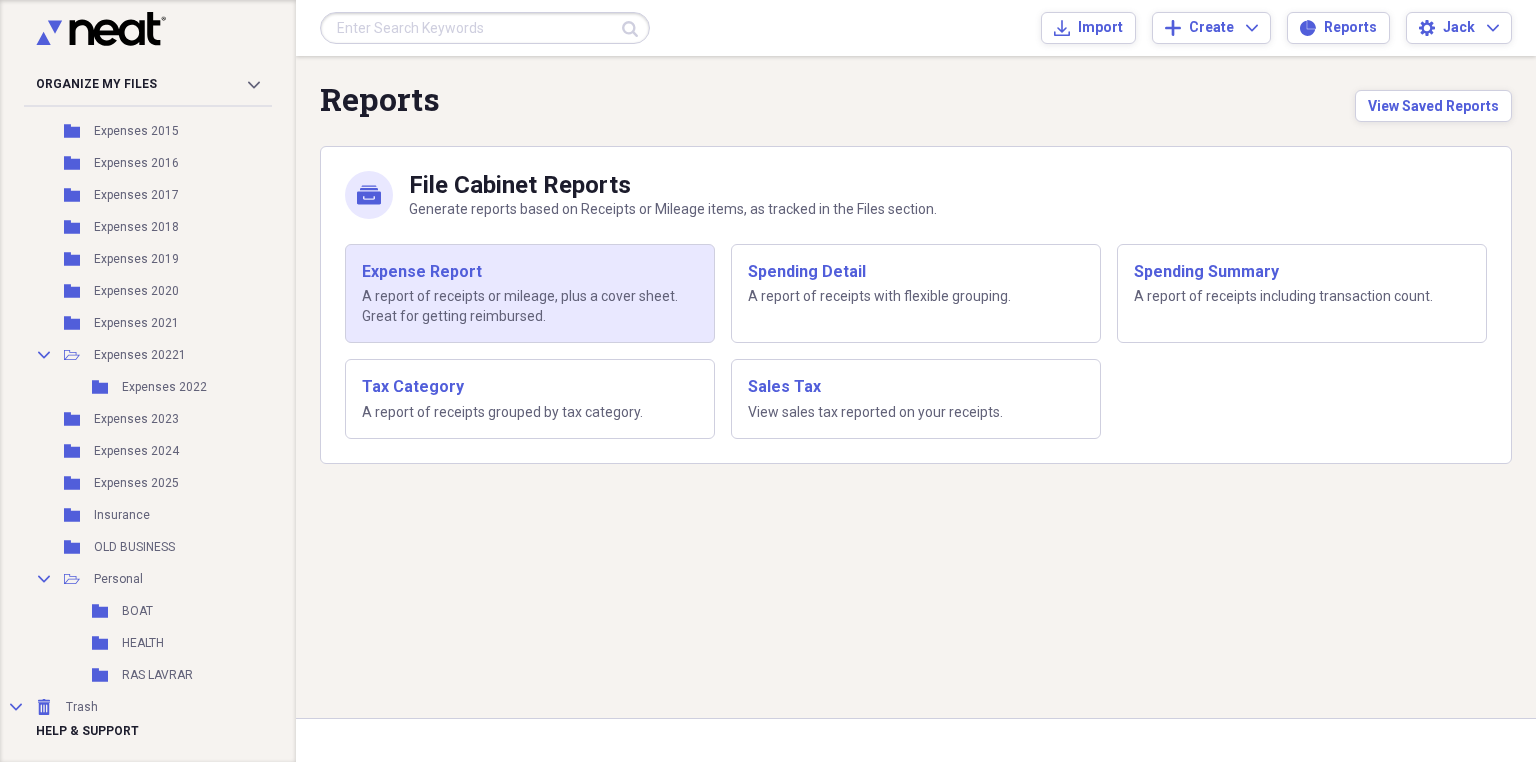 click on "A report of receipts or mileage, plus a cover sheet. Great for getting reimbursed." at bounding box center [530, 306] 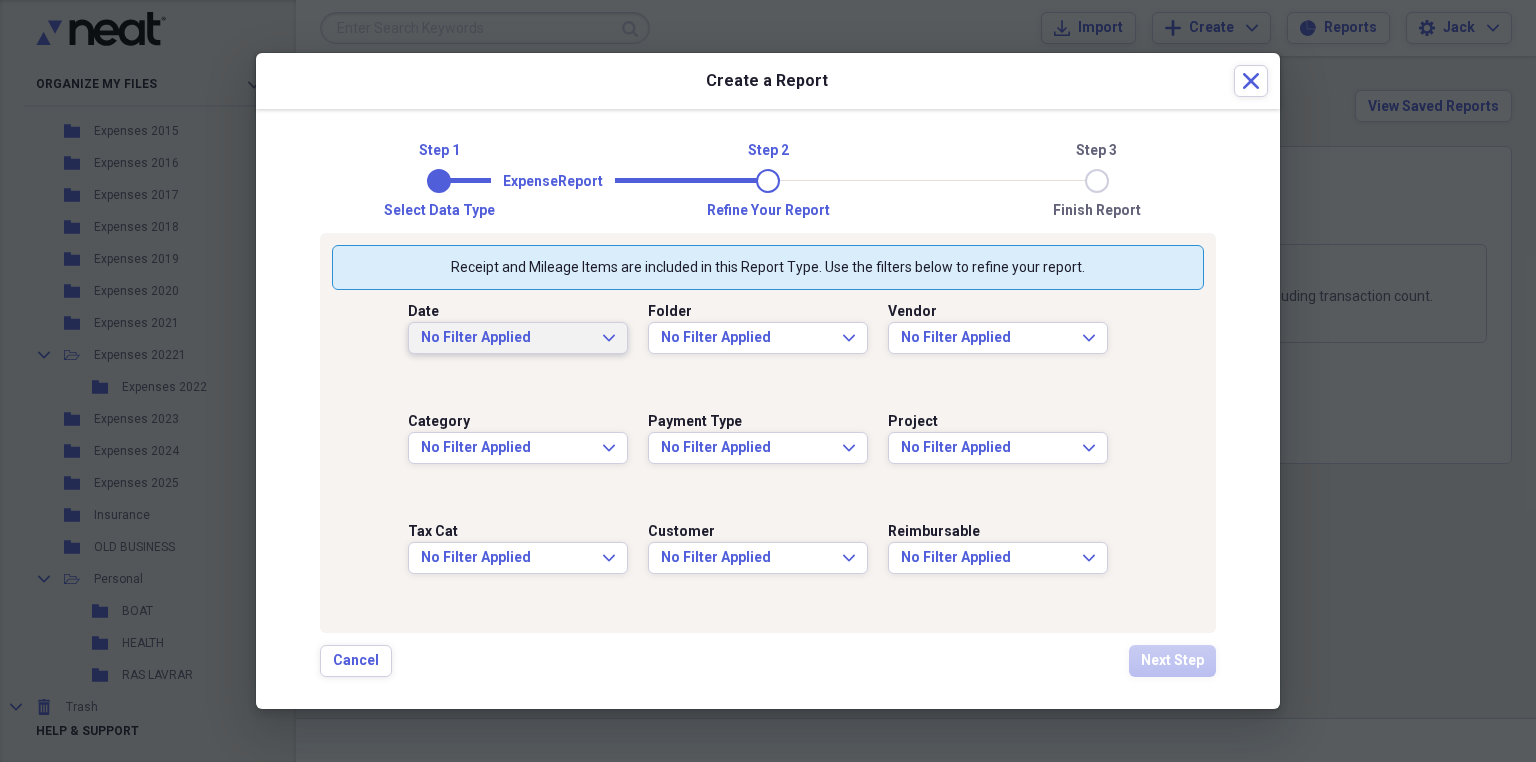 click on "Expand" 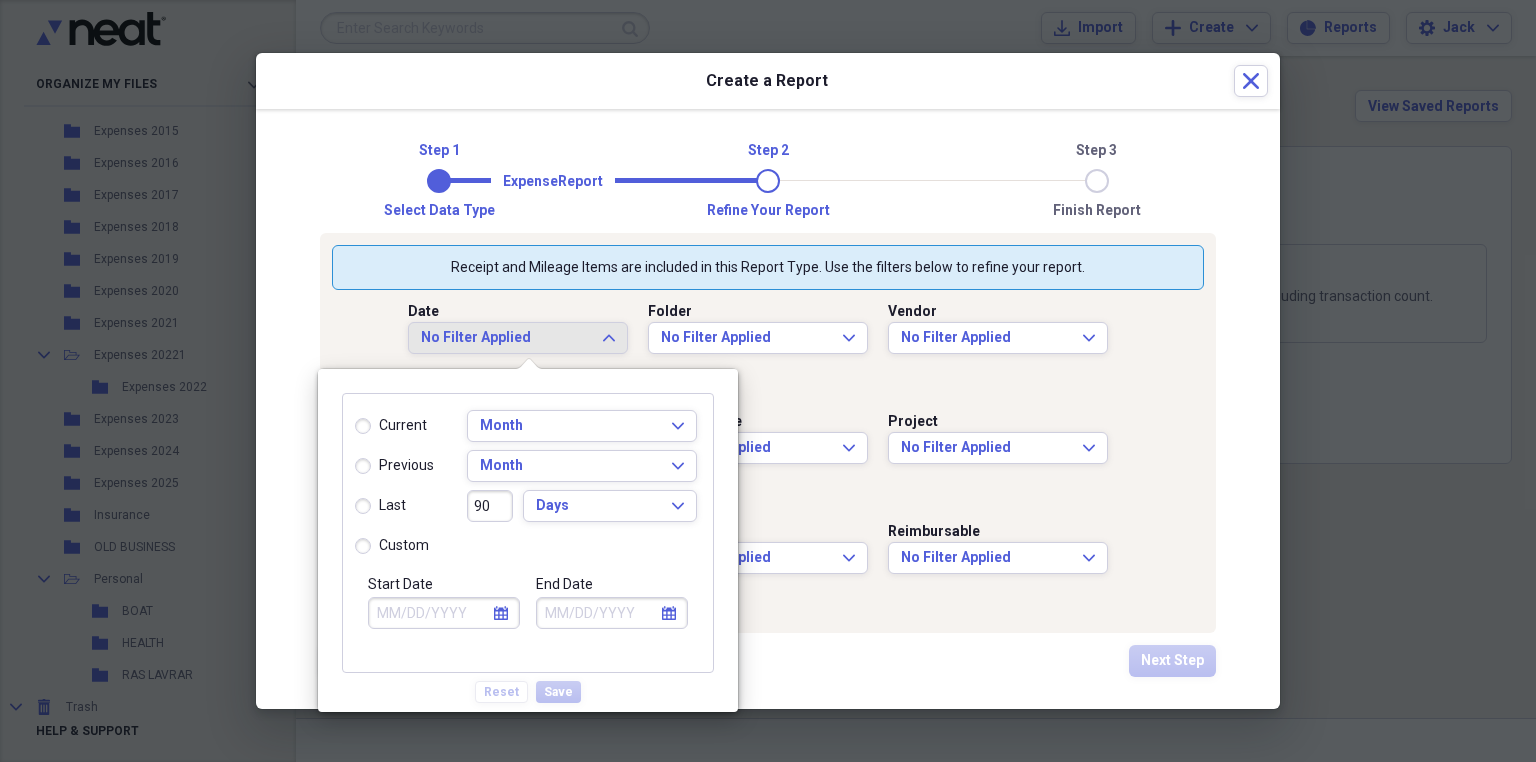 click on "current" at bounding box center (391, 426) 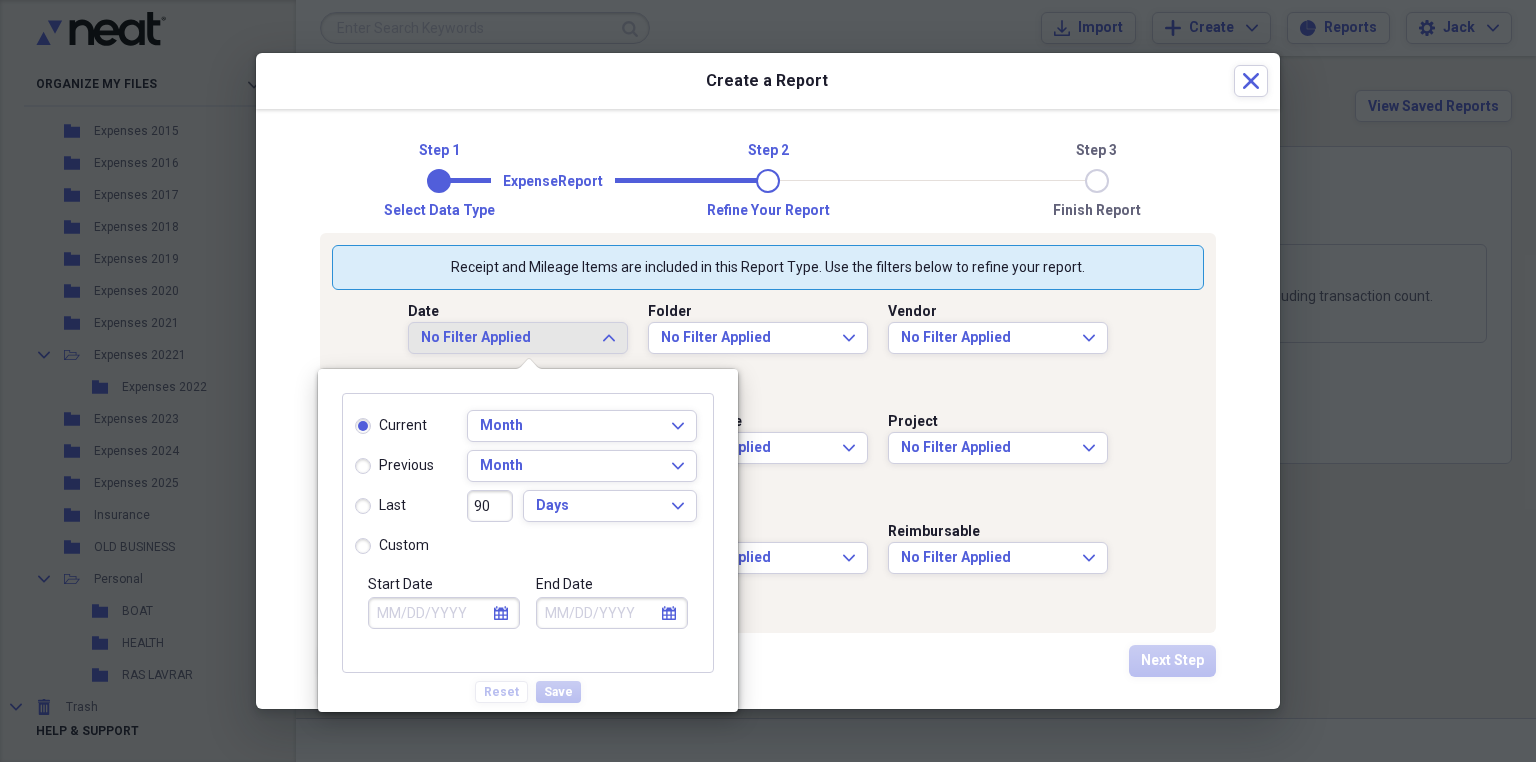 type on "[DATE]" 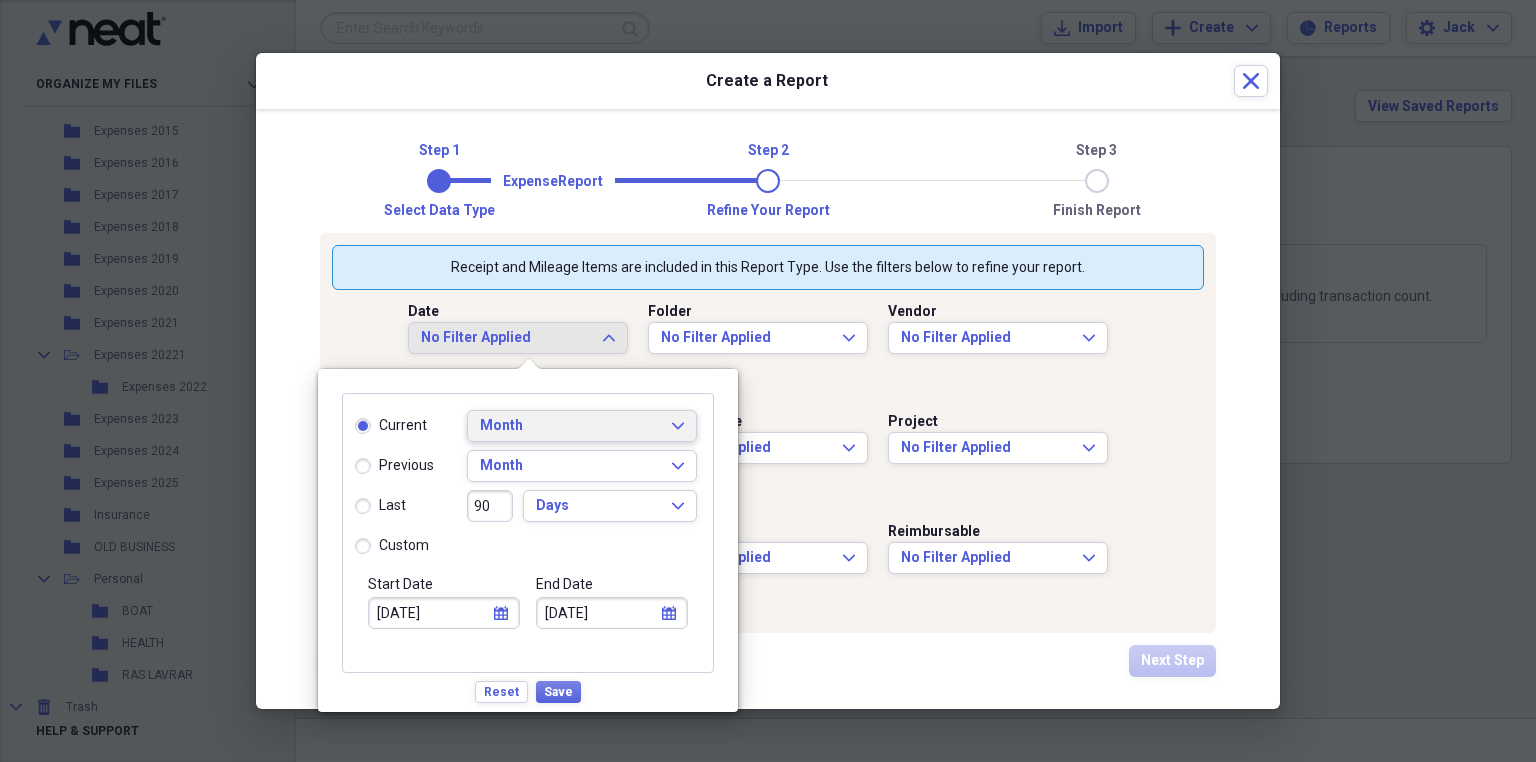 click on "Expand" 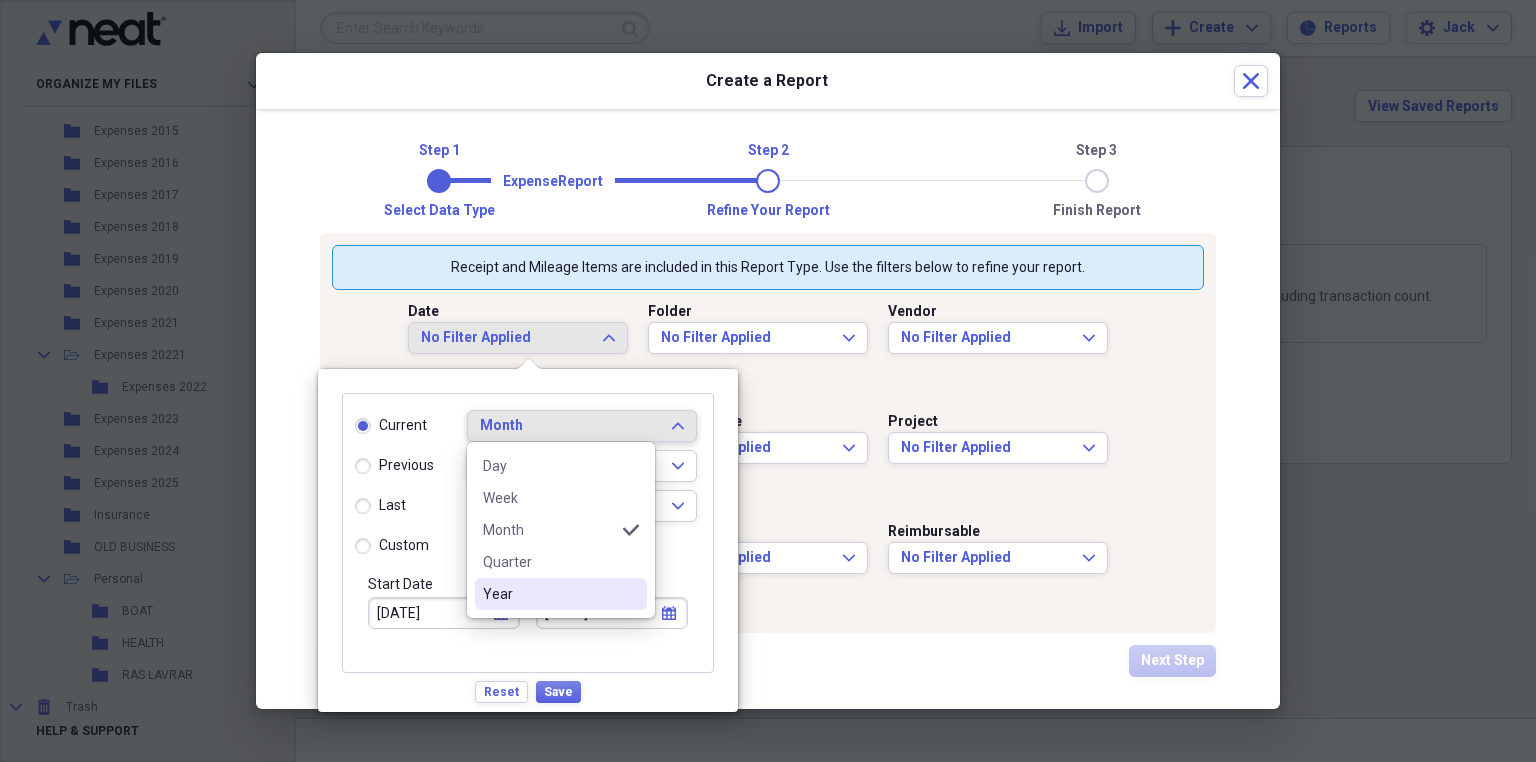 click on "Year" at bounding box center [549, 594] 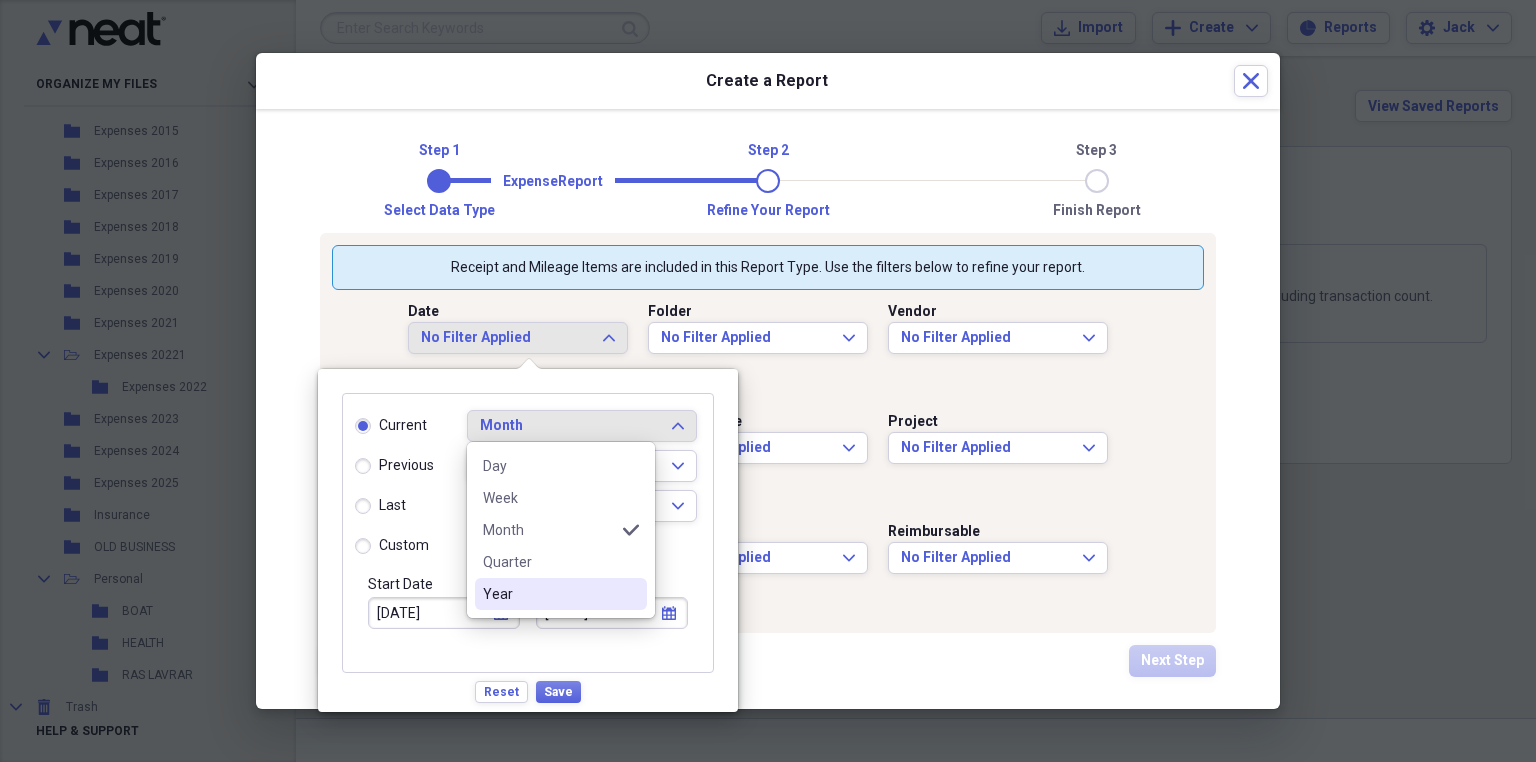 click on "Start Date [DATE] calendar Calendar End Date [DATE] calendar Calendar" at bounding box center [528, 623] 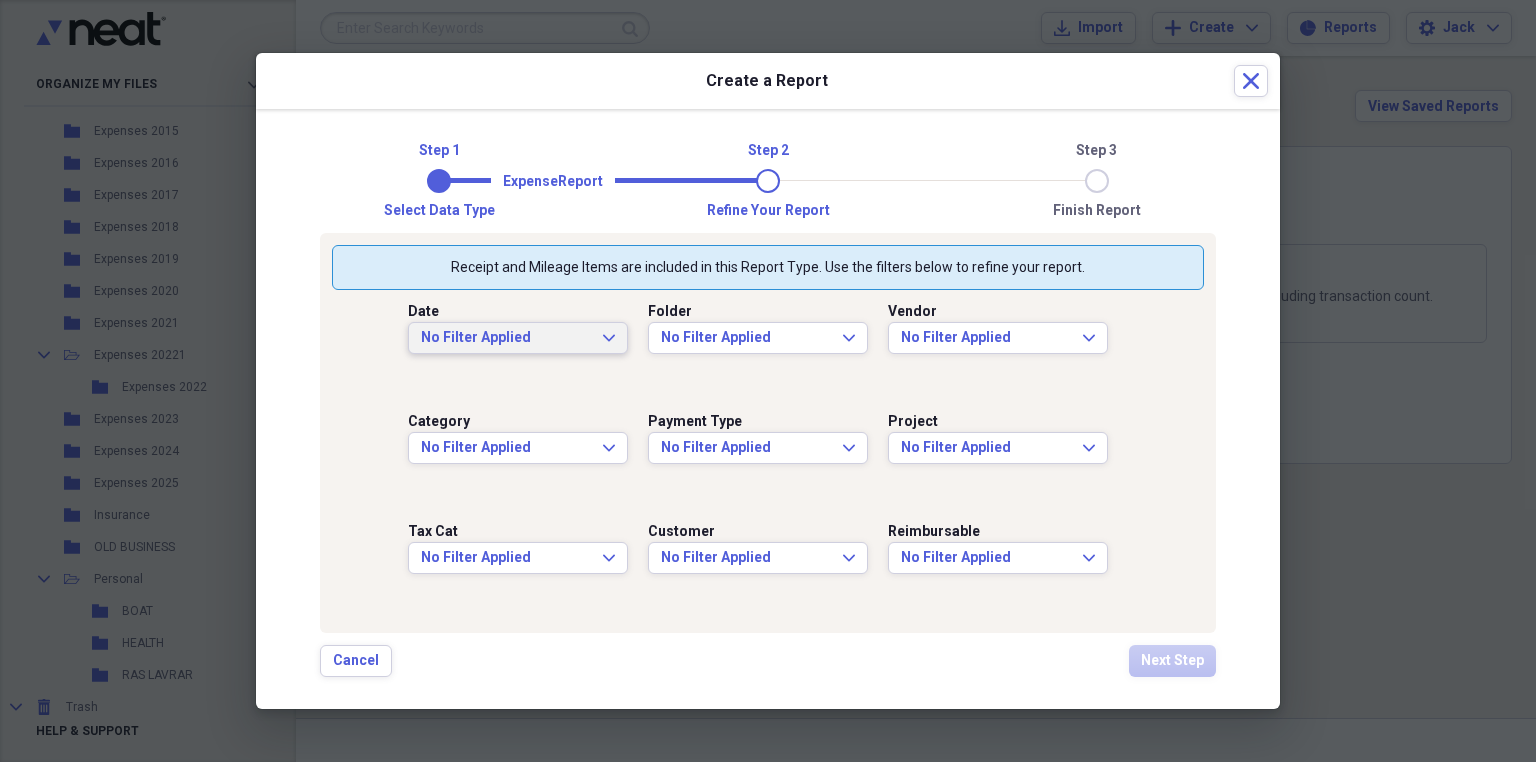 click on "Date No Filter Applied Expand Folder No Filter Applied Expand Vendor No Filter Applied Expand Category No Filter Applied Expand Payment Type No Filter Applied Expand Project No Filter Applied Expand Tax Cat No Filter Applied Expand Customer No Filter Applied Expand Reimbursable No Filter Applied Expand" at bounding box center (768, 455) 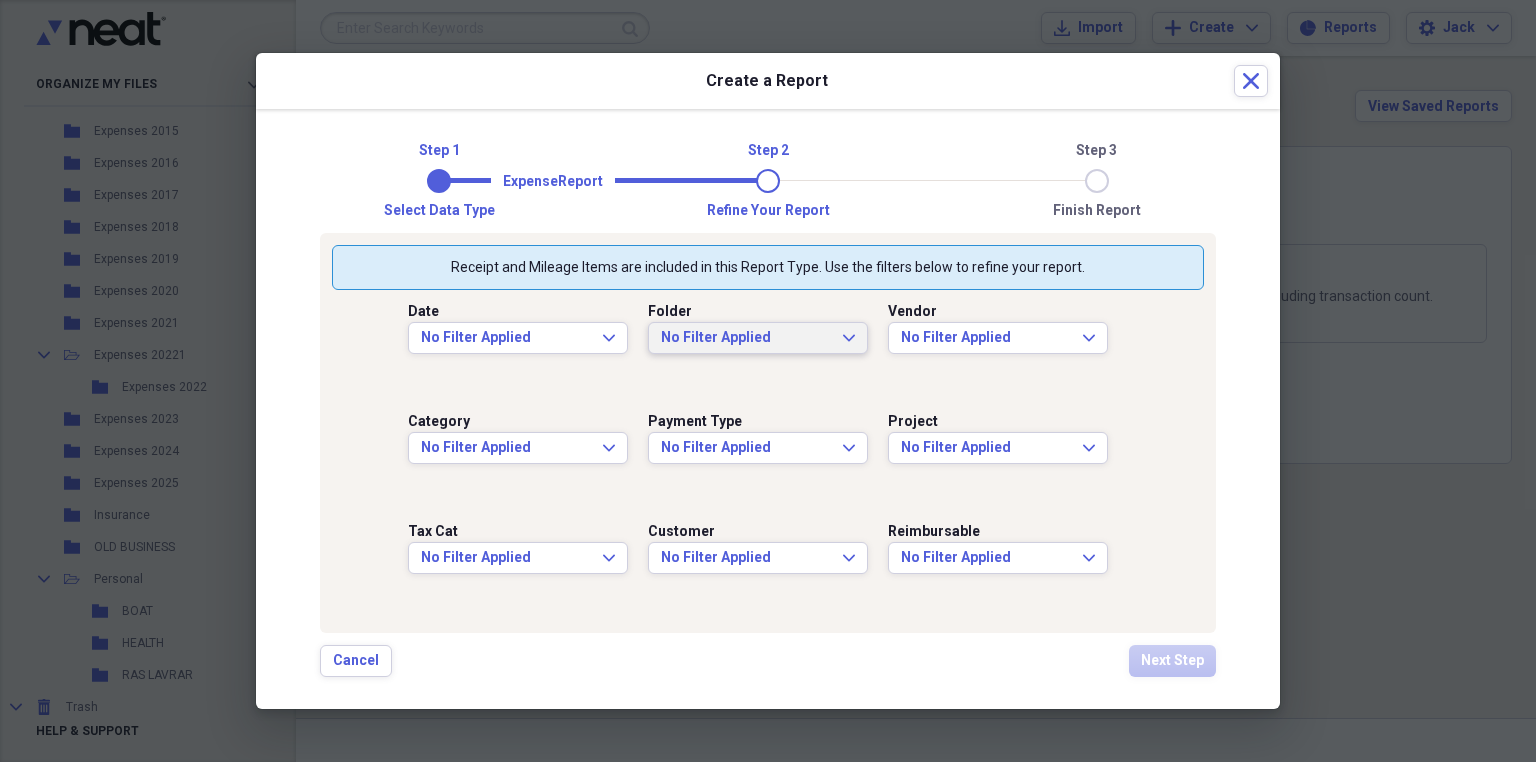 click on "Expand" 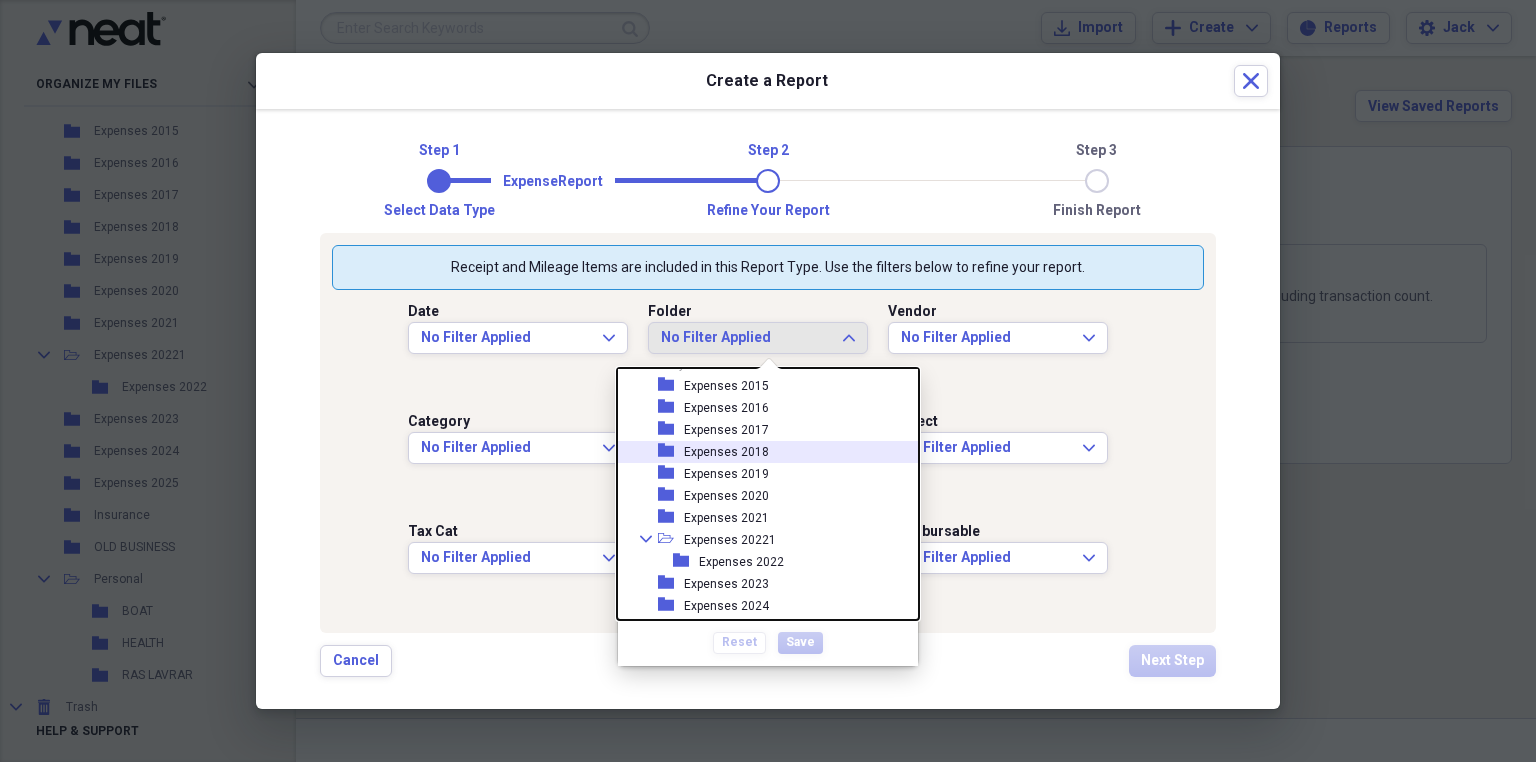 scroll, scrollTop: 80, scrollLeft: 0, axis: vertical 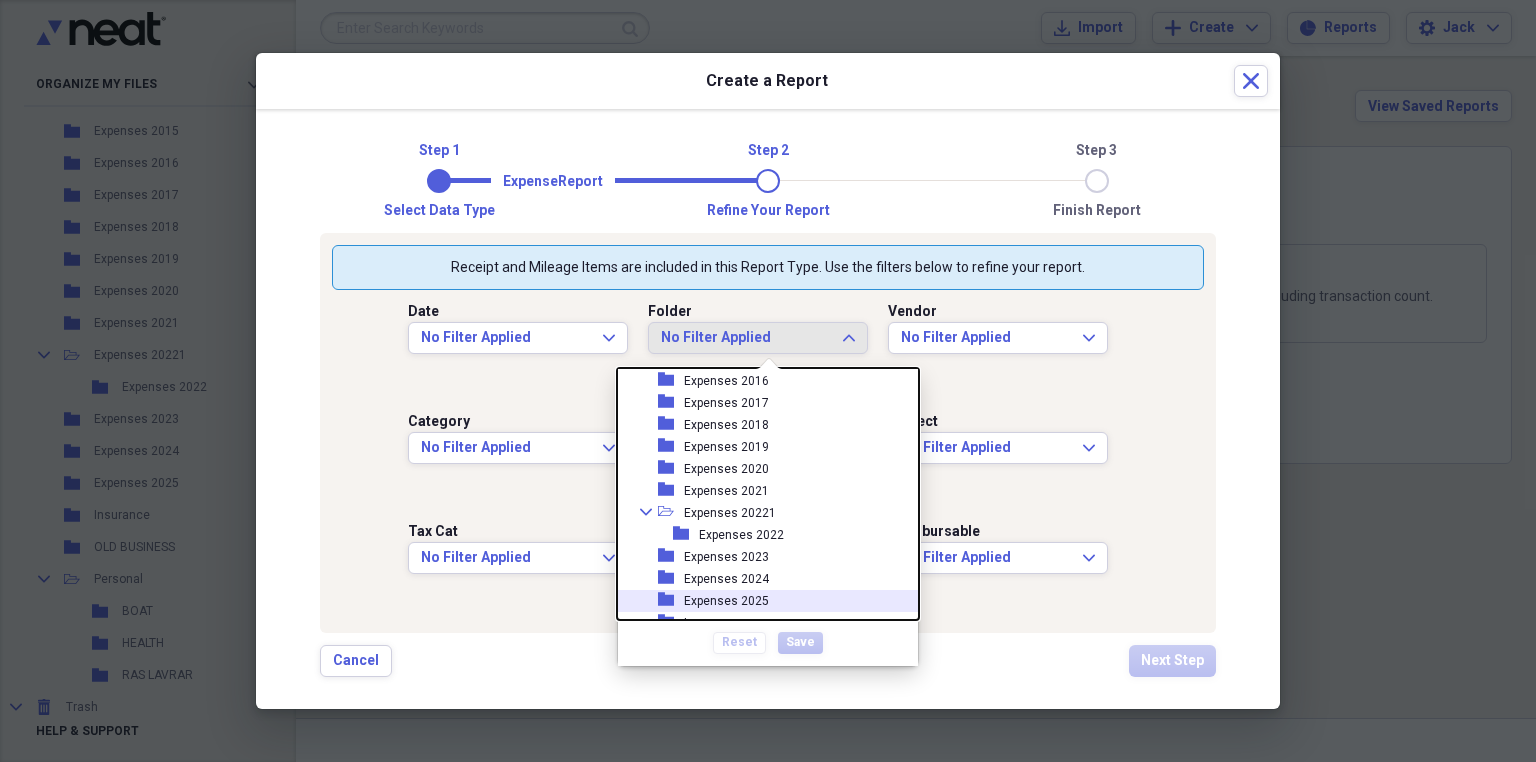 click on "Expenses 2025" at bounding box center (726, 601) 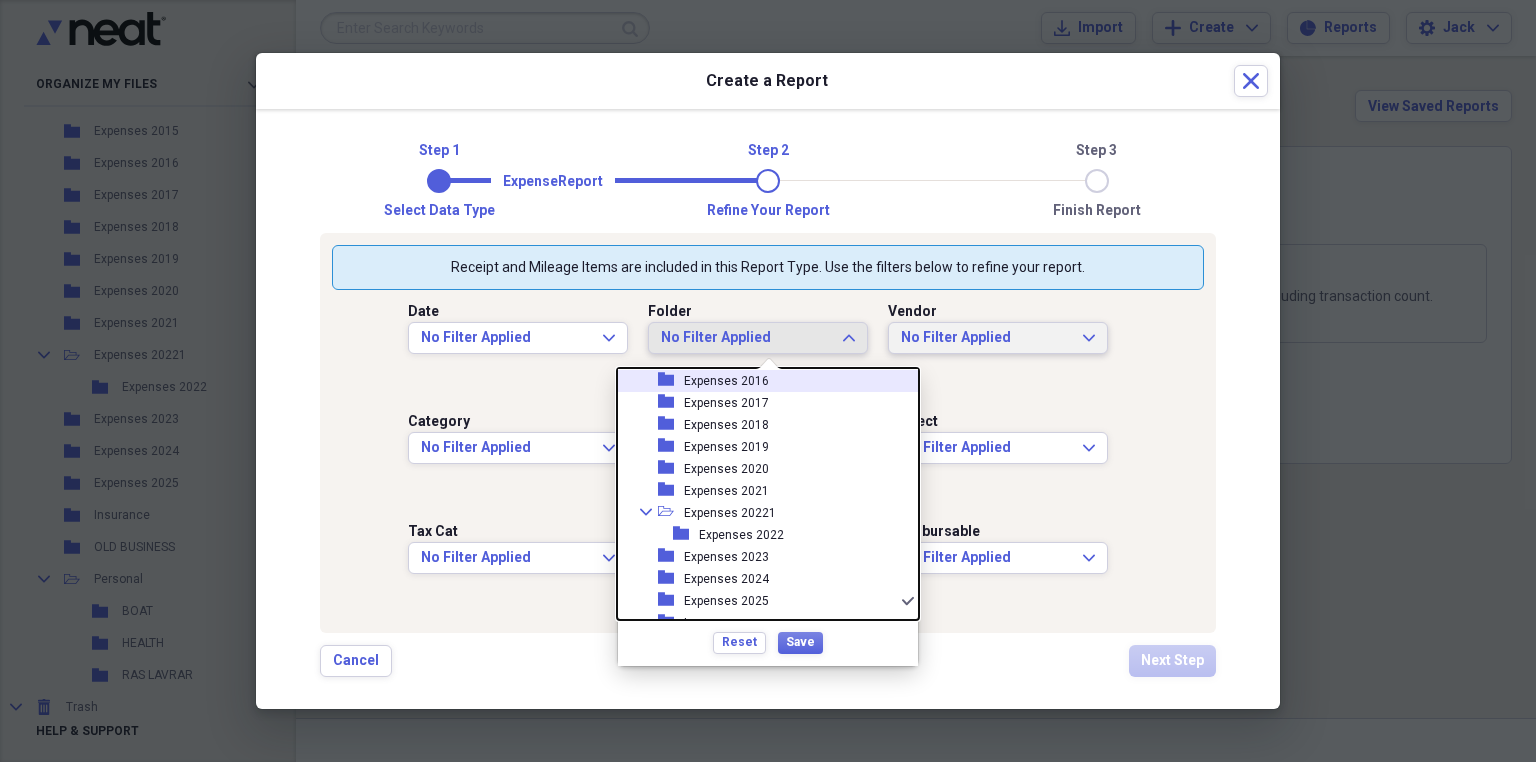 click on "No Filter Applied Expand" at bounding box center (998, 338) 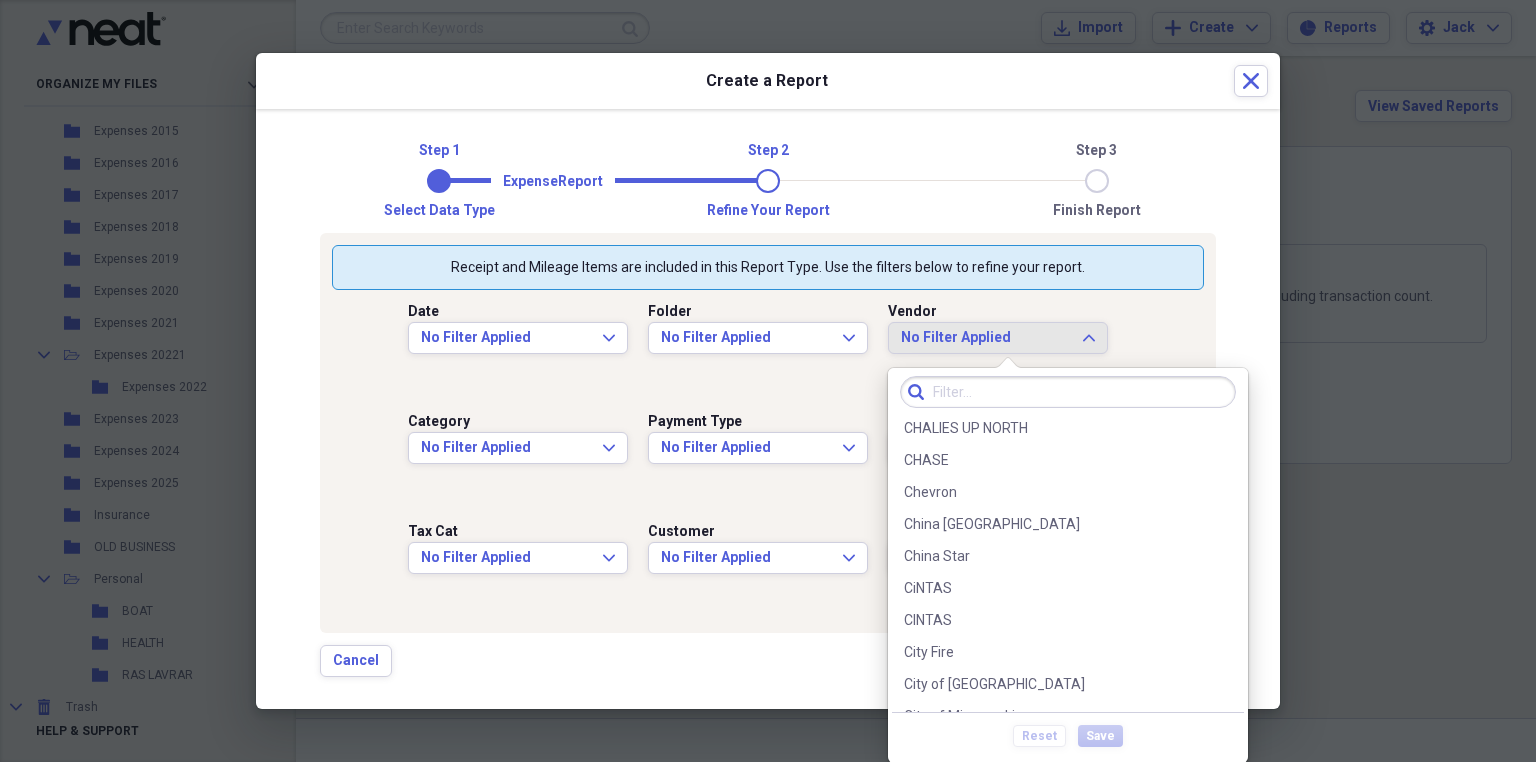 scroll, scrollTop: 1200, scrollLeft: 0, axis: vertical 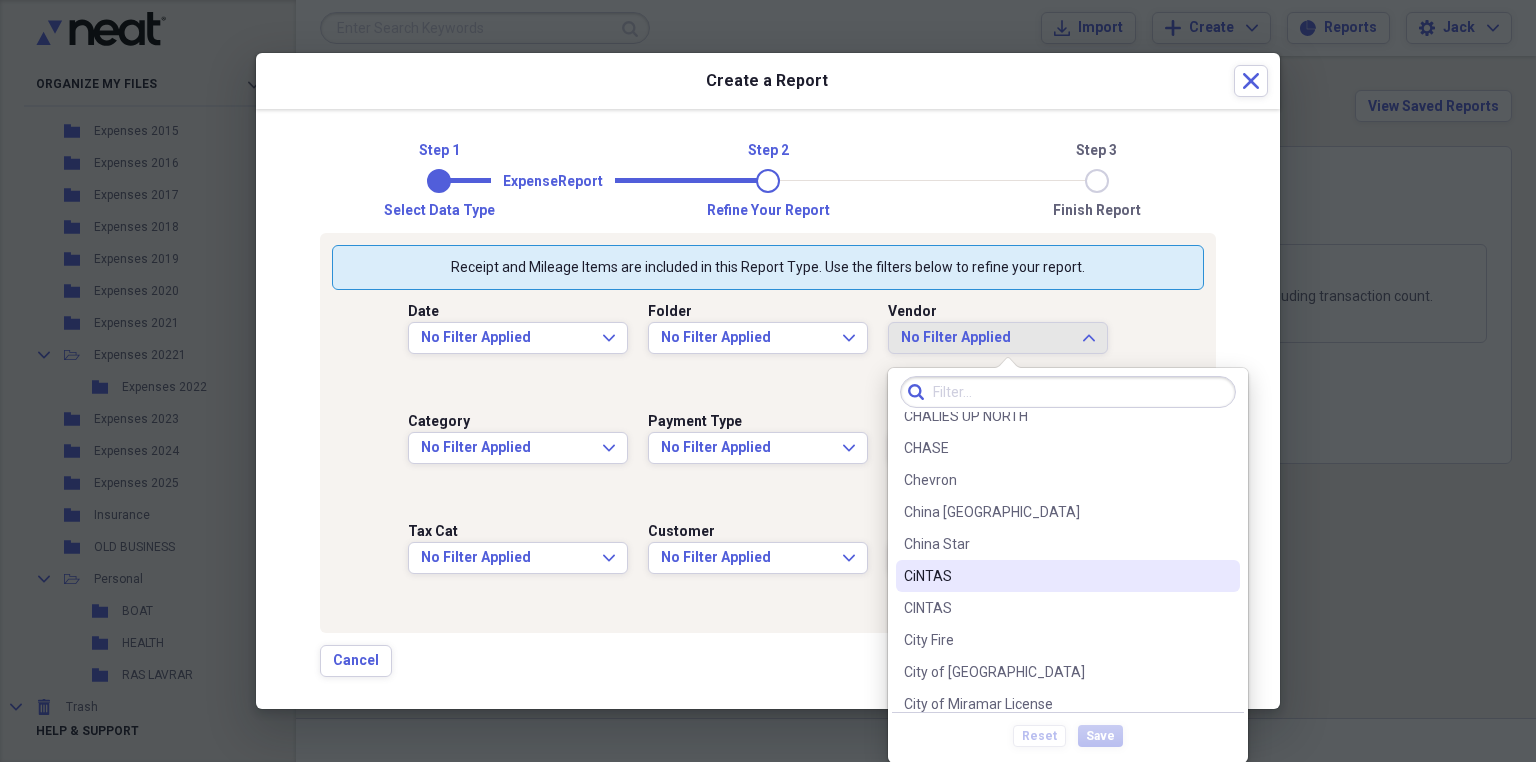 click on "CiNTAS" at bounding box center (1056, 576) 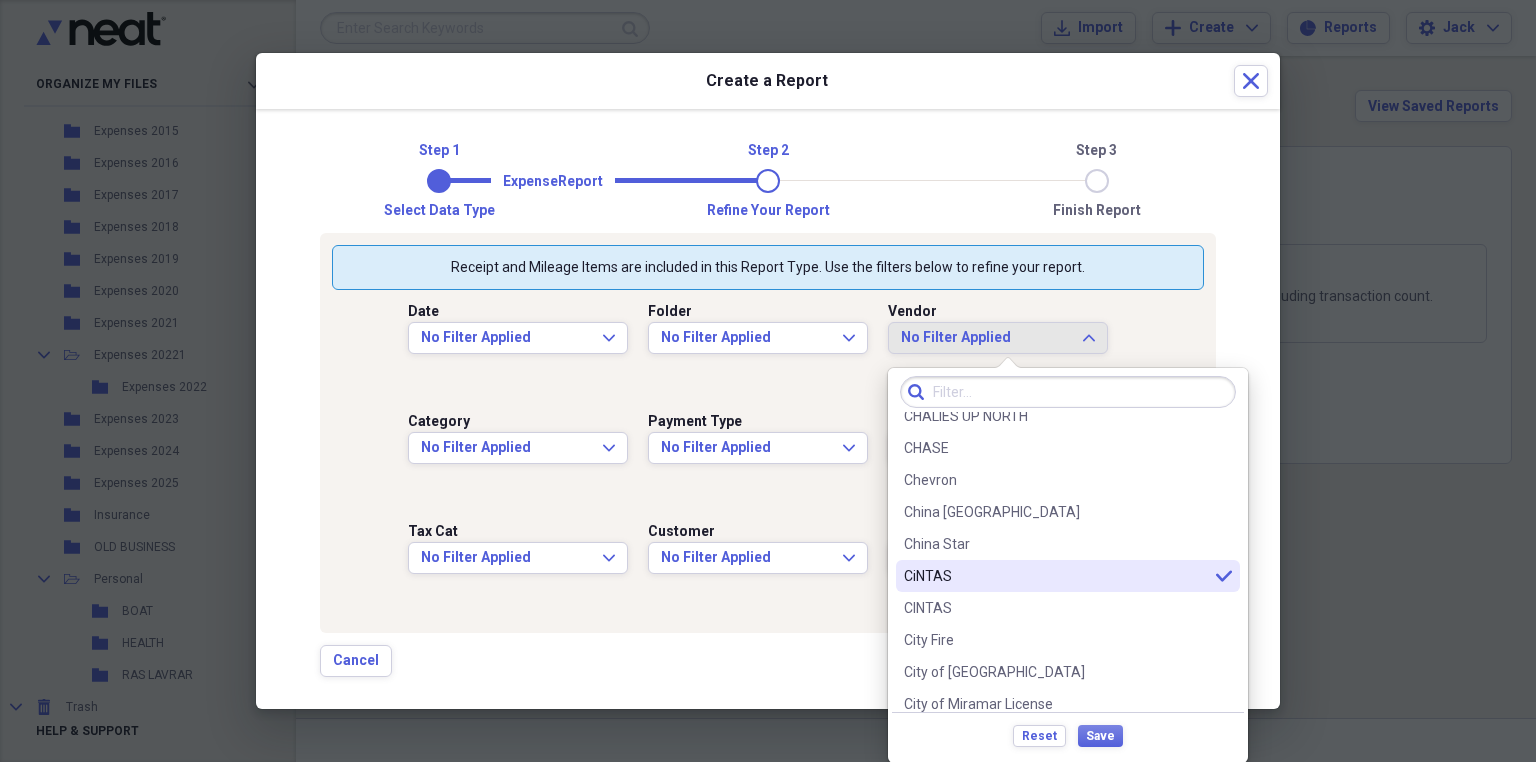 click on "CiNTAS" at bounding box center (1056, 576) 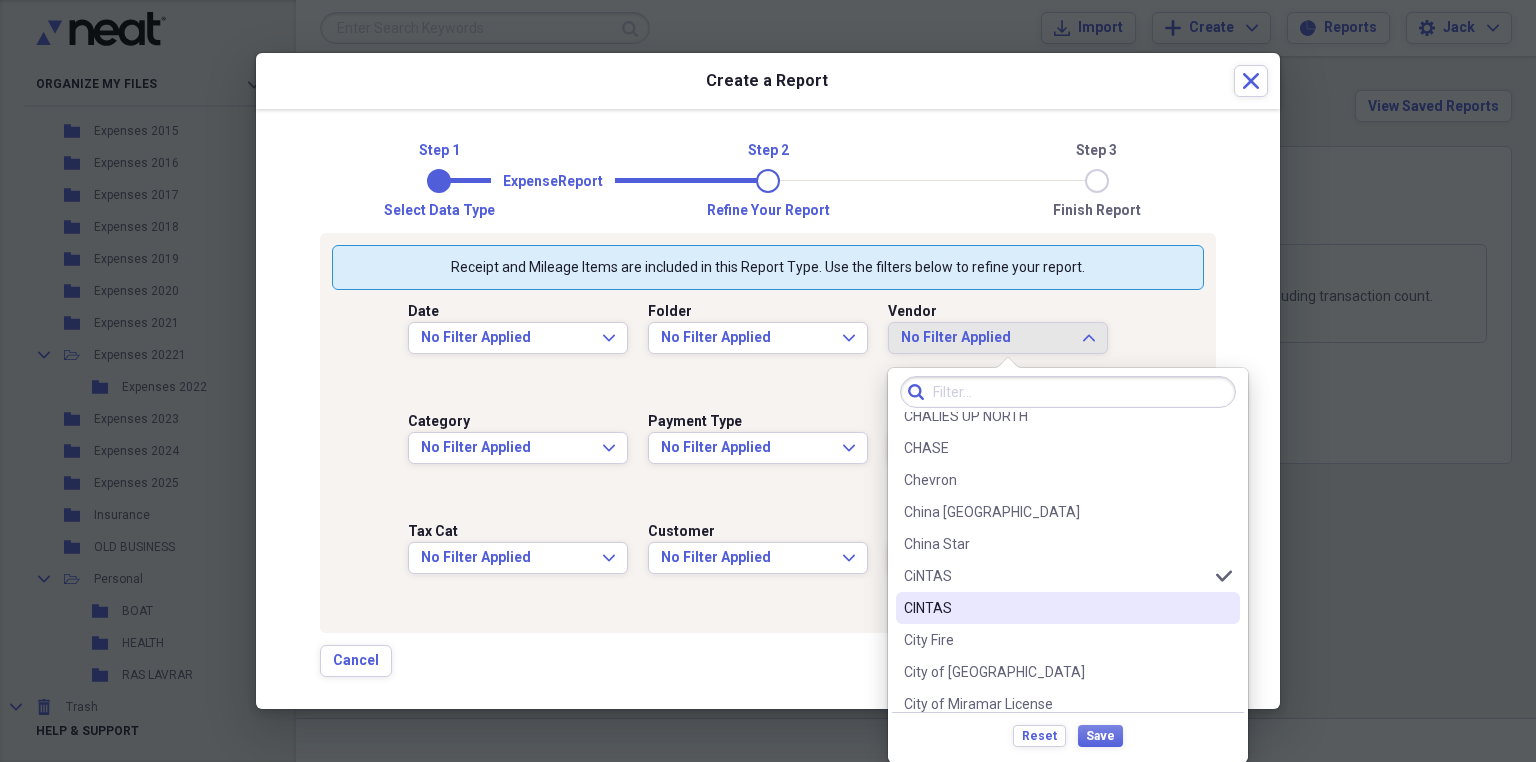 click on "CINTAS" at bounding box center [1056, 608] 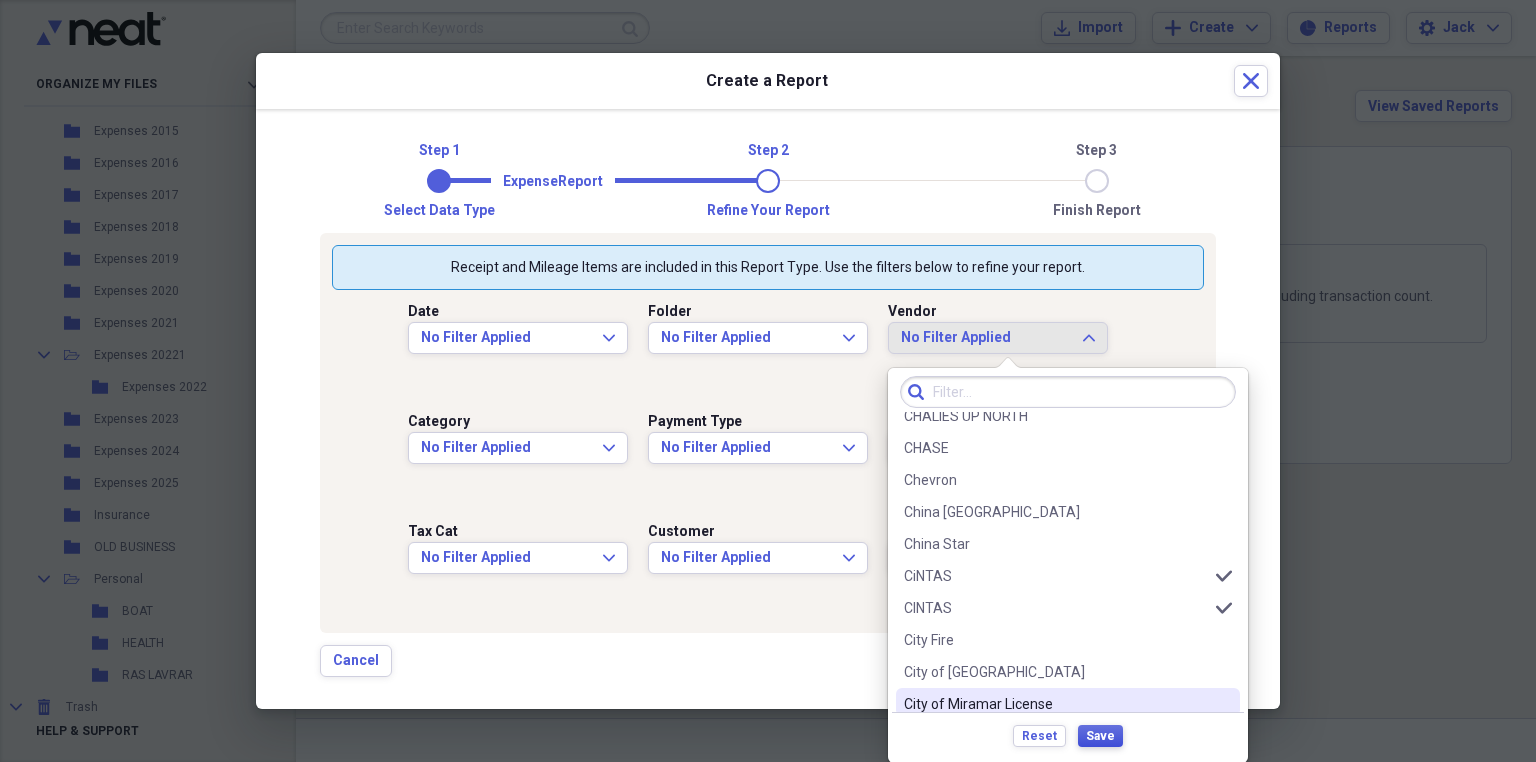 click on "Save" at bounding box center (1100, 736) 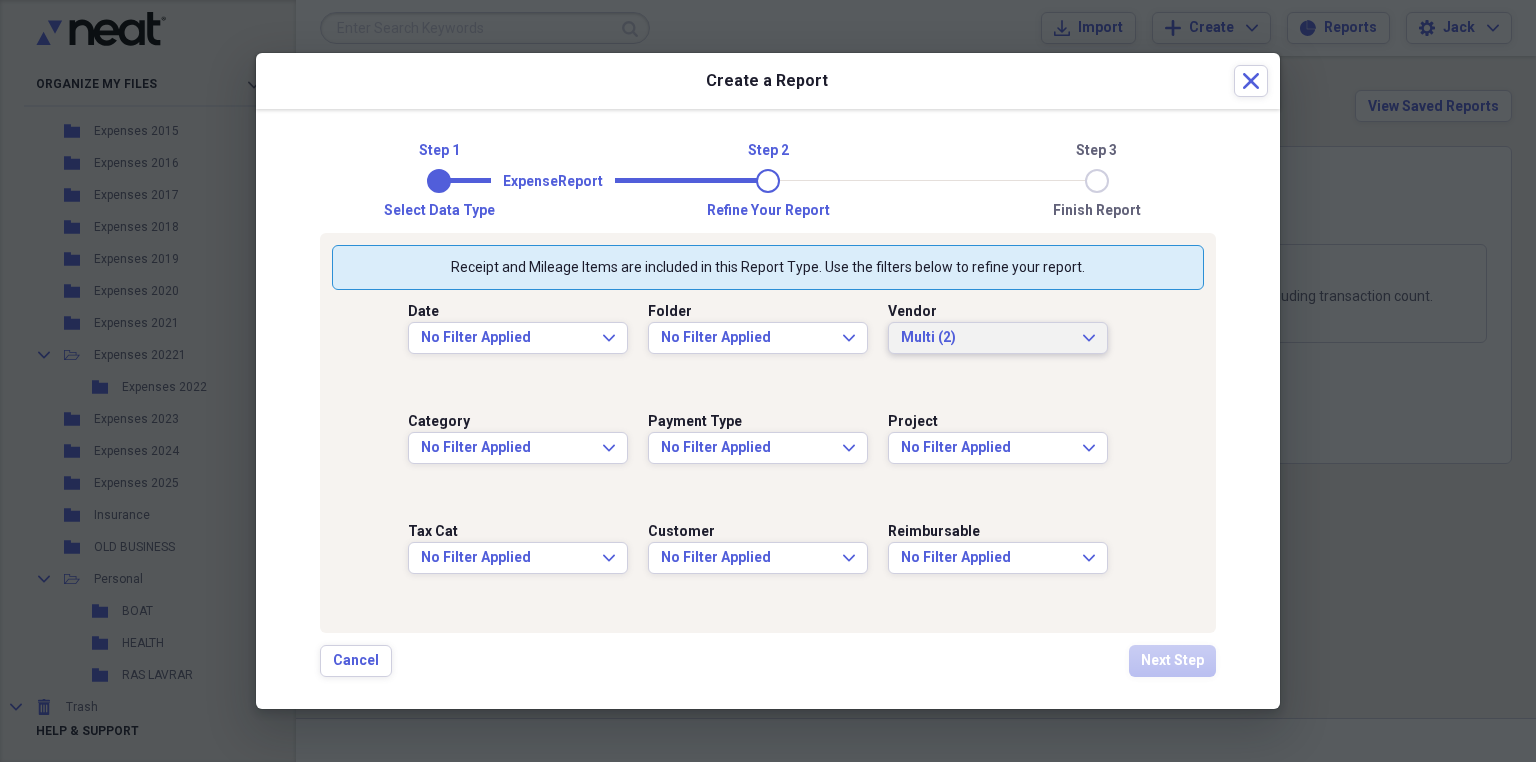 scroll, scrollTop: 0, scrollLeft: 0, axis: both 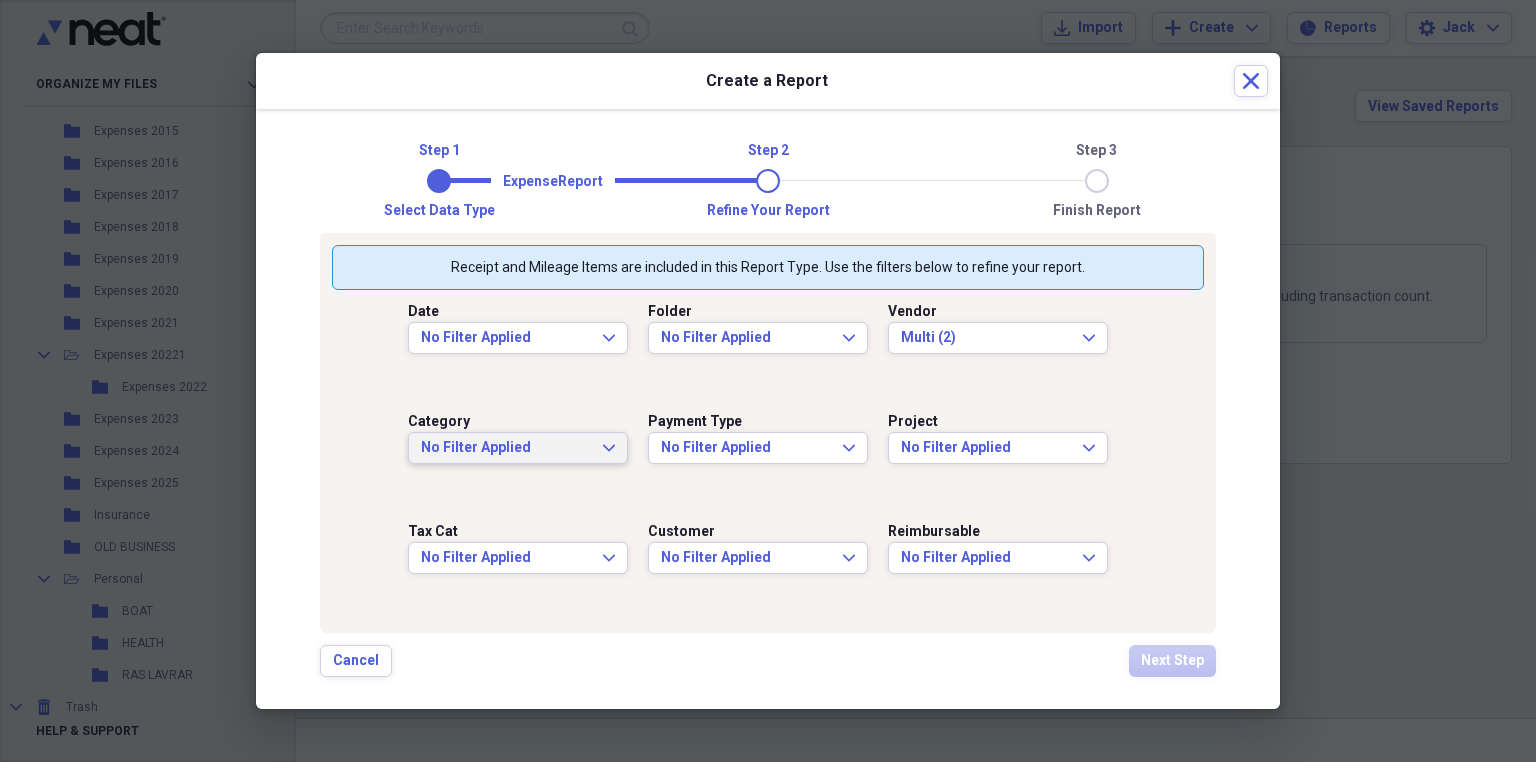 click on "Expand" 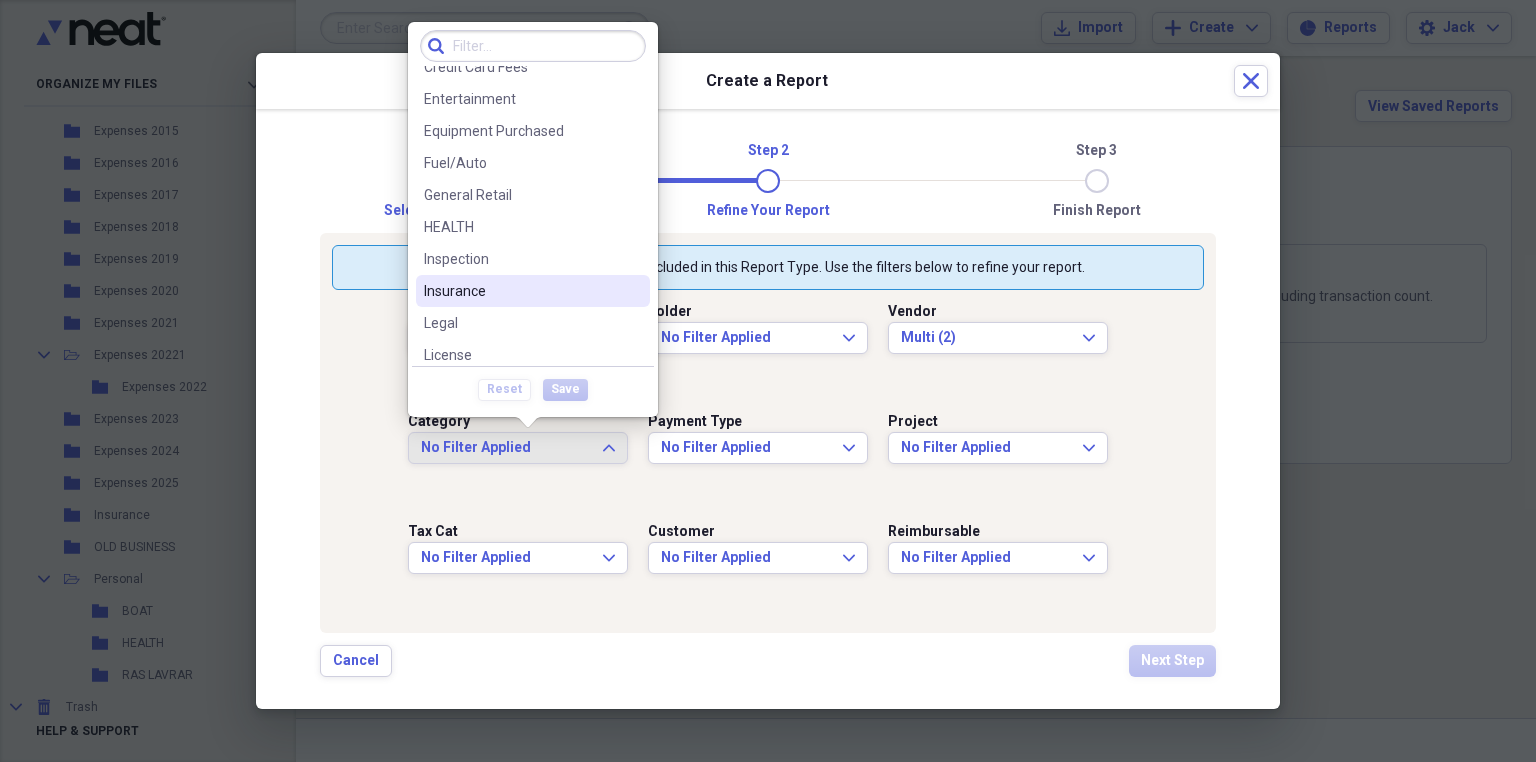 scroll, scrollTop: 320, scrollLeft: 0, axis: vertical 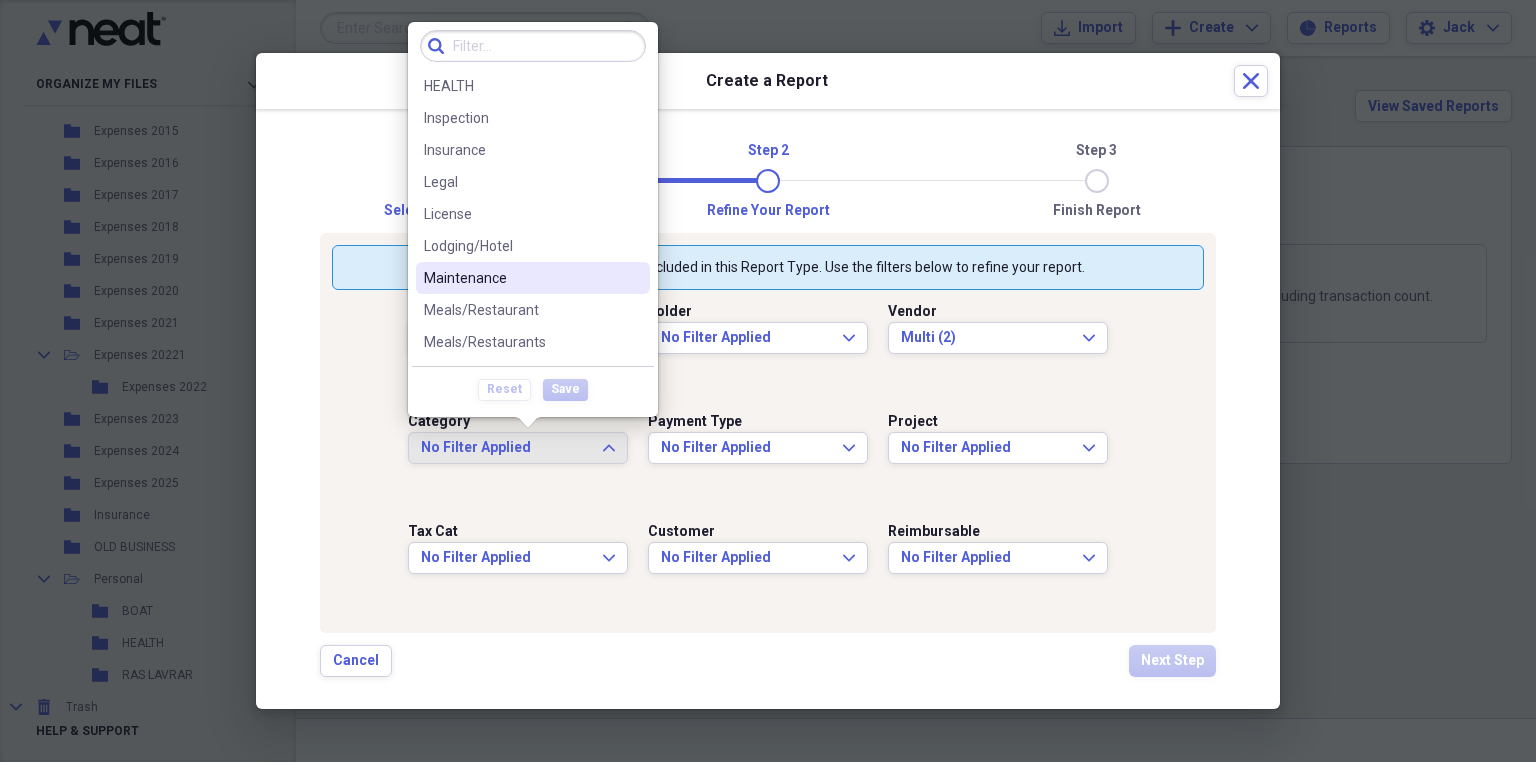 click on "Maintenance" at bounding box center (521, 278) 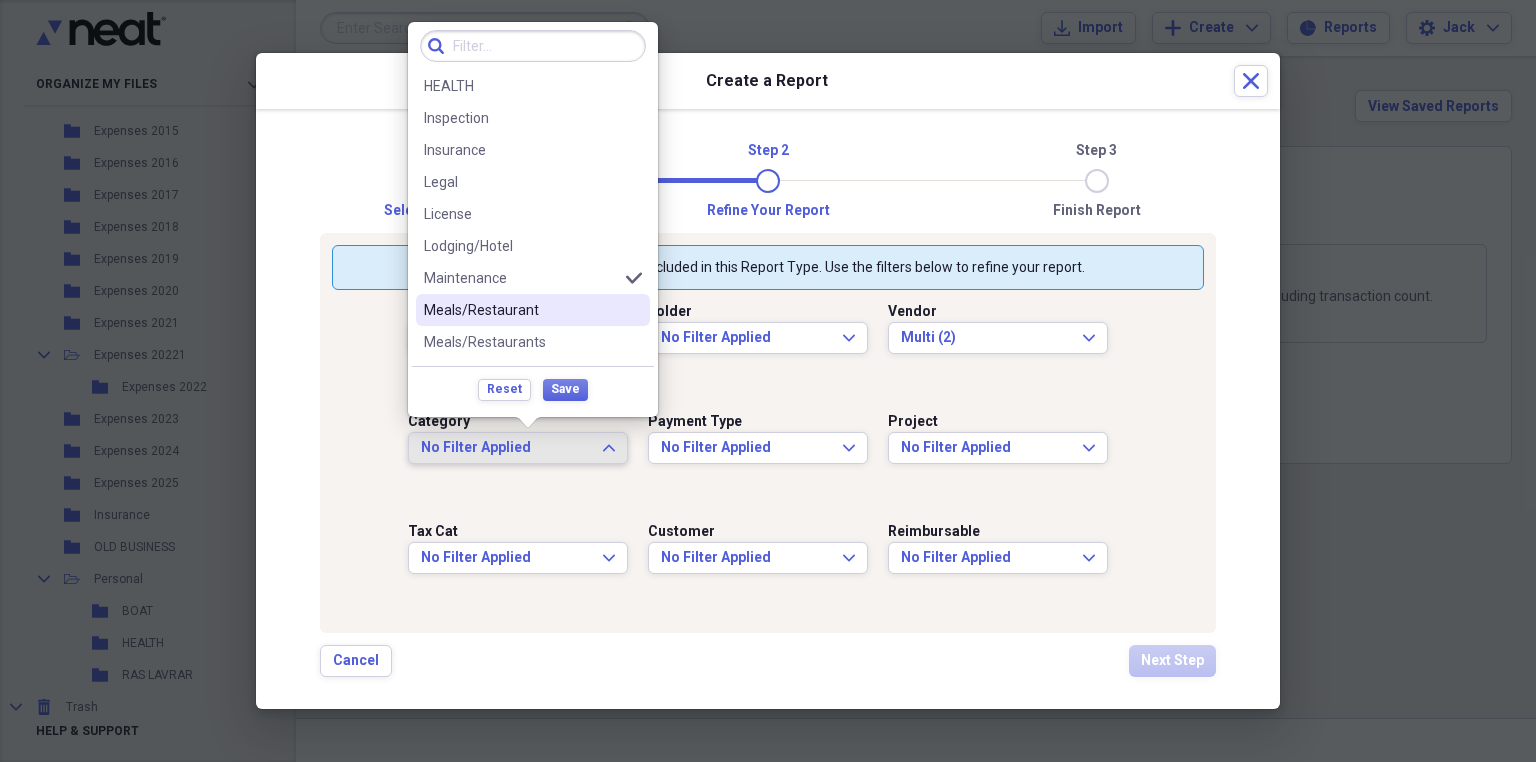 click on "Folder No Filter Applied Expand" at bounding box center [768, 345] 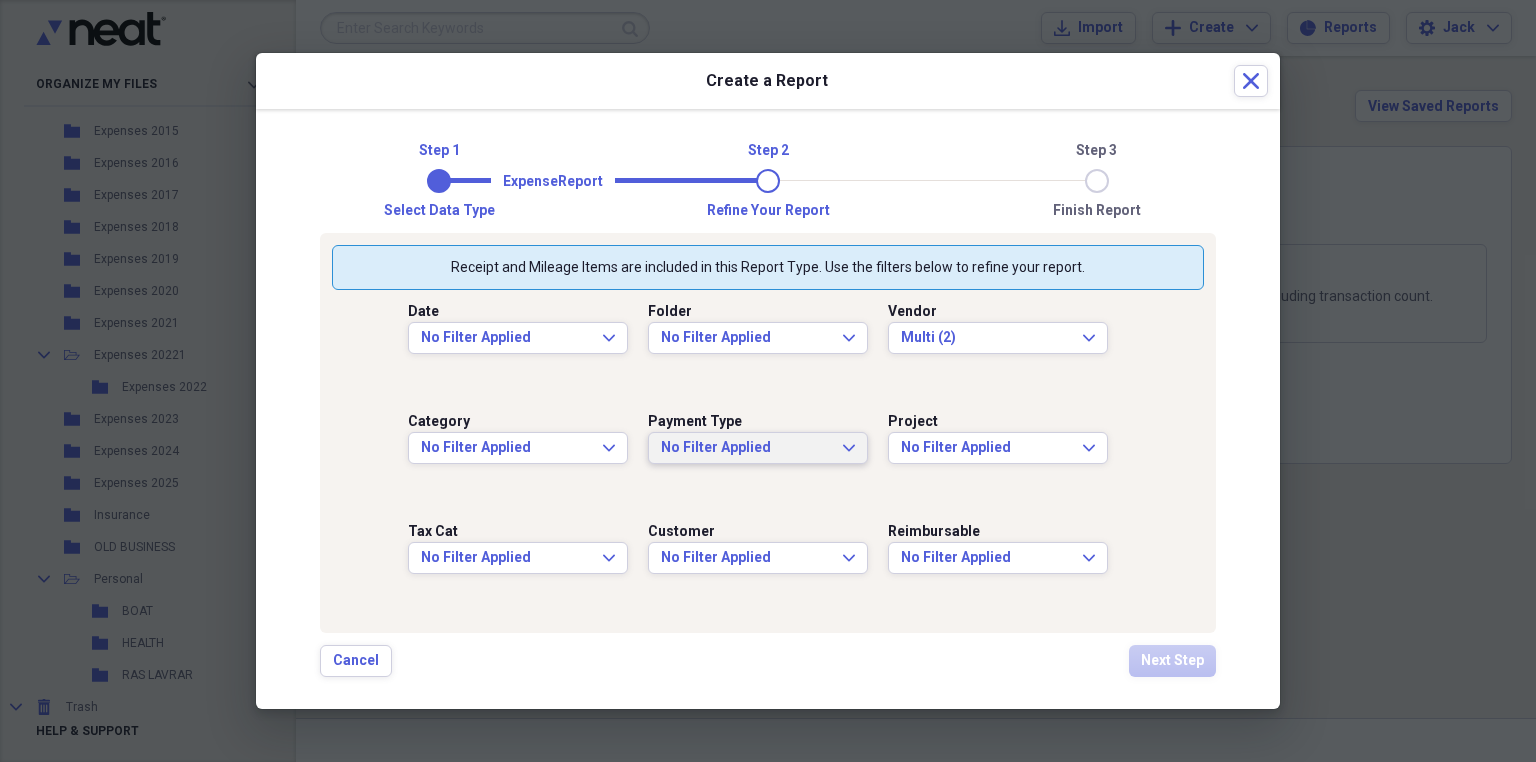 click on "Expand" 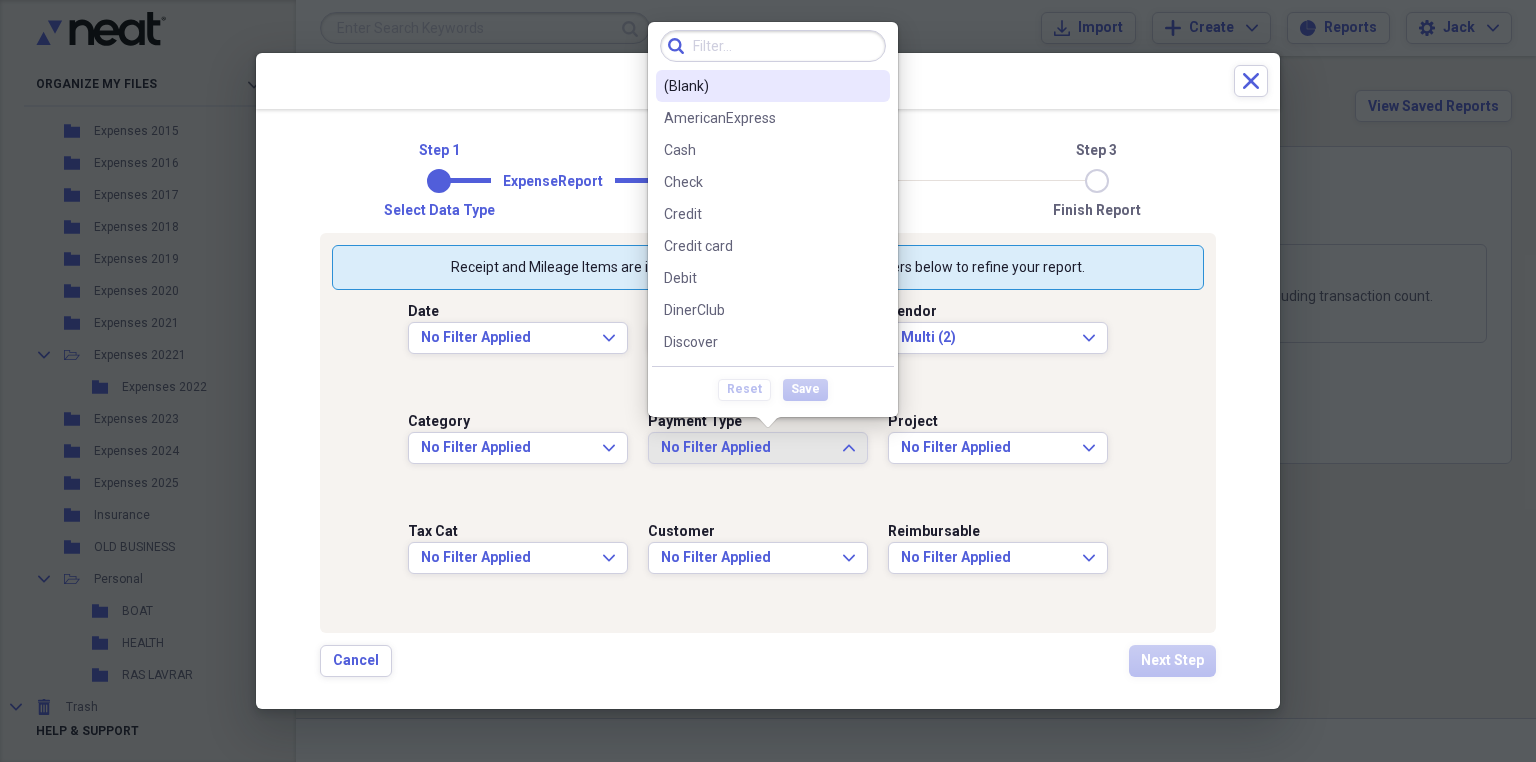 click on "(Blank)" at bounding box center (761, 86) 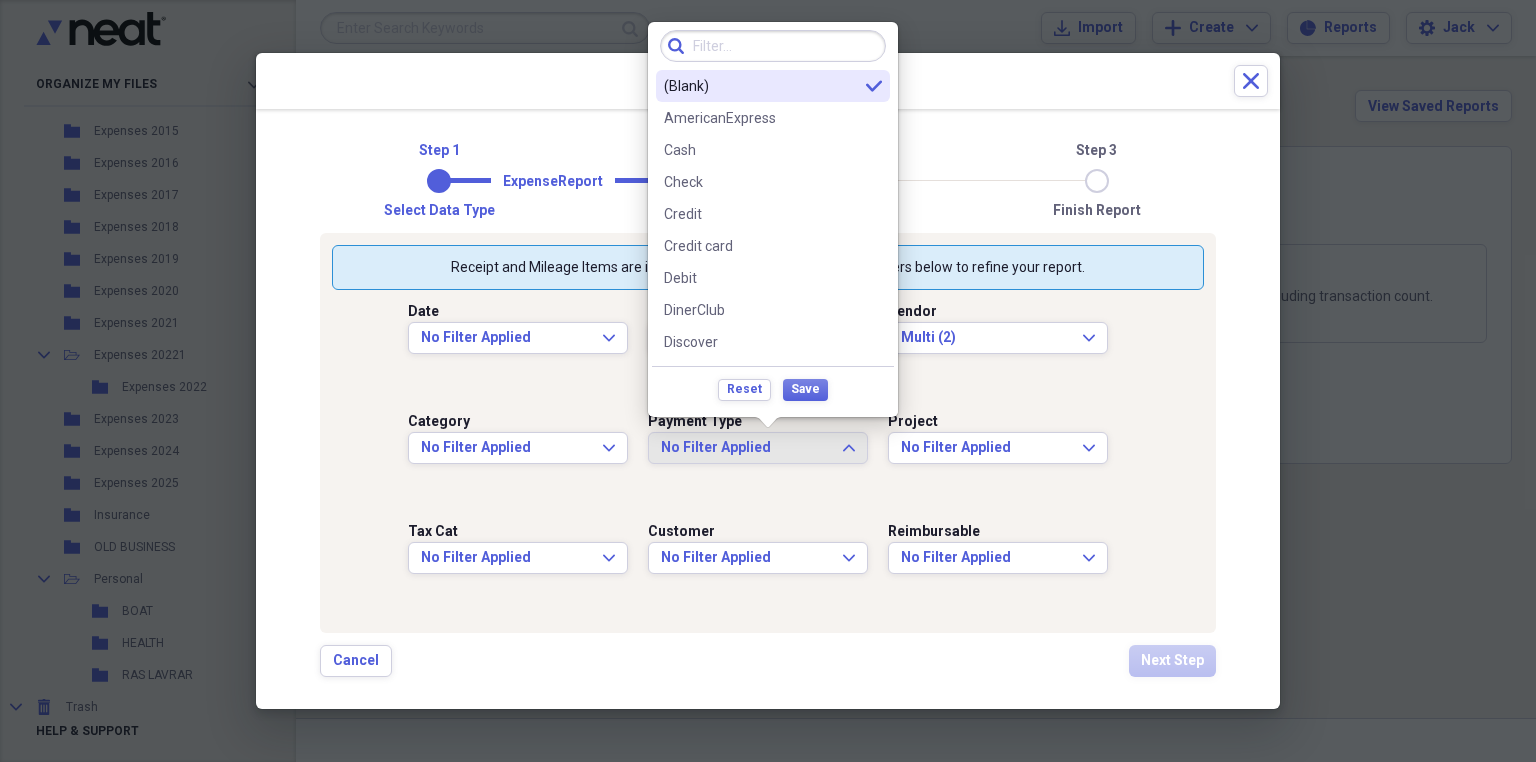 click on "(Blank)" at bounding box center (761, 86) 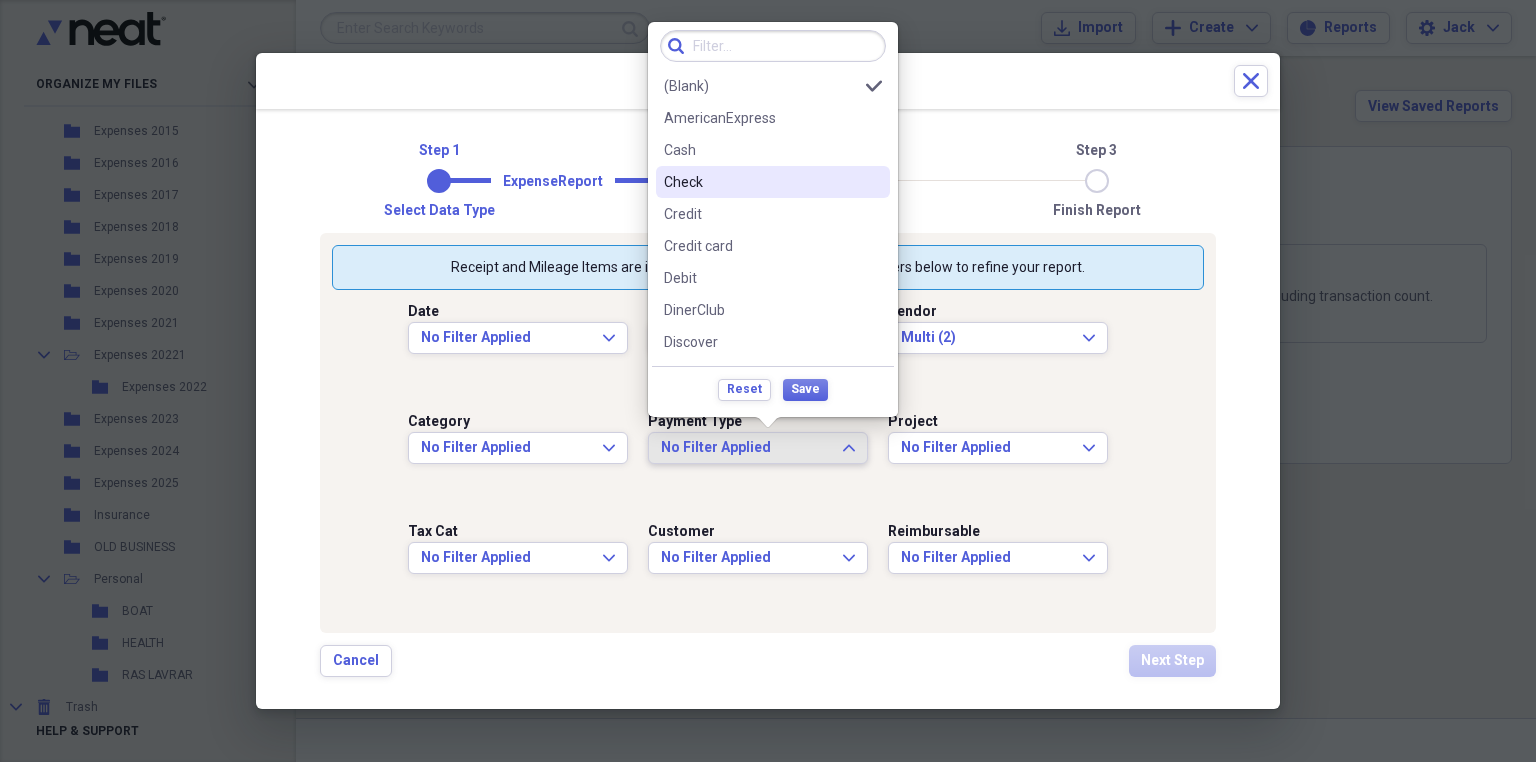 click on "Vendor Multi (2) Expand" at bounding box center [1008, 345] 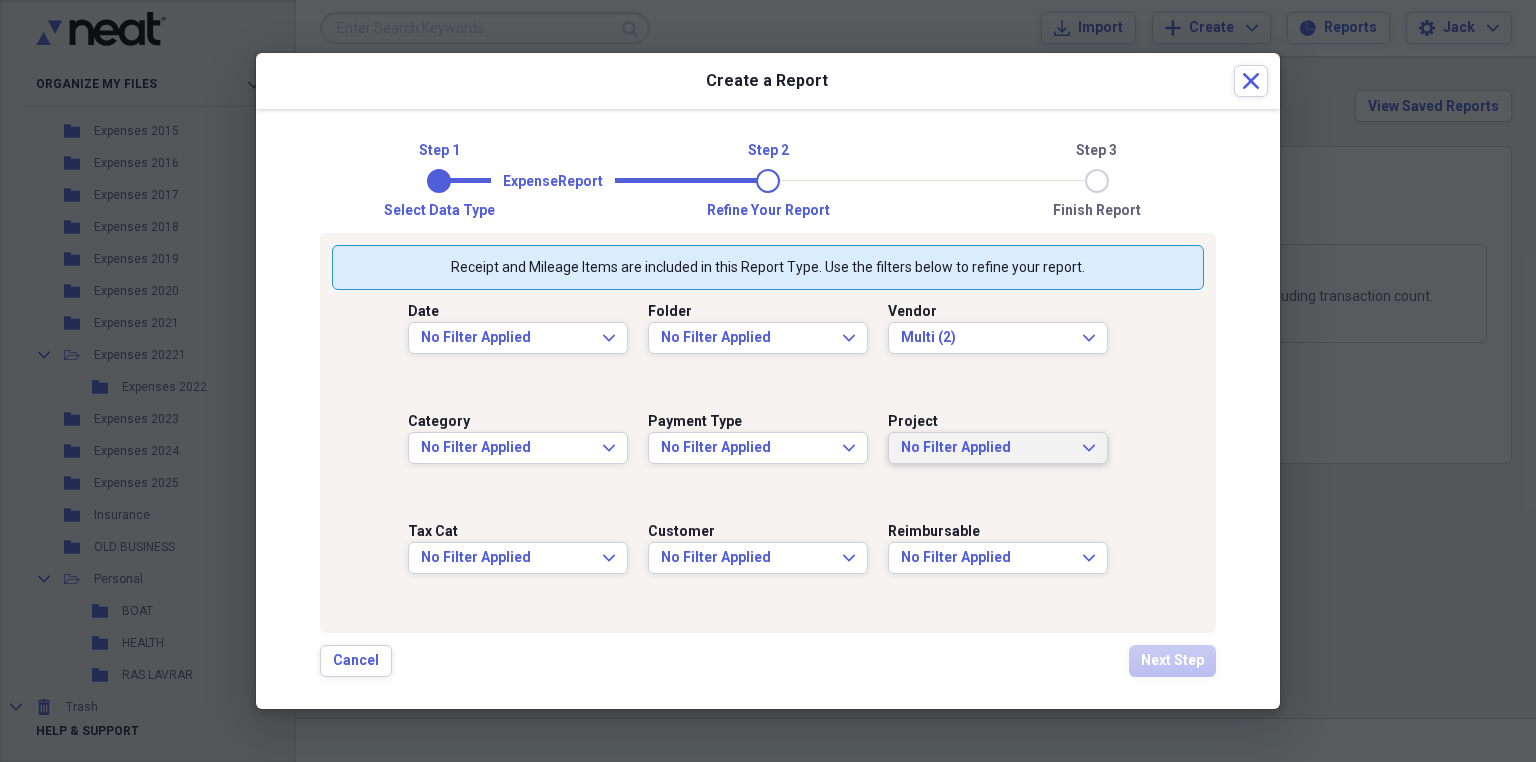 click on "Expand" 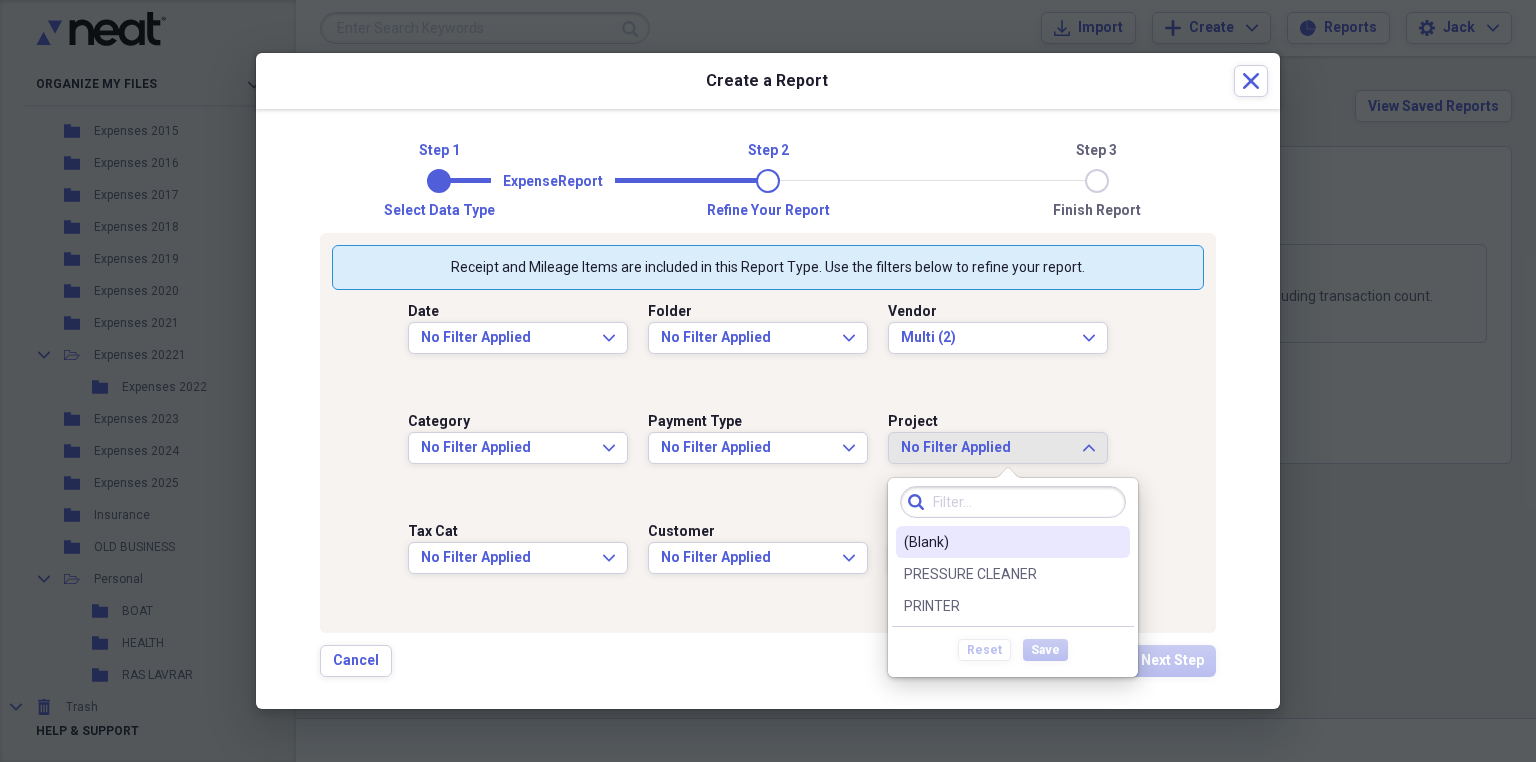 click on "(Blank)" at bounding box center (1013, 542) 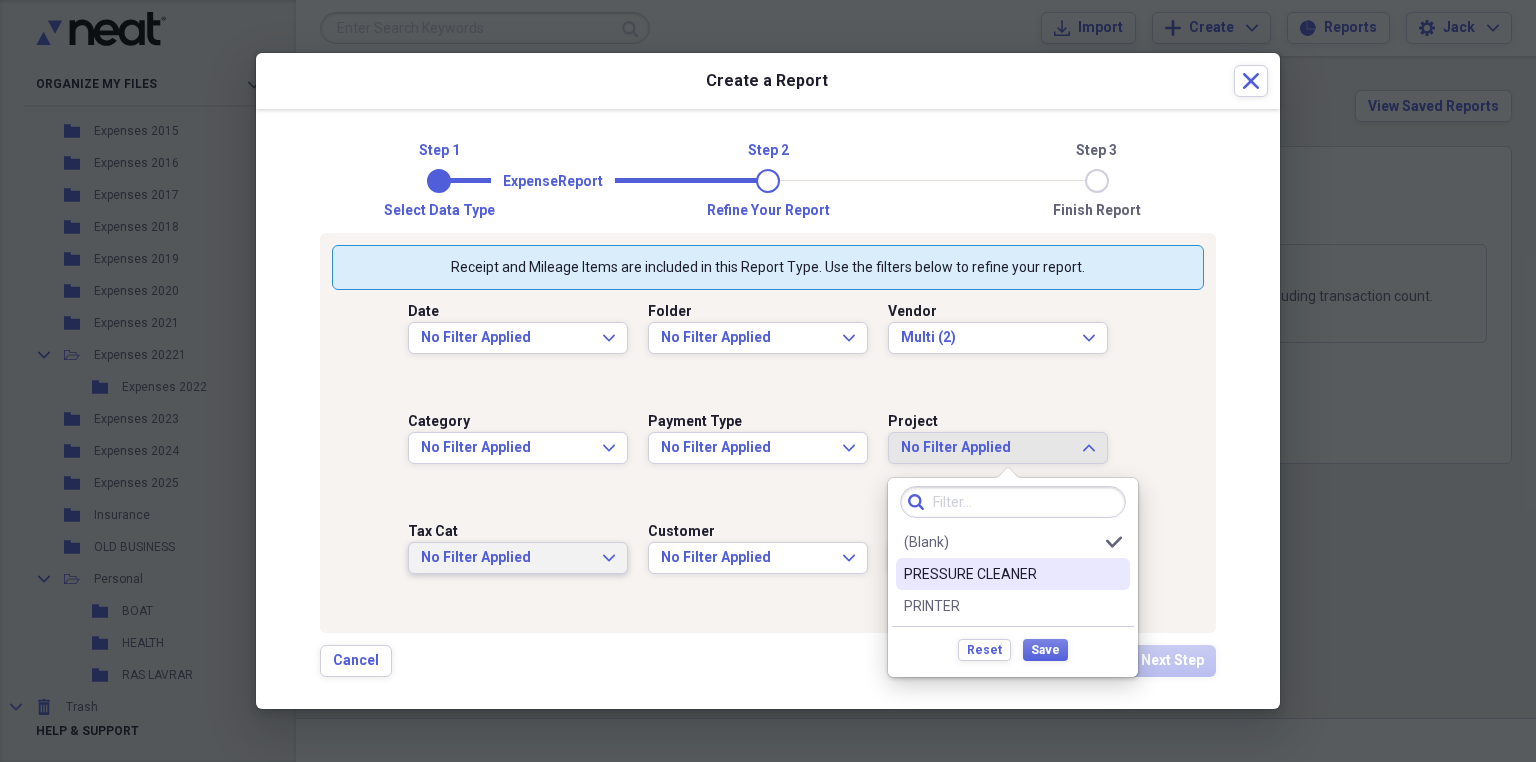click on "Expand" 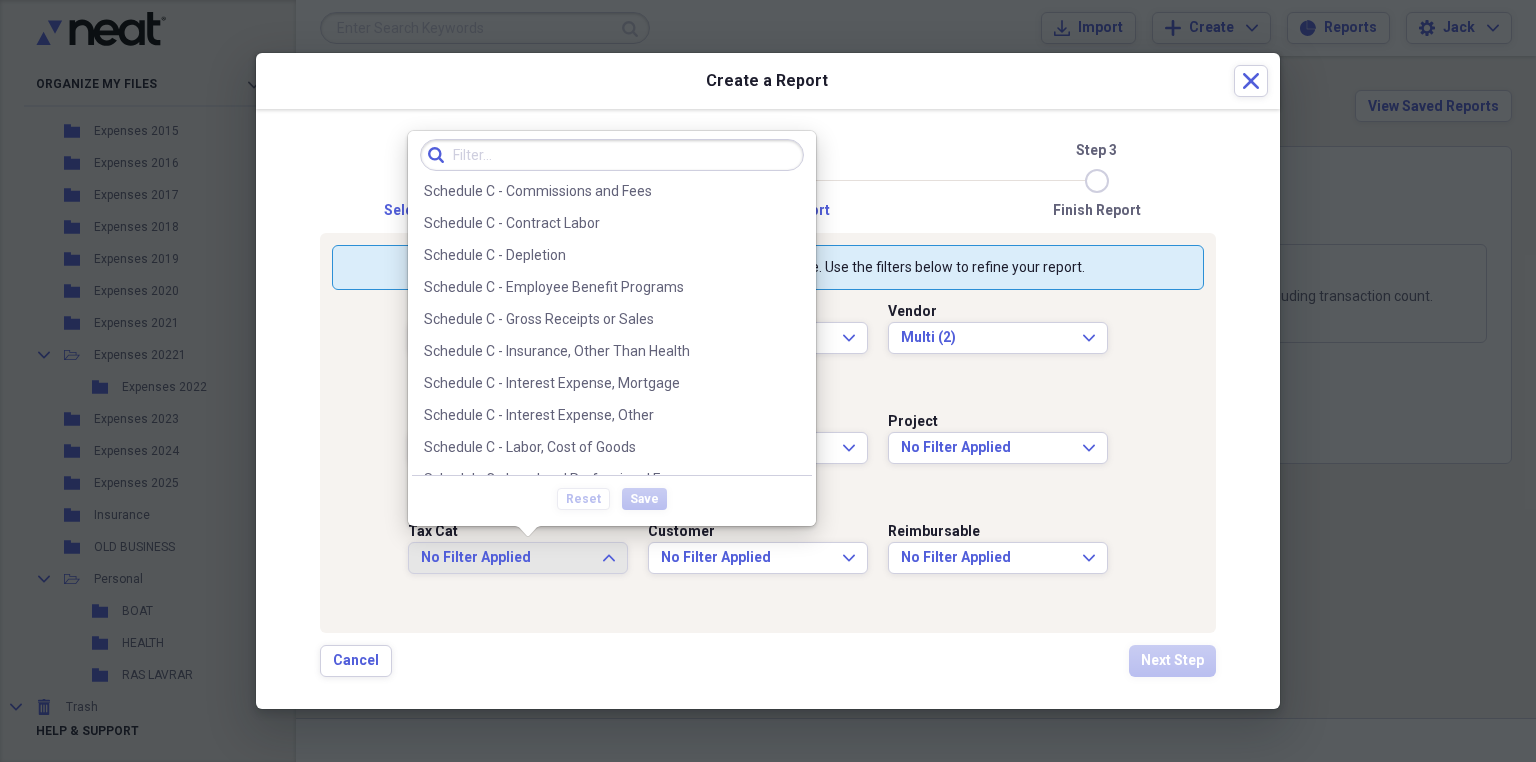 scroll, scrollTop: 3760, scrollLeft: 0, axis: vertical 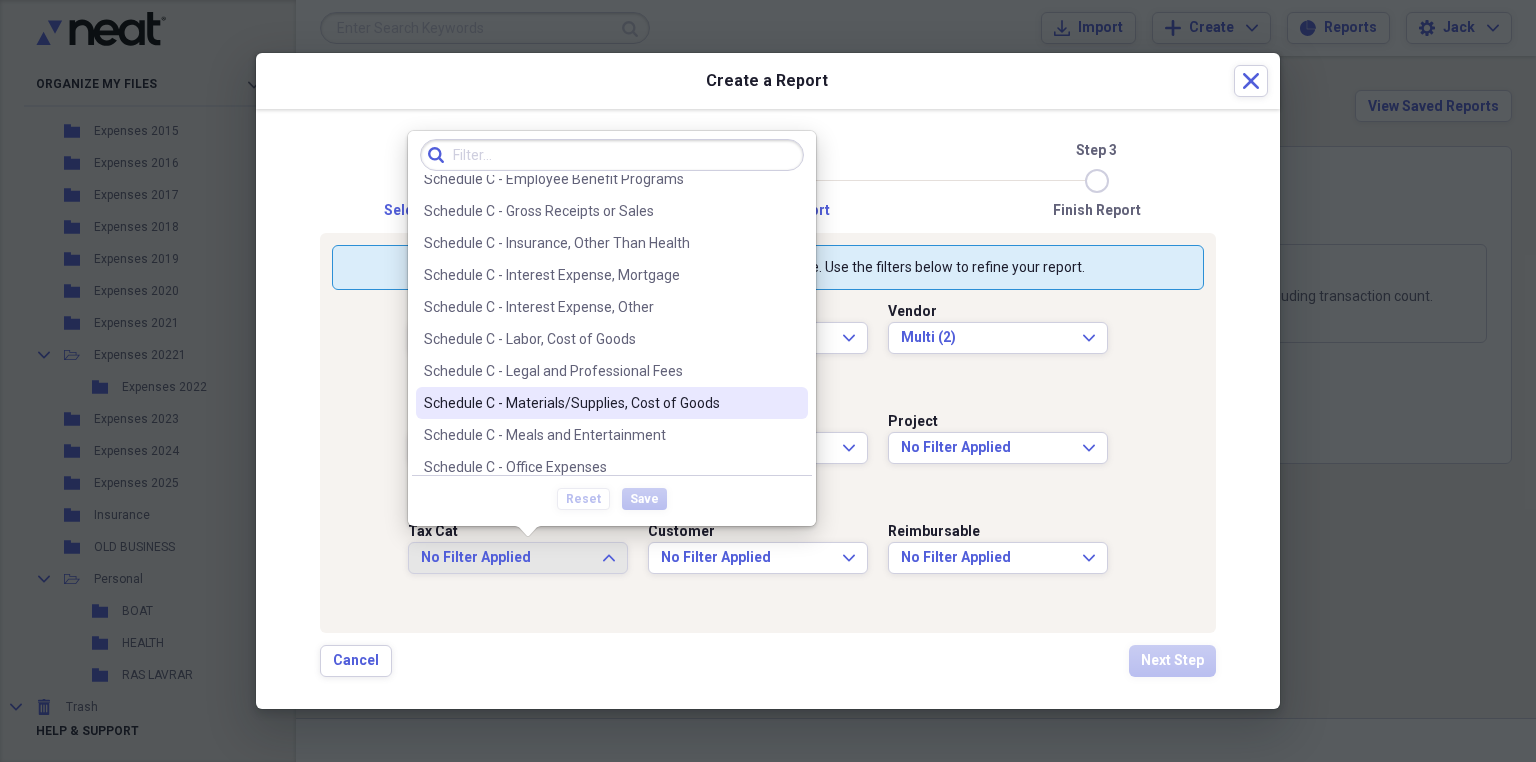 click on "Schedule C - Materials/Supplies, Cost of Goods" at bounding box center [600, 403] 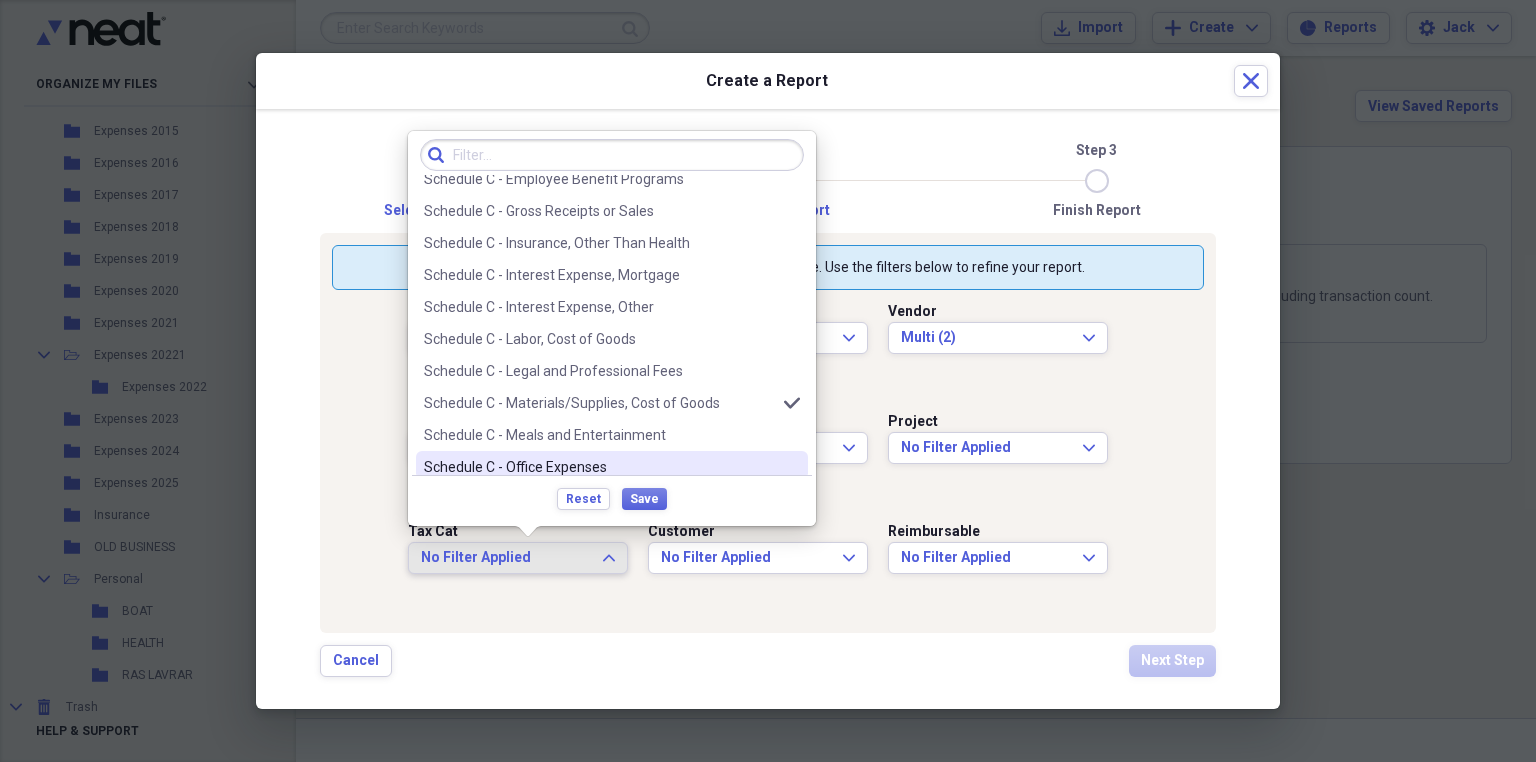click on "Customer No Filter Applied Expand" at bounding box center [768, 565] 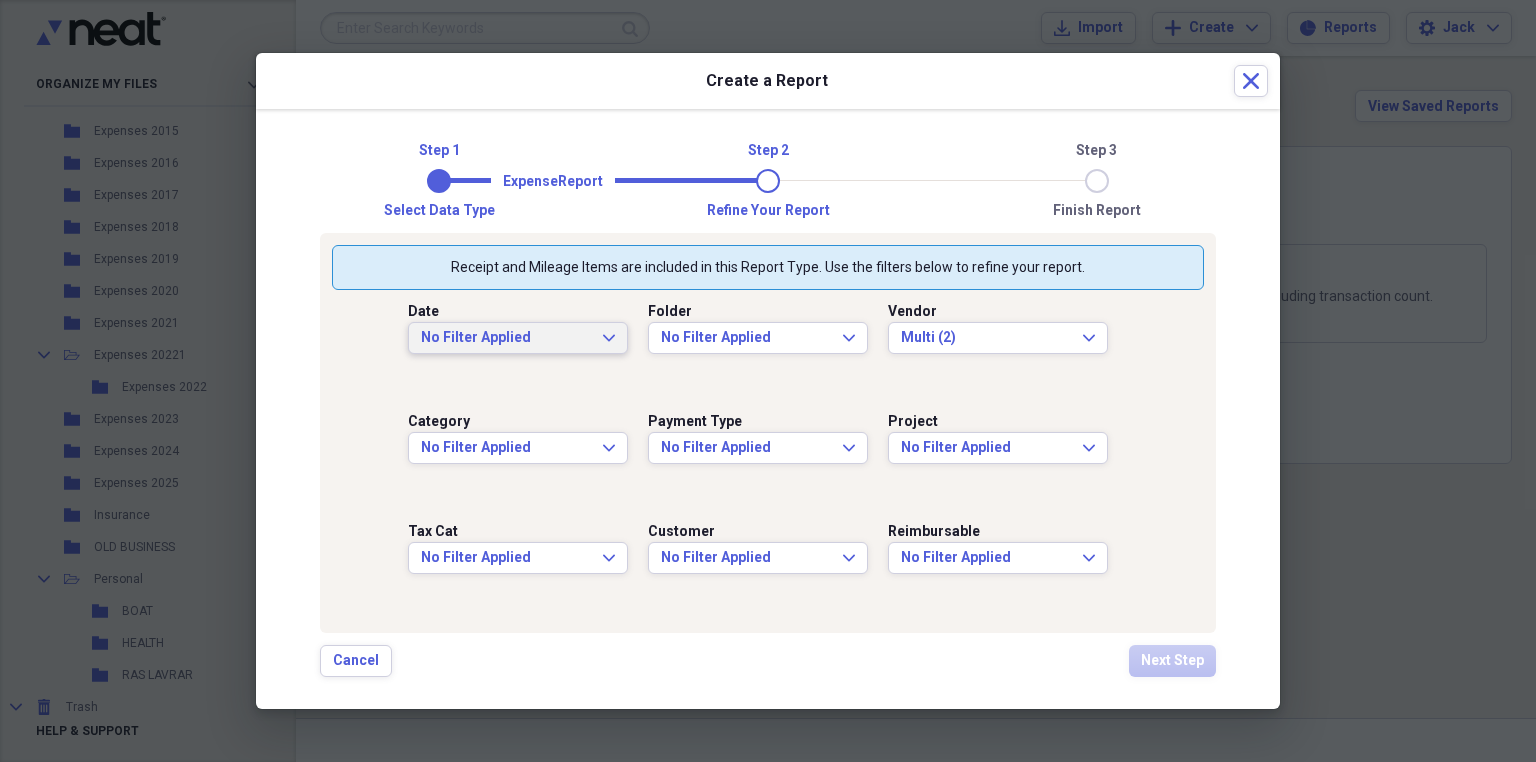 click on "Expand" 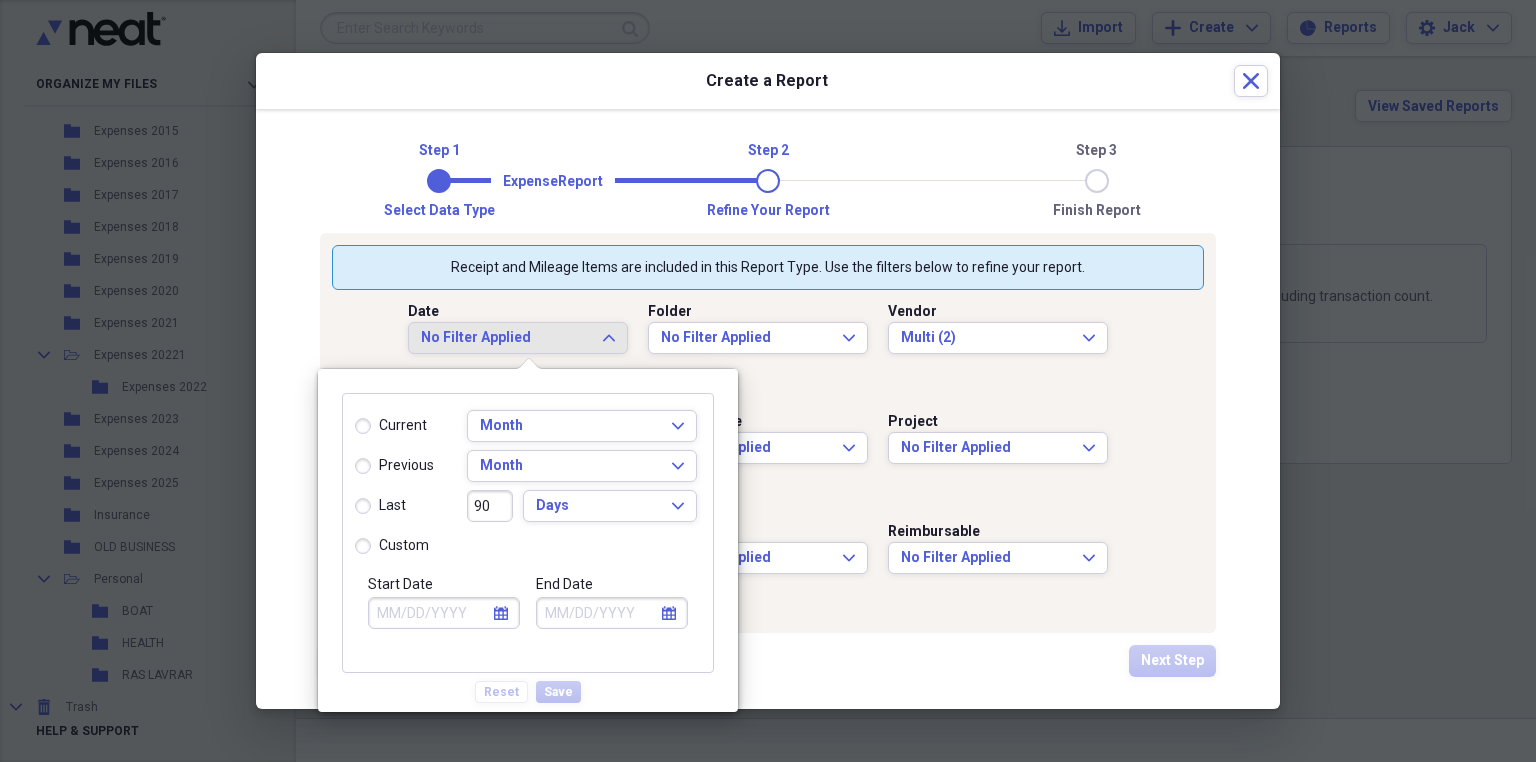 click on "current" at bounding box center (391, 426) 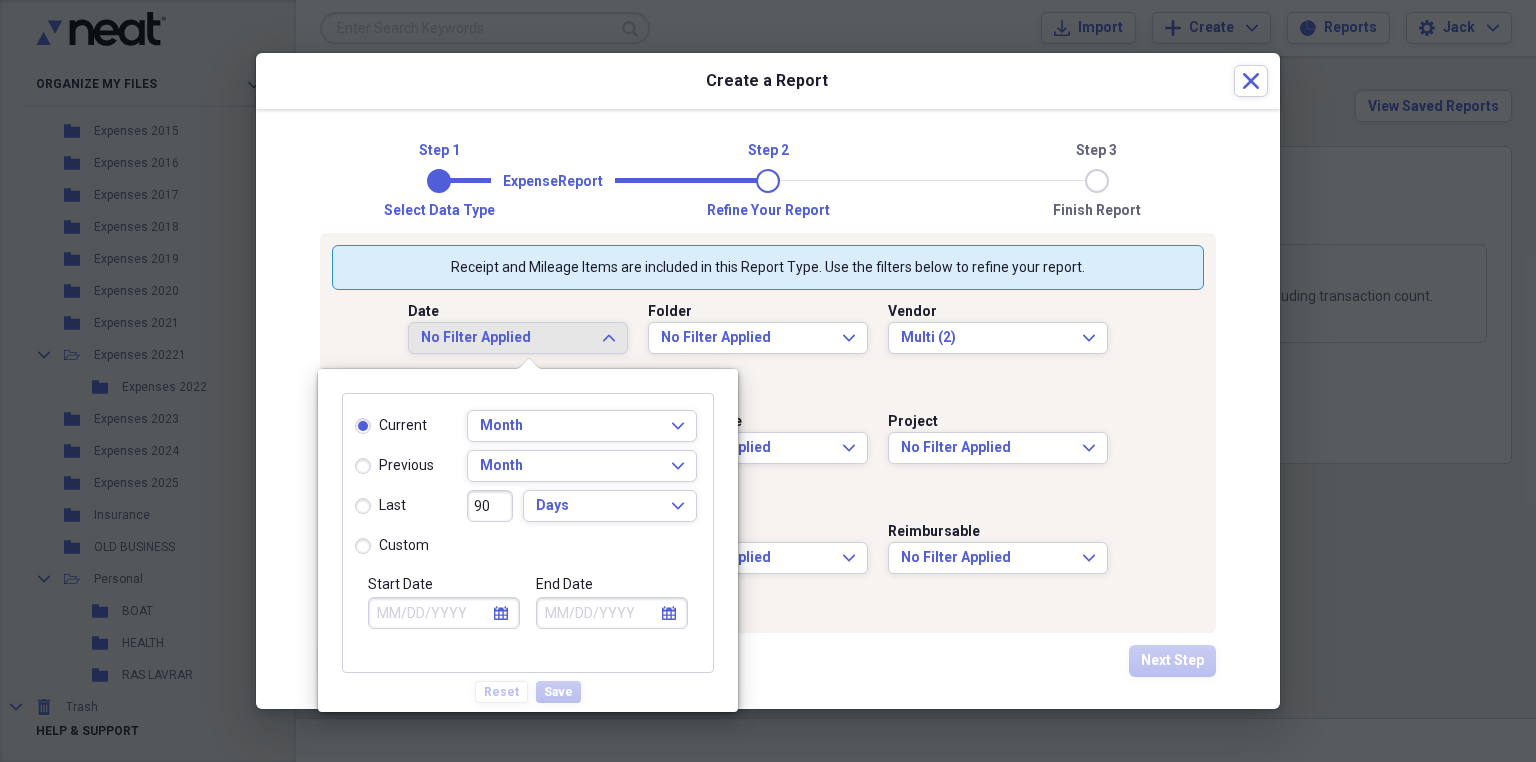 type on "[DATE]" 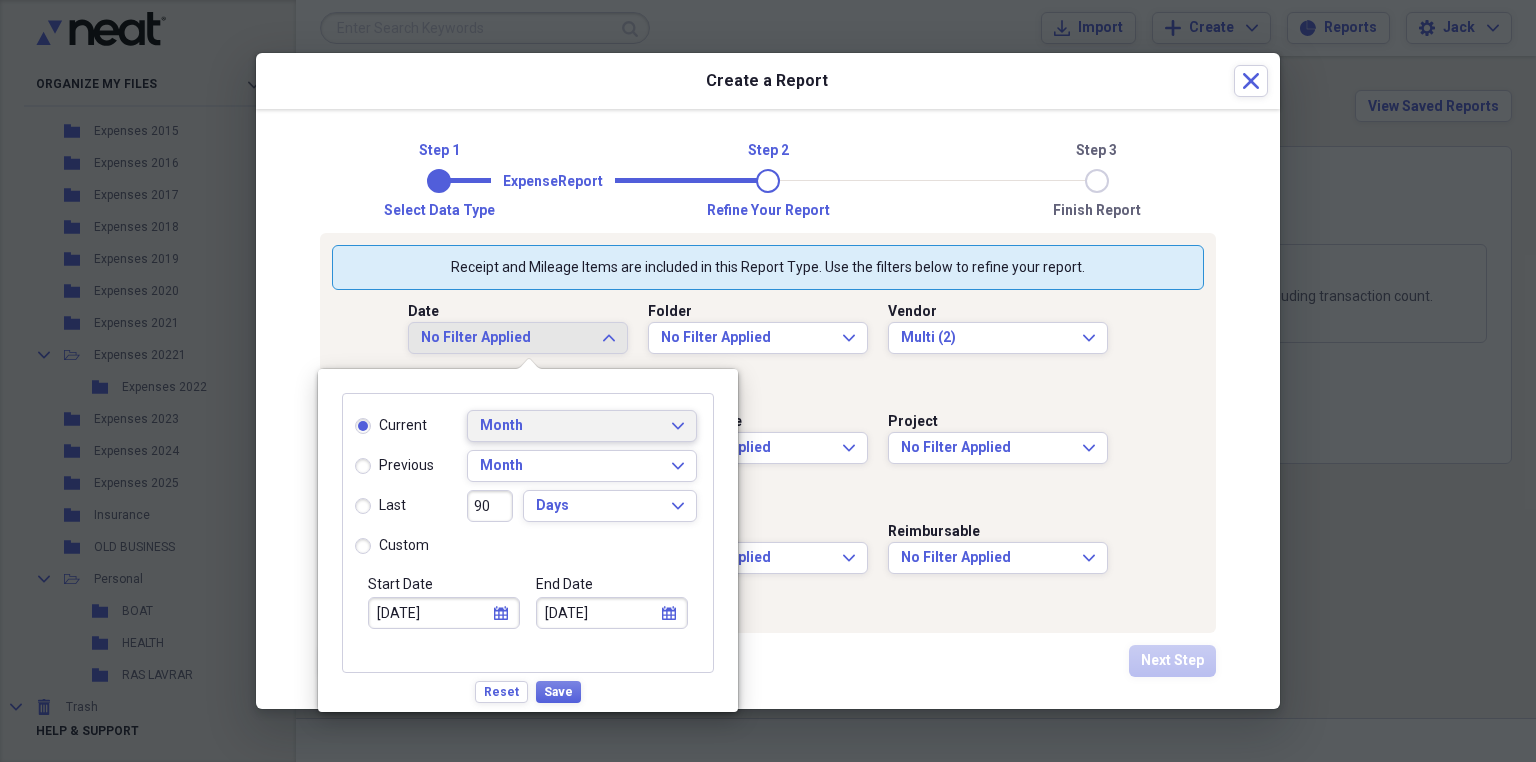 click on "Month Expand" at bounding box center [582, 426] 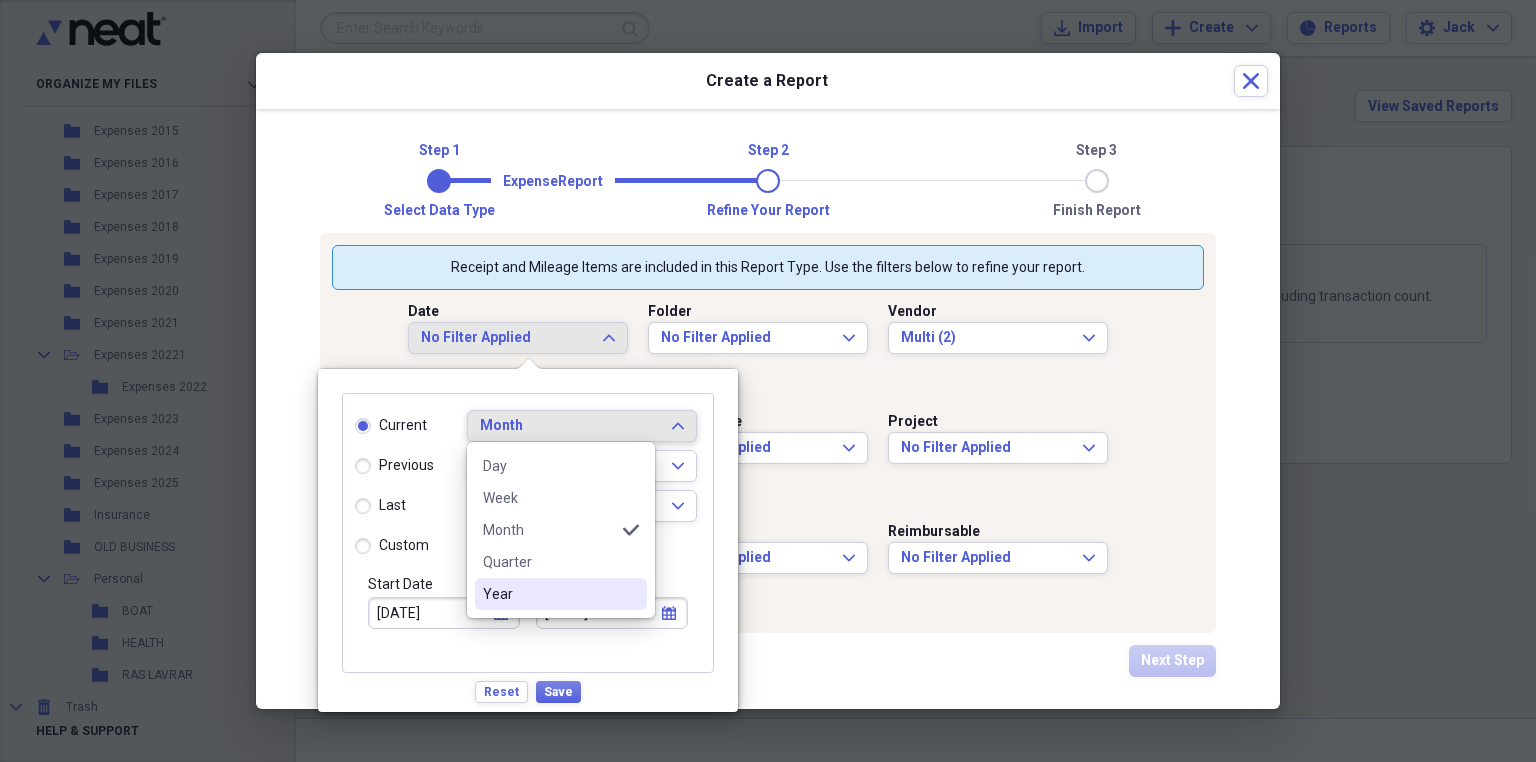 click on "Year" at bounding box center (549, 594) 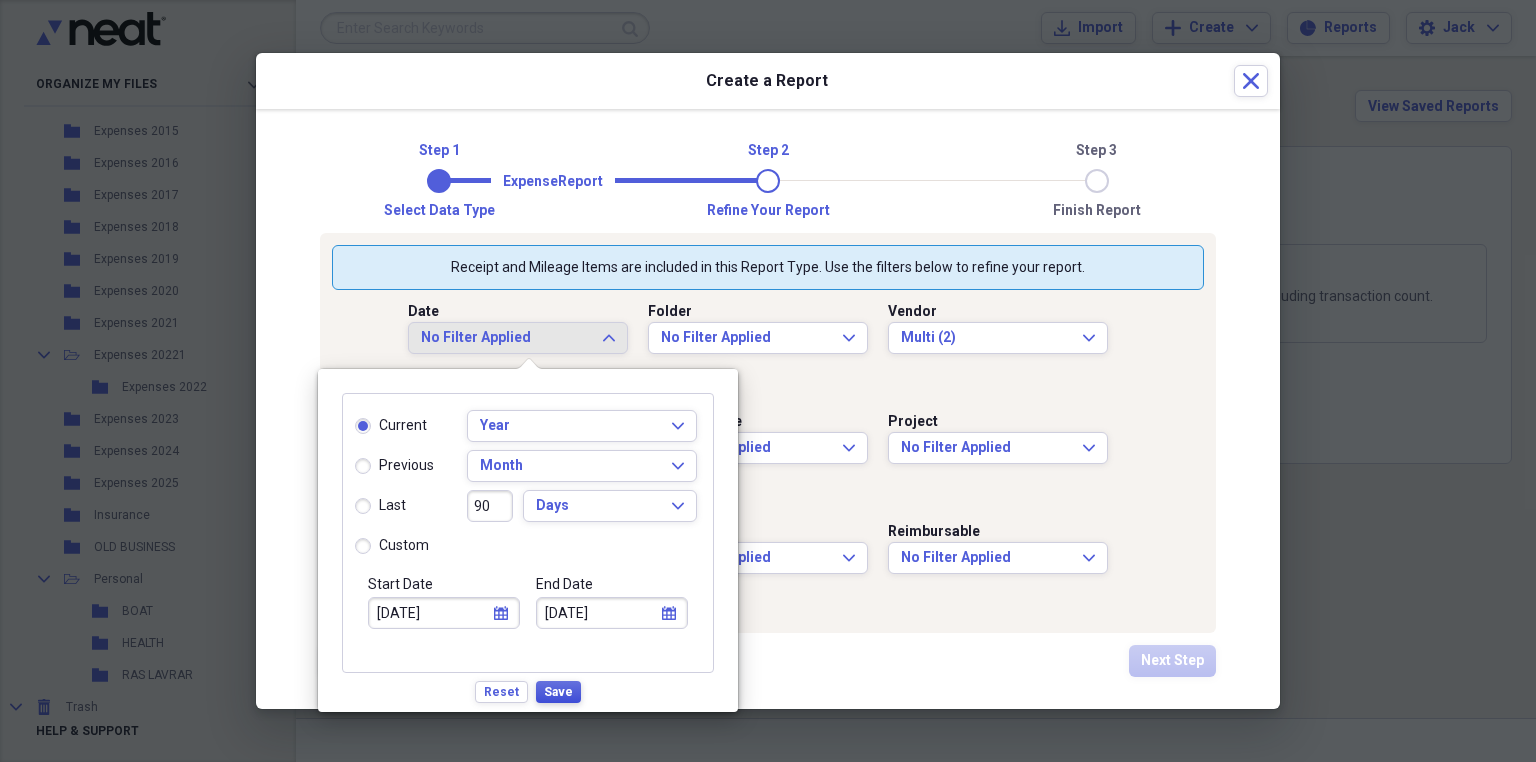 click on "Save" at bounding box center [558, 692] 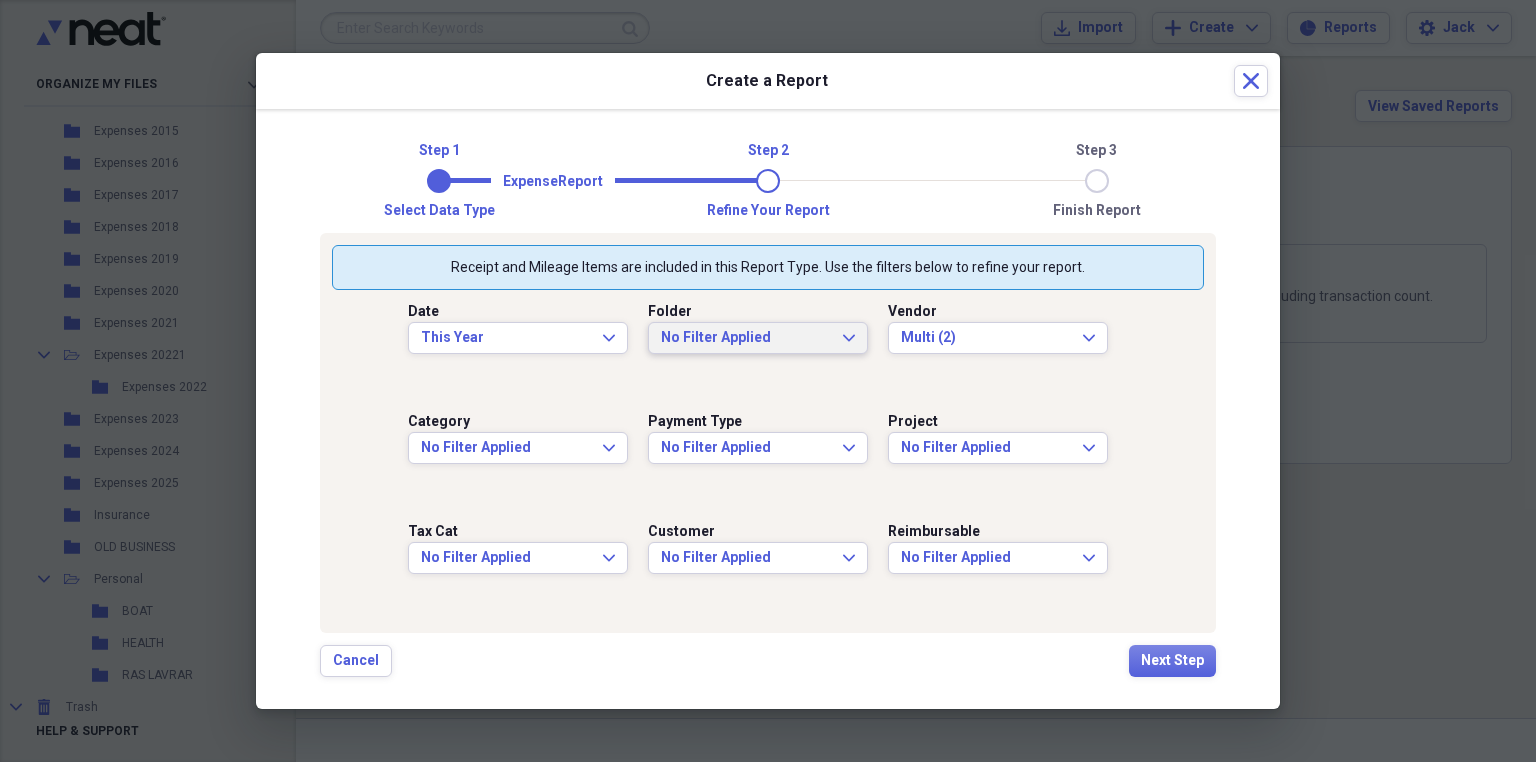 click on "No Filter Applied" at bounding box center [746, 338] 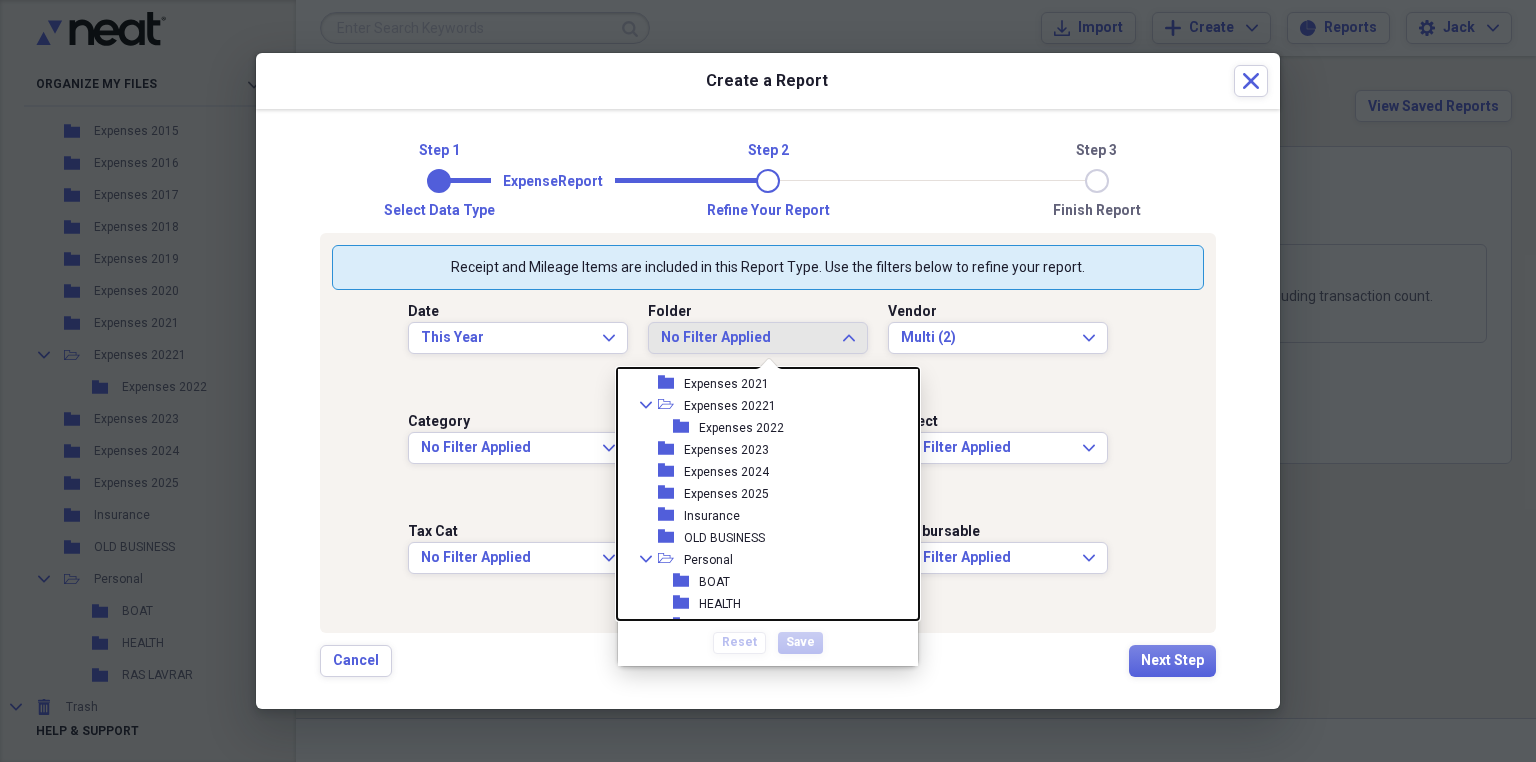 scroll, scrollTop: 204, scrollLeft: 0, axis: vertical 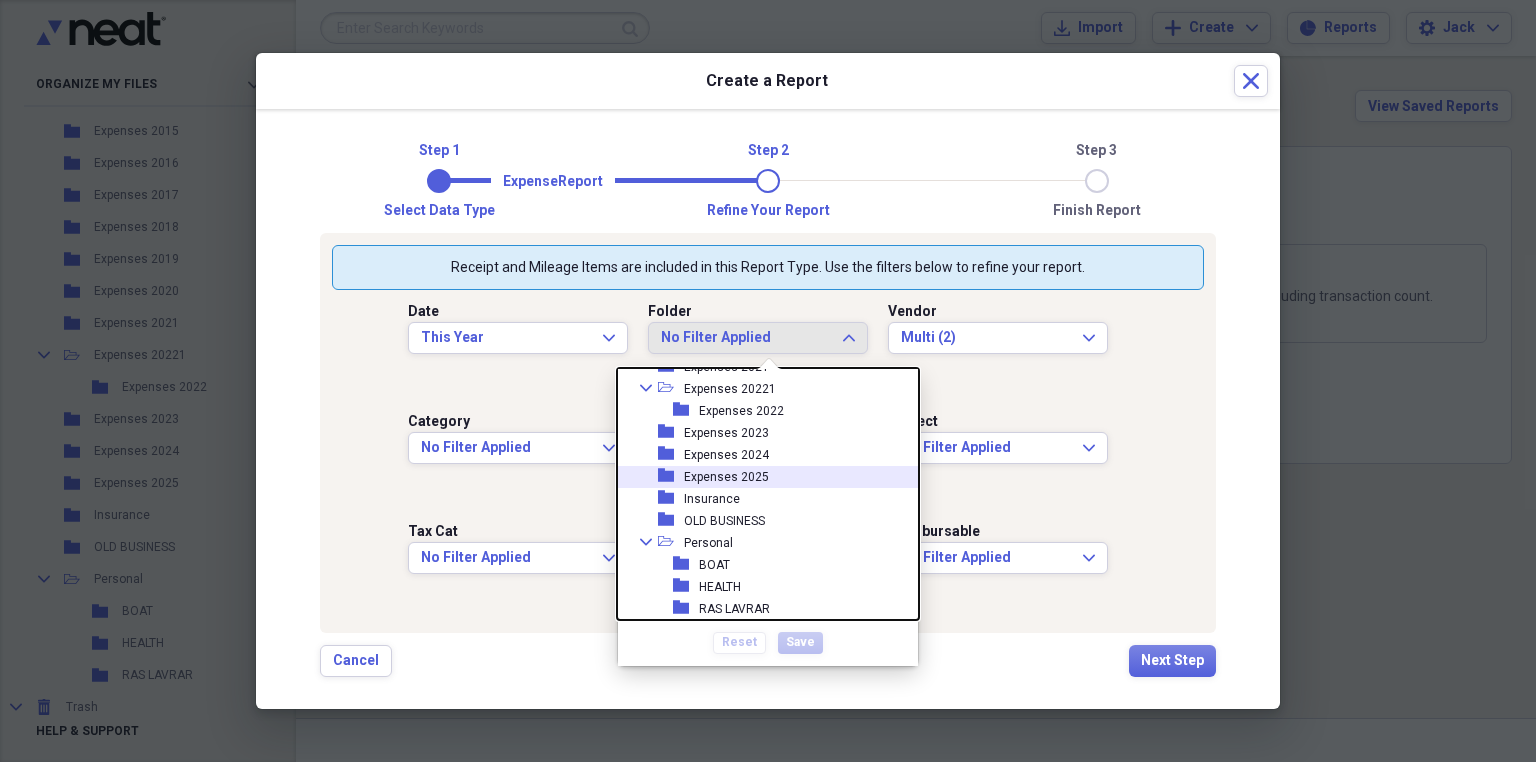 click on "Expenses 2025" at bounding box center (726, 477) 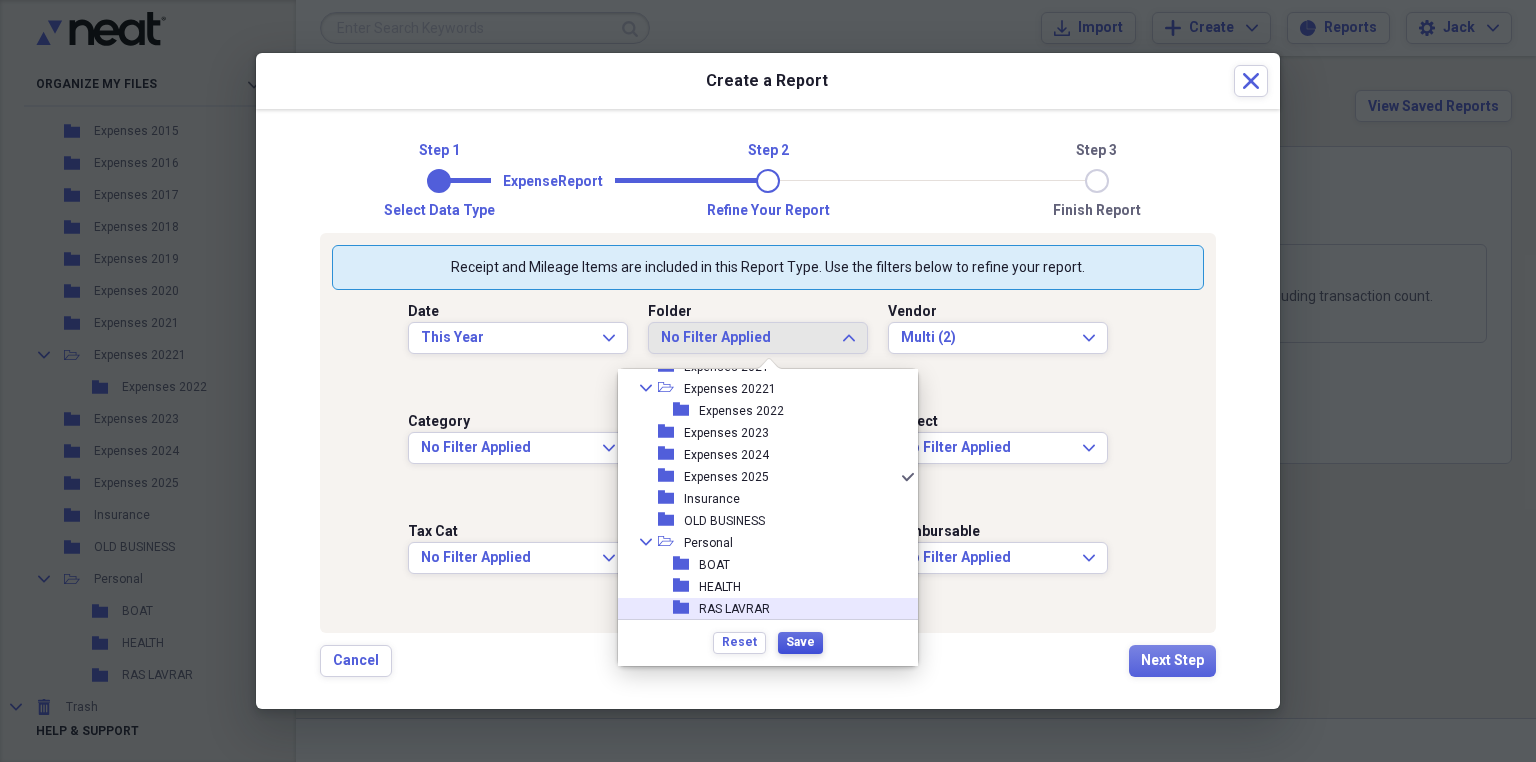 click on "Save" at bounding box center (800, 642) 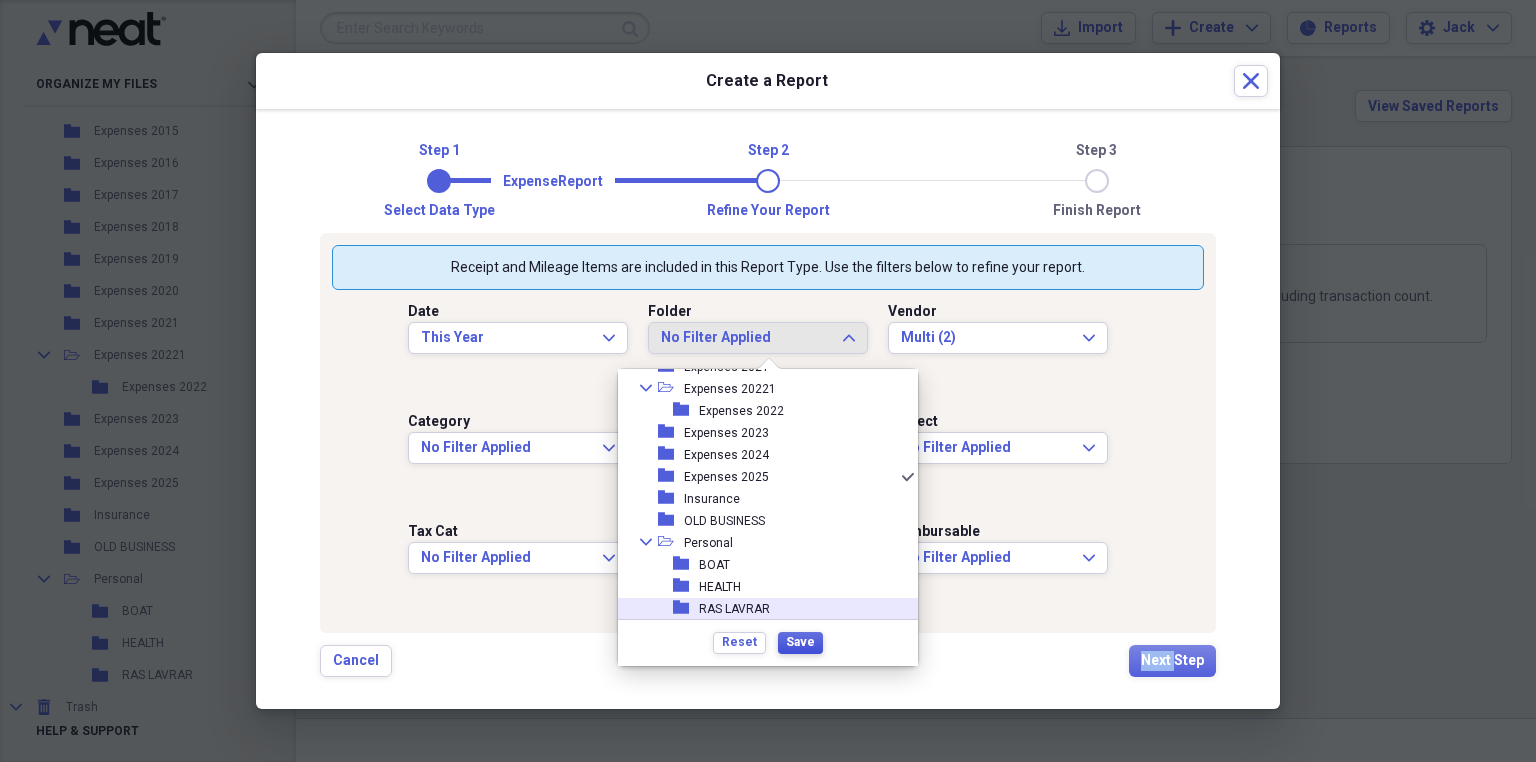 click on "Step 1 Step 2 Step 3 Select data type Refine your report Finish report Expense  Report Receipt and Mileage Items are included in this Report Type. Use the filters below to refine your report. Date This Year Expand Folder No Filter Applied Expand Vendor Multi (2) Expand Category No Filter Applied Expand Payment Type No Filter Applied Expand Project No Filter Applied Expand Tax Cat No Filter Applied Expand Customer No Filter Applied Expand Reimbursable No Filter Applied Expand Cancel Next Step" at bounding box center [768, 408] 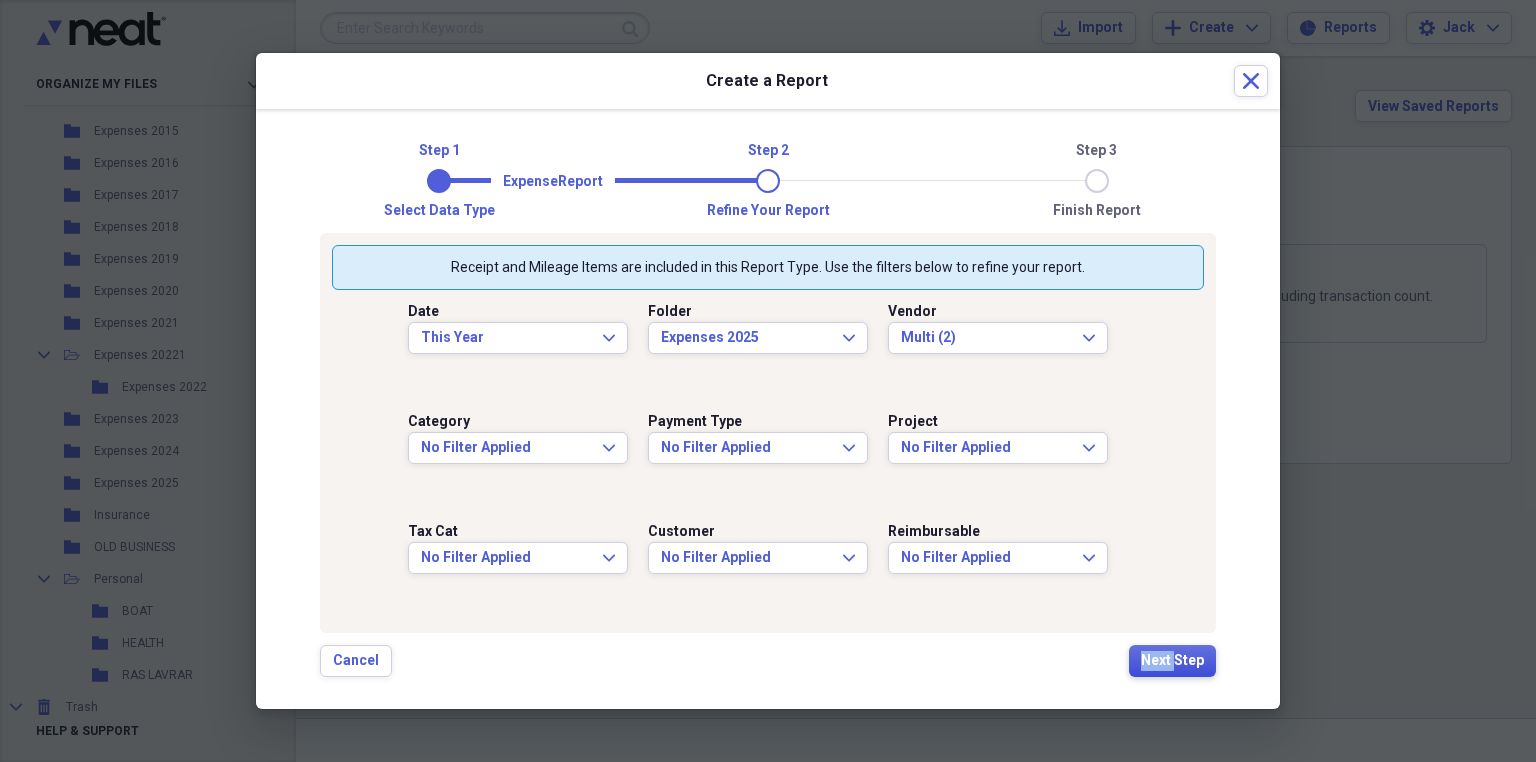 click on "Next Step" at bounding box center [1172, 661] 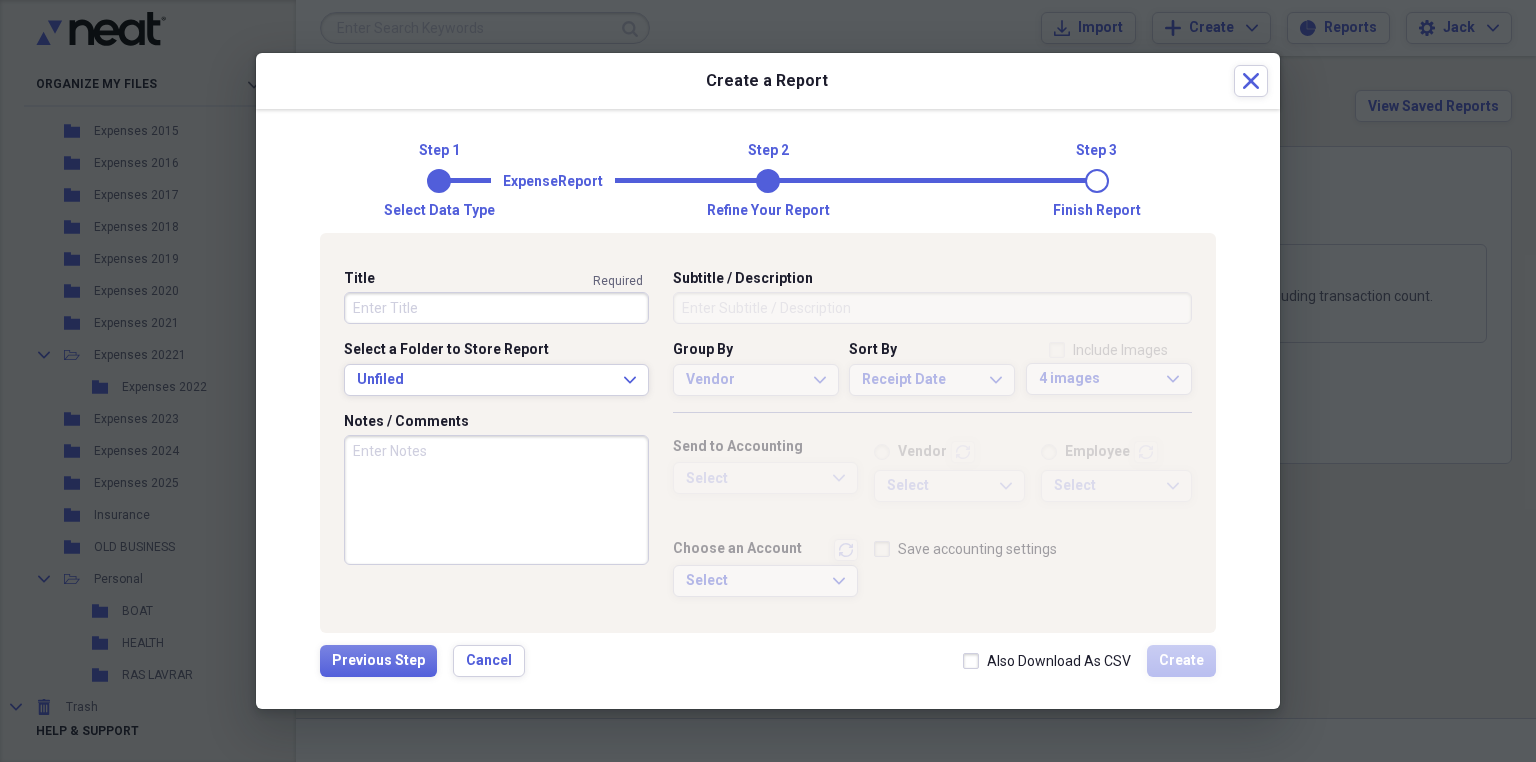 click on "Title" at bounding box center [496, 308] 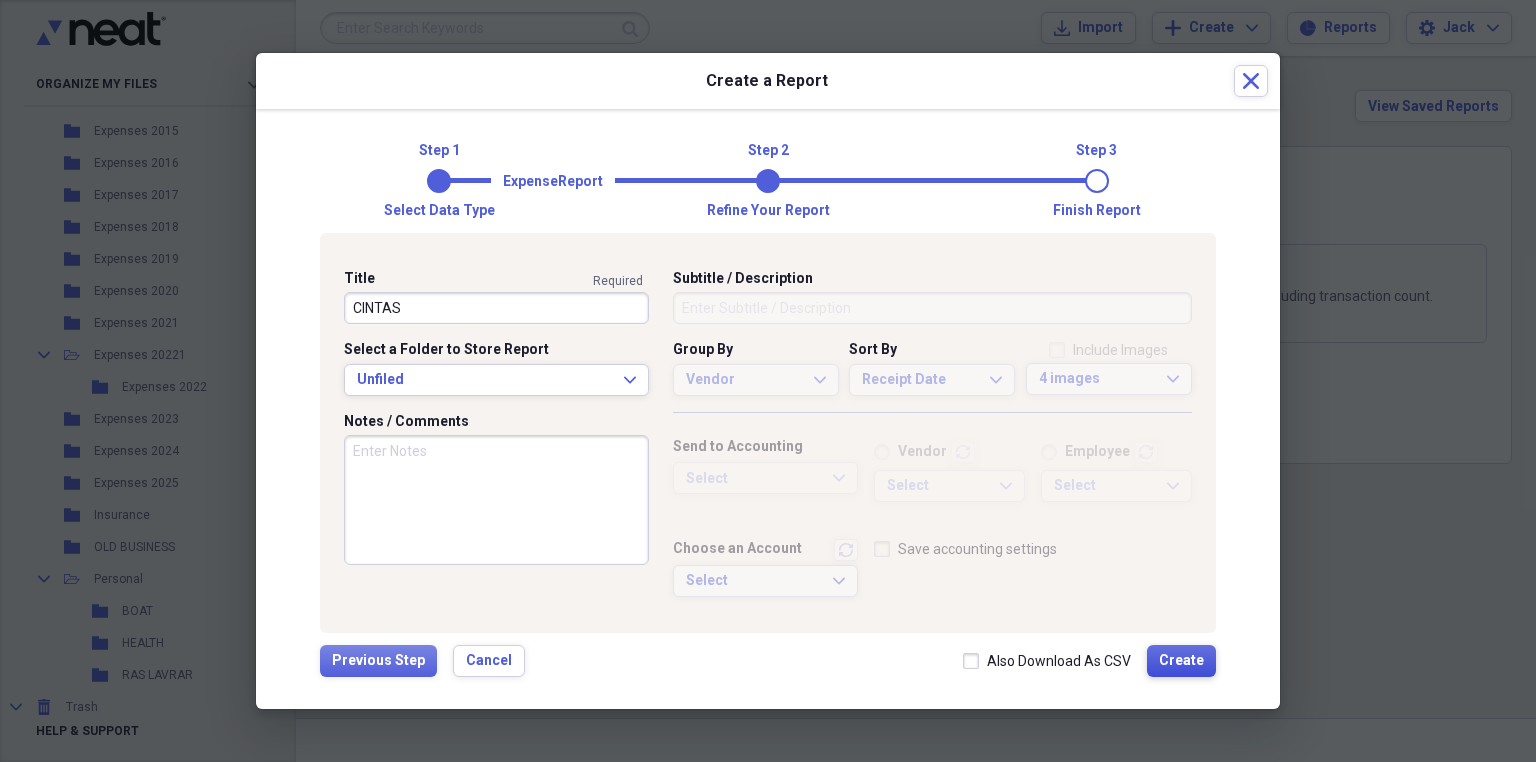 type on "CINTAS" 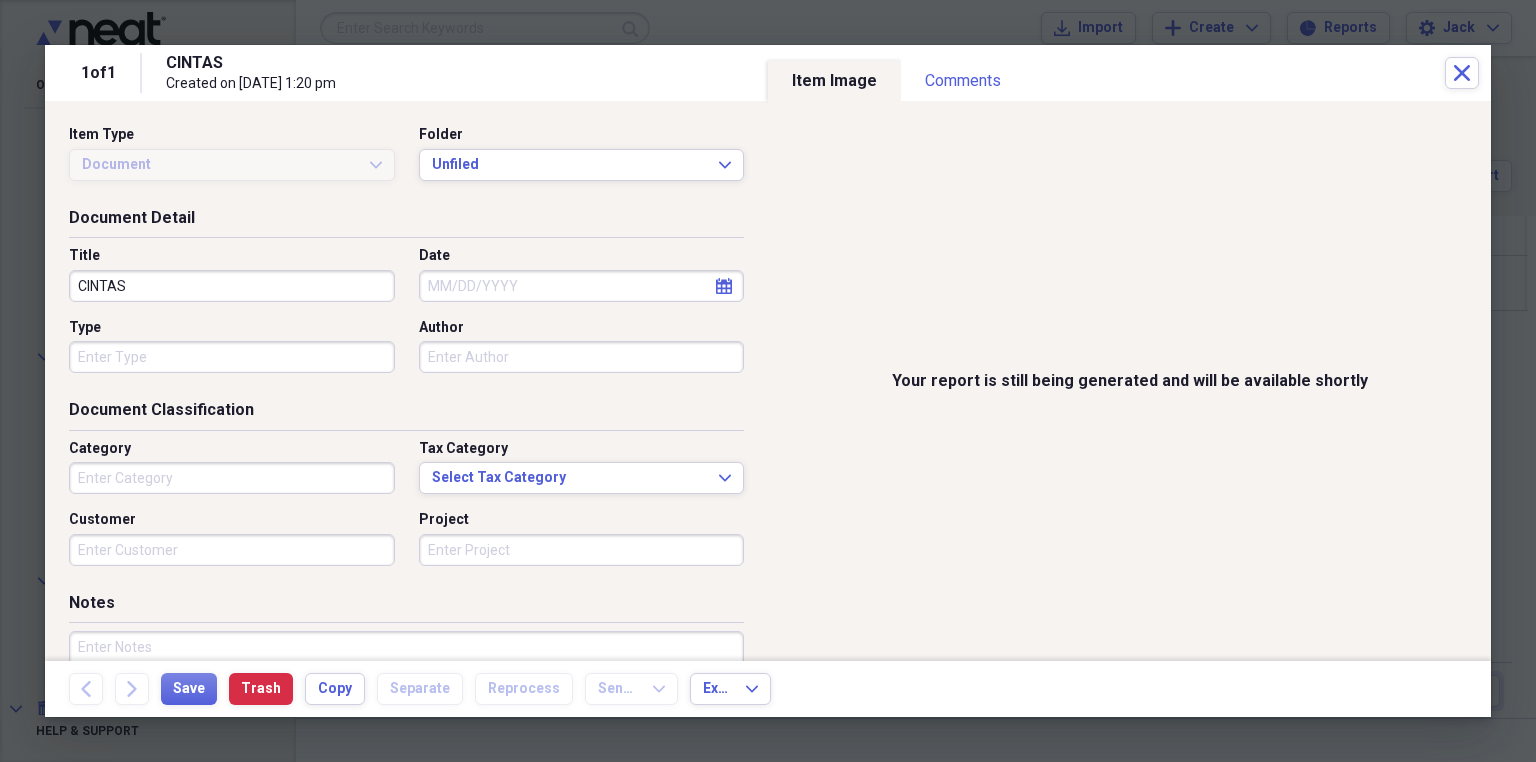 type on "Technology" 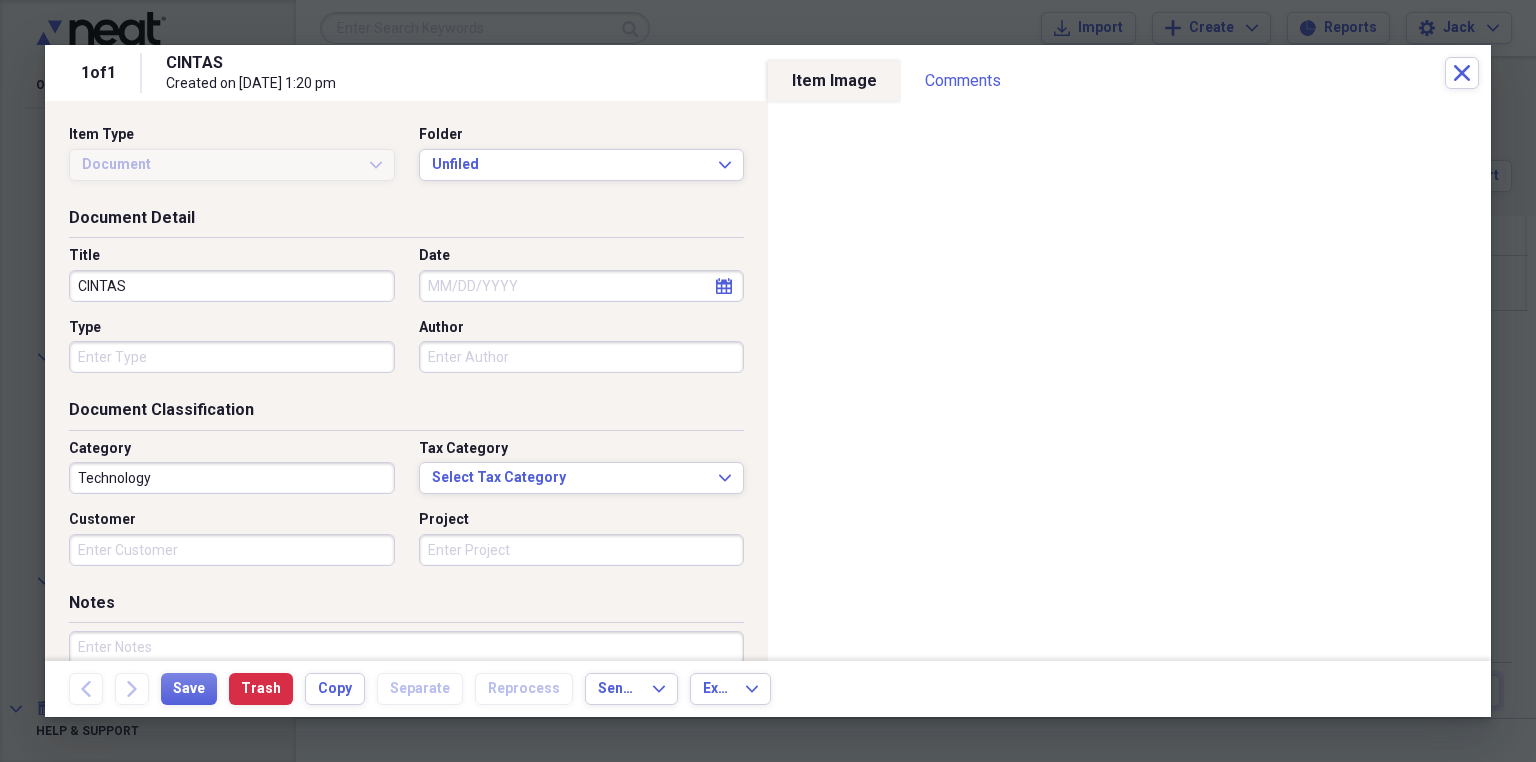 click at bounding box center [768, 381] 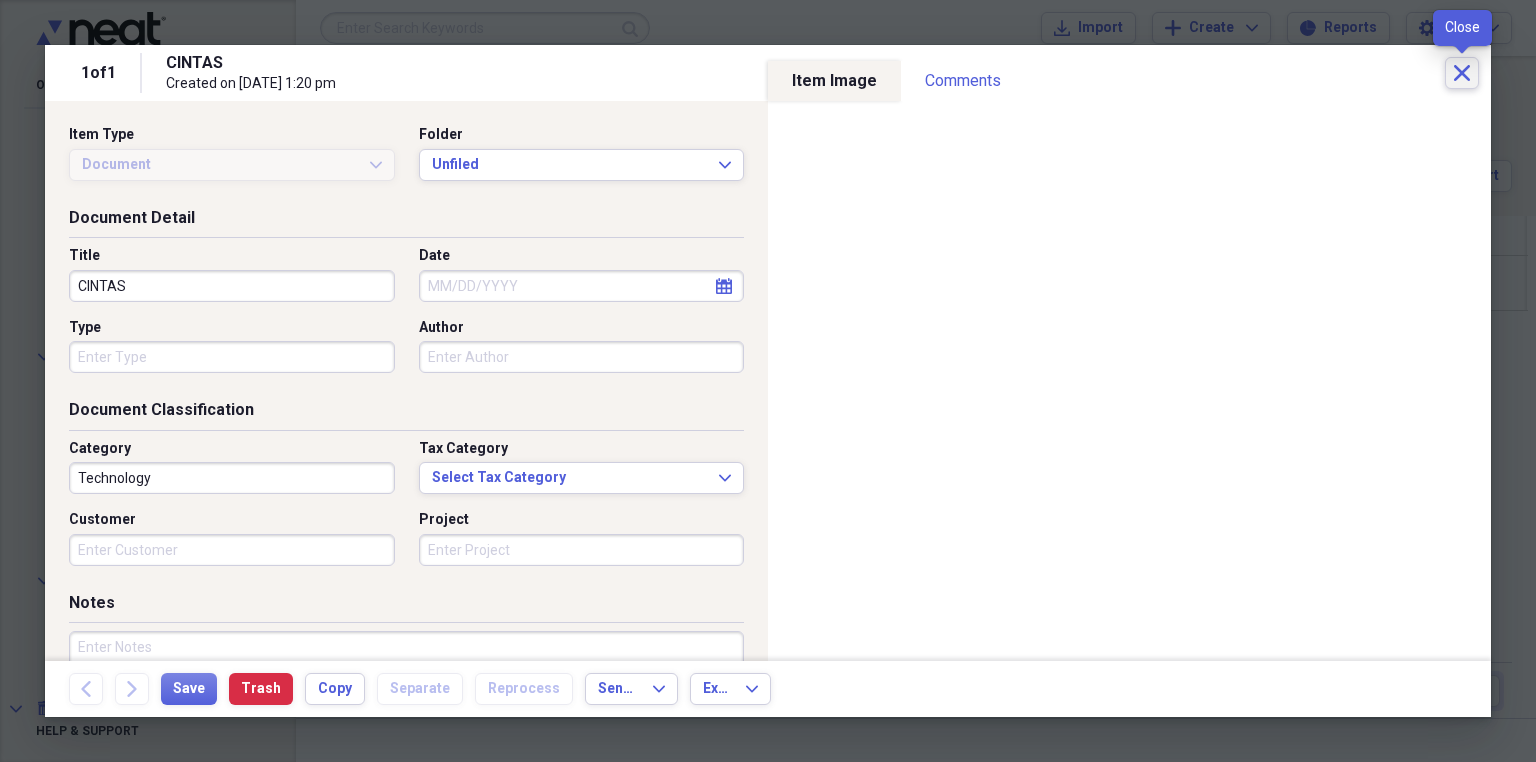 click on "Close" at bounding box center [1462, 73] 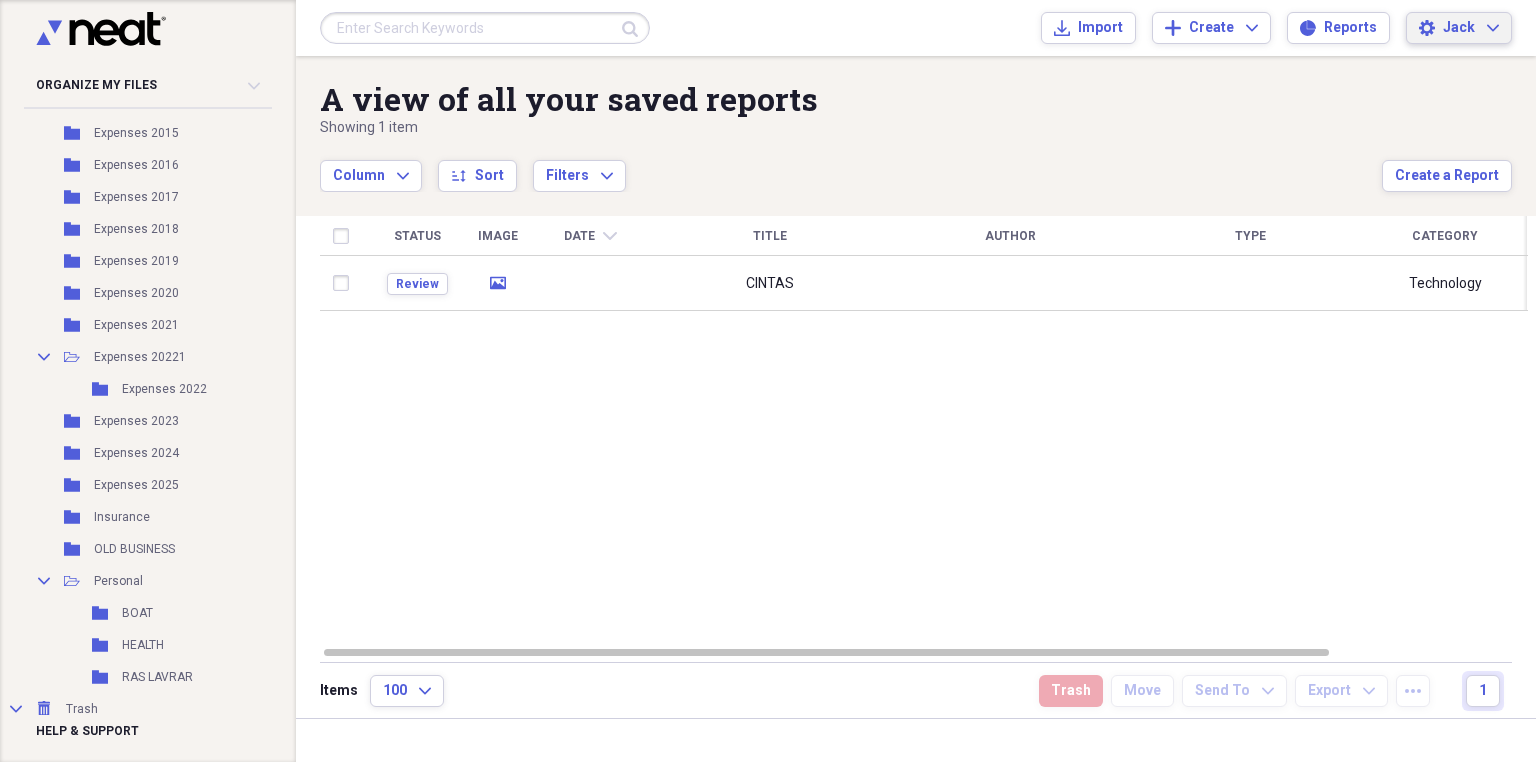 click 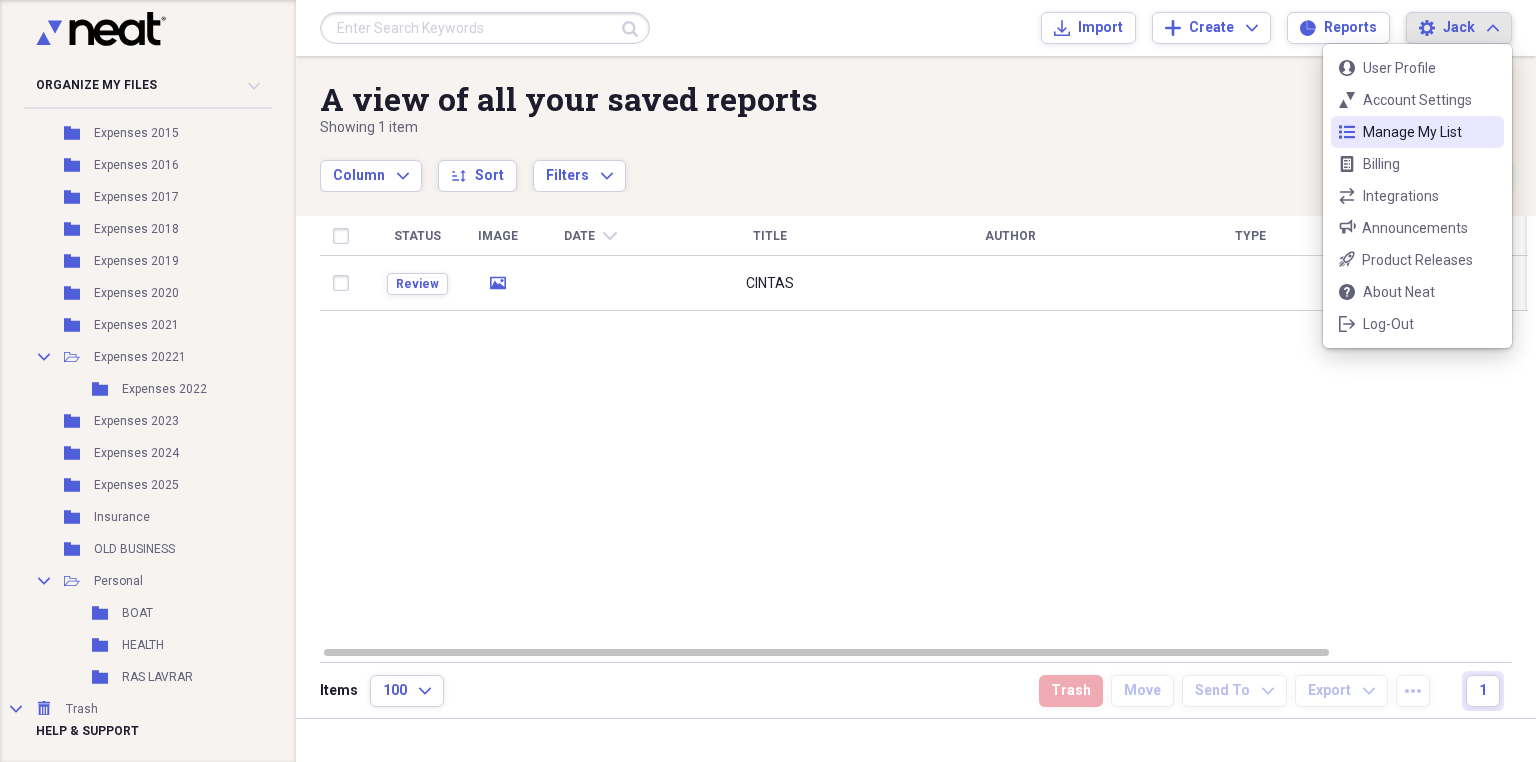 click on "list Manage My List" at bounding box center (1417, 132) 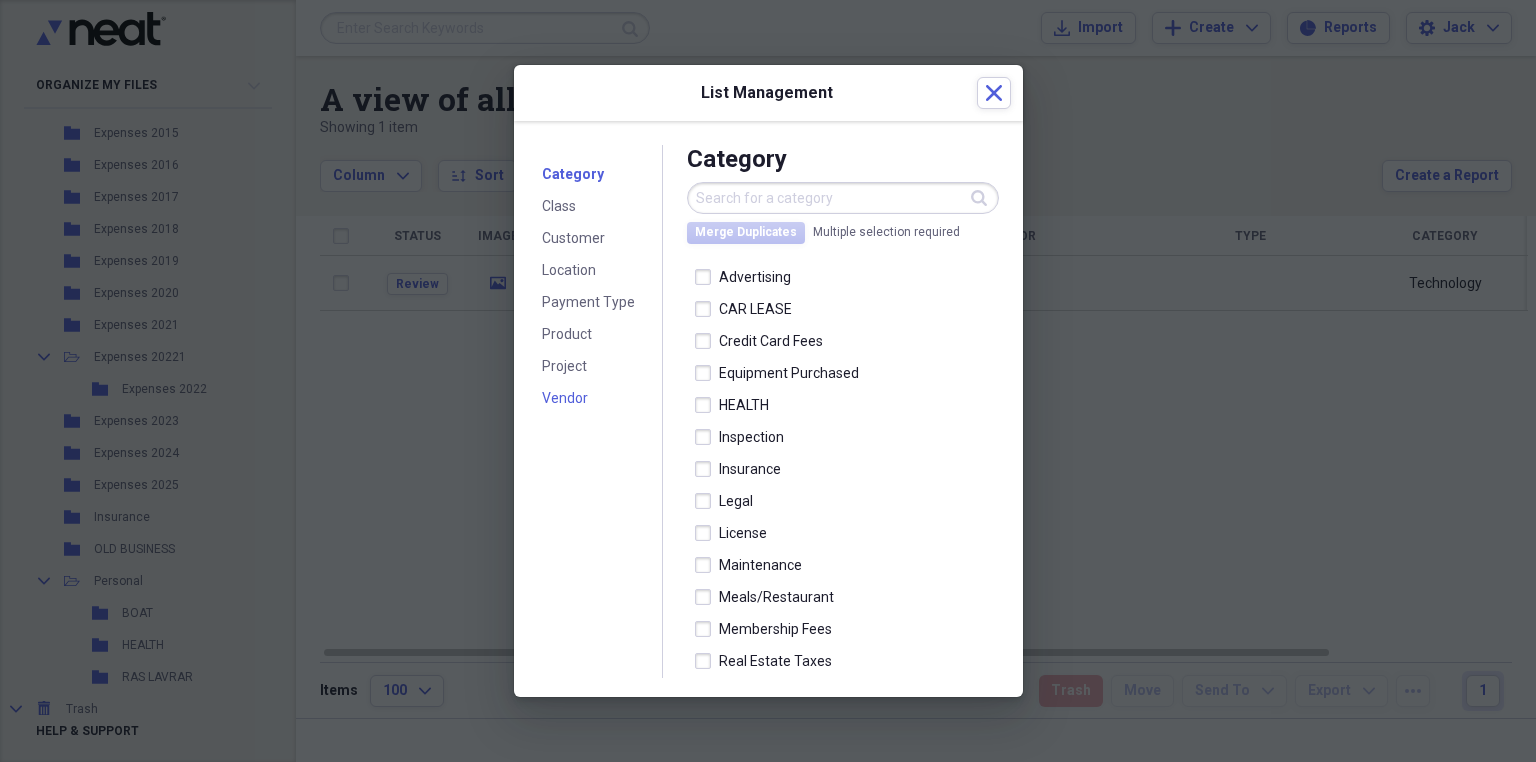 click on "Vendor" at bounding box center (565, 398) 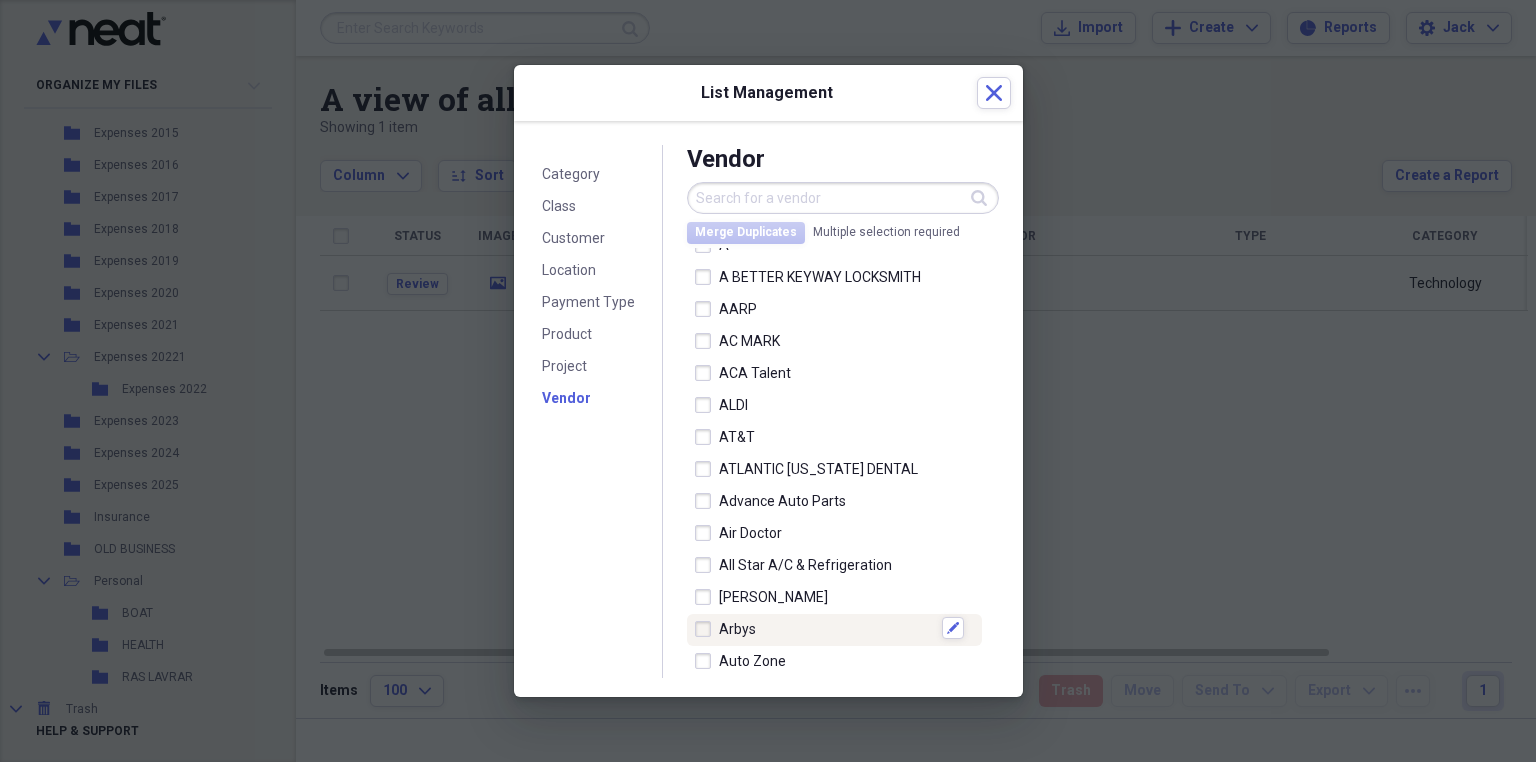 scroll, scrollTop: 0, scrollLeft: 0, axis: both 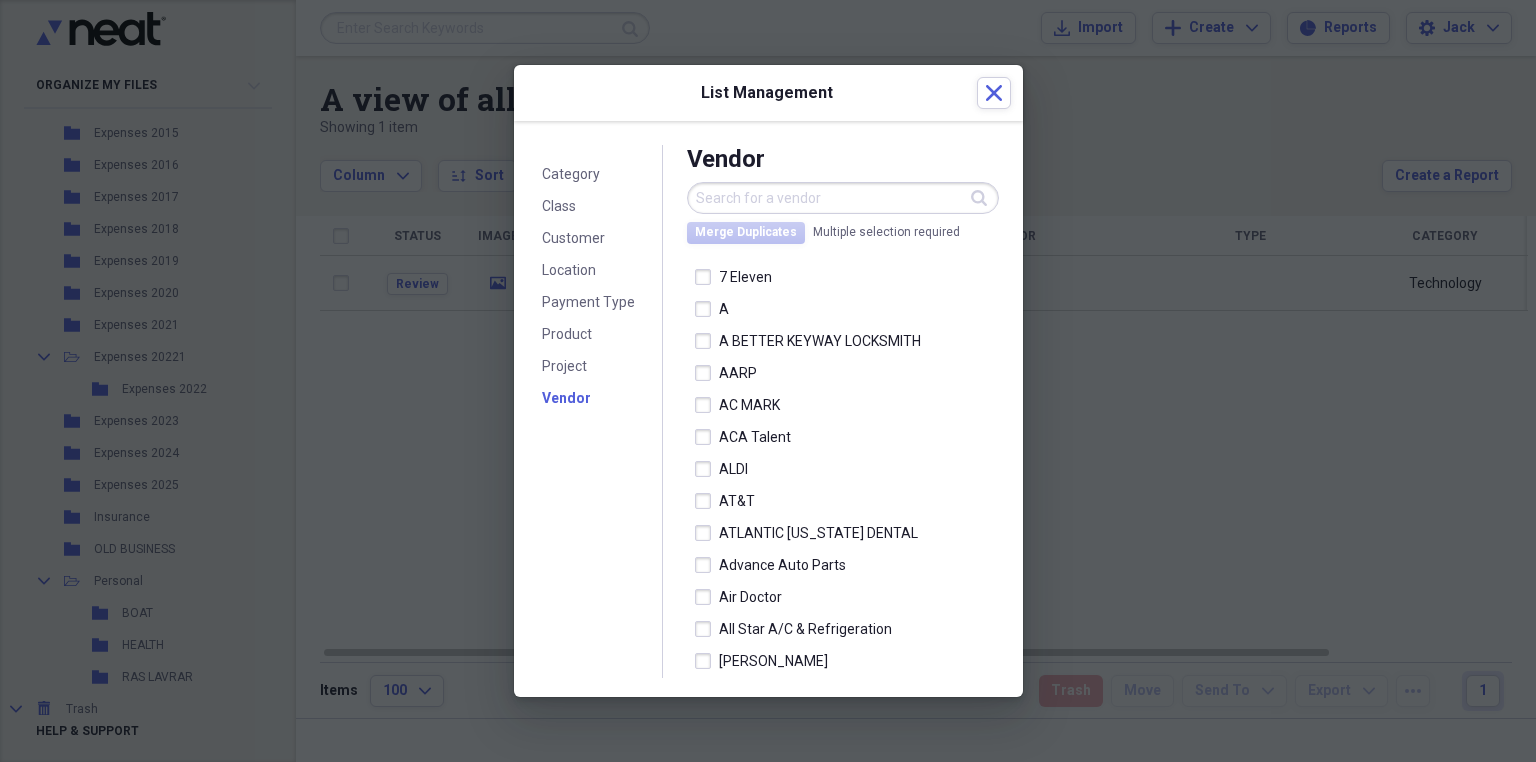 click at bounding box center [843, 198] 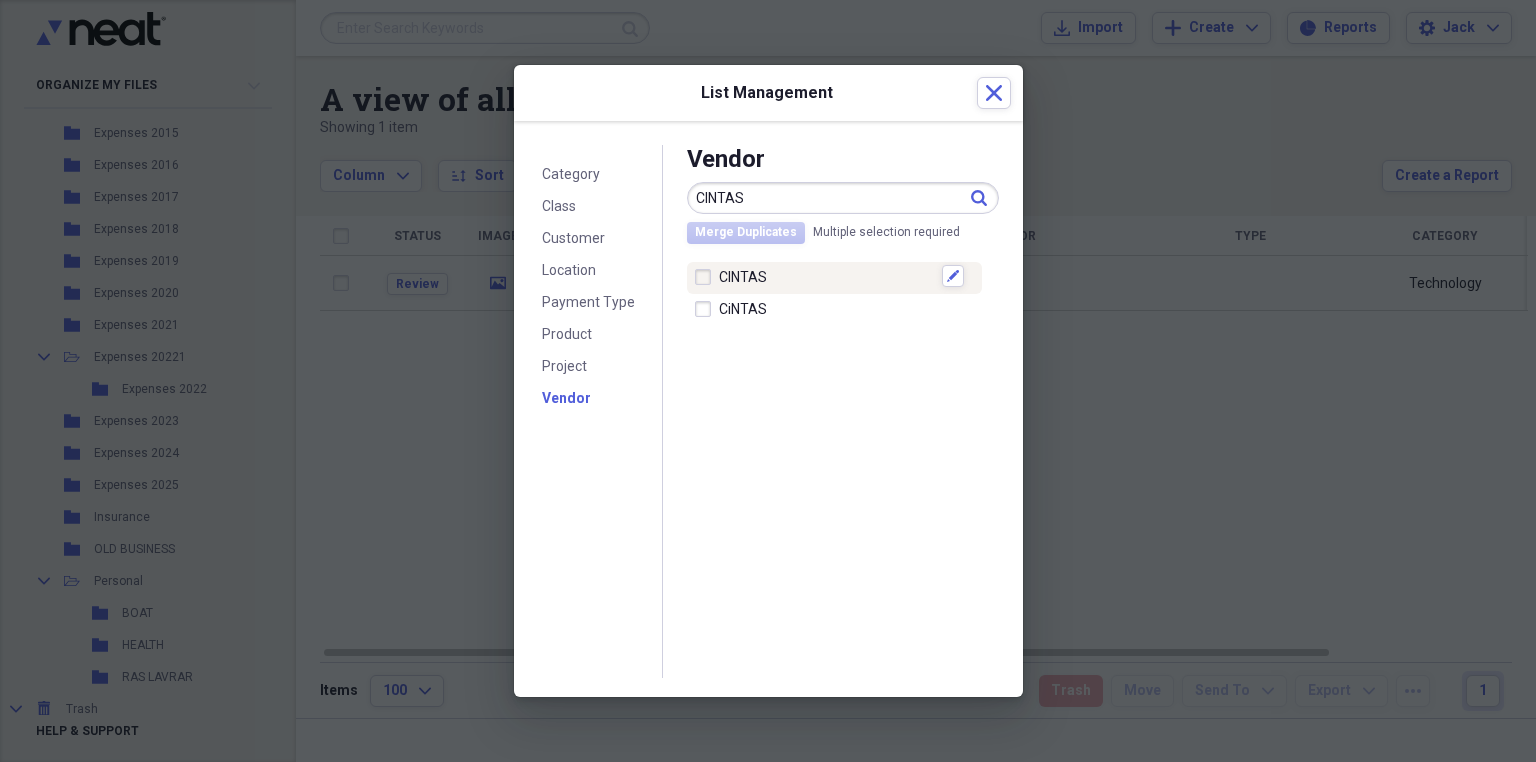 type on "CINTAS" 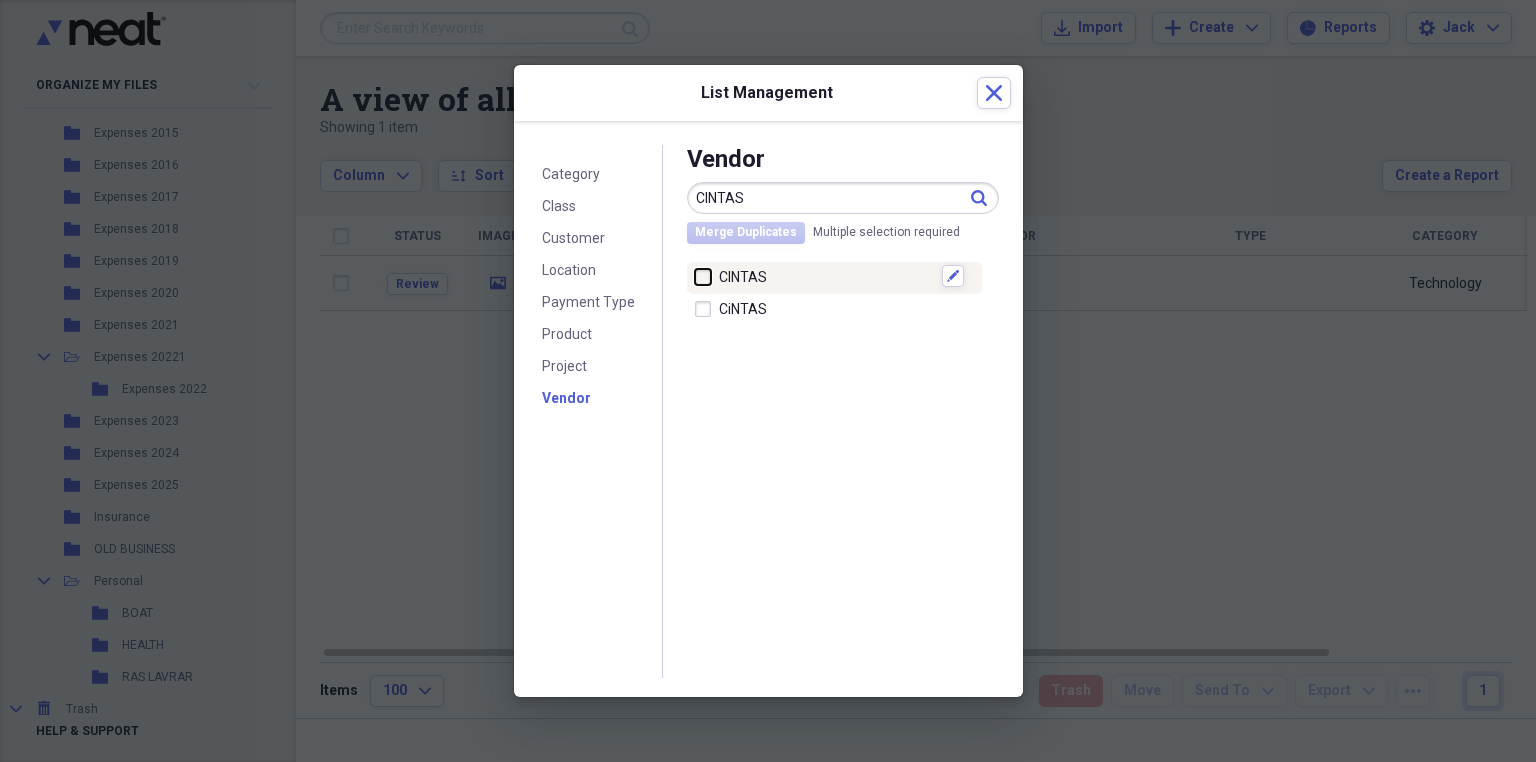click at bounding box center [695, 276] 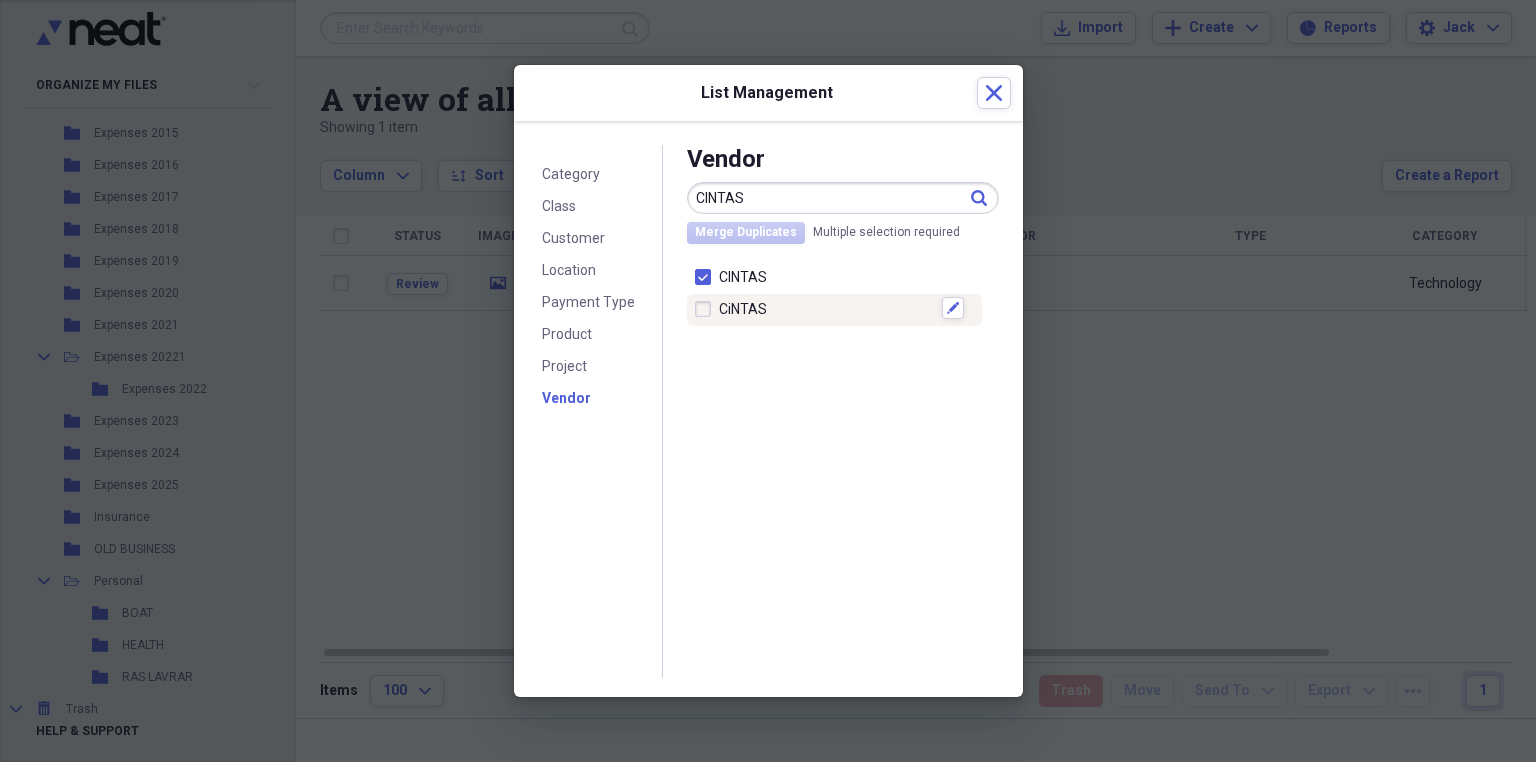 click at bounding box center (707, 309) 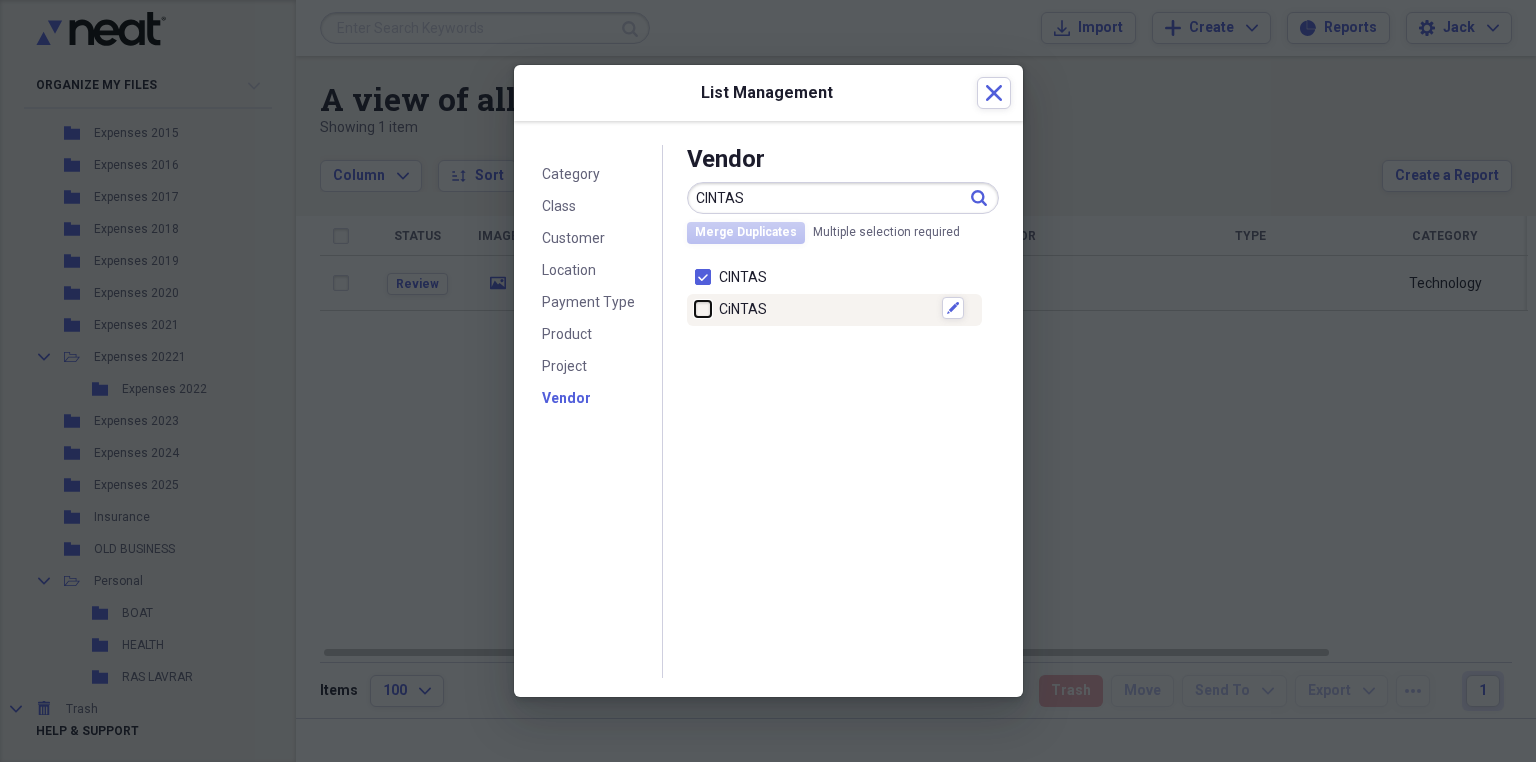 click at bounding box center [695, 308] 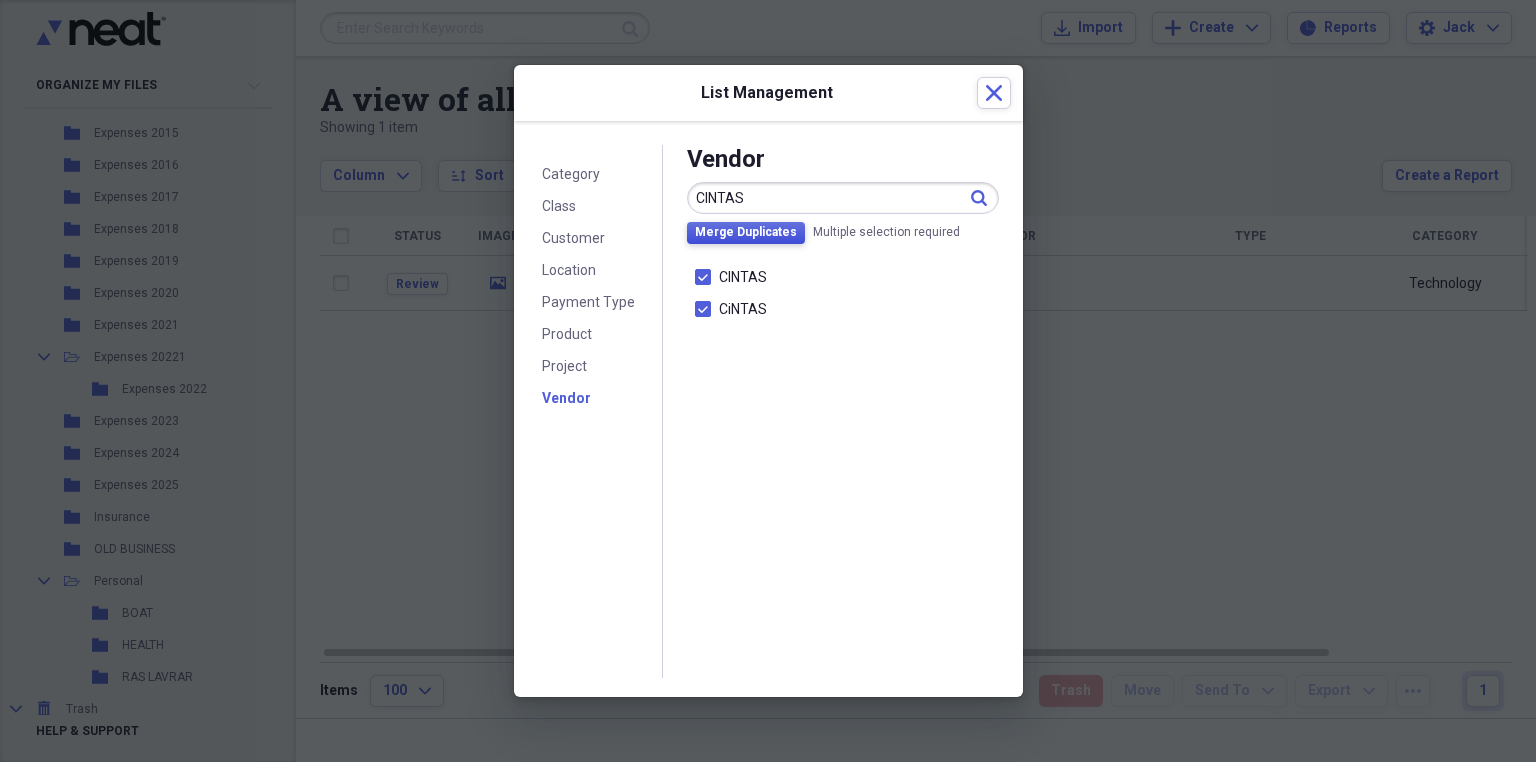click on "Merge Duplicates" at bounding box center (746, 232) 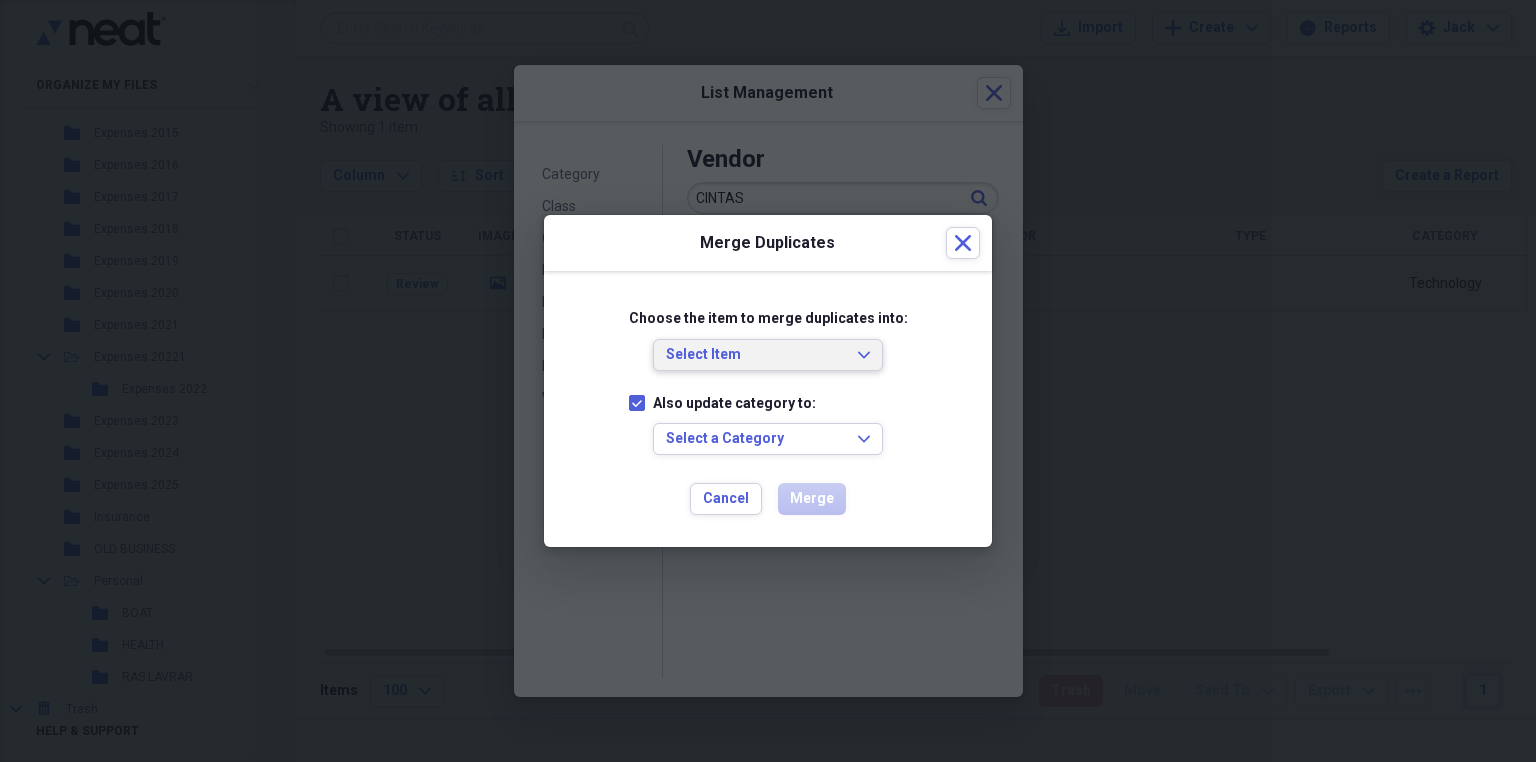 click on "Expand" 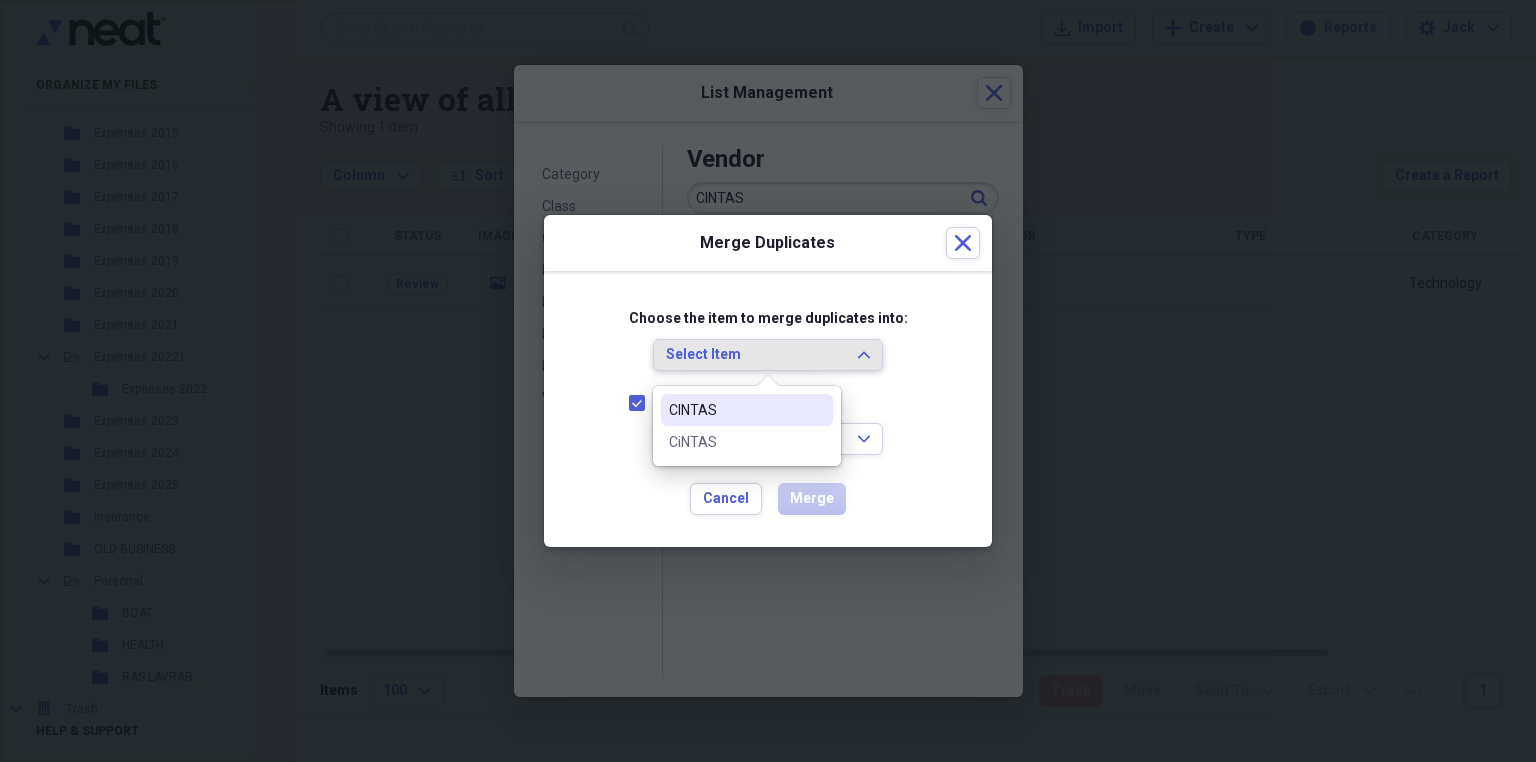 click on "CINTAS" at bounding box center (735, 410) 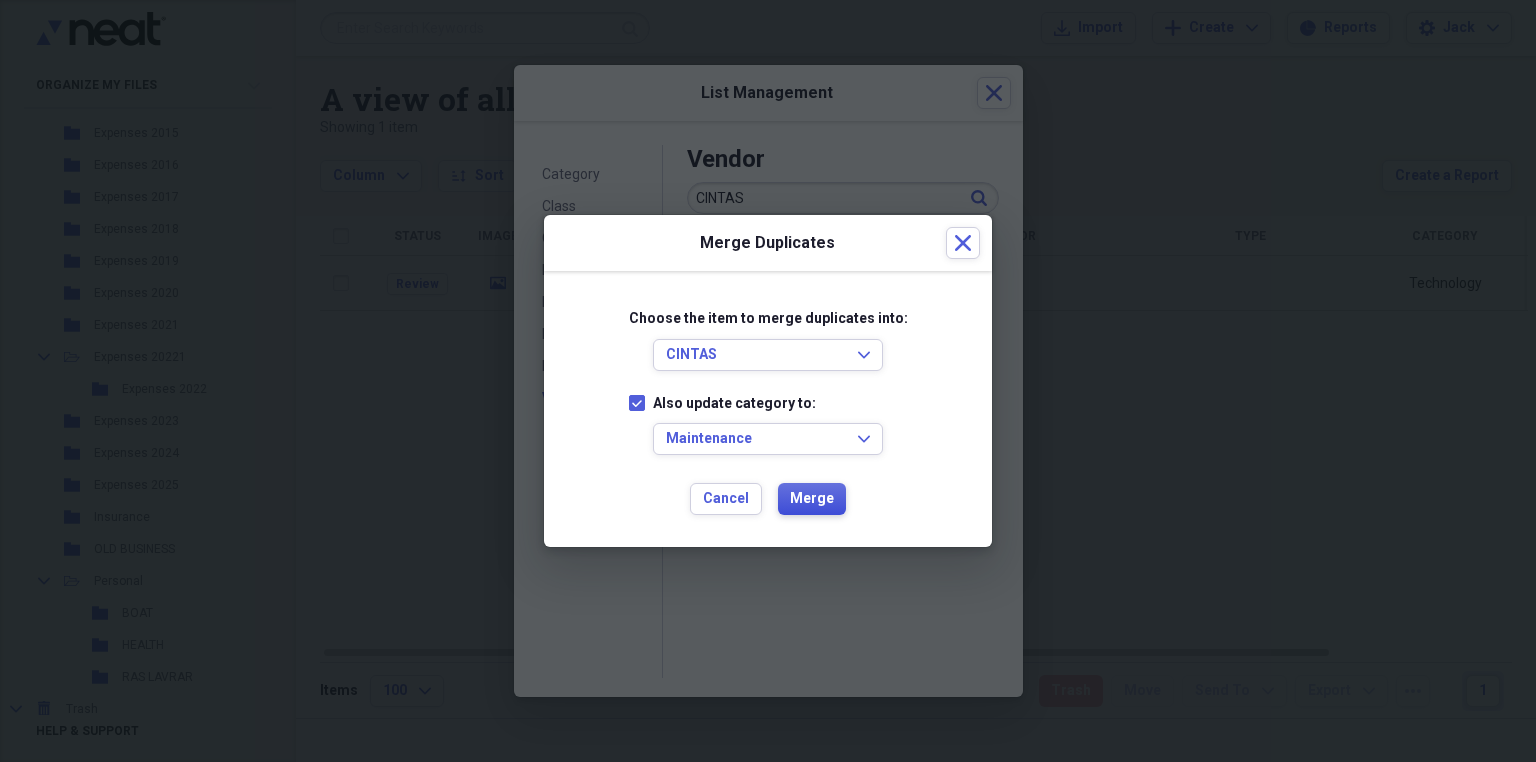 click on "Merge" at bounding box center (812, 499) 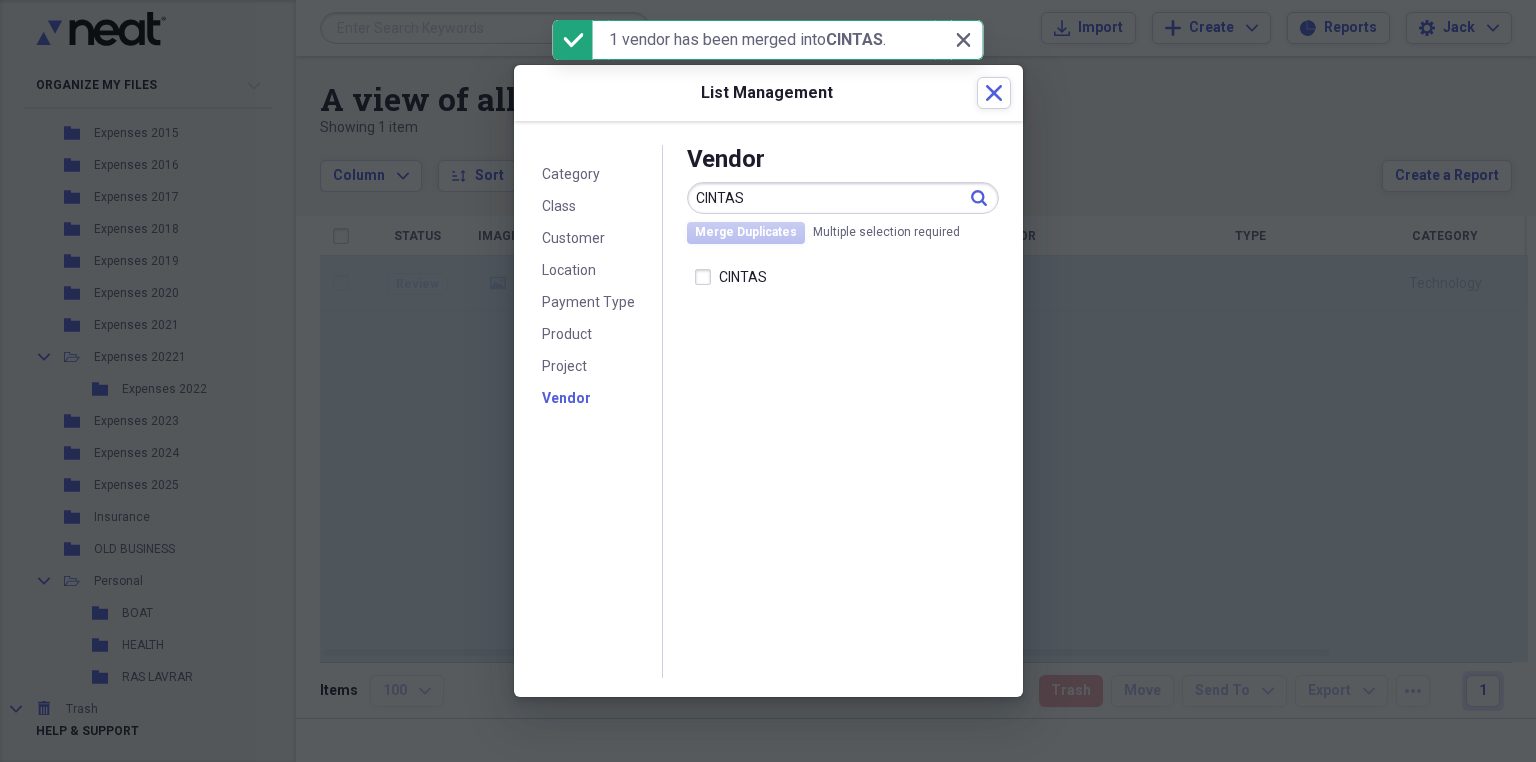 checkbox on "false" 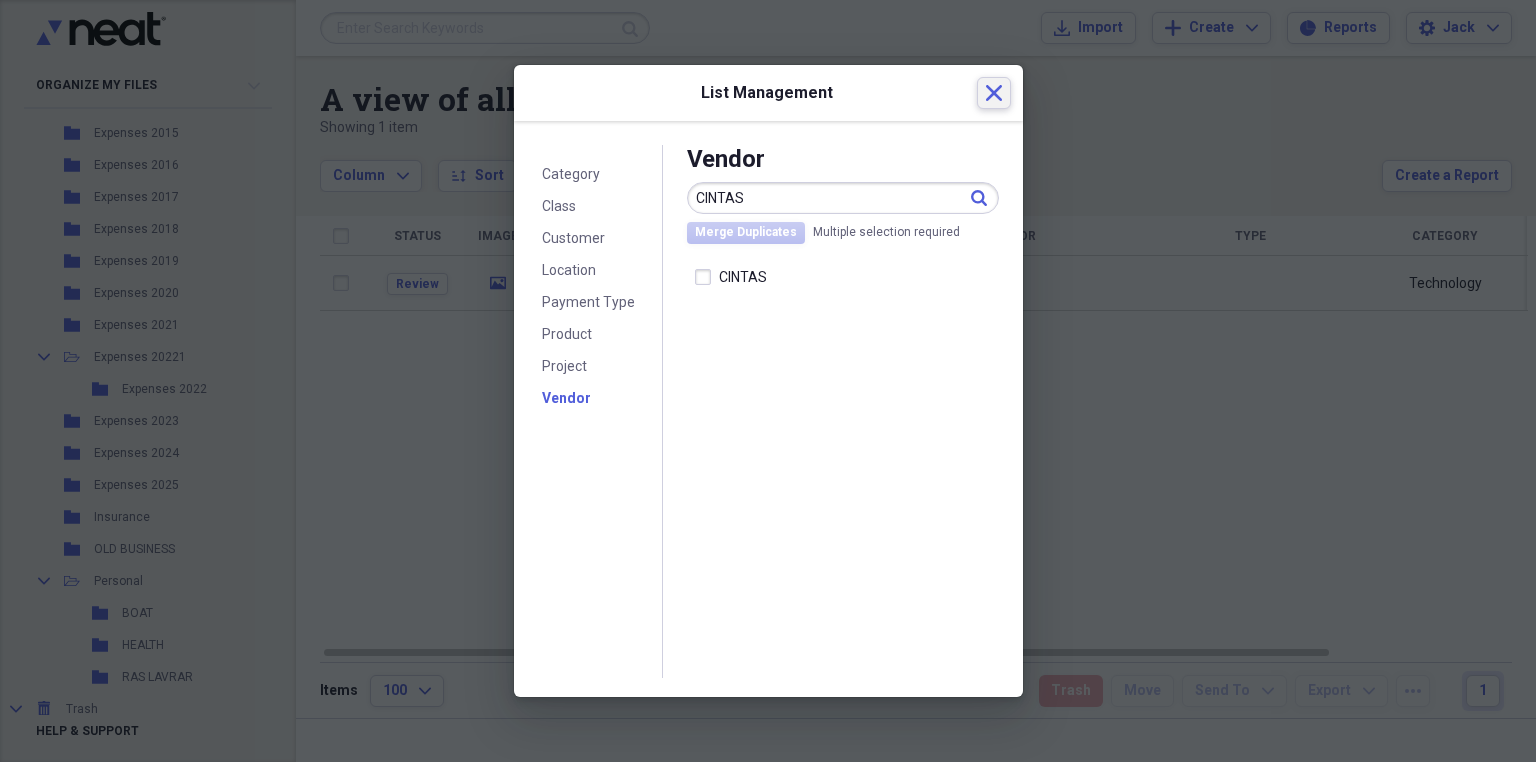 click 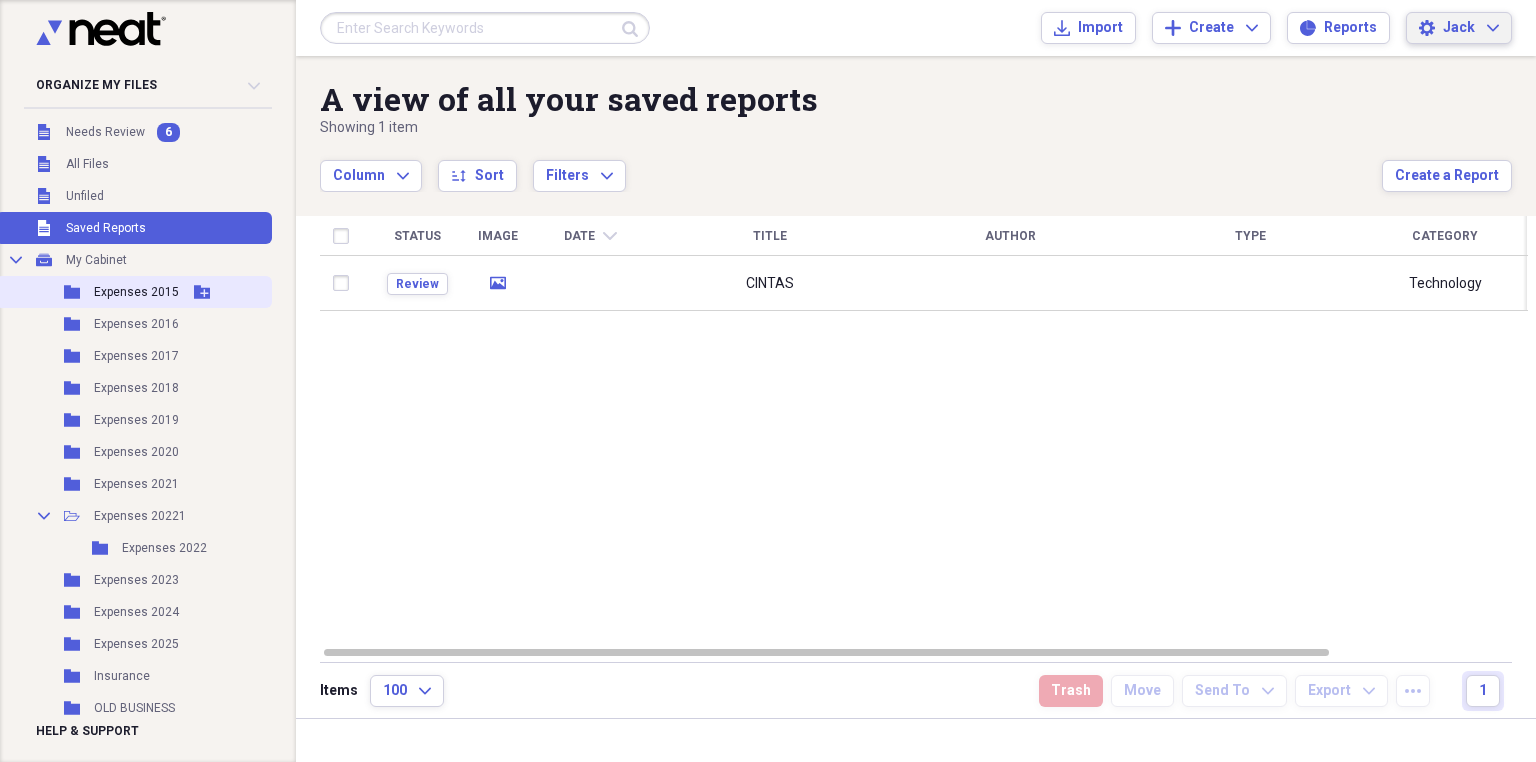 scroll, scrollTop: 0, scrollLeft: 0, axis: both 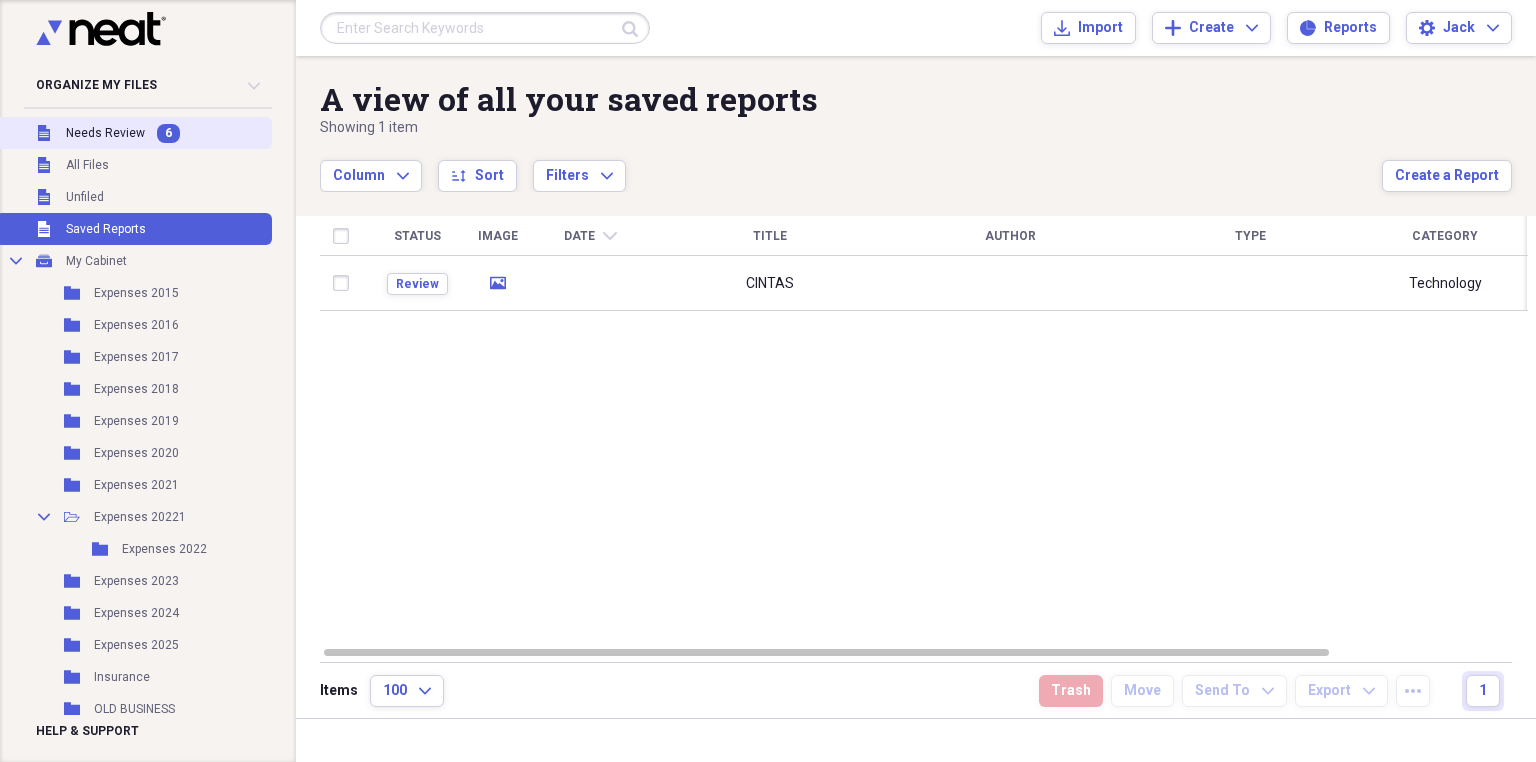 click on "Needs Review" at bounding box center (105, 133) 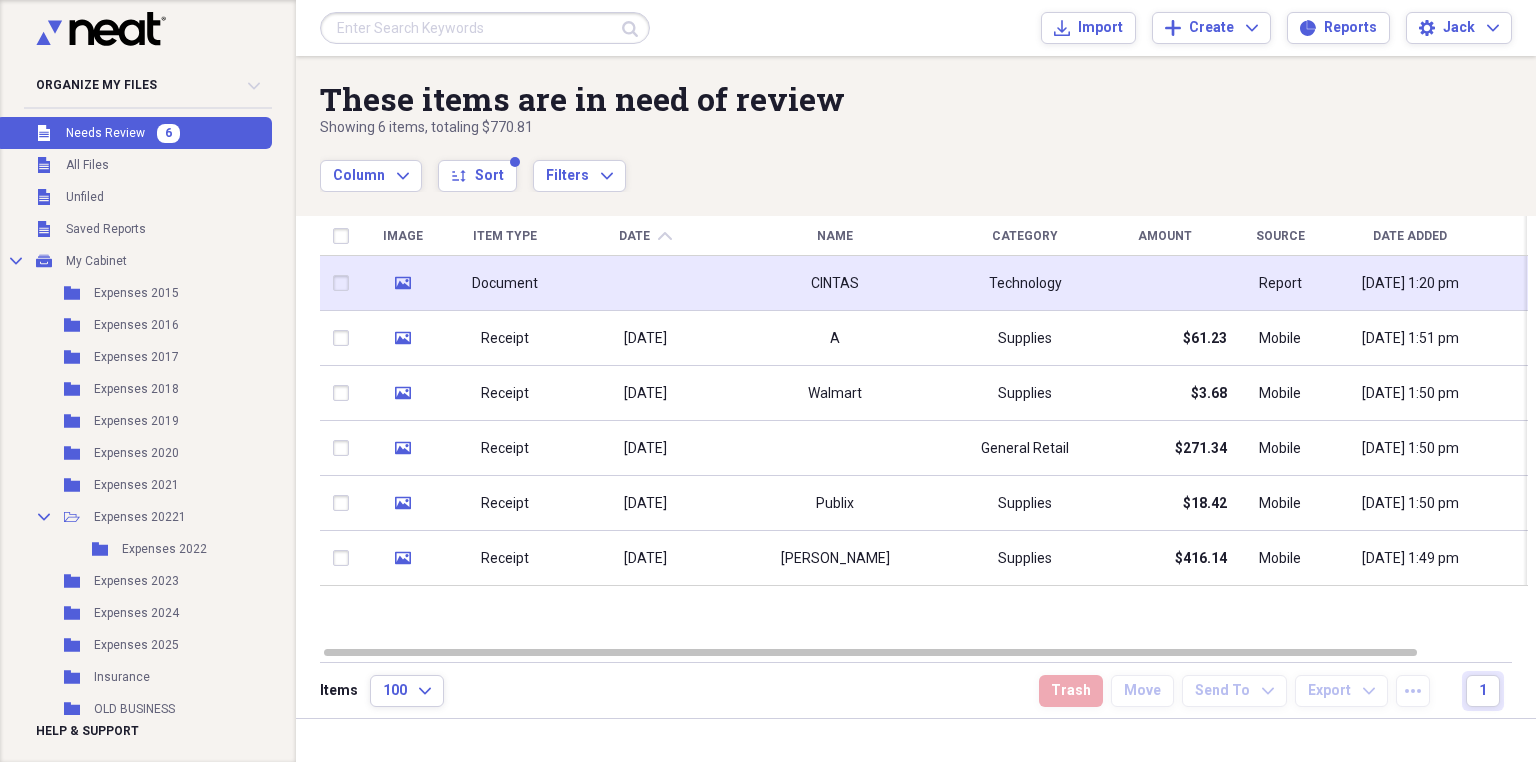 click at bounding box center (645, 283) 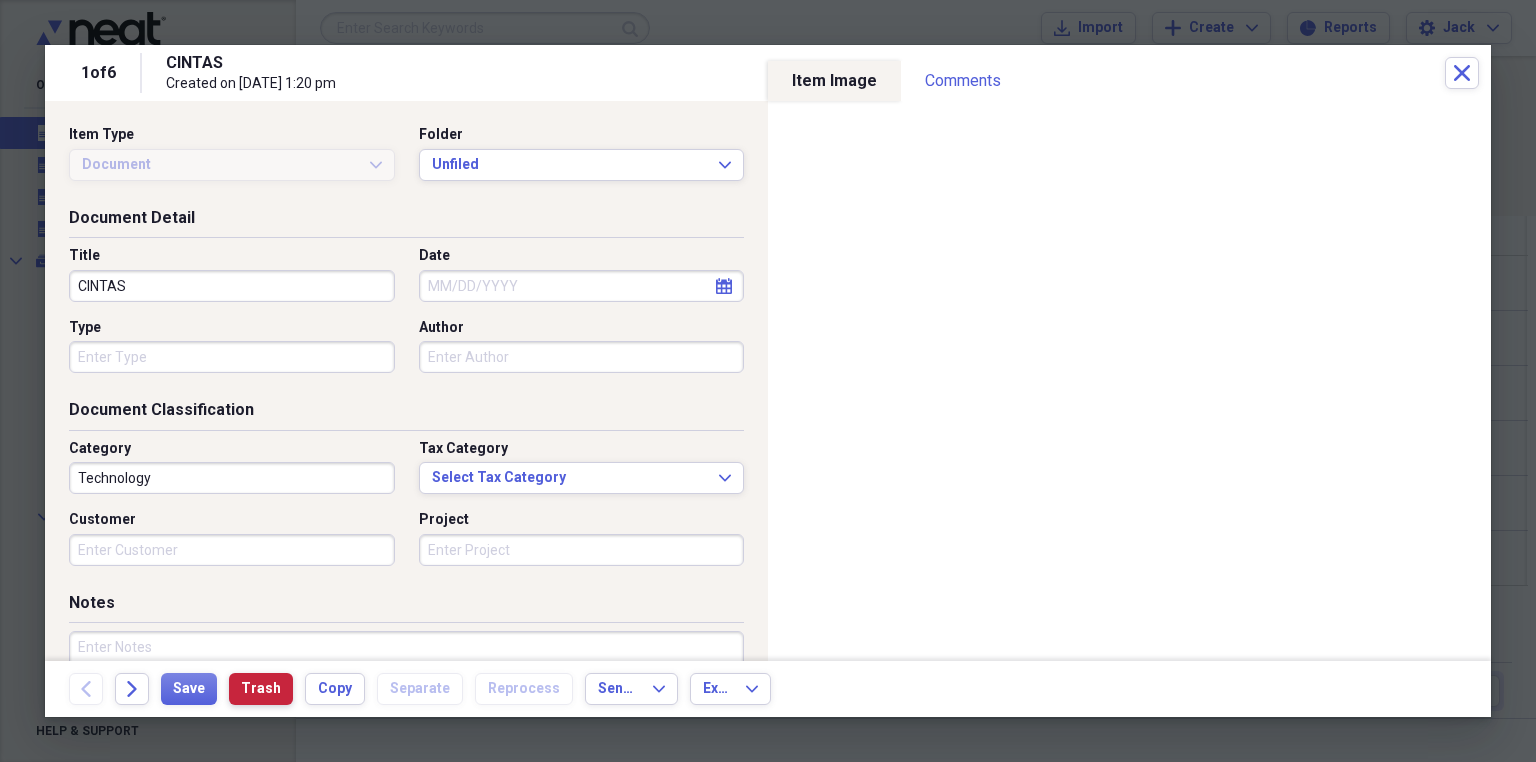 click on "Trash" at bounding box center [261, 689] 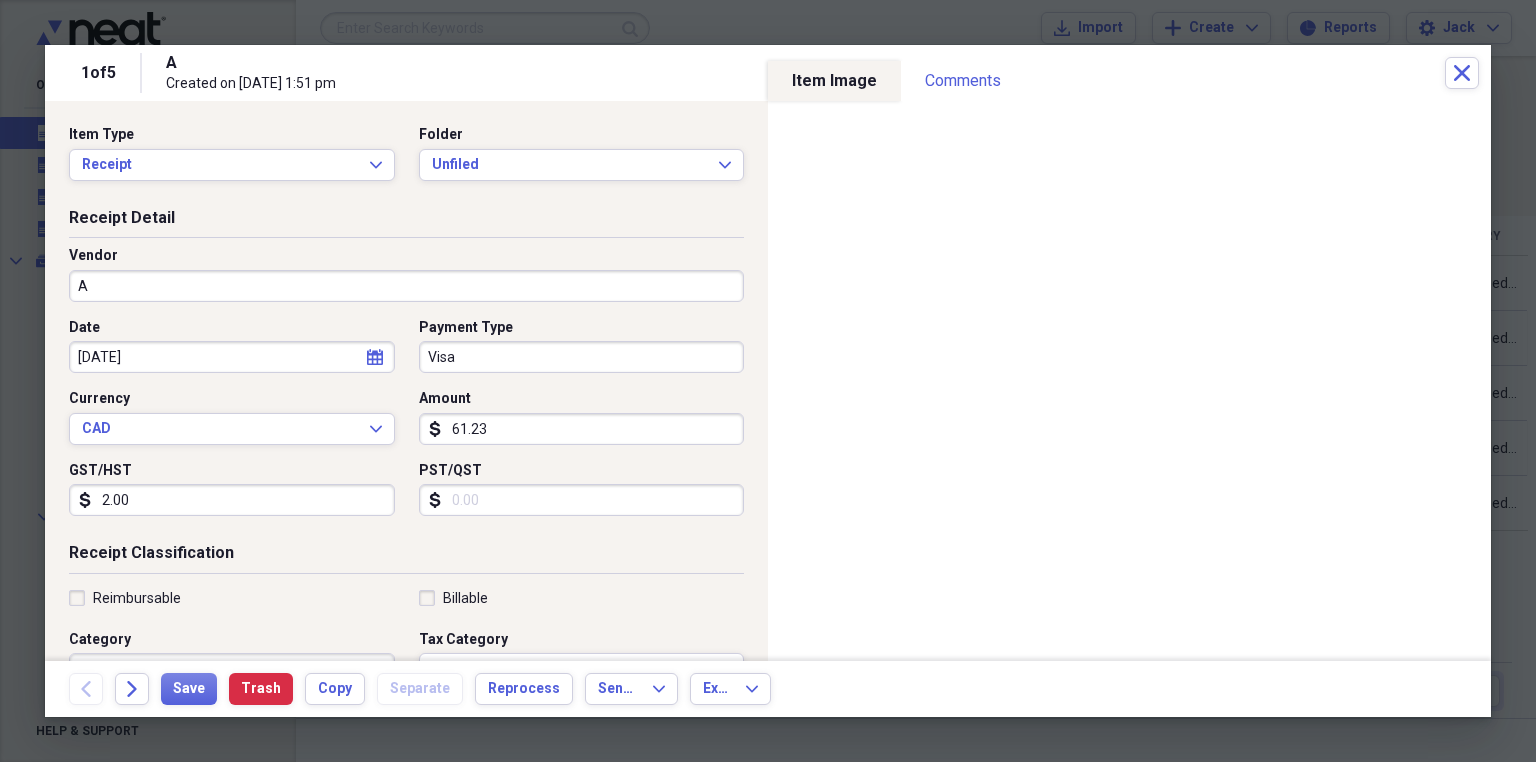 click on "A" at bounding box center (406, 286) 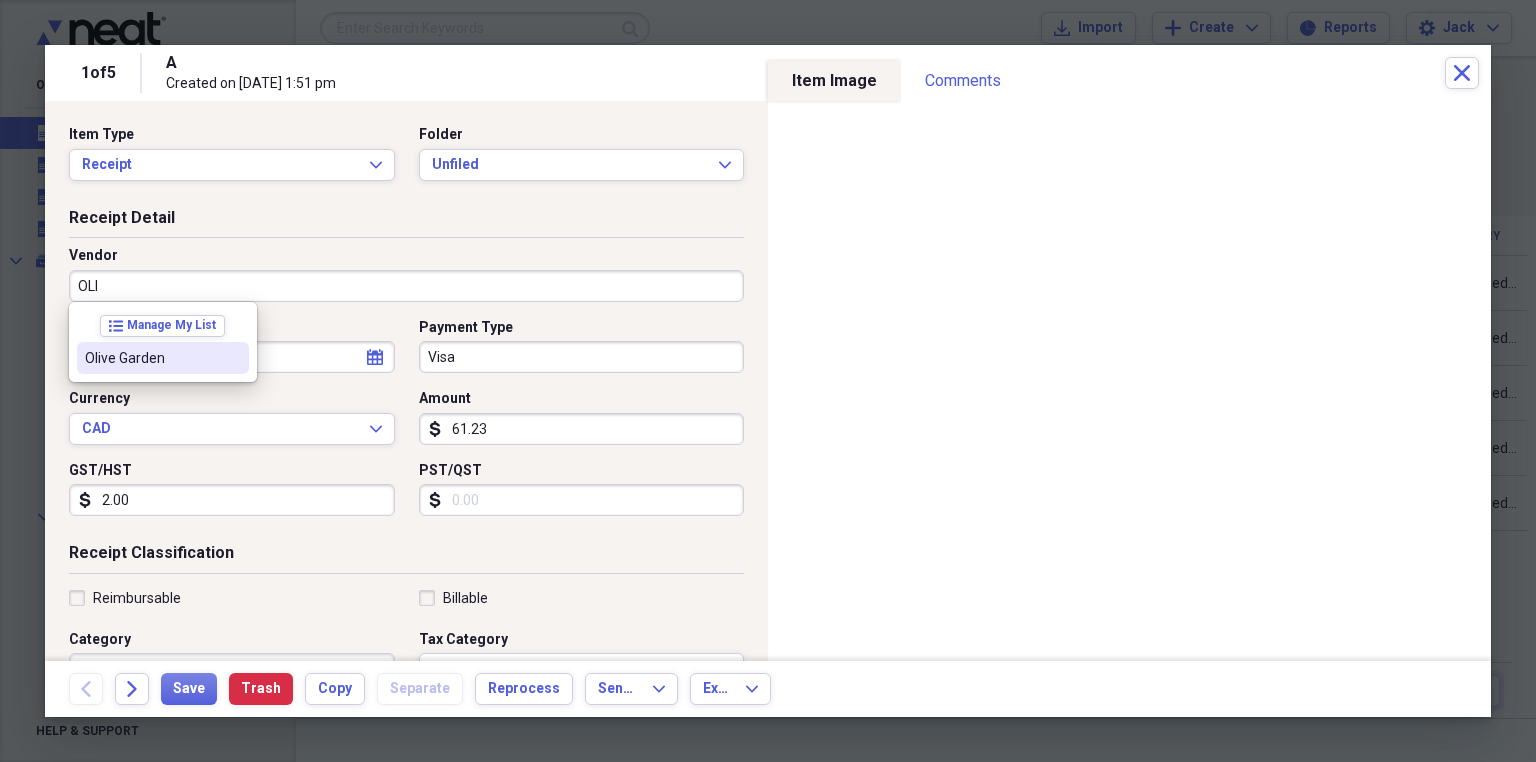 click on "Olive Garden" at bounding box center (151, 358) 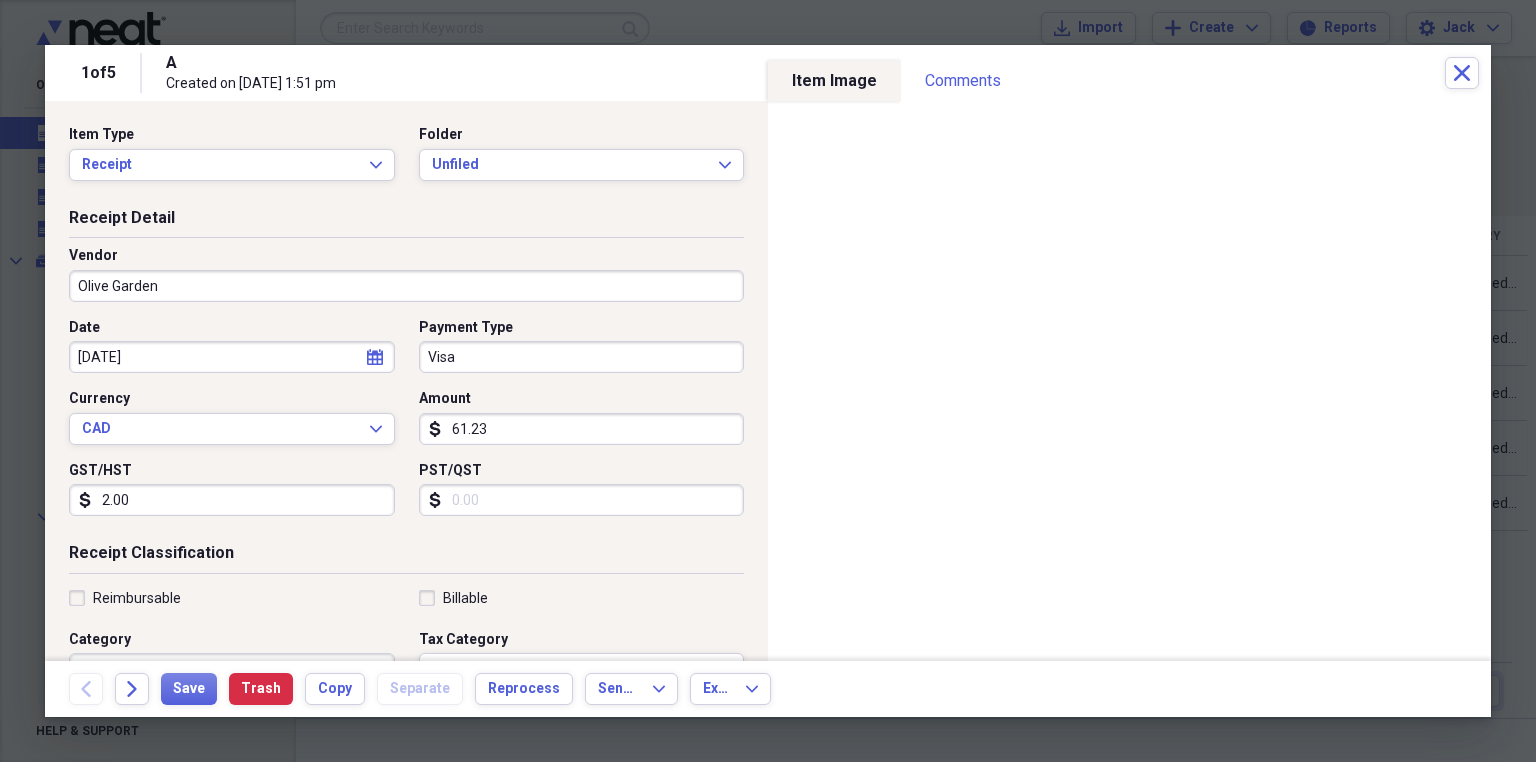 type on "Meals/Restaurants" 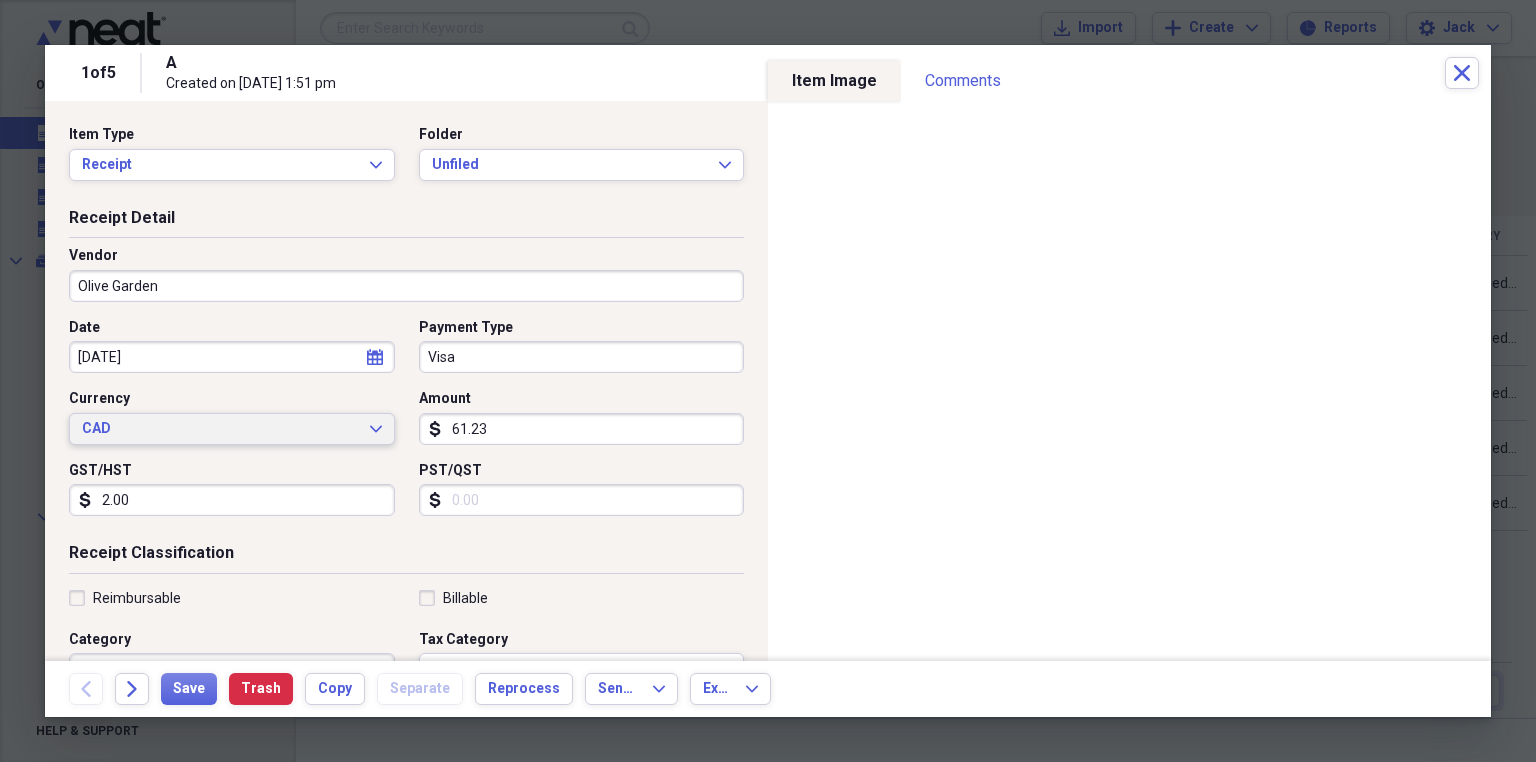 click on "CAD" at bounding box center (220, 429) 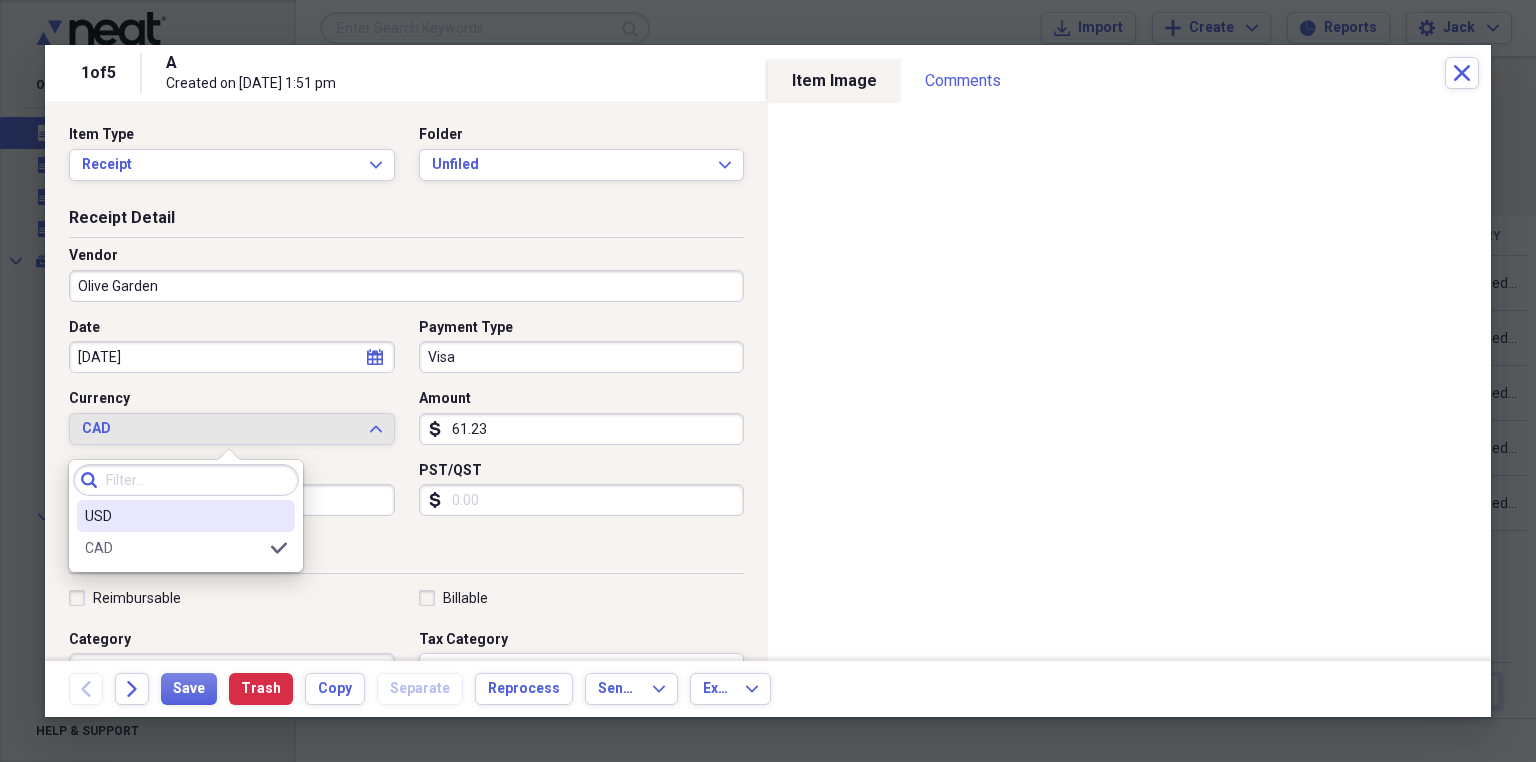click on "USD" at bounding box center [174, 516] 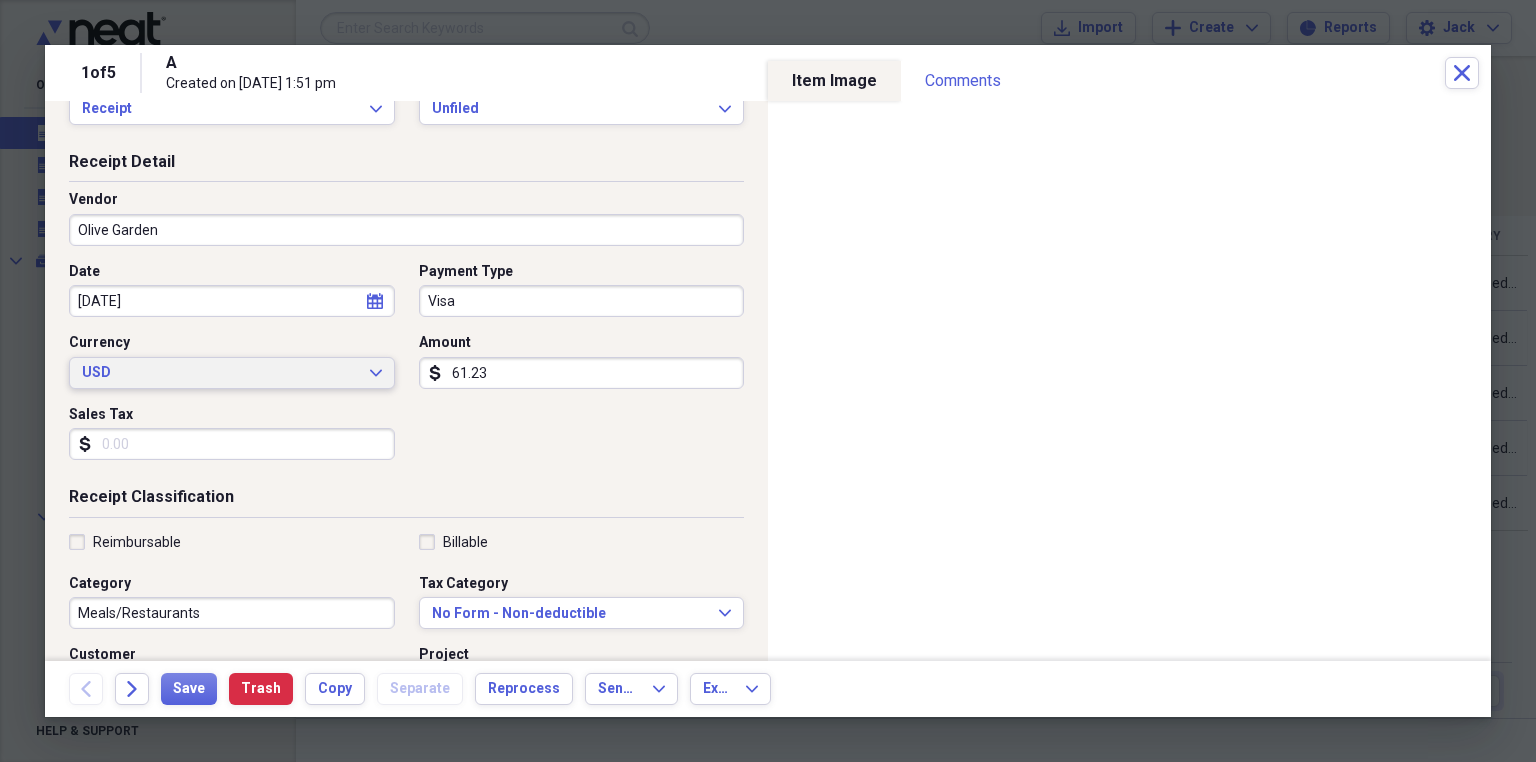 scroll, scrollTop: 160, scrollLeft: 0, axis: vertical 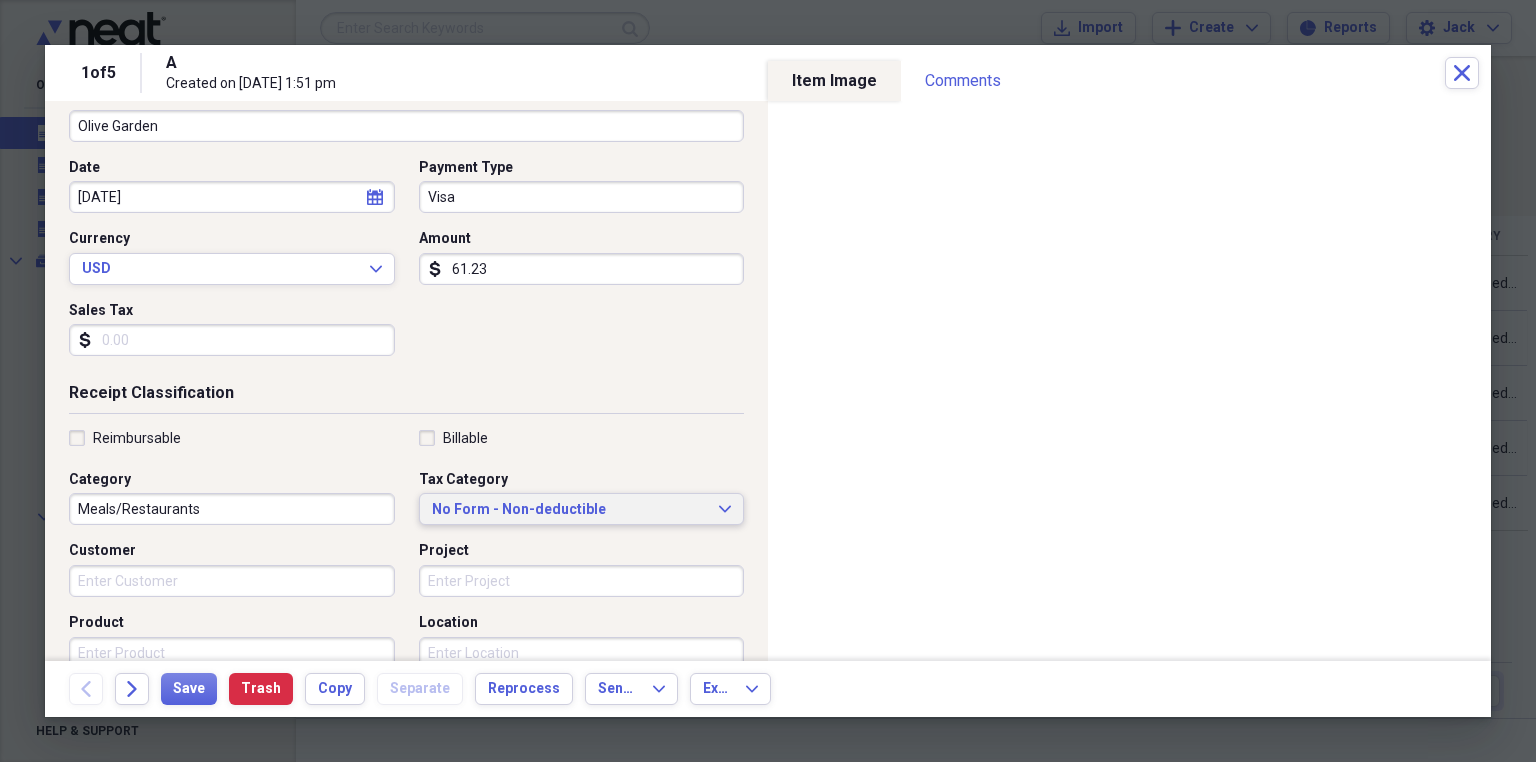 click on "No Form - Non-deductible" at bounding box center [570, 510] 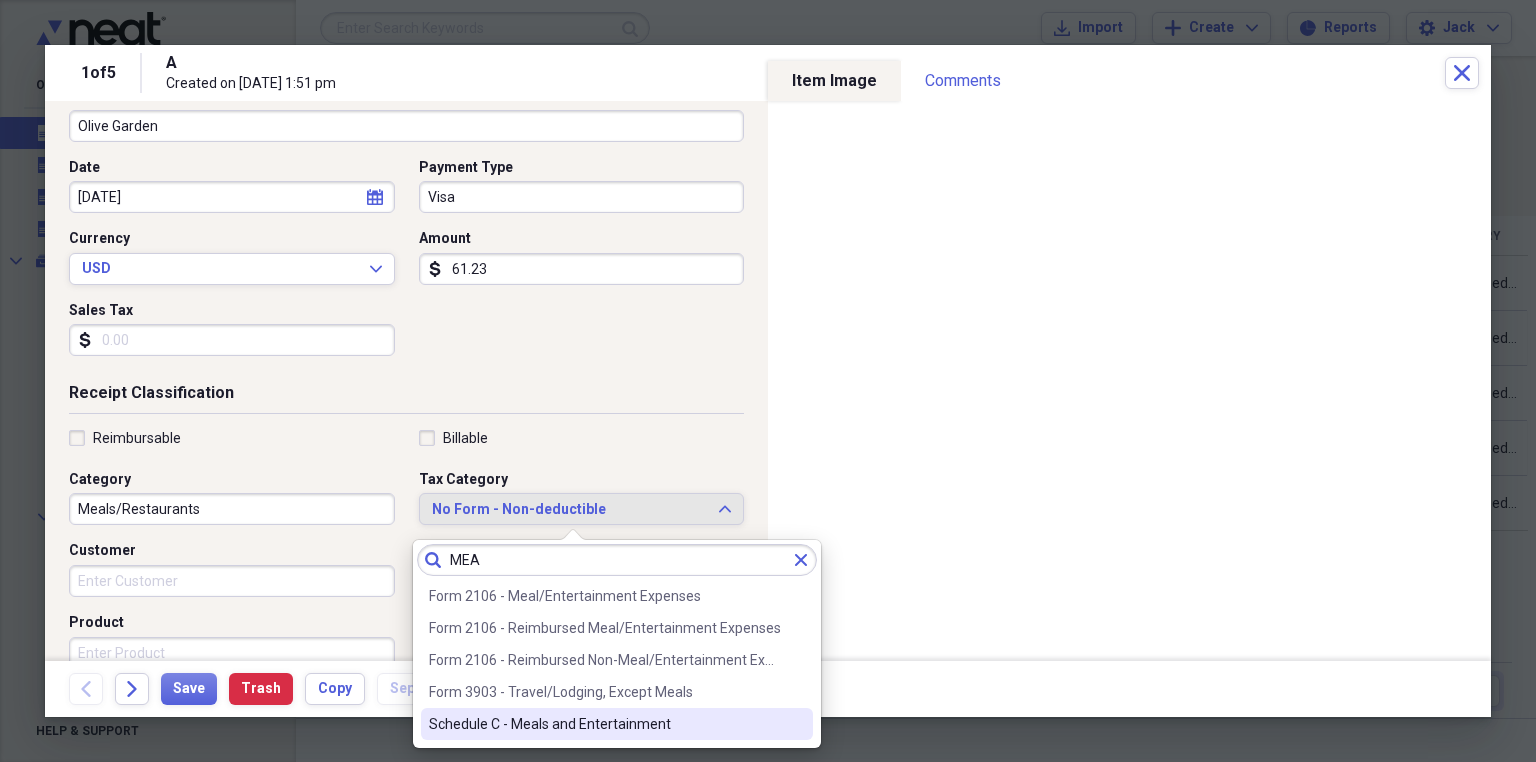 type on "MEA" 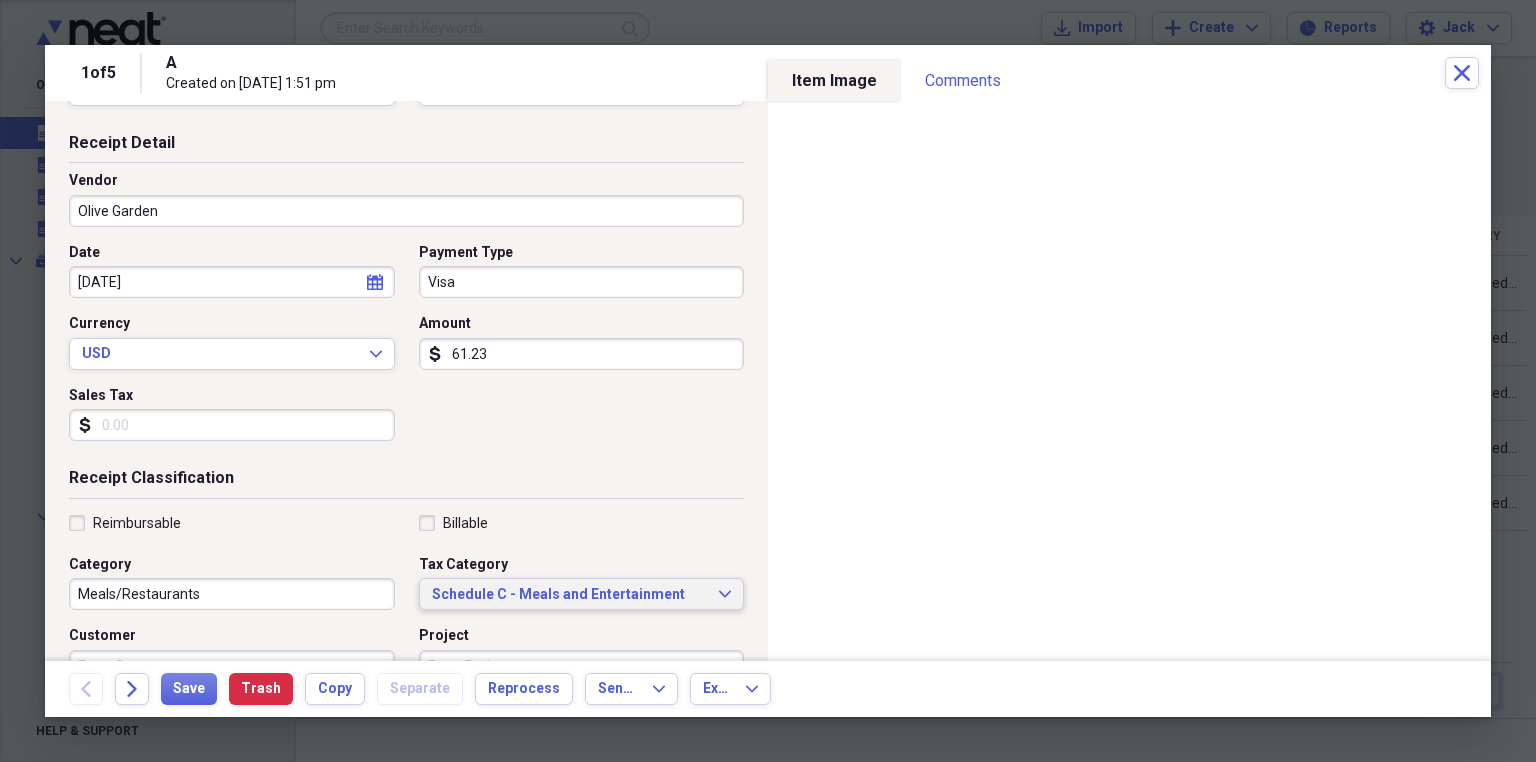 scroll, scrollTop: 0, scrollLeft: 0, axis: both 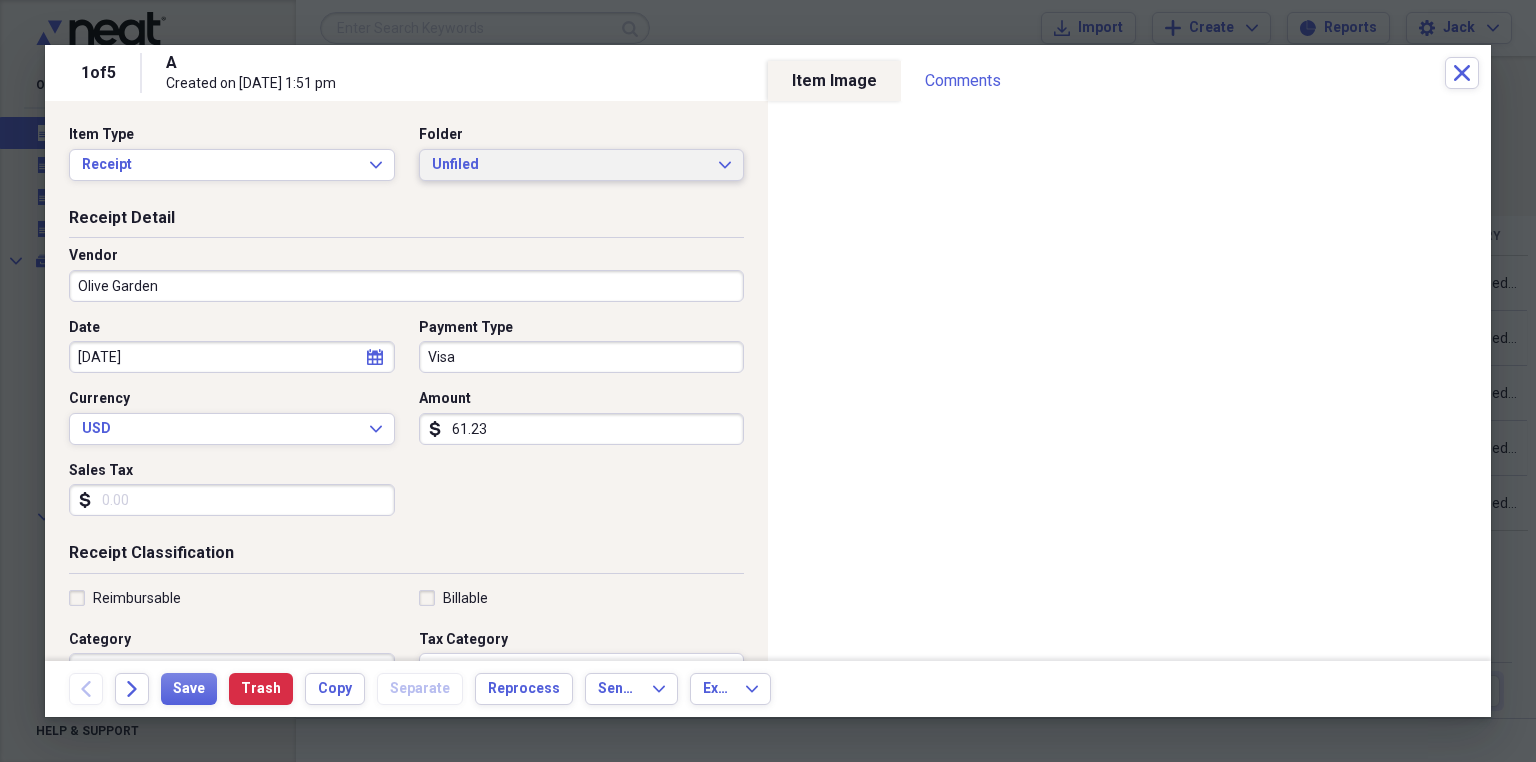 click on "Unfiled" at bounding box center (570, 165) 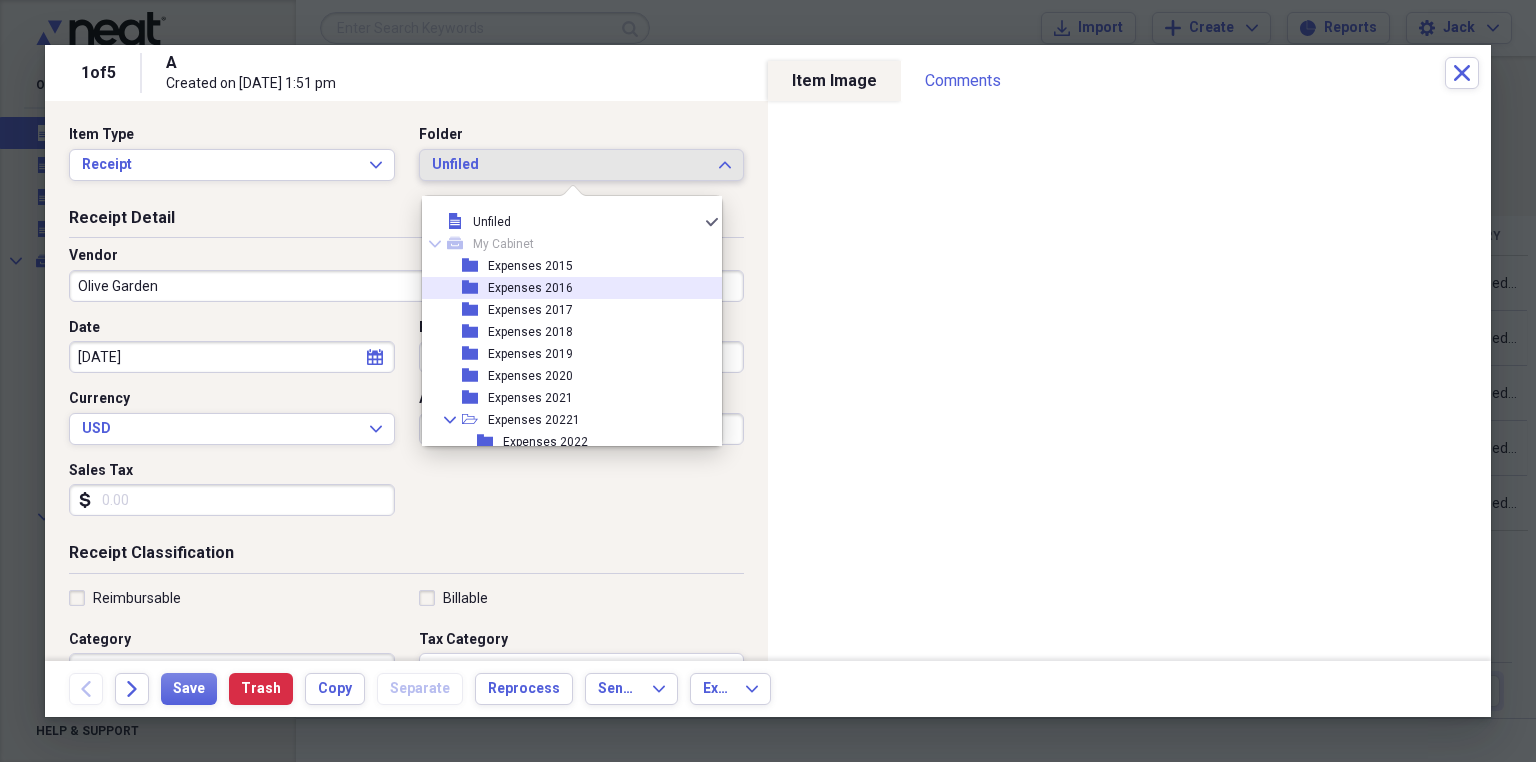 scroll, scrollTop: 80, scrollLeft: 0, axis: vertical 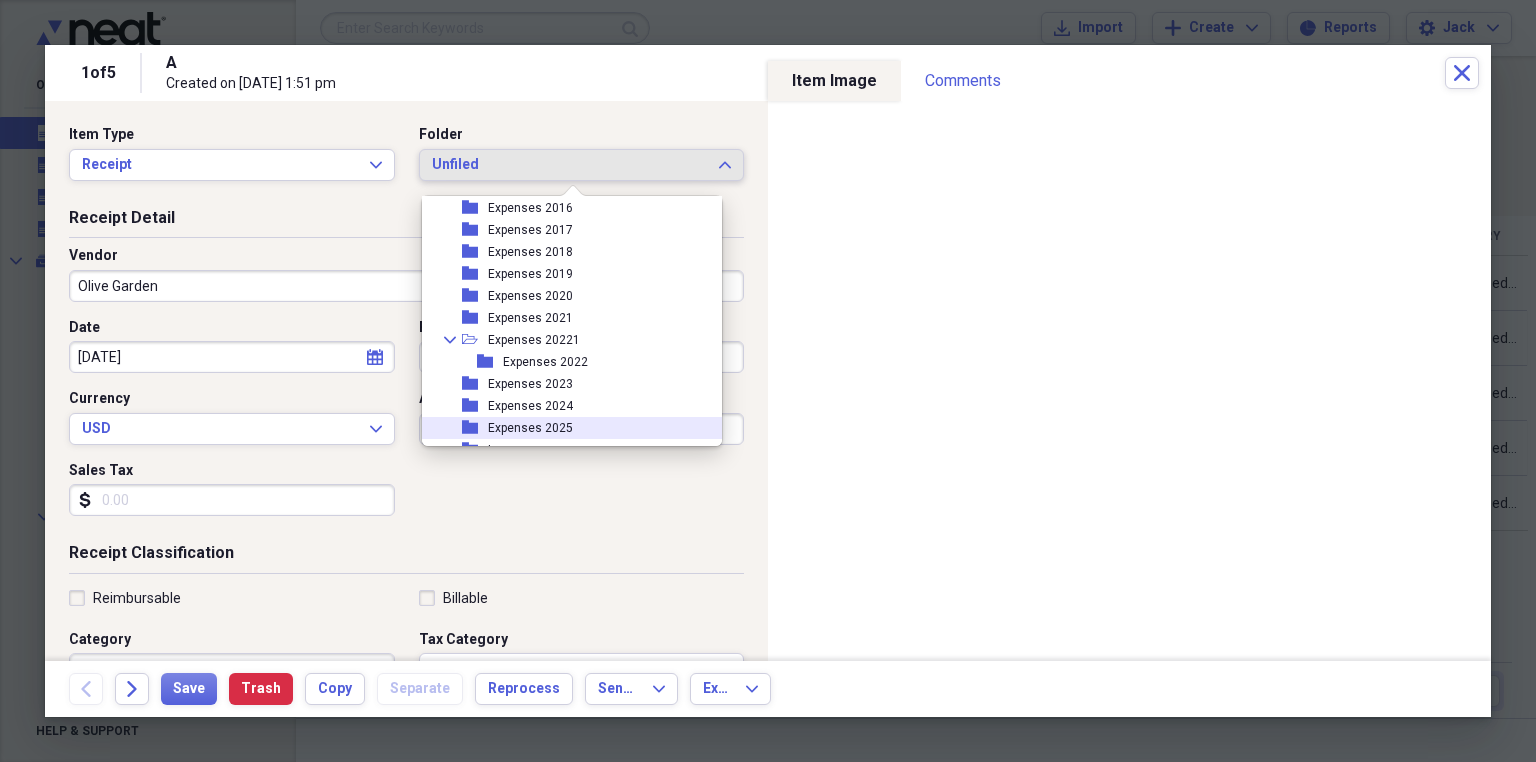 click on "Expenses 2025" at bounding box center (530, 428) 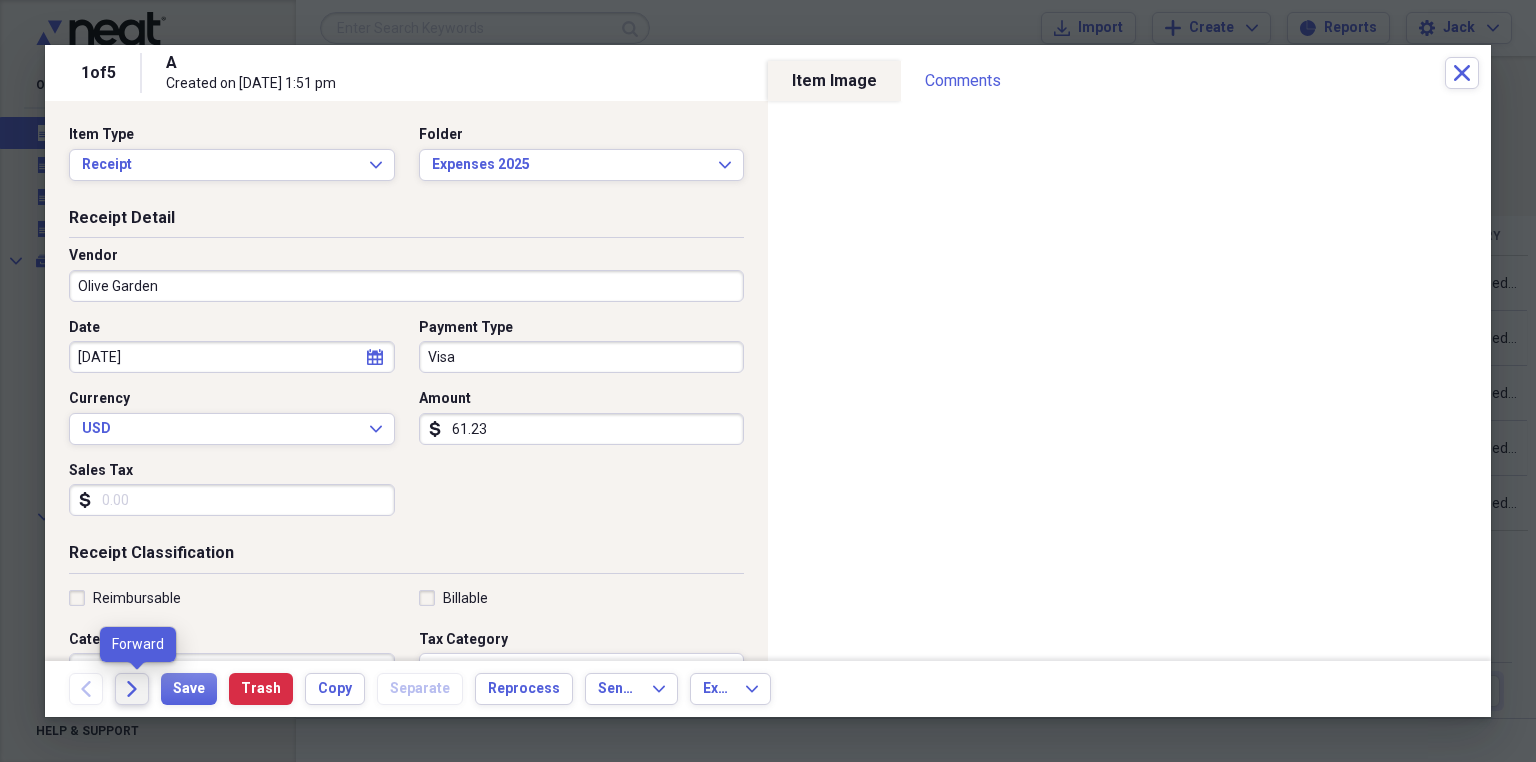 click on "Forward" 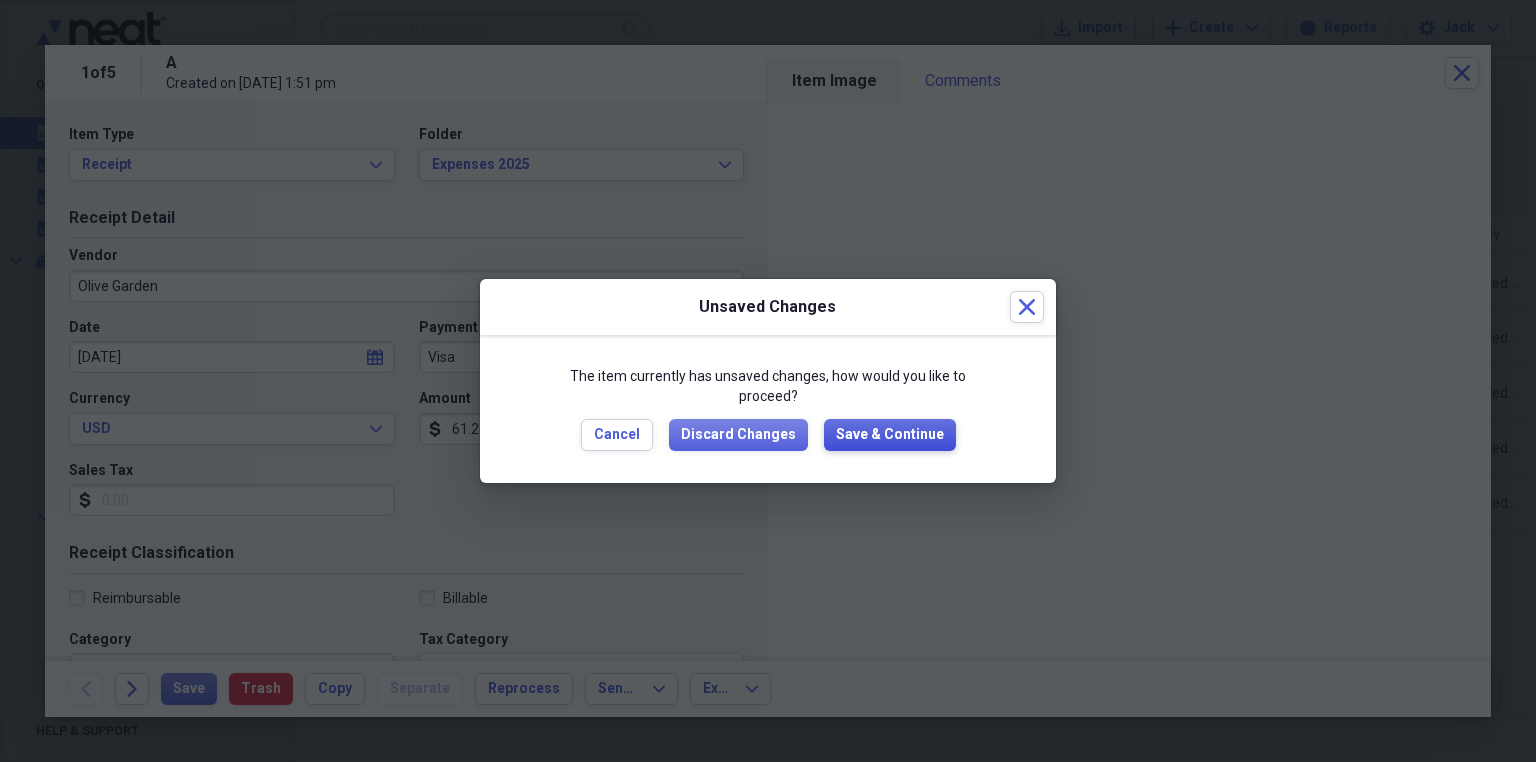 click on "Save & Continue" at bounding box center (890, 435) 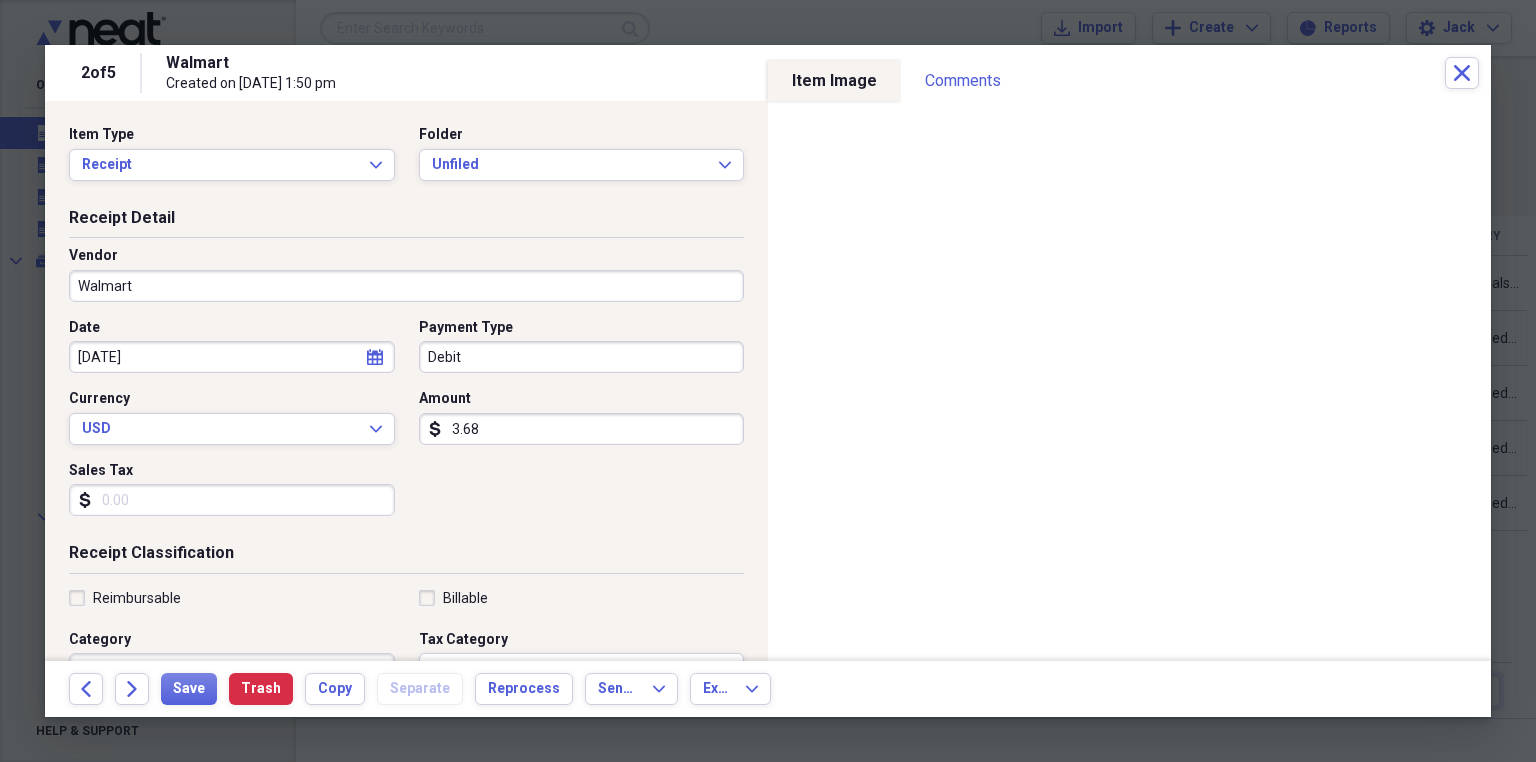 click on "3.68" at bounding box center (582, 429) 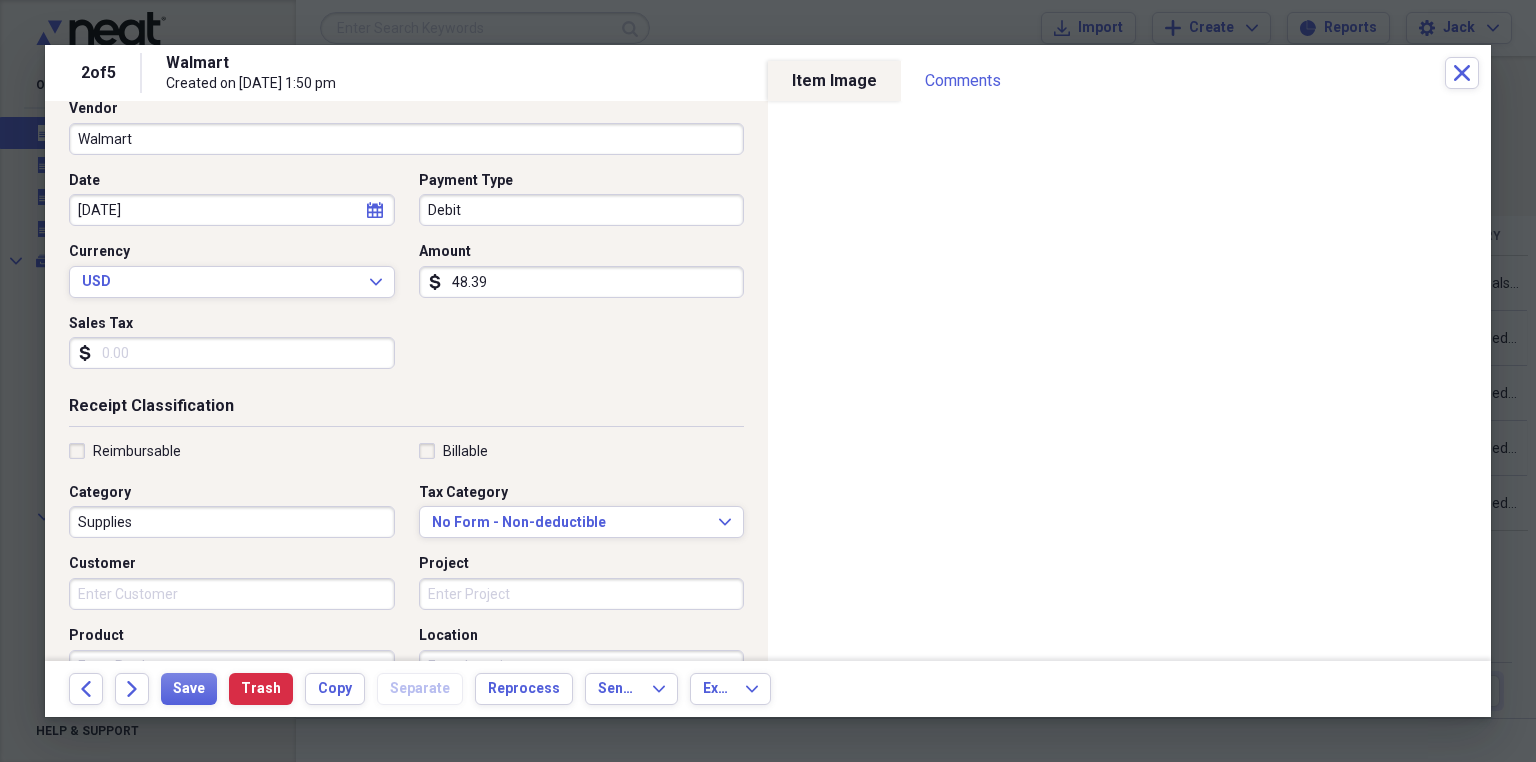scroll, scrollTop: 160, scrollLeft: 0, axis: vertical 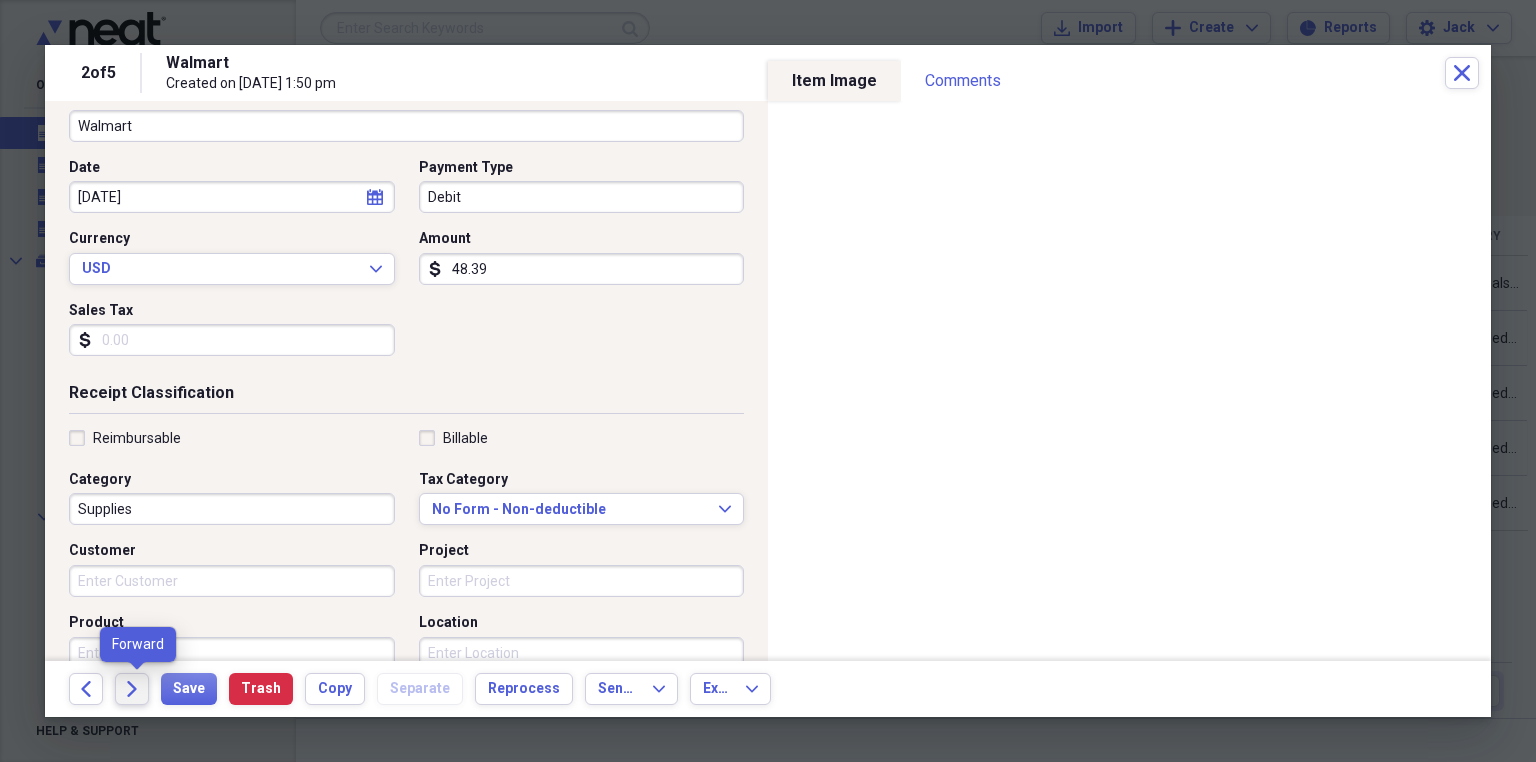 type on "48.39" 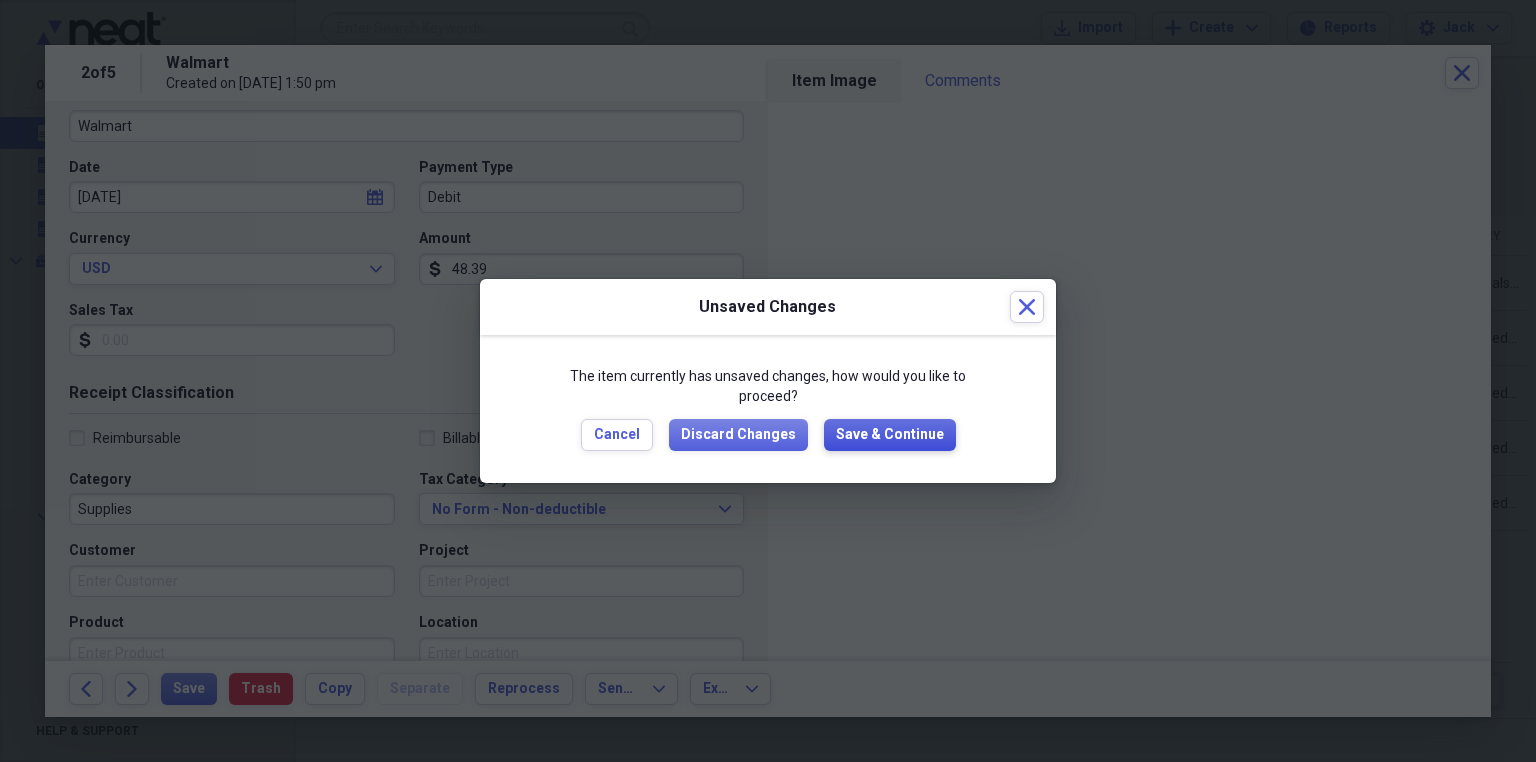 click on "Save & Continue" at bounding box center [890, 435] 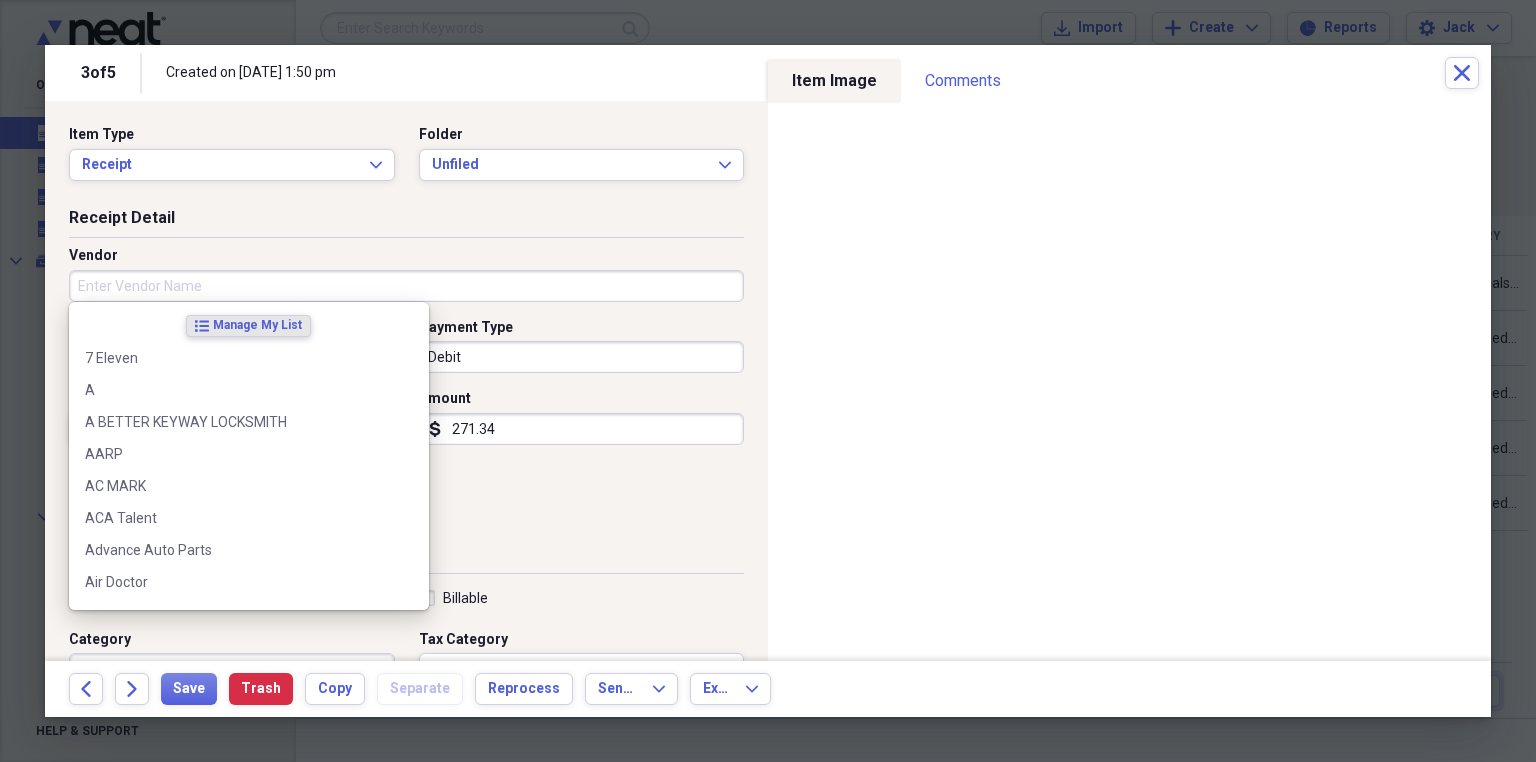 click on "Vendor" at bounding box center (406, 286) 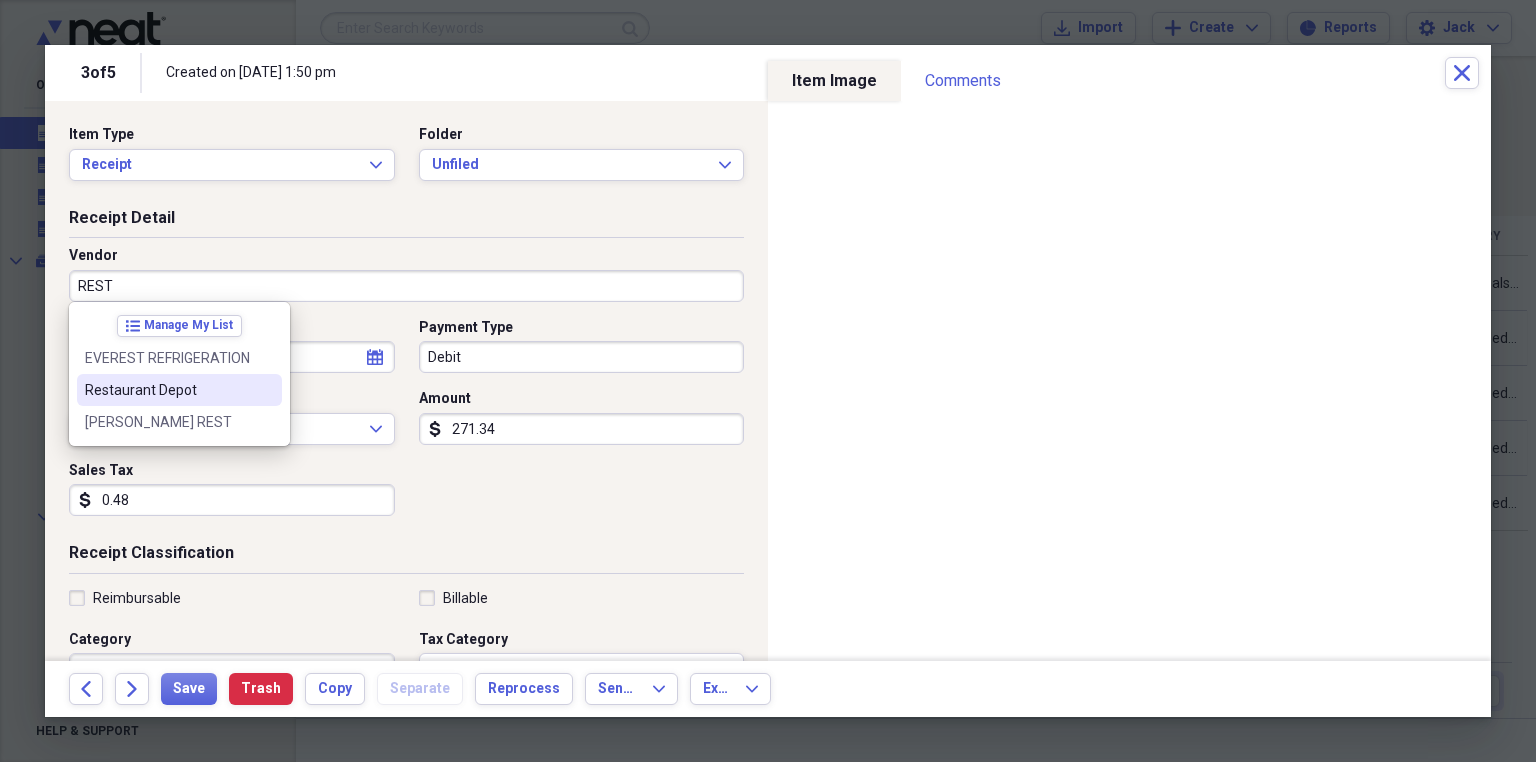 click on "Restaurant Depot" at bounding box center (167, 390) 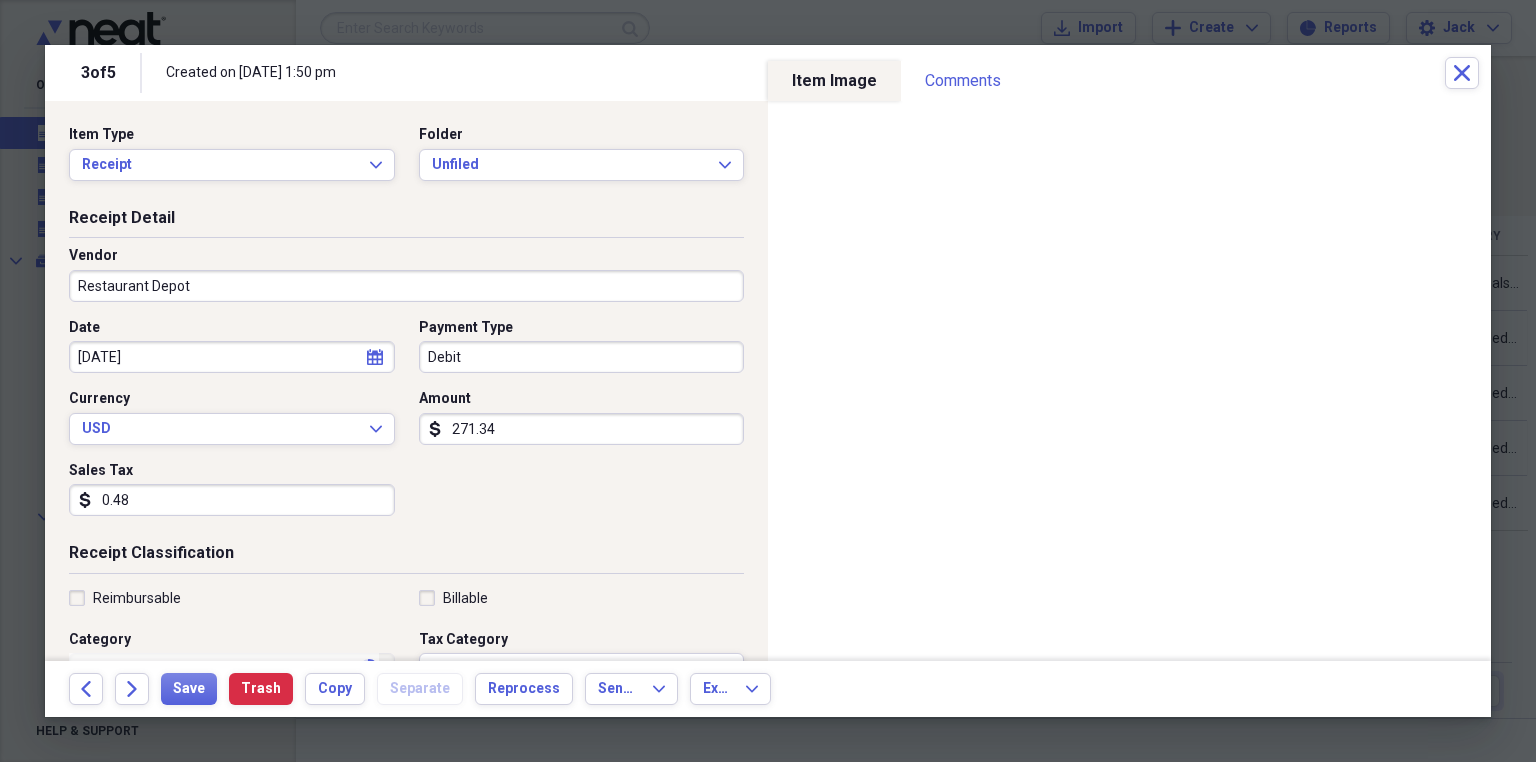 type on "Supplies" 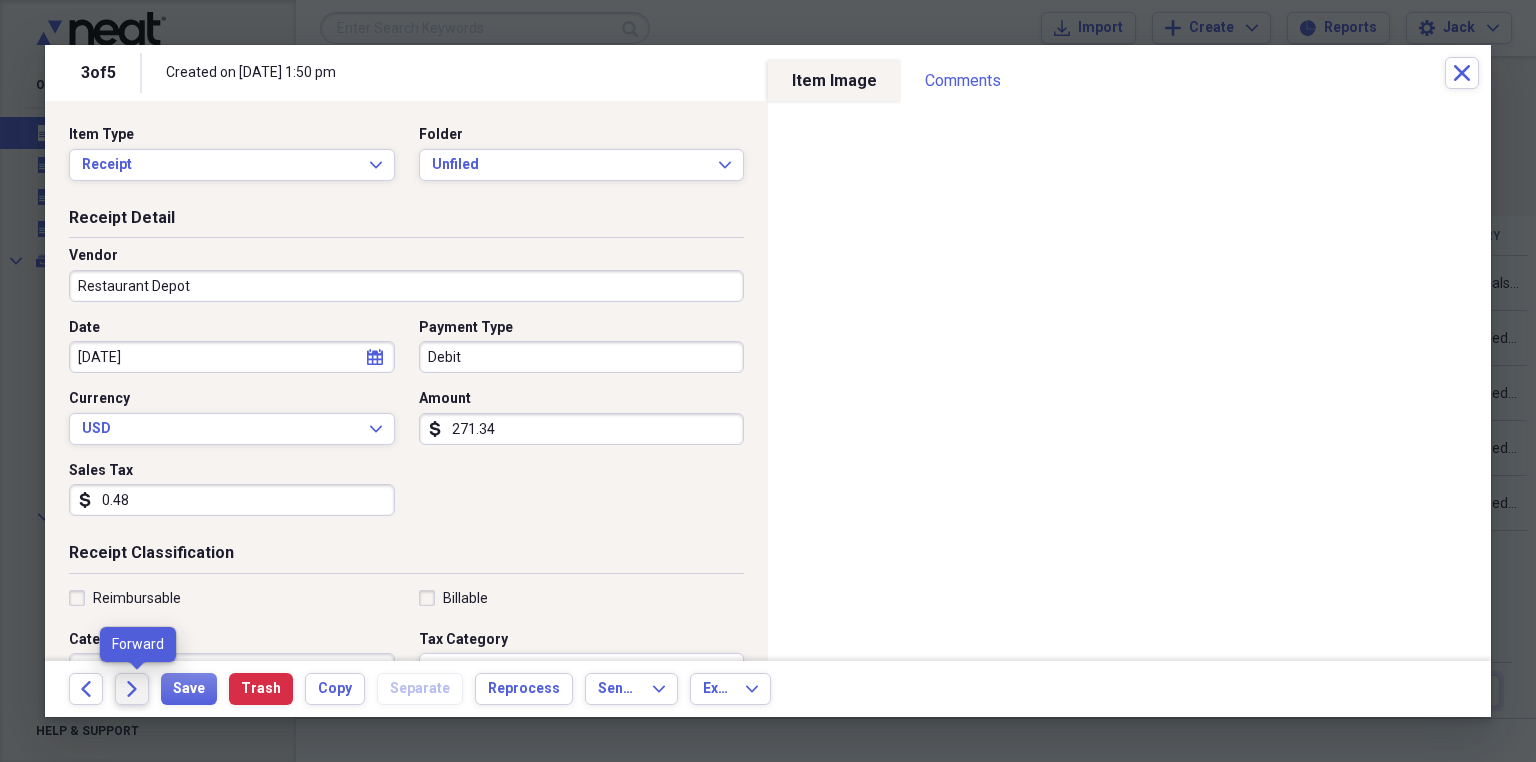 click 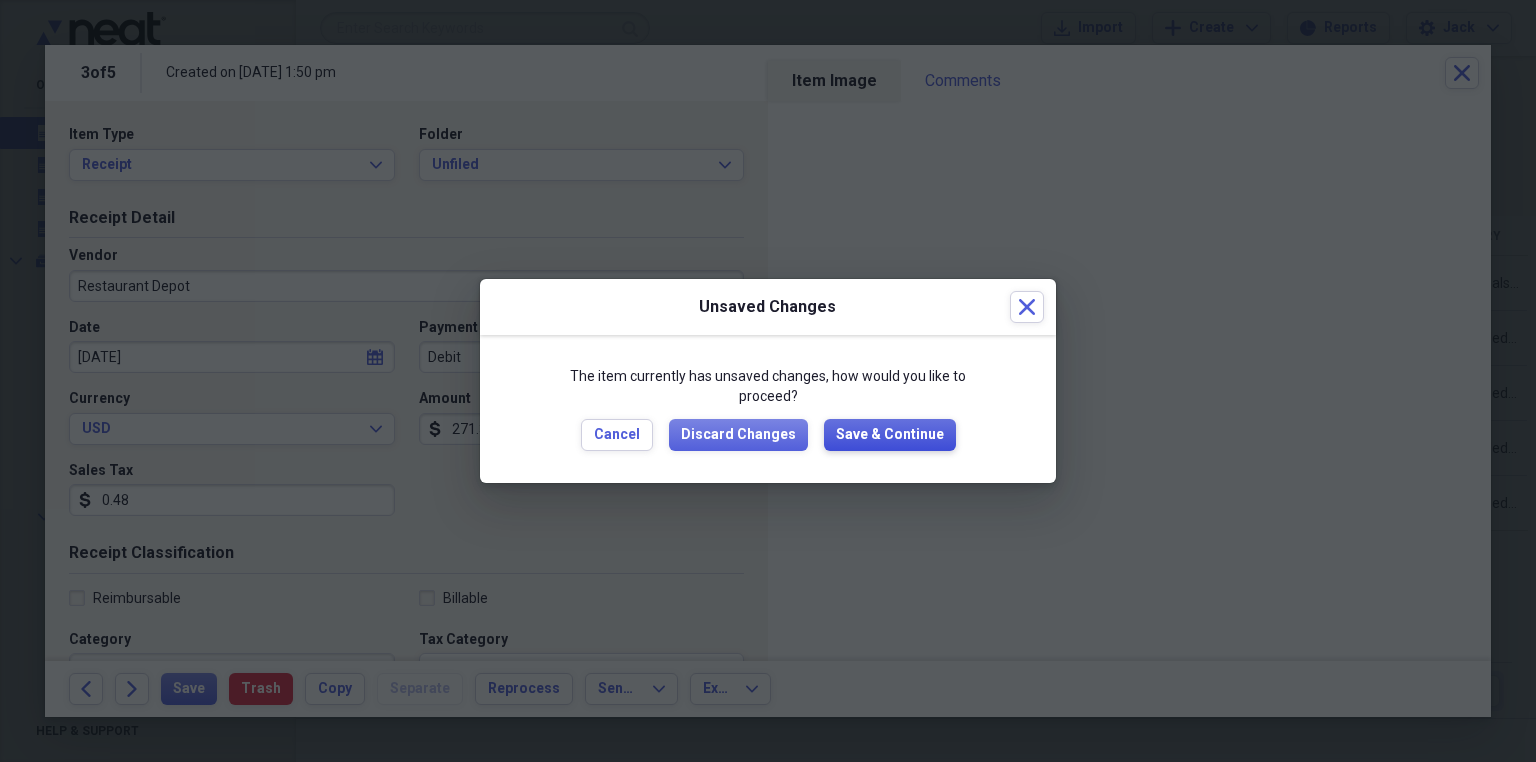 click on "Save & Continue" at bounding box center (890, 435) 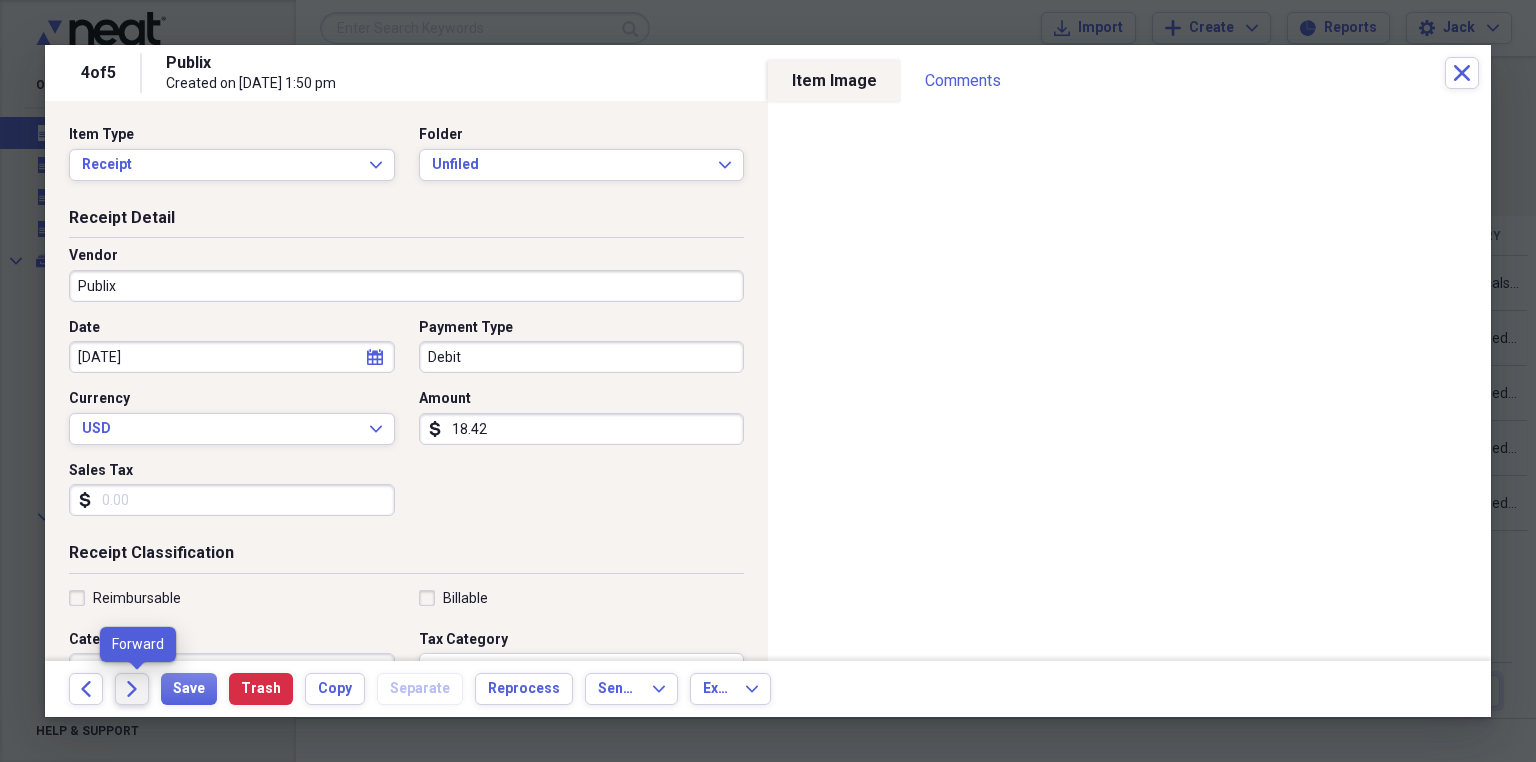 click 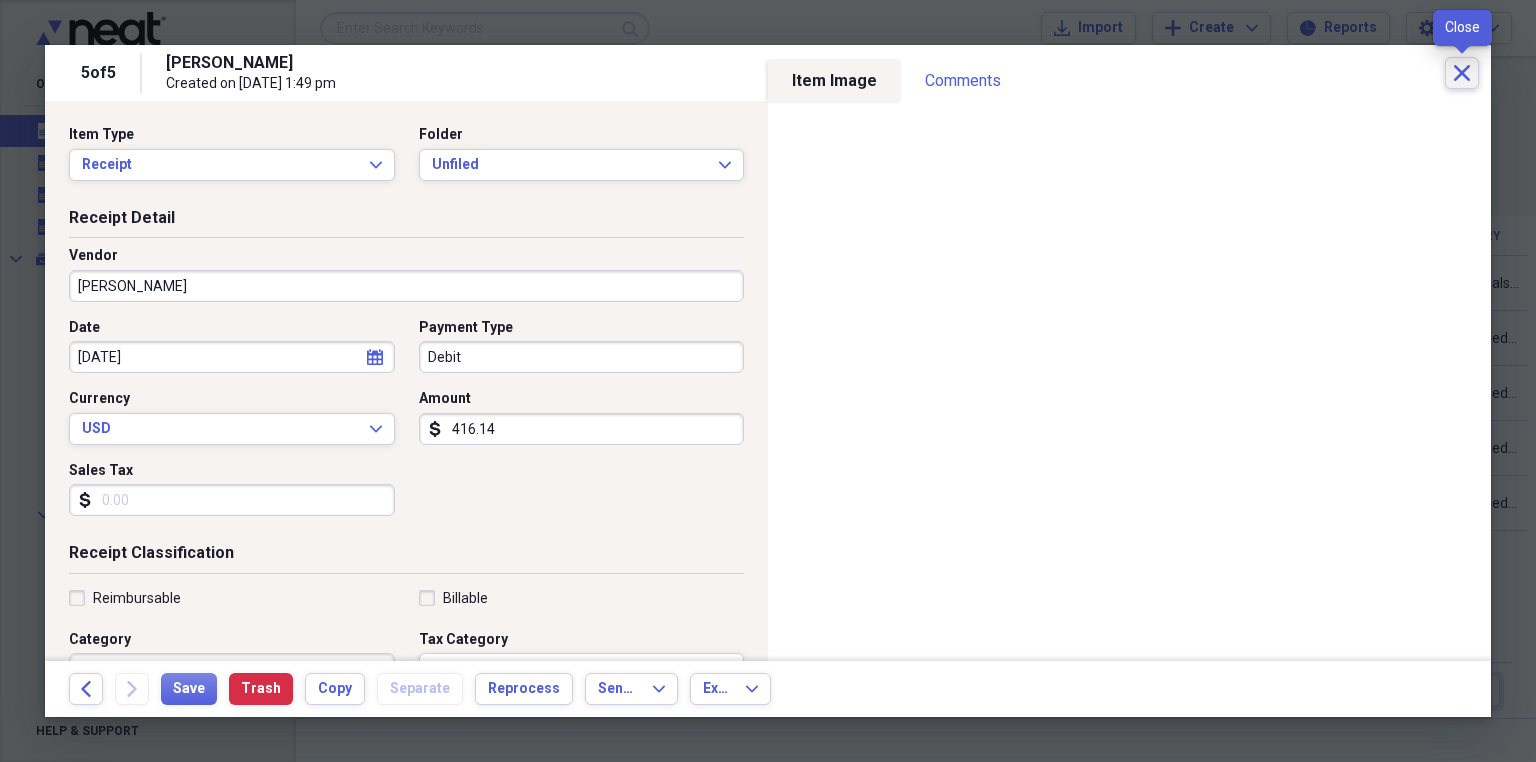 click on "Close" at bounding box center (1462, 73) 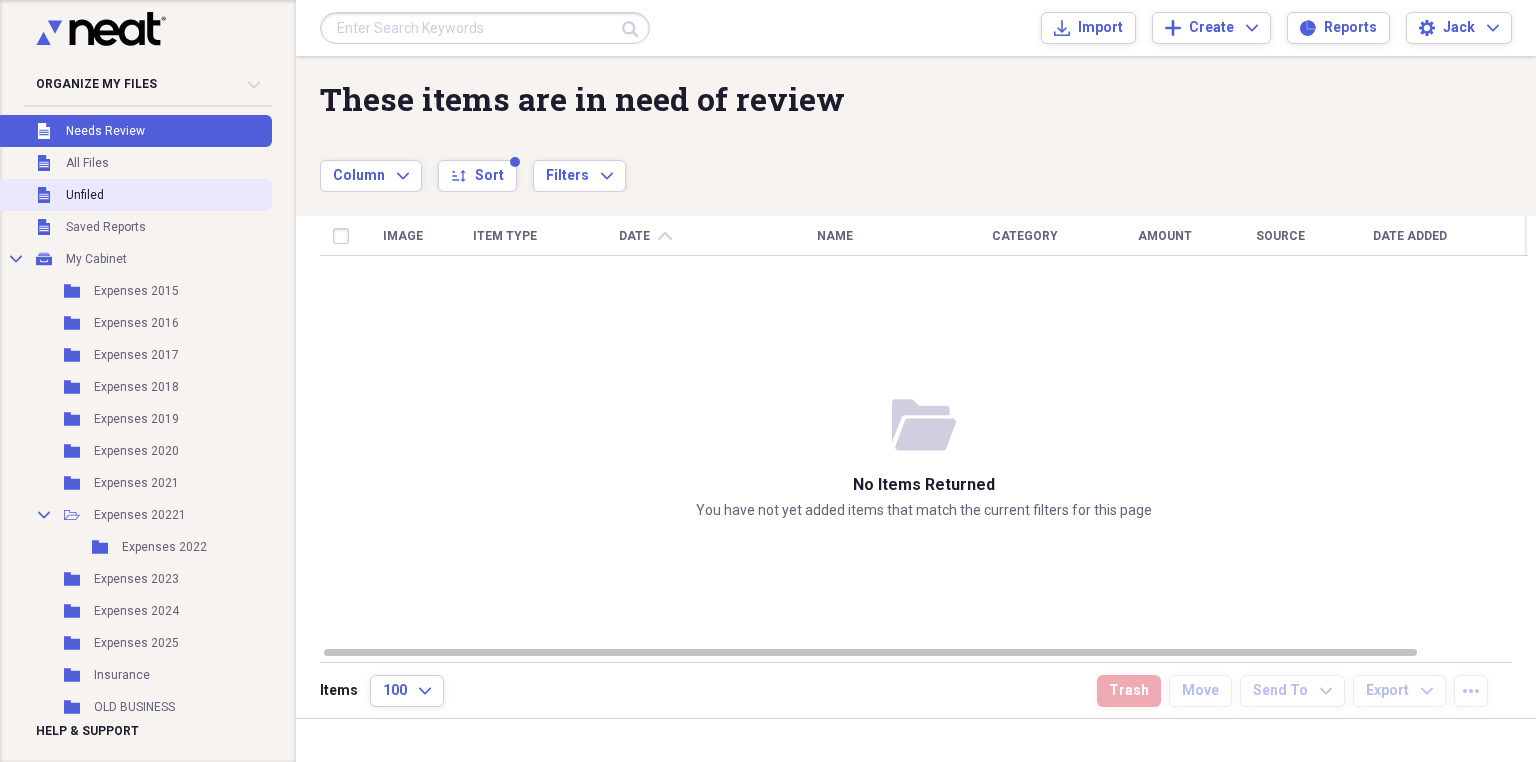 click on "Unfiled Unfiled" at bounding box center (134, 195) 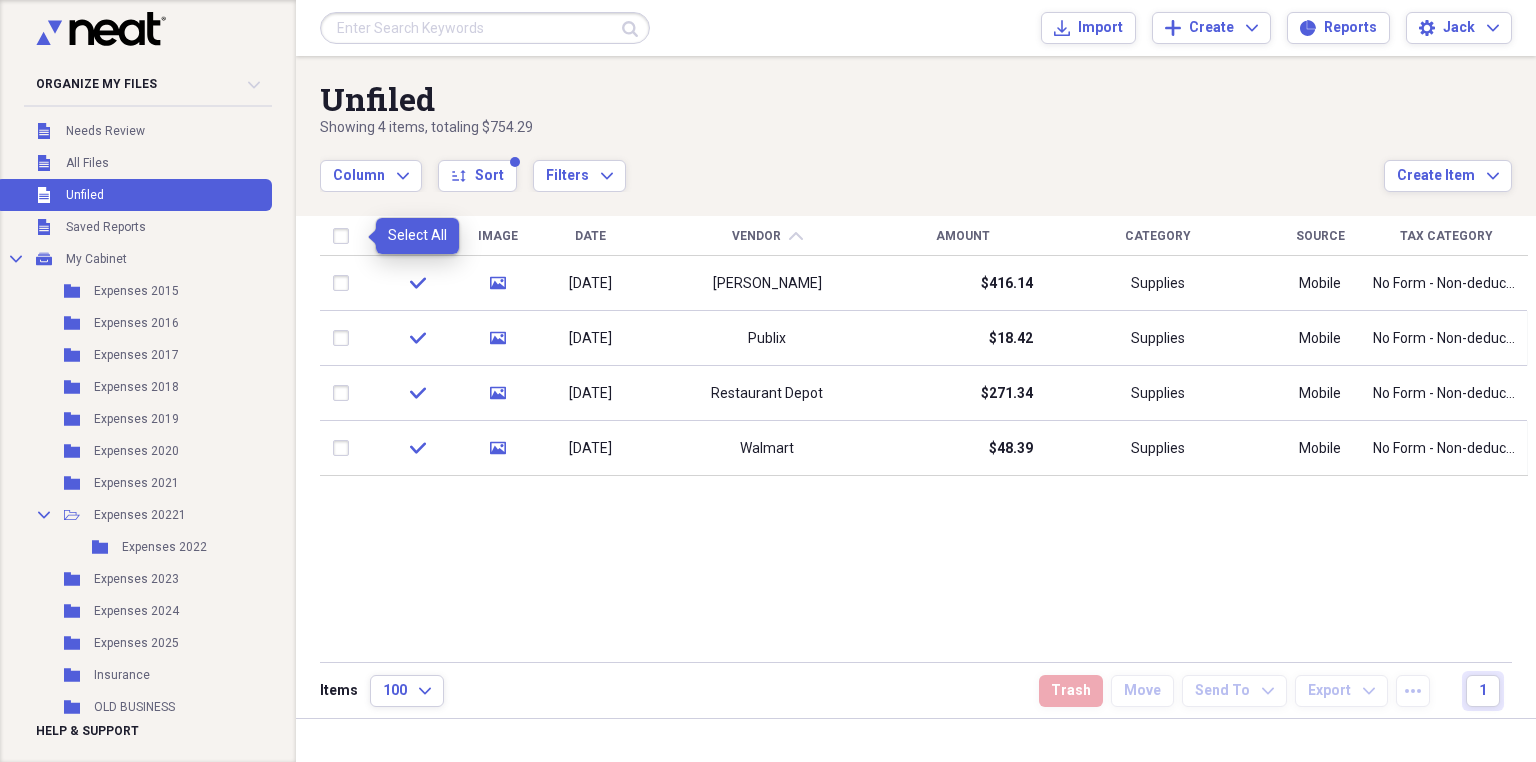 click at bounding box center (345, 236) 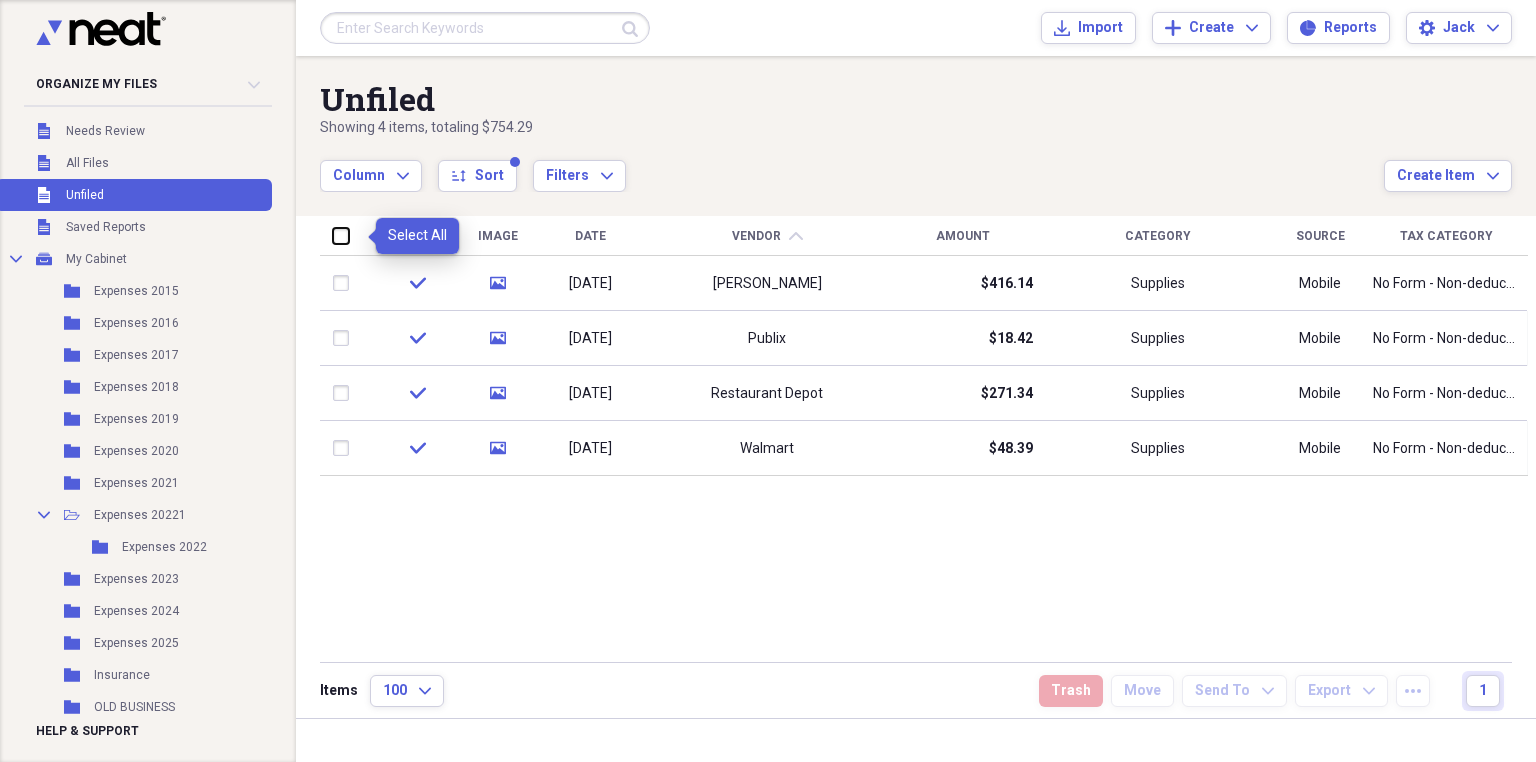 click at bounding box center [333, 235] 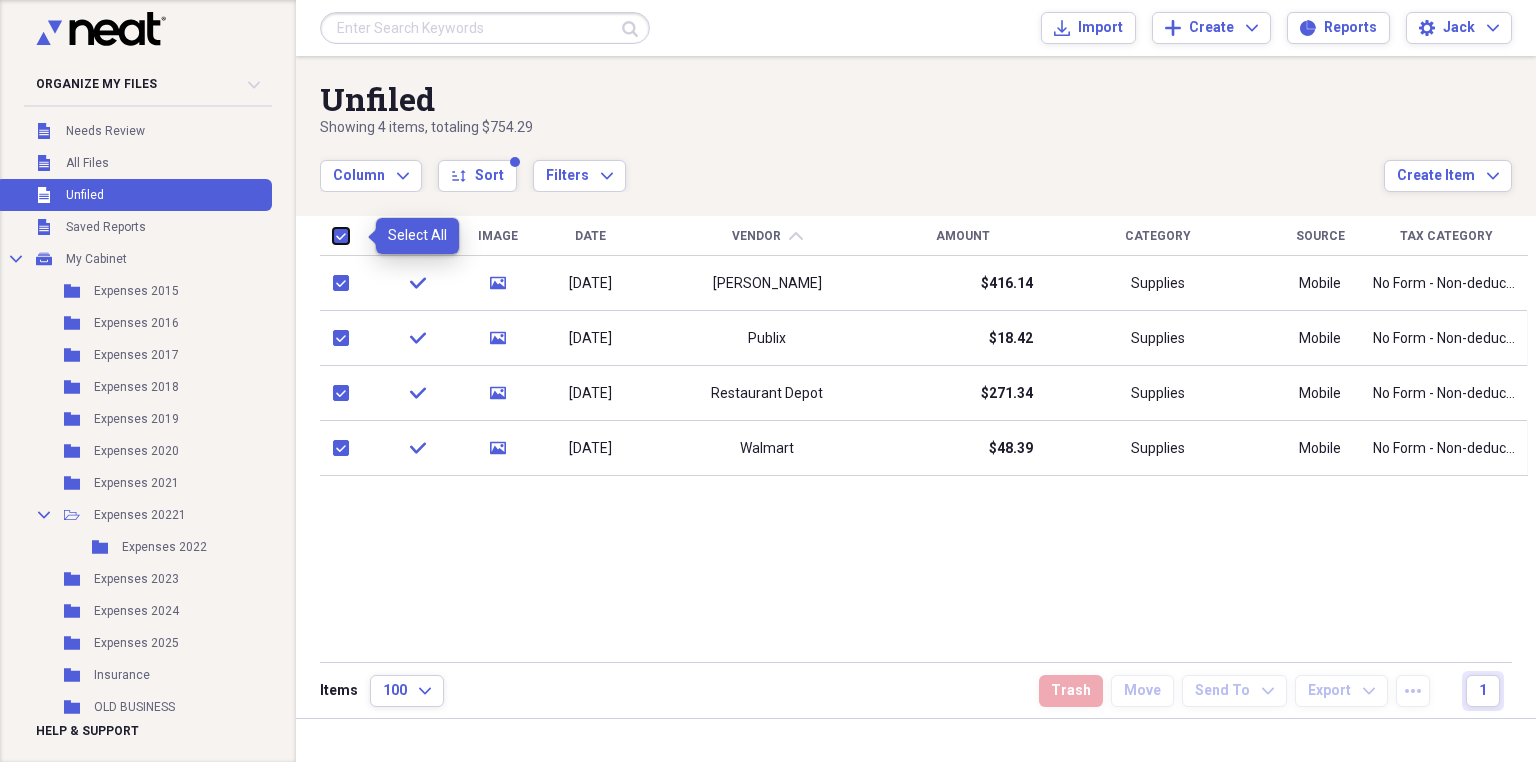 checkbox on "true" 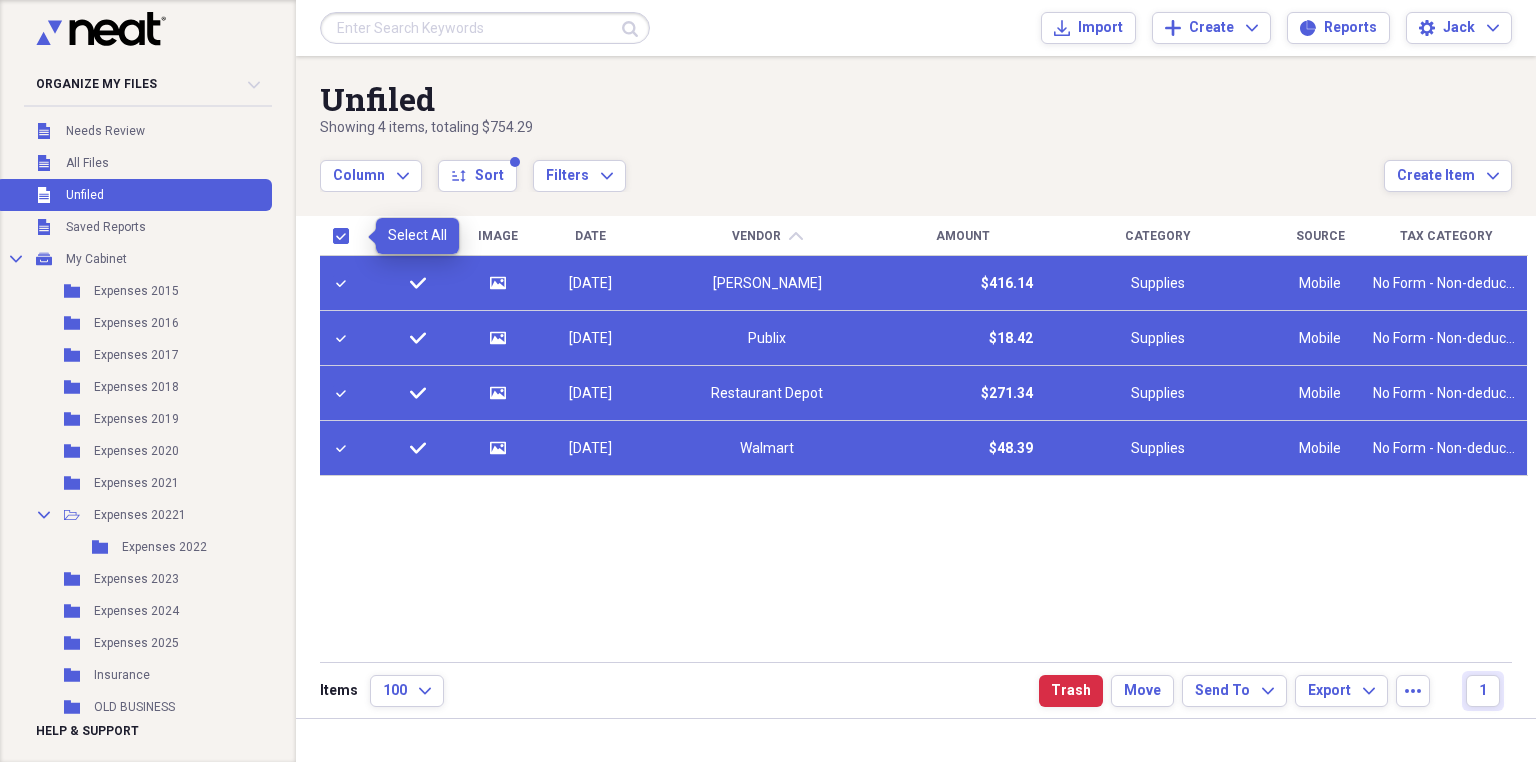 click at bounding box center [345, 236] 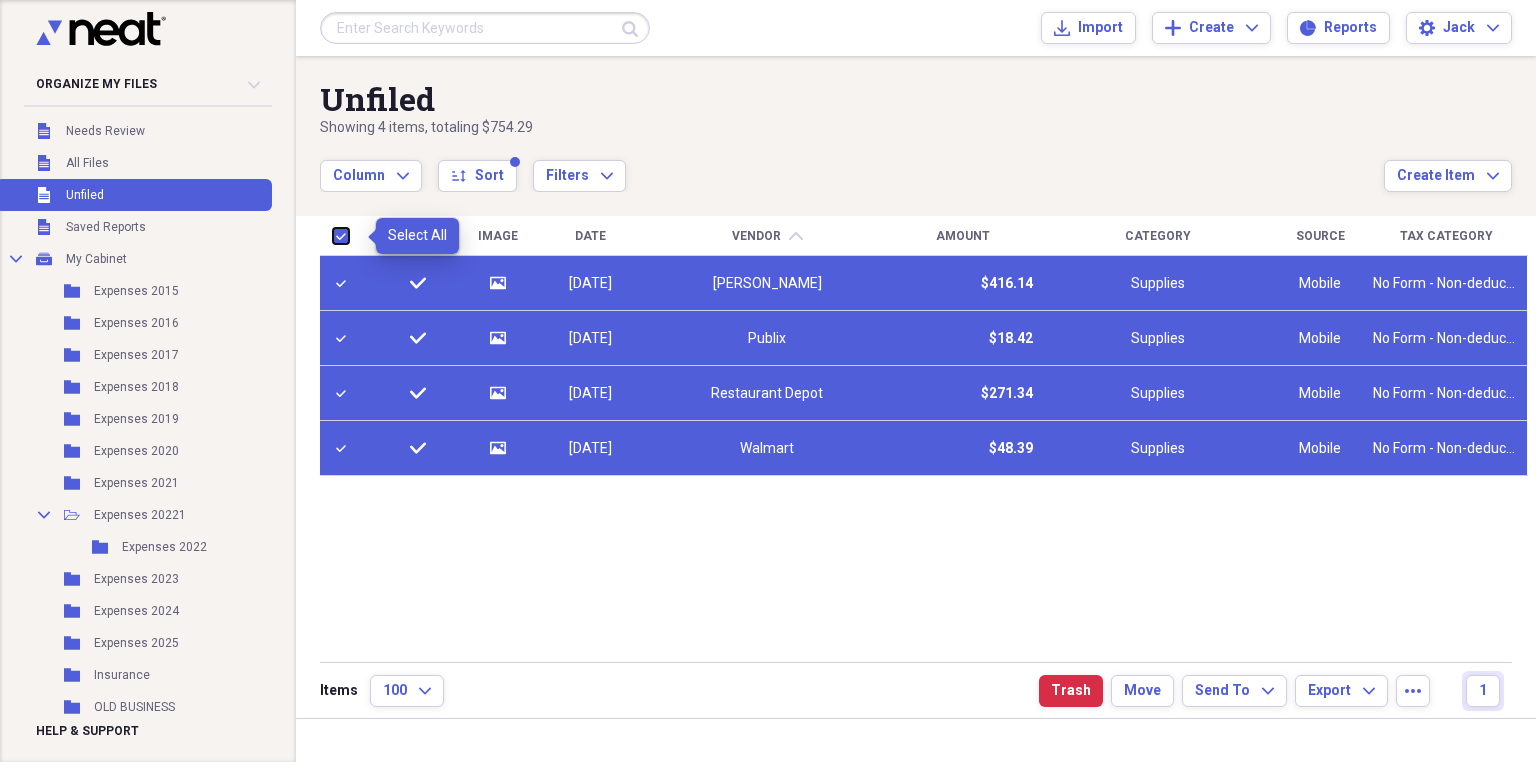click at bounding box center [333, 235] 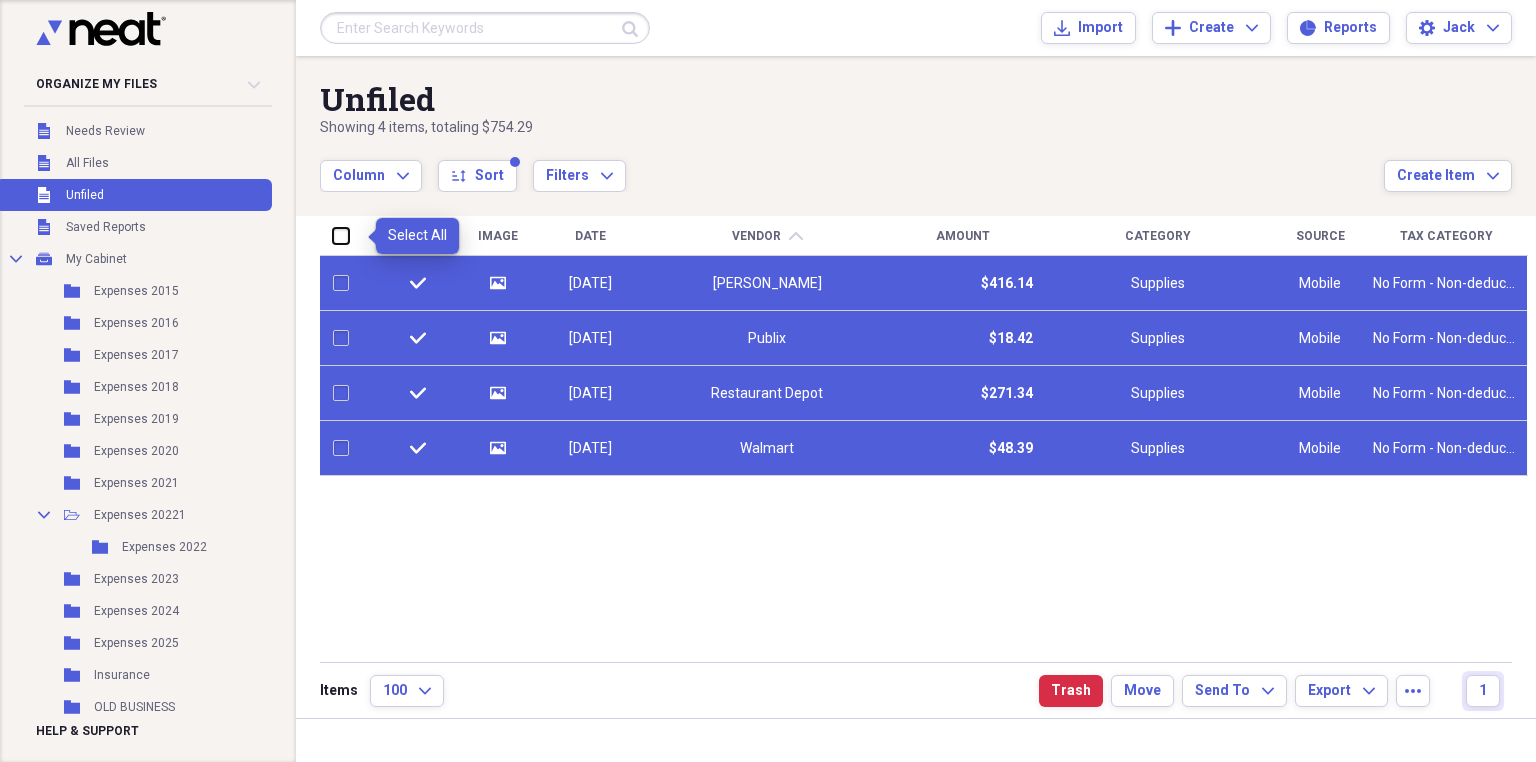 checkbox on "false" 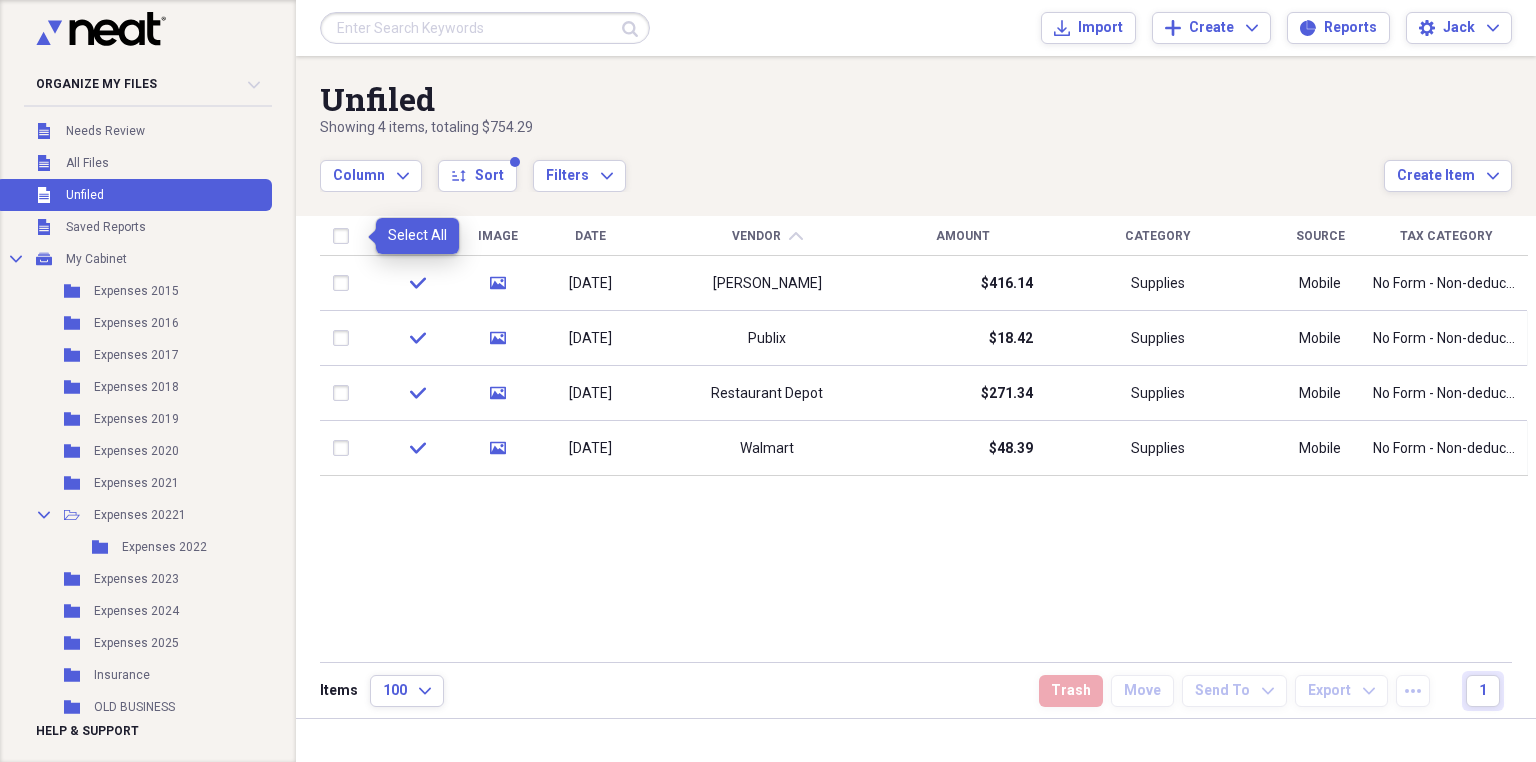 click at bounding box center [345, 236] 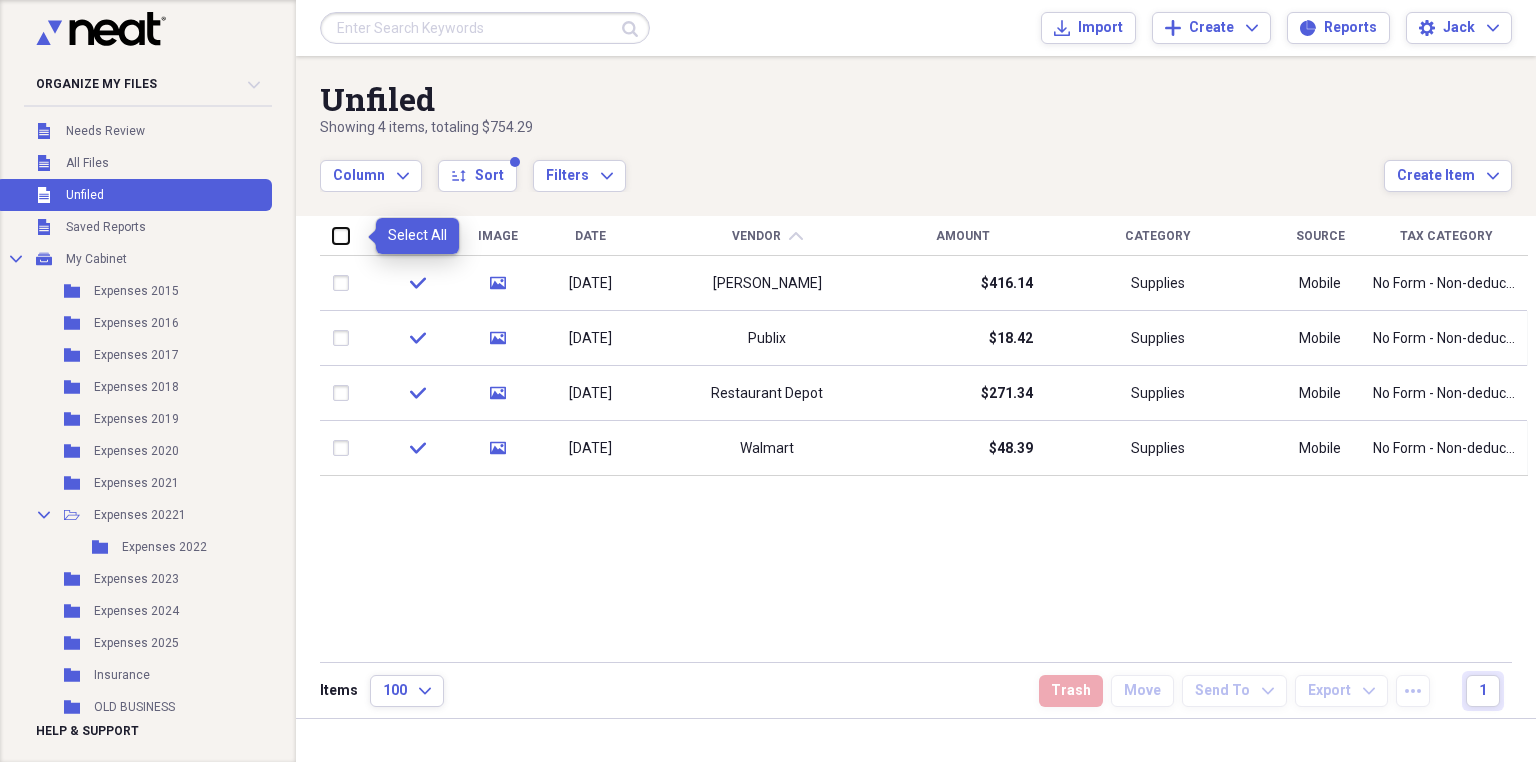 click at bounding box center (333, 235) 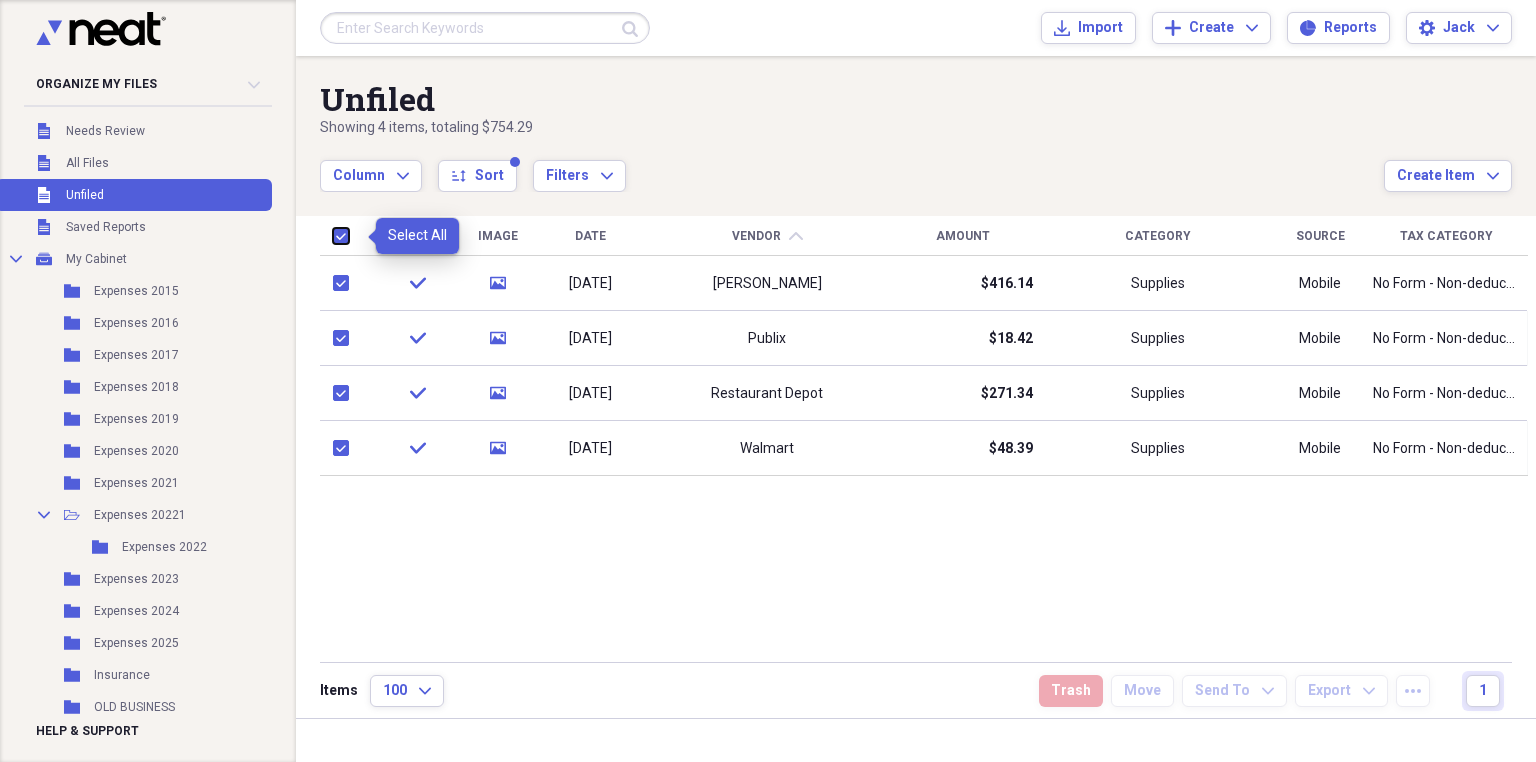 checkbox on "true" 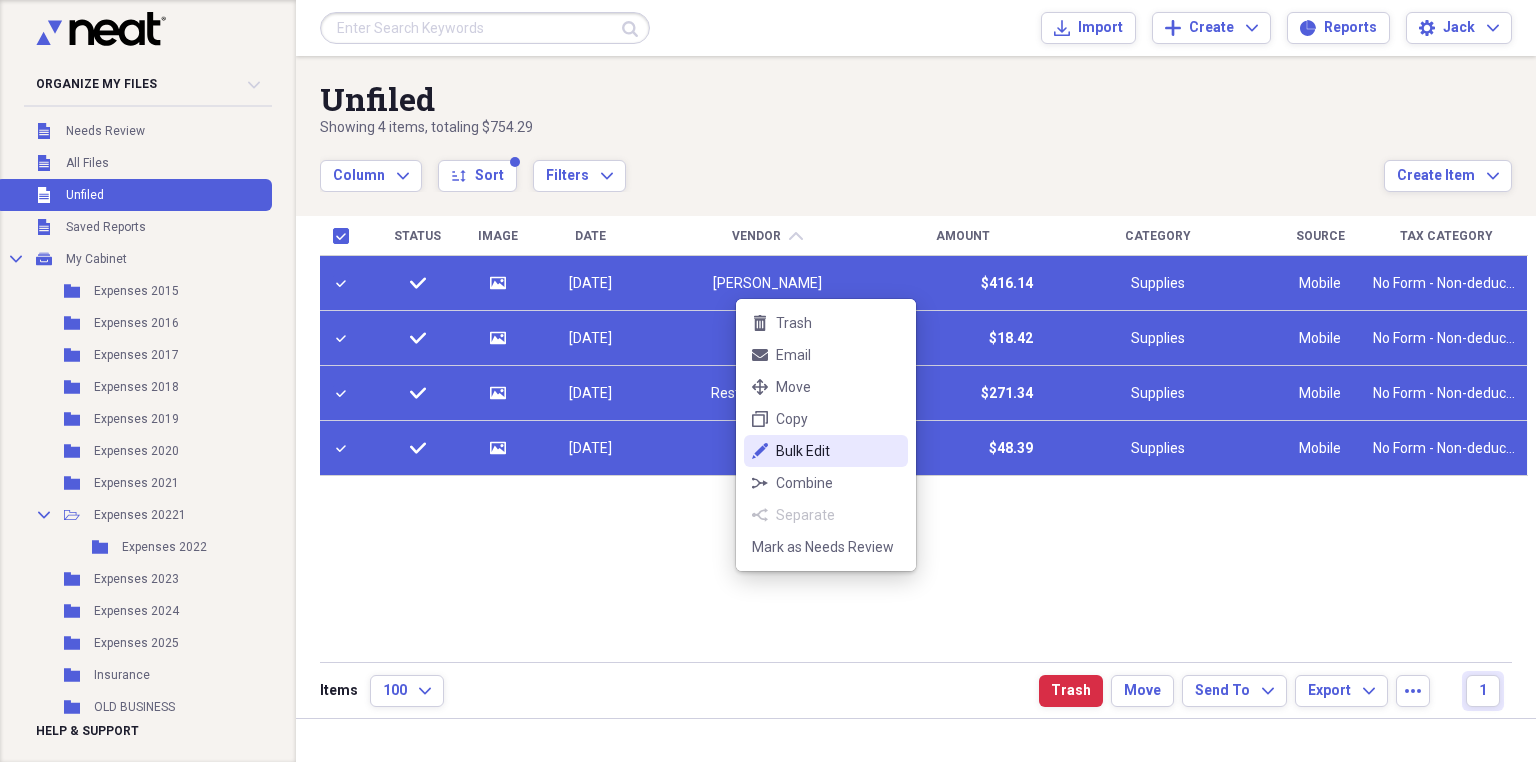 click on "Bulk Edit" at bounding box center [838, 451] 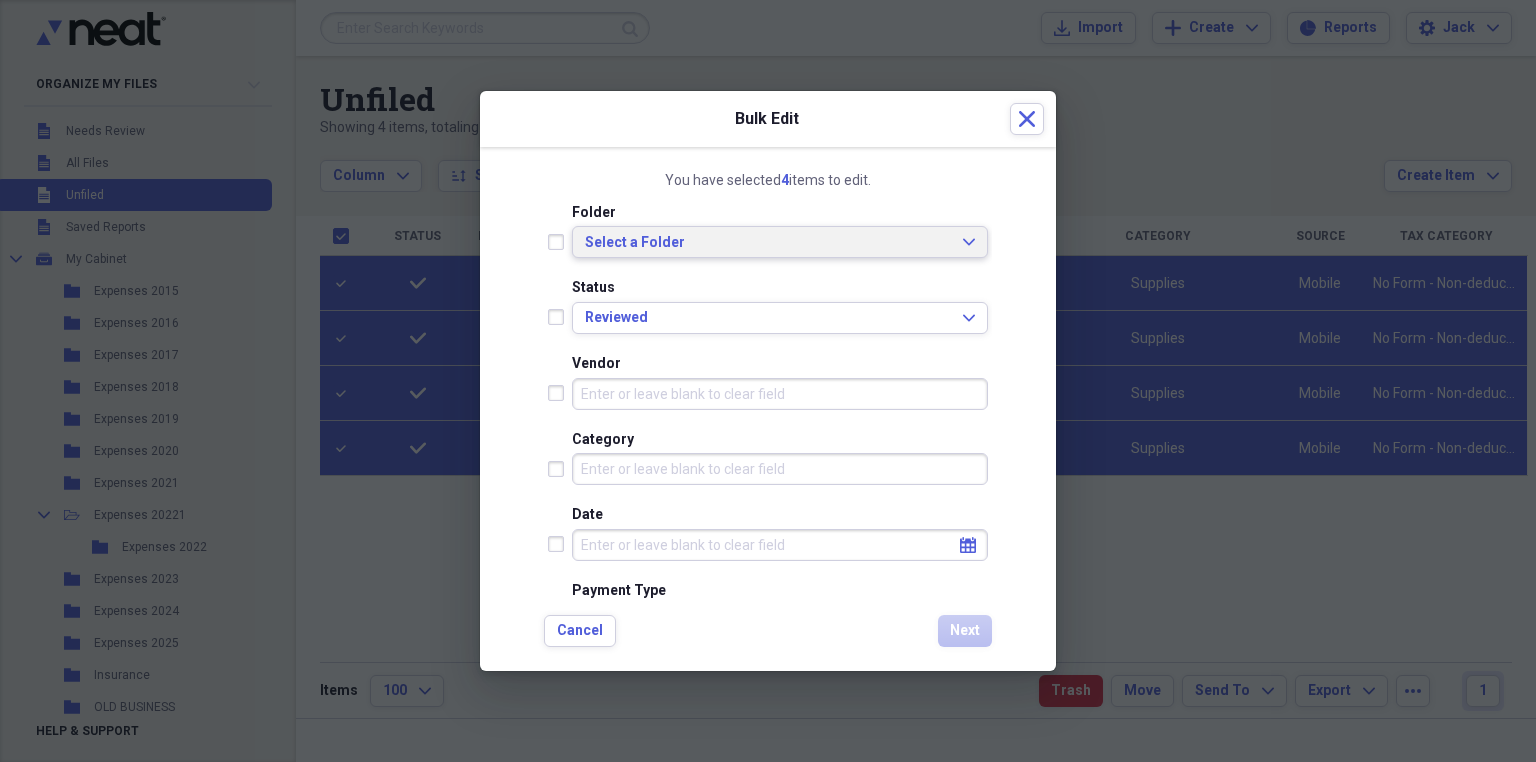click on "Select a Folder" at bounding box center (768, 243) 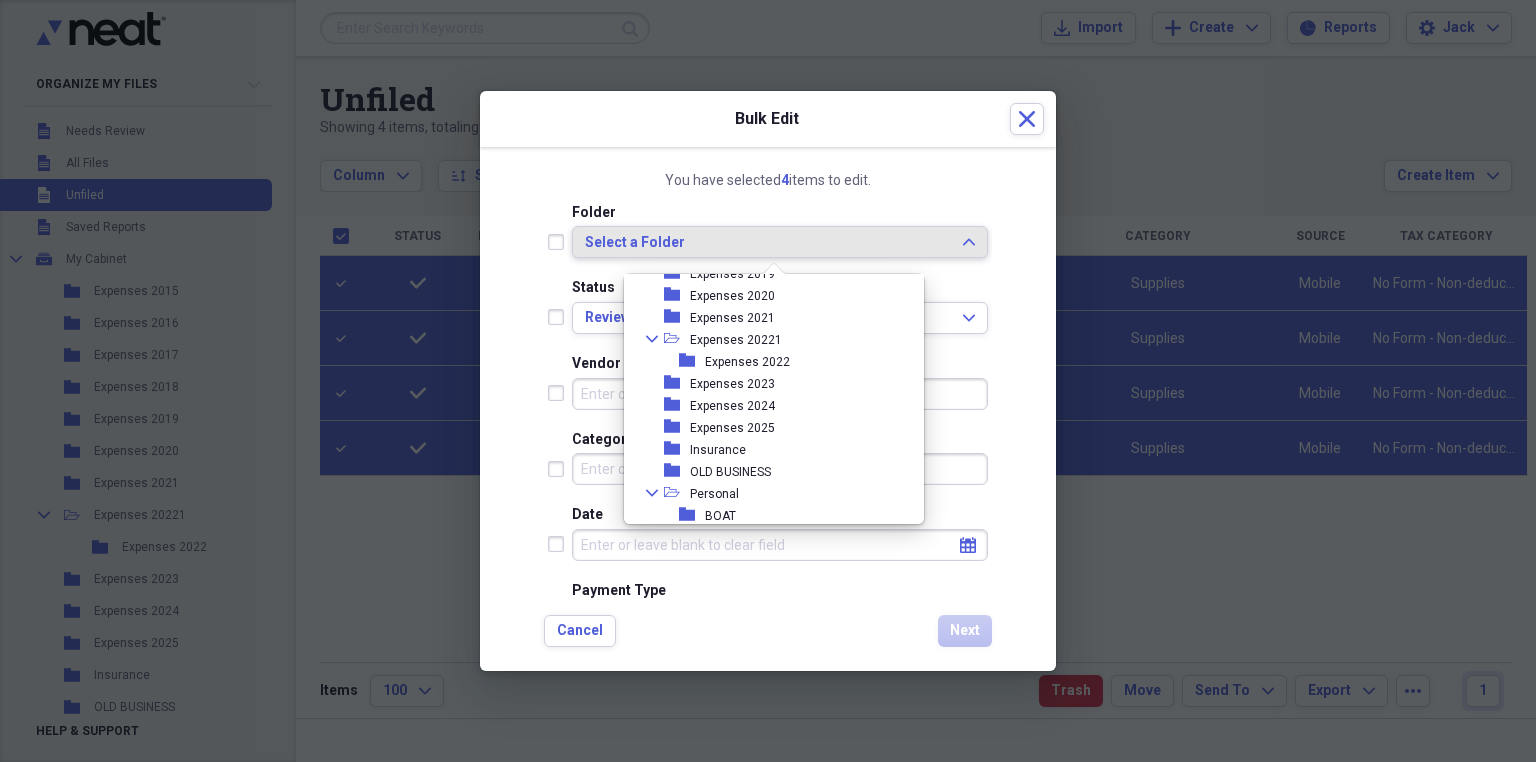scroll, scrollTop: 160, scrollLeft: 0, axis: vertical 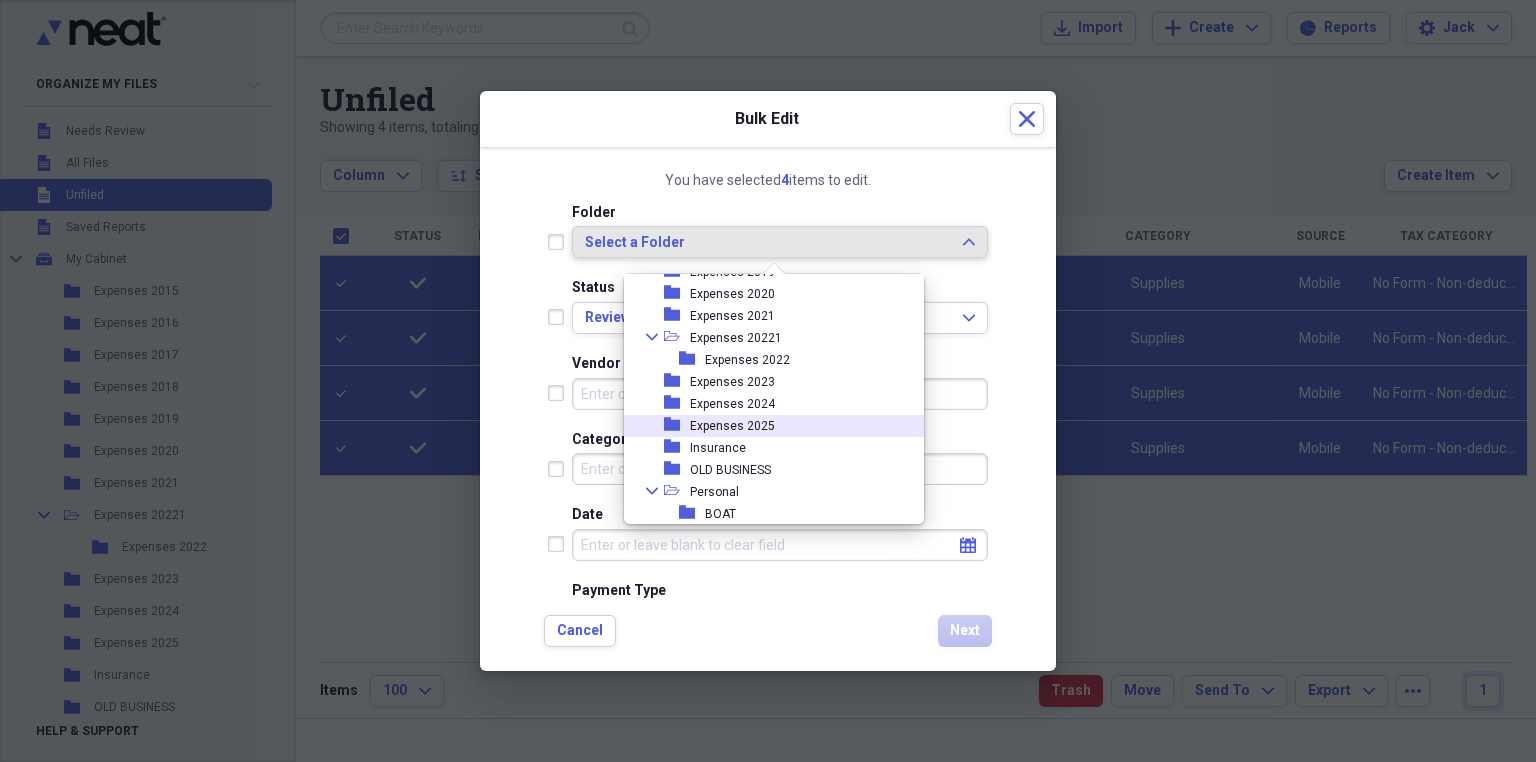 click on "Expenses 2025" at bounding box center (732, 426) 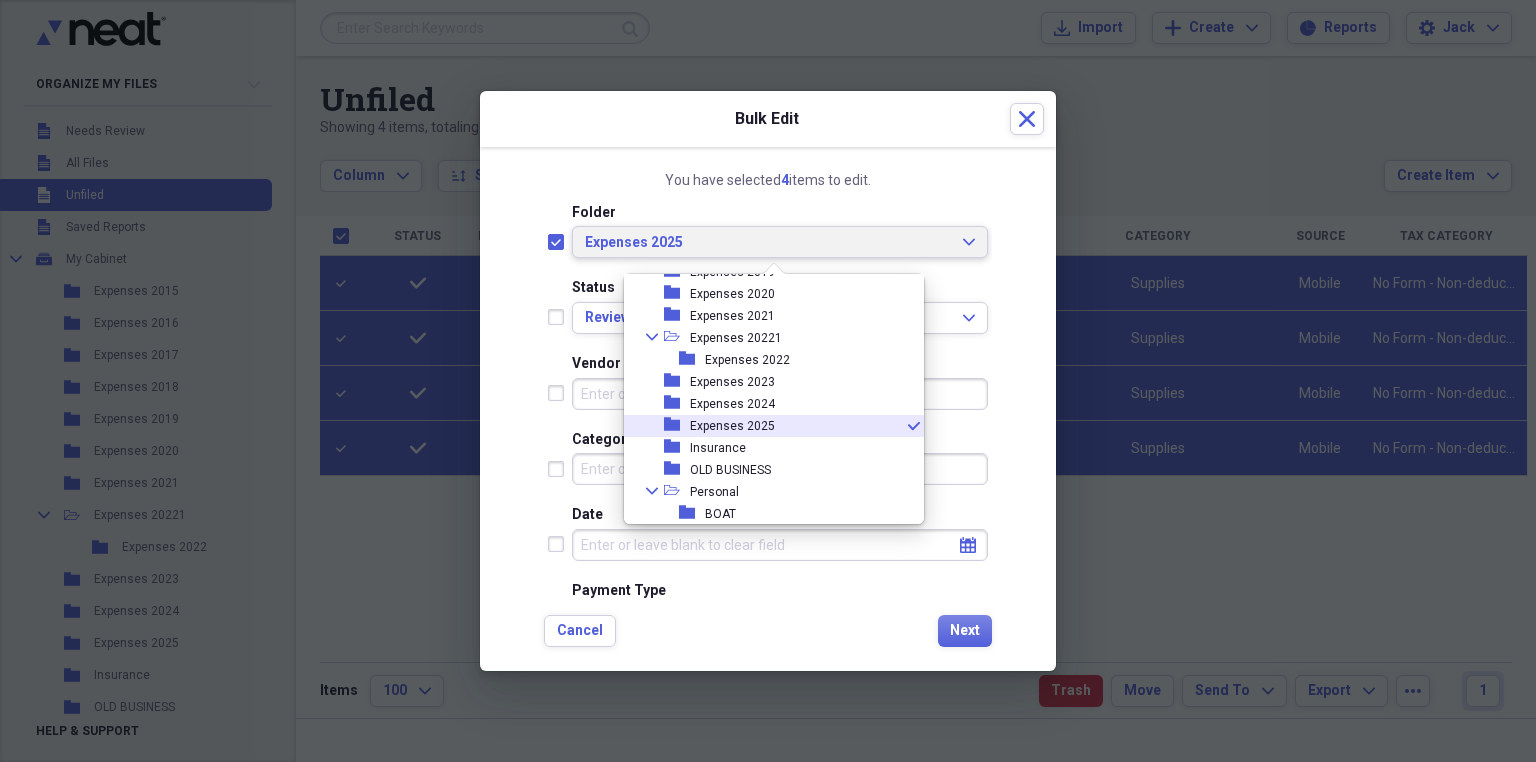 checkbox on "true" 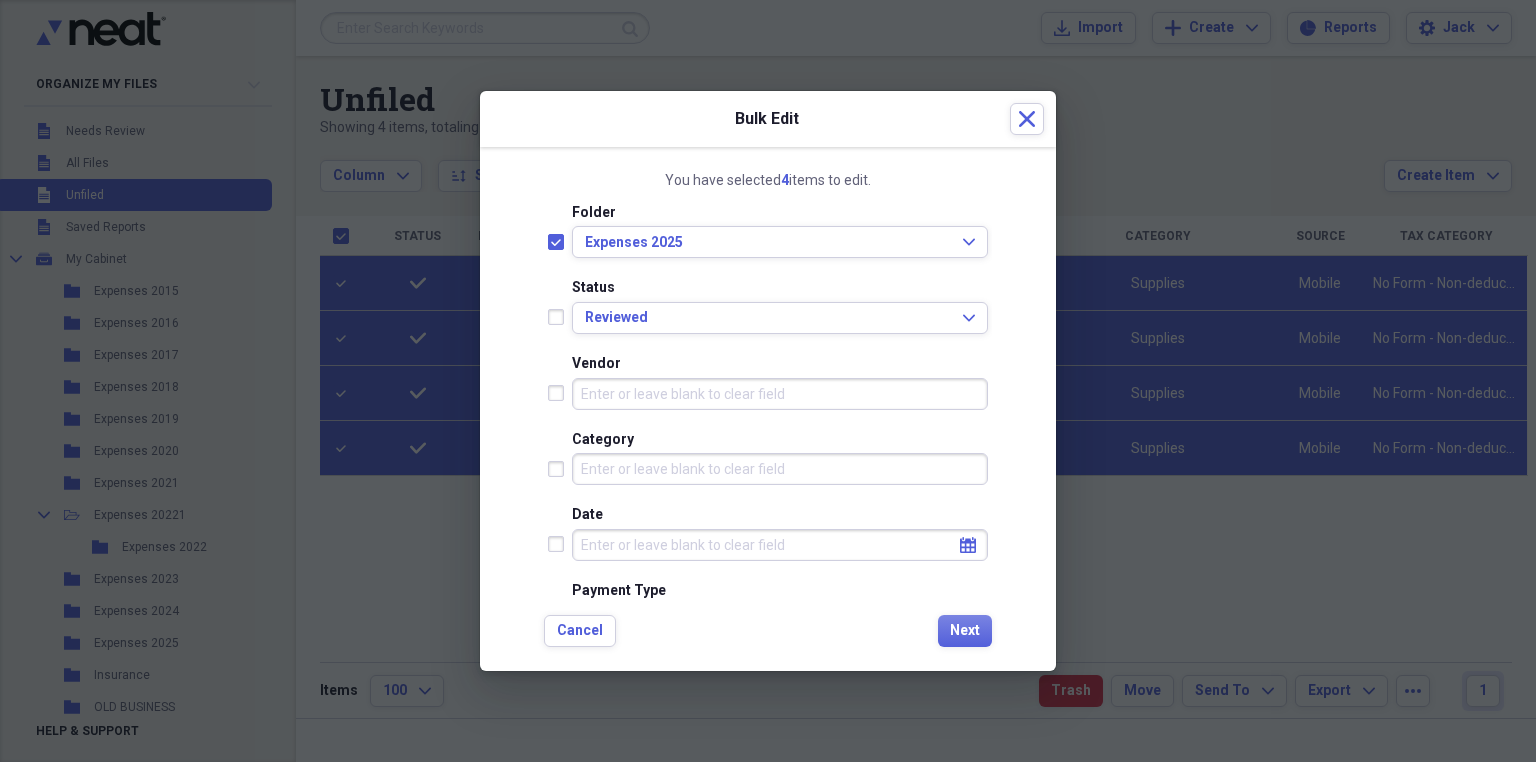 click at bounding box center (560, 317) 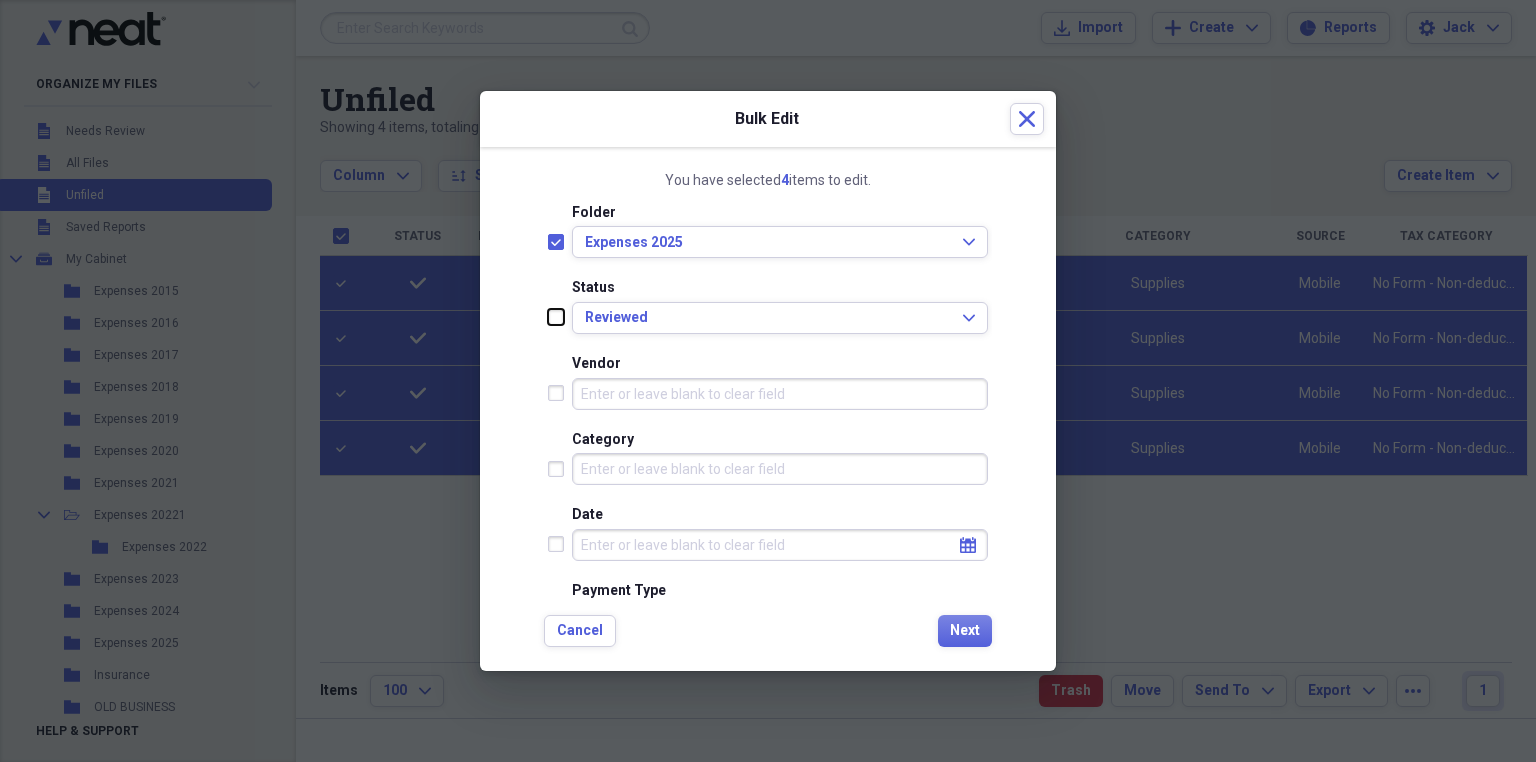 click at bounding box center (548, 317) 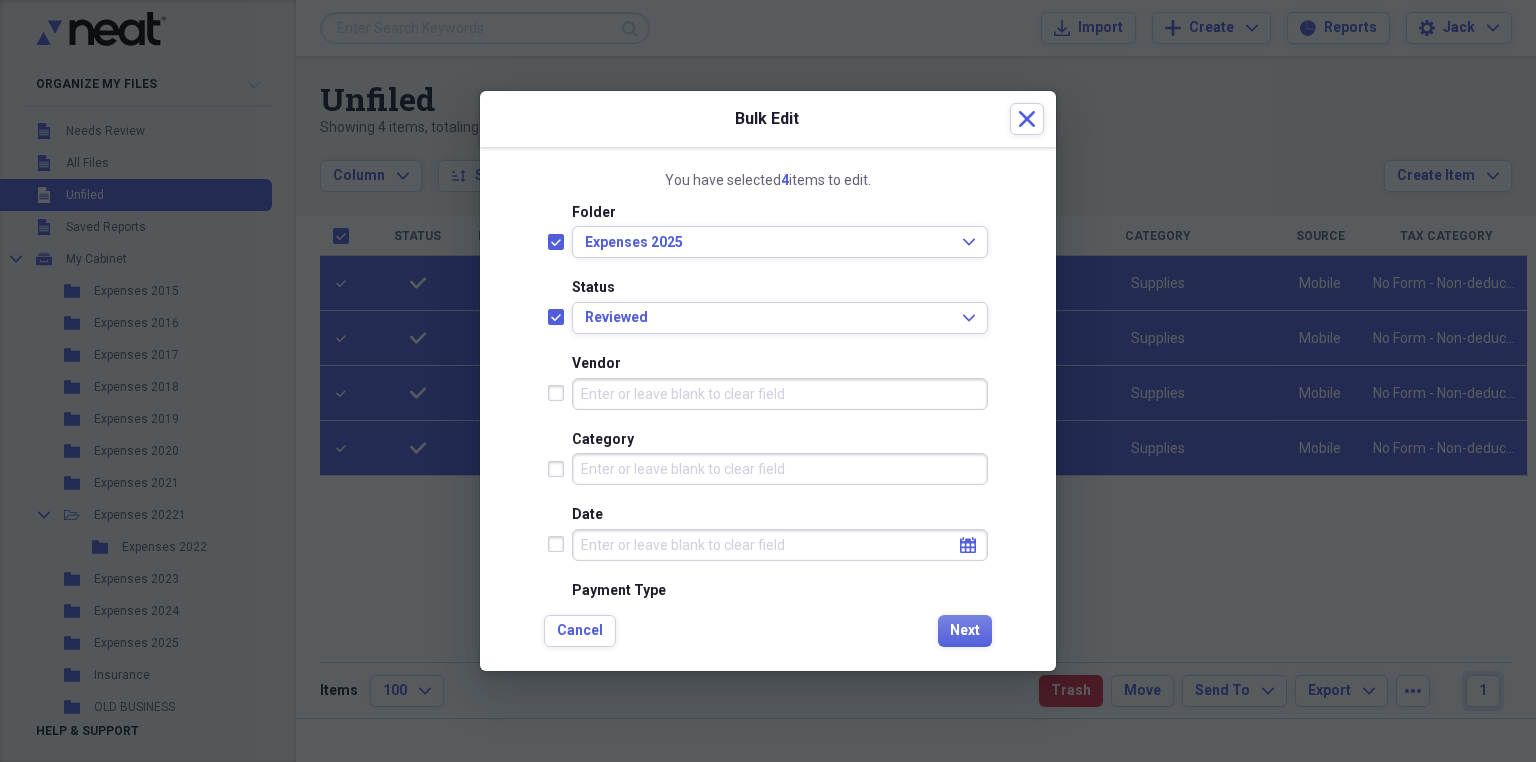 click at bounding box center [560, 317] 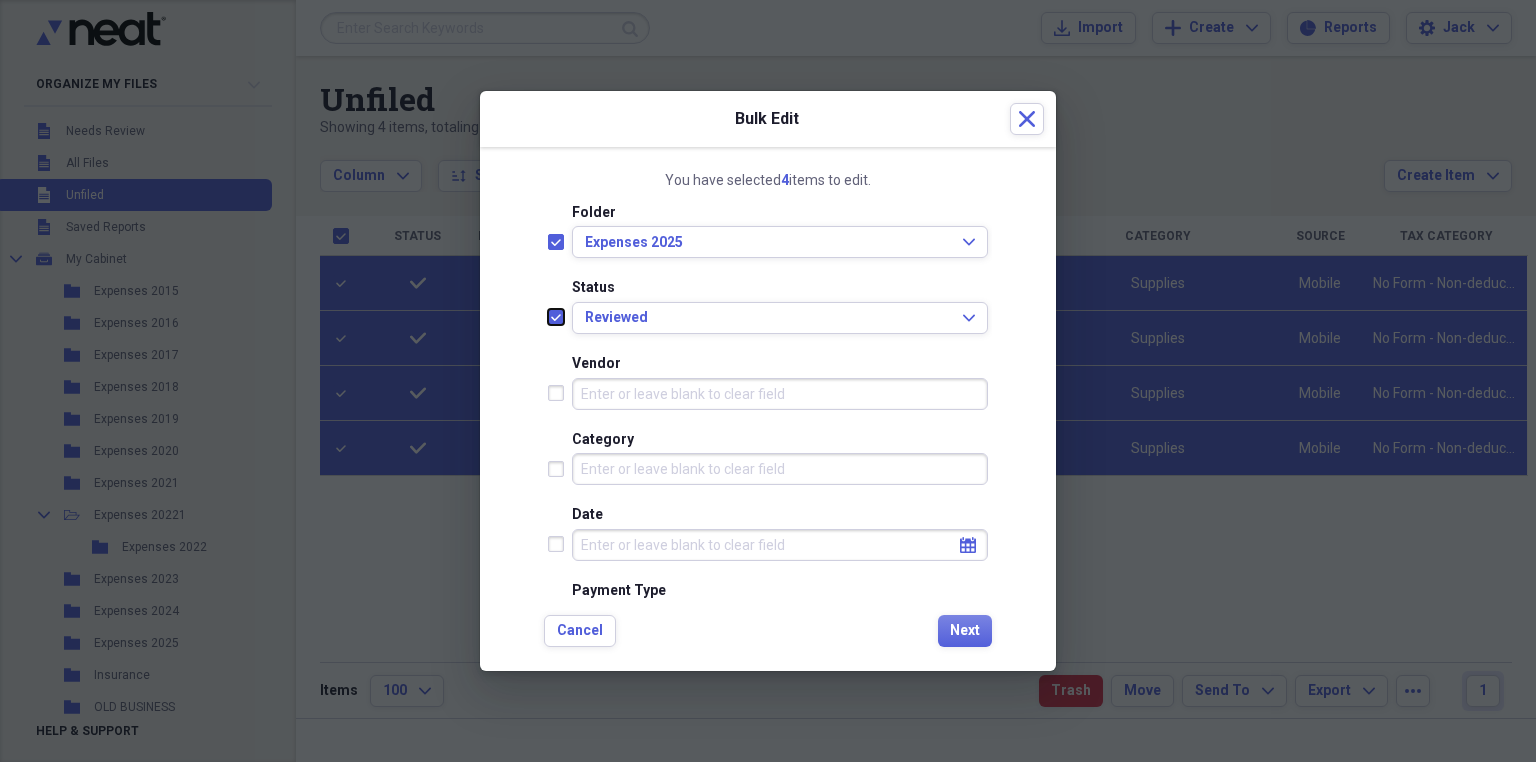 click at bounding box center (548, 317) 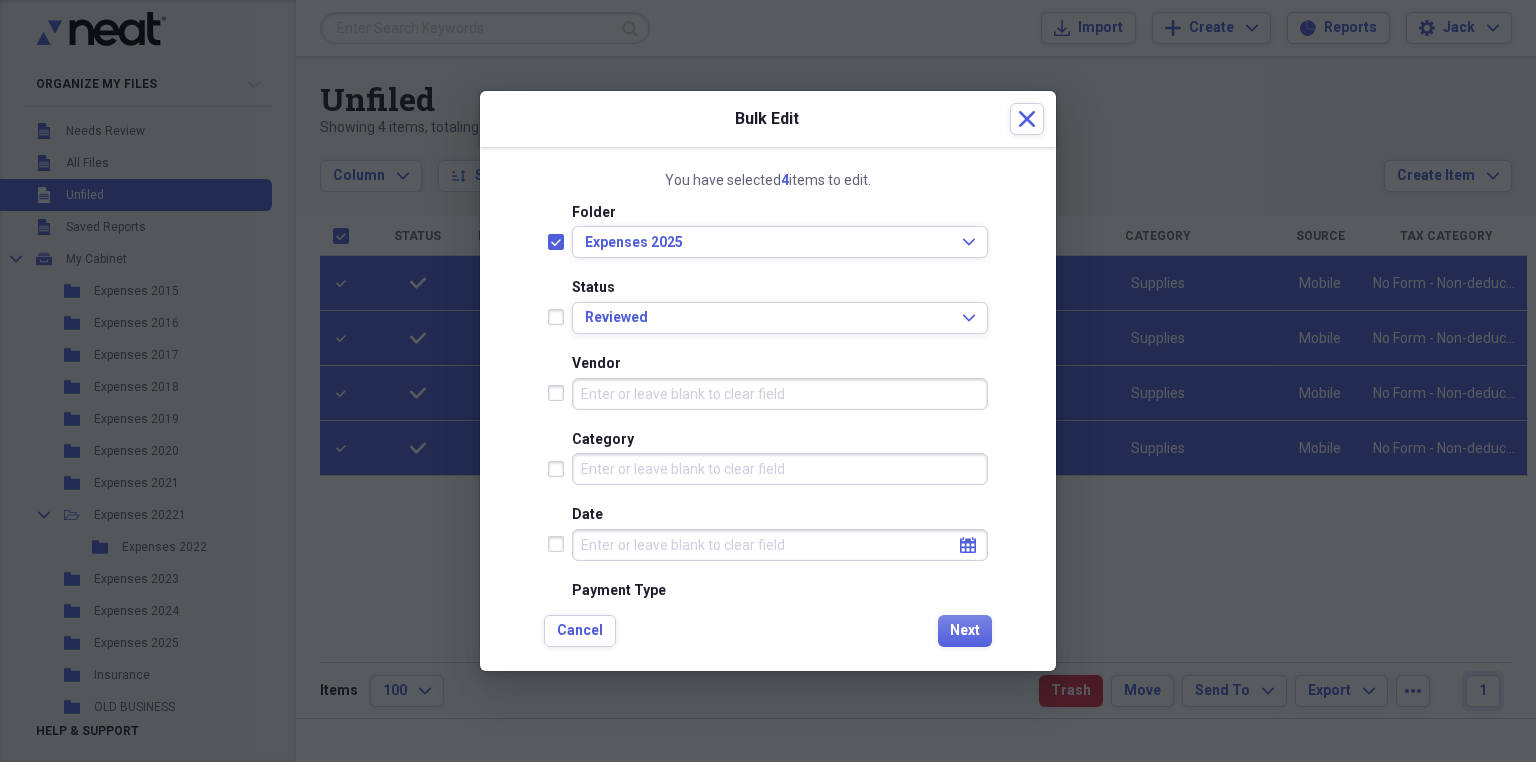 click at bounding box center (560, 317) 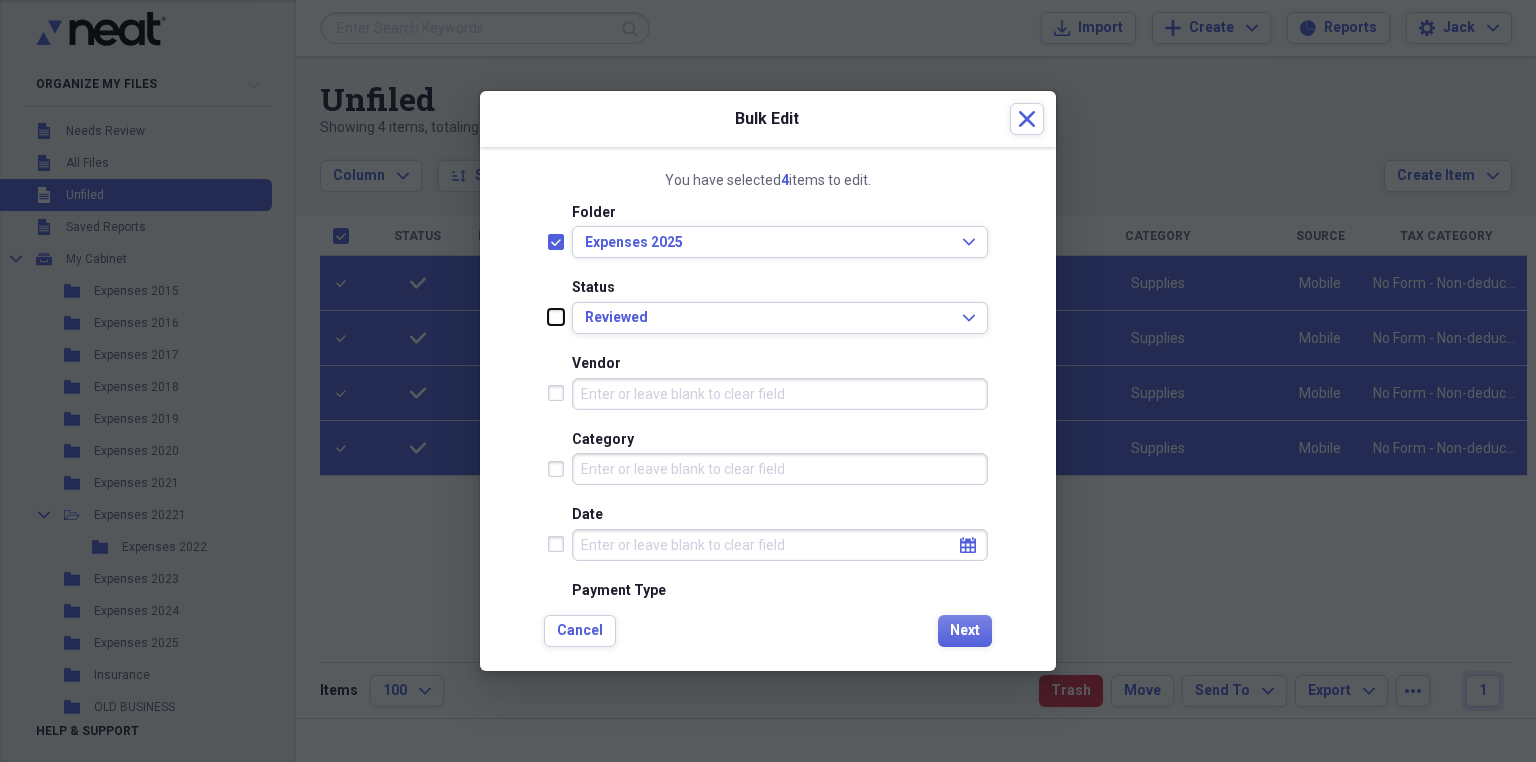 click at bounding box center (548, 317) 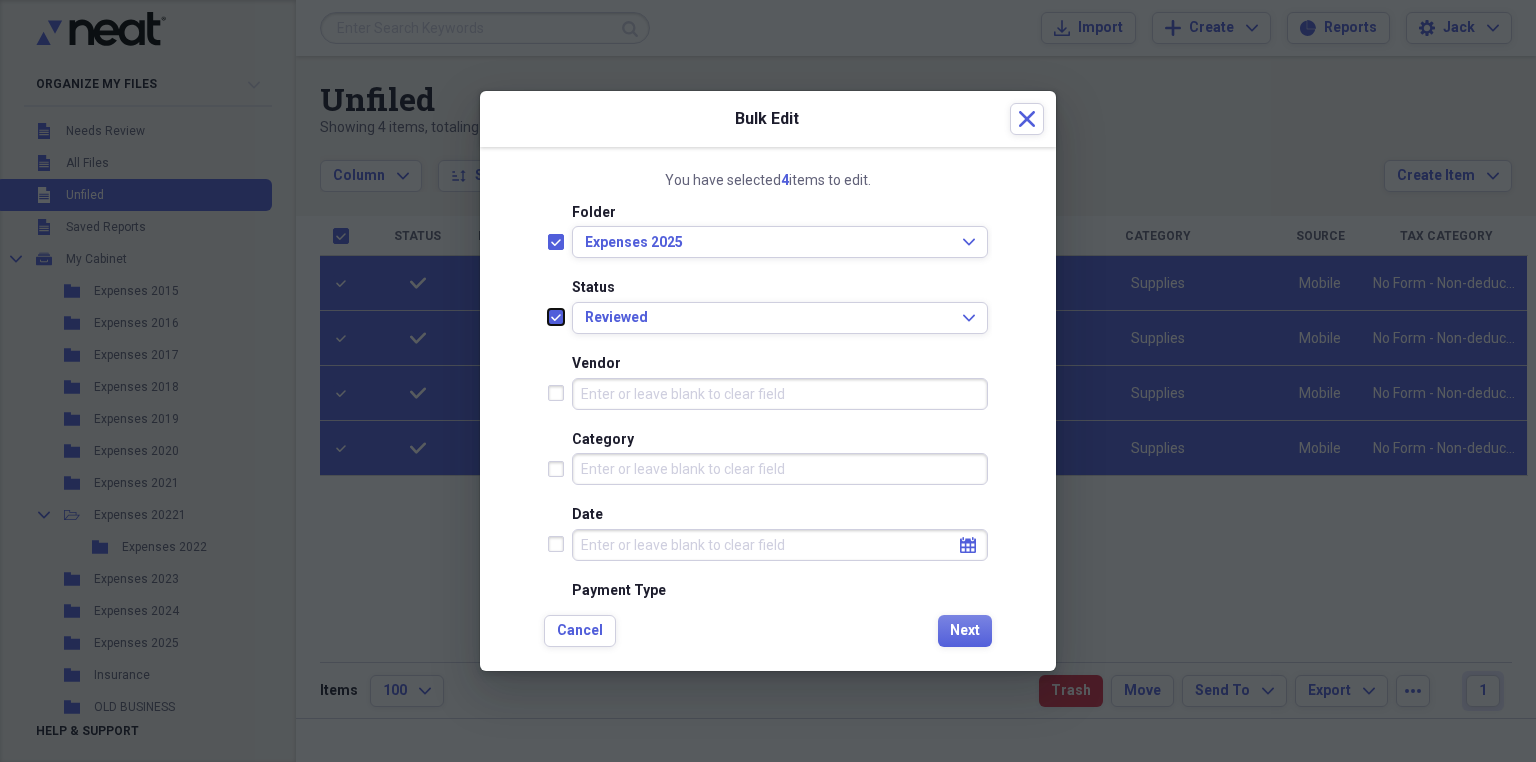 checkbox on "true" 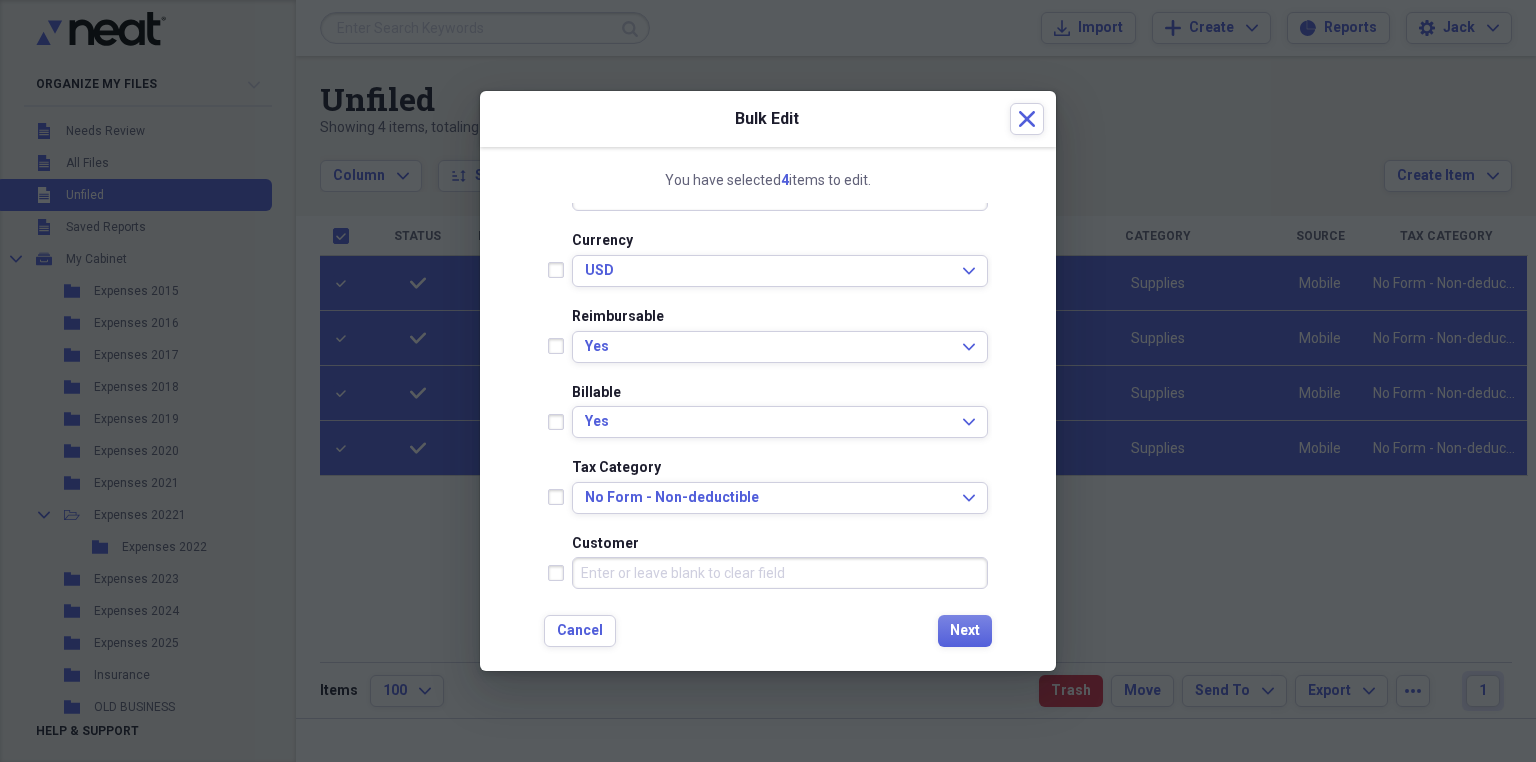 scroll, scrollTop: 480, scrollLeft: 0, axis: vertical 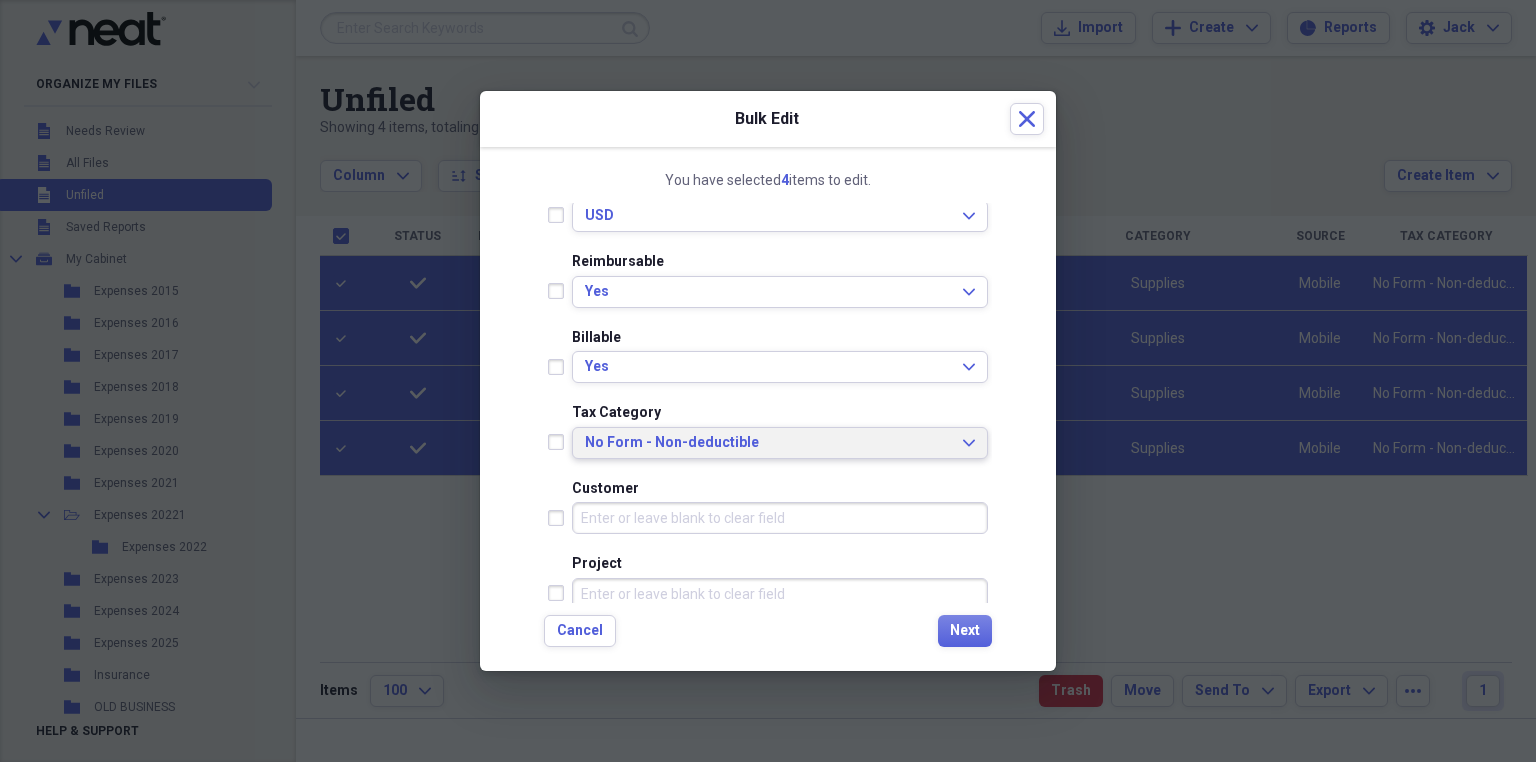 click on "No Form - Non-deductible" at bounding box center [768, 443] 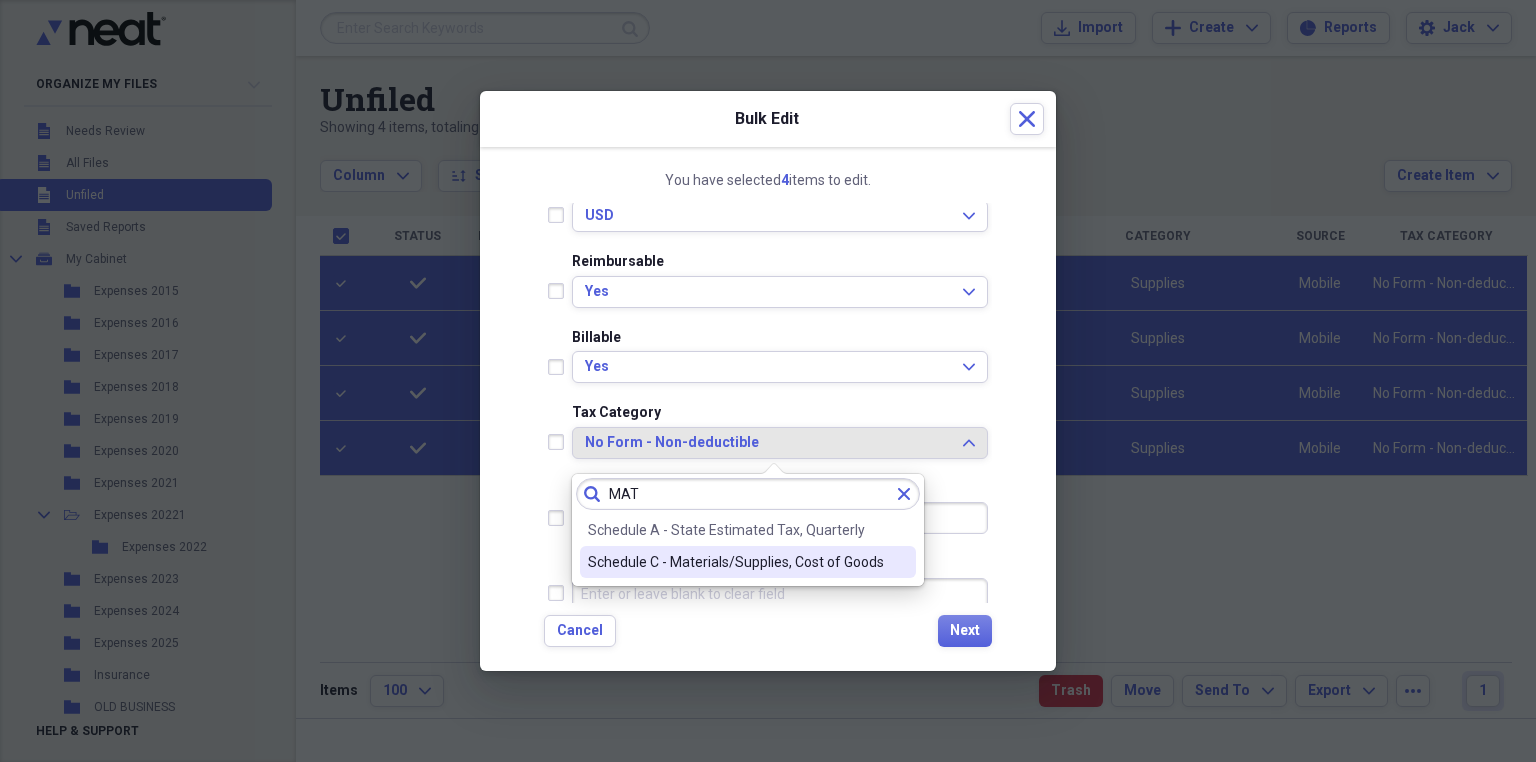 type on "MAT" 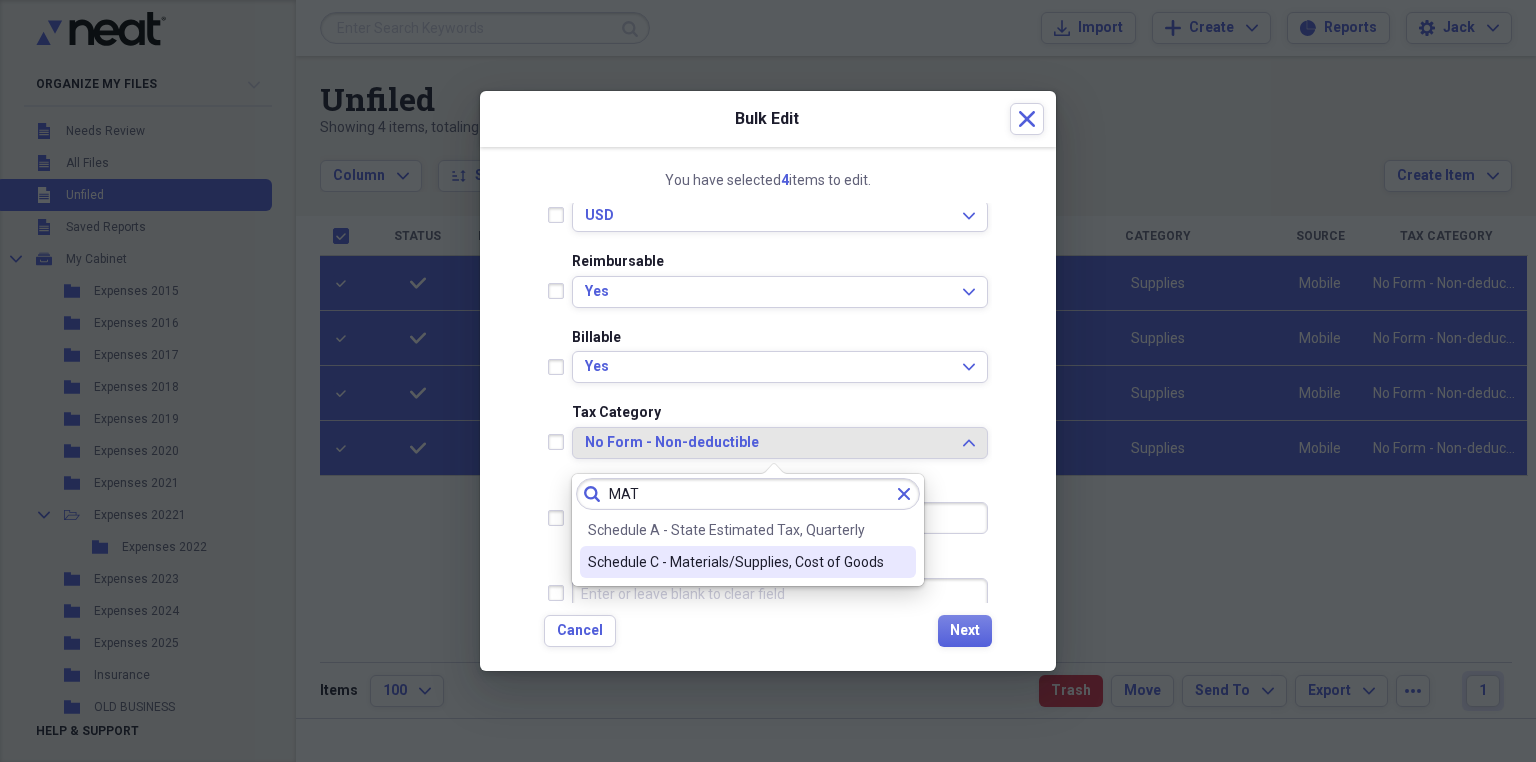 click on "Schedule C - Materials/Supplies, Cost of Goods" at bounding box center (736, 562) 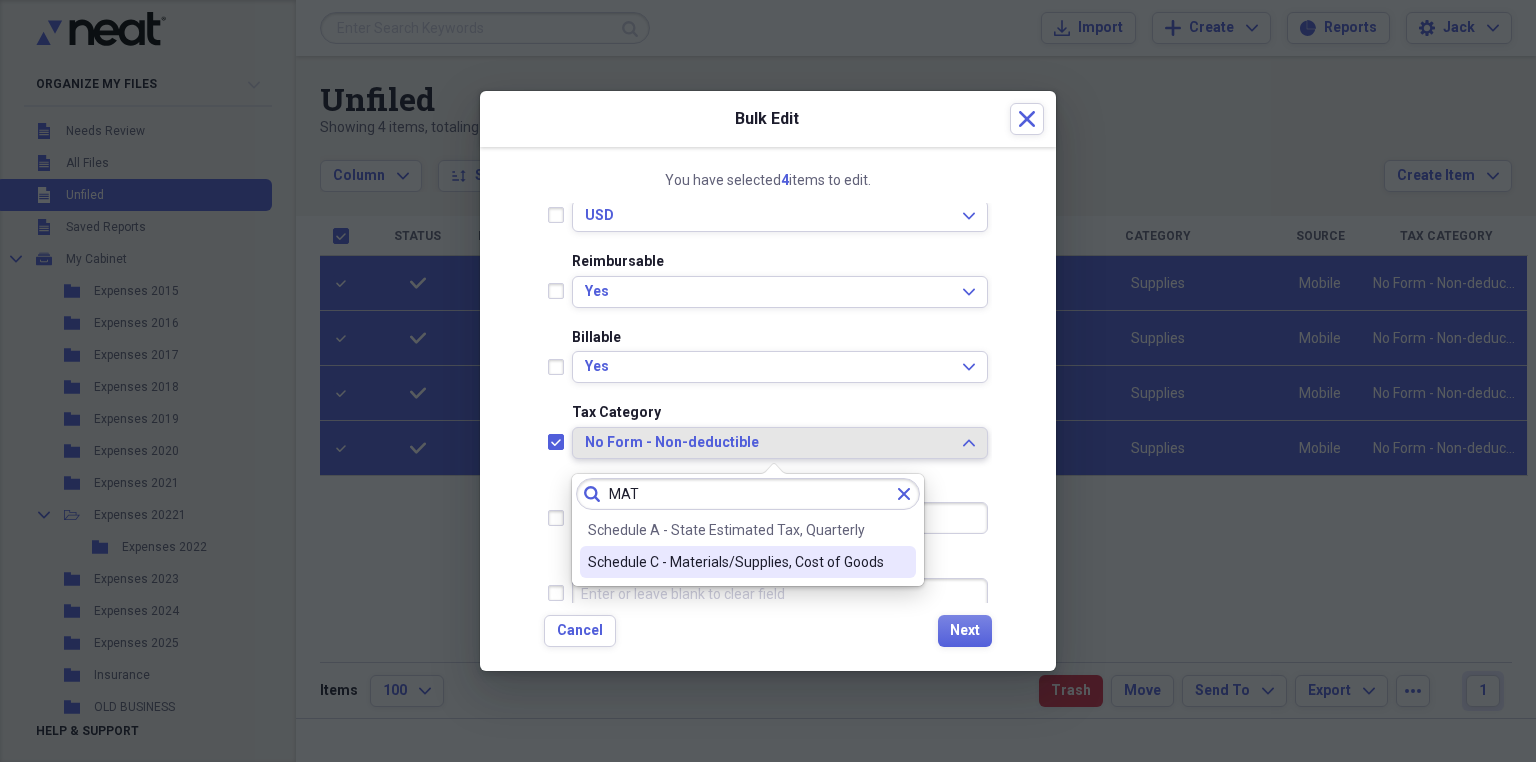 checkbox on "true" 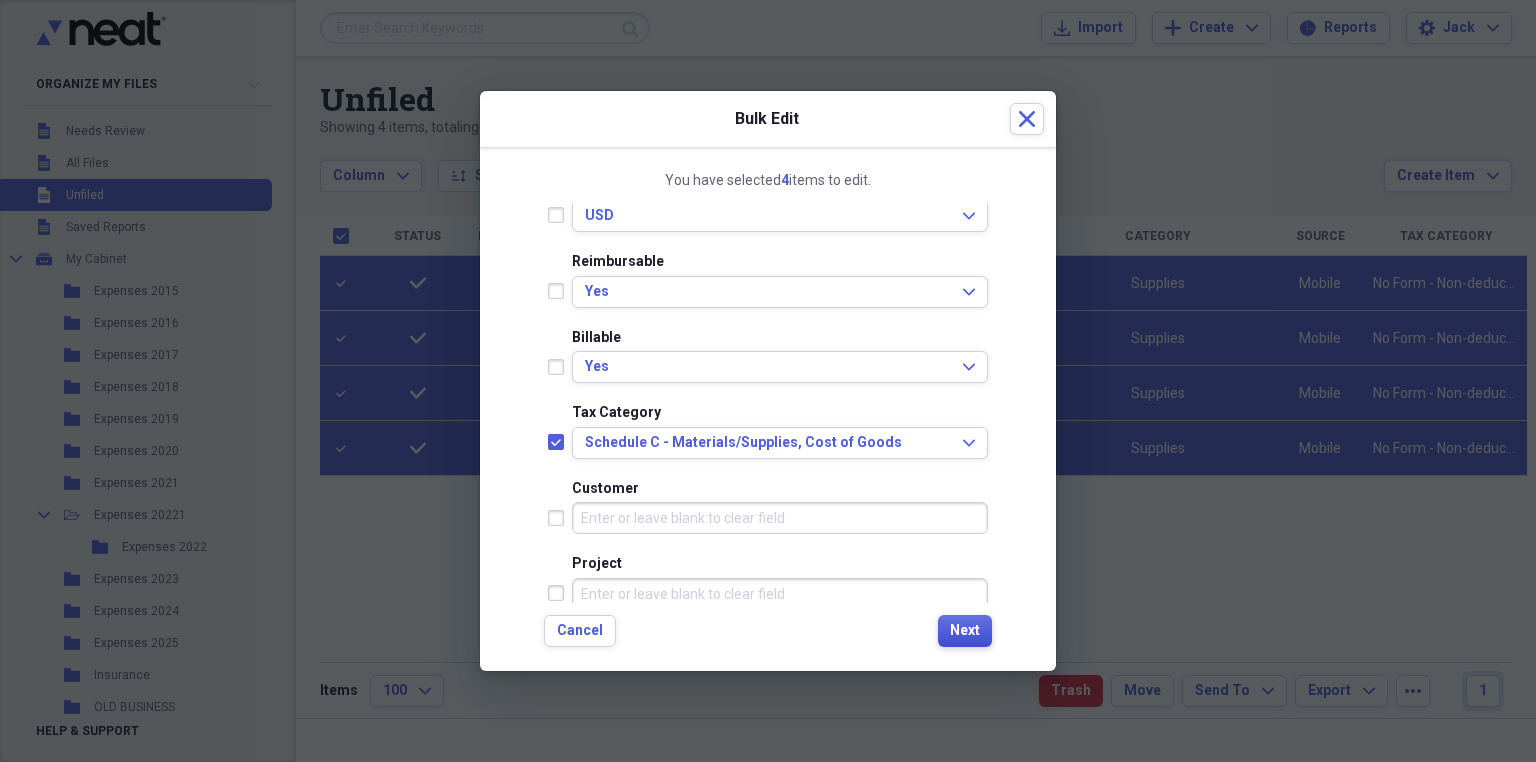 click on "Next" at bounding box center (965, 631) 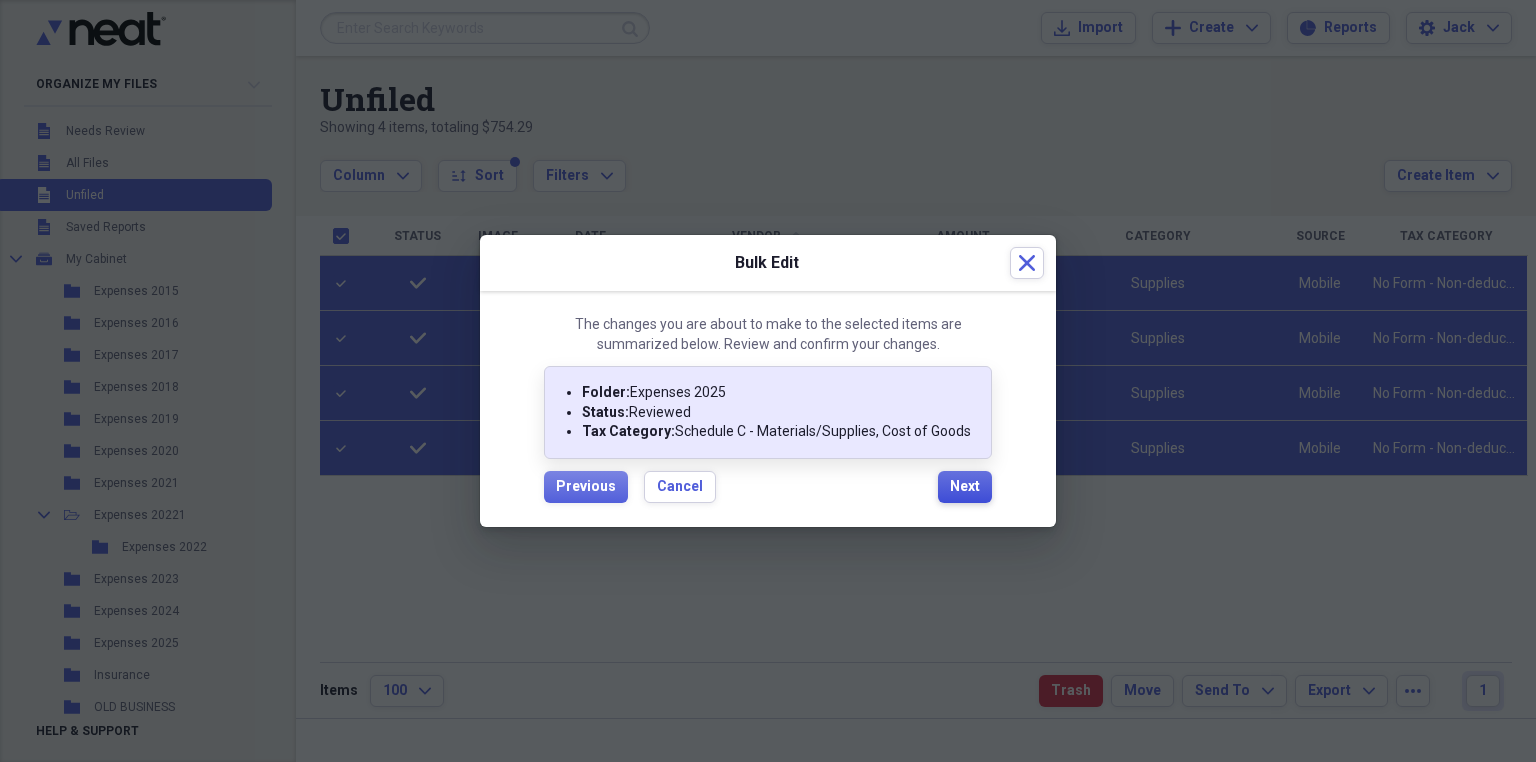 click on "Next" at bounding box center (965, 487) 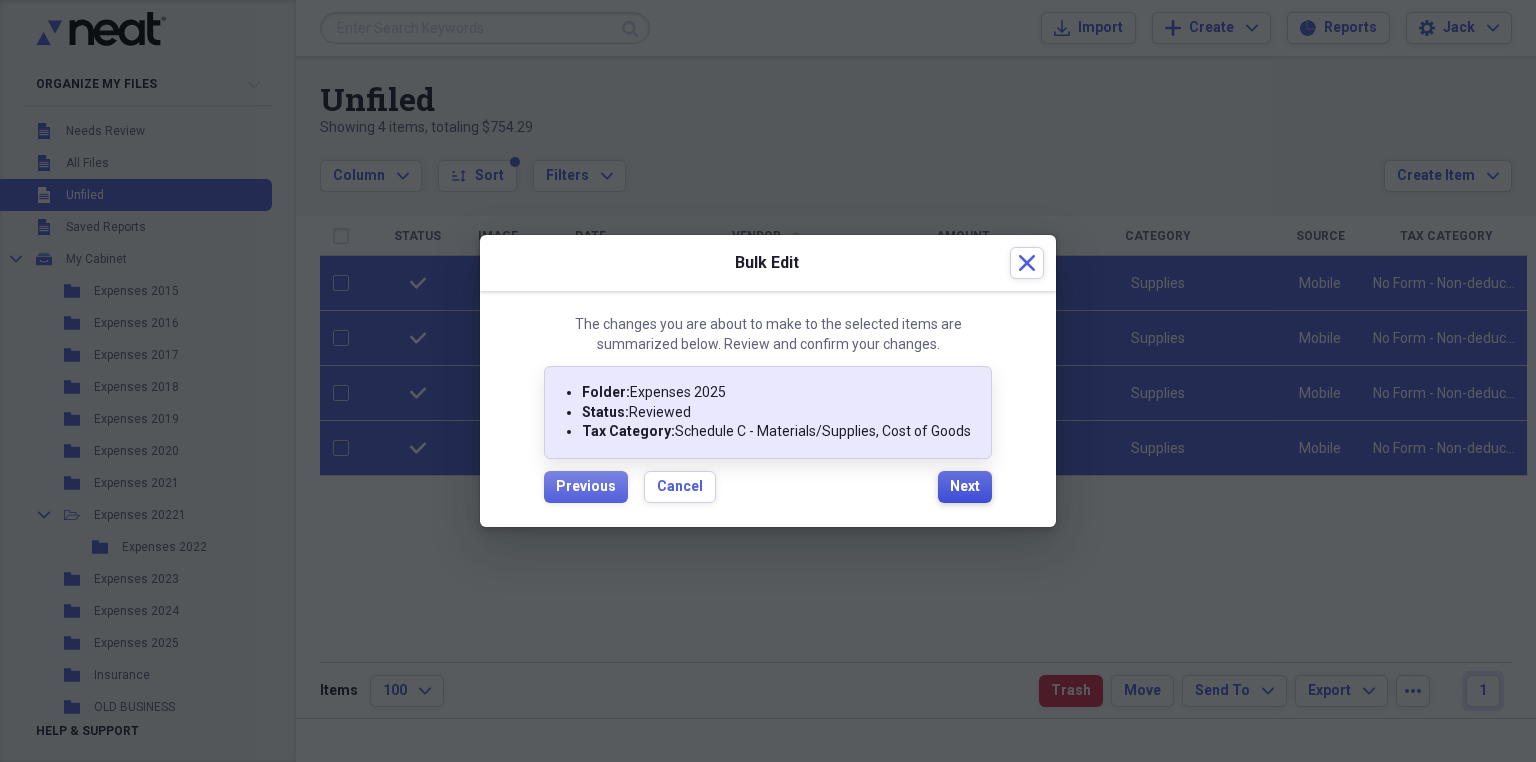 checkbox on "false" 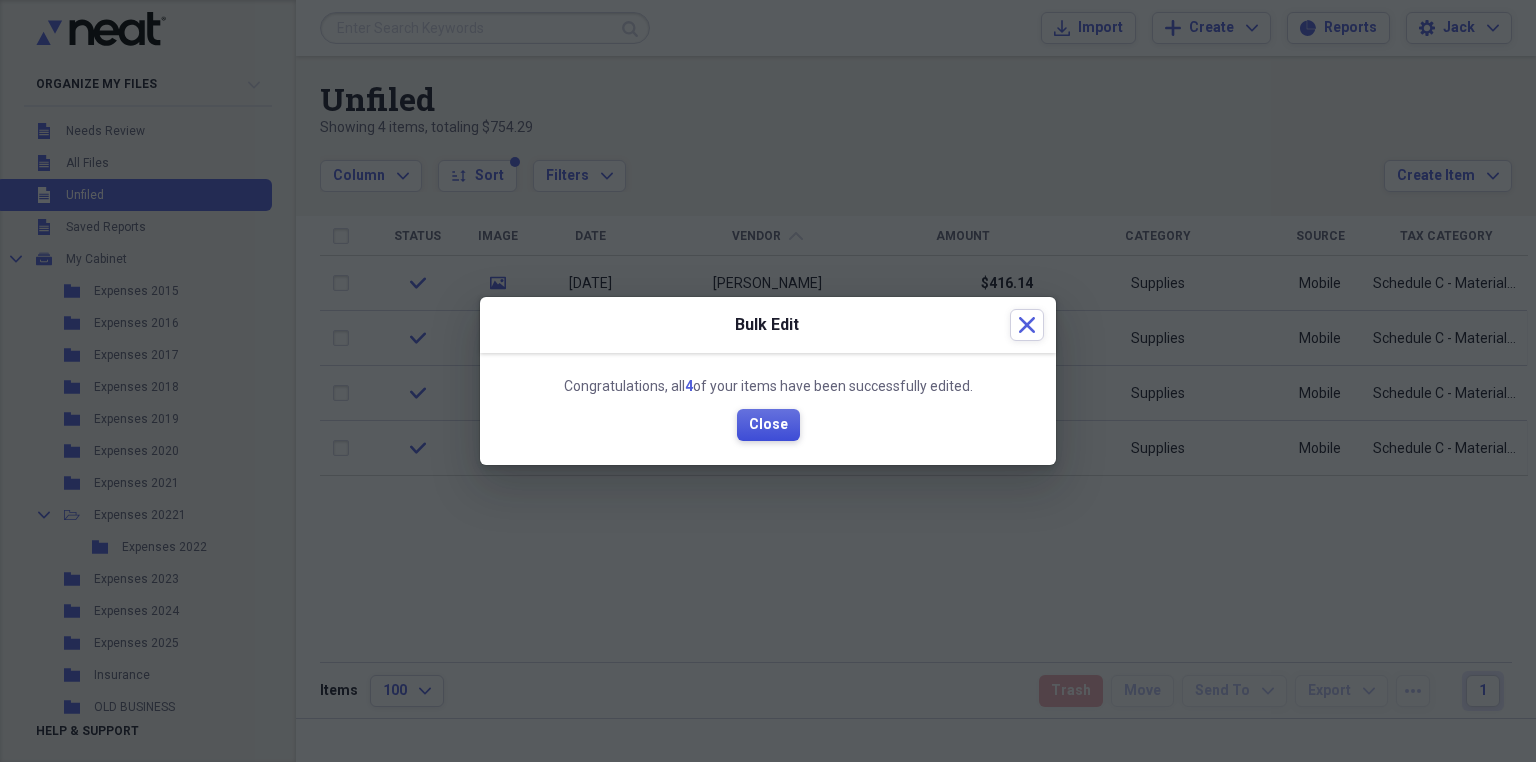 click on "Close" at bounding box center [768, 425] 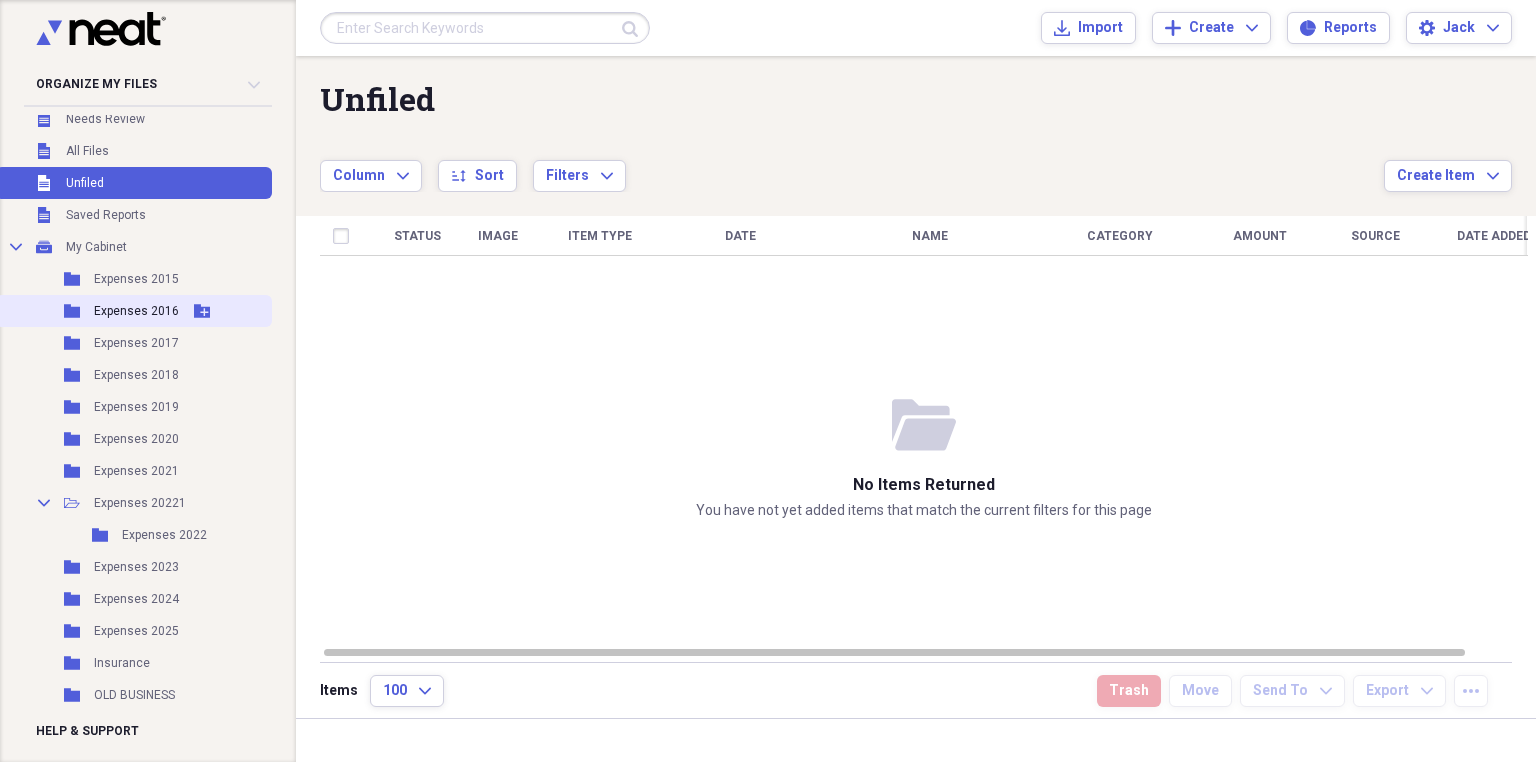 scroll, scrollTop: 0, scrollLeft: 0, axis: both 